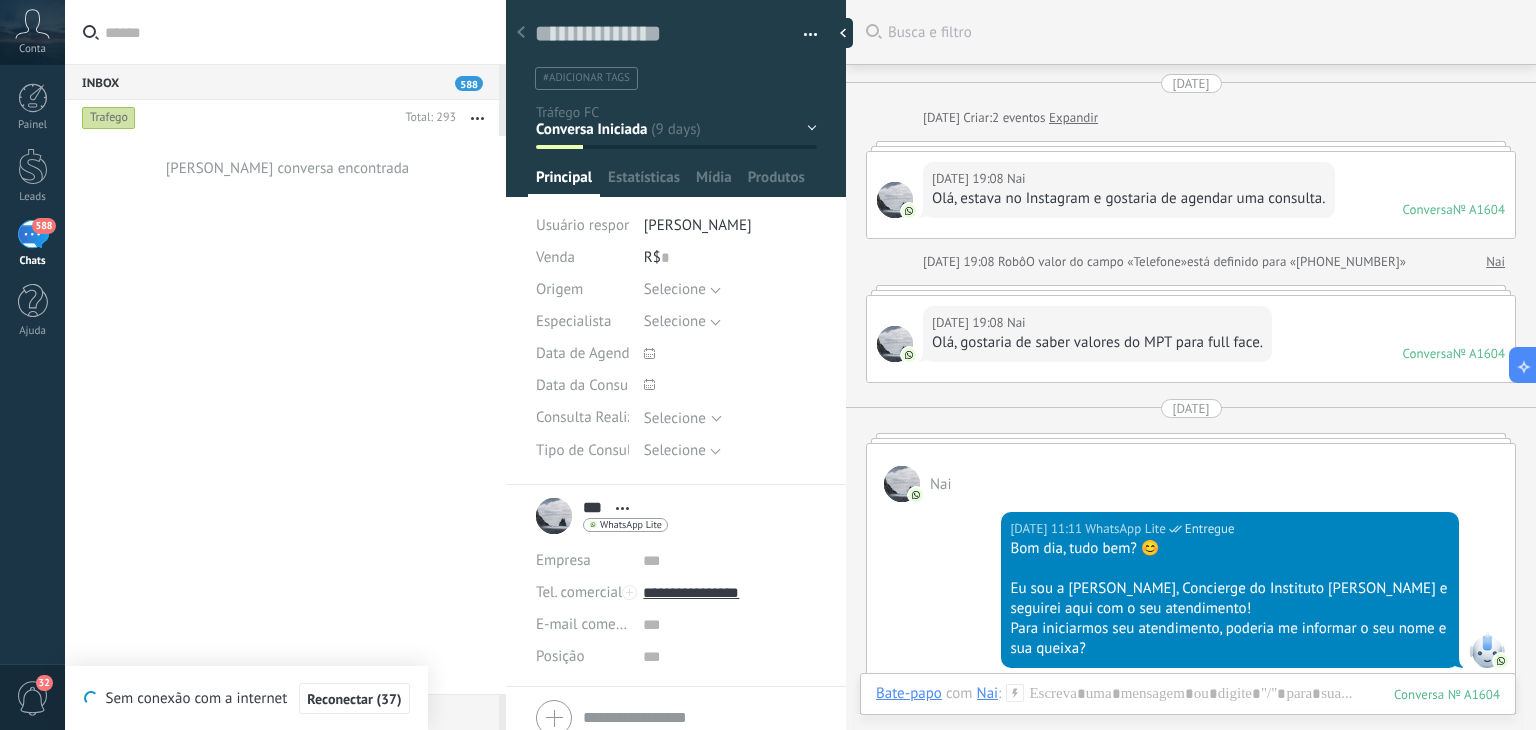 scroll, scrollTop: 0, scrollLeft: 0, axis: both 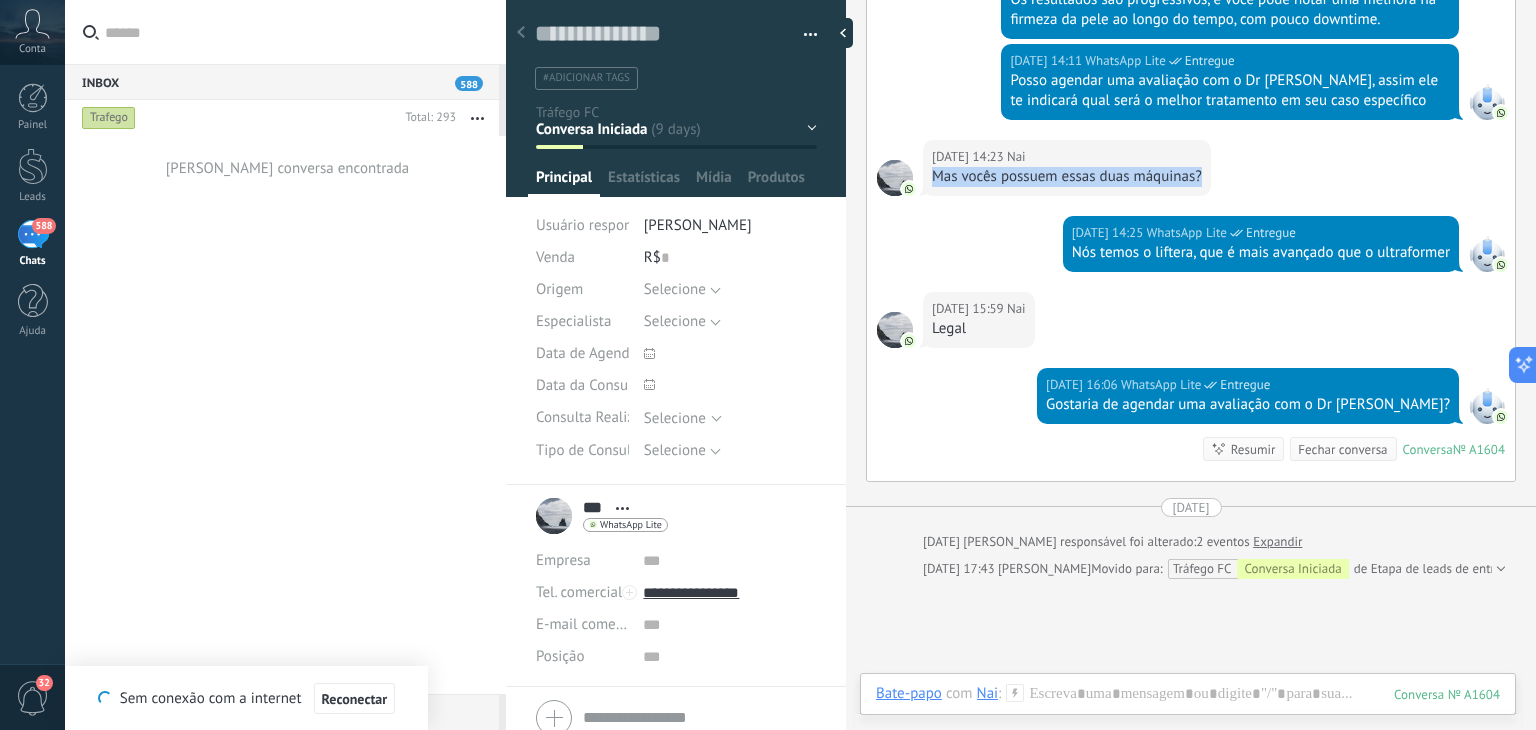 click 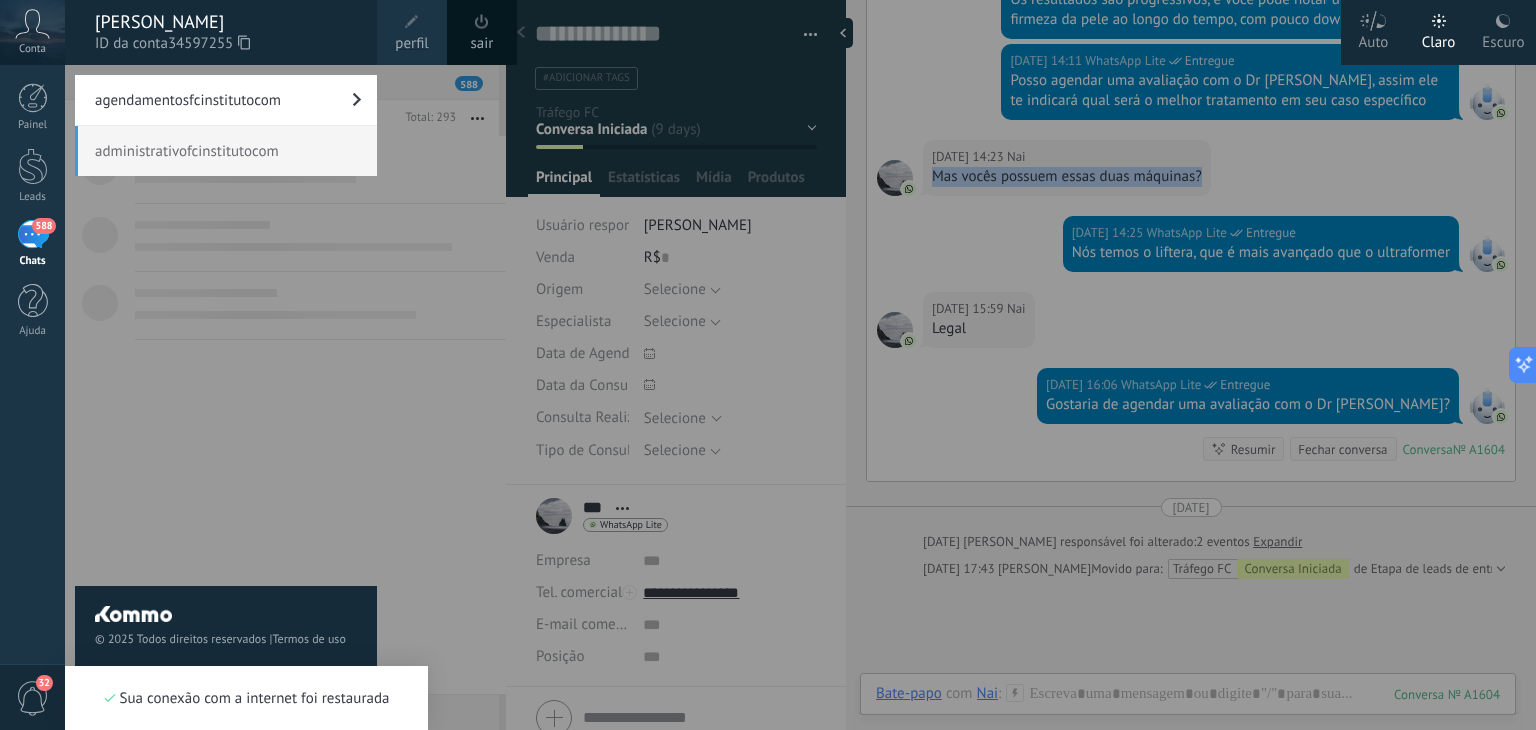 click on "agendamentosfcinstitutocom" at bounding box center [226, 100] 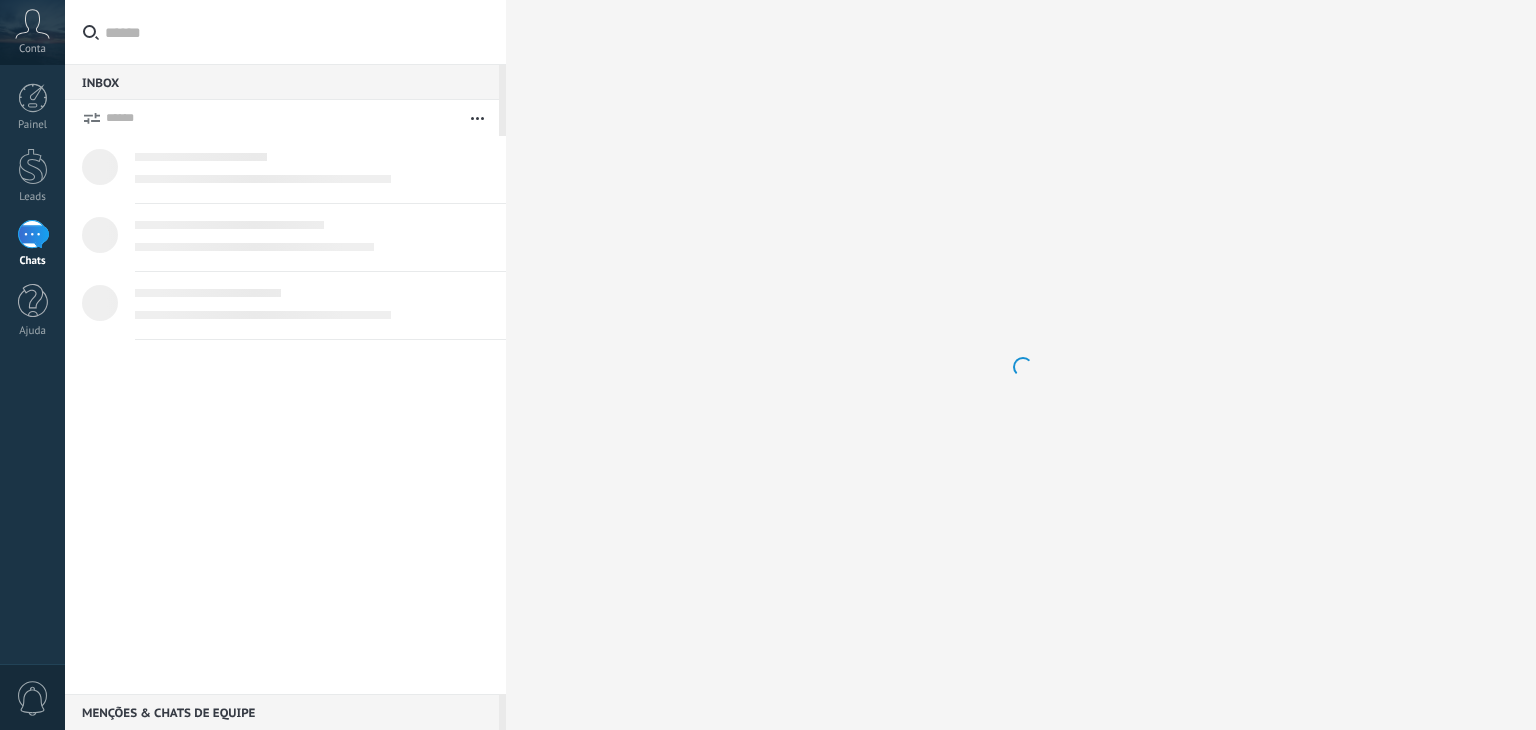 scroll, scrollTop: 0, scrollLeft: 0, axis: both 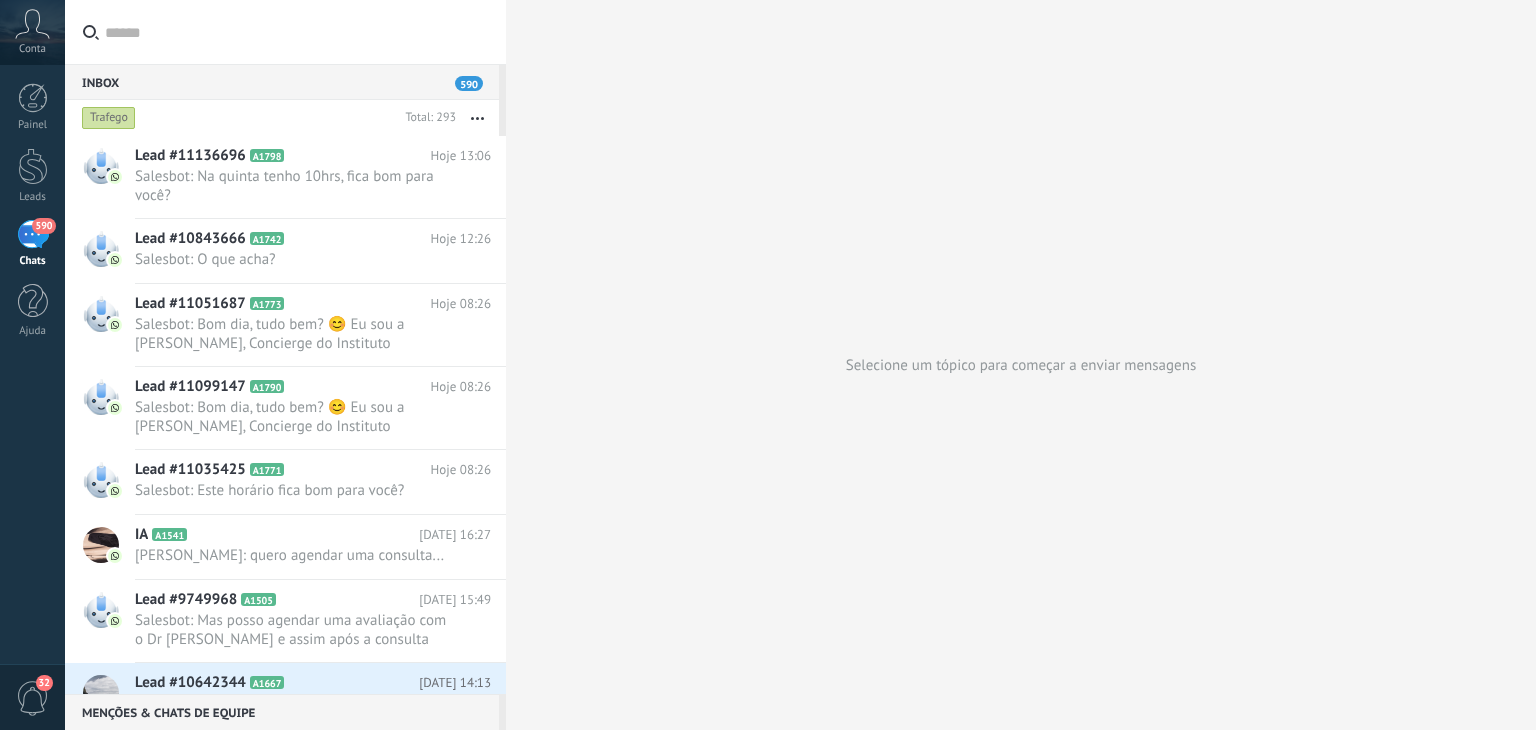 click 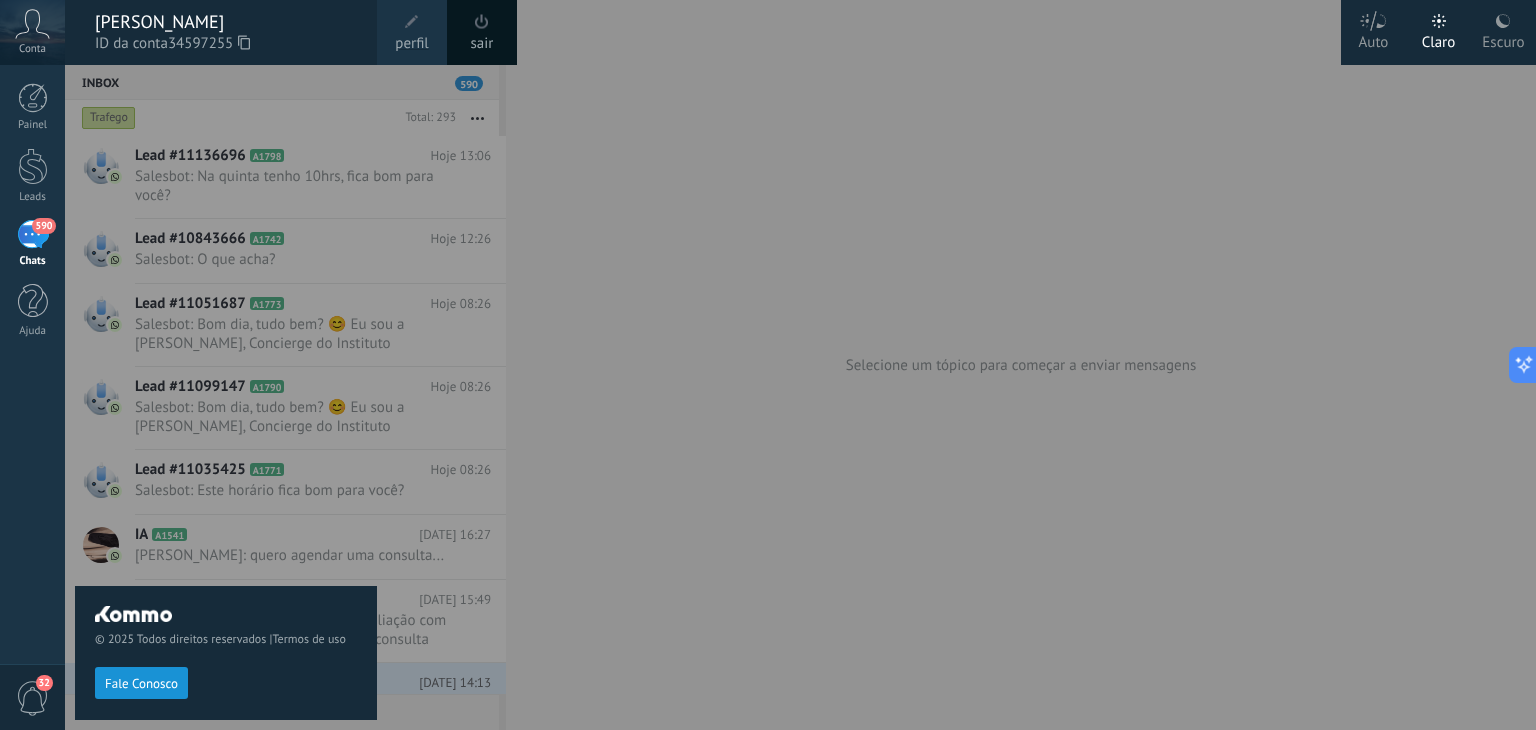 scroll, scrollTop: 0, scrollLeft: 0, axis: both 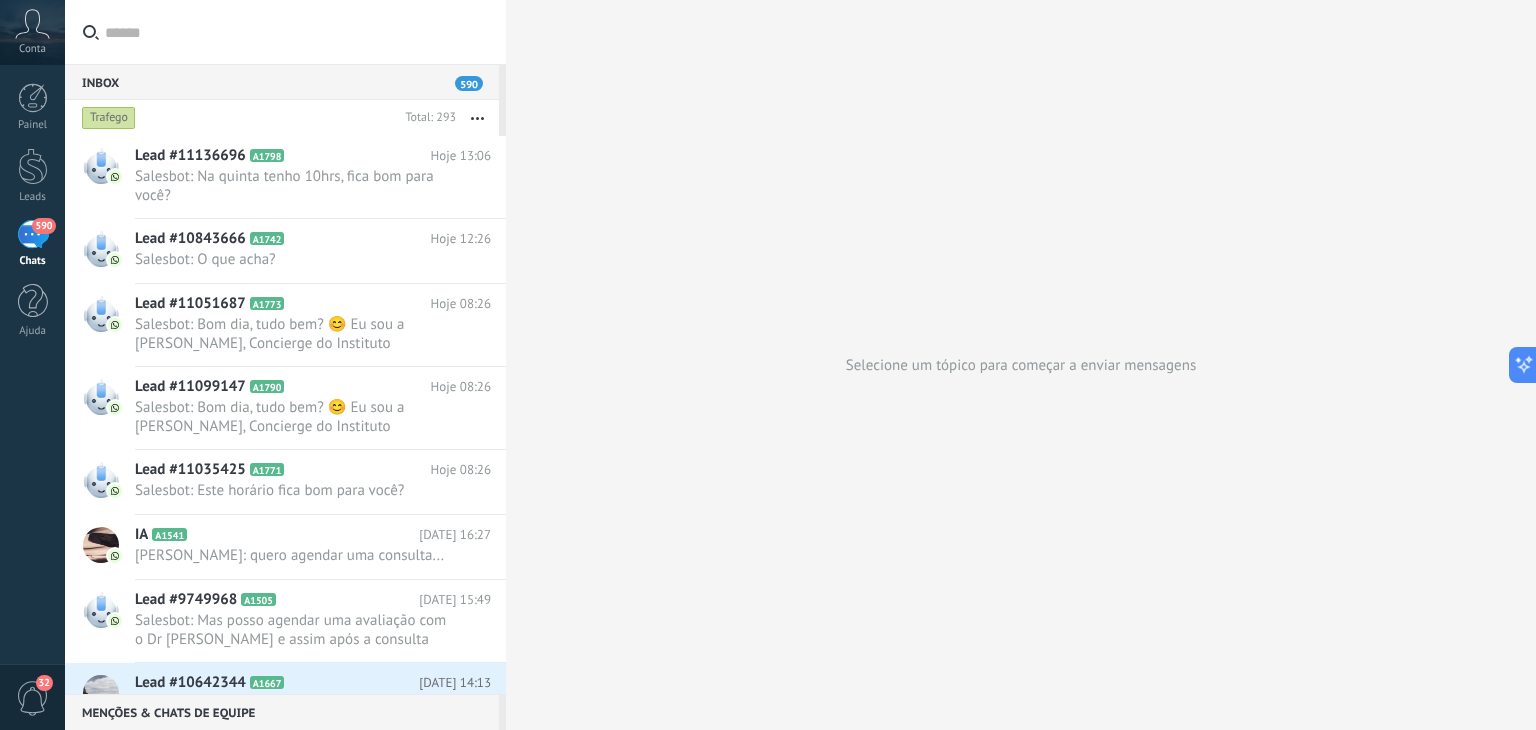 click on "Trafego" at bounding box center (109, 118) 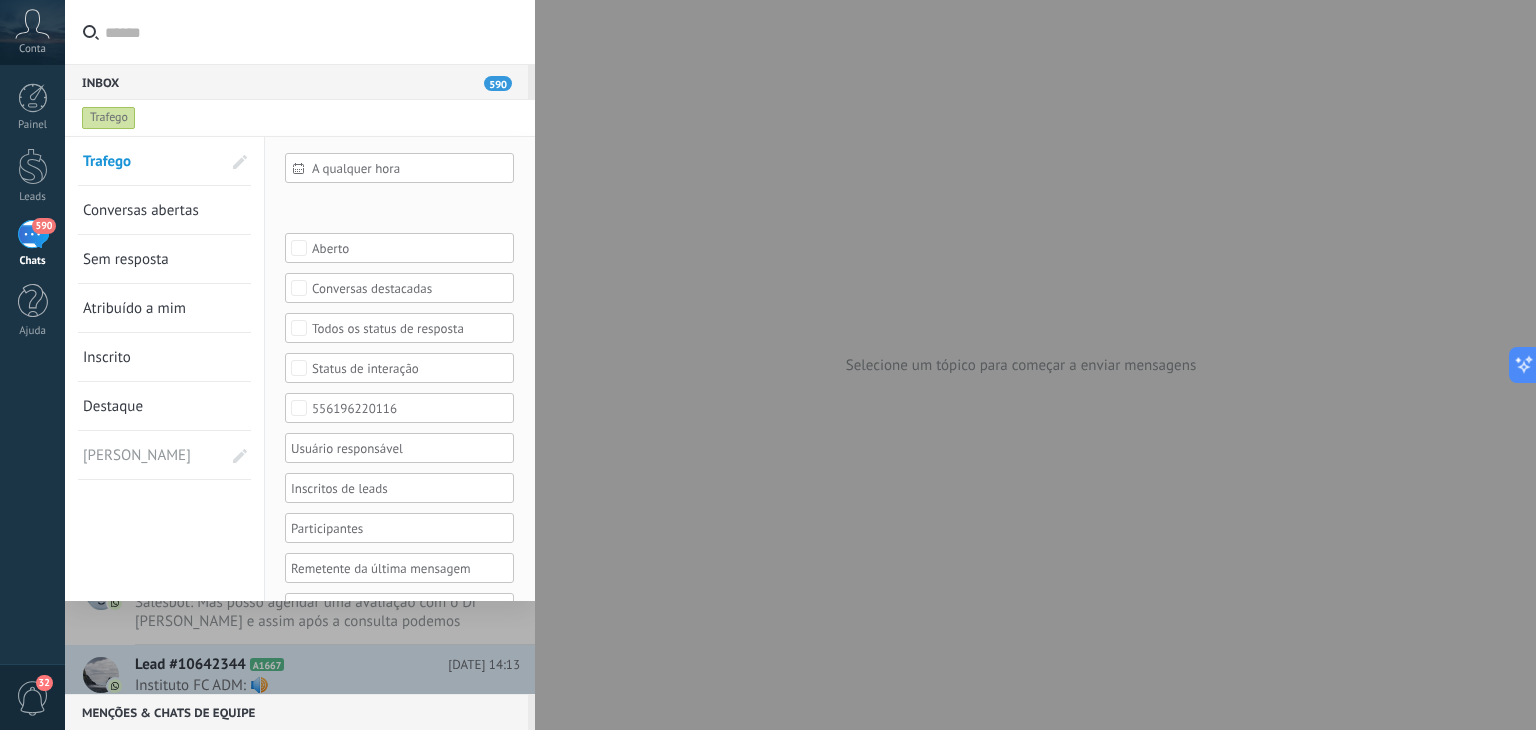 click on "[PERSON_NAME]" at bounding box center (138, 455) 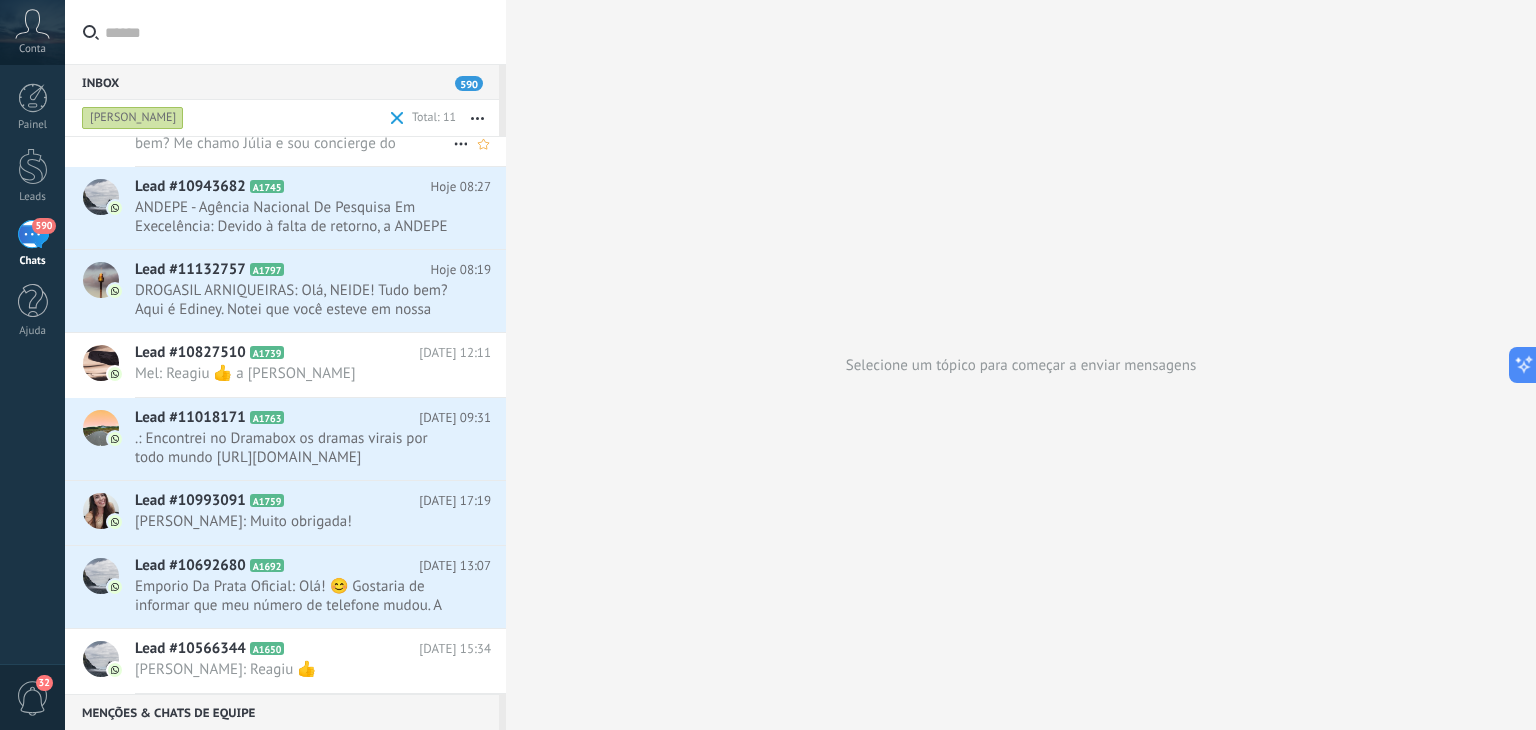 scroll, scrollTop: 0, scrollLeft: 0, axis: both 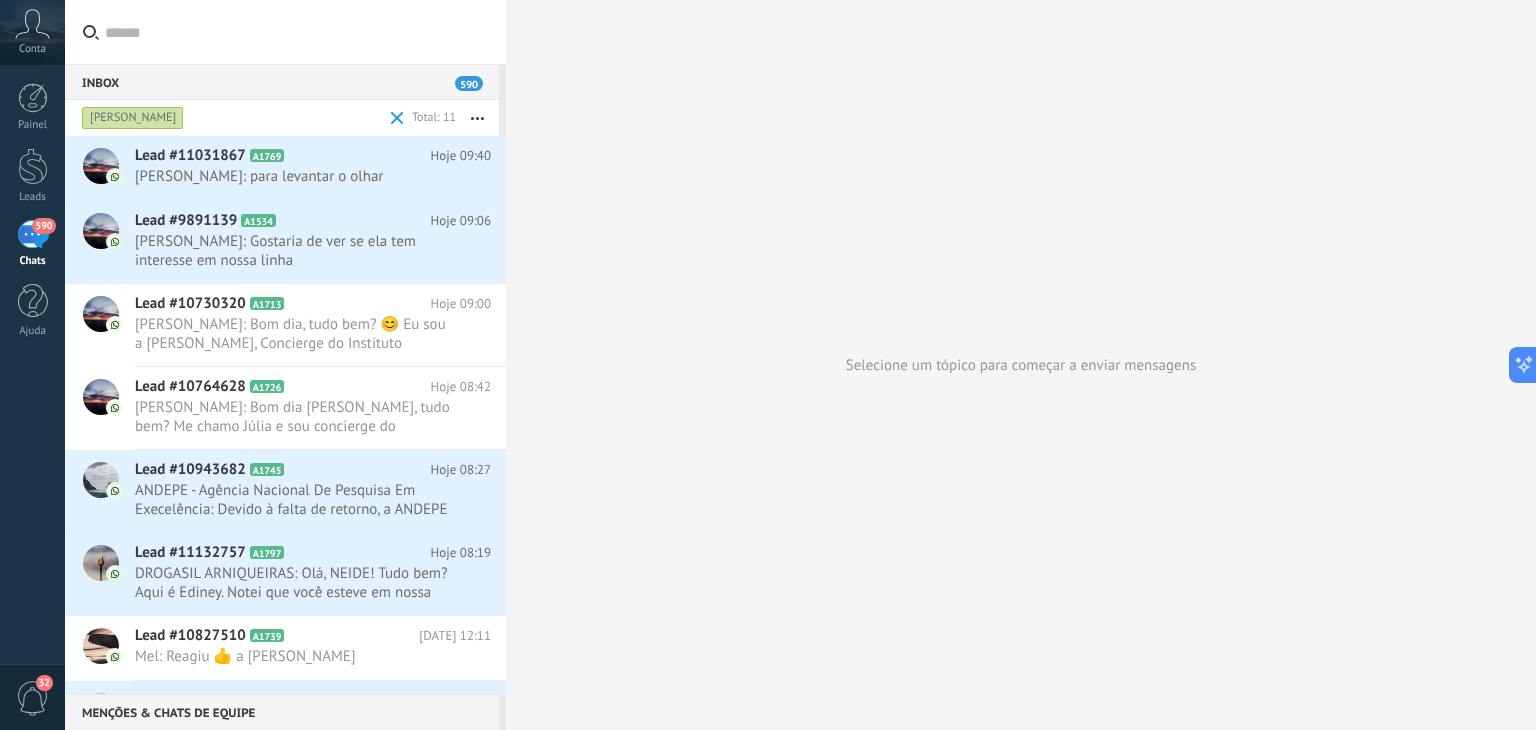 click on "[PERSON_NAME]" at bounding box center (133, 118) 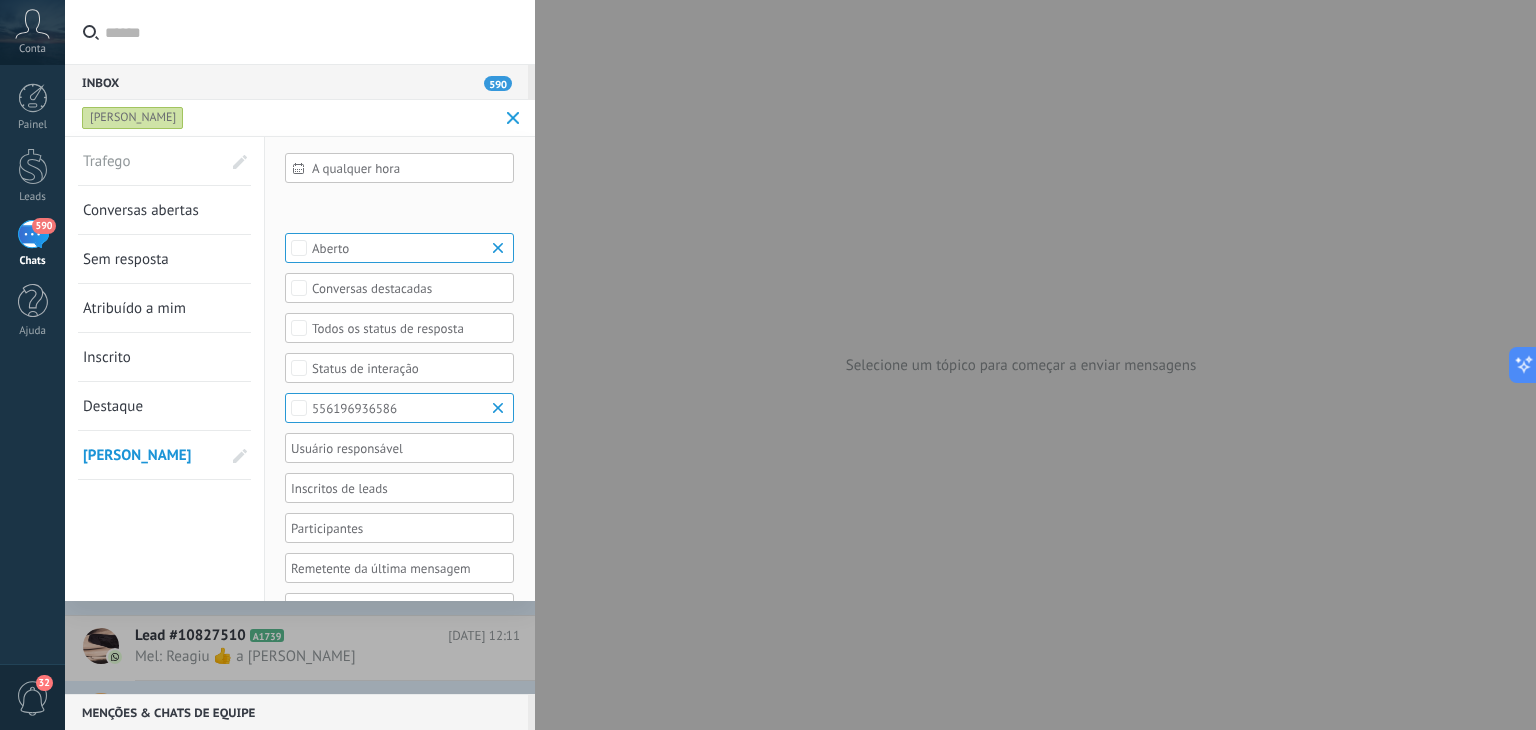 click on "Trafego" at bounding box center (138, 161) 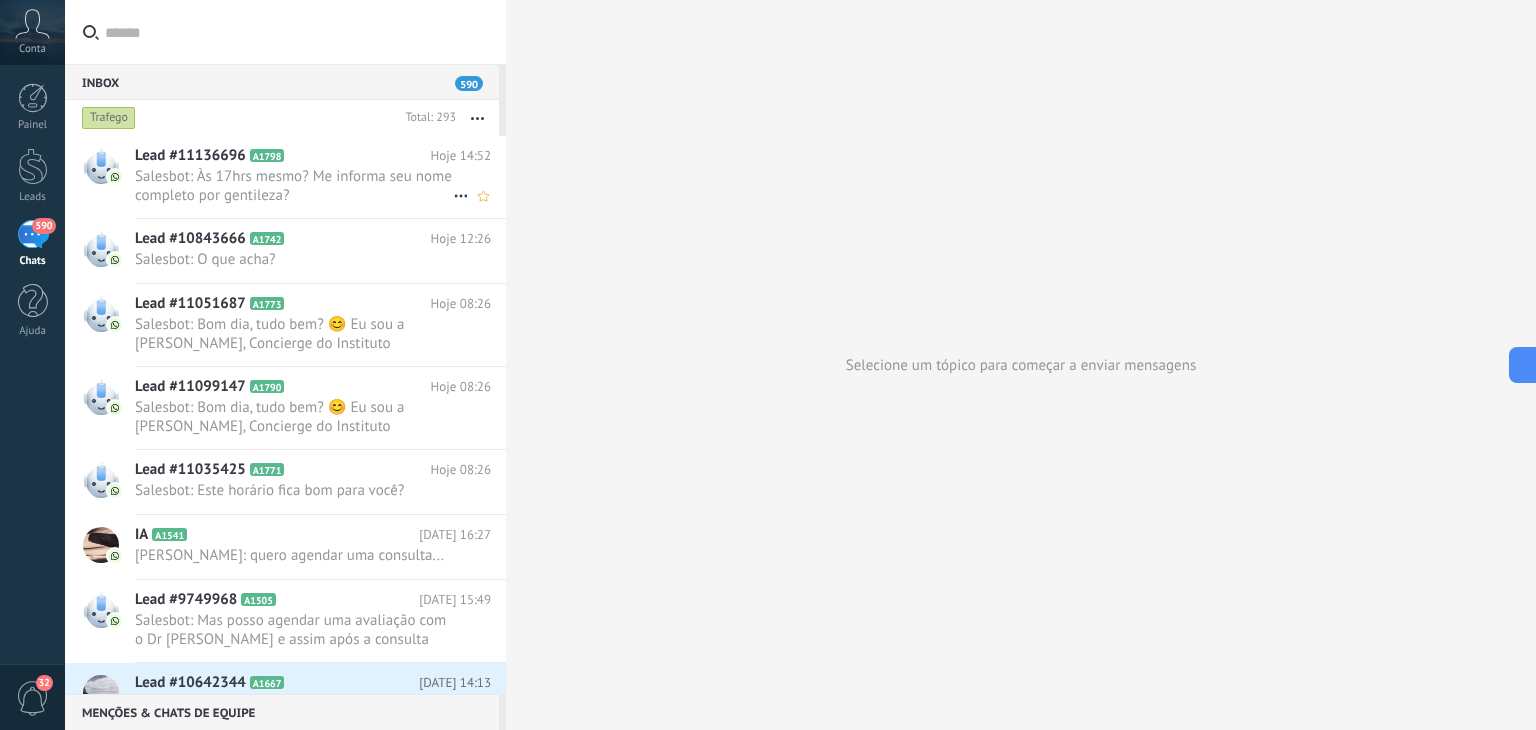 click on "Salesbot: Às 17hrs mesmo? Me informa seu nome completo por gentileza?" at bounding box center [294, 186] 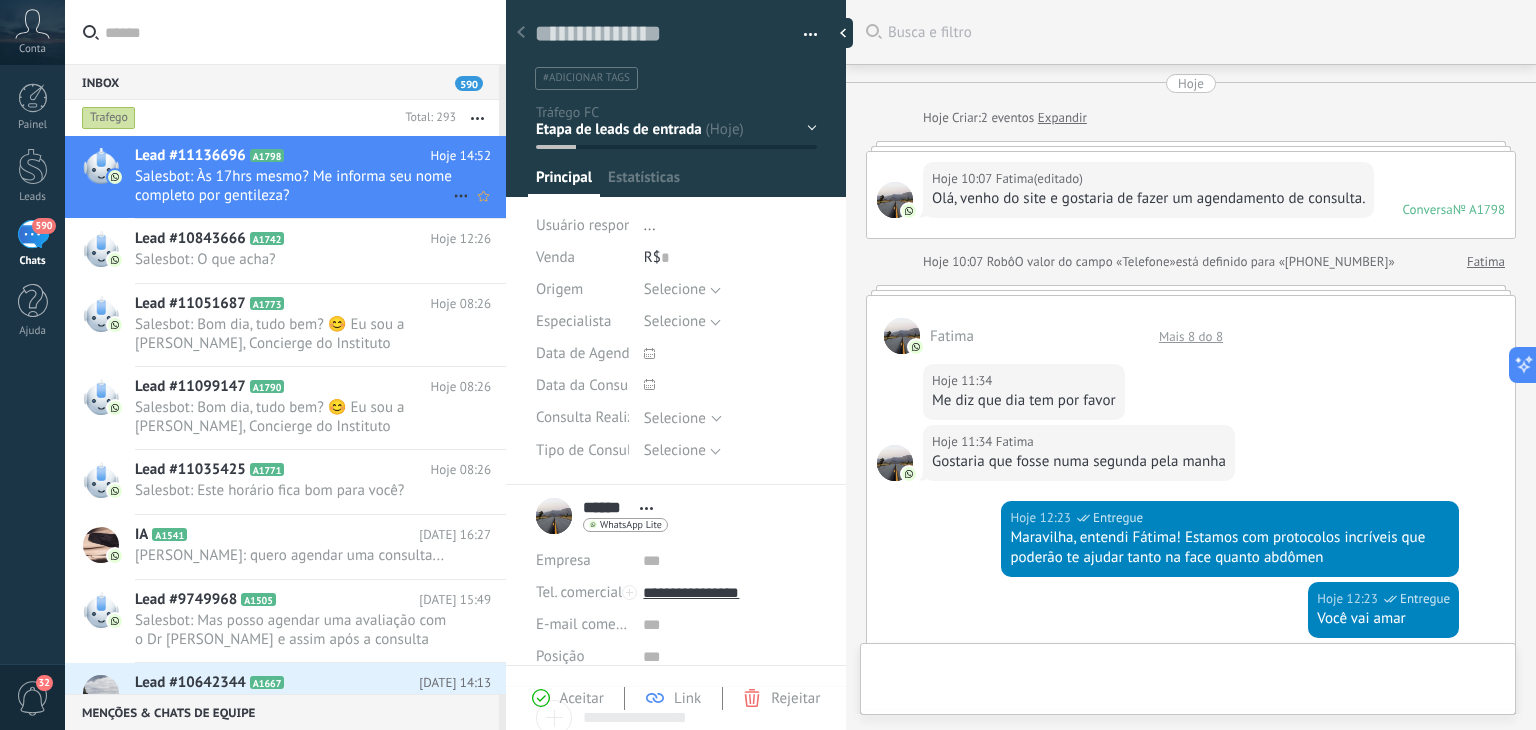 scroll, scrollTop: 739, scrollLeft: 0, axis: vertical 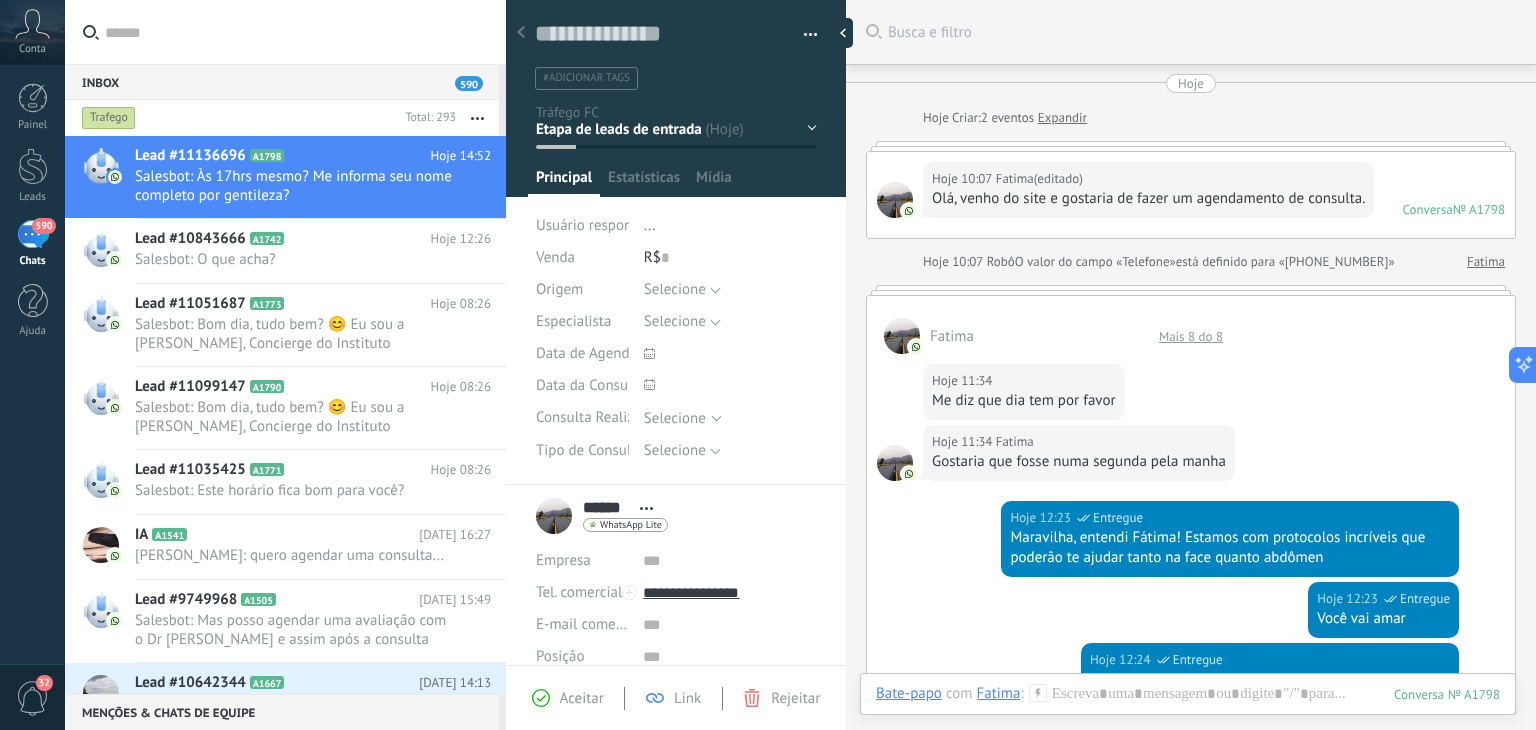 click on "Mais 8 do 8" at bounding box center (1191, 336) 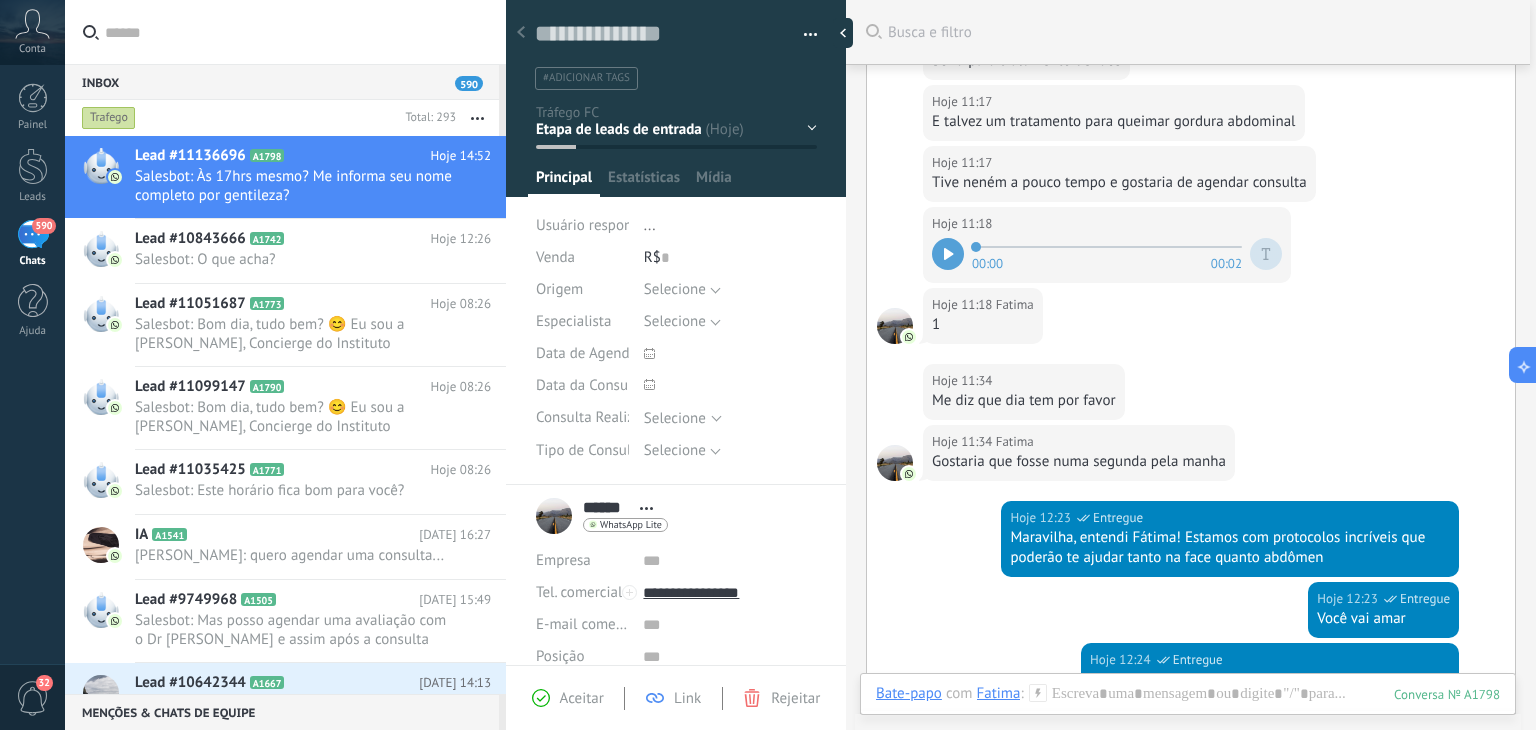 scroll, scrollTop: 0, scrollLeft: 0, axis: both 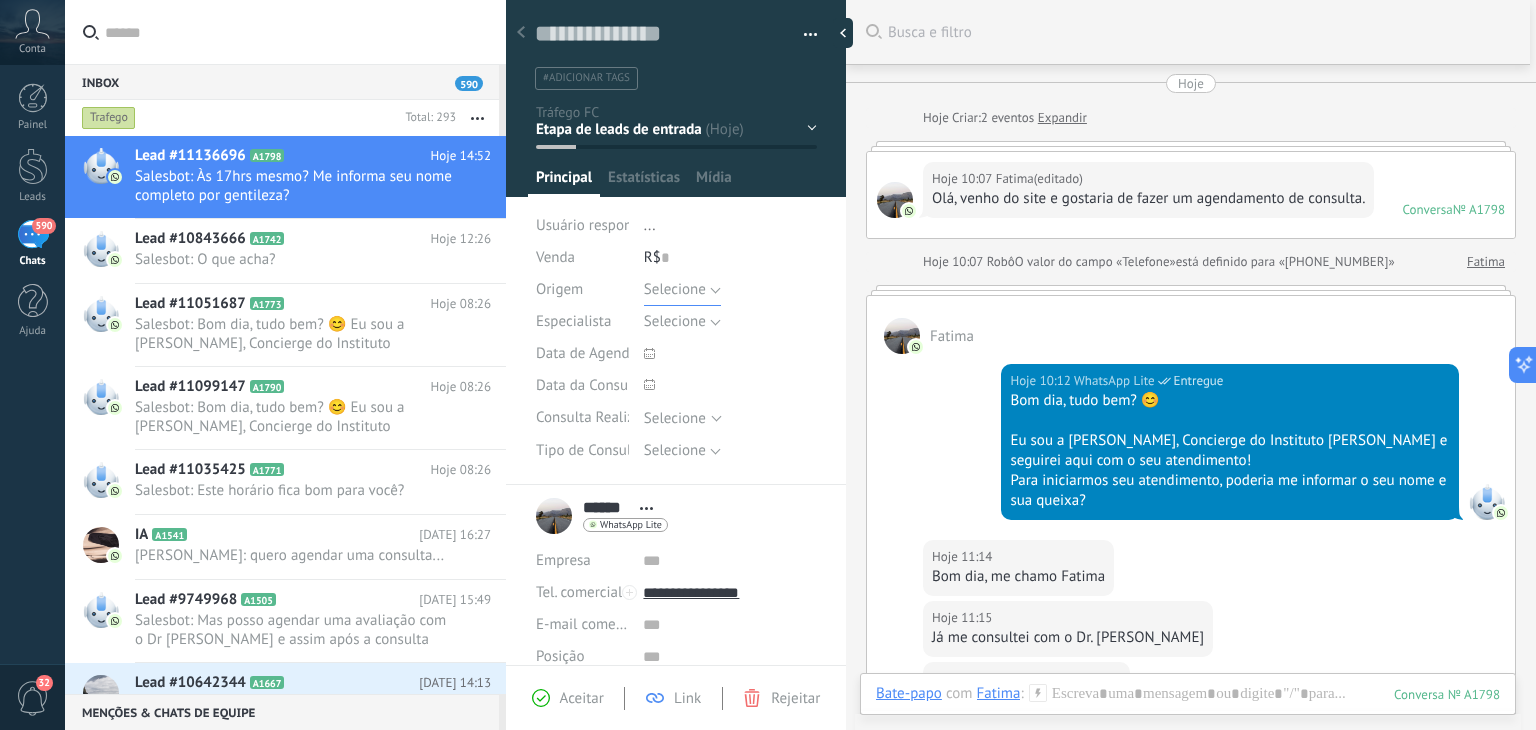 click on "Selecione" at bounding box center [682, 290] 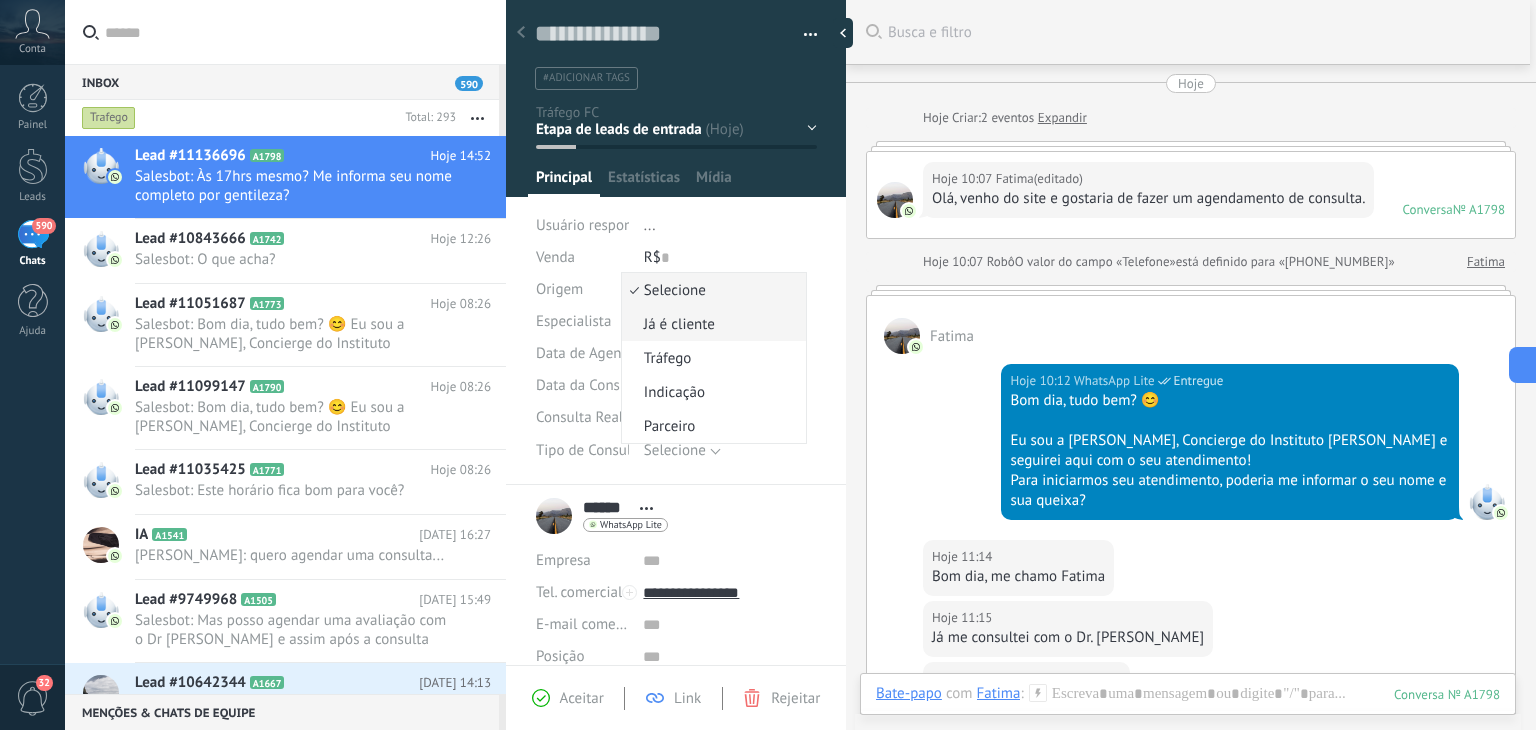 click on "Já é cliente" at bounding box center [711, 324] 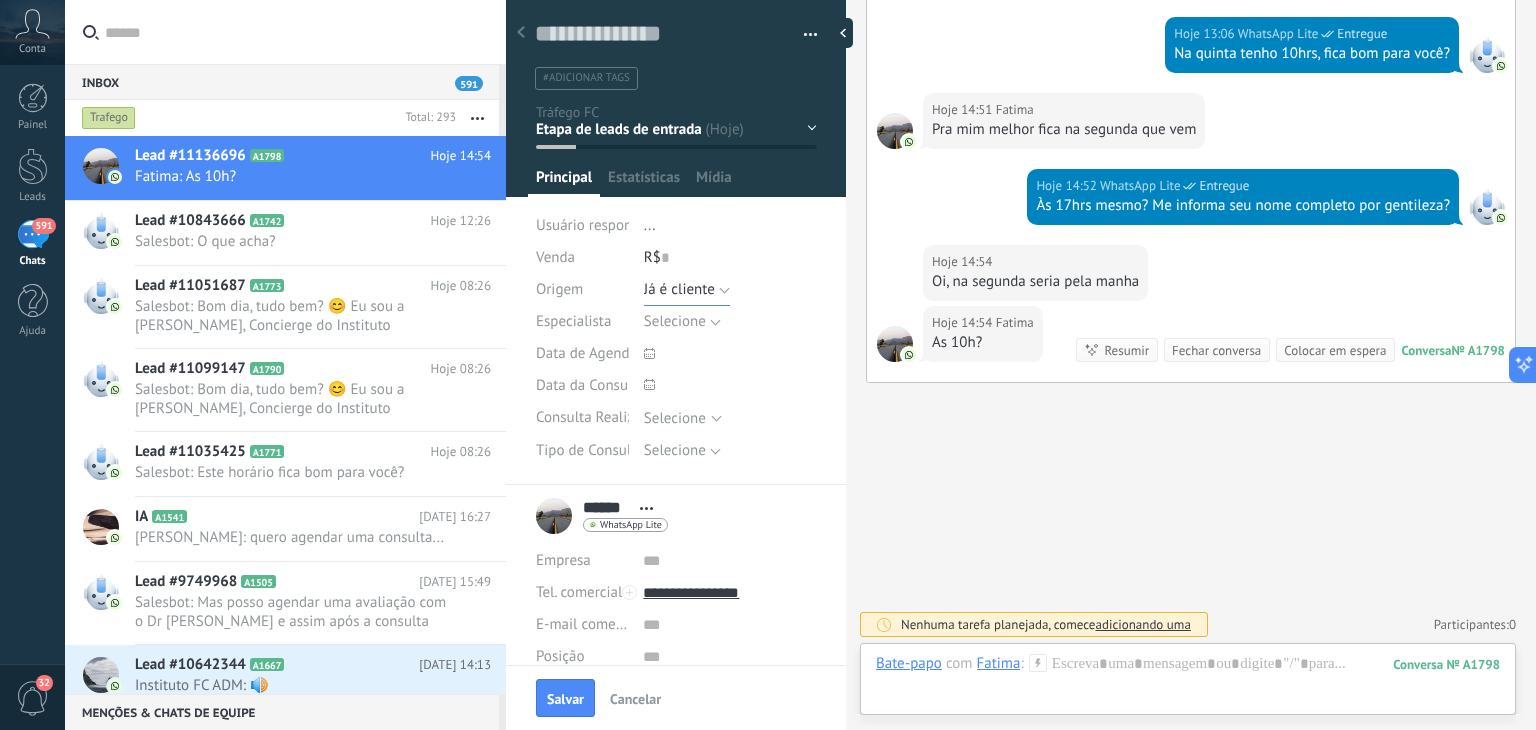 scroll, scrollTop: 1582, scrollLeft: 0, axis: vertical 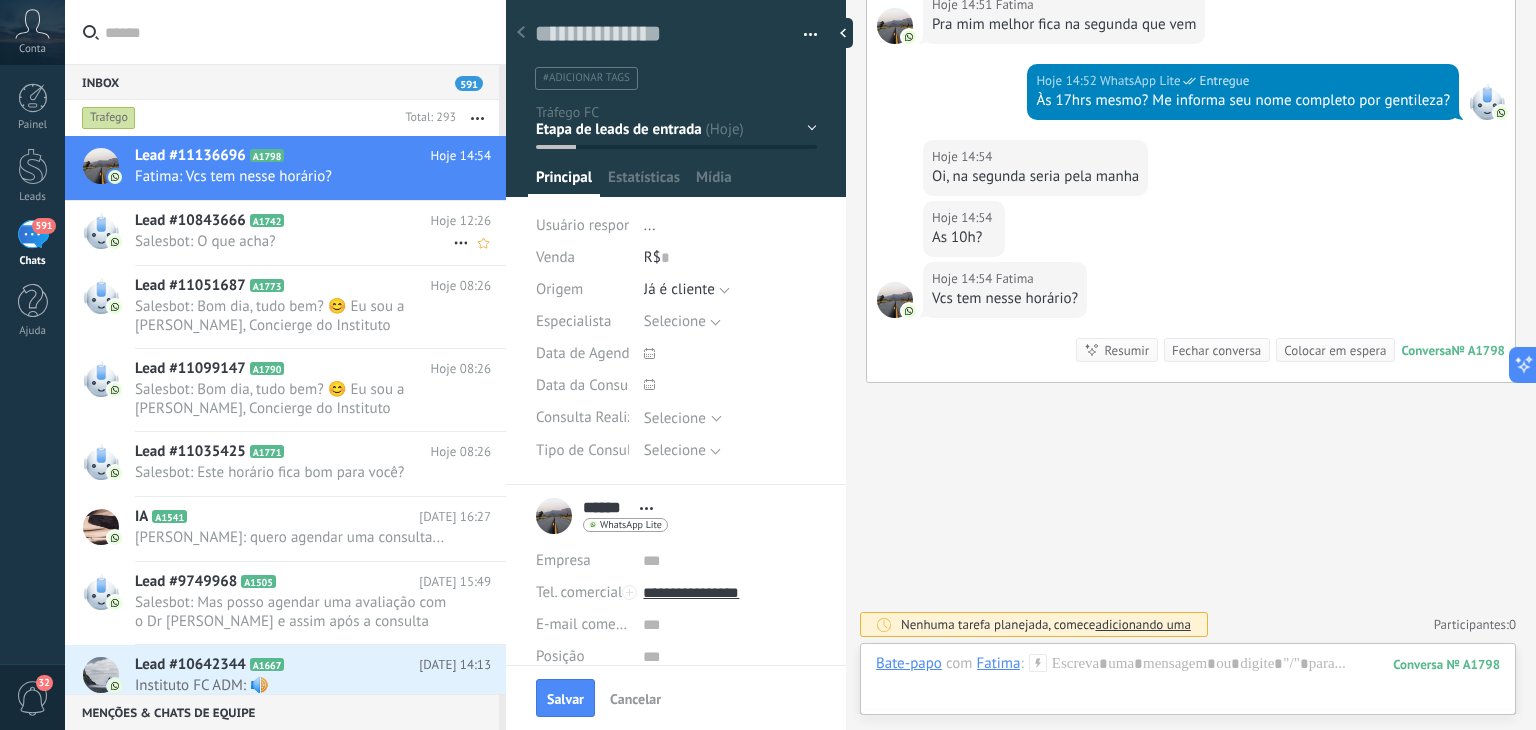 click on "Salesbot: O que acha?" at bounding box center (294, 241) 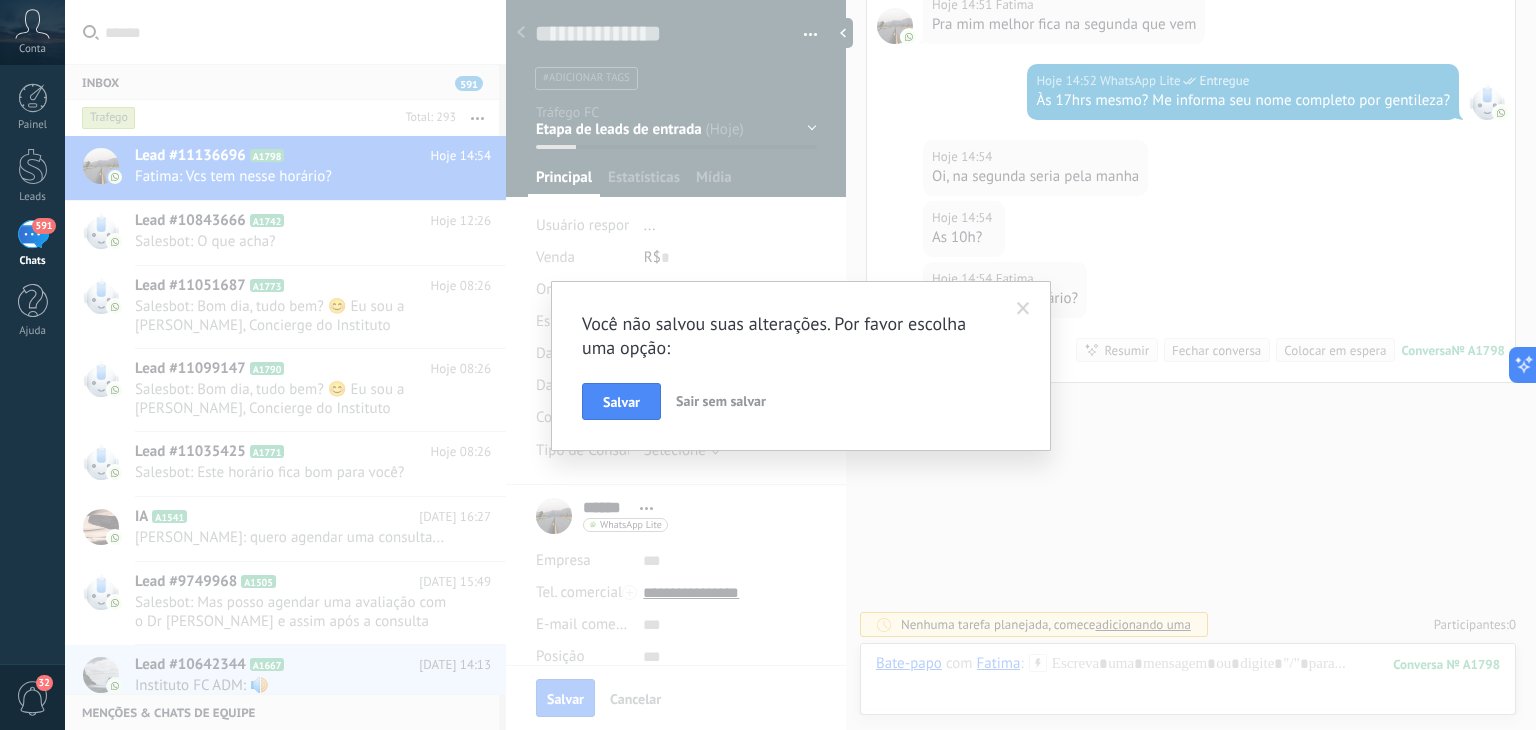 click at bounding box center [1023, 309] 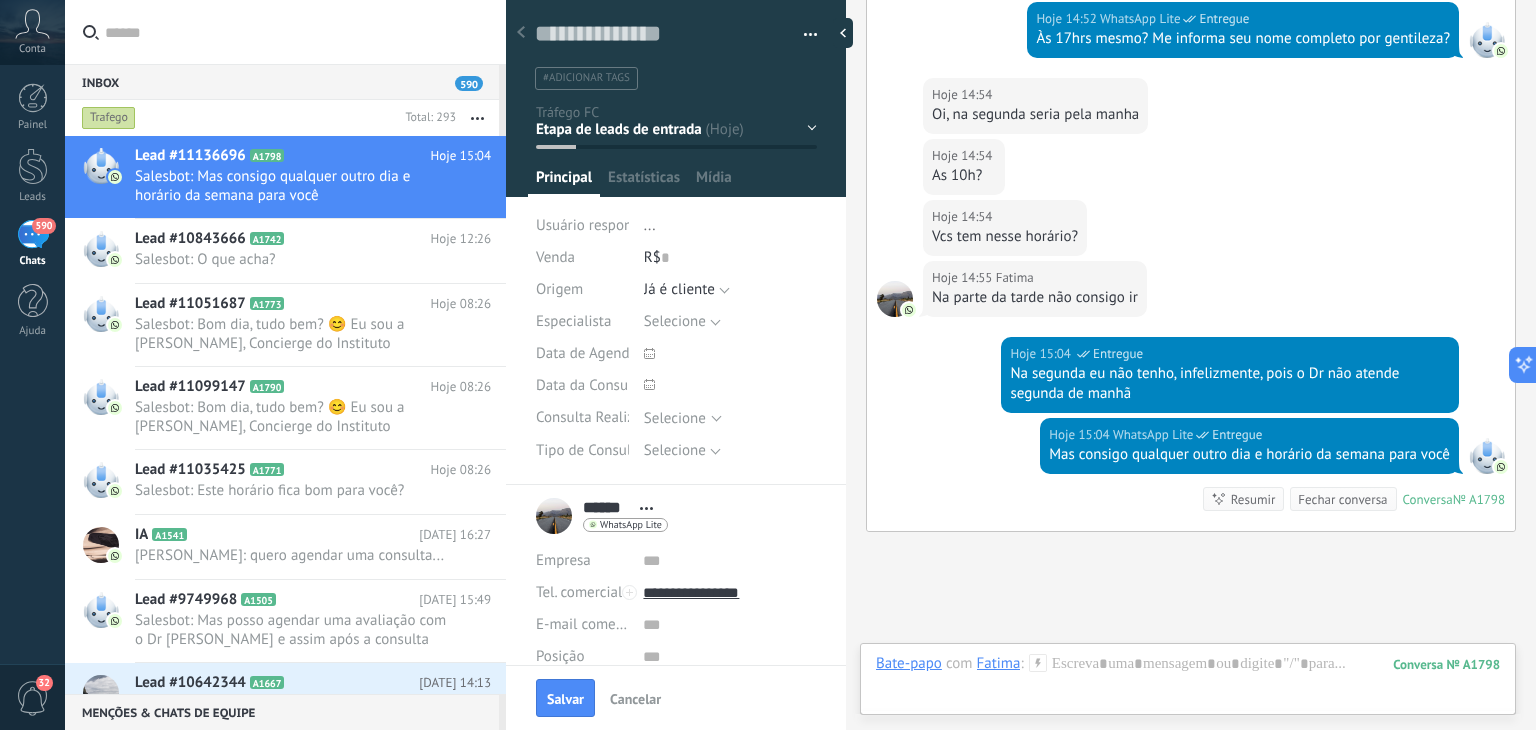 scroll, scrollTop: 1793, scrollLeft: 0, axis: vertical 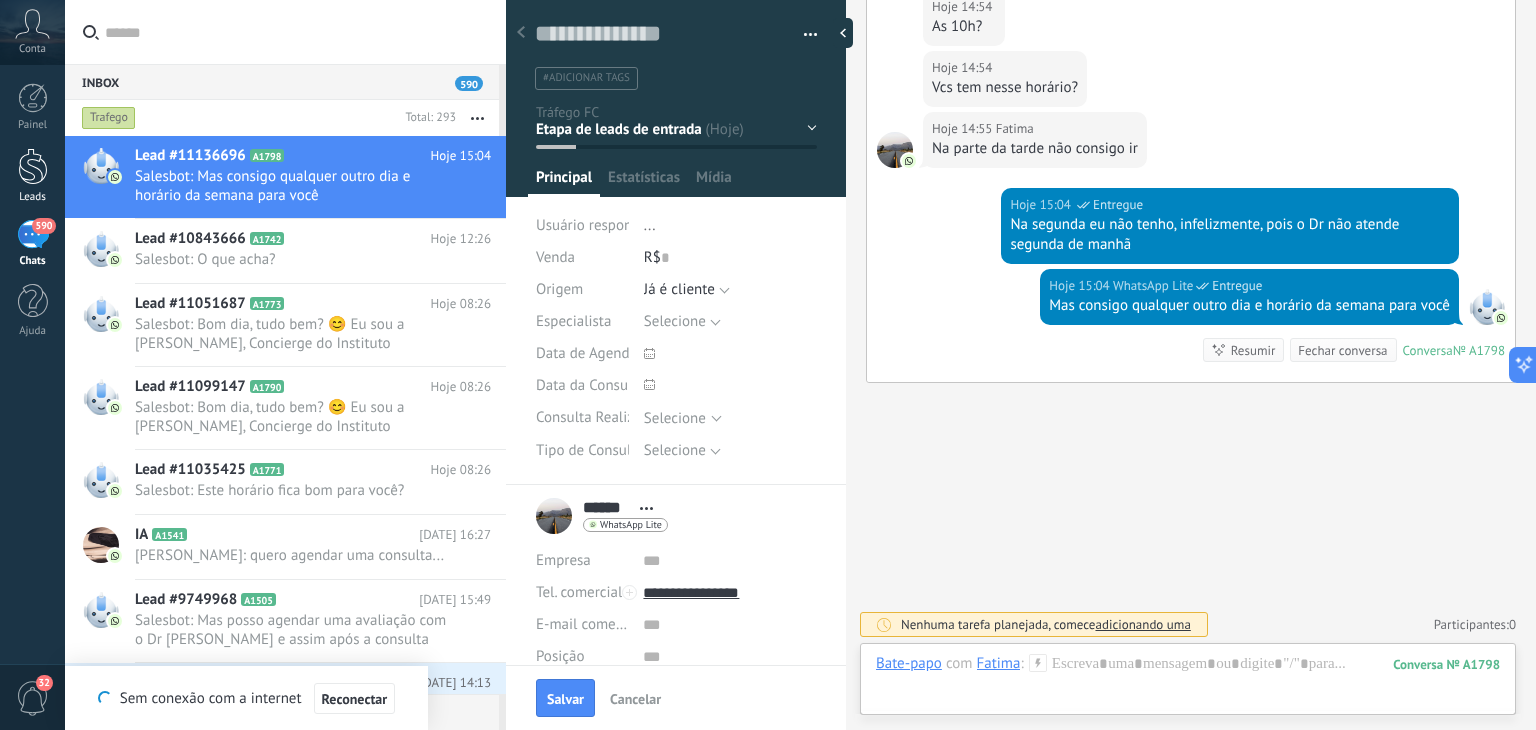 click at bounding box center (33, 166) 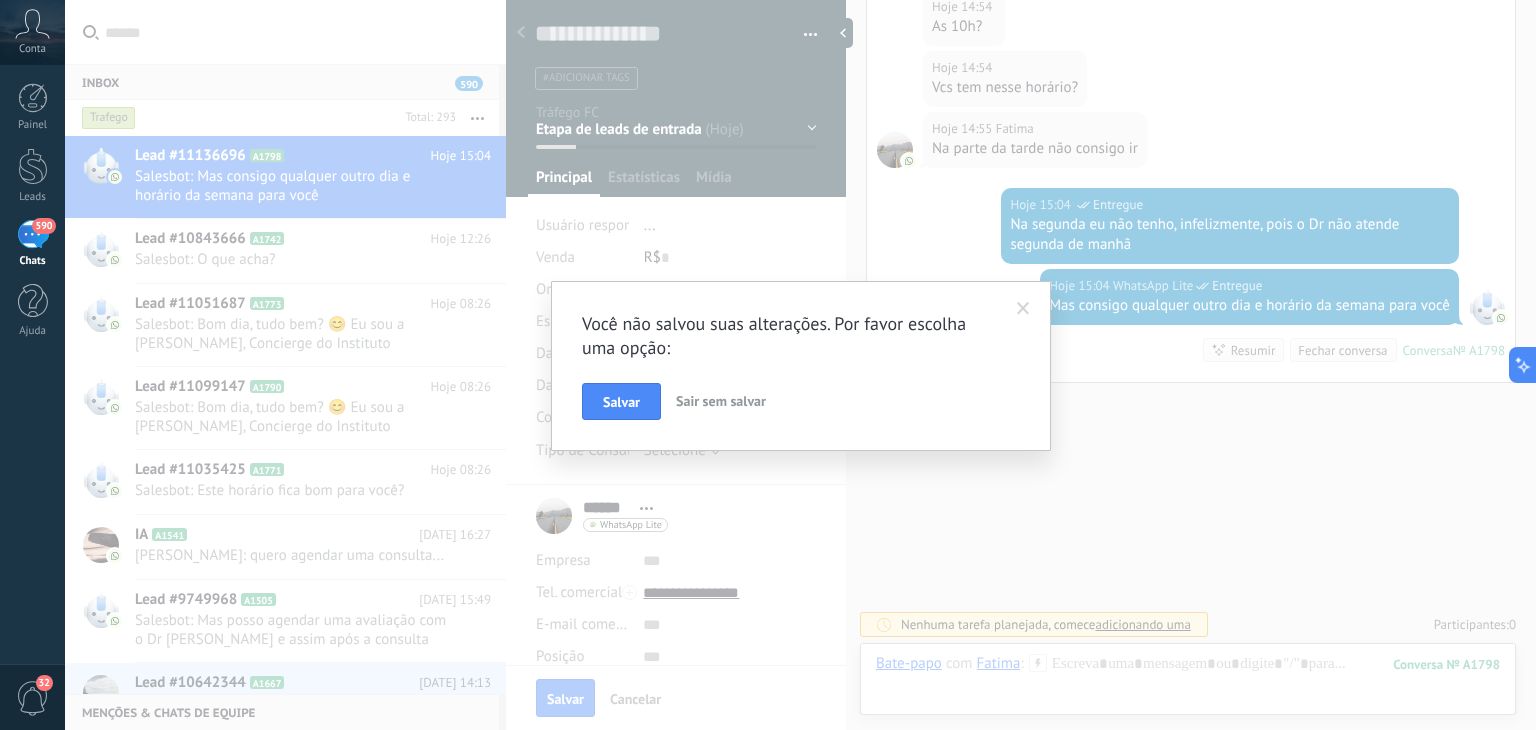 click at bounding box center [1023, 309] 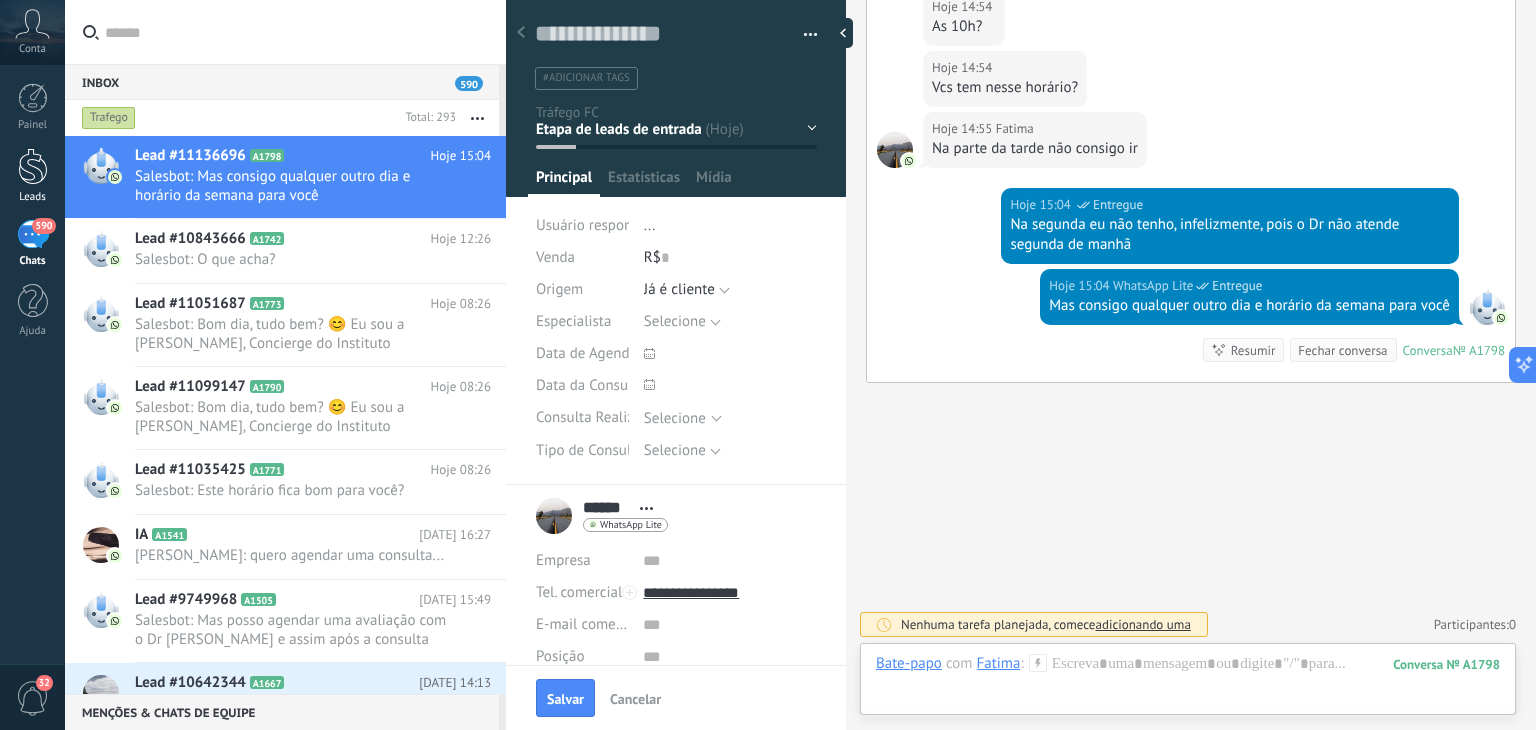 click at bounding box center (33, 166) 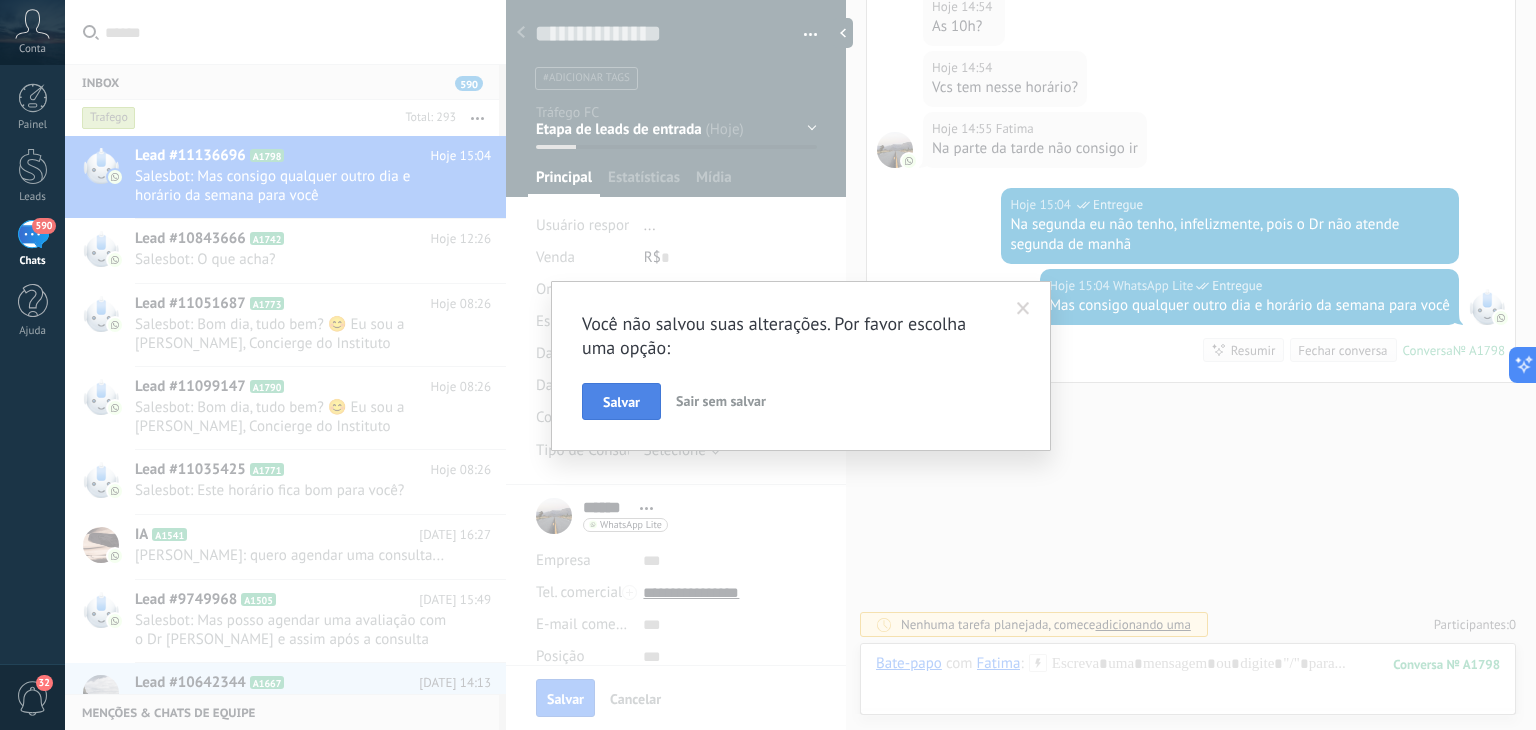 click on "Salvar" at bounding box center (621, 402) 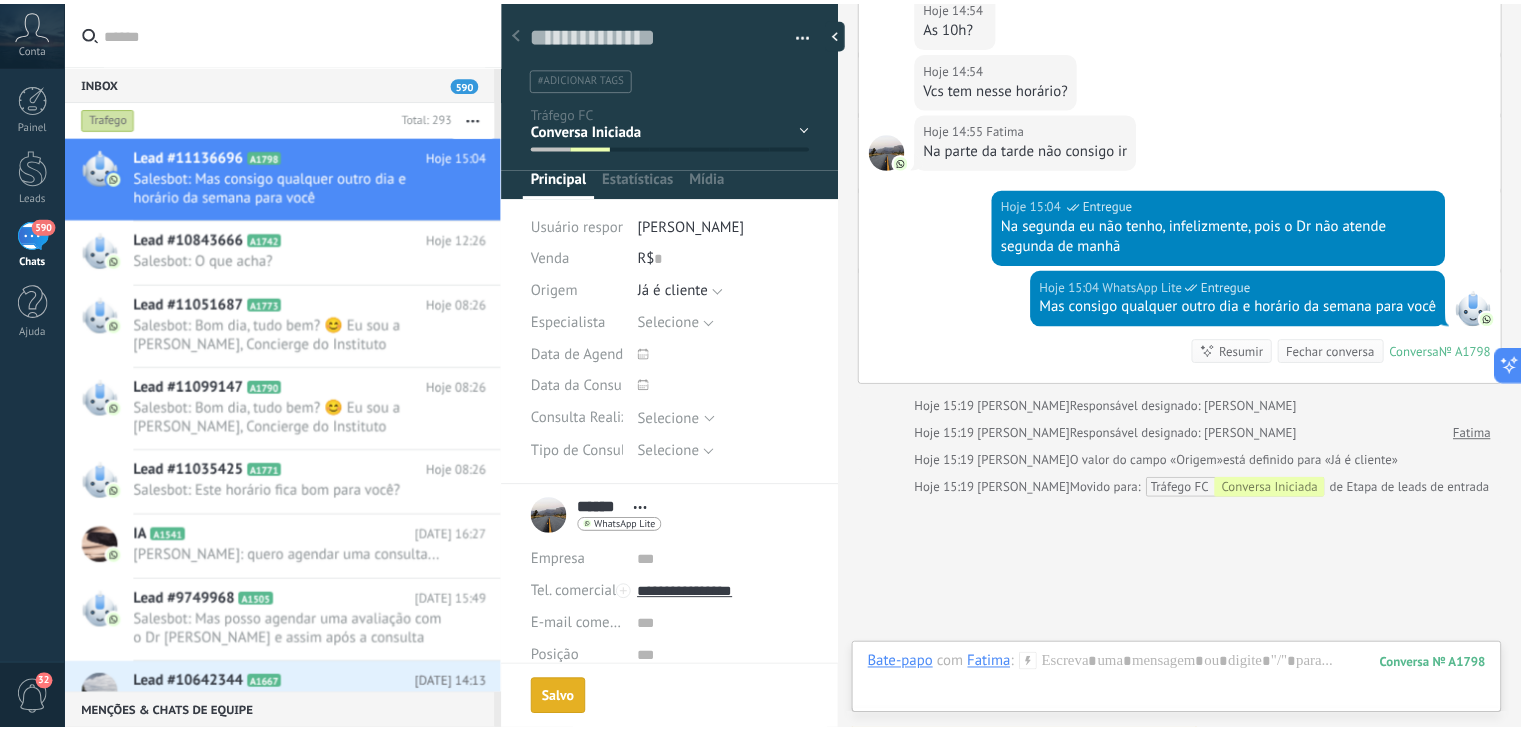 scroll, scrollTop: 1908, scrollLeft: 0, axis: vertical 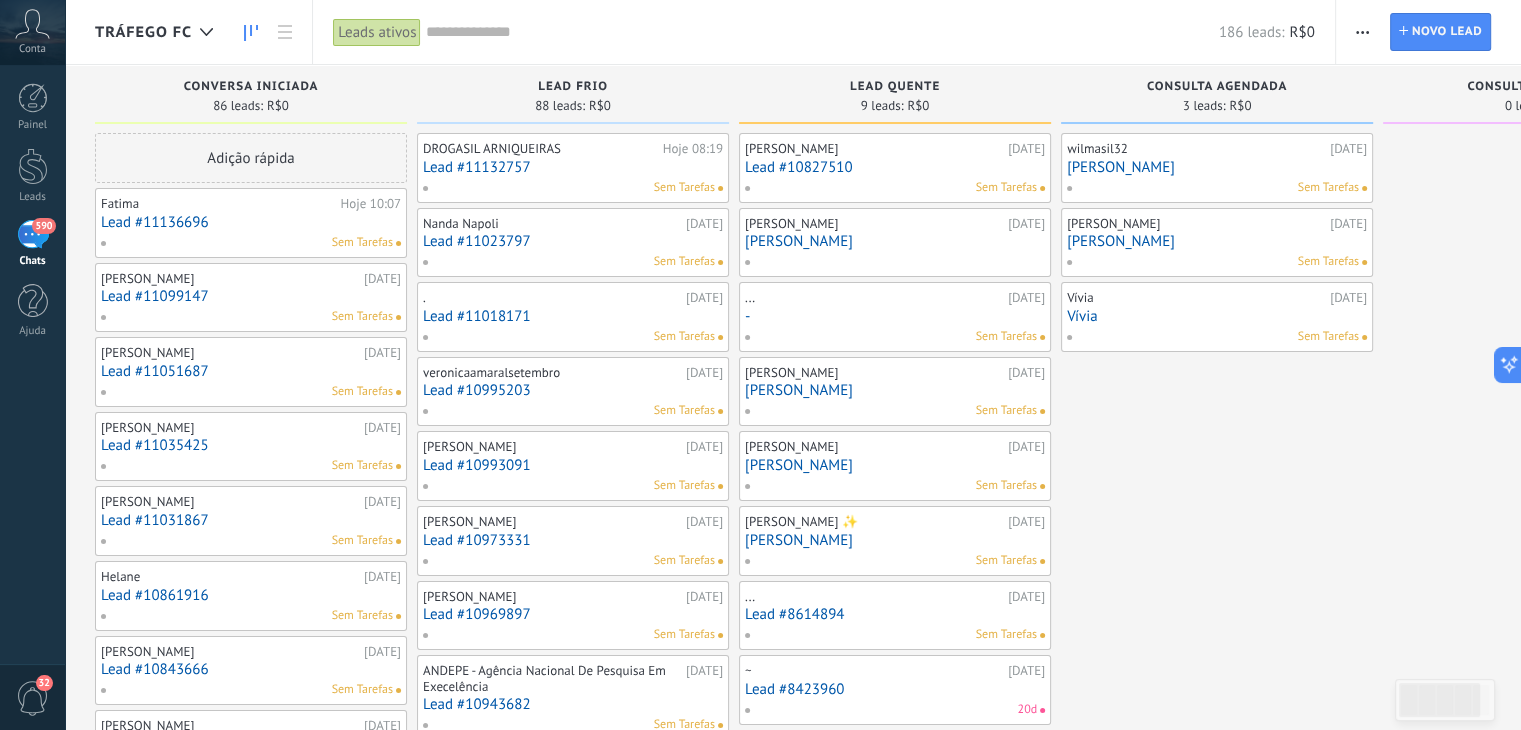 click at bounding box center (822, 32) 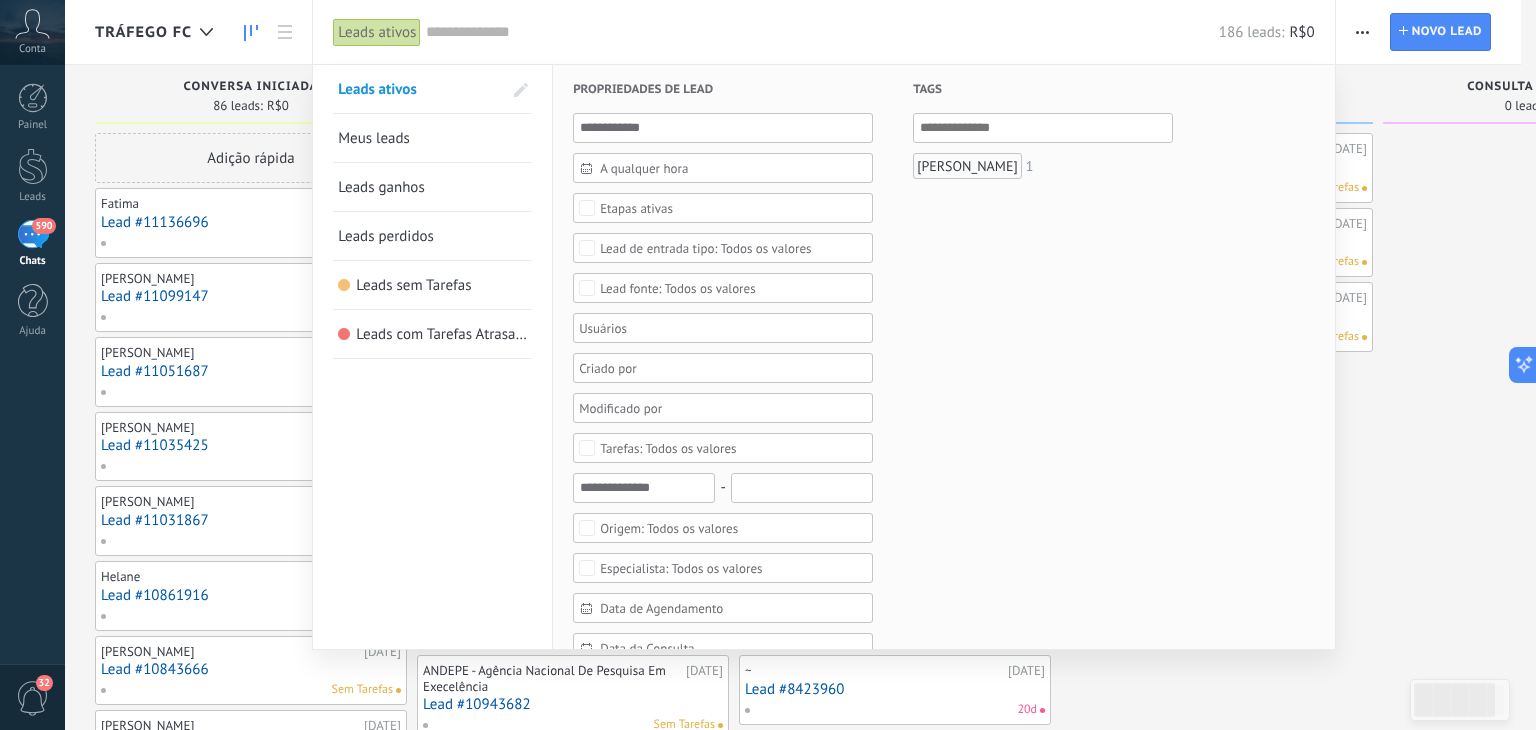 click on "Leads ganhos" at bounding box center (381, 187) 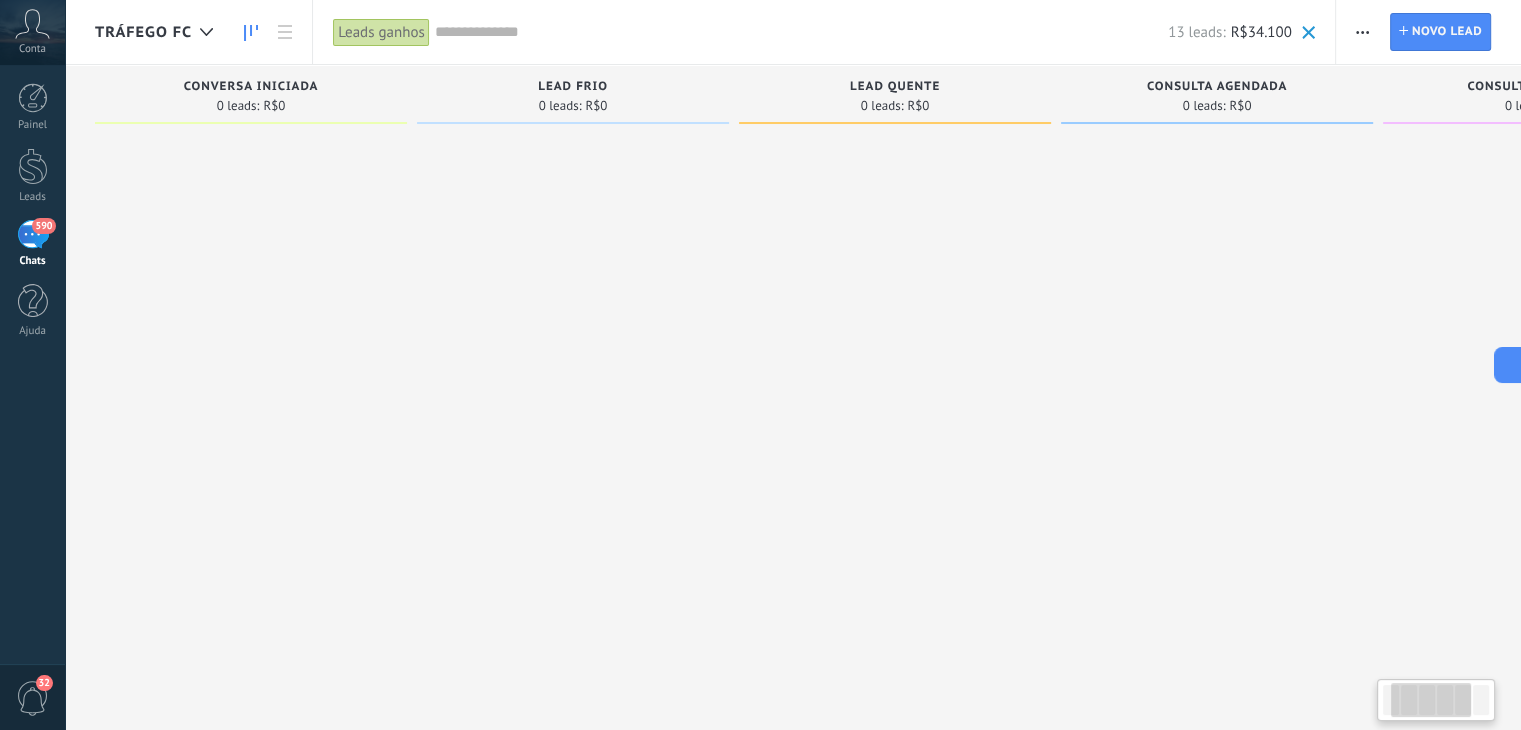 scroll, scrollTop: 0, scrollLeft: 526, axis: horizontal 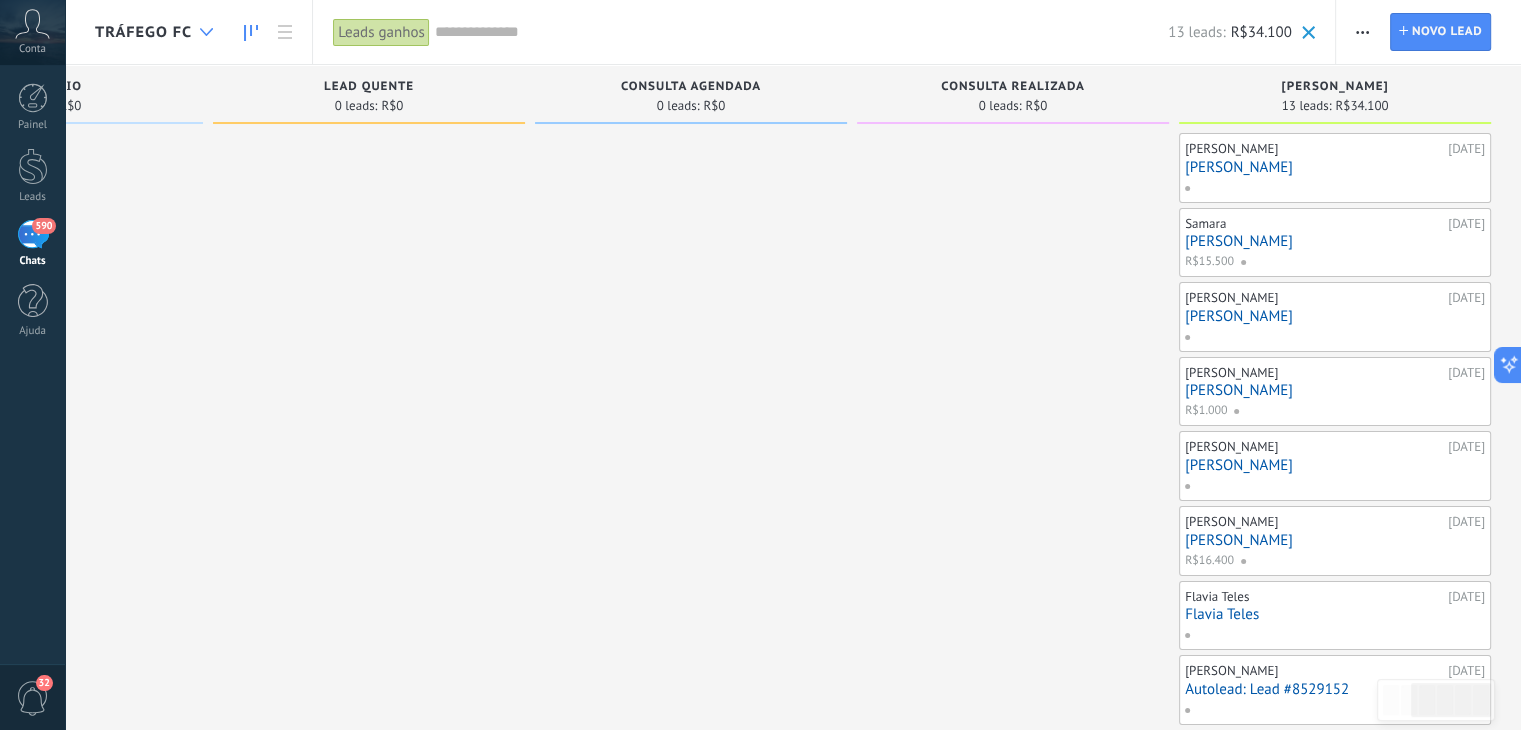 click at bounding box center [206, 32] 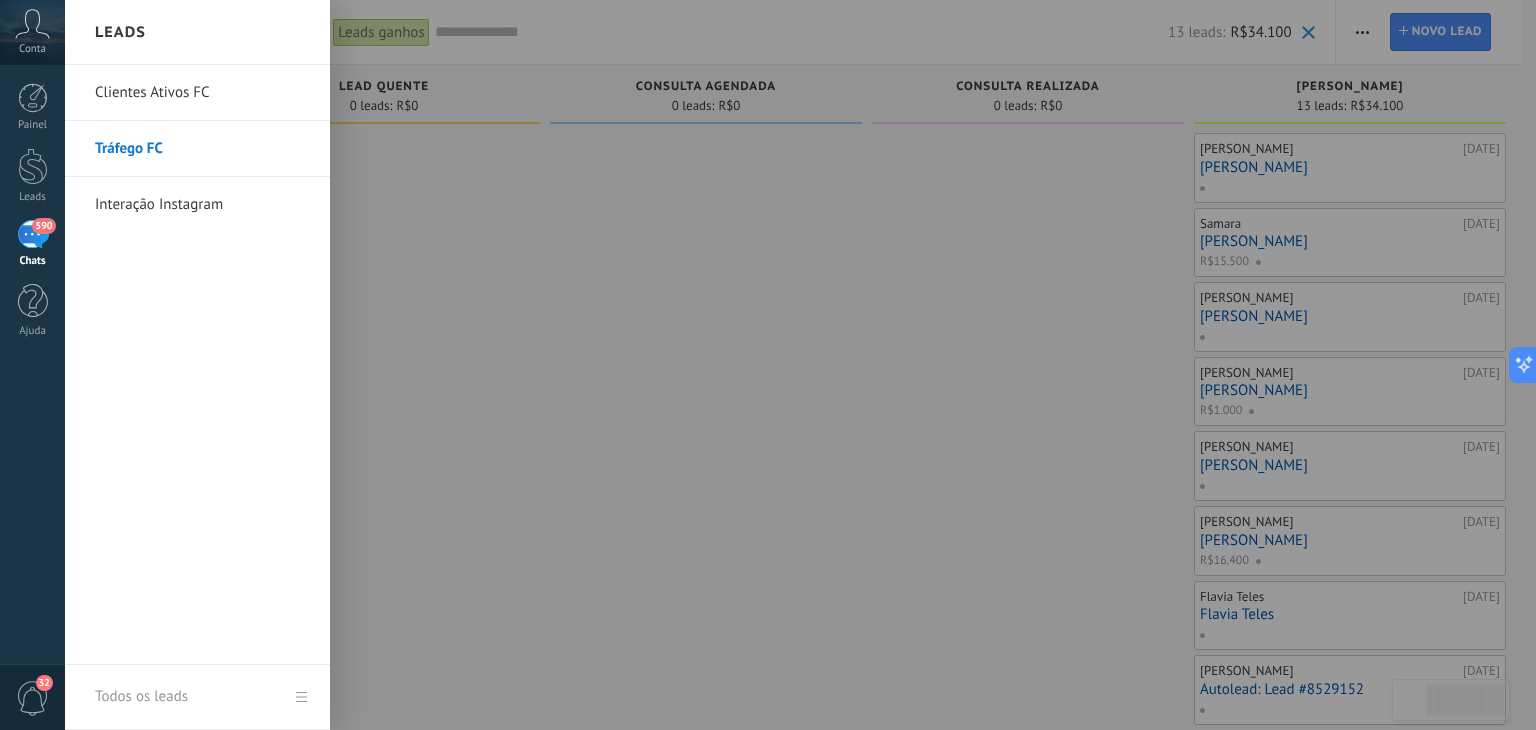 click on "Clientes Ativos FC" at bounding box center (202, 93) 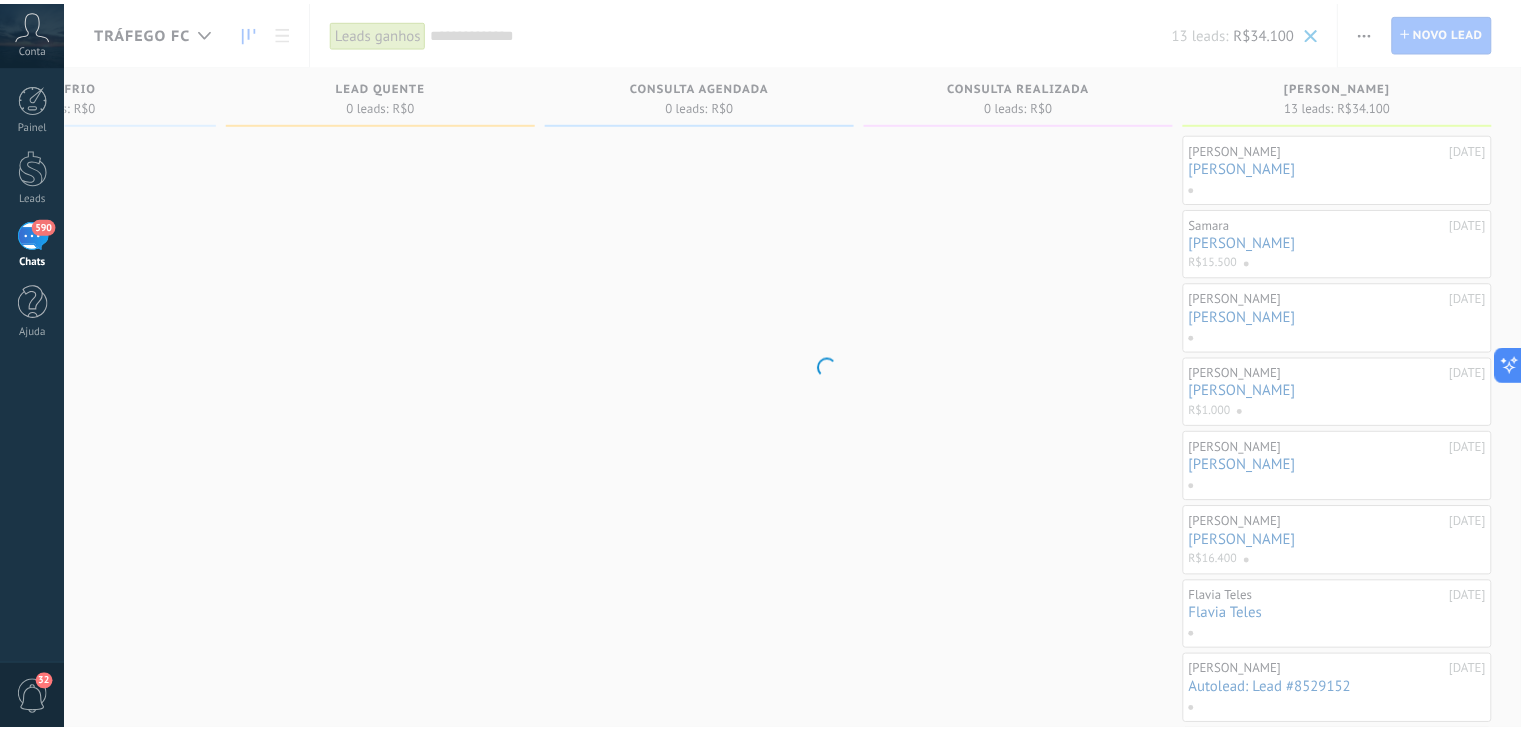 scroll, scrollTop: 0, scrollLeft: 511, axis: horizontal 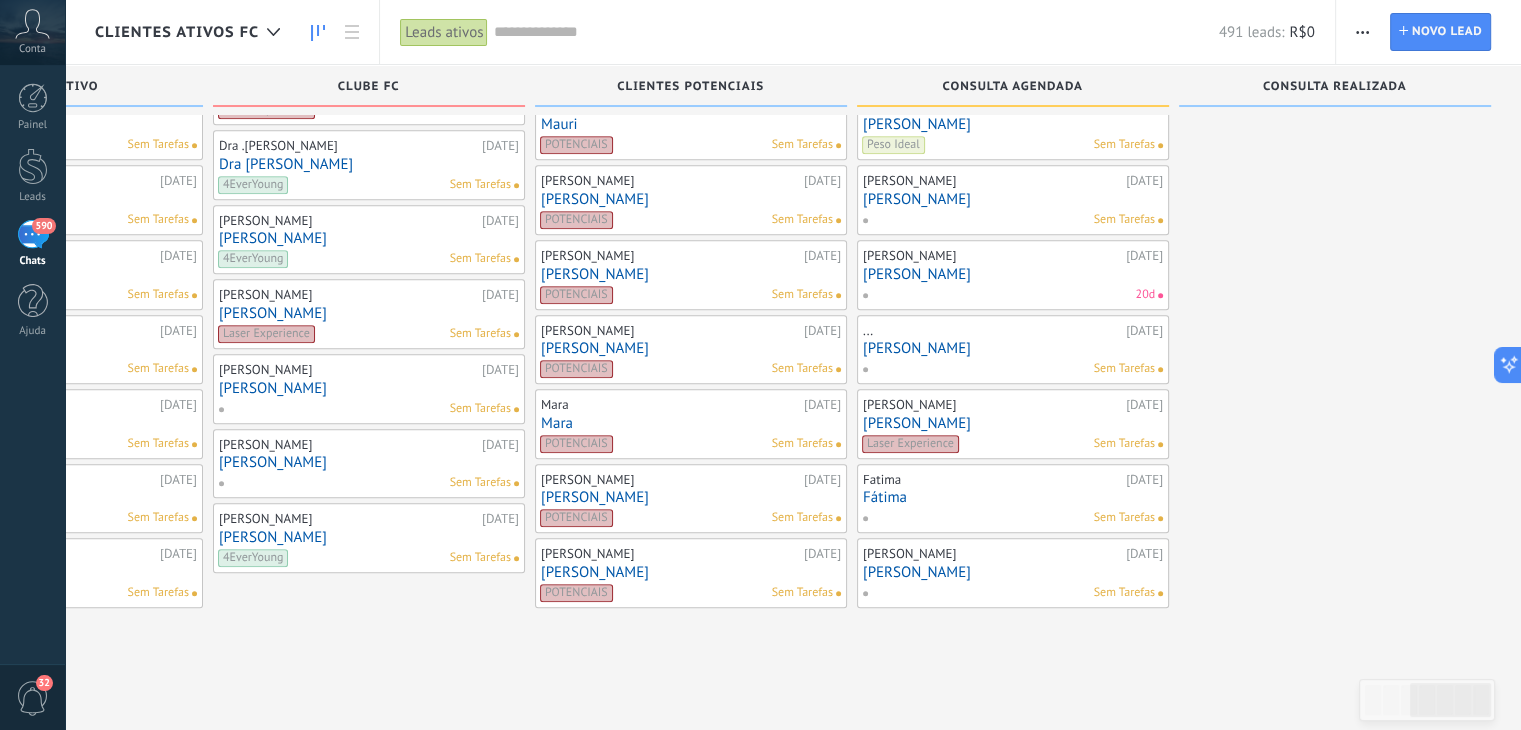 click on "[PERSON_NAME]" at bounding box center (691, 572) 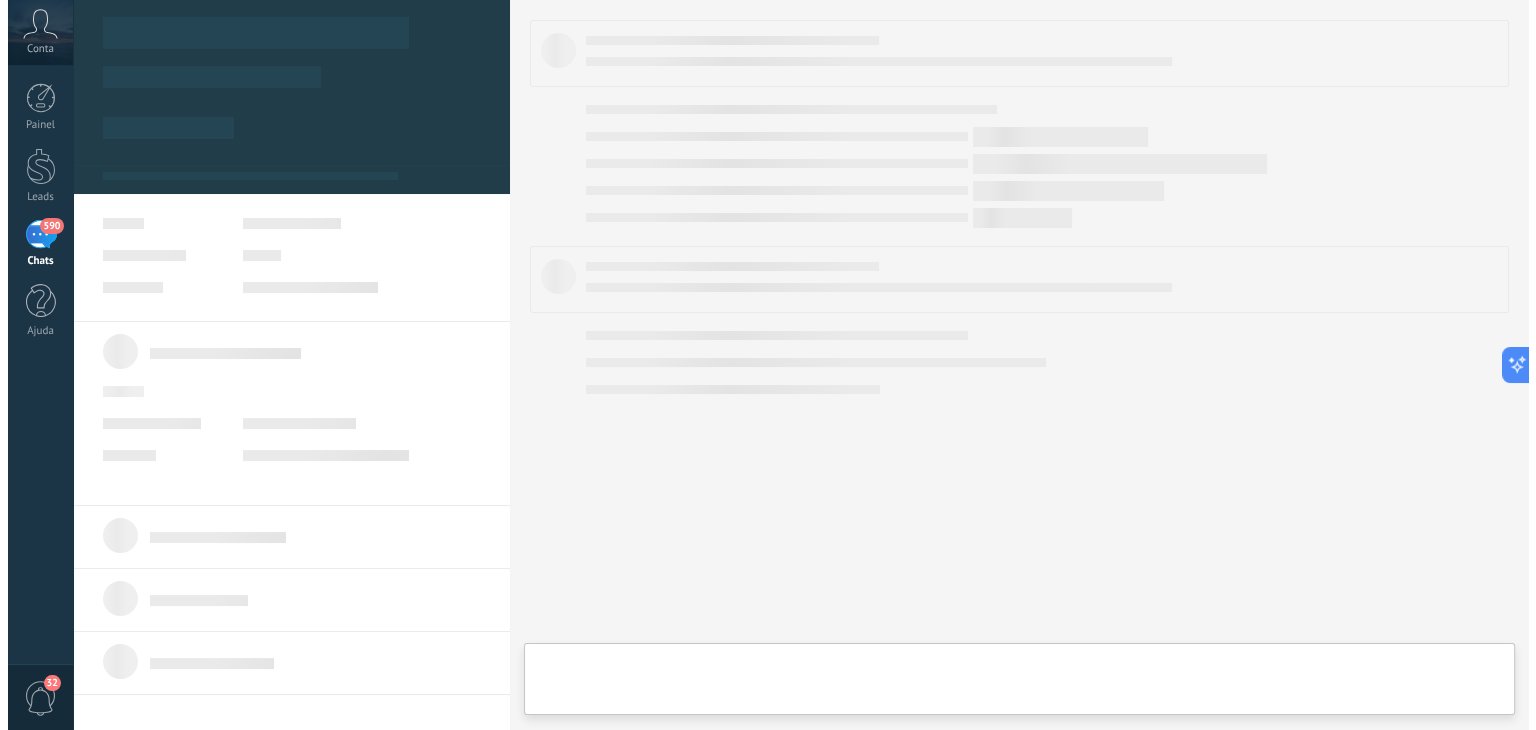 scroll, scrollTop: 0, scrollLeft: 843, axis: horizontal 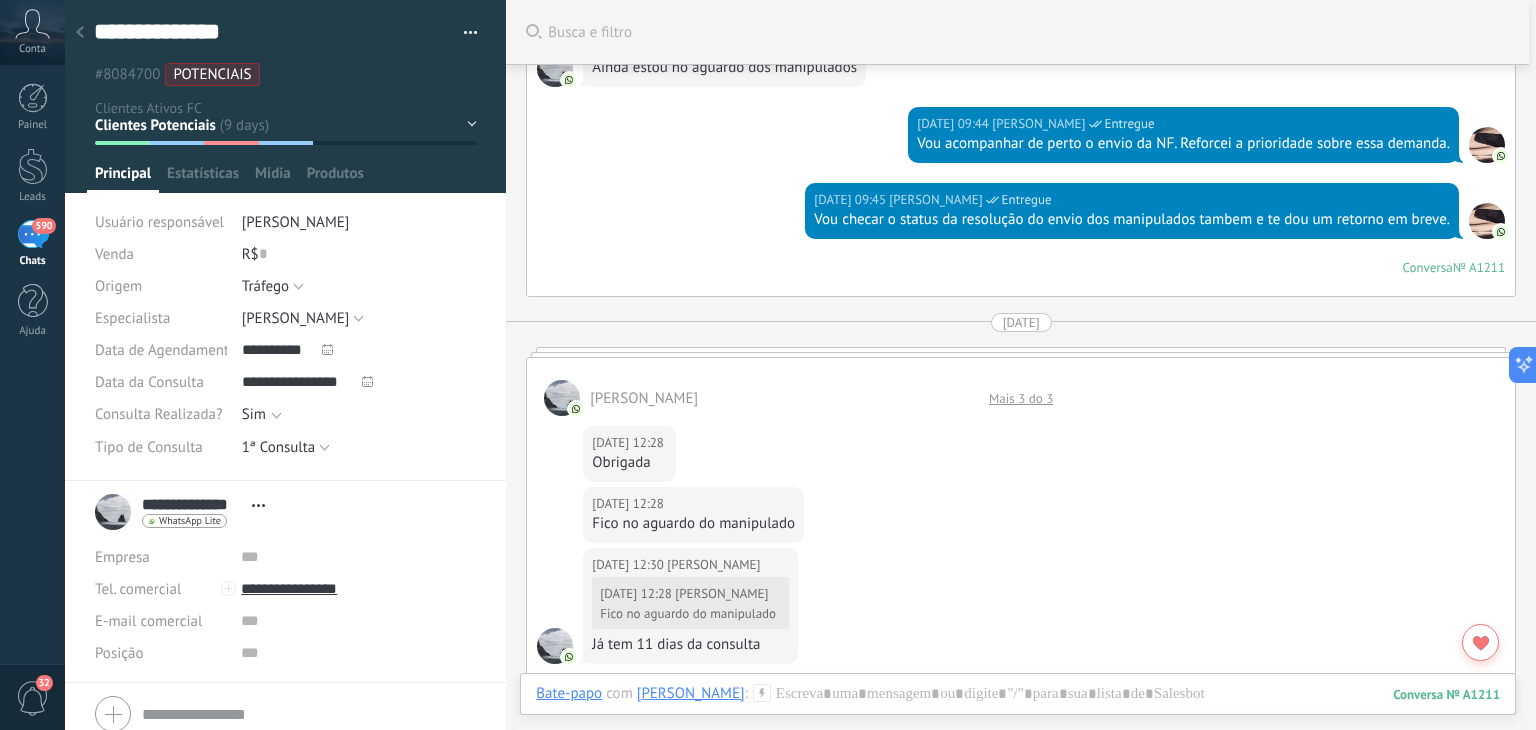 click on "Mais 3 do 3" at bounding box center (1021, 398) 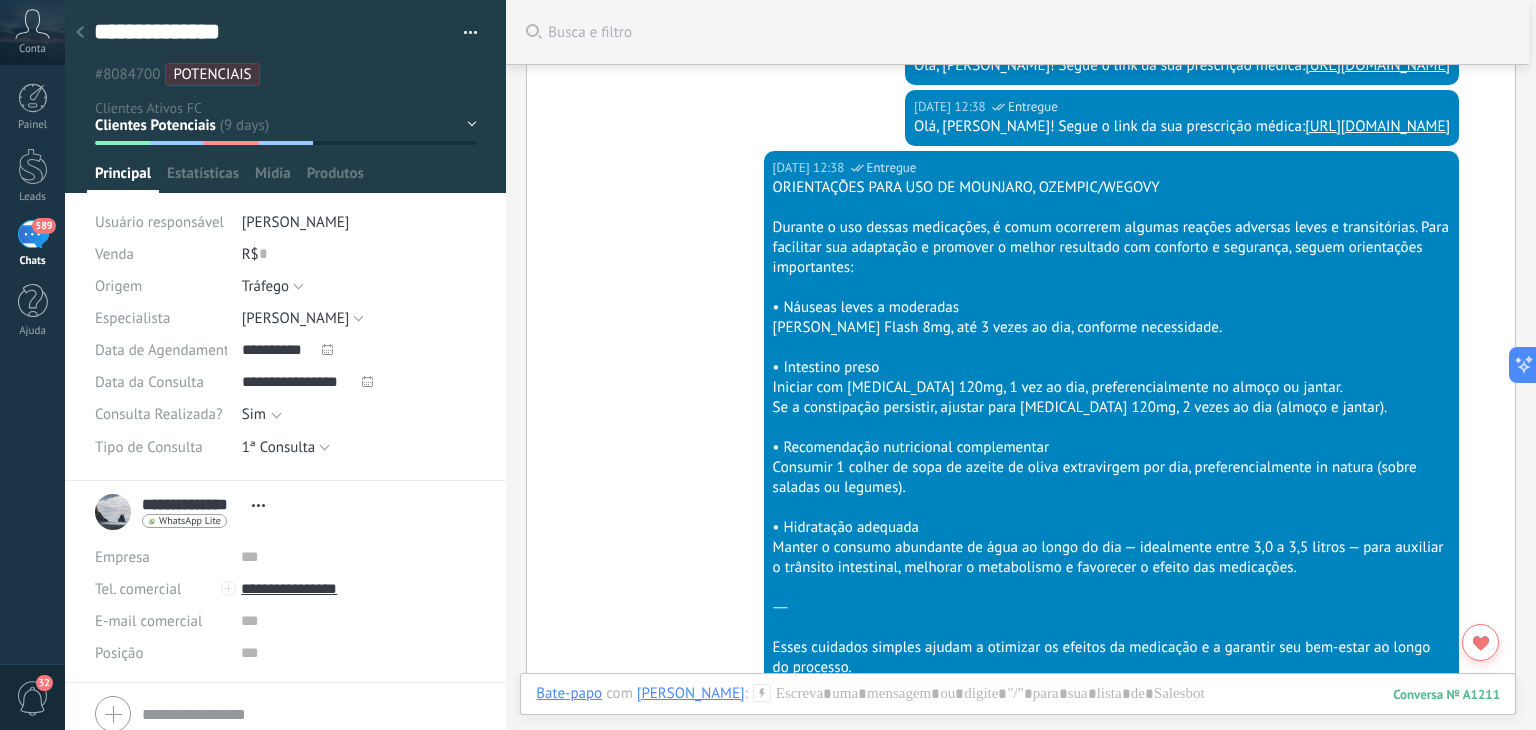 scroll, scrollTop: 8140, scrollLeft: 0, axis: vertical 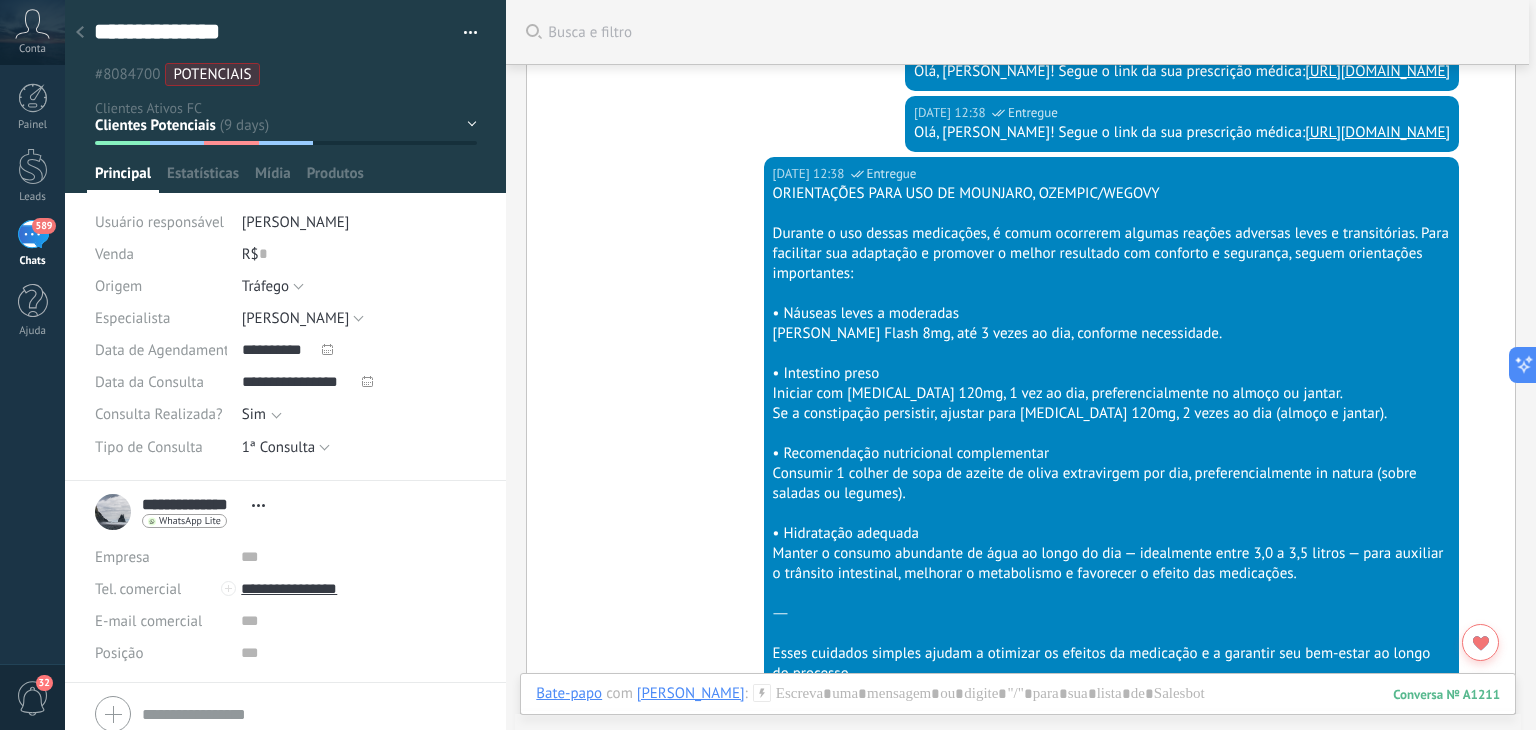 click on "Base de Clientes
Contato Ativo
Clube FC
Clientes Potenciais
Consulta Agendada
Consulta Realizada" at bounding box center (0, 0) 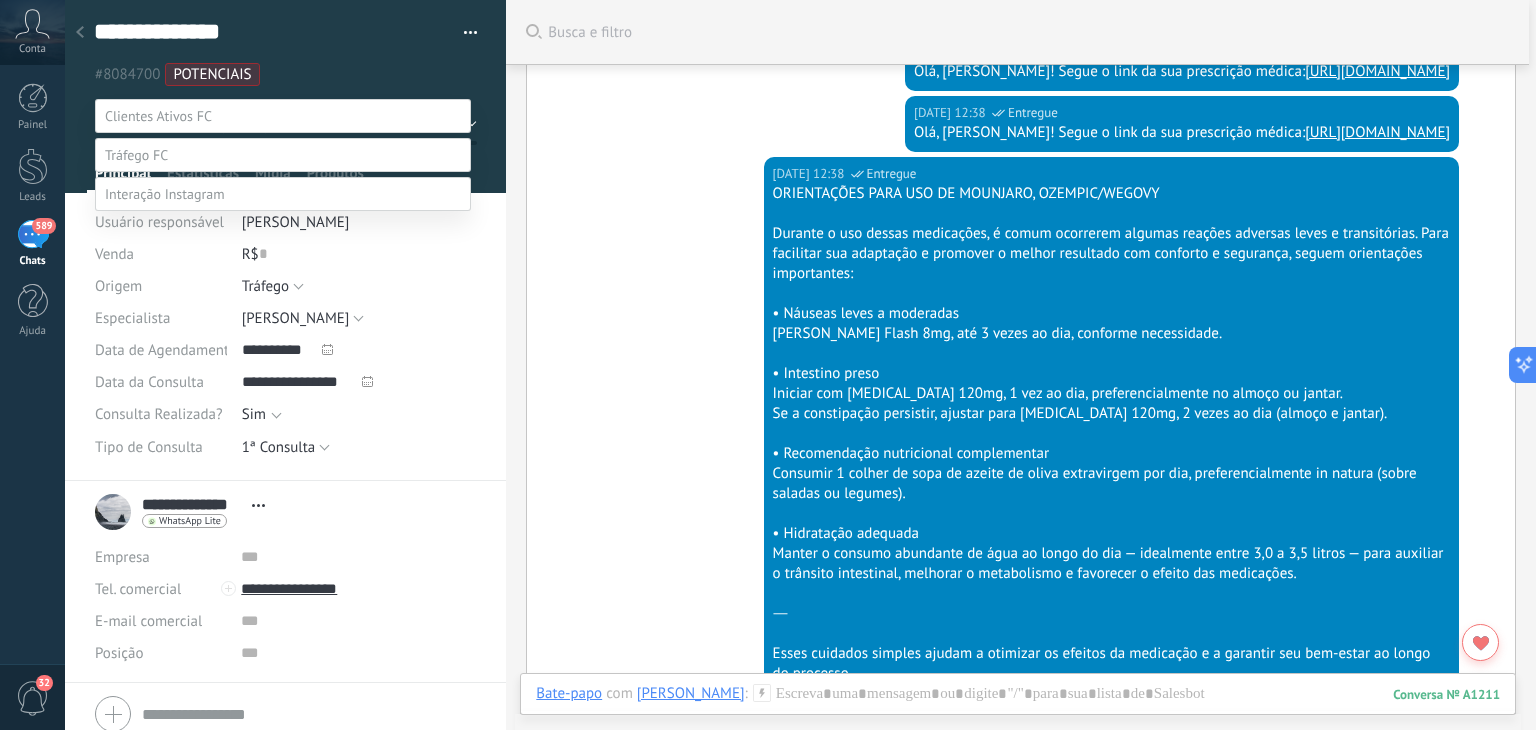 click on "Base de Clientes" at bounding box center (0, 0) 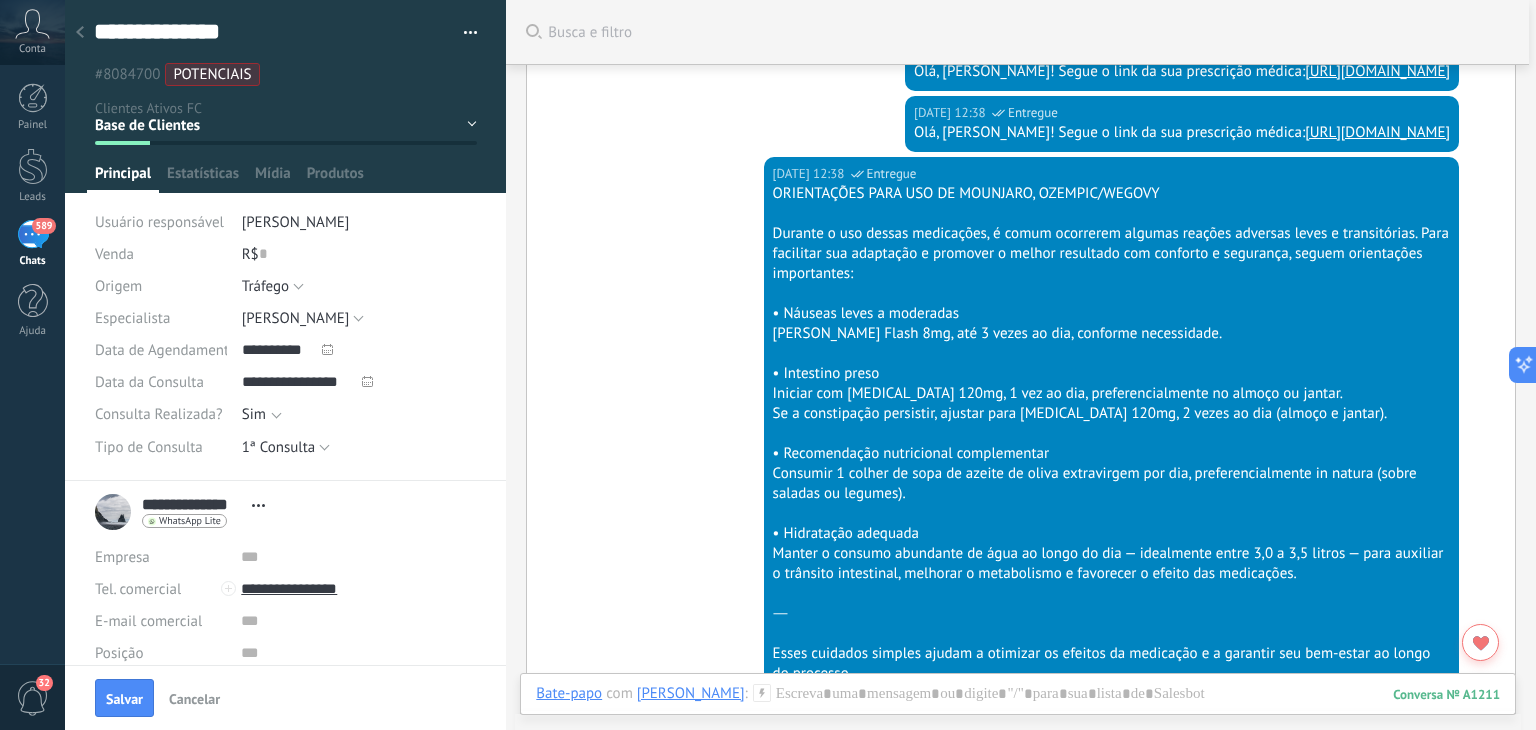 scroll, scrollTop: 0, scrollLeft: 0, axis: both 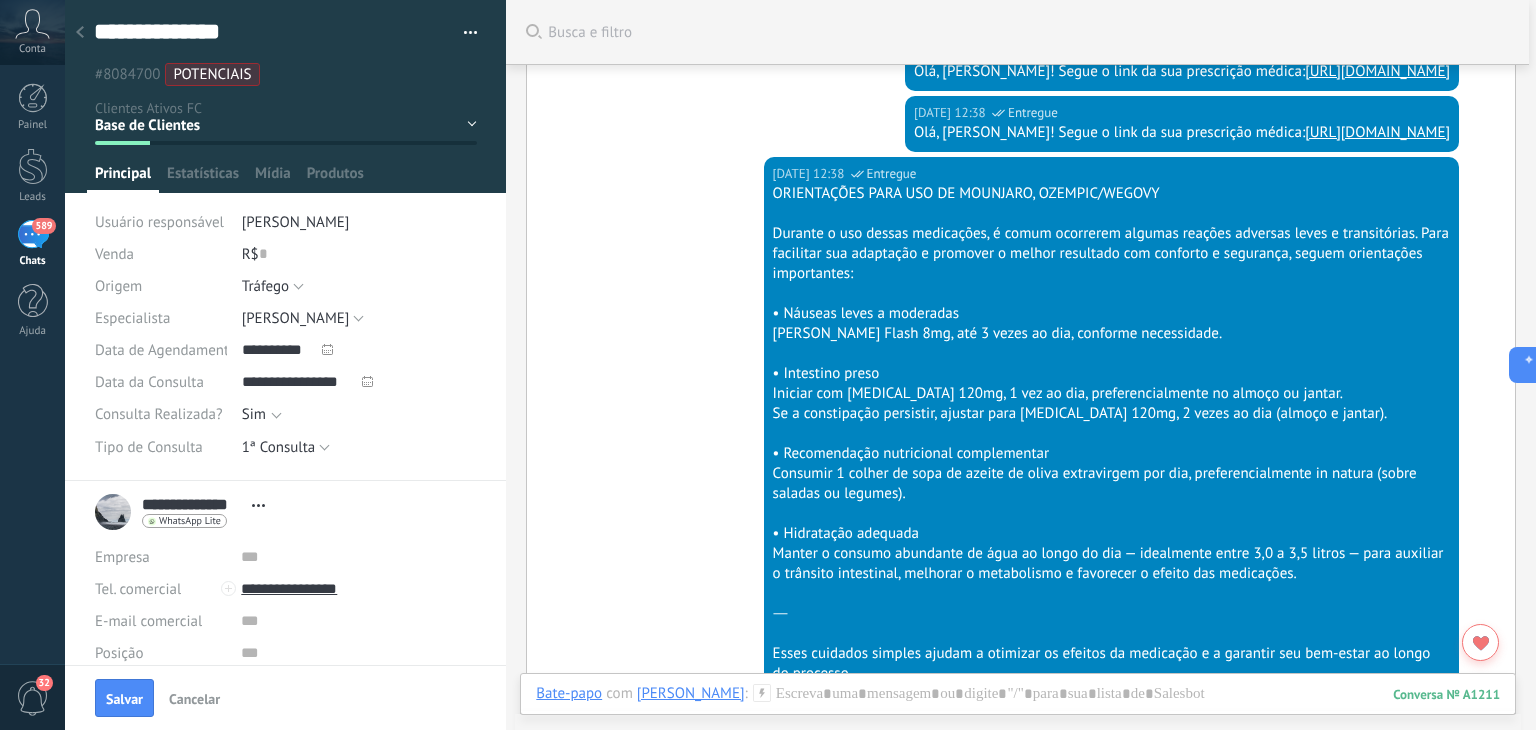 click on "POTENCIAIS" at bounding box center (212, 74) 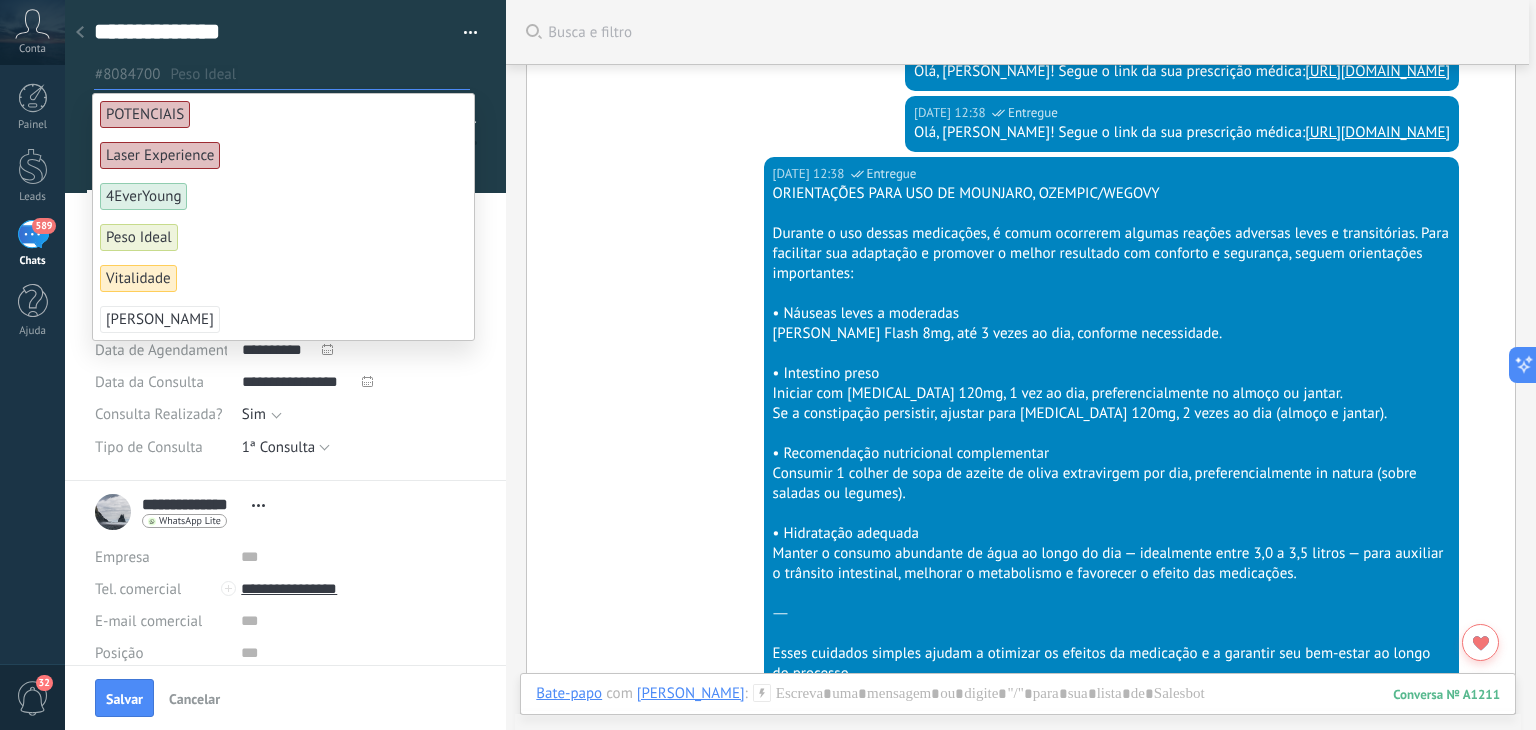 click on "Buscar Busca e filtro Carregar mais Junho 19/06/2025 Criar:  2  eventos   Expandir 19/06/2025 23:36 Camila Vellozo  Olá, estava no Instagram e gostaria de agendar uma consulta. Conversa  № A1211 Conversa № A1211 19/06/2025 23:36 Robô  O valor do campo «Telefone»  está definido para «+556199871030» Camila Vellozo Camila Vellozo  20/06/2025 09:44 Júlia Lopes  Entregue Bom dia, tudo bem? 😊   Eu sou a Julia, Concierge do Instituto Francisco Campos e seguirei aqui com o seu atendimento! Para iniciarmos seu atendimento, poderia me informar o seu nome e sua queixa? 20/06/2025 10:46 Camila Vellozo  Camila, preciso de emagrecimento e fortalecimento muscular 20/06/2025 10:46 Camila Vellozo  Meus exames estão "bons" e não justifica o meu excesso de peso, gostaria de um profissional que me ajudasse nesse ponto 20/06/2025 12:59 Júlia Lopes  Entregue Maravilha, entendi. Tenho segurança em dizer que procurou o profissional certo!!! 20/06/2025 12:59 Júlia Lopes  Entregue 20/06/2025 13:21   0" at bounding box center (1021, -3209) 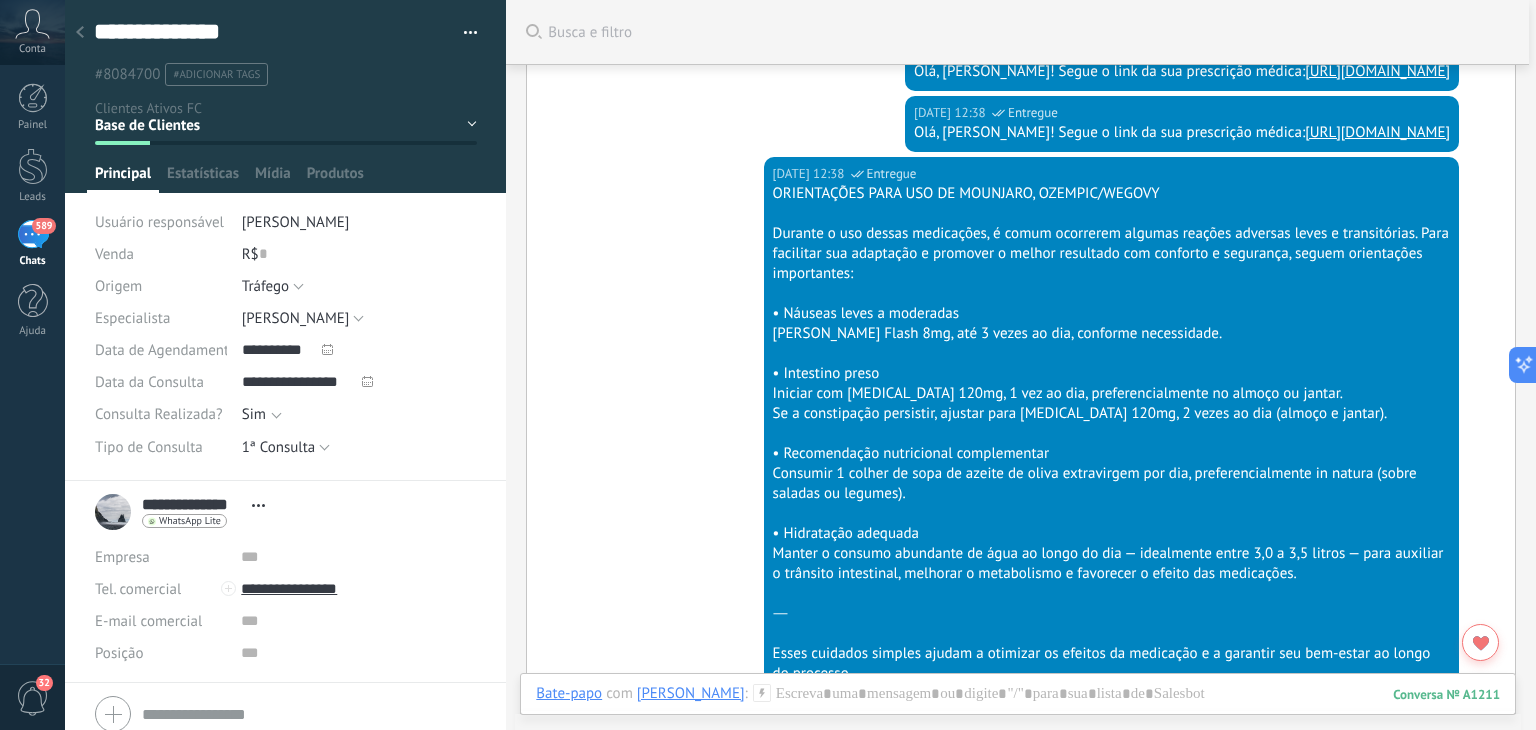 scroll, scrollTop: 8211, scrollLeft: 0, axis: vertical 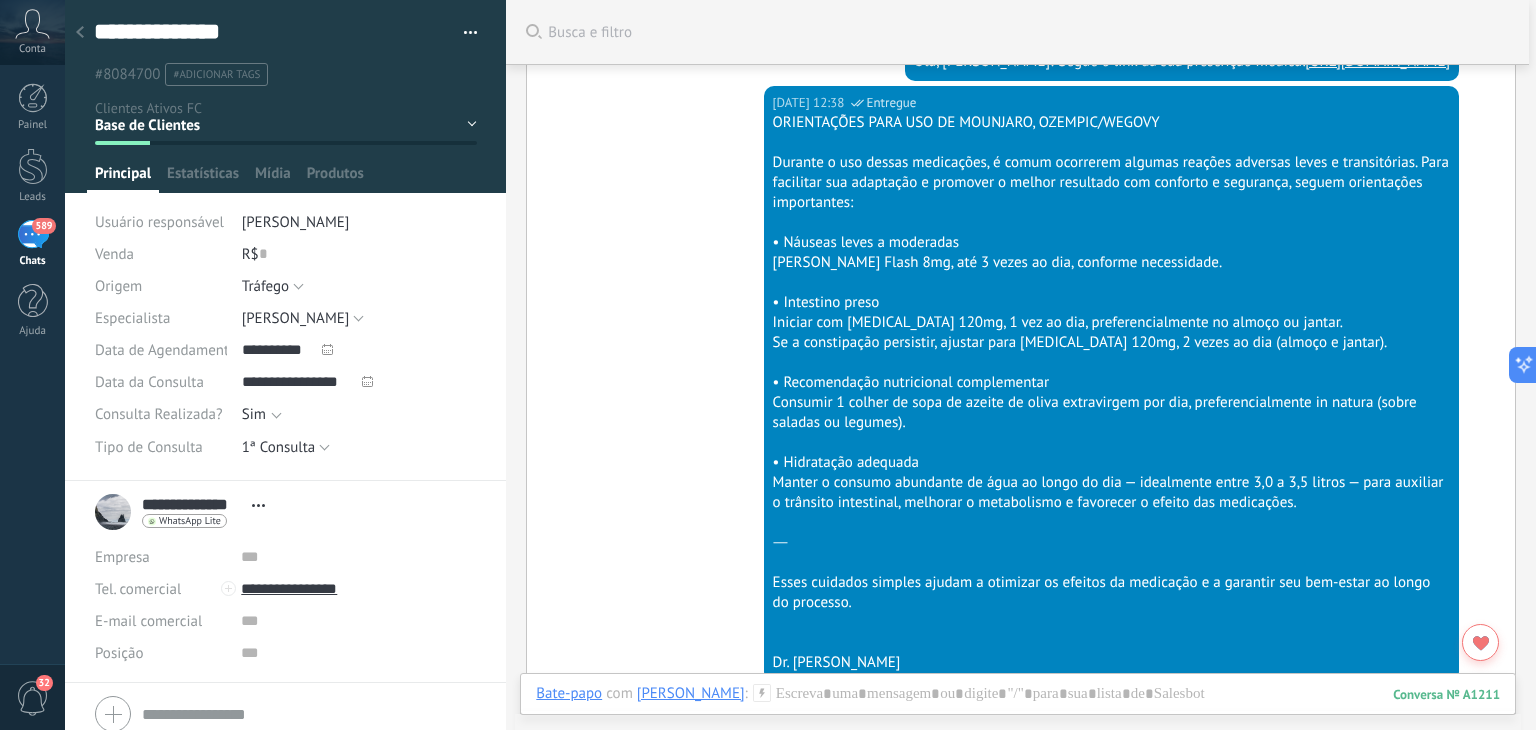 click at bounding box center [80, 33] 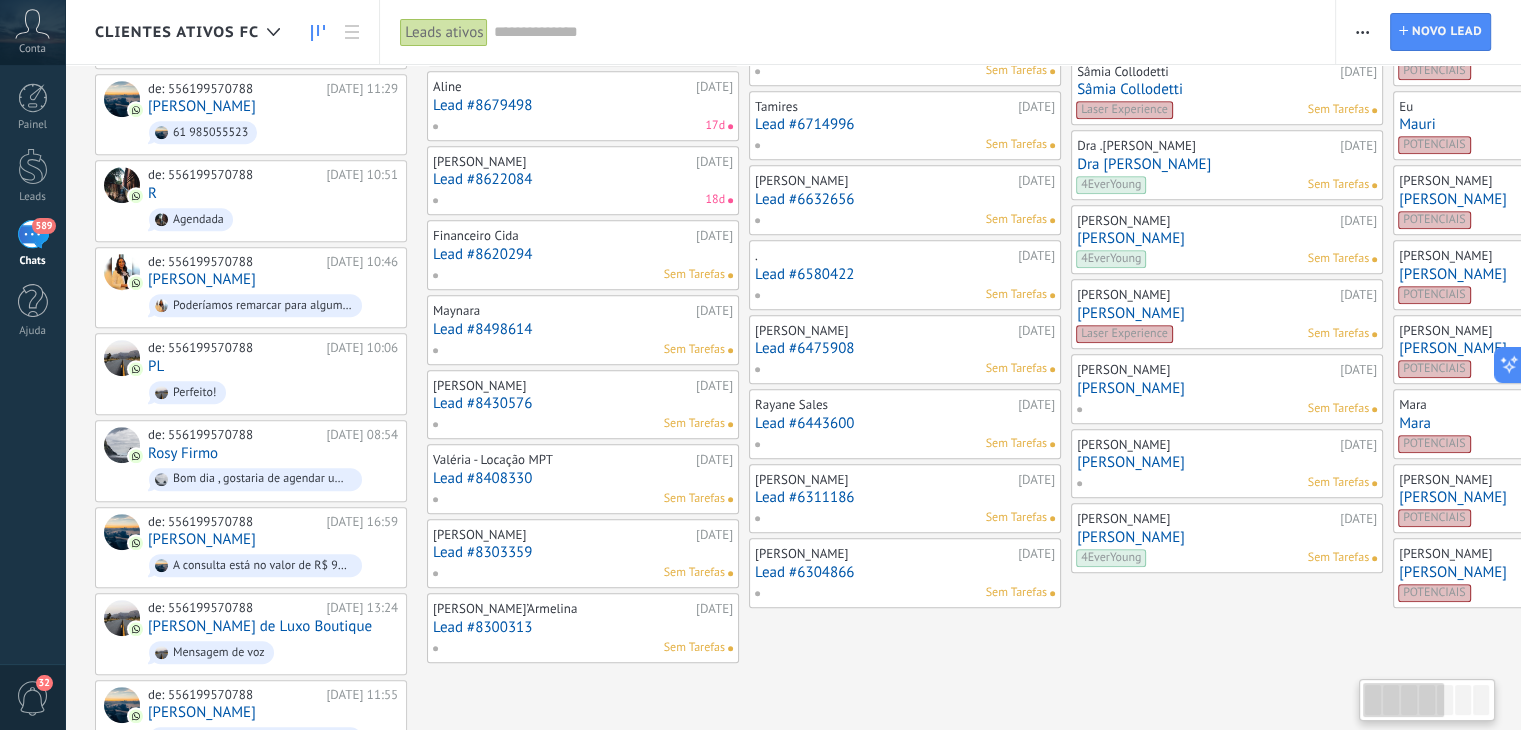 scroll, scrollTop: 0, scrollLeft: 0, axis: both 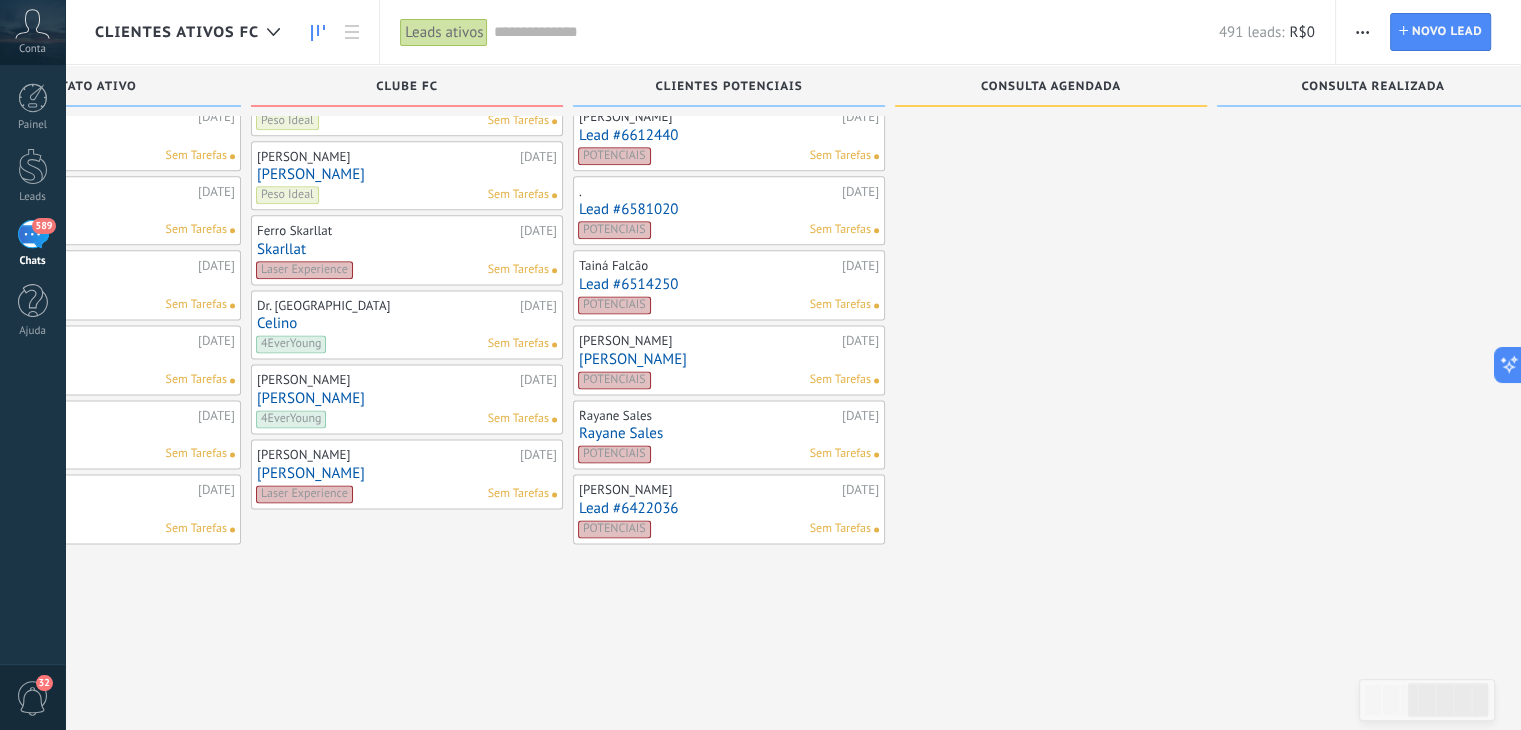 click on "Lead #6422036" at bounding box center [729, 508] 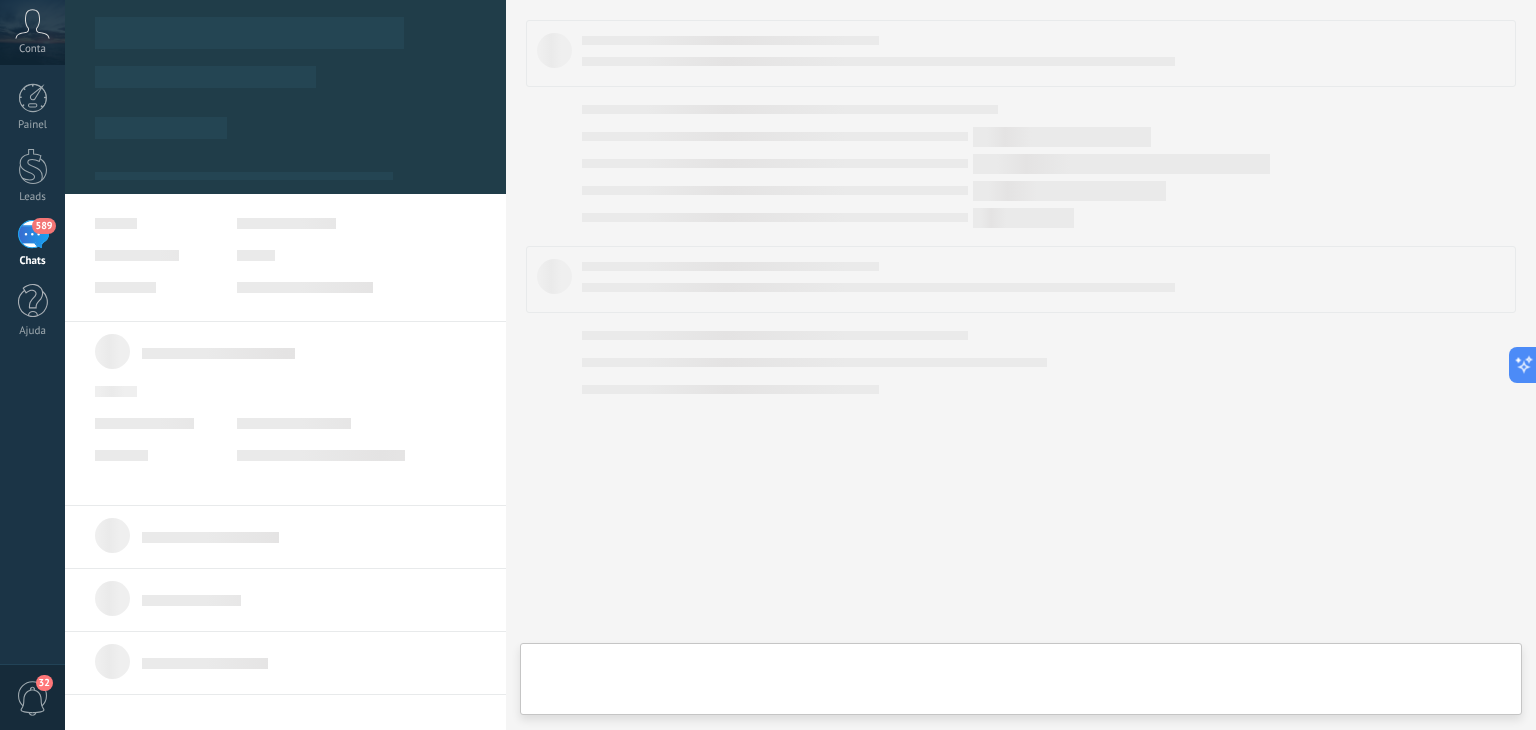 scroll, scrollTop: 0, scrollLeft: 0, axis: both 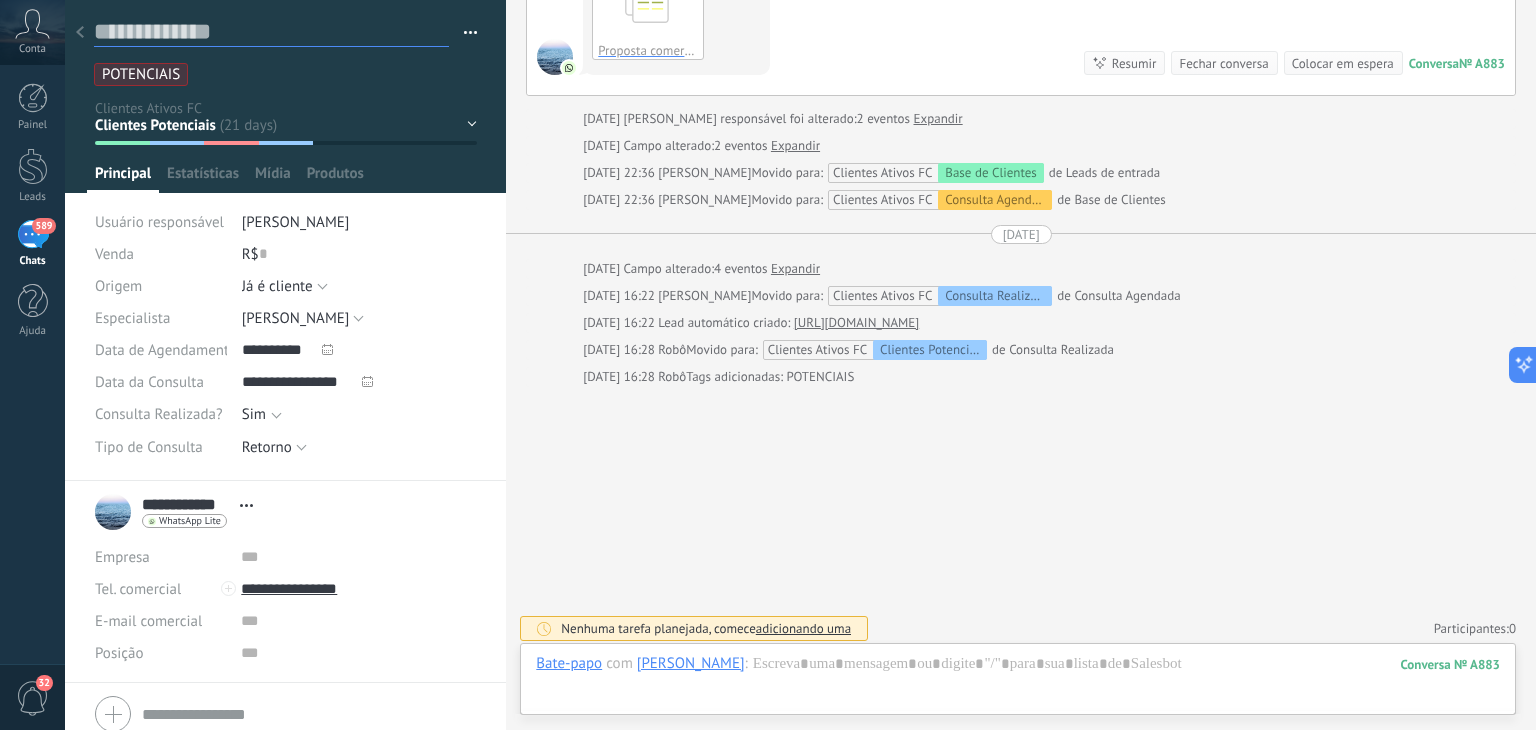 click at bounding box center (271, 32) 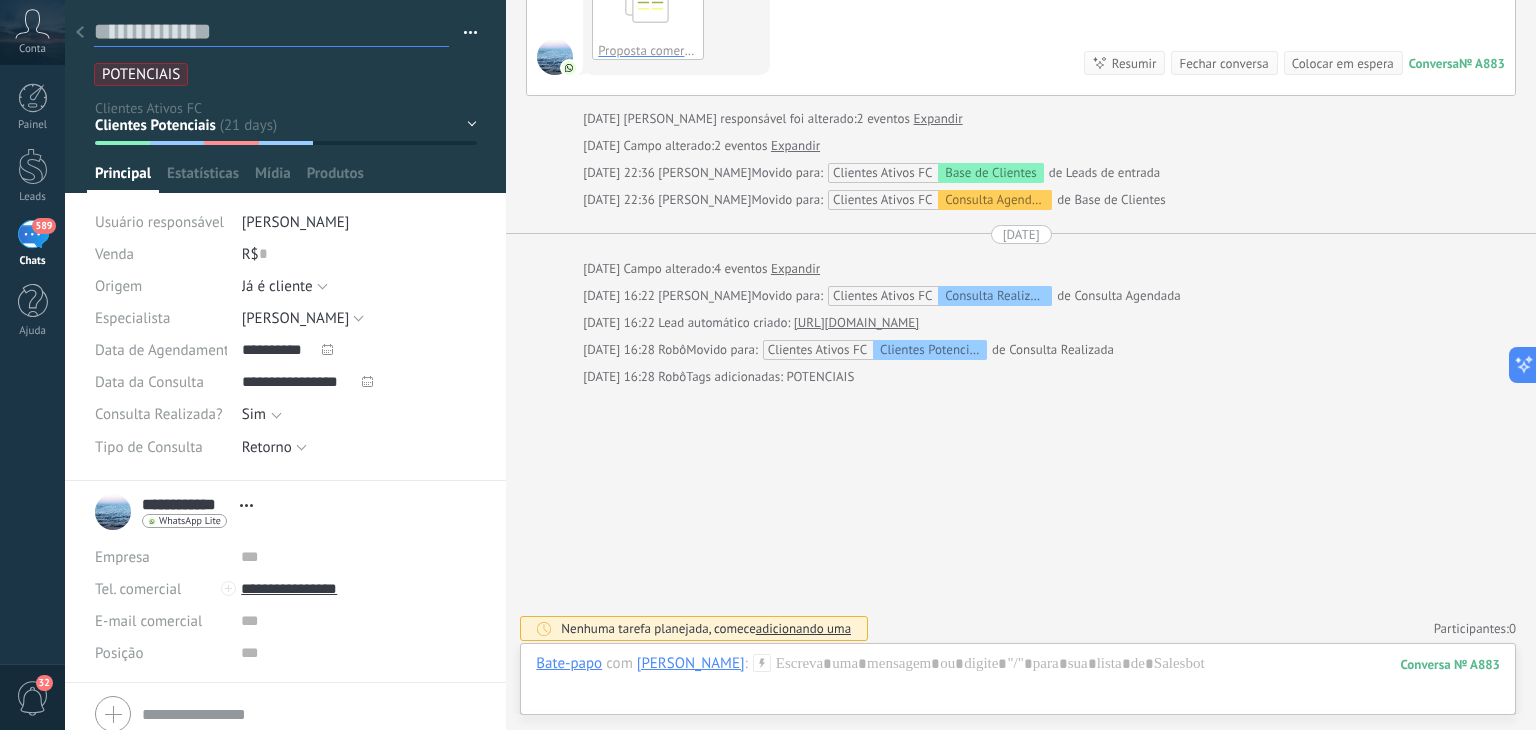 type on "*" 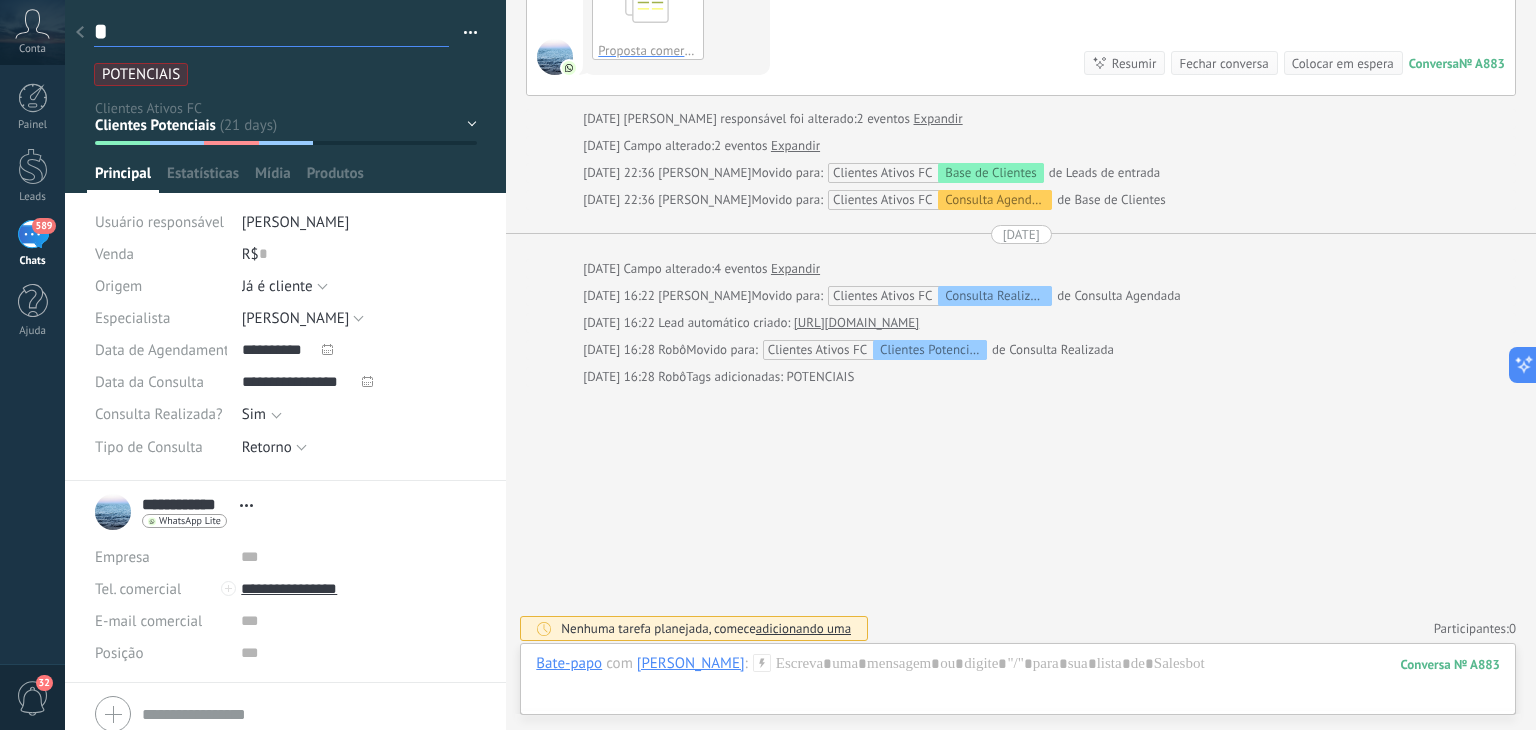 type on "**" 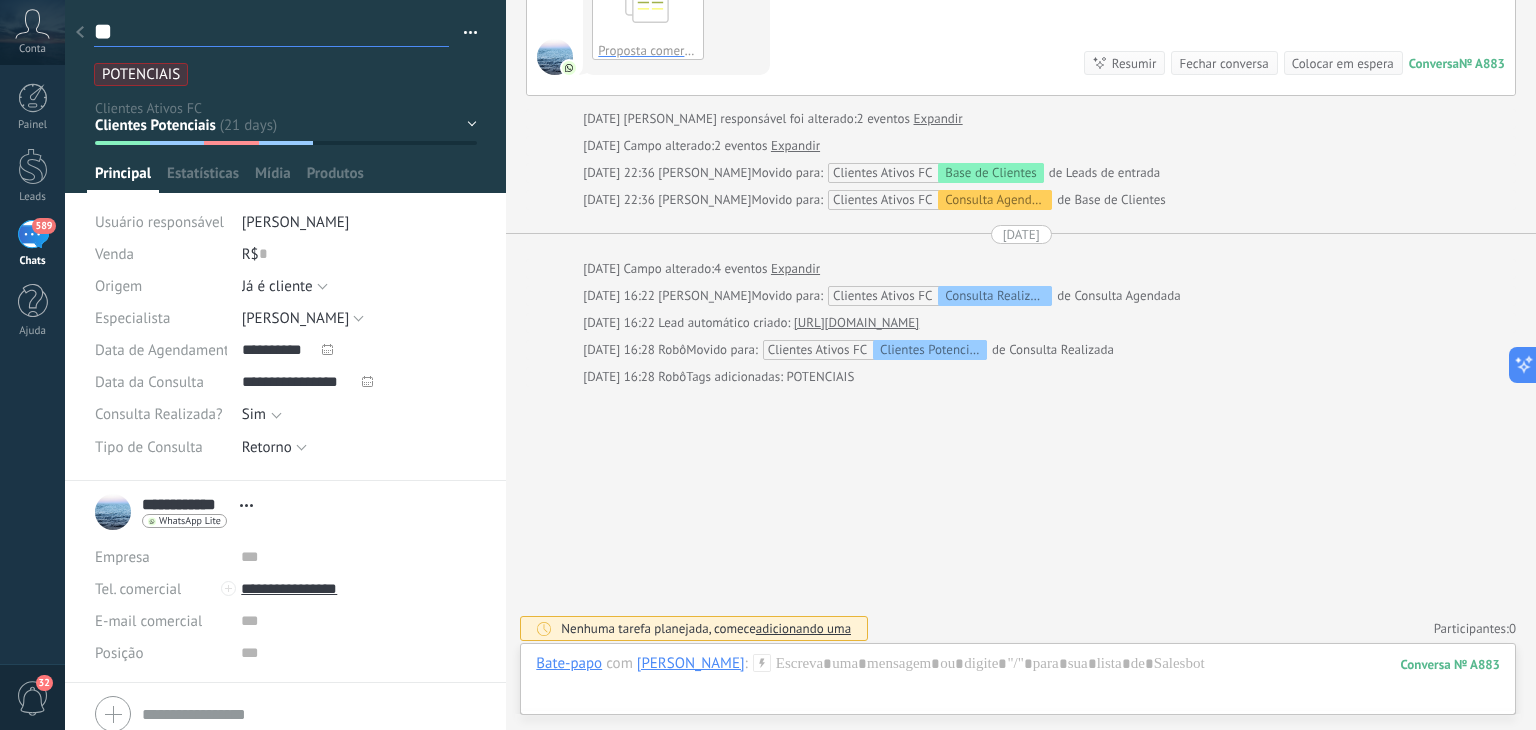 scroll, scrollTop: 29, scrollLeft: 0, axis: vertical 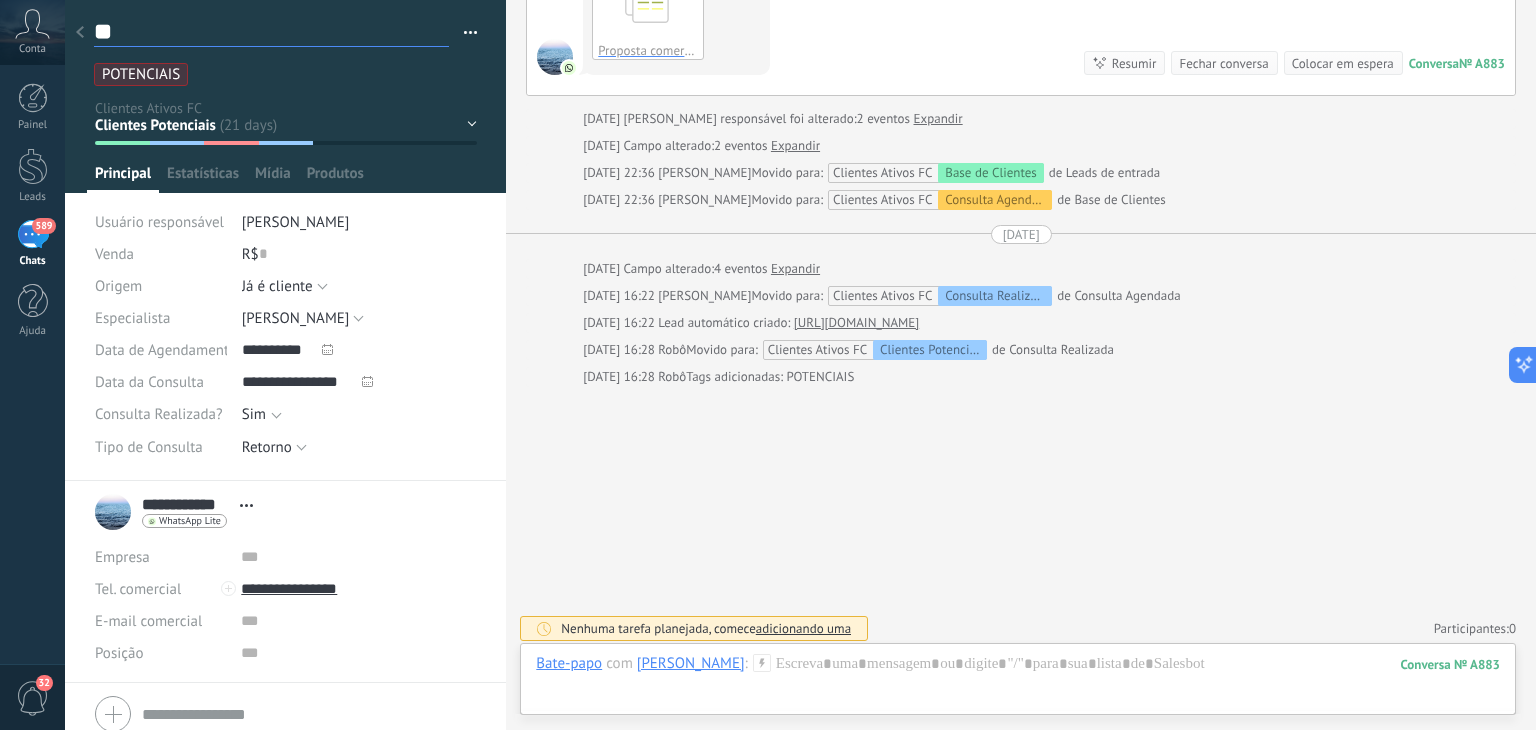 type on "*" 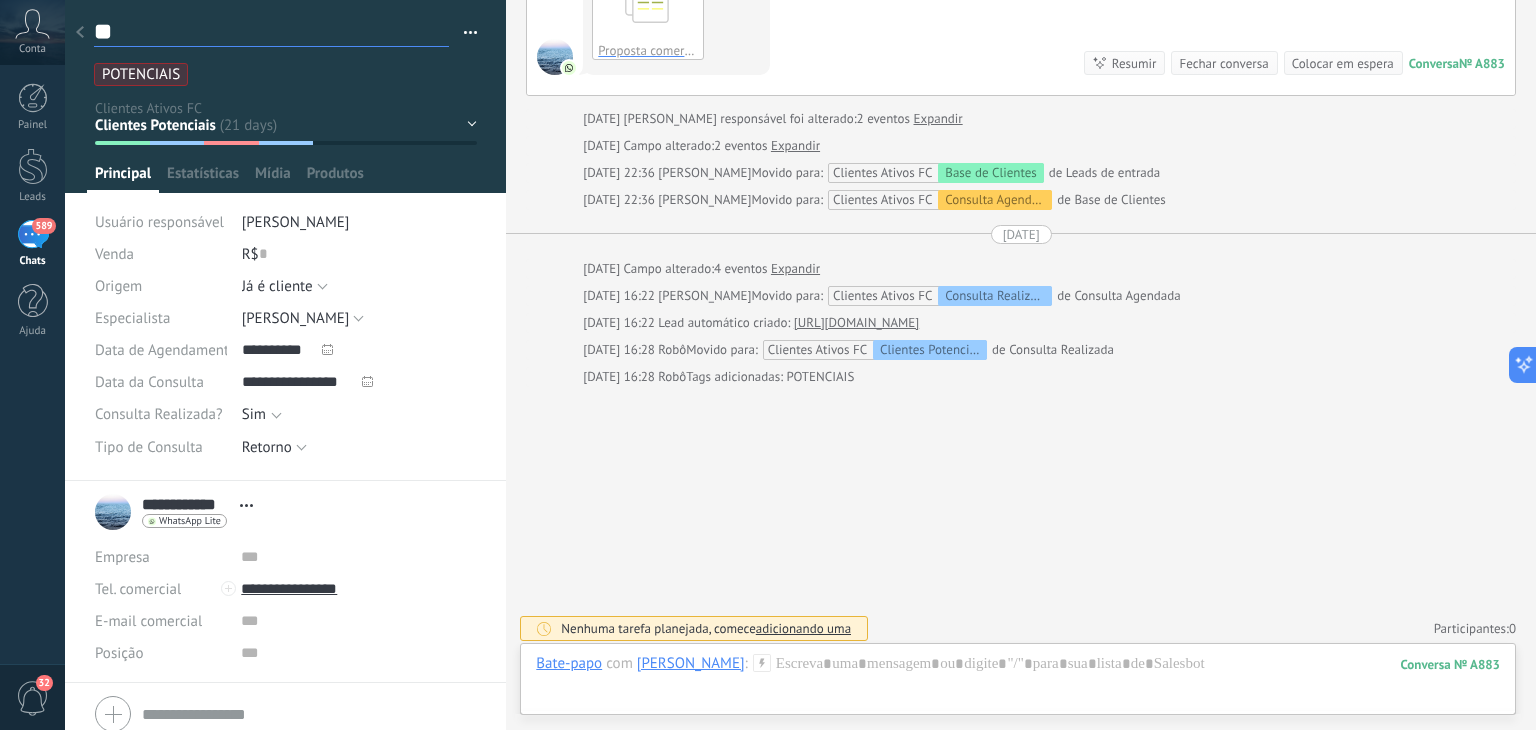 type on "*" 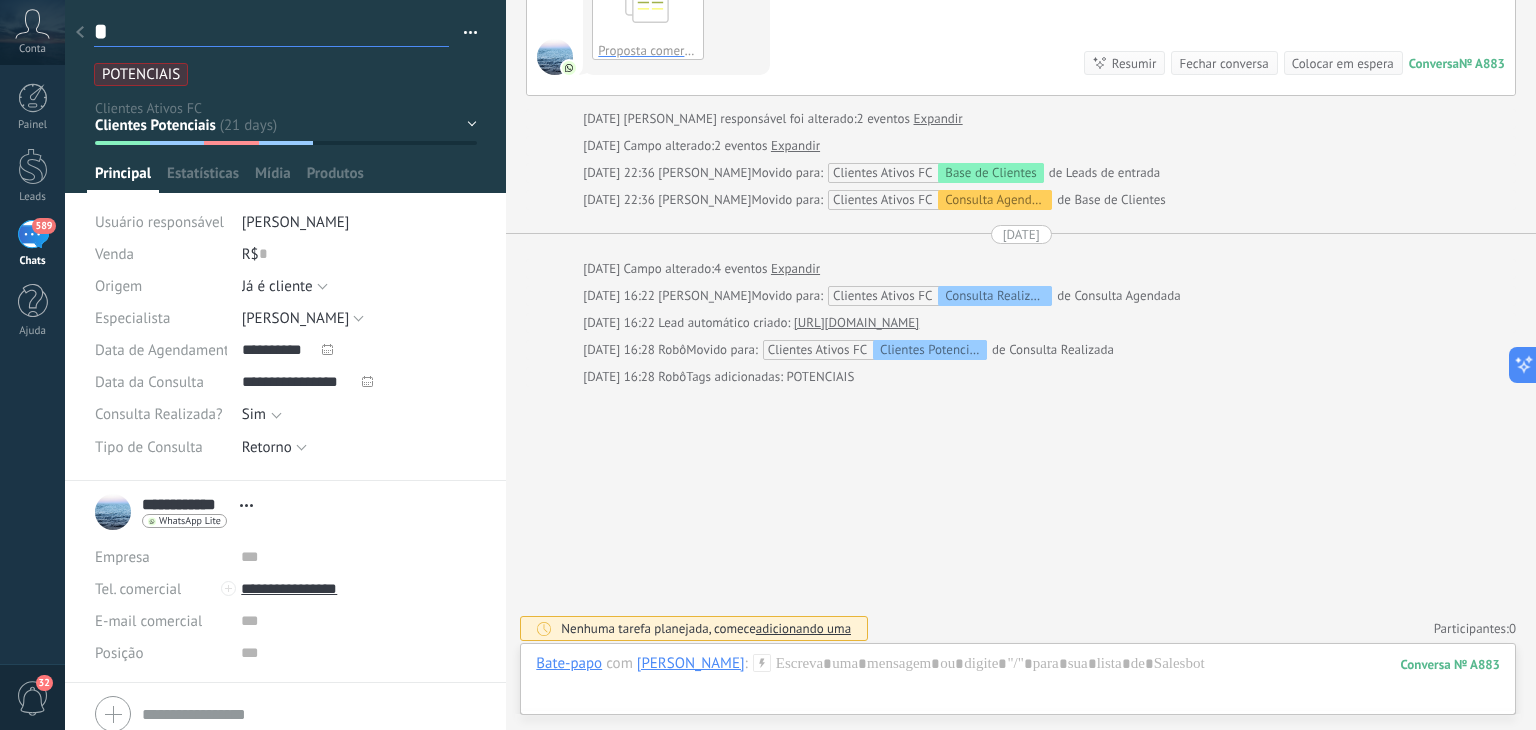 type on "**" 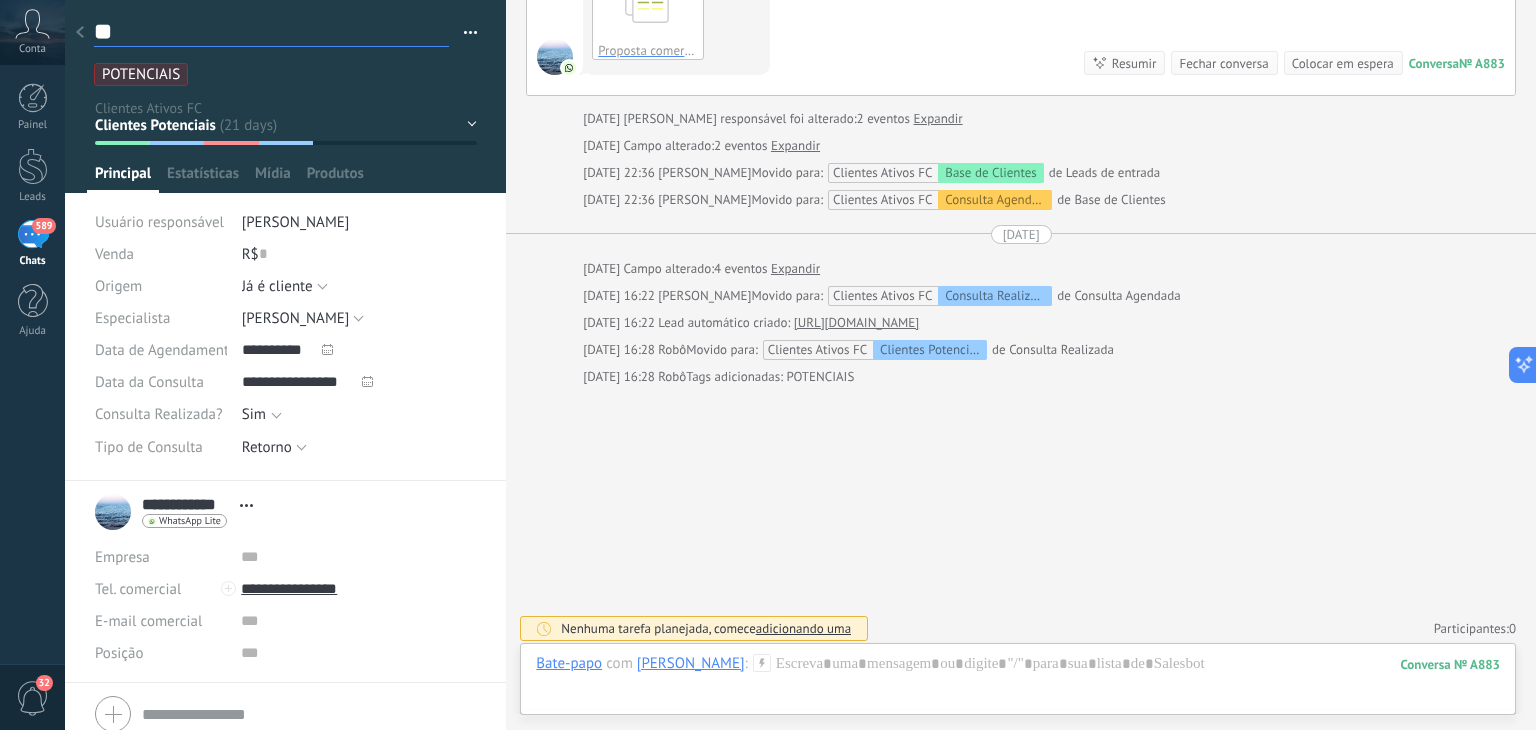 type on "***" 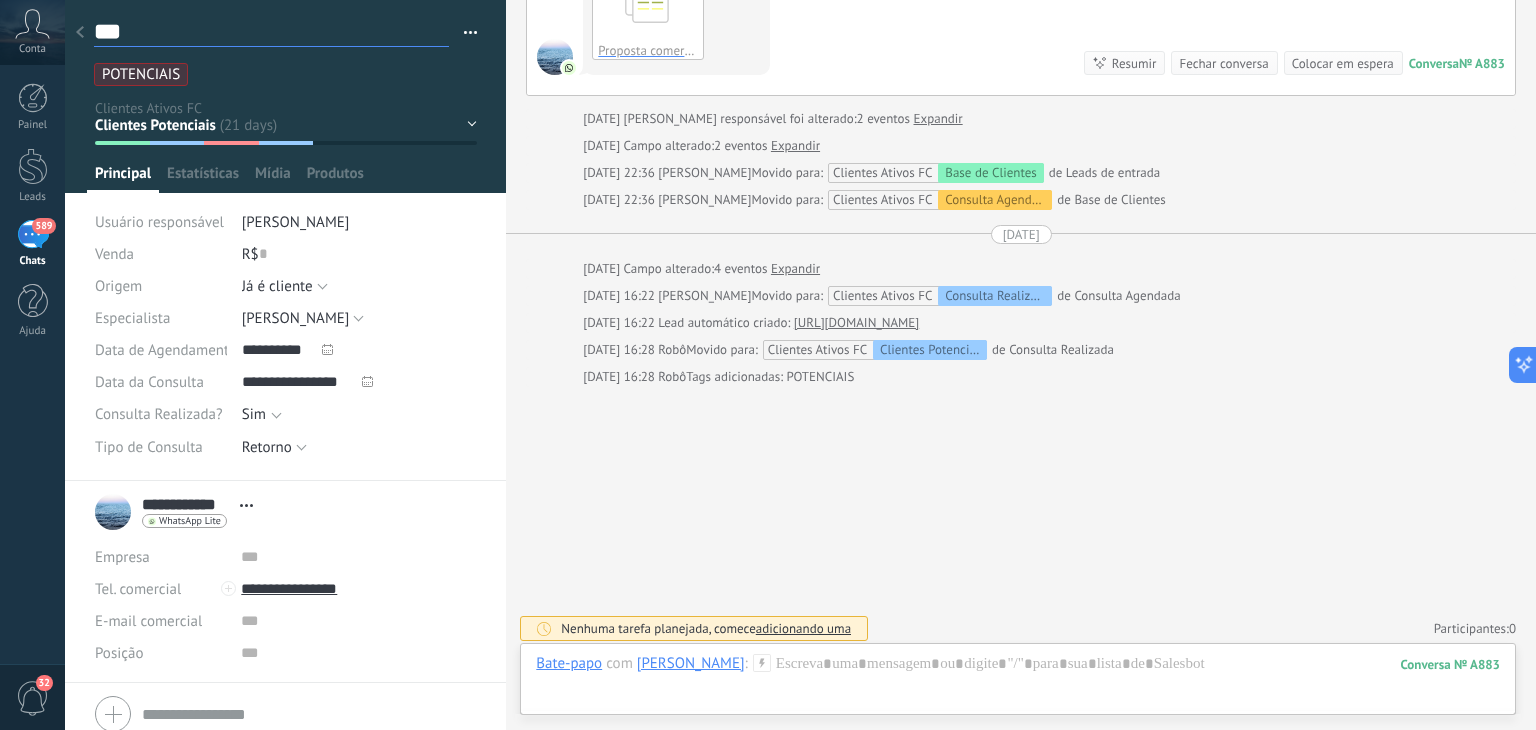 type on "****" 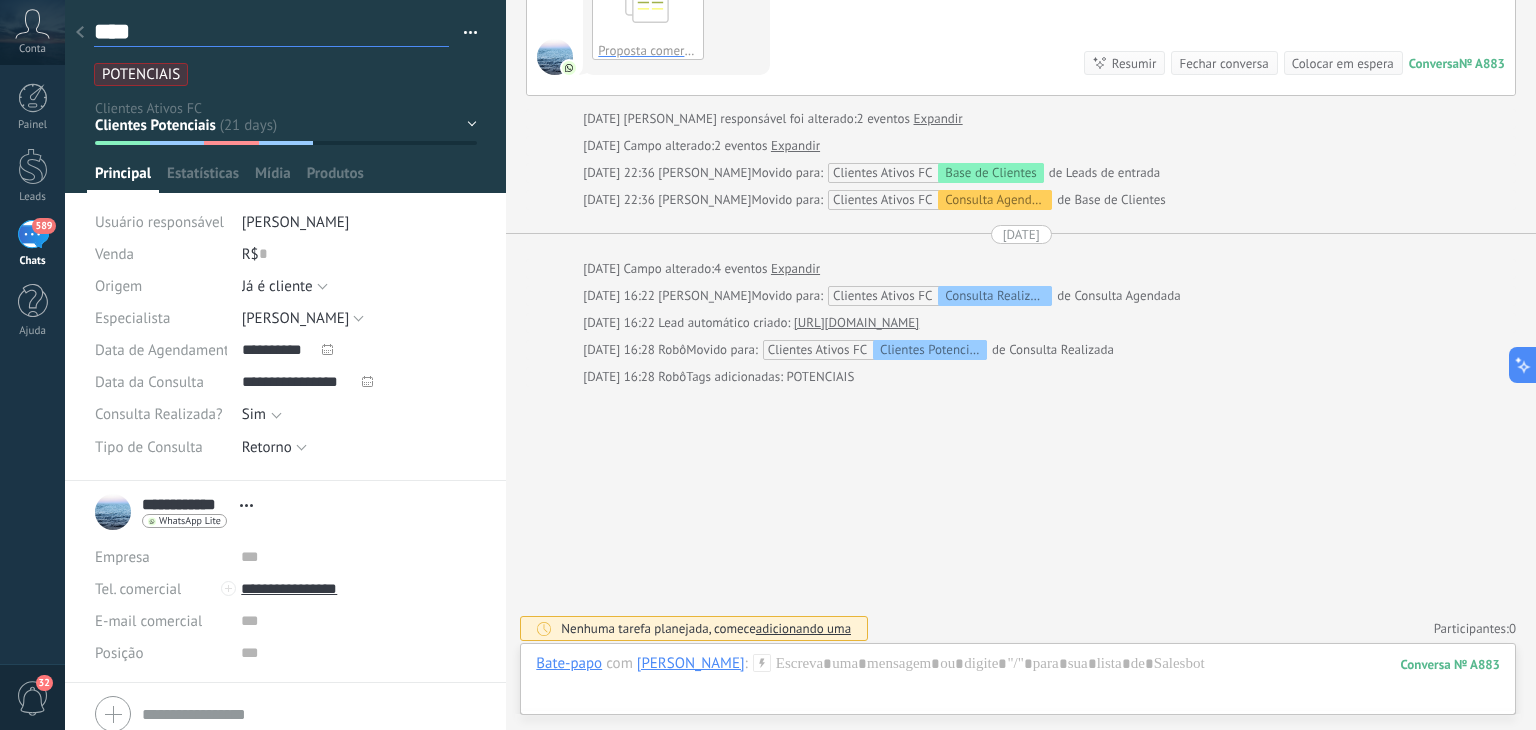 type on "*****" 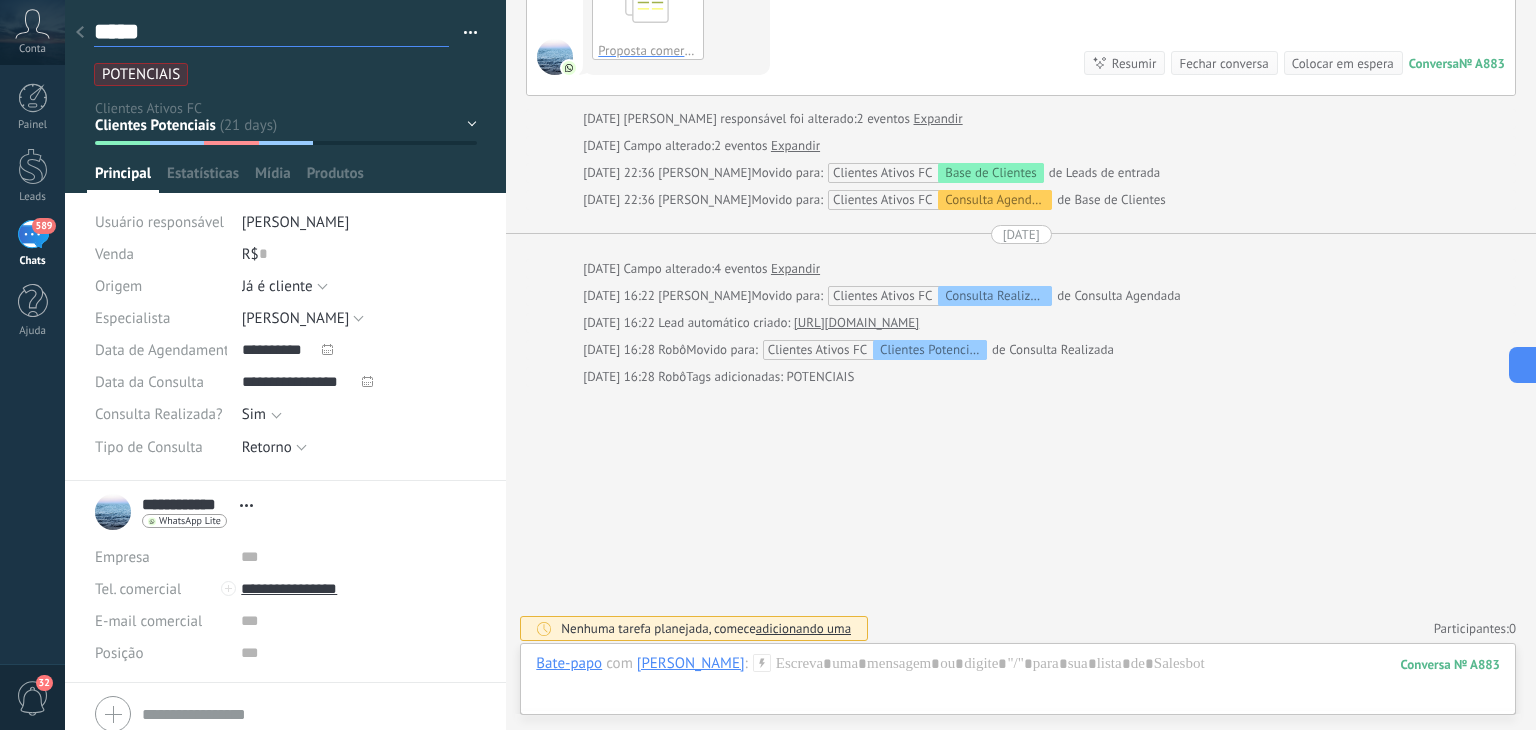type on "******" 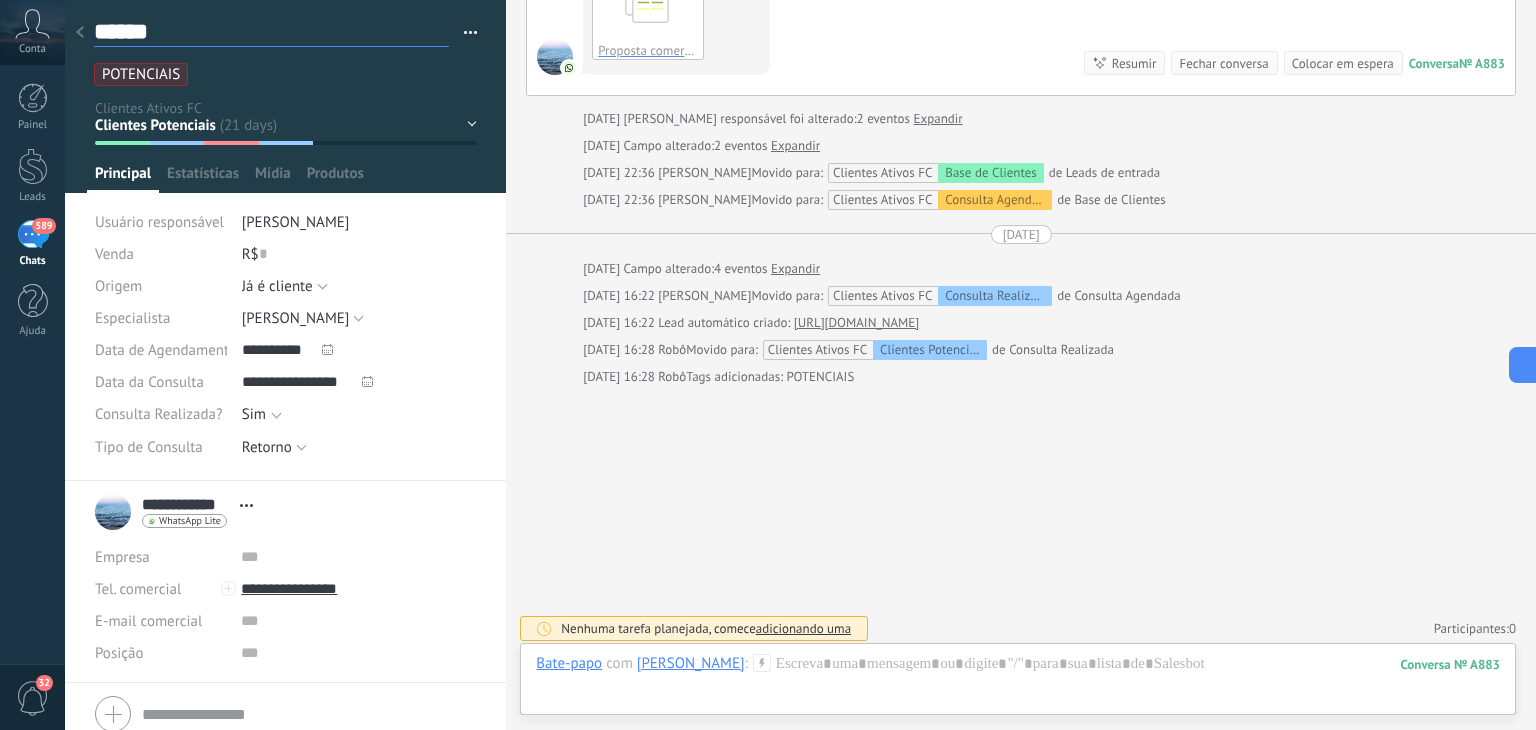 type on "******" 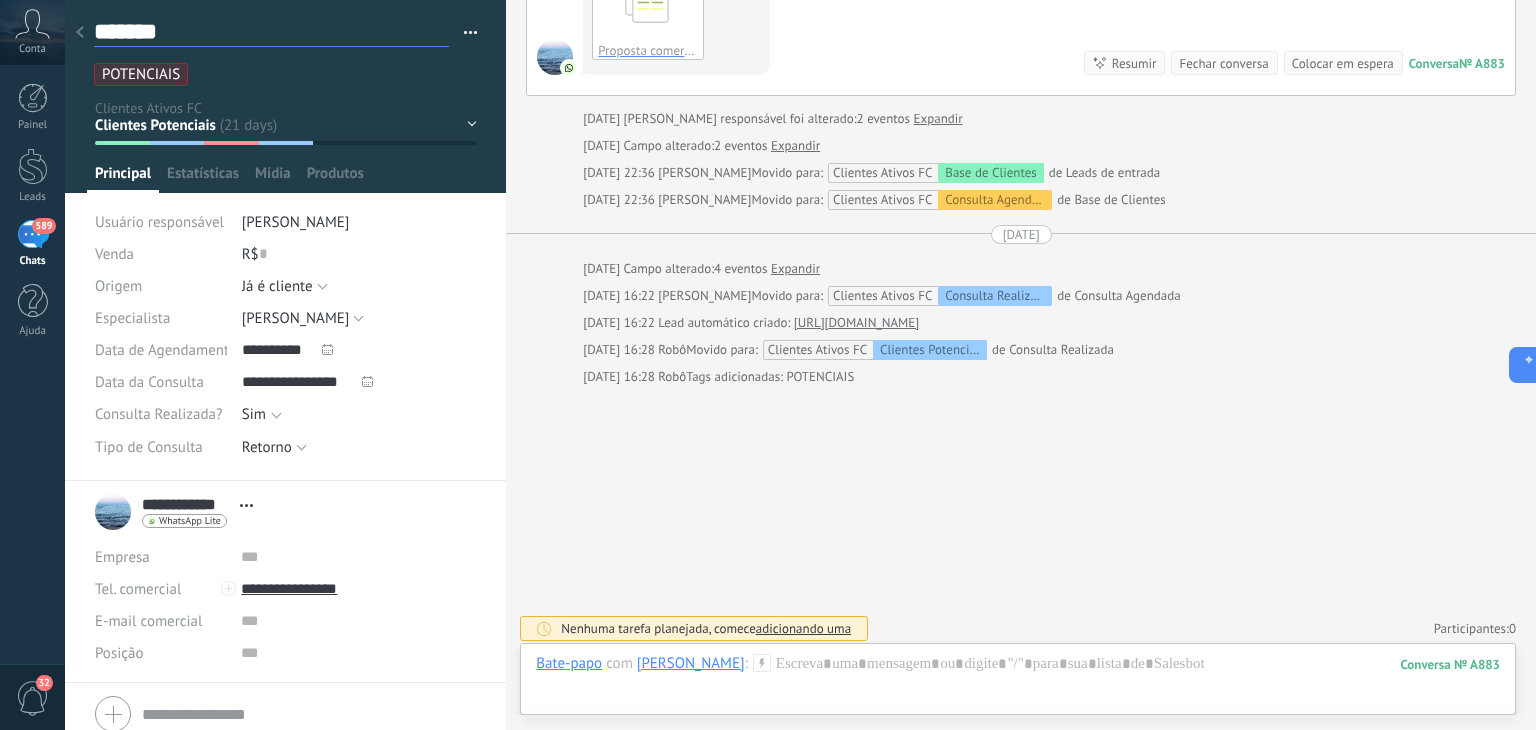 type on "********" 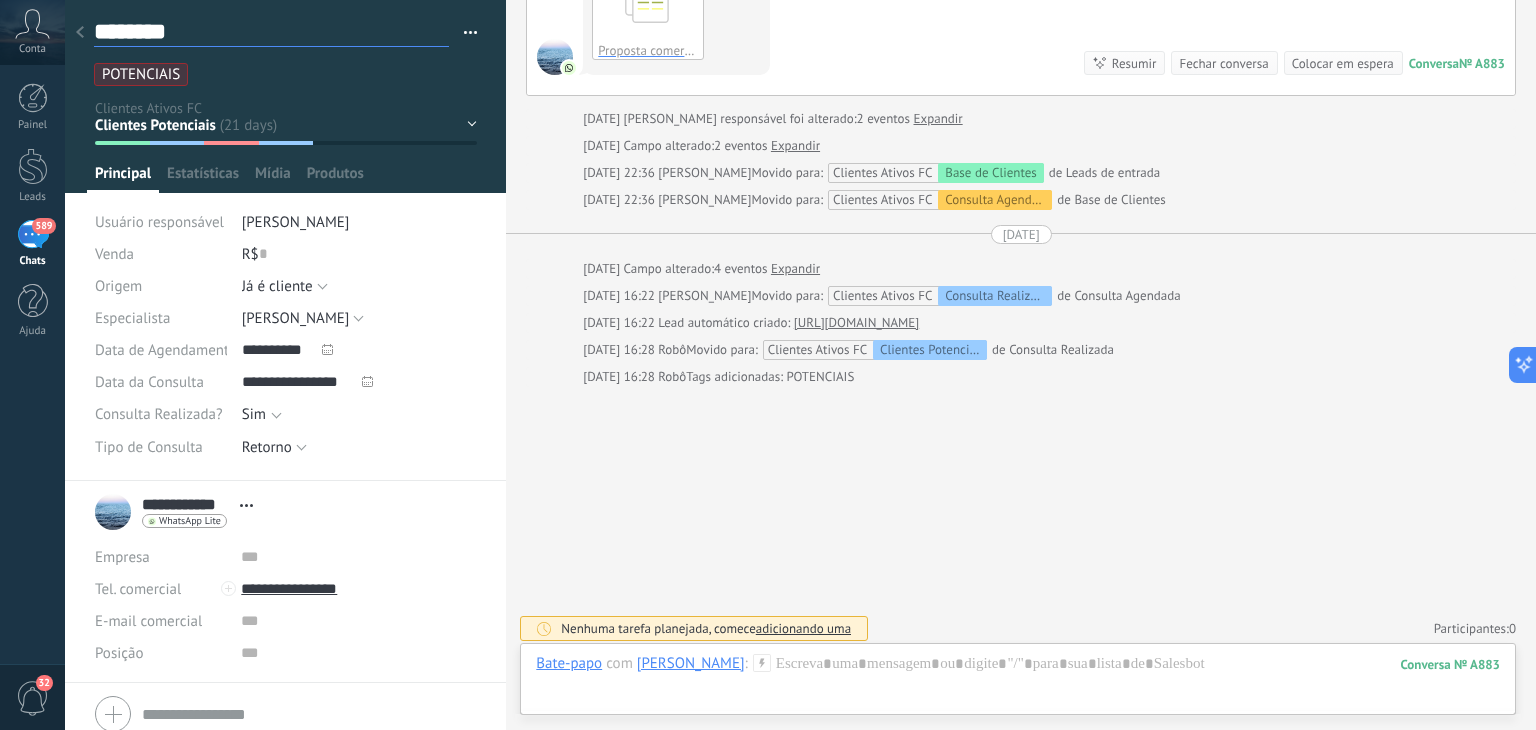 type on "*********" 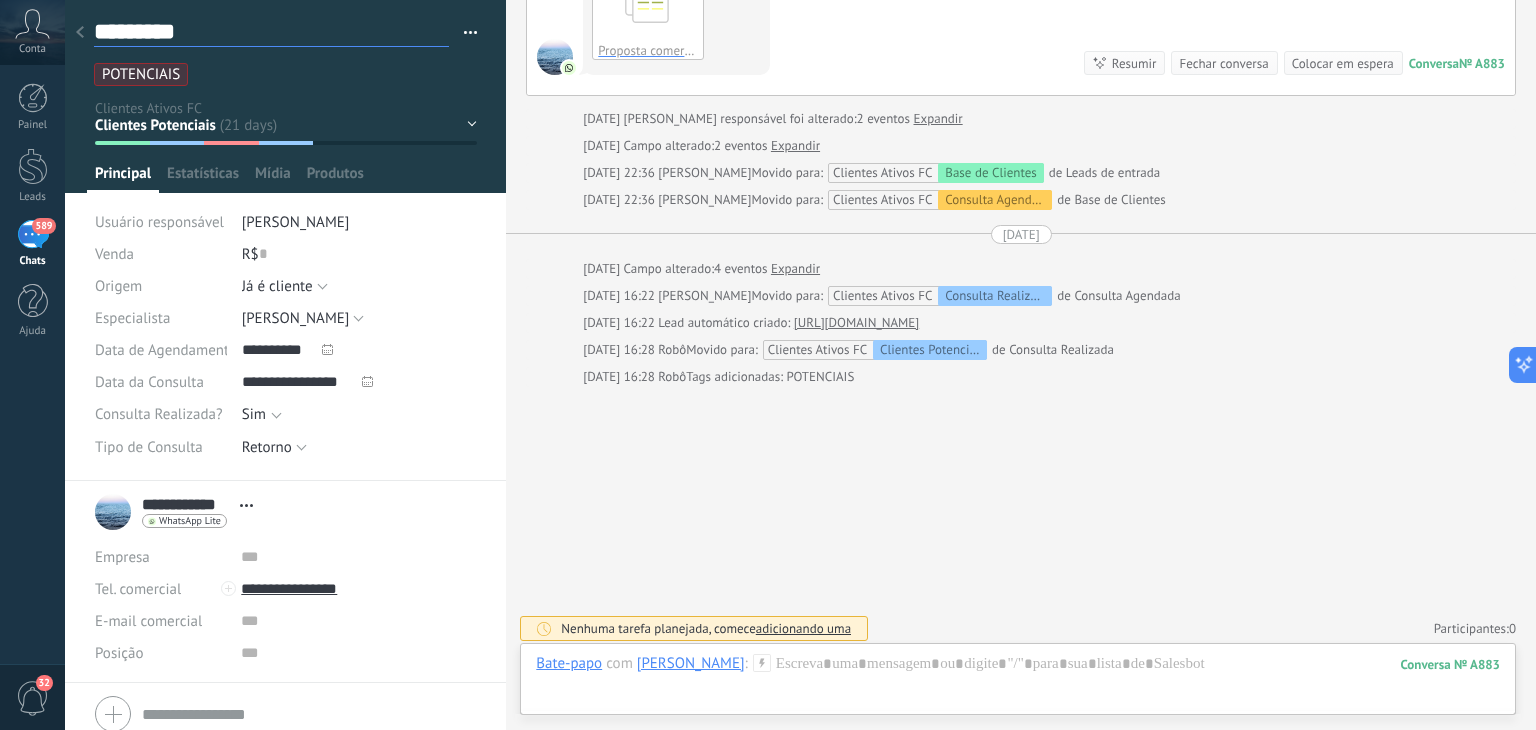type on "**********" 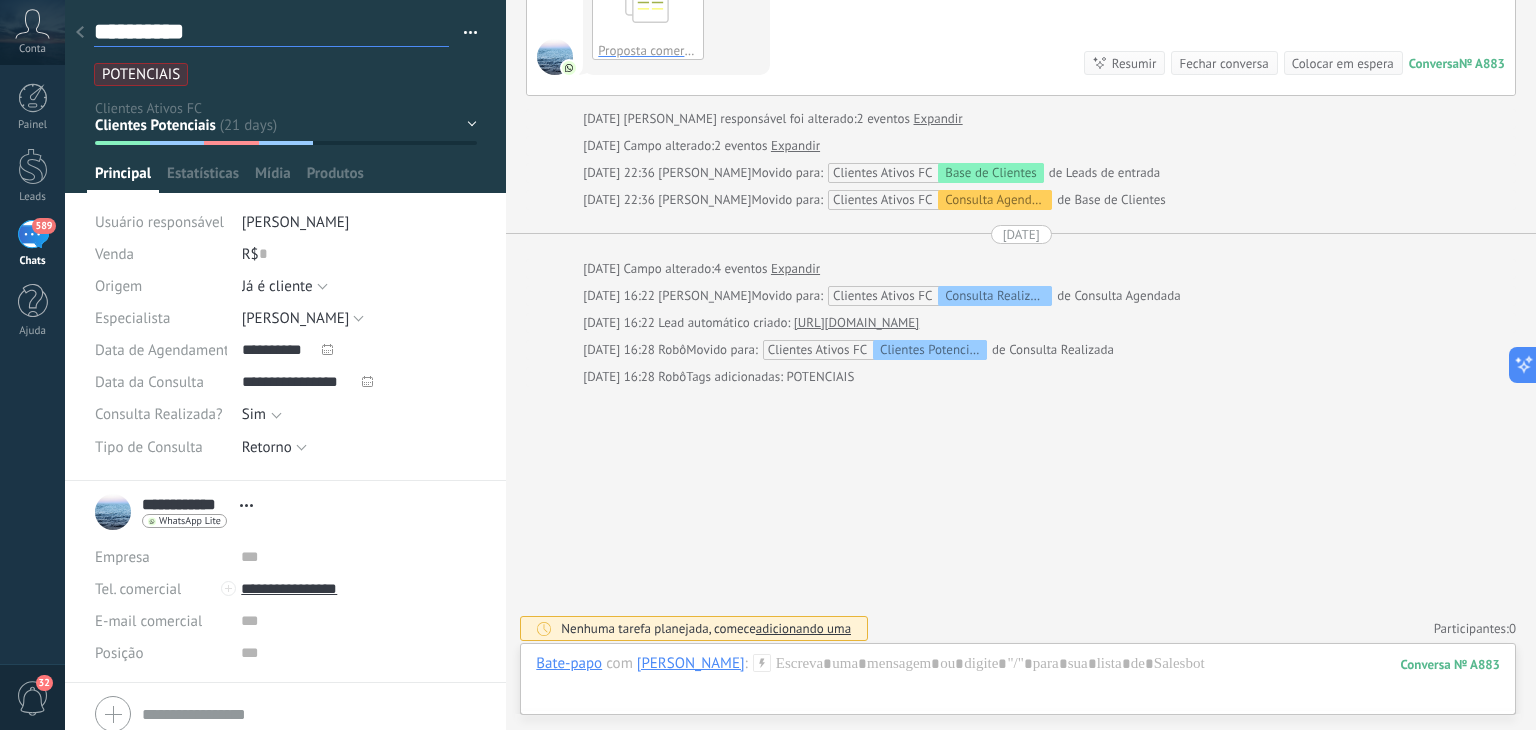 type on "**********" 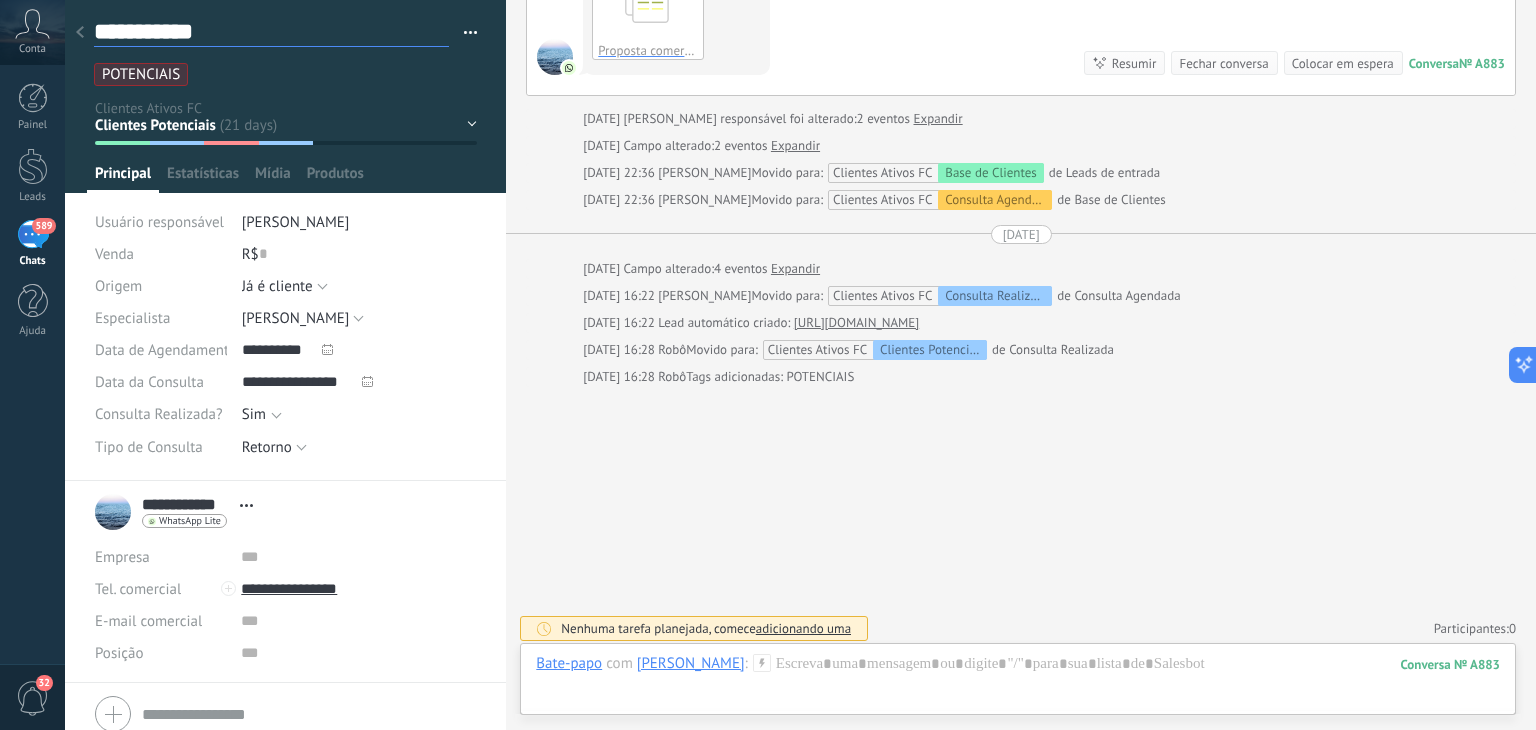 scroll, scrollTop: 29, scrollLeft: 0, axis: vertical 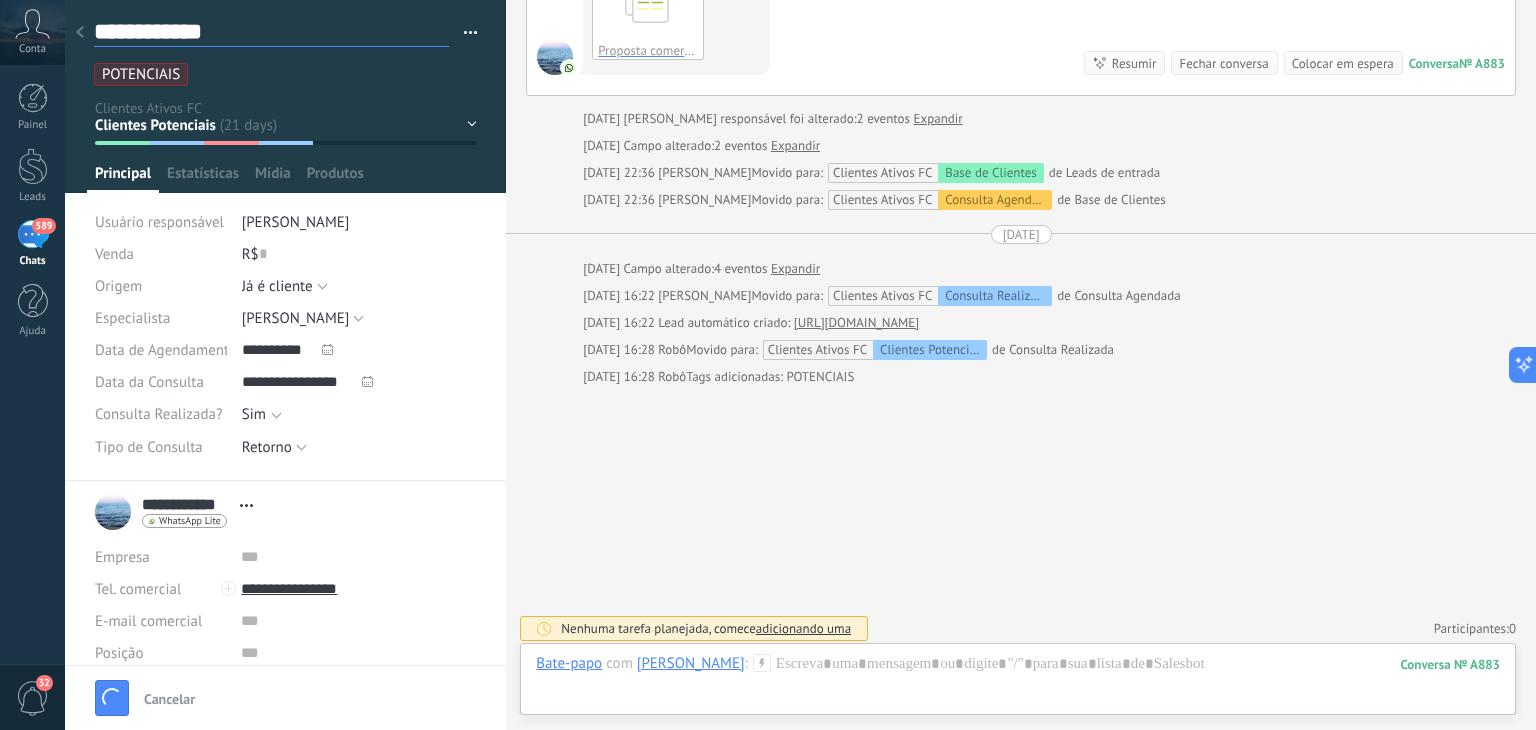 type on "**********" 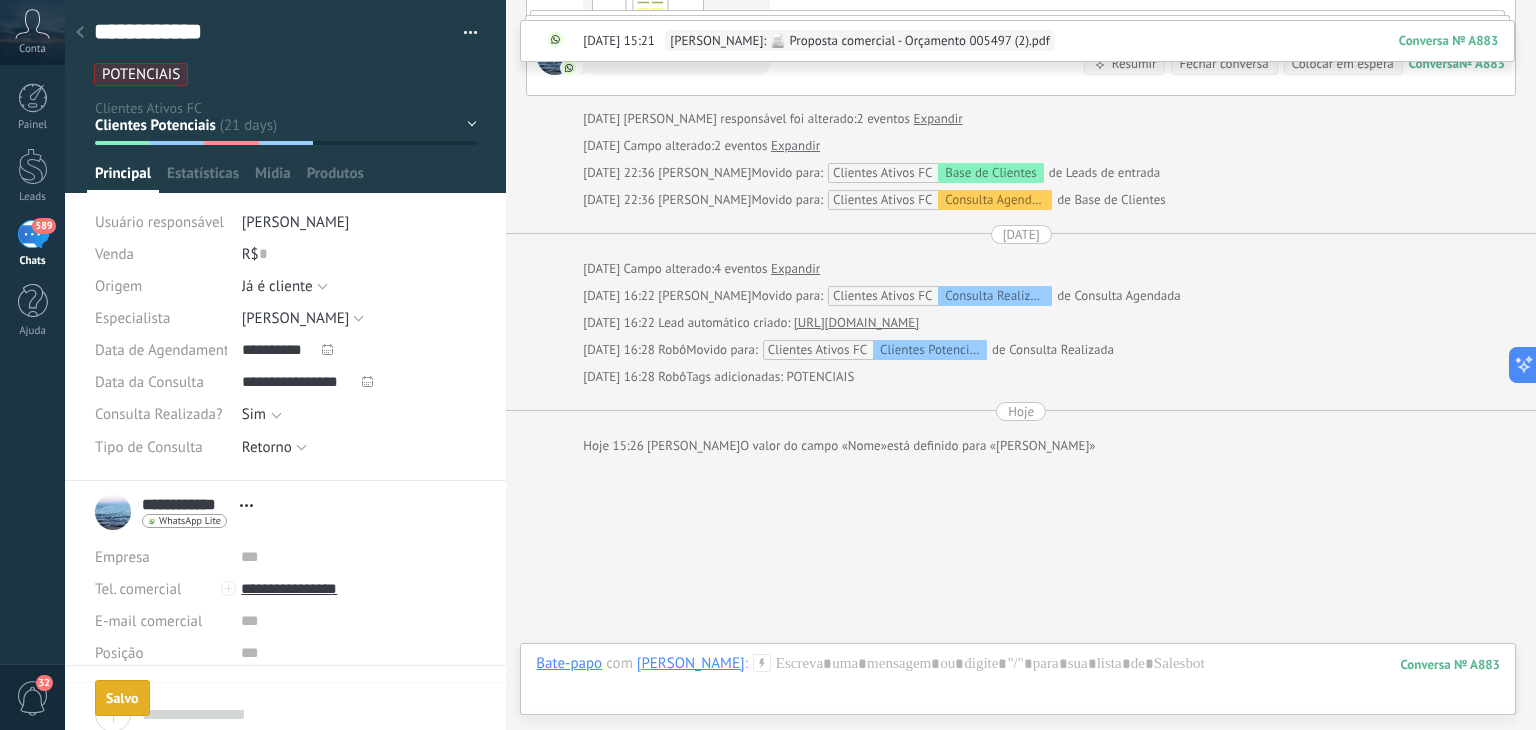 scroll, scrollTop: 29, scrollLeft: 0, axis: vertical 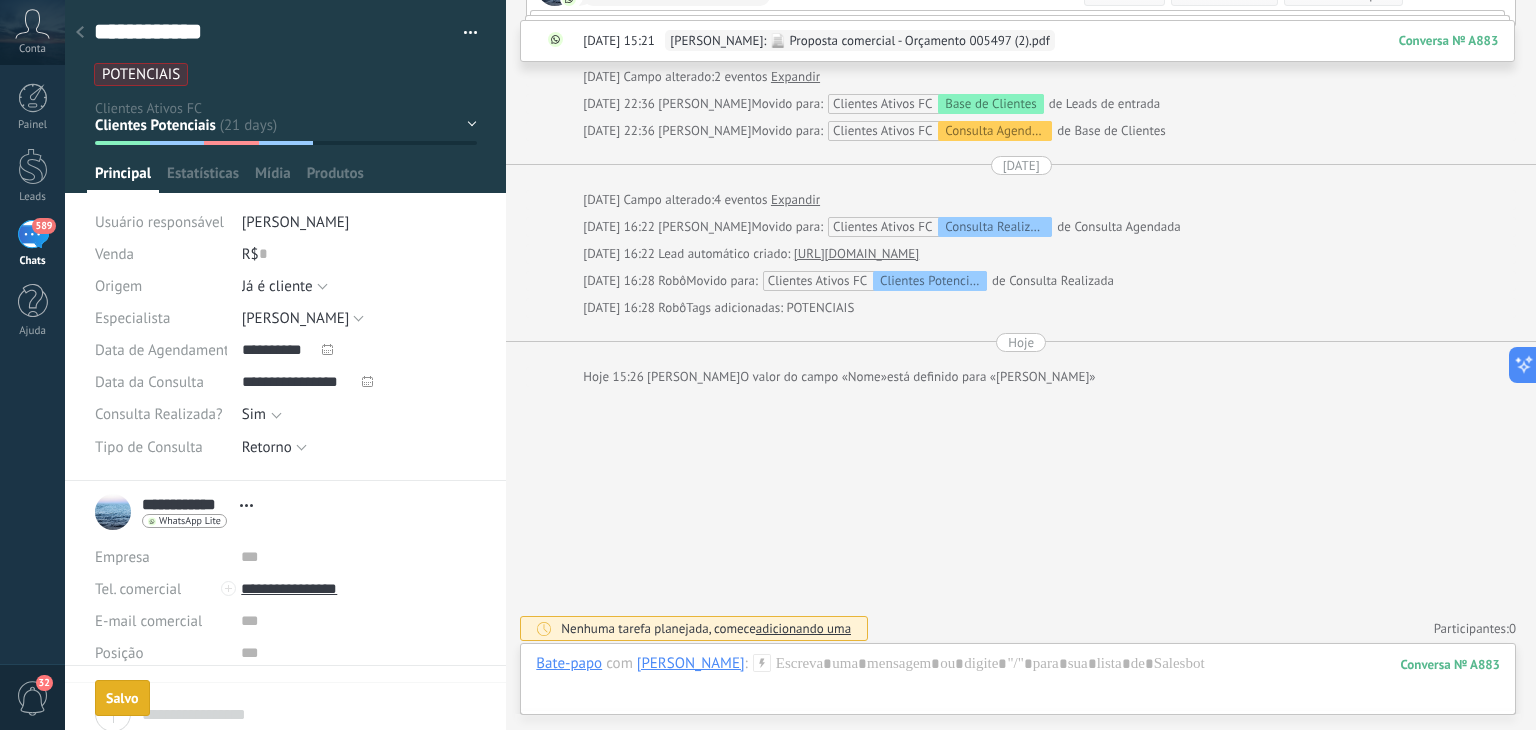 click 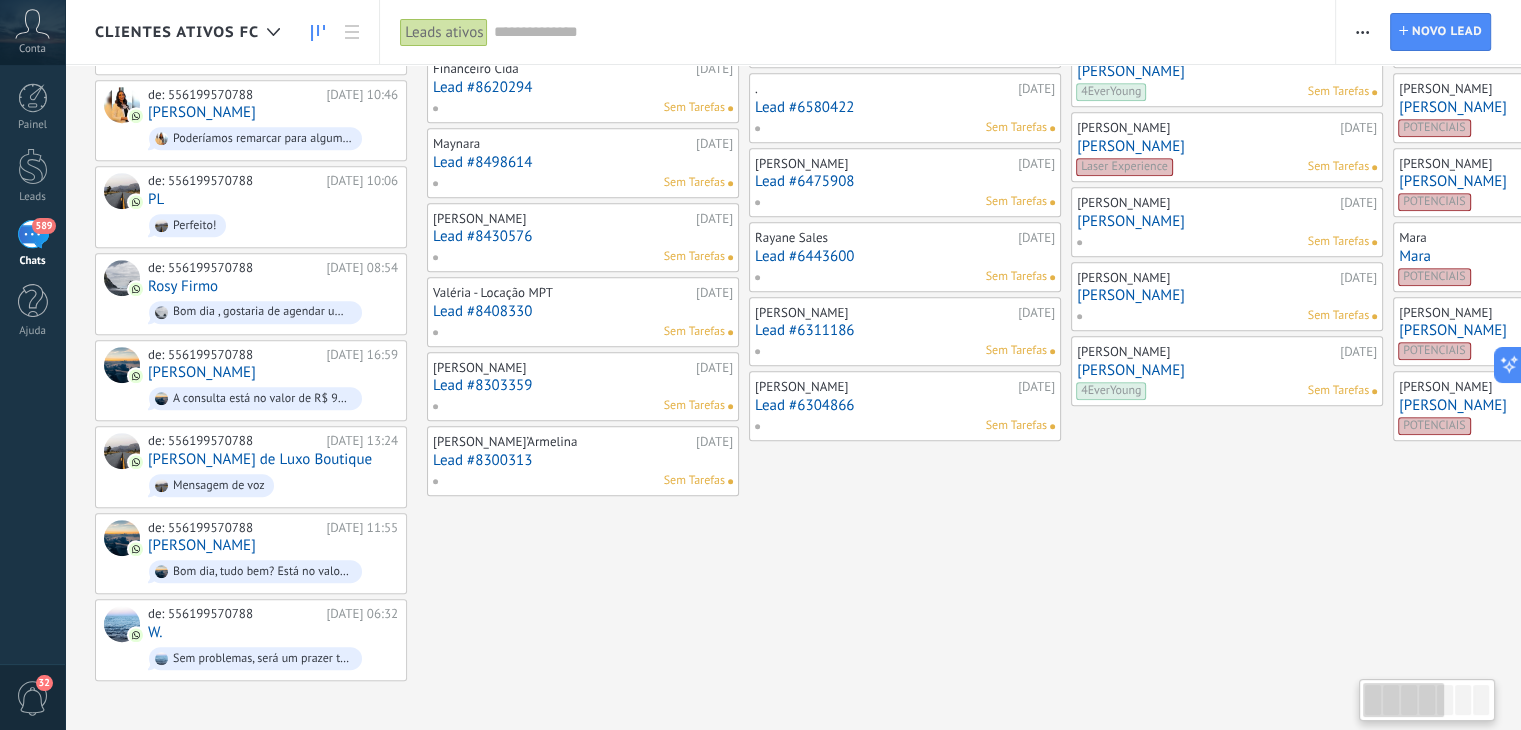 scroll, scrollTop: 0, scrollLeft: 0, axis: both 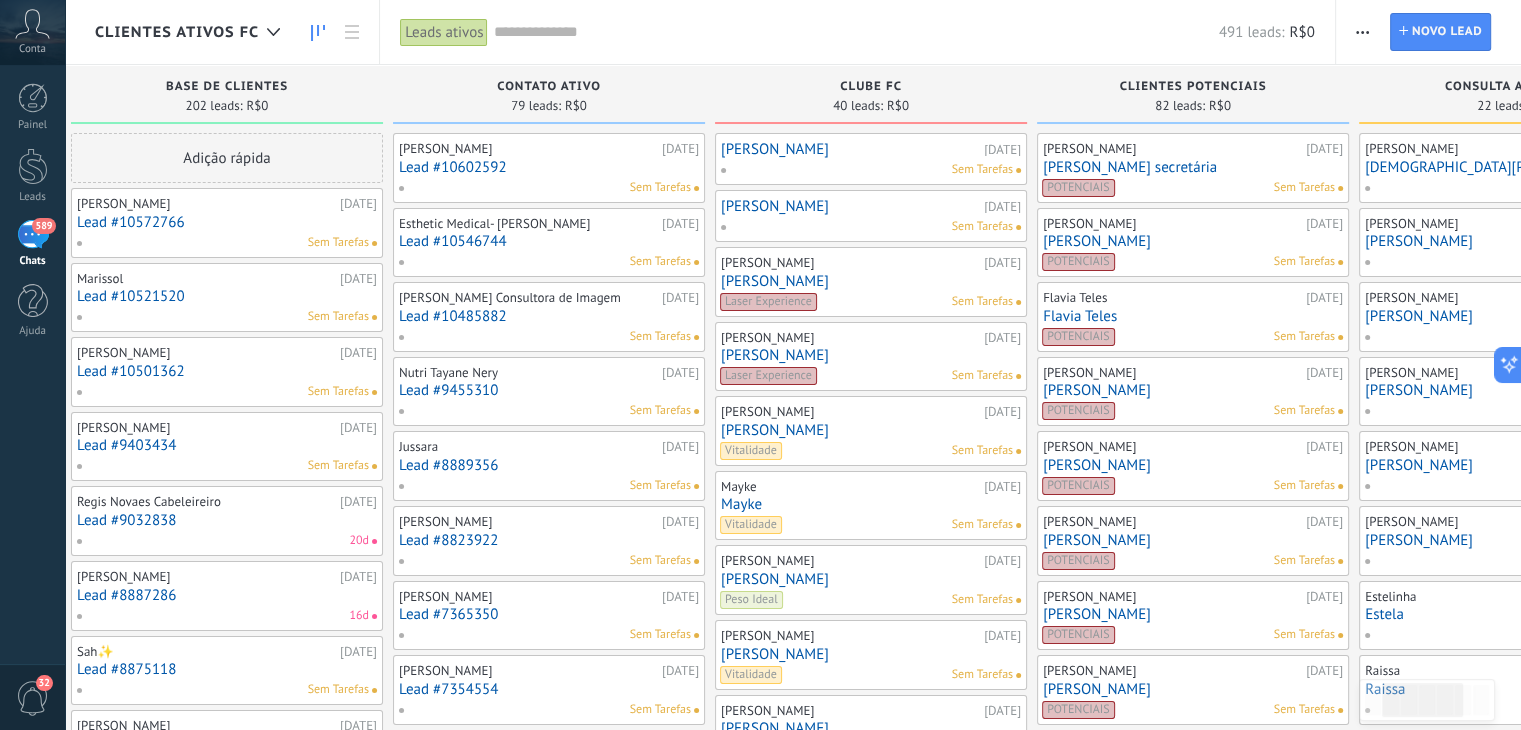 click on "[PERSON_NAME]" at bounding box center (850, 149) 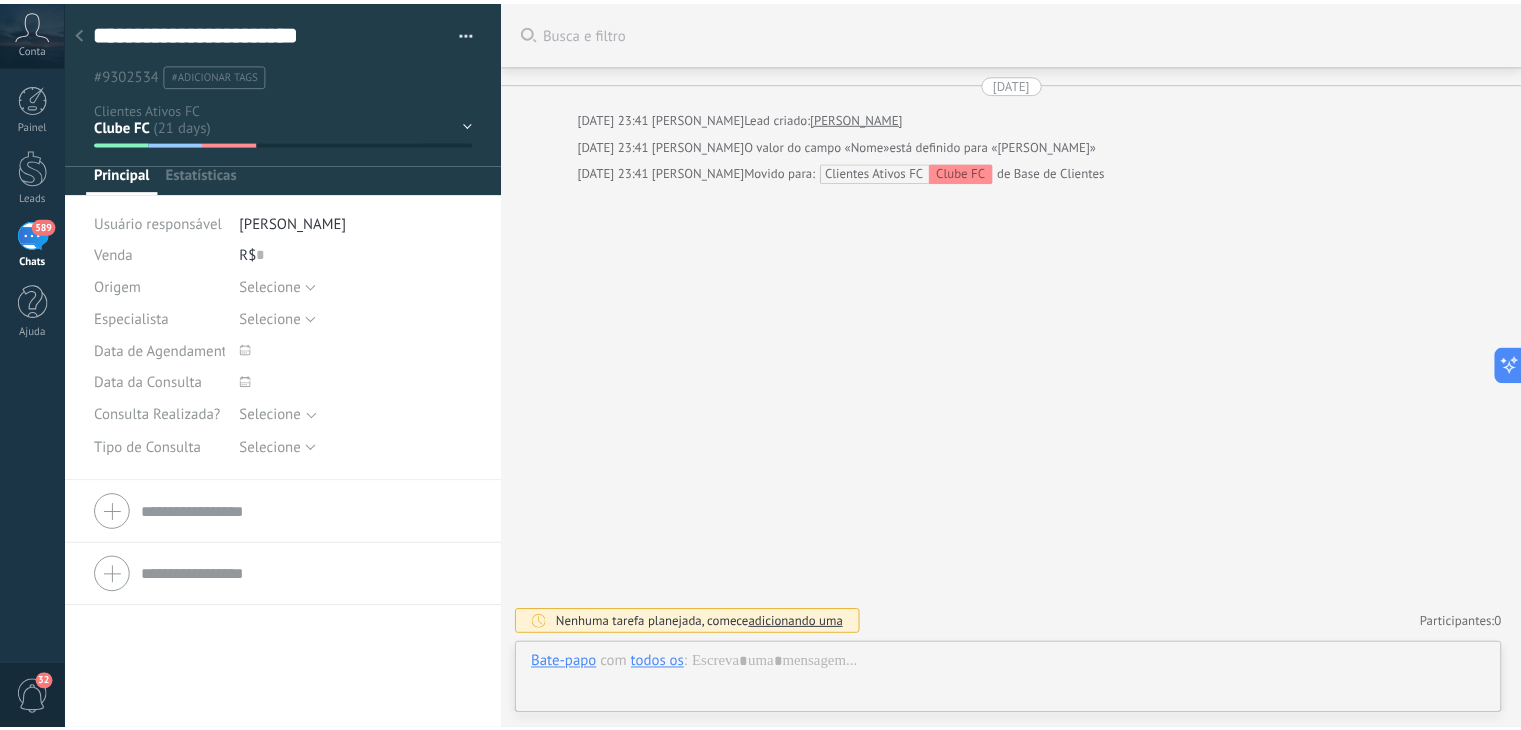 scroll, scrollTop: 29, scrollLeft: 0, axis: vertical 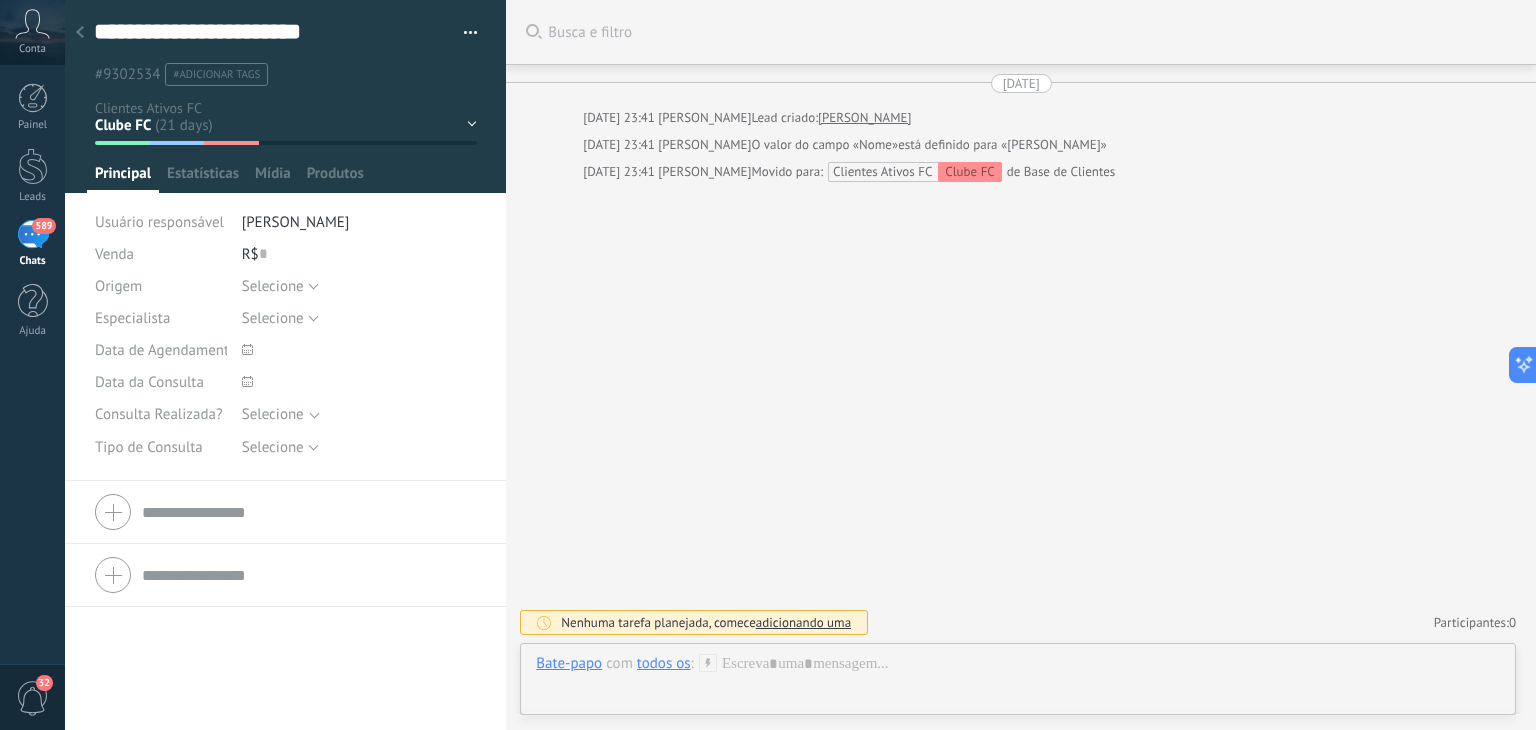 click 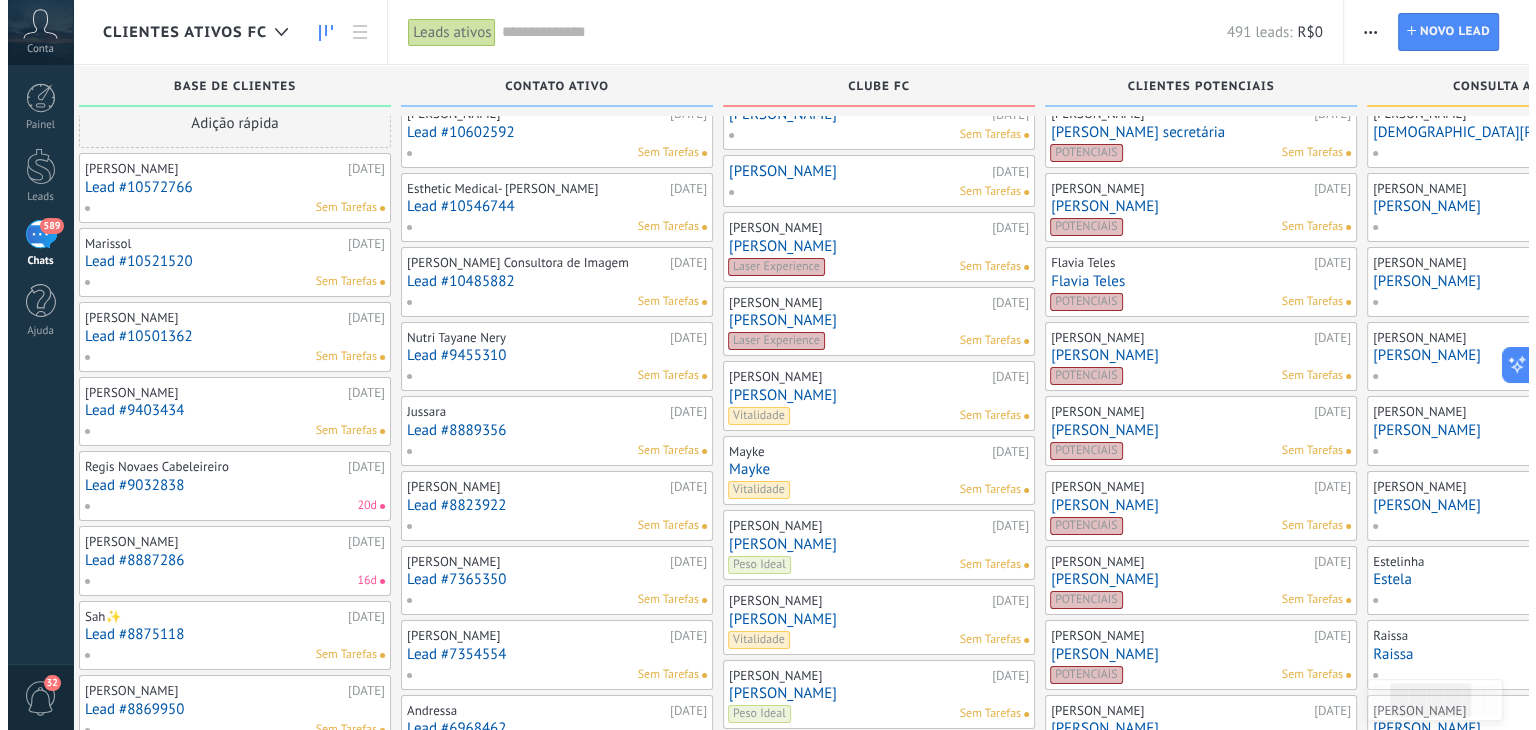scroll, scrollTop: 0, scrollLeft: 0, axis: both 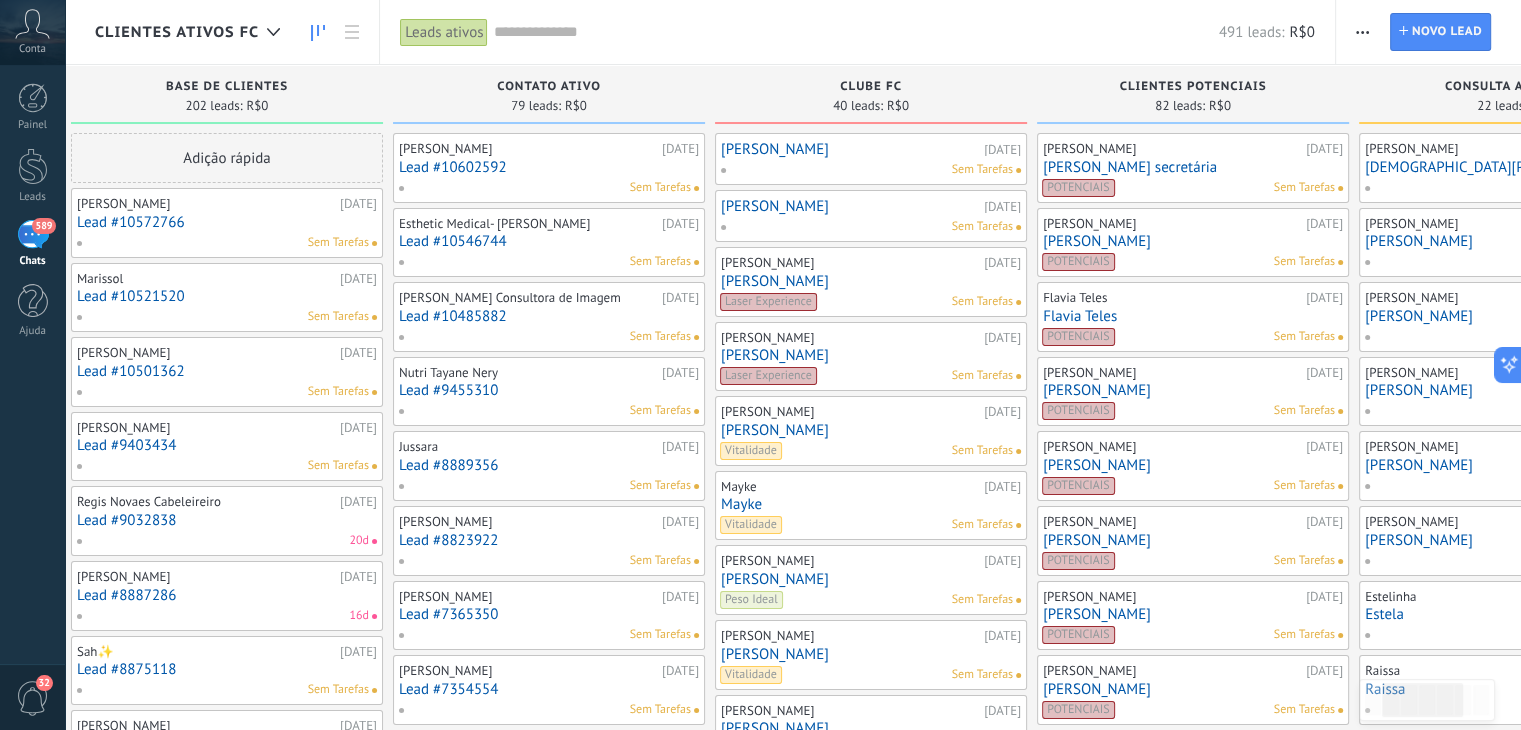 click on "[PERSON_NAME]" at bounding box center (871, 355) 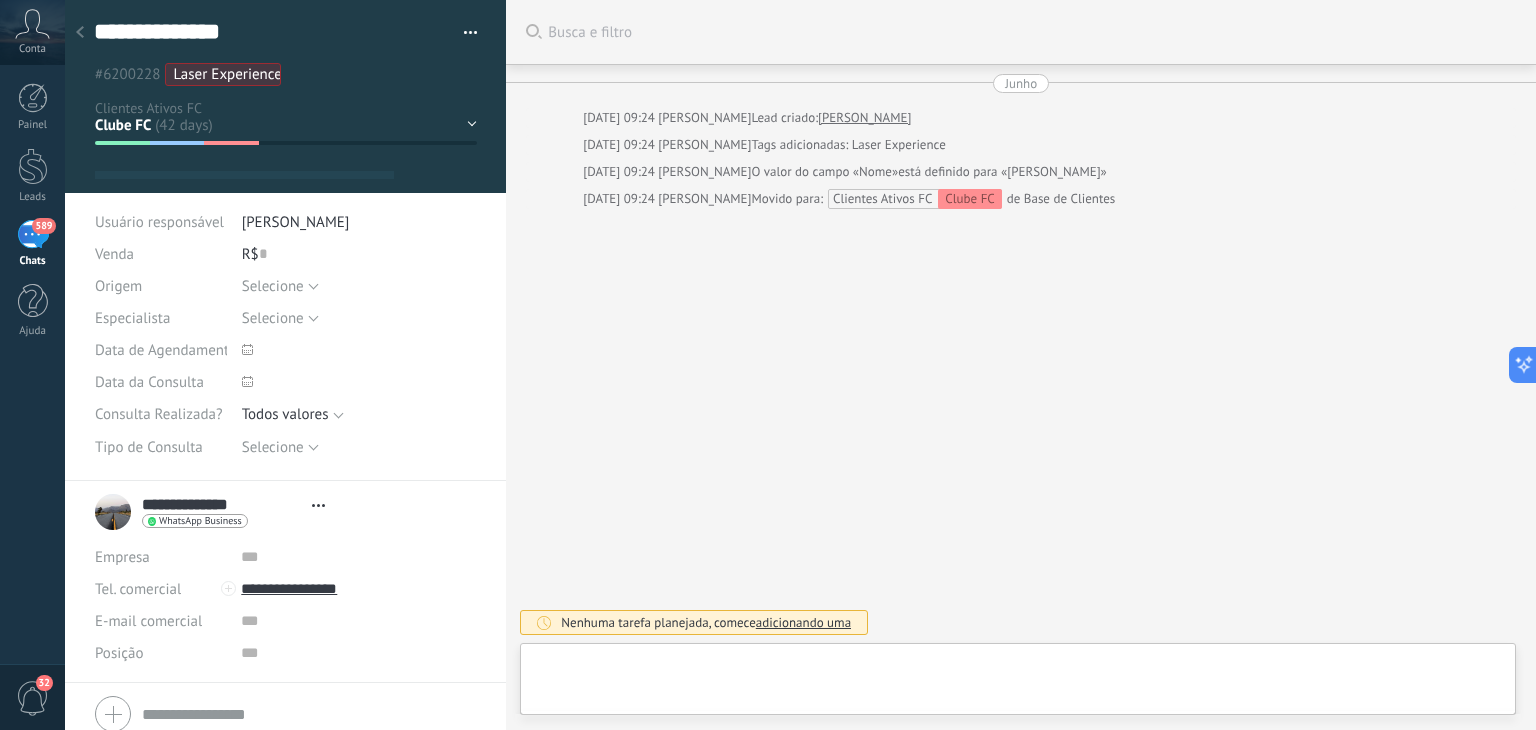 type on "**********" 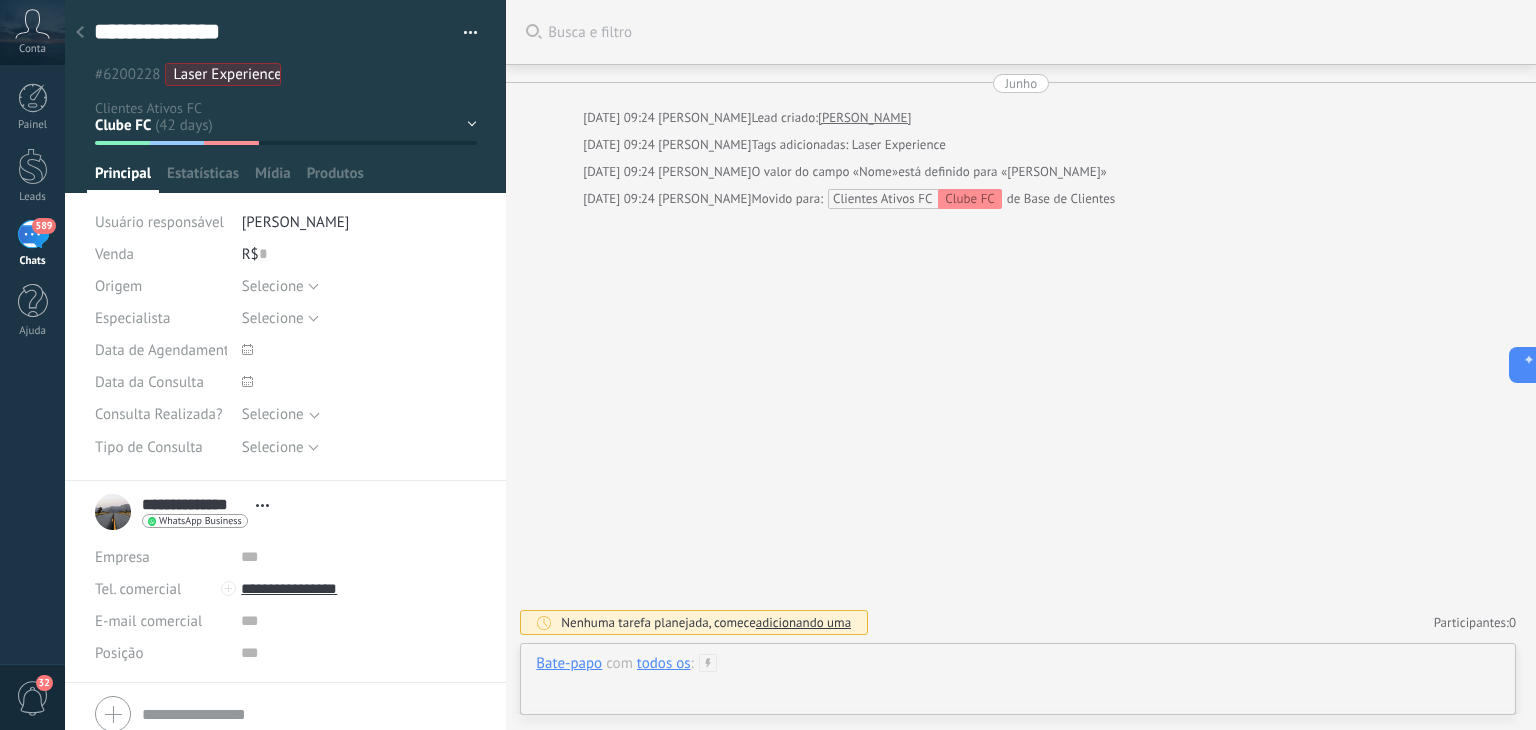 click at bounding box center (1018, 684) 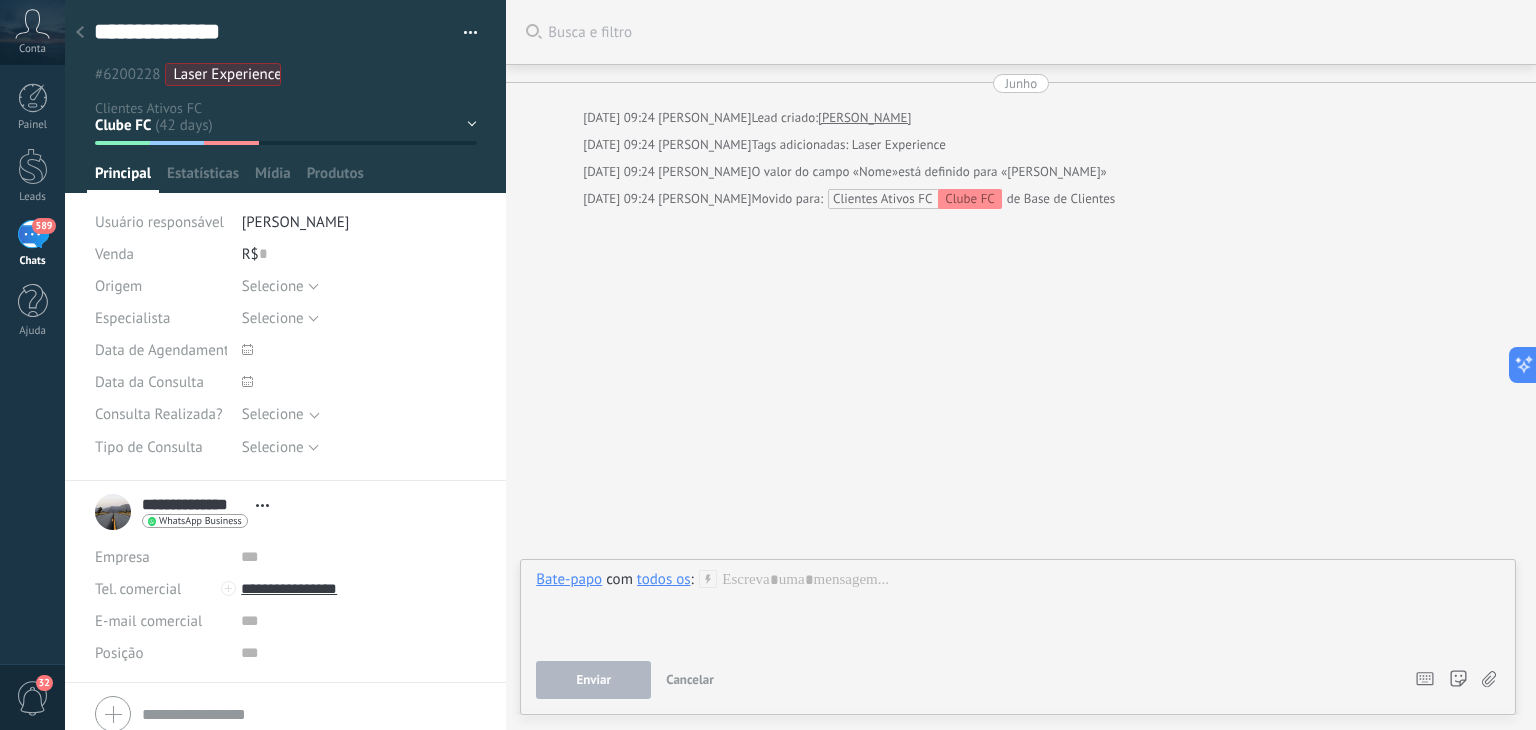 click at bounding box center [80, 33] 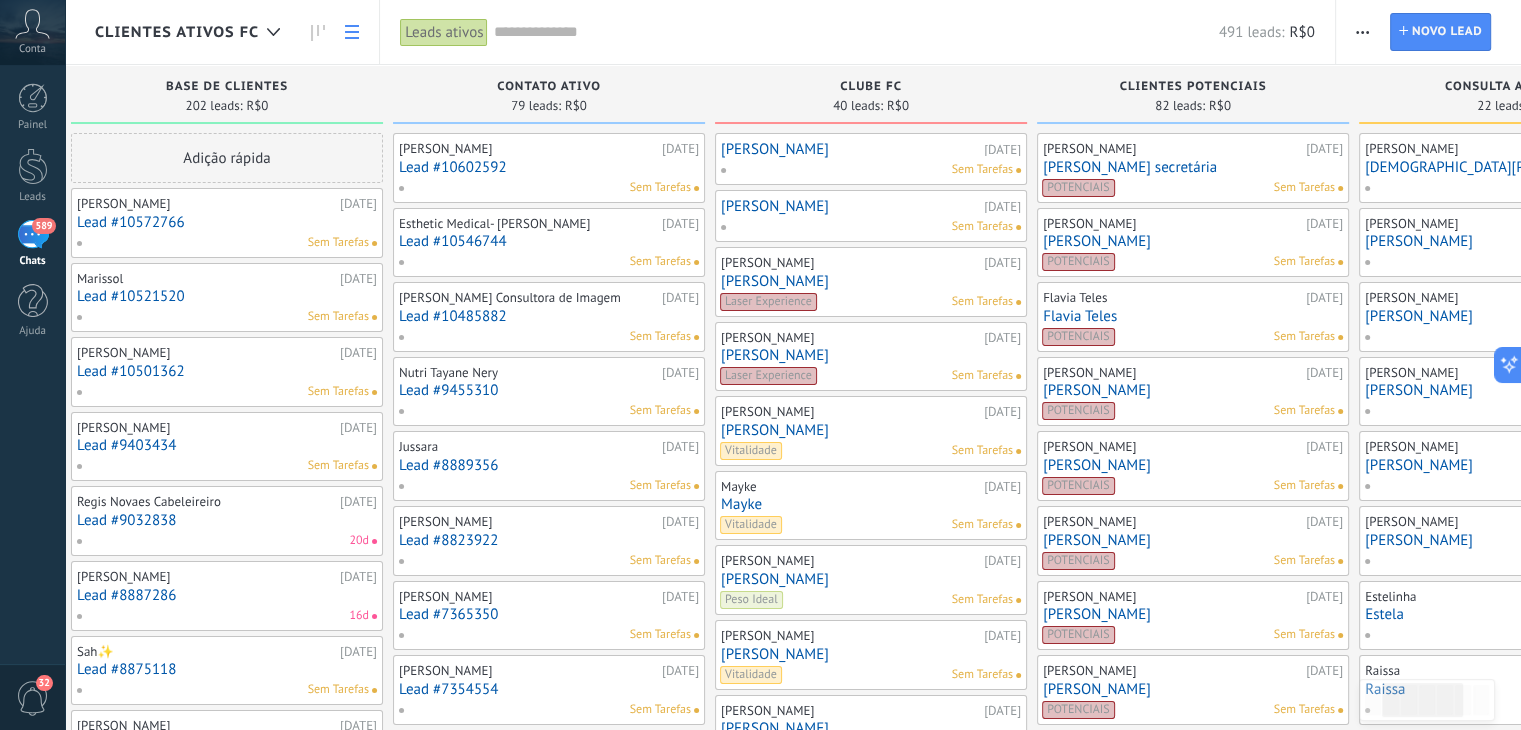 click 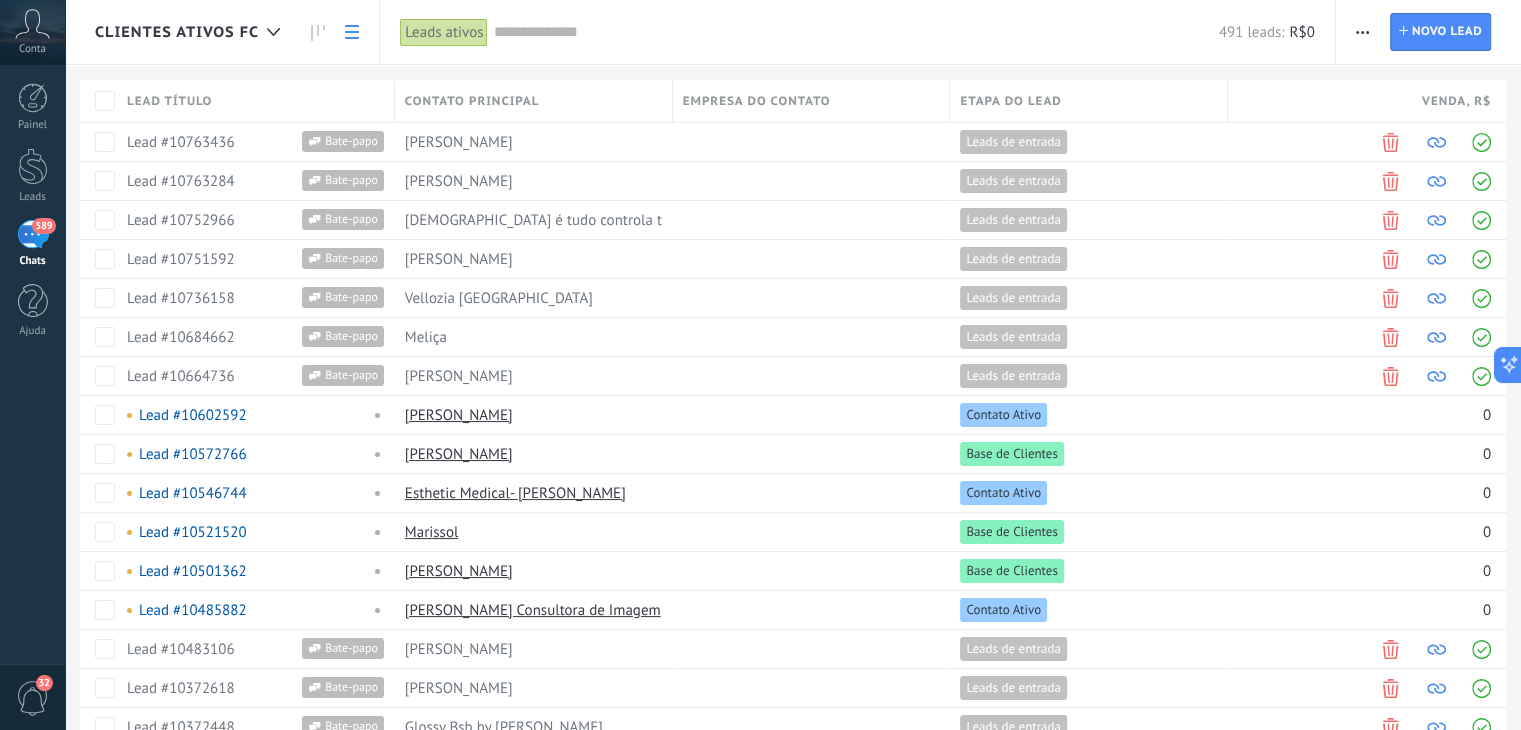 click at bounding box center (855, 32) 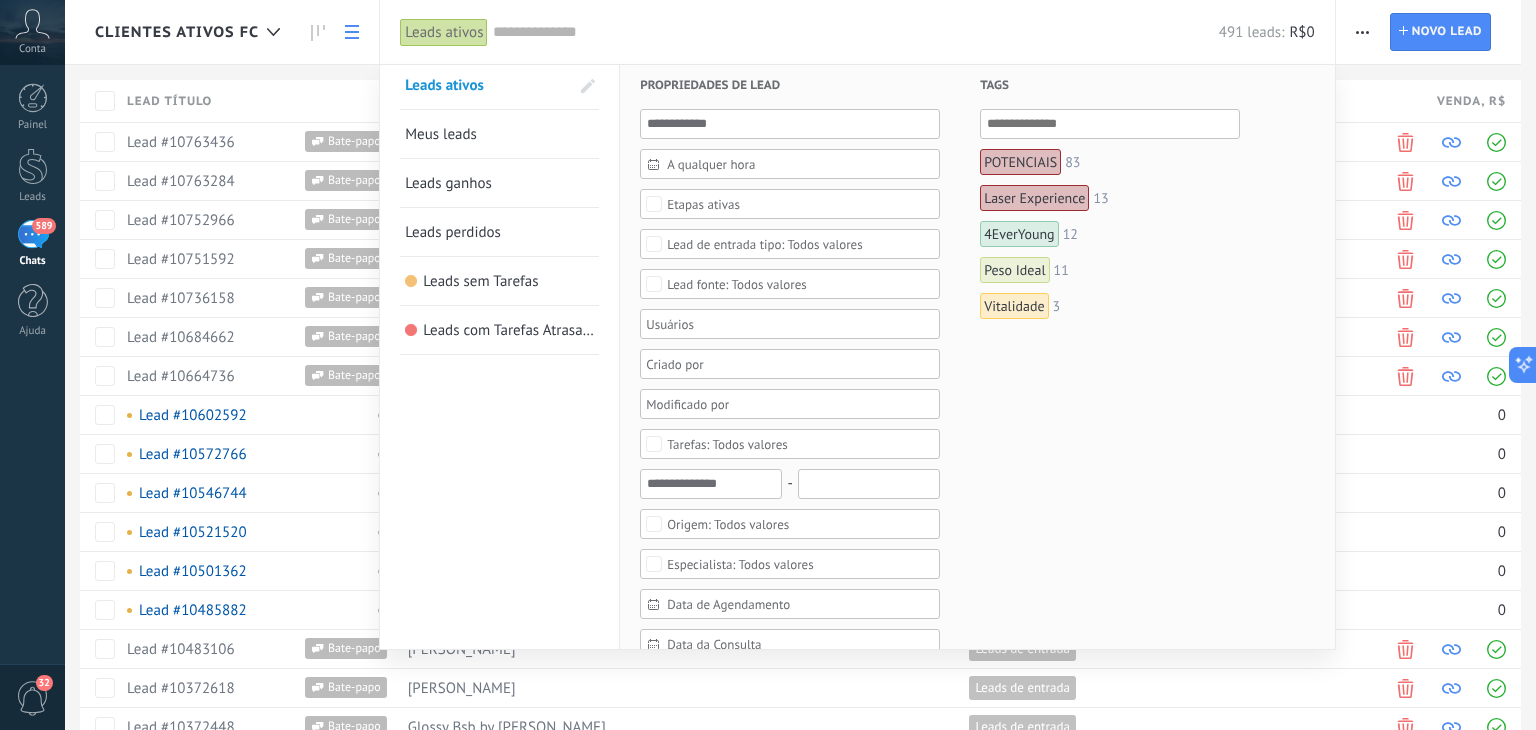 scroll, scrollTop: 0, scrollLeft: 0, axis: both 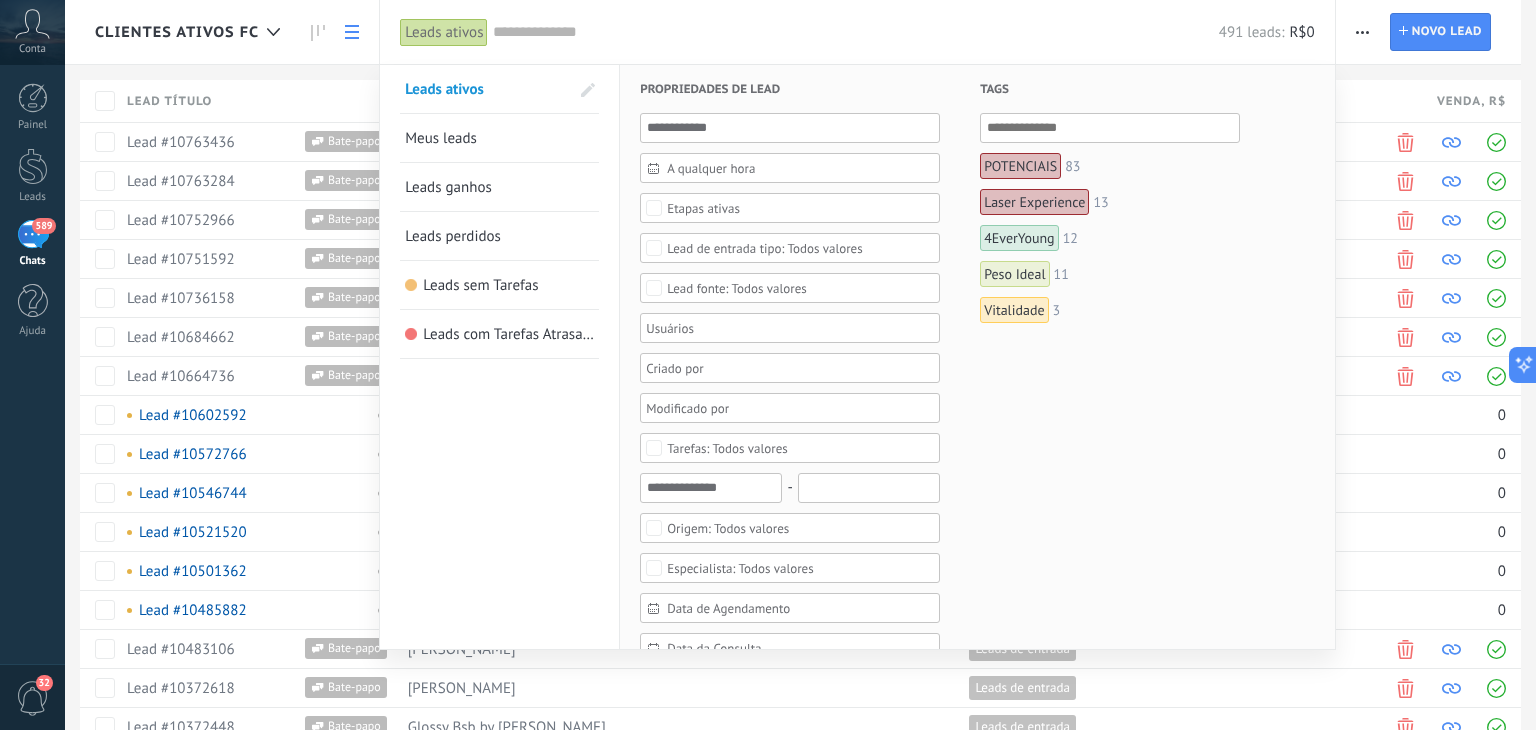 click on "Laser Experience" at bounding box center (1034, 202) 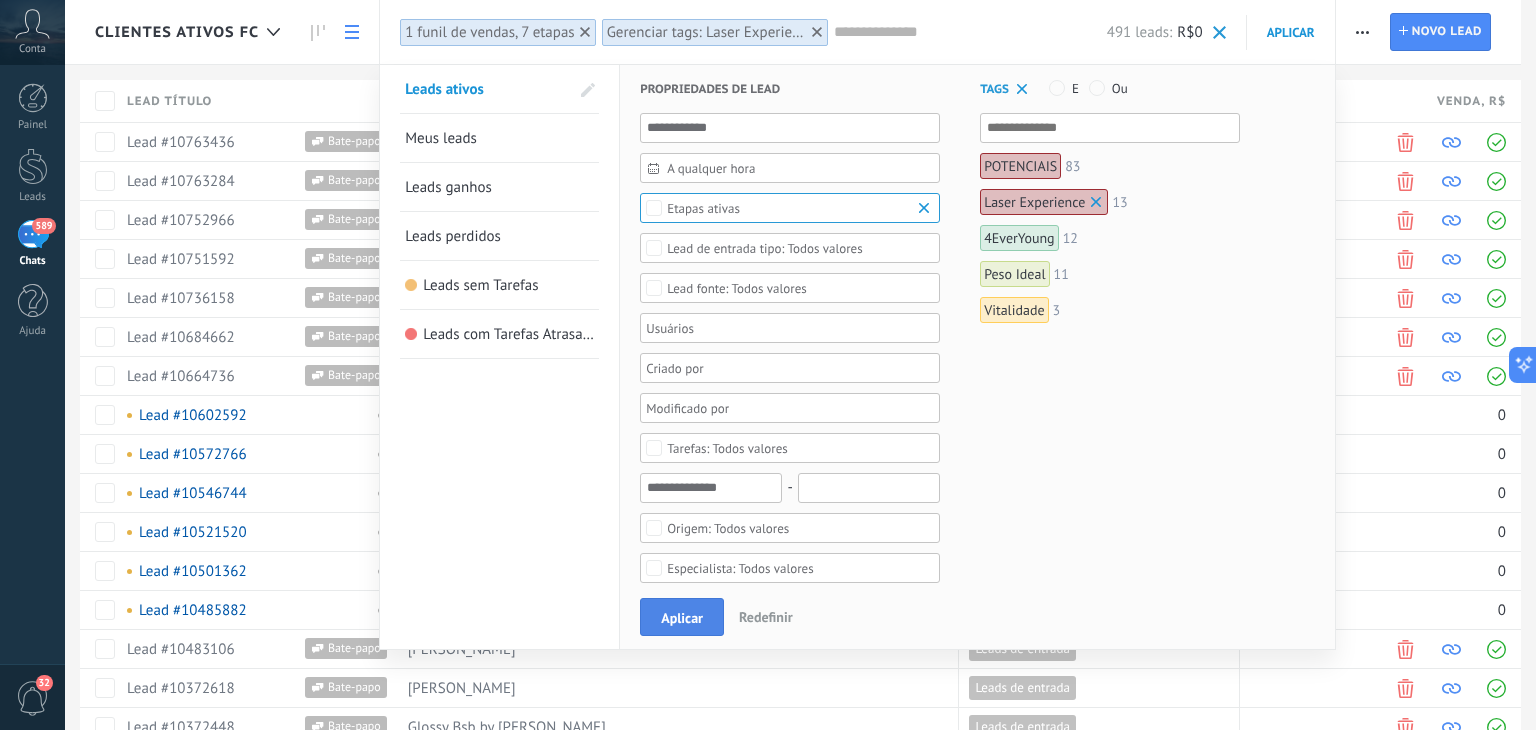 click on "Aplicar" at bounding box center [682, 618] 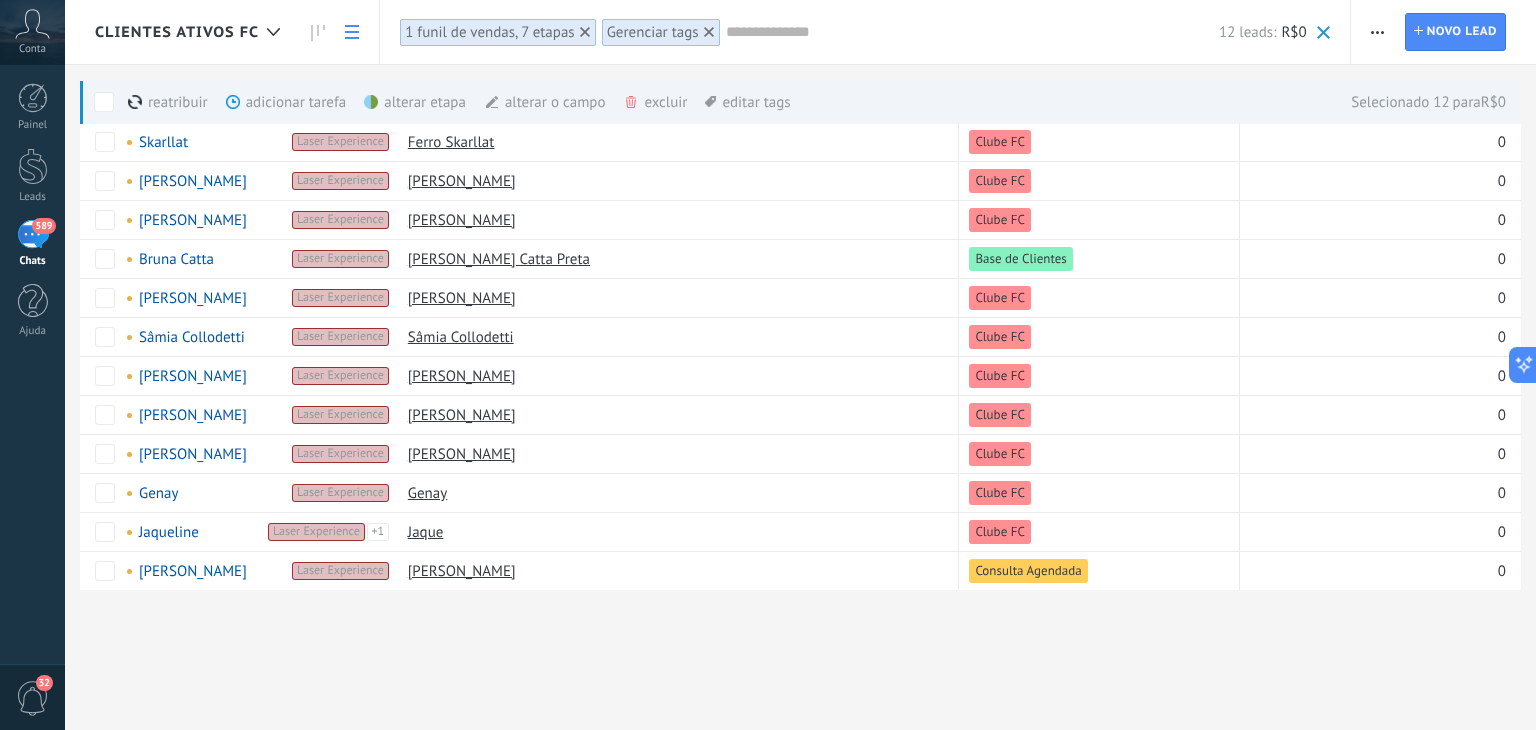 click on "adicionar tarefa mais" at bounding box center [322, 102] 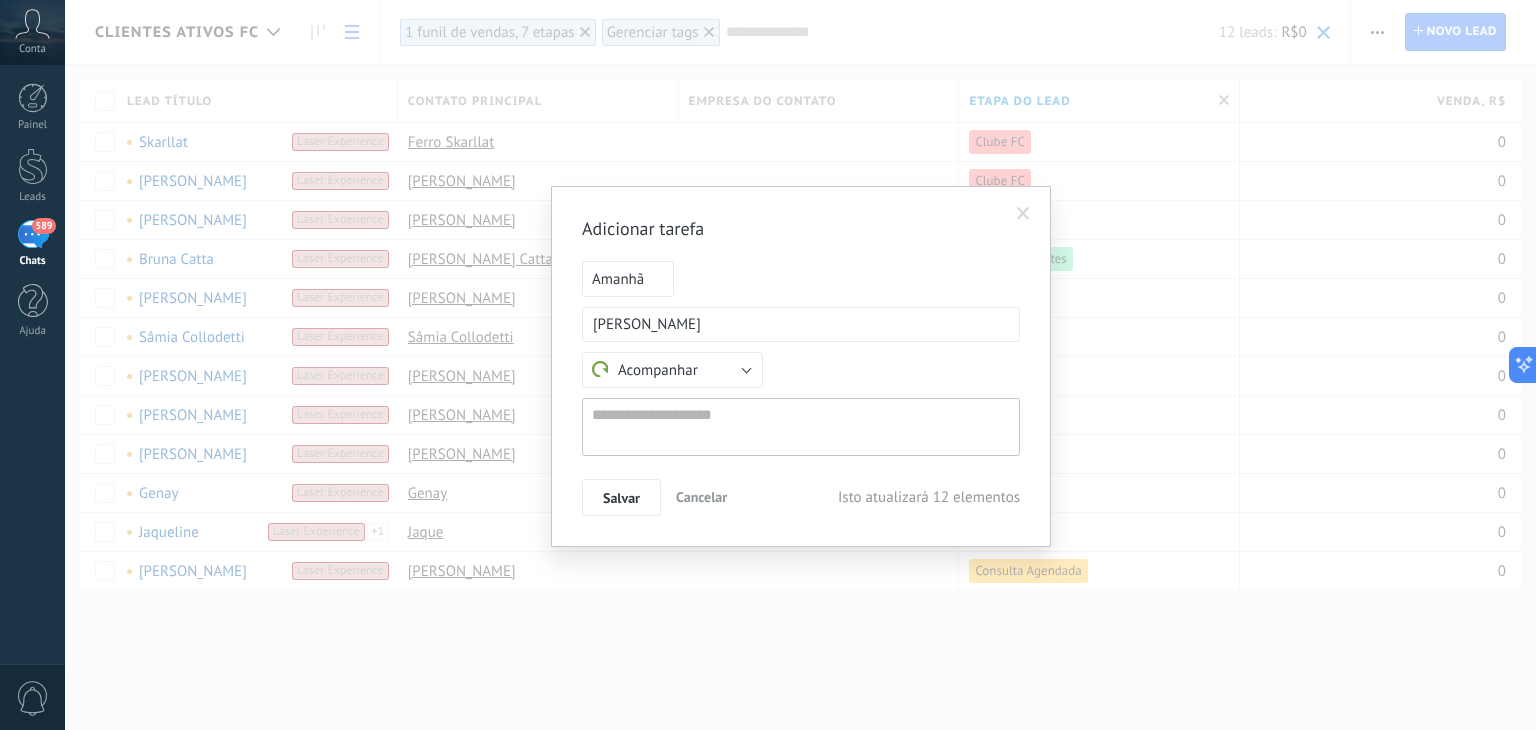 click at bounding box center [1023, 214] 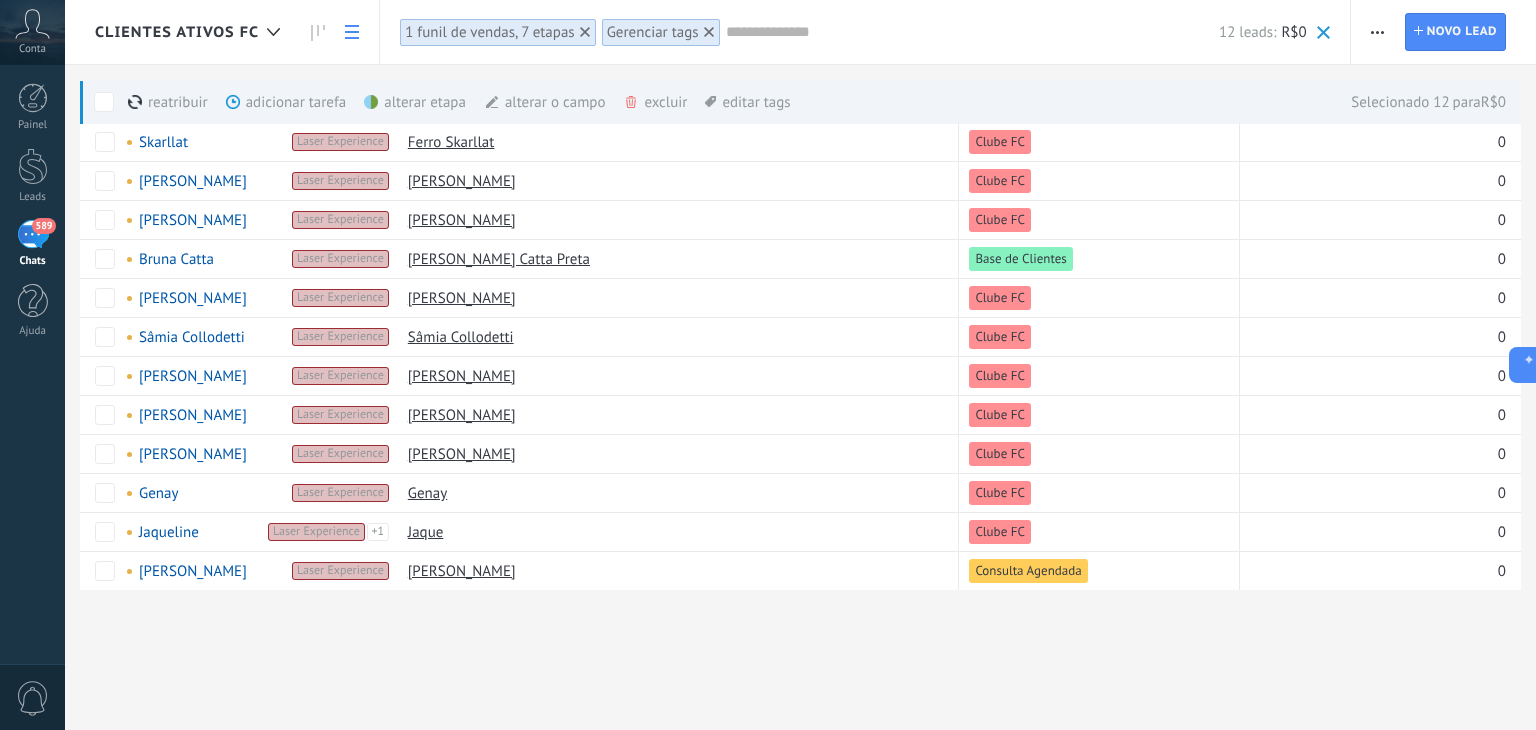 click on "Conta" at bounding box center [32, 32] 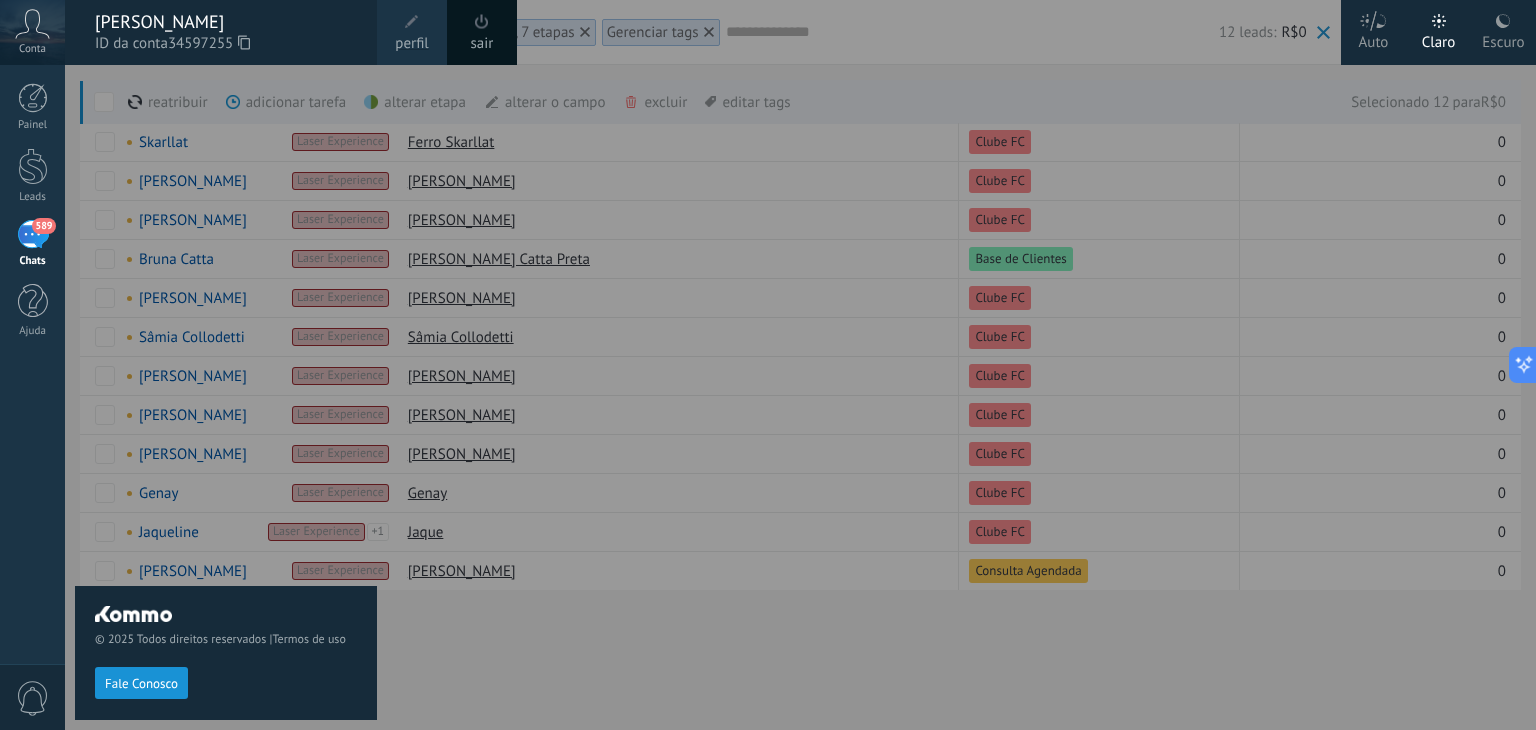 click at bounding box center [482, 21] 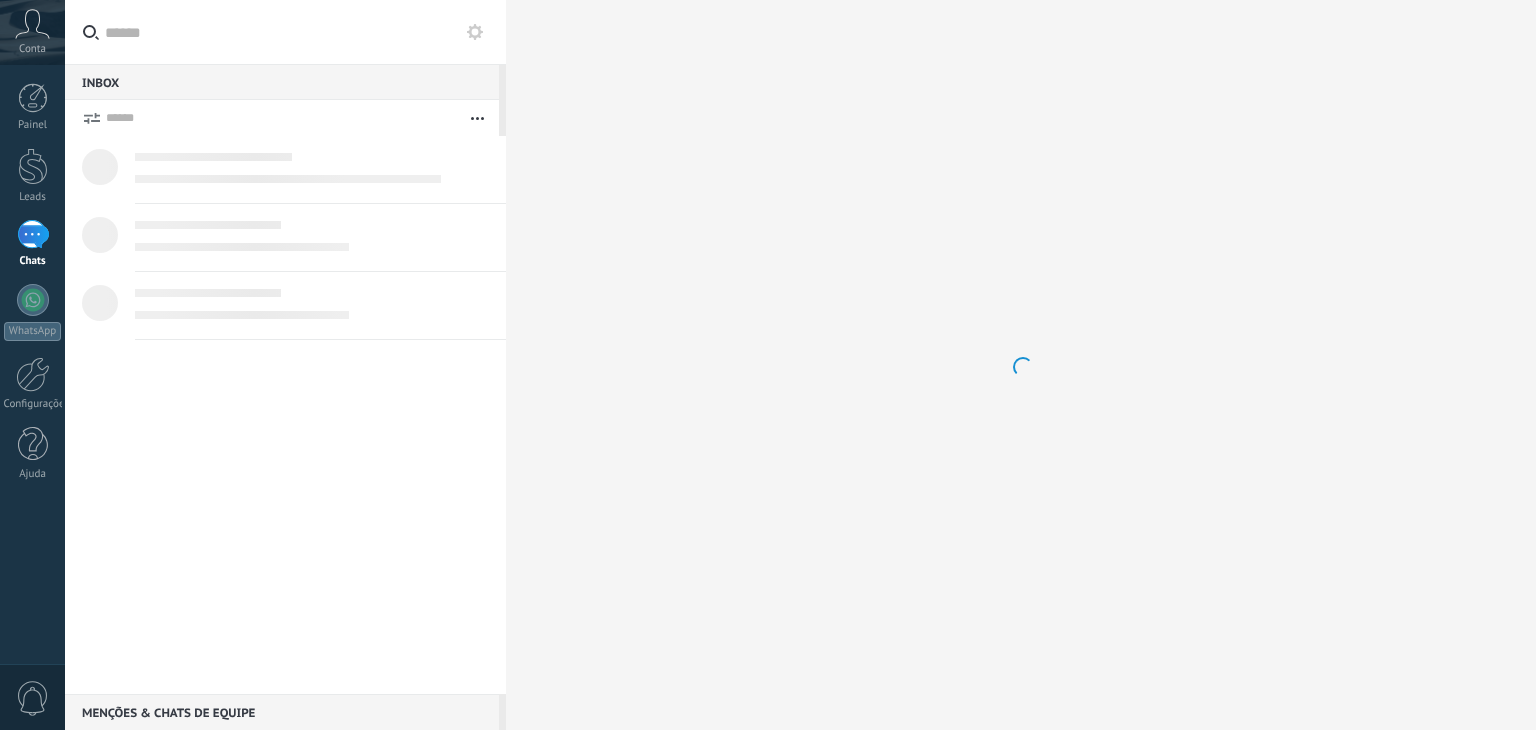scroll, scrollTop: 0, scrollLeft: 0, axis: both 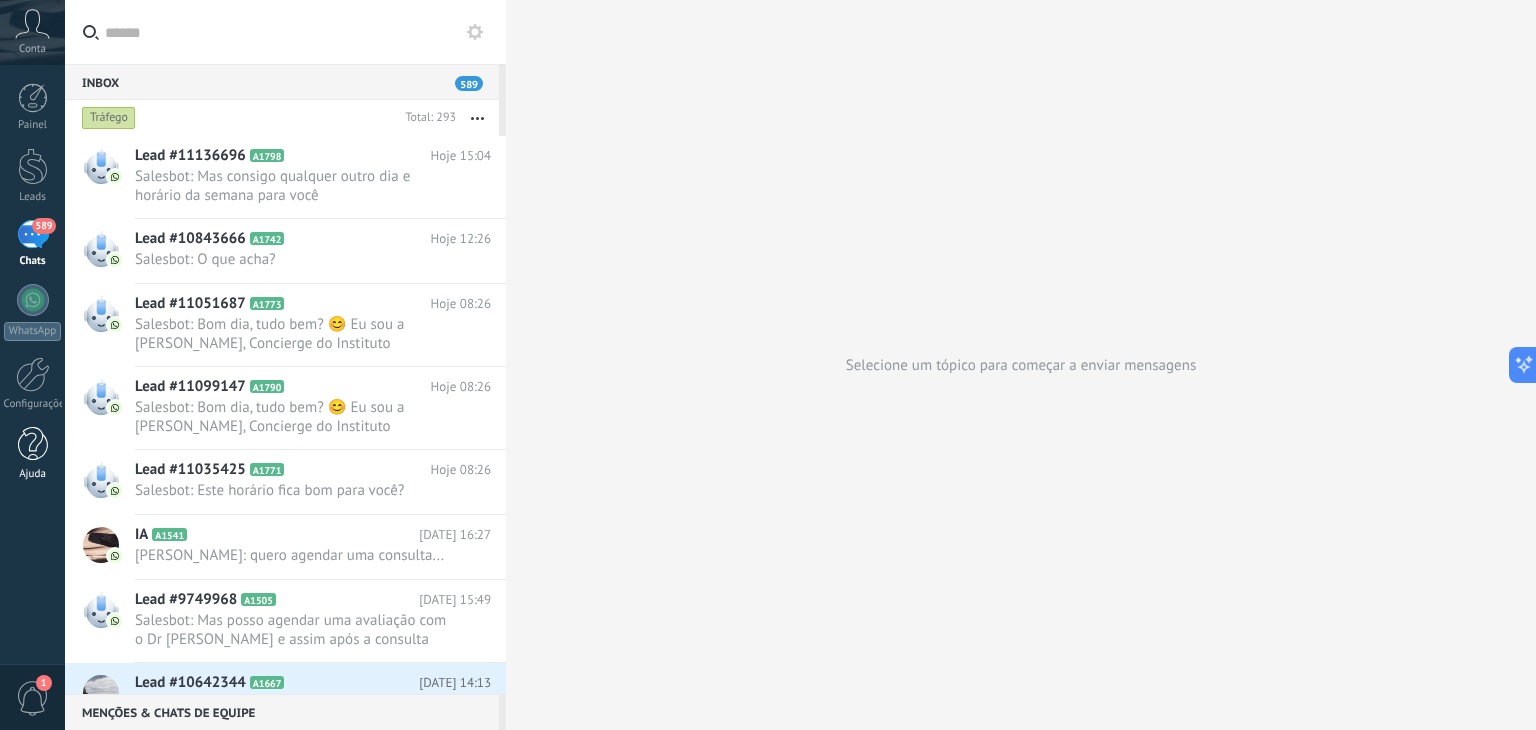 click at bounding box center [33, 444] 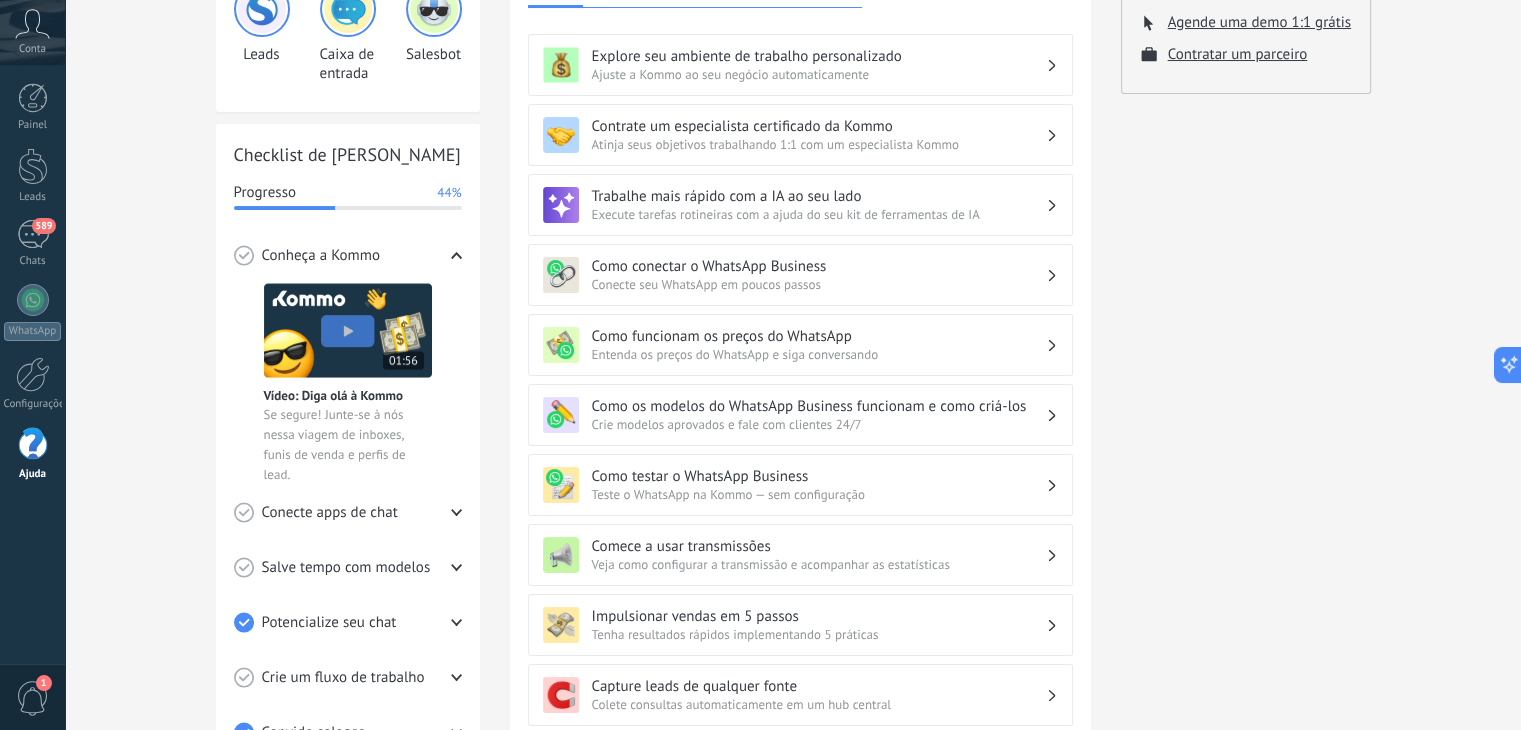 scroll, scrollTop: 0, scrollLeft: 0, axis: both 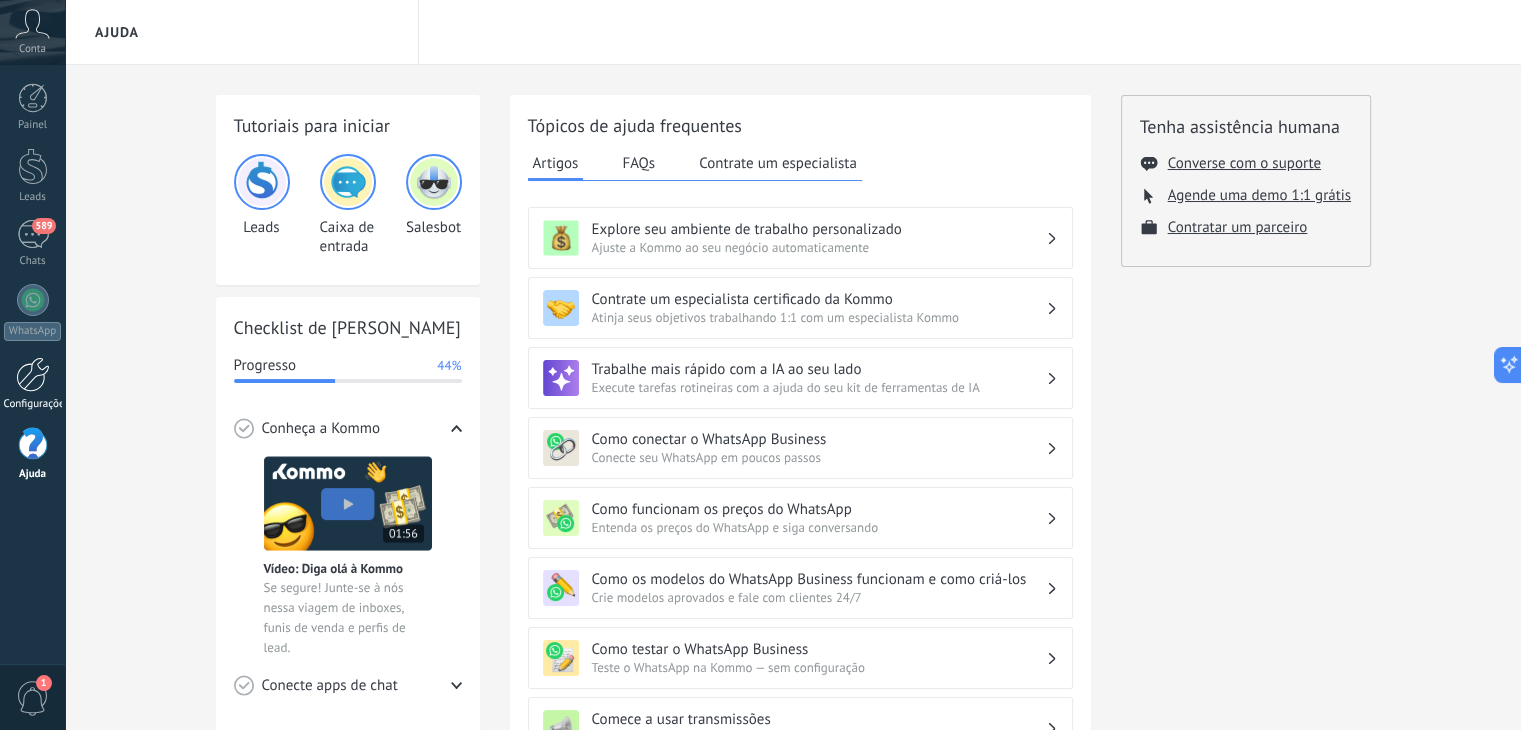 click at bounding box center [33, 374] 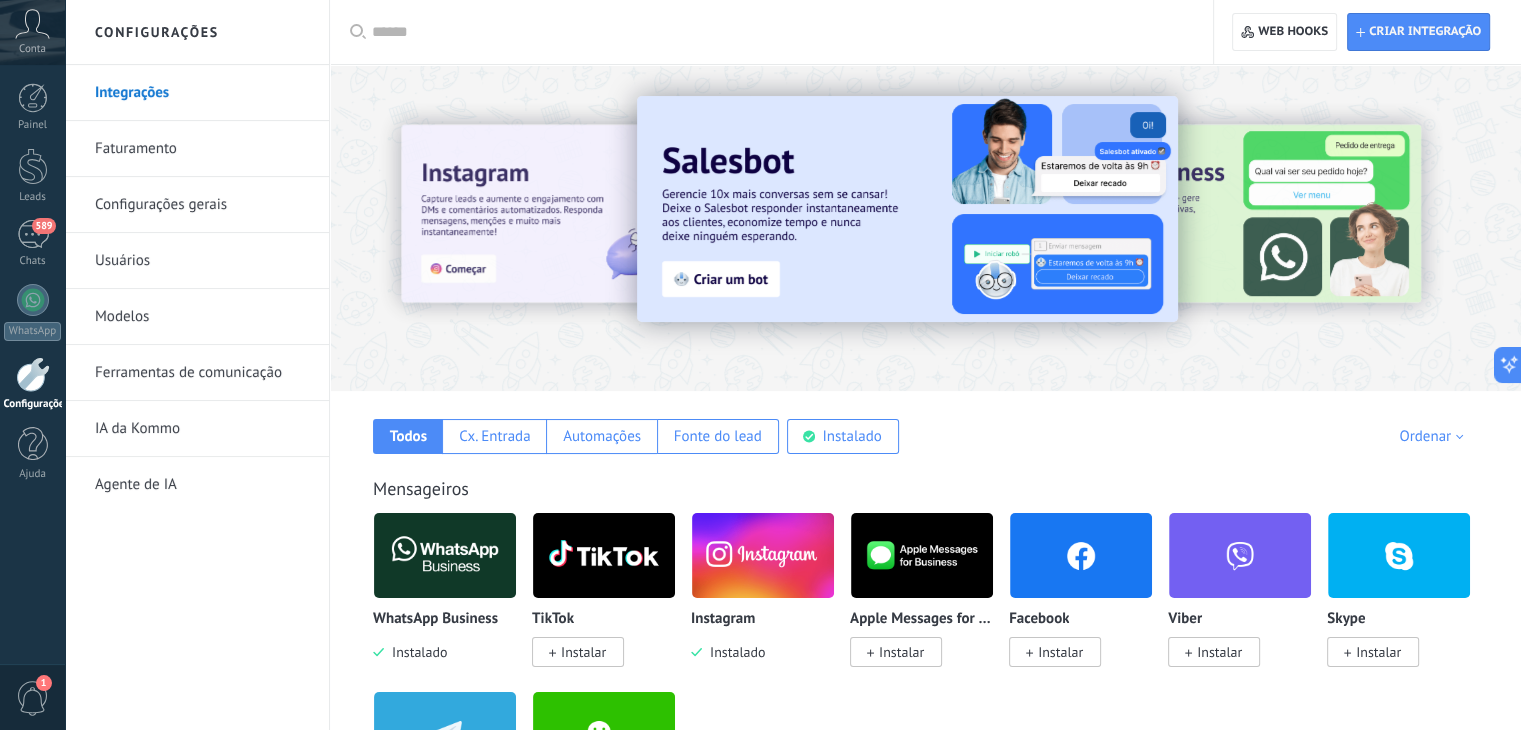 click on "Ferramentas de comunicação" at bounding box center (202, 373) 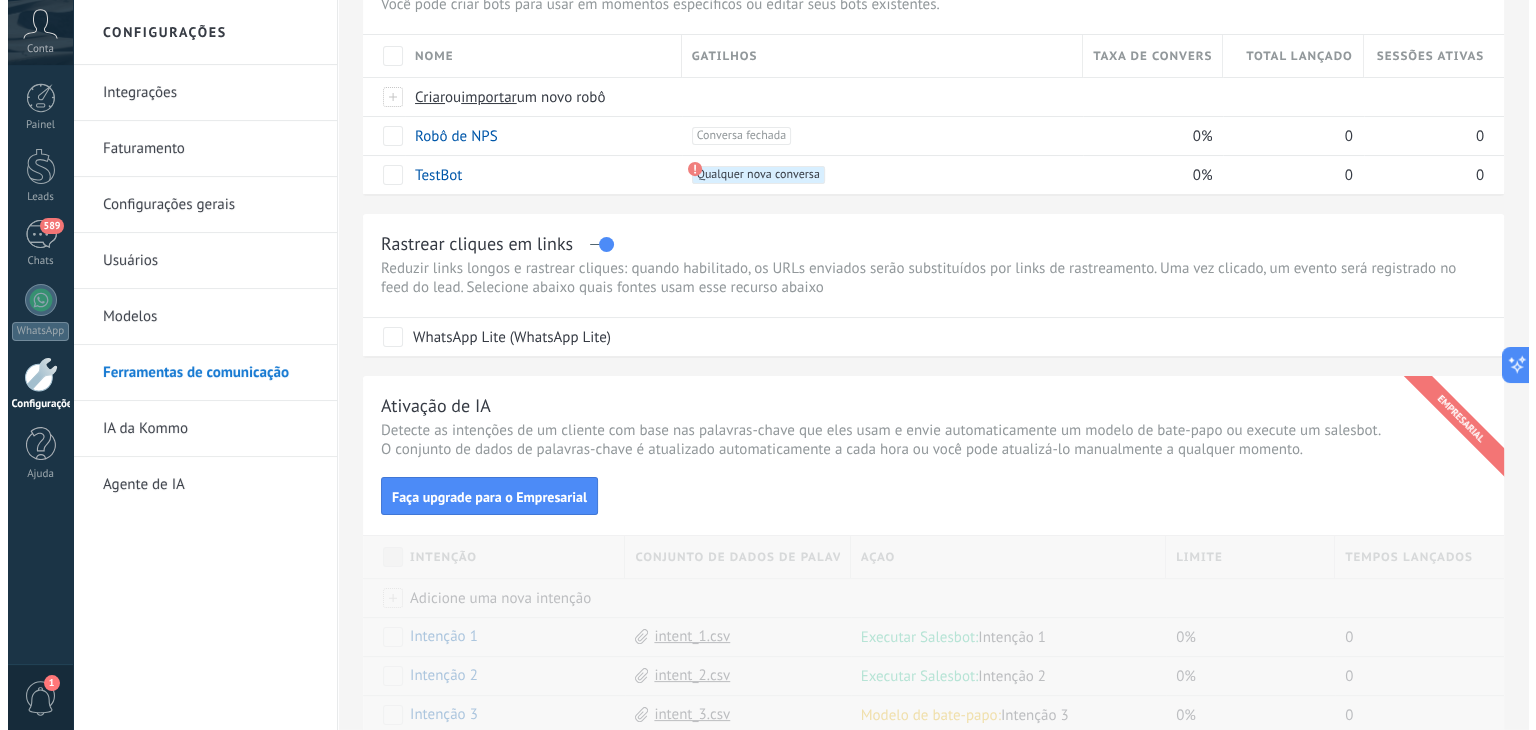 scroll, scrollTop: 0, scrollLeft: 0, axis: both 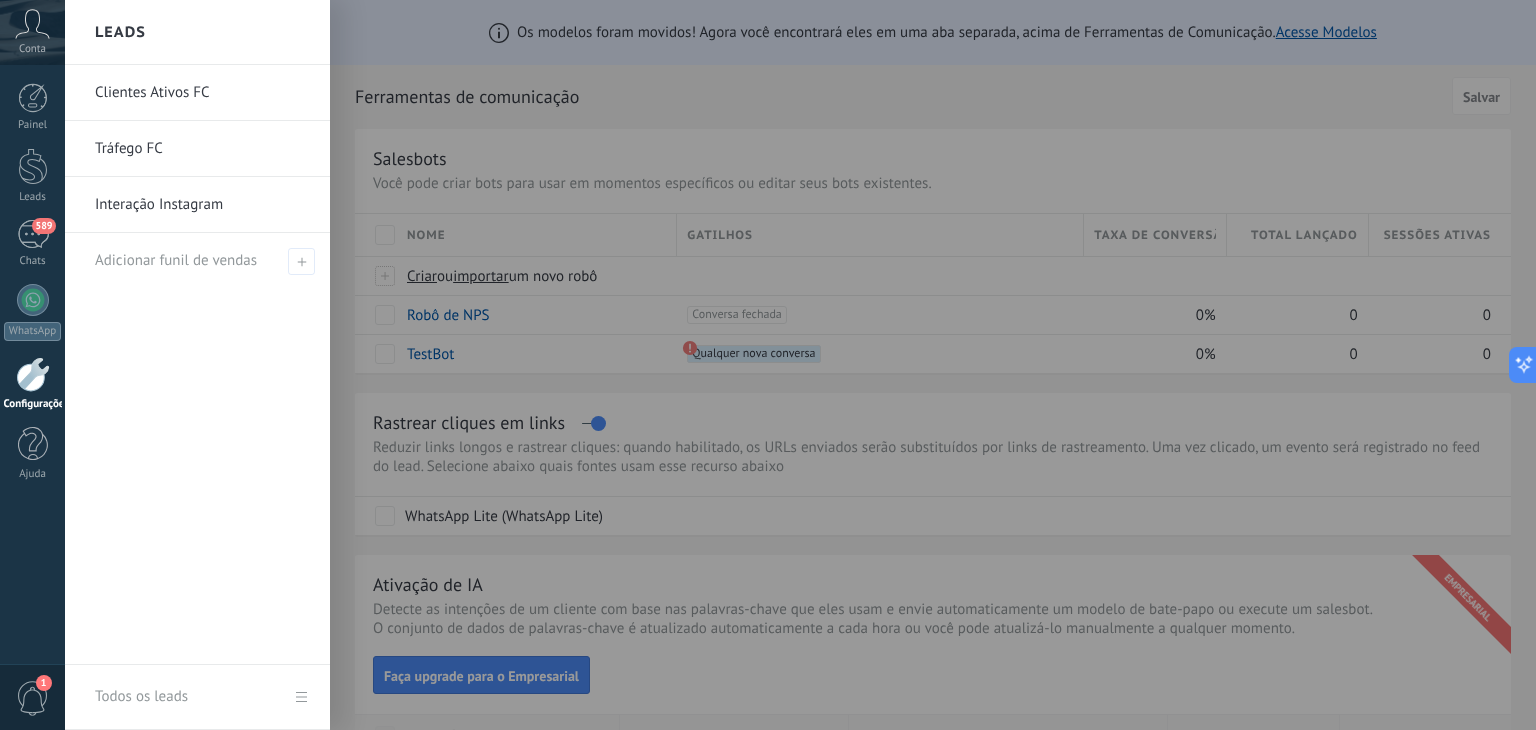 click 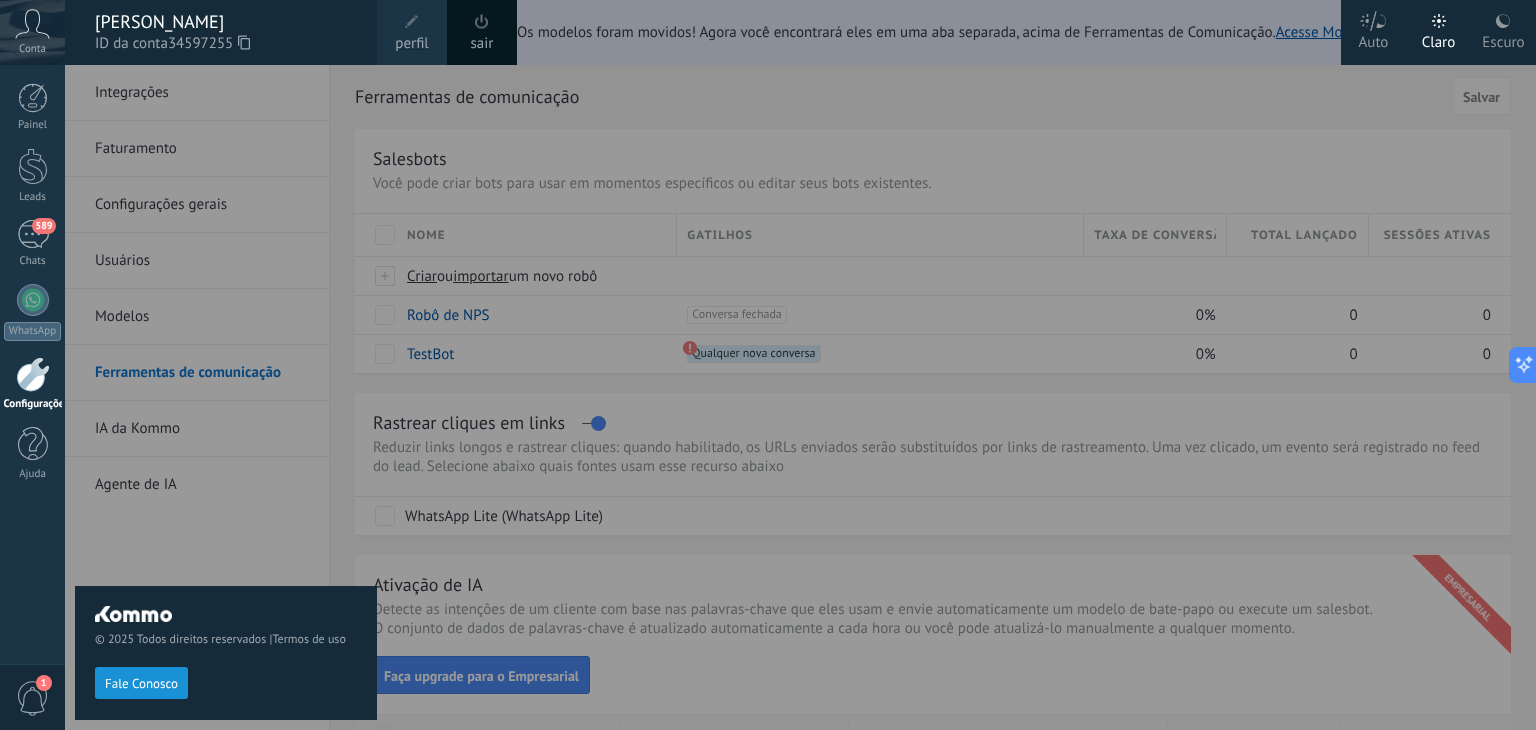 click on "Fale Conosco" at bounding box center (141, 683) 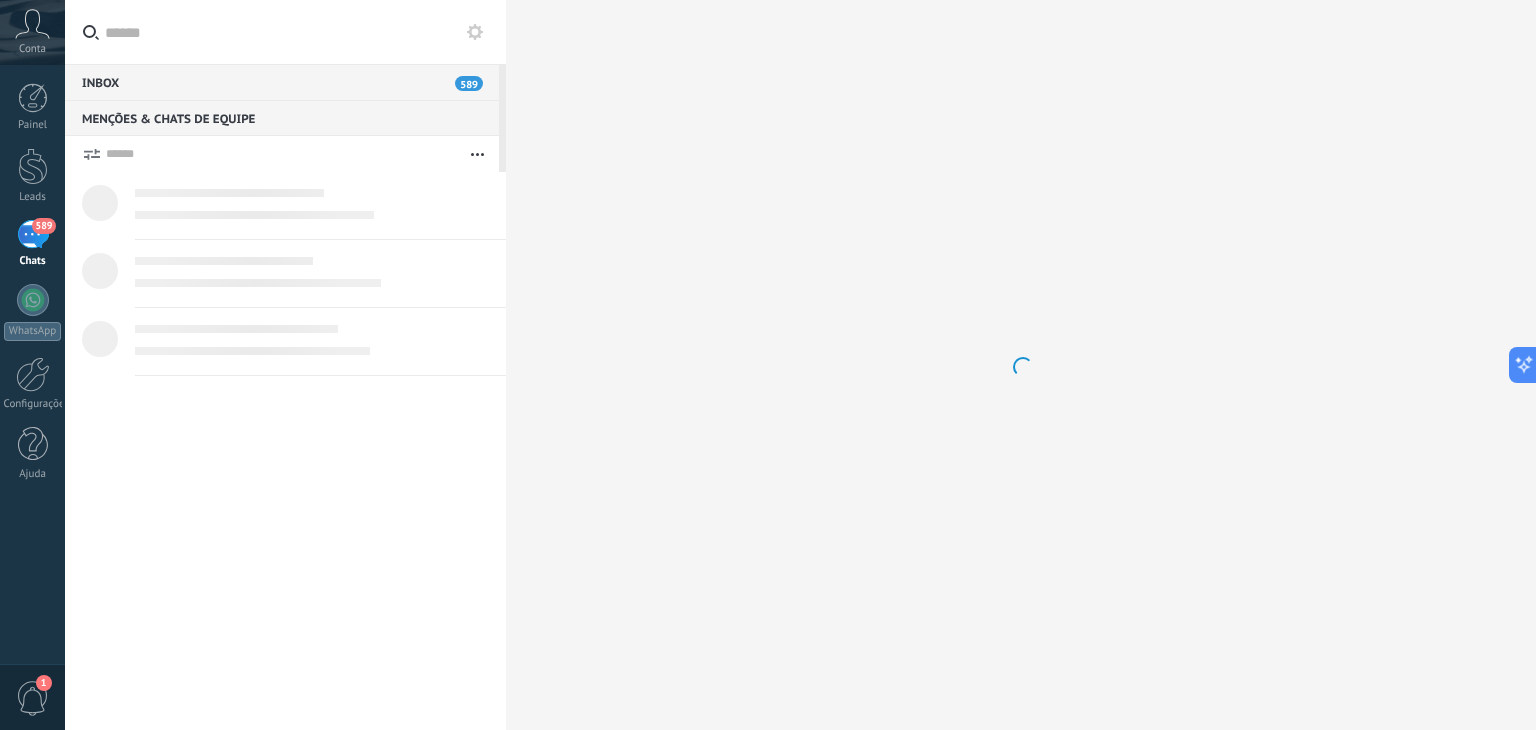scroll, scrollTop: 0, scrollLeft: 0, axis: both 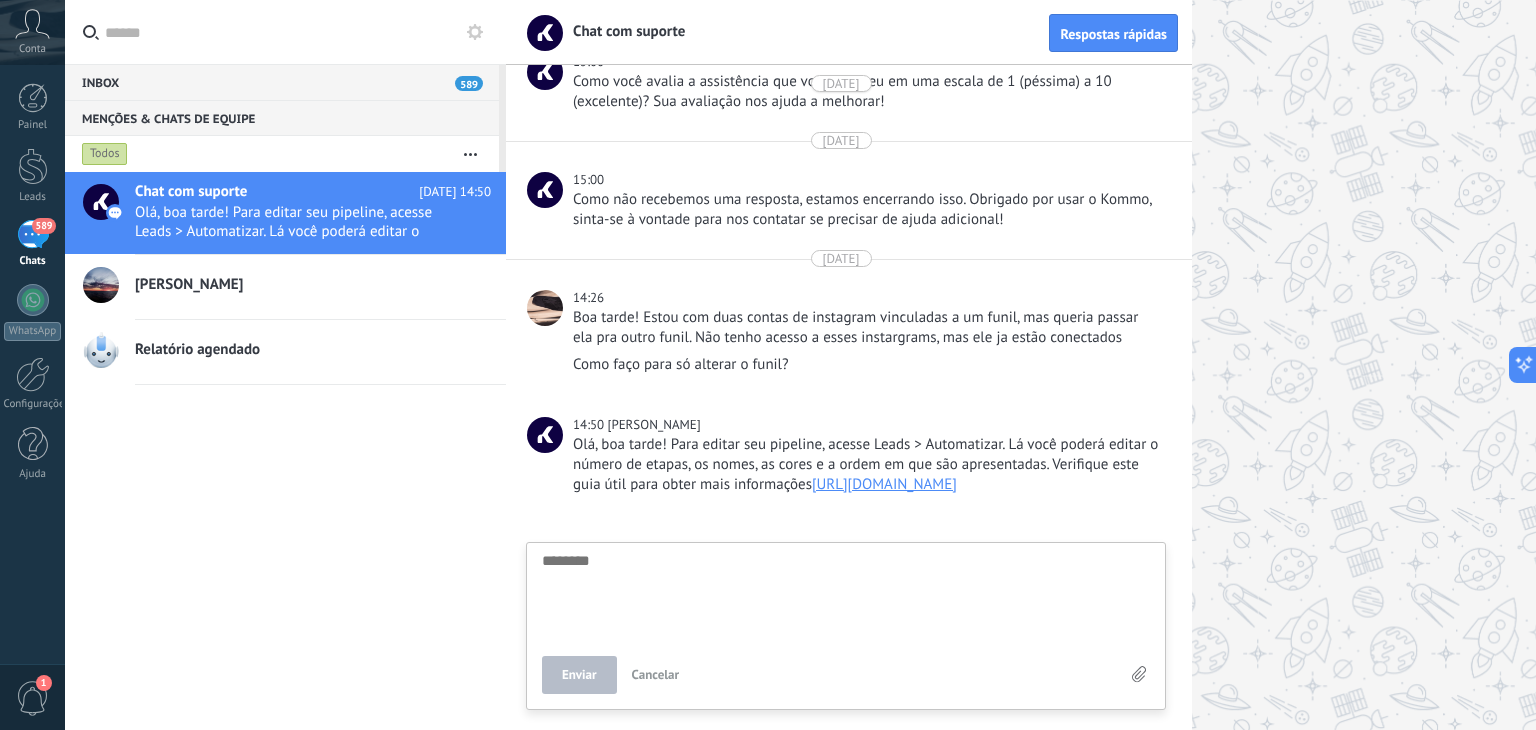 type on "*" 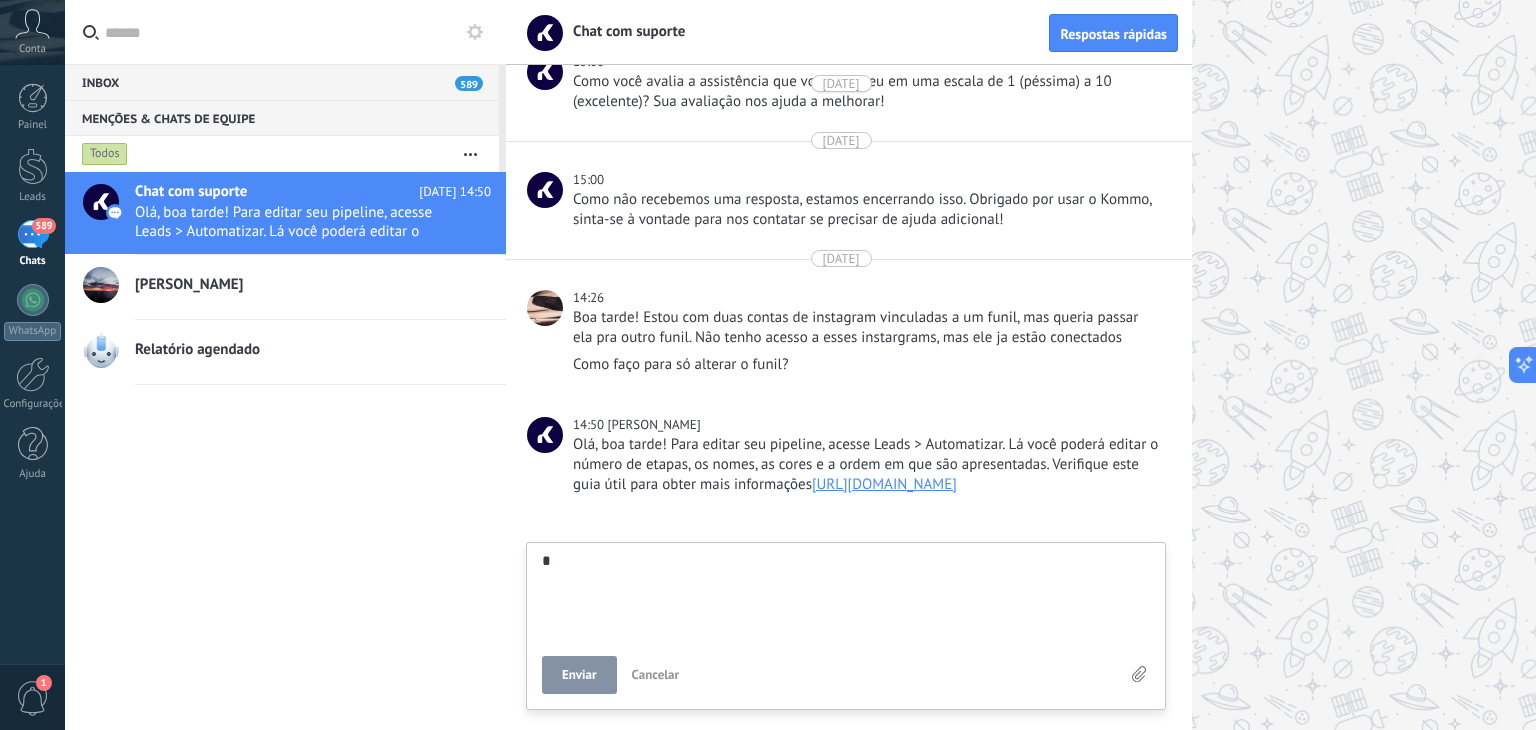 type on "**" 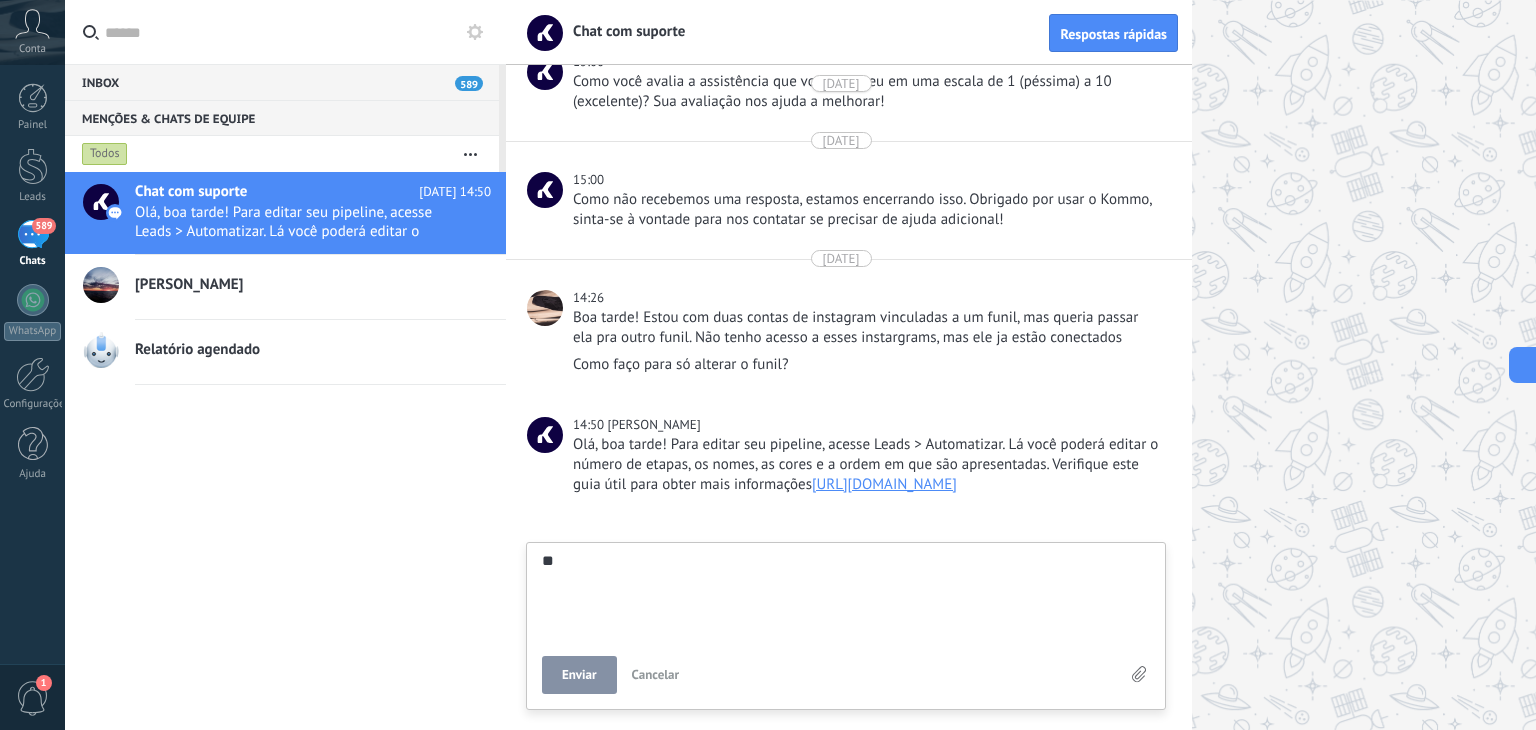 type on "***" 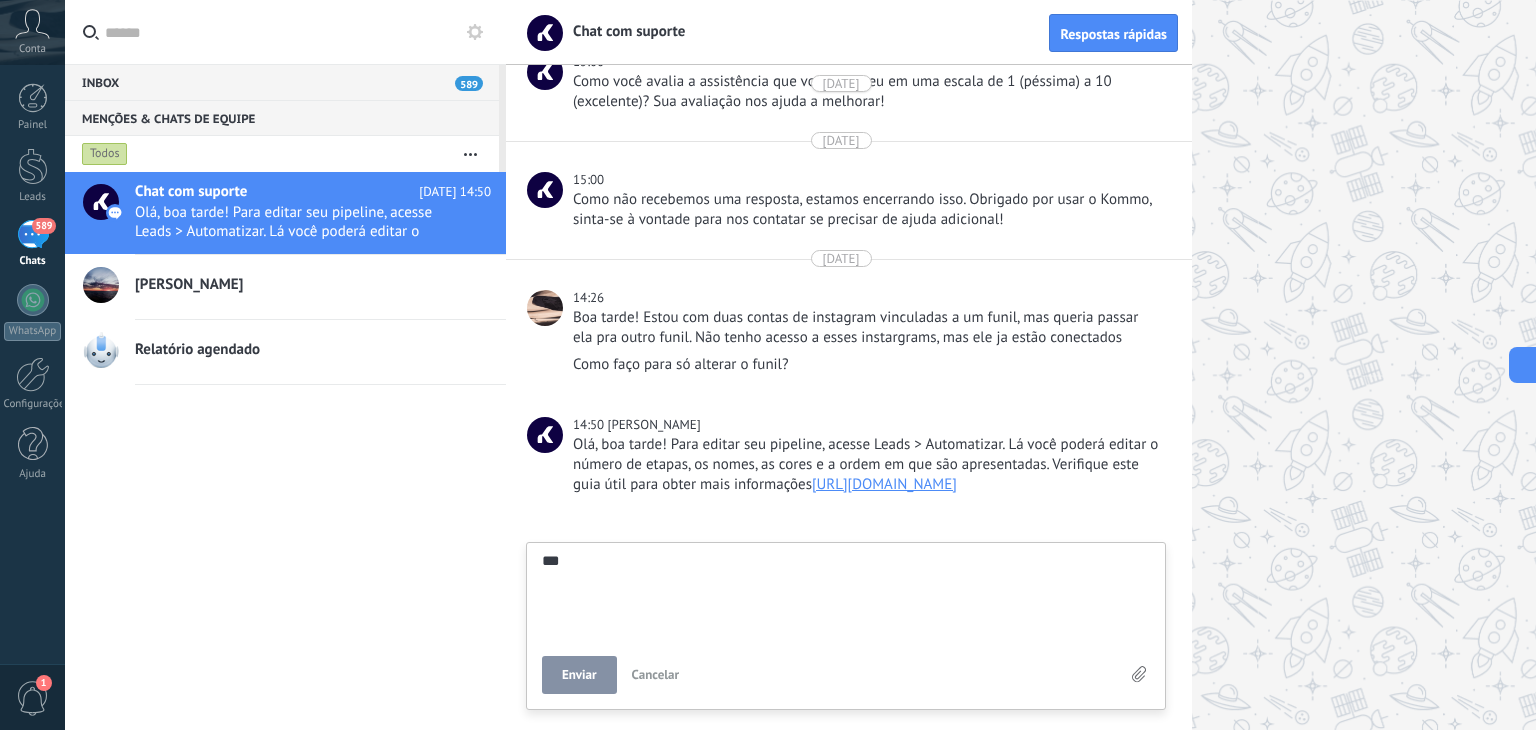 scroll, scrollTop: 19, scrollLeft: 0, axis: vertical 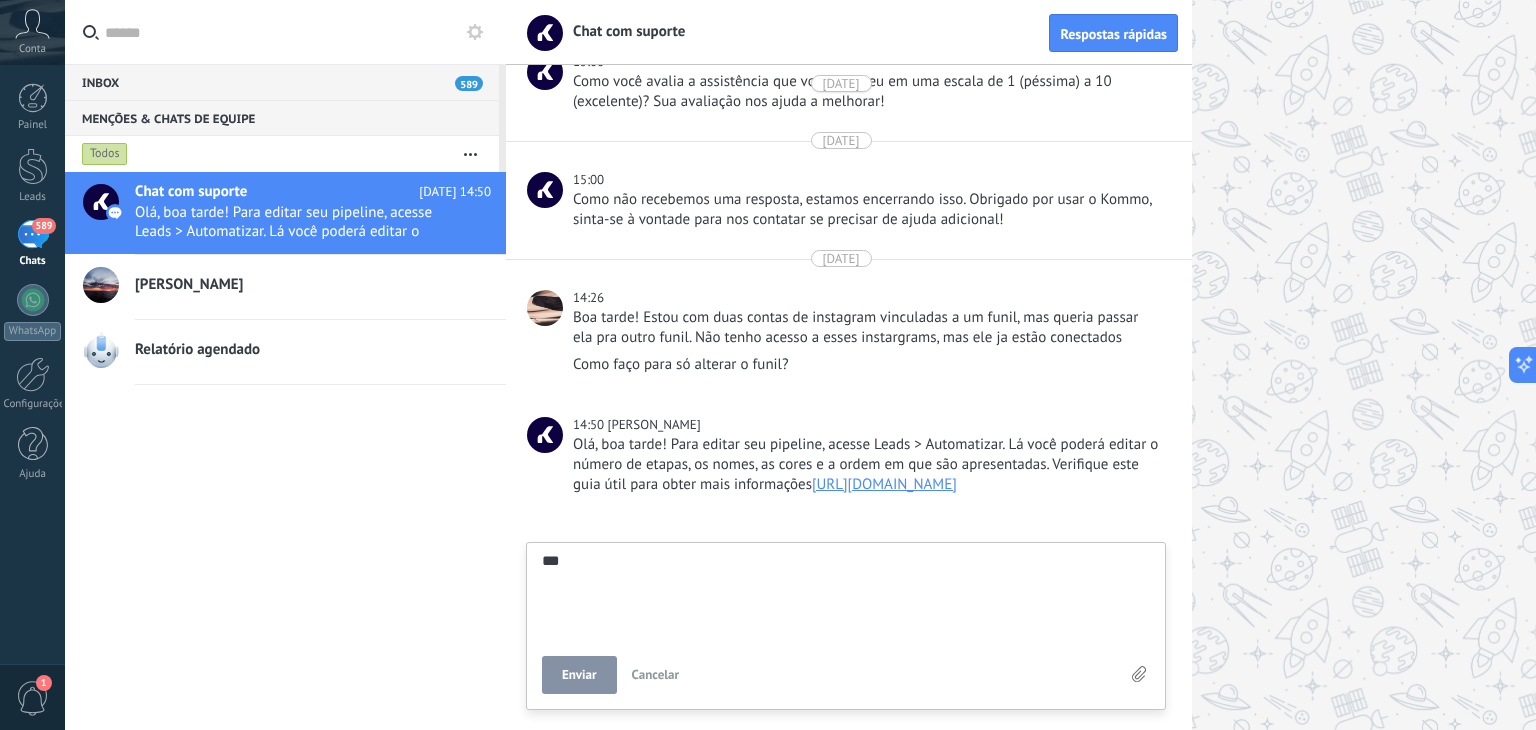 type on "***" 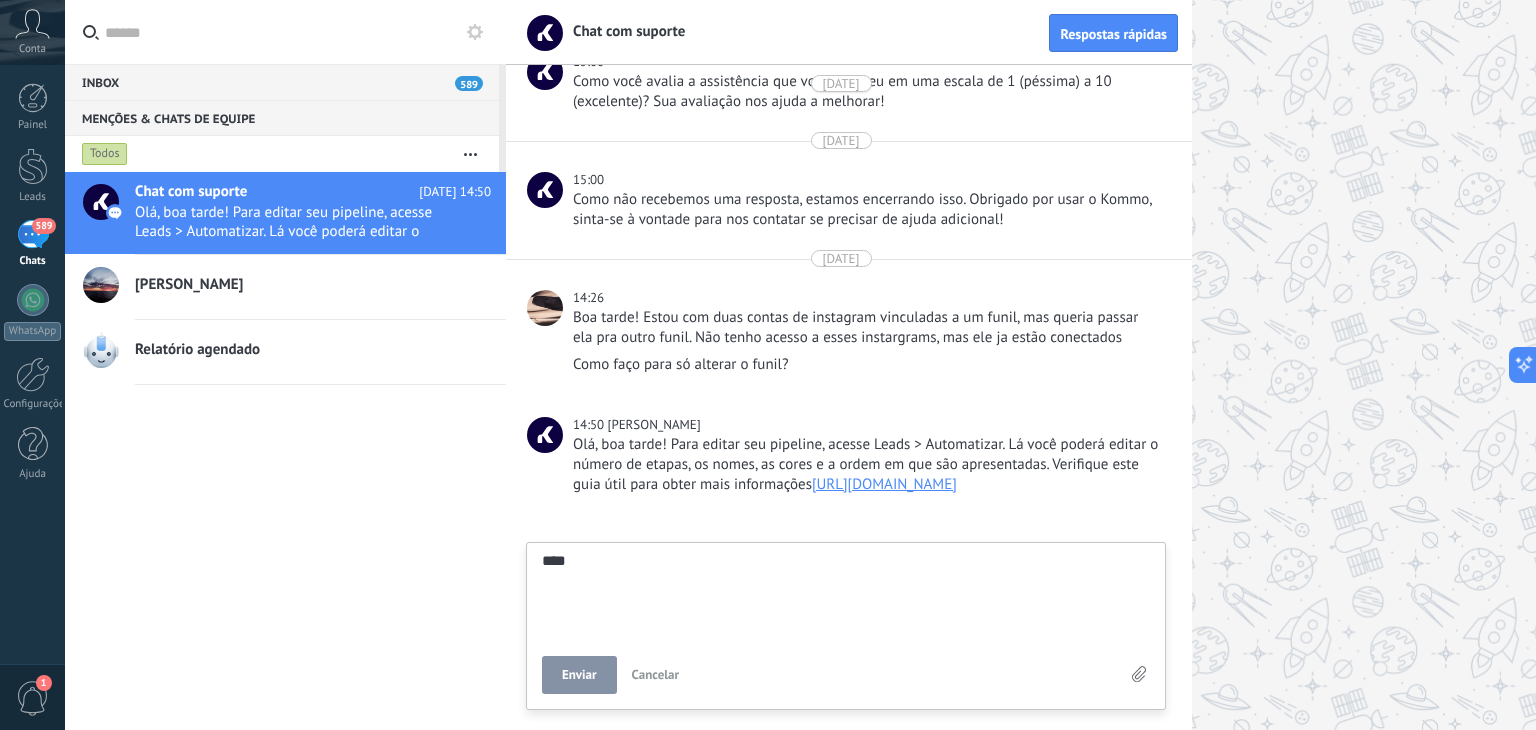 type on "*****" 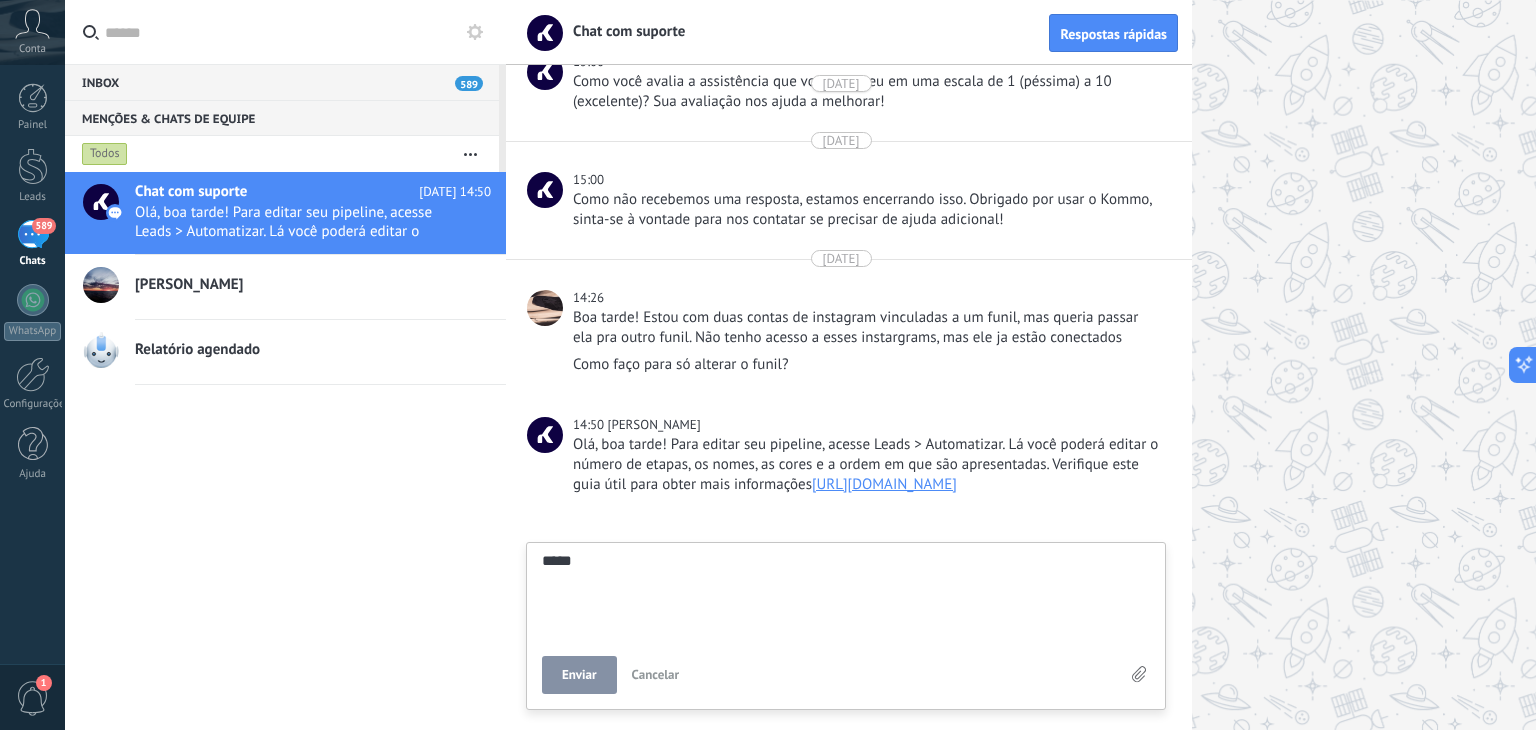 type on "******" 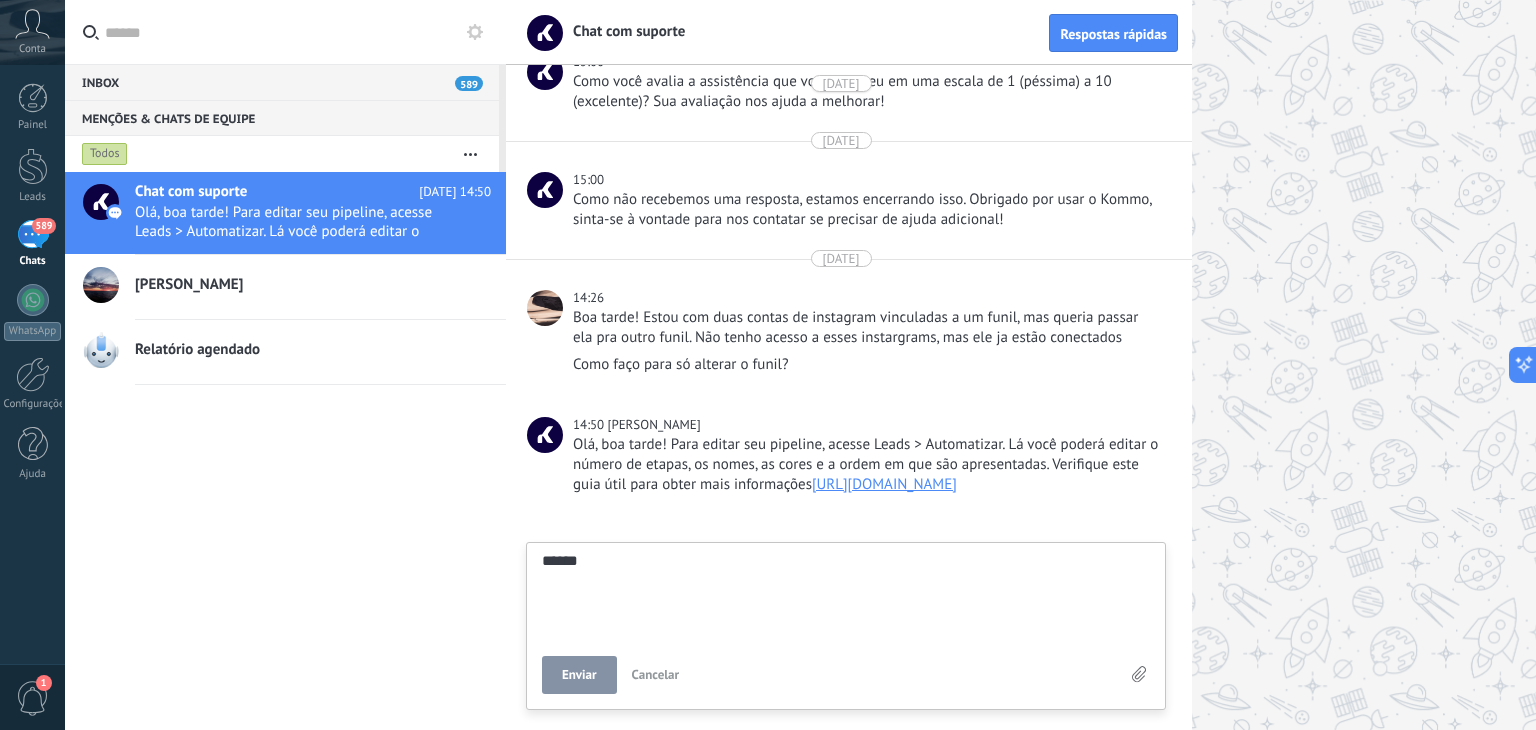 type on "*******" 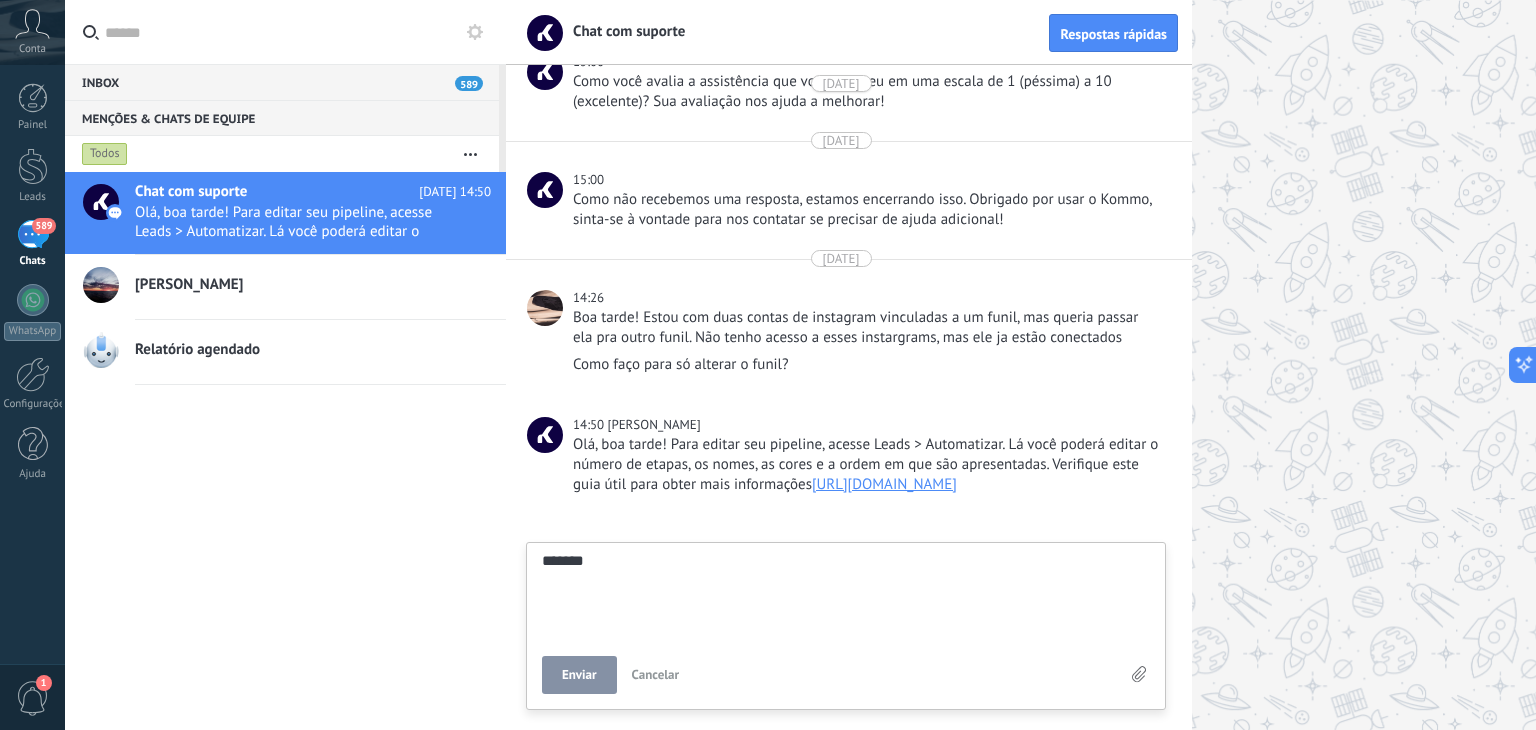 type on "********" 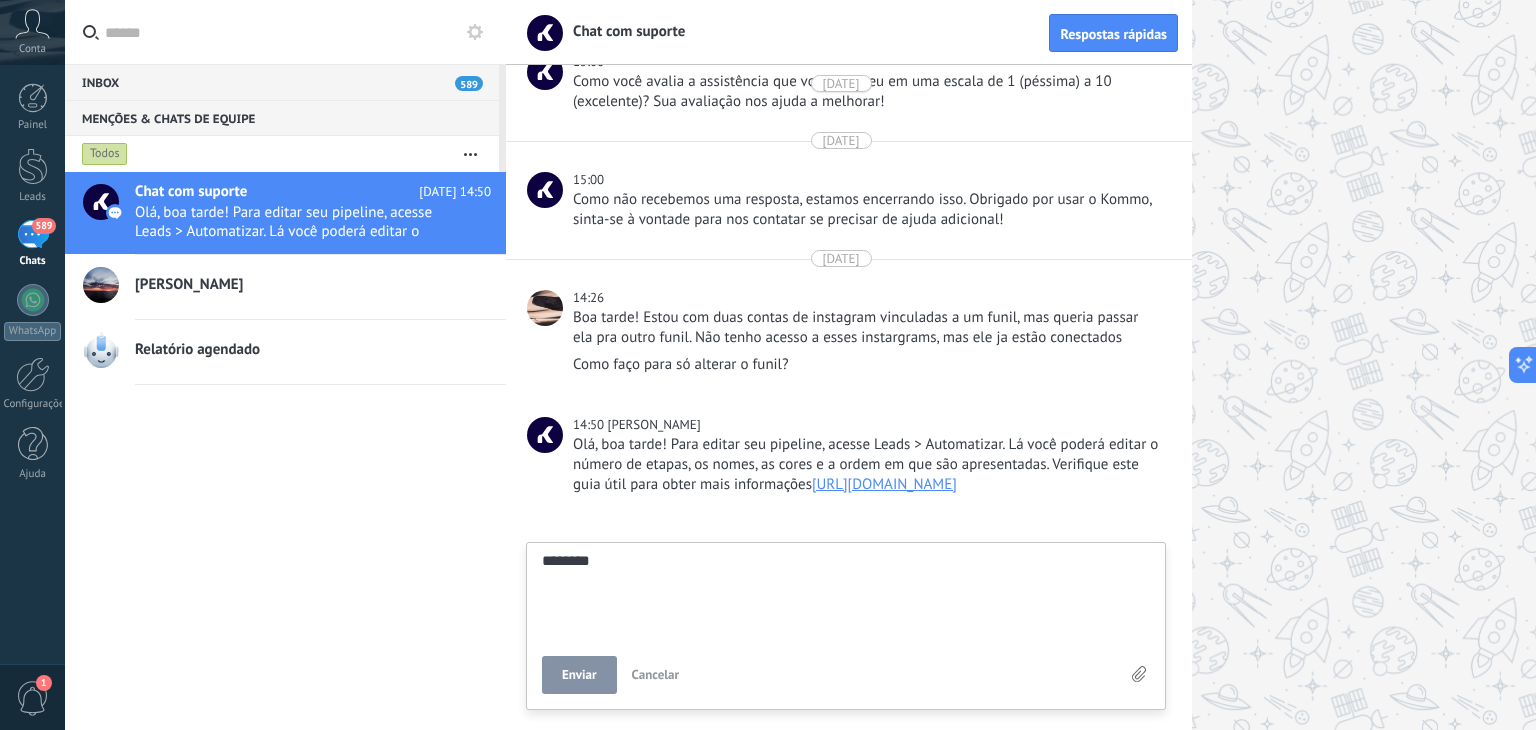 type on "*********" 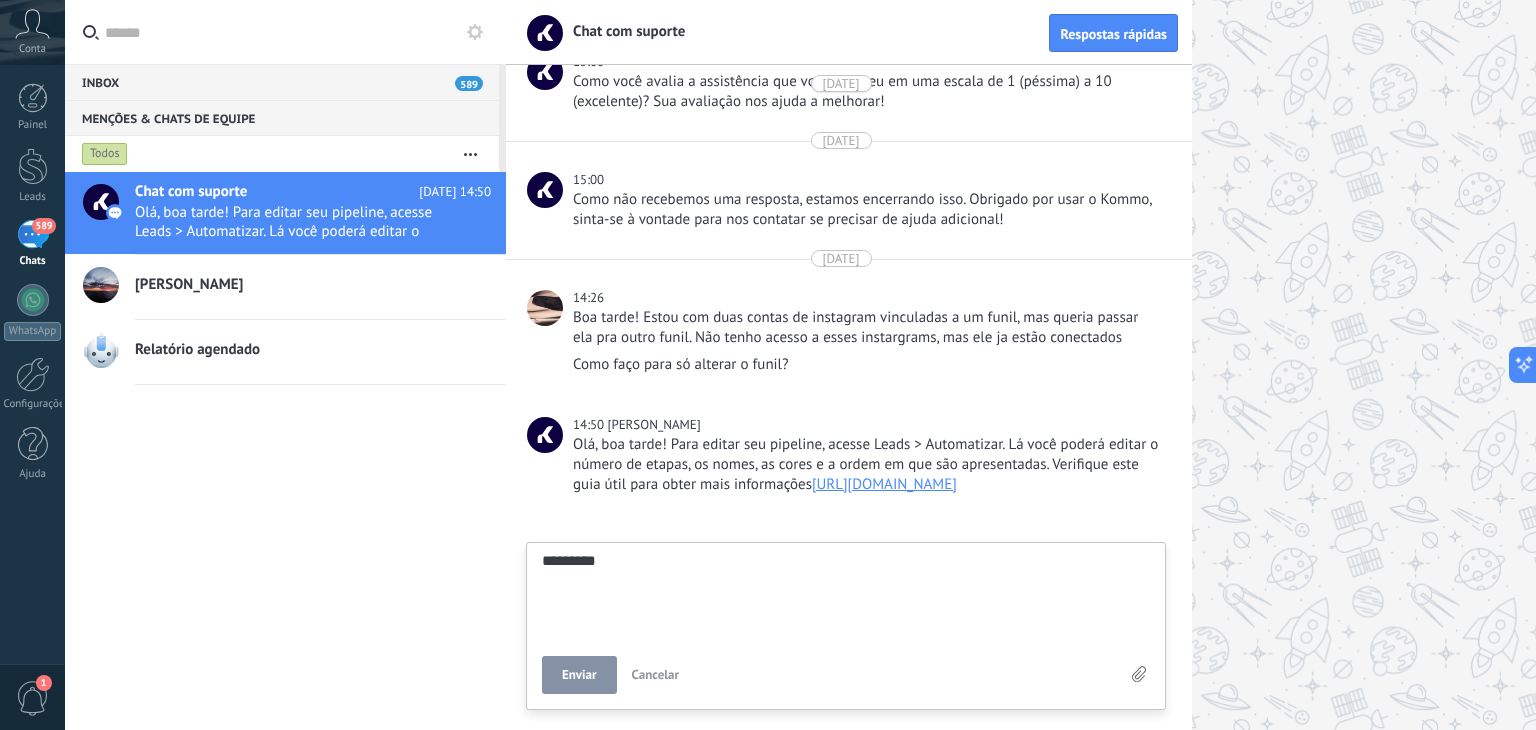 type on "**********" 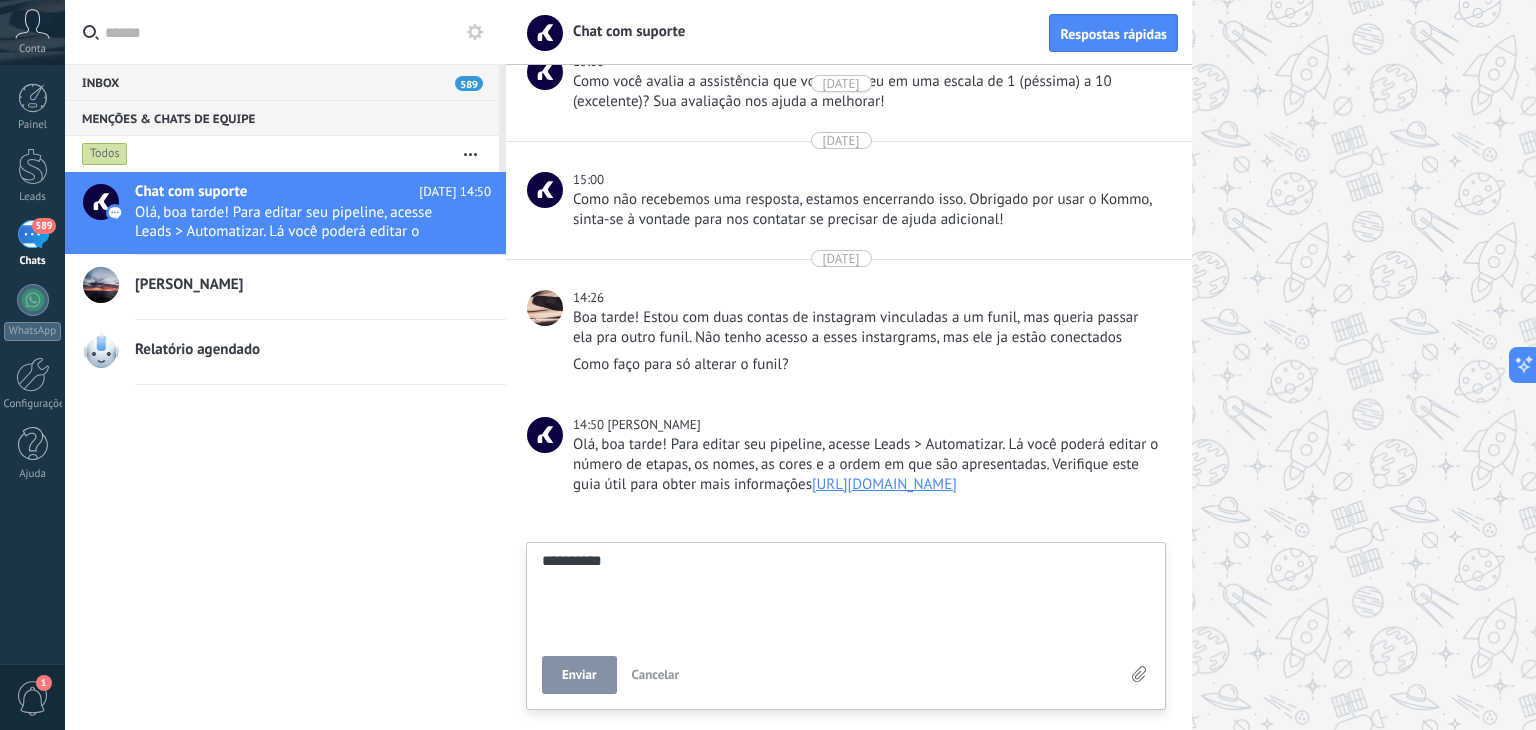 type on "**********" 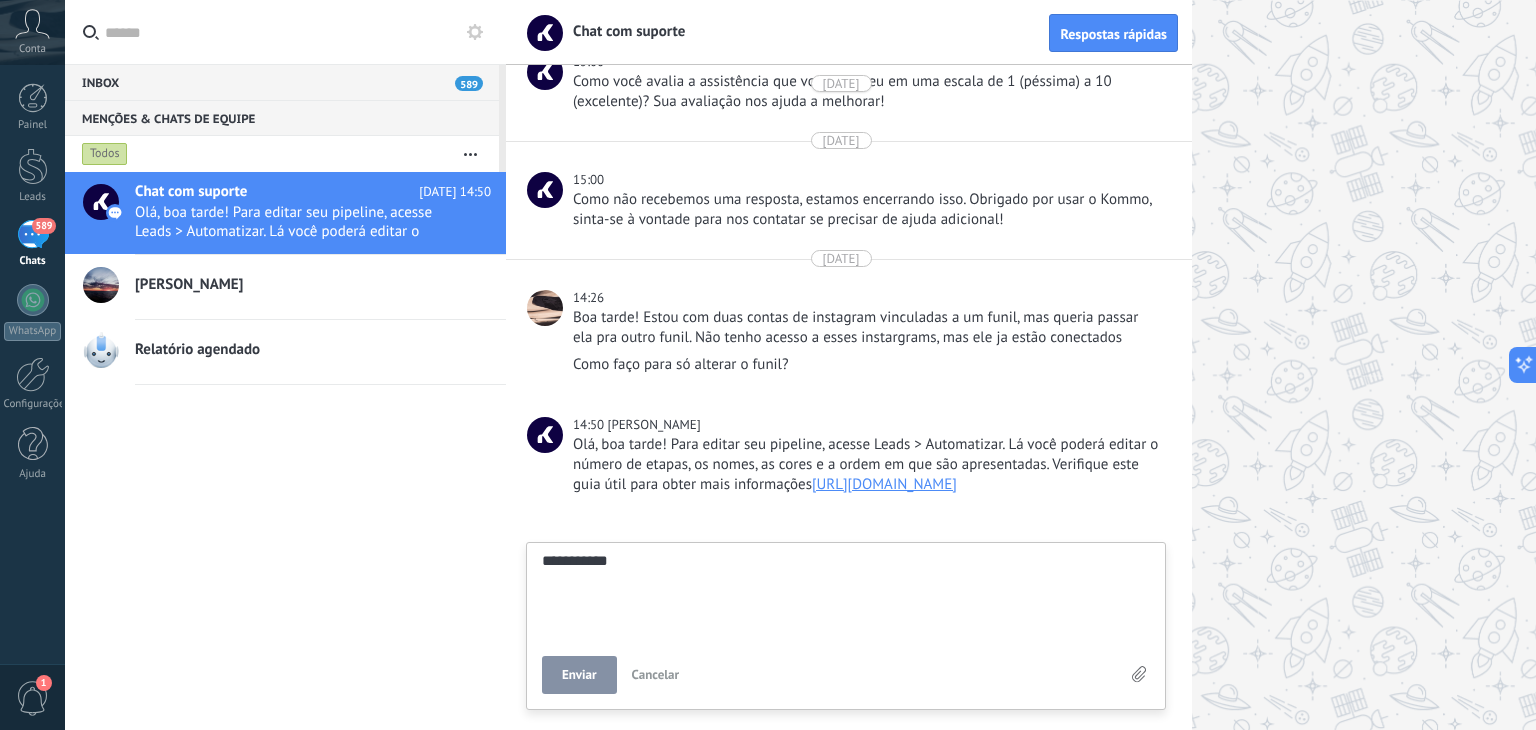 type on "**********" 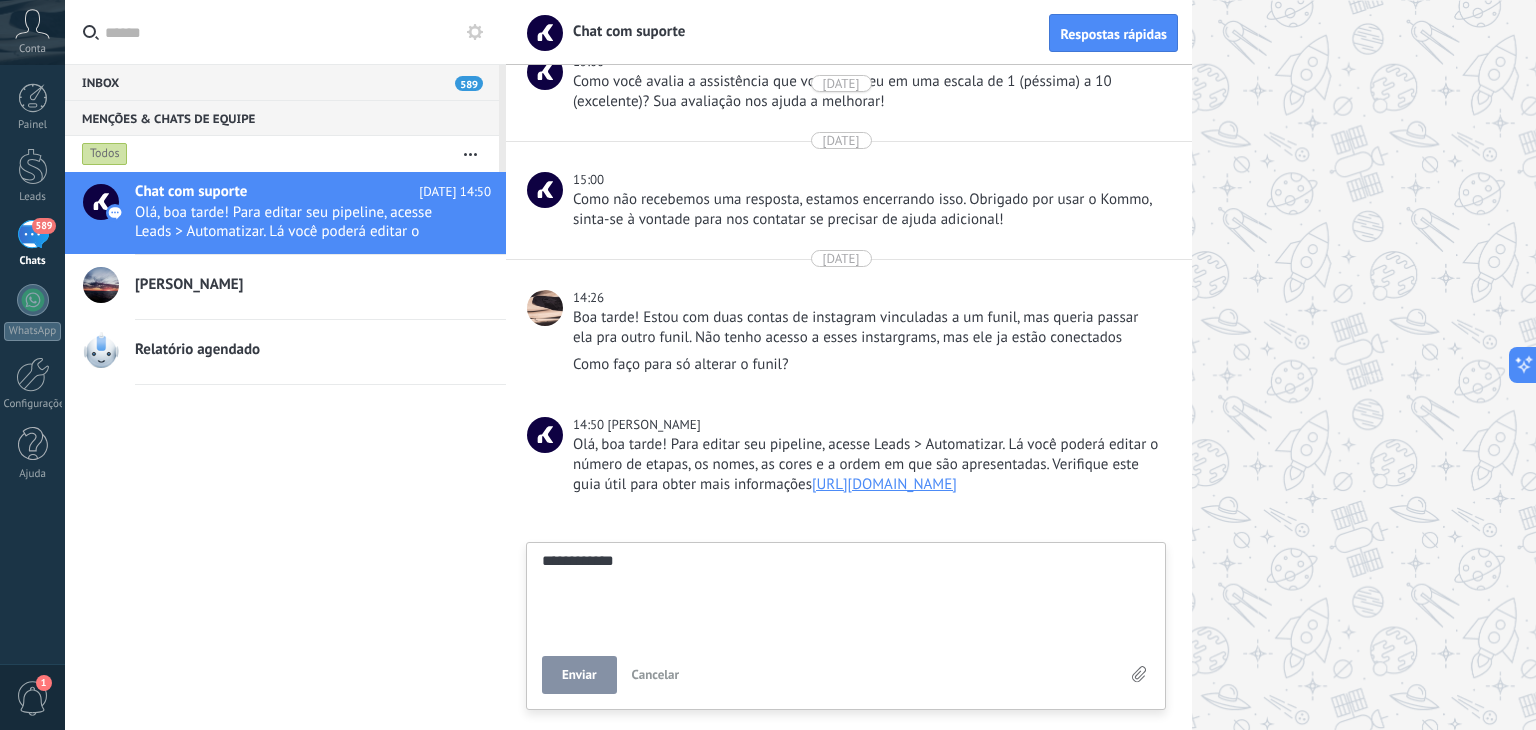 type on "**********" 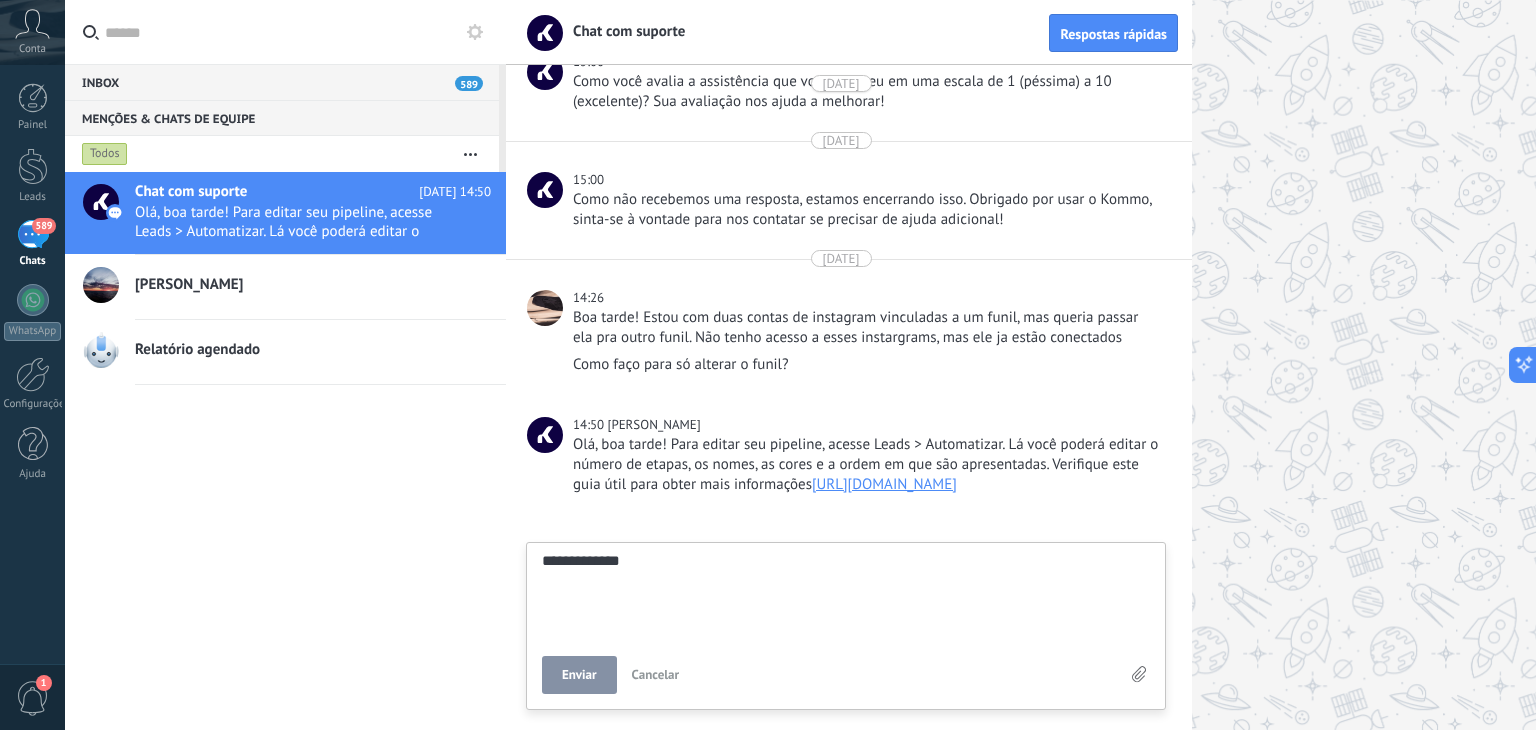 type on "**********" 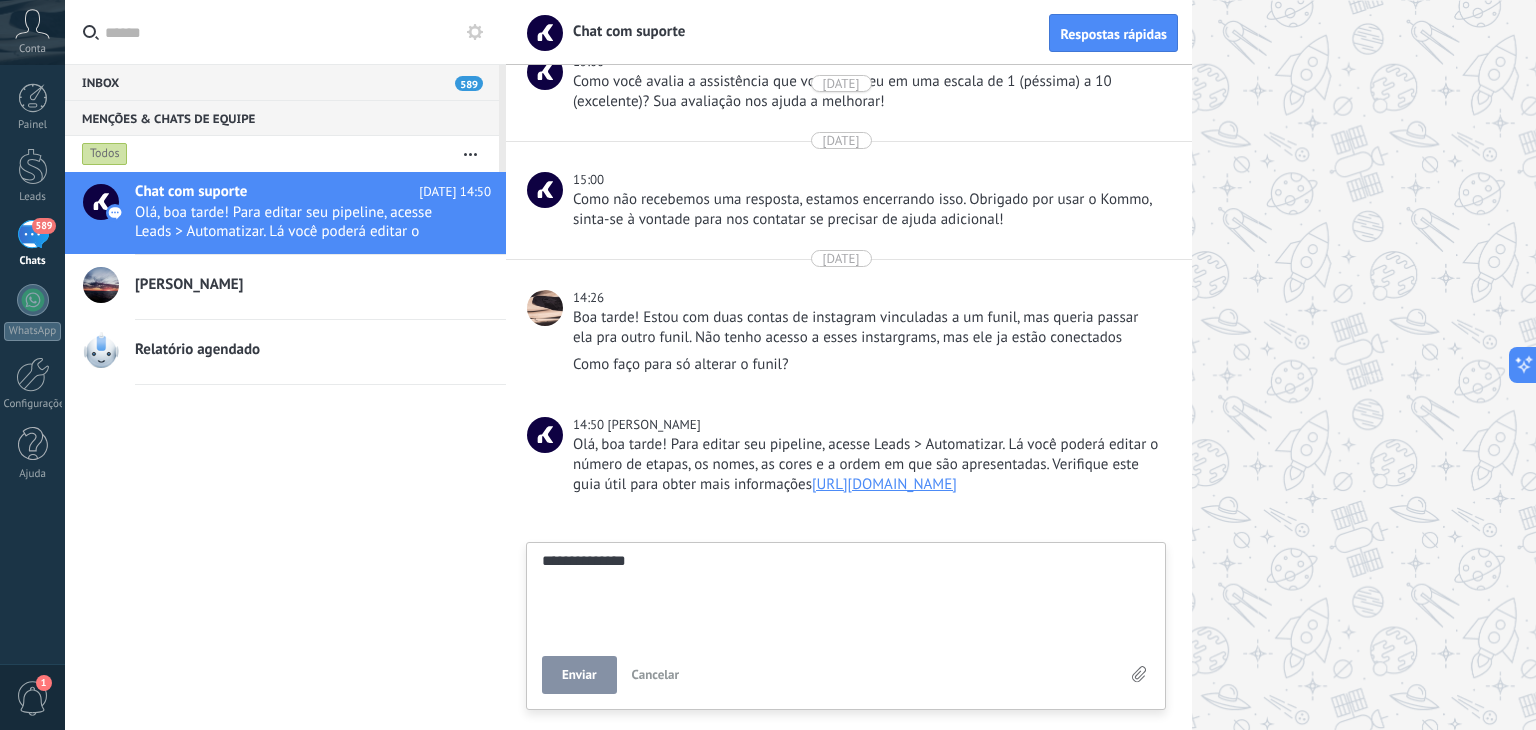 type on "**********" 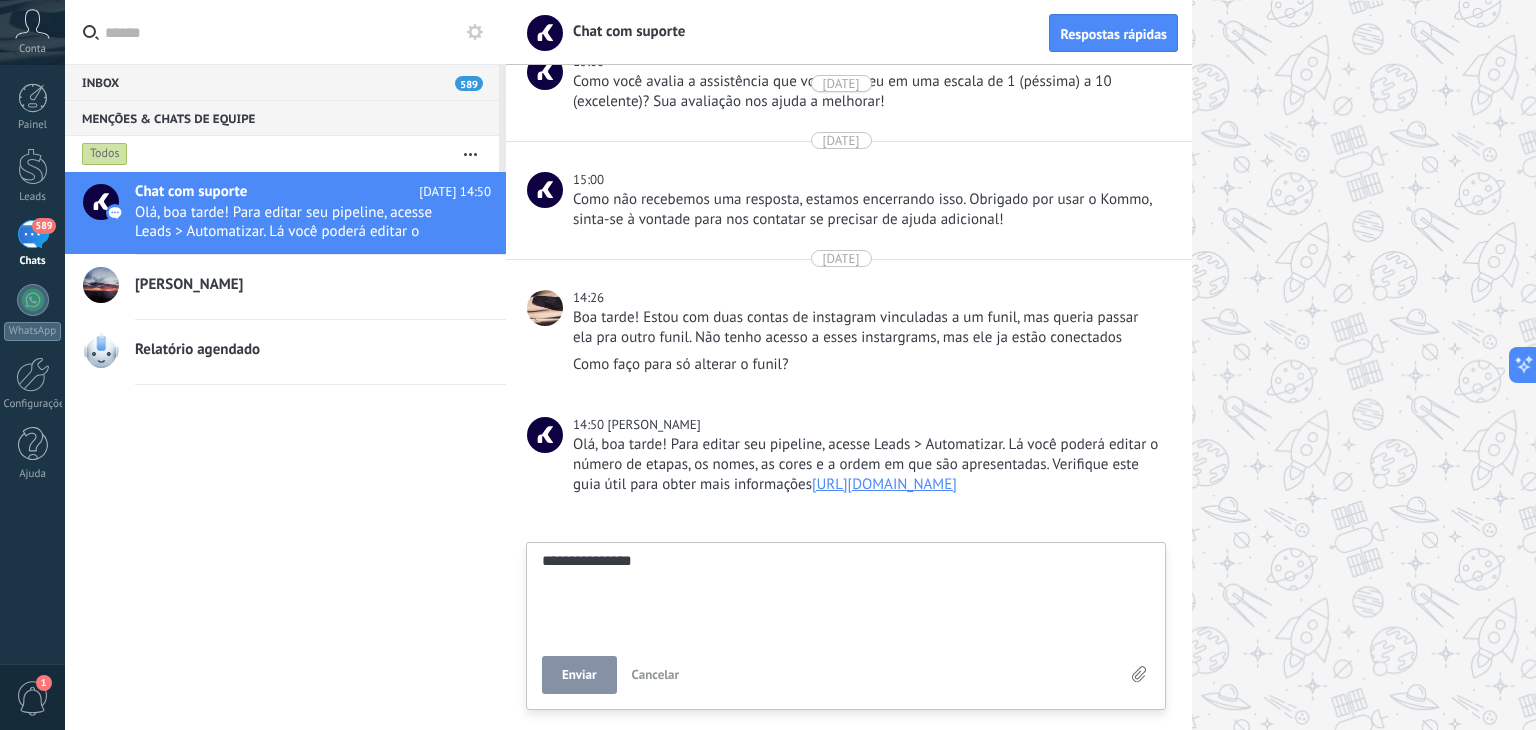 type on "**********" 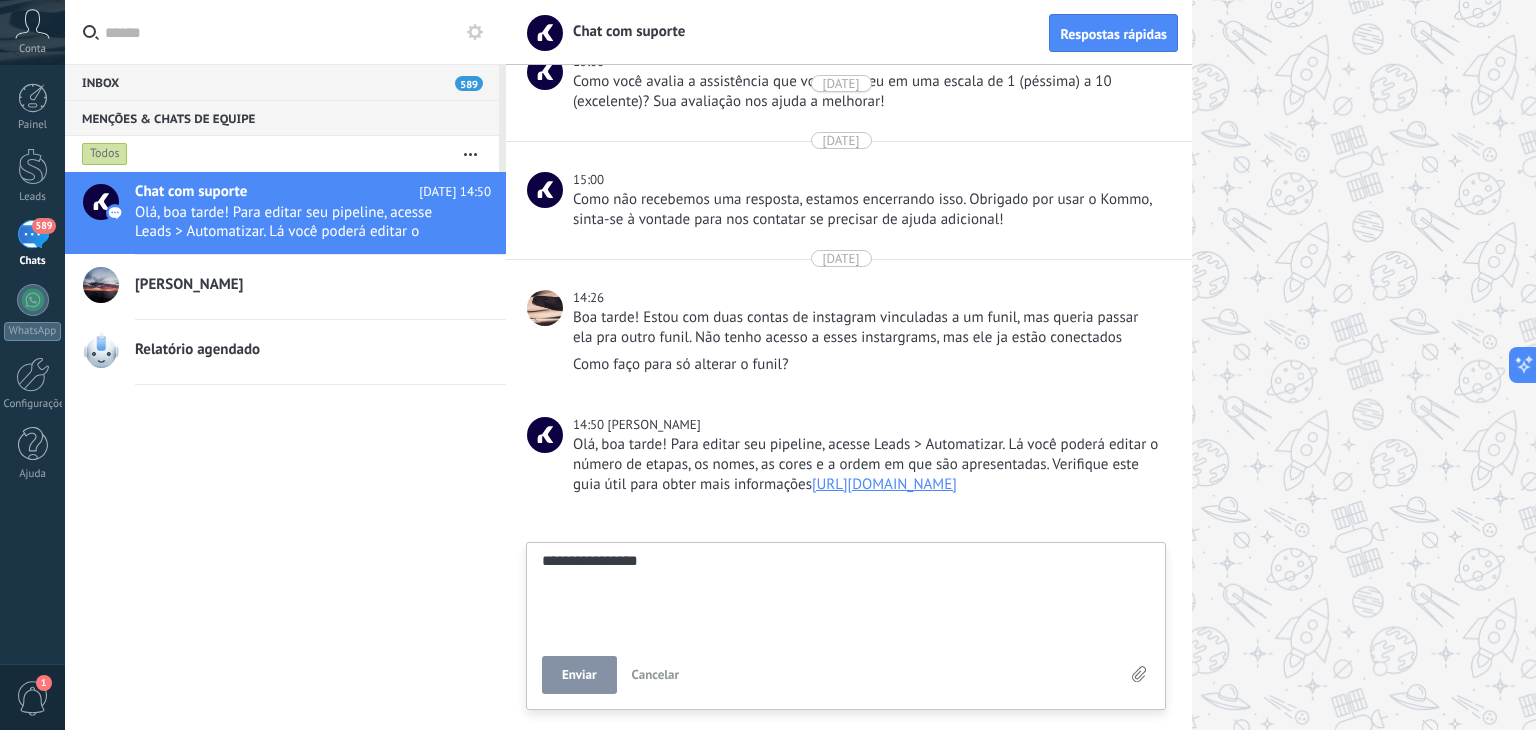 type on "**********" 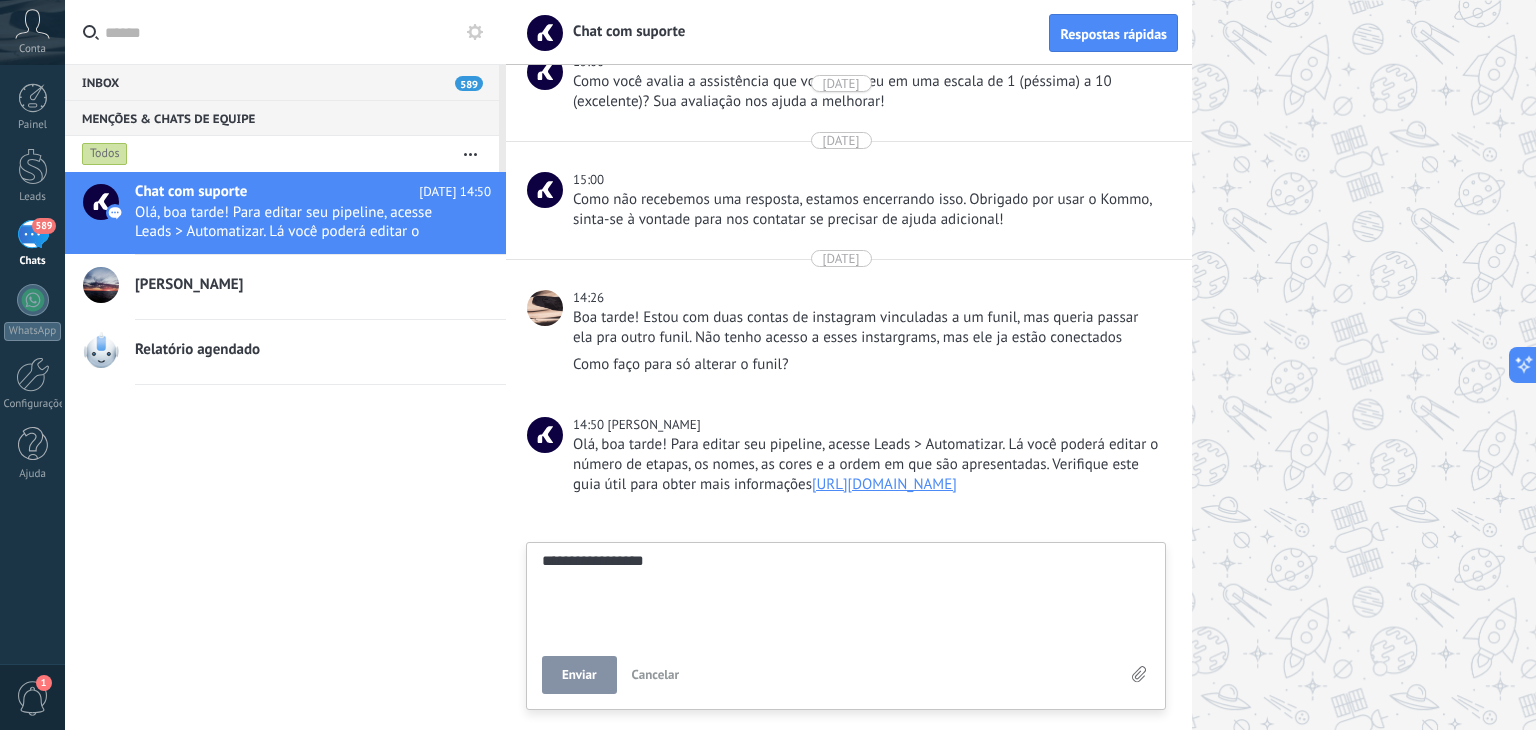 type on "**********" 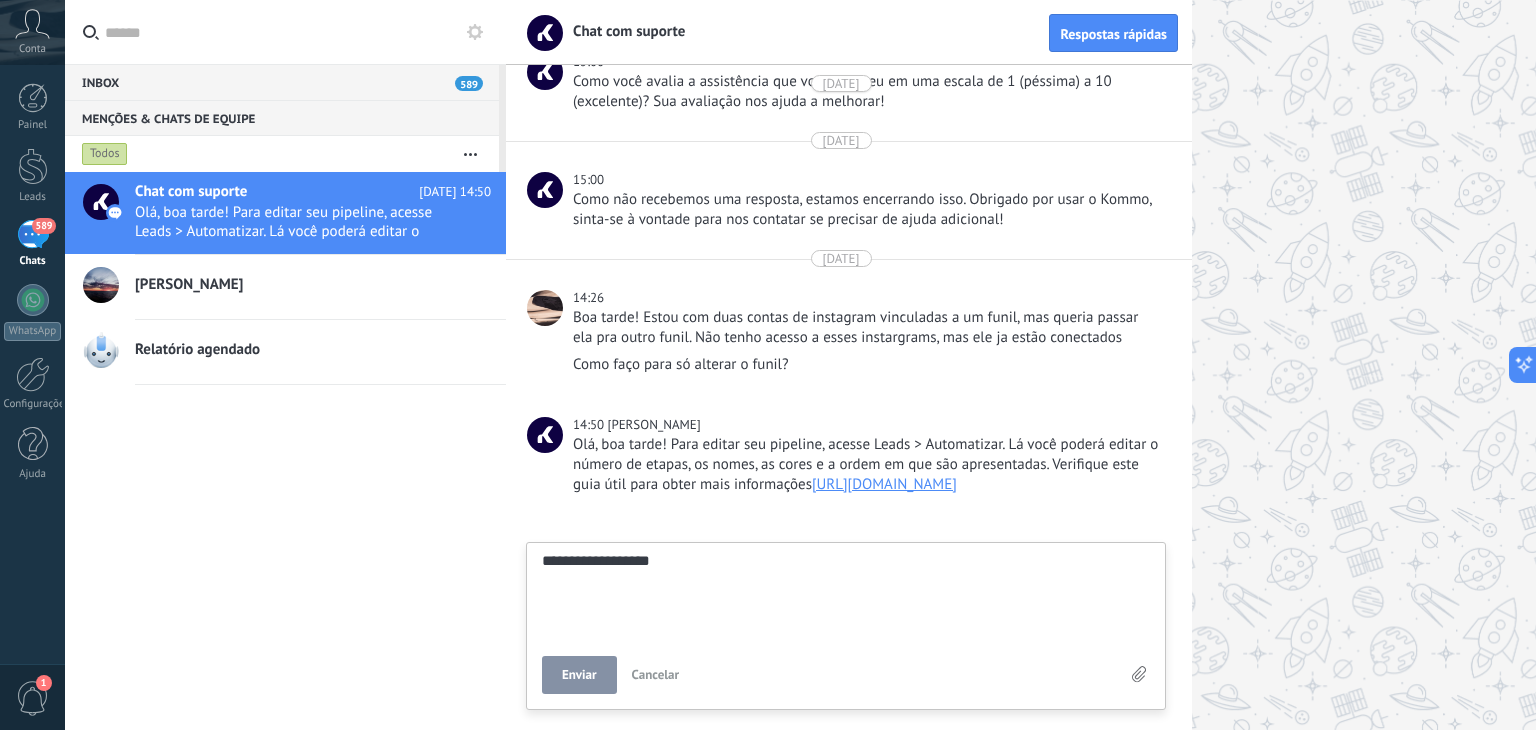 type on "**********" 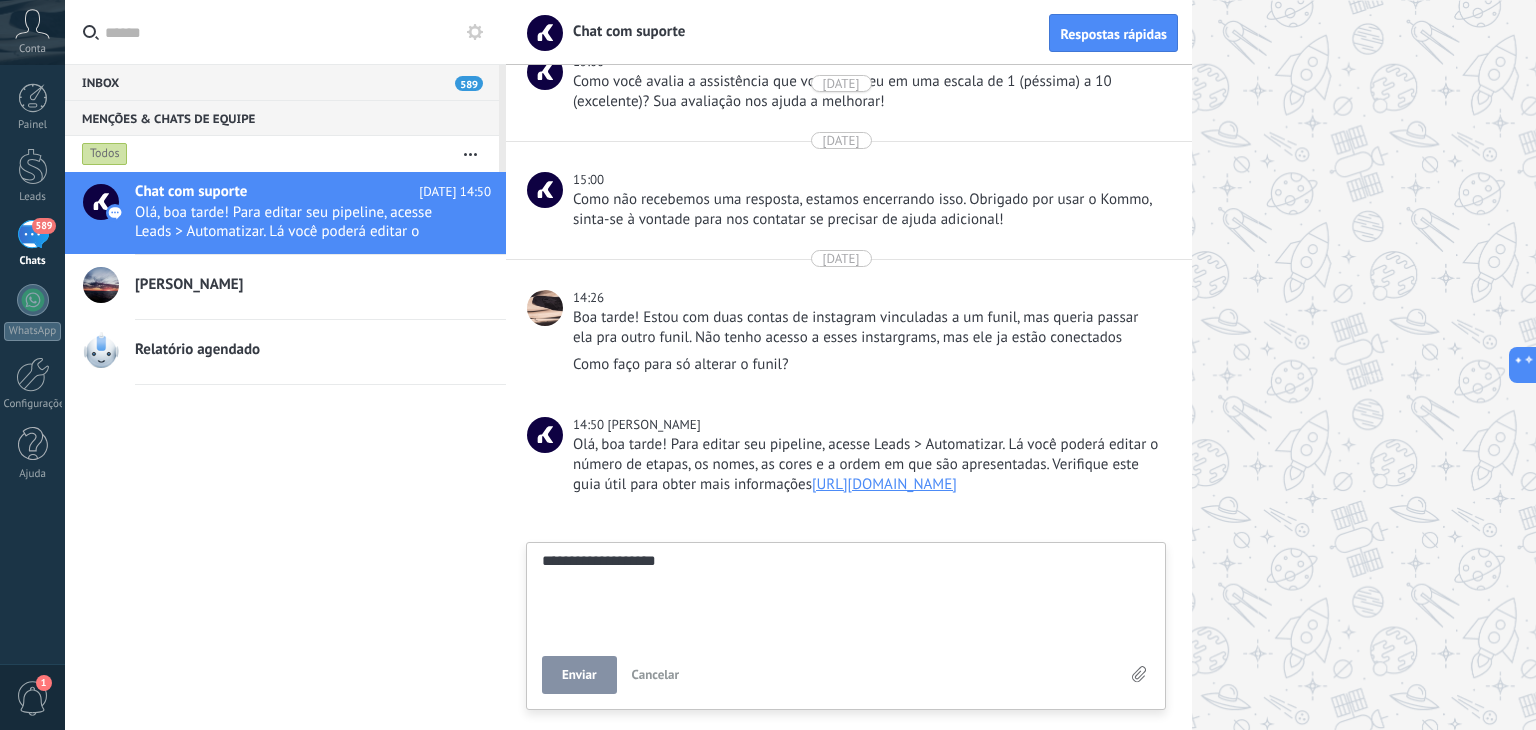 type on "**********" 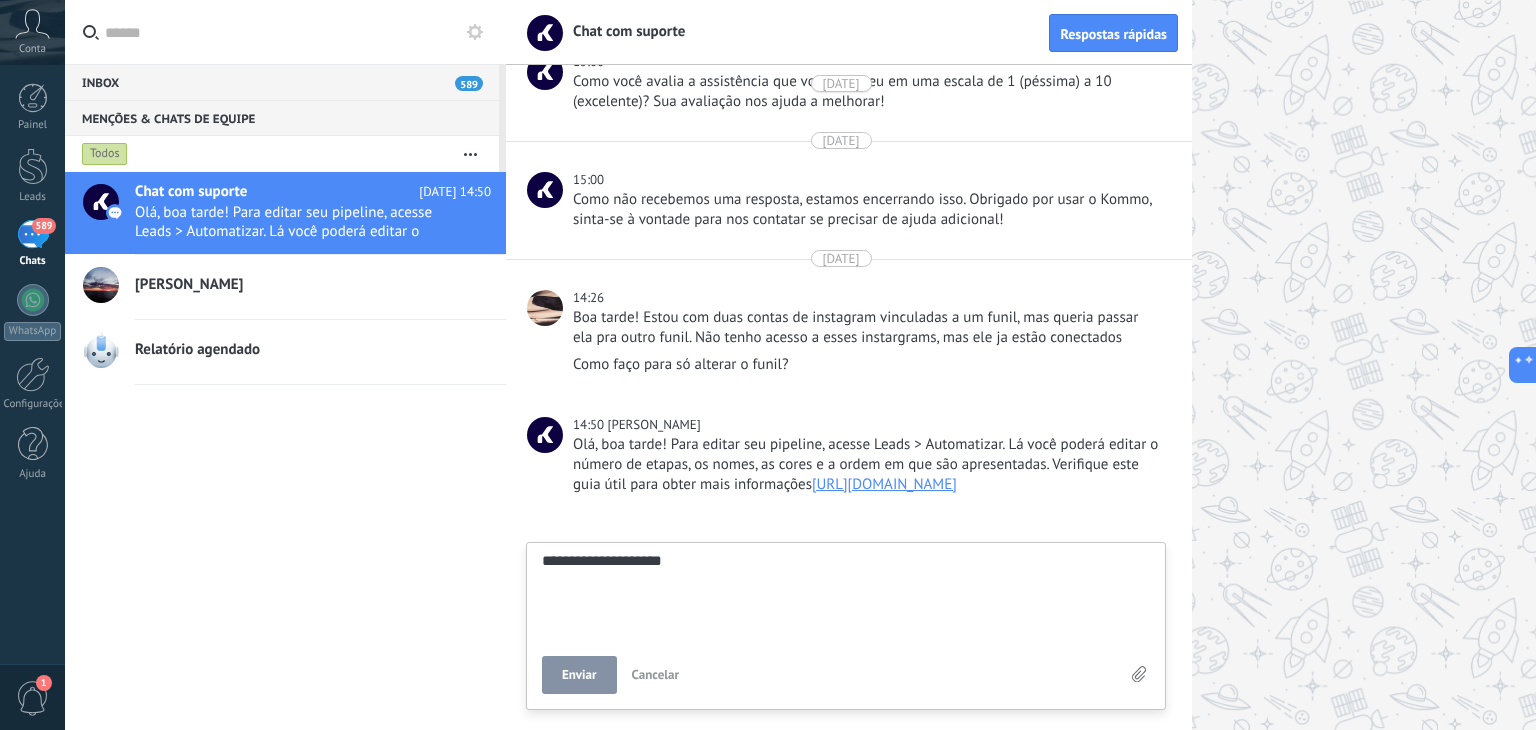 scroll, scrollTop: 19, scrollLeft: 0, axis: vertical 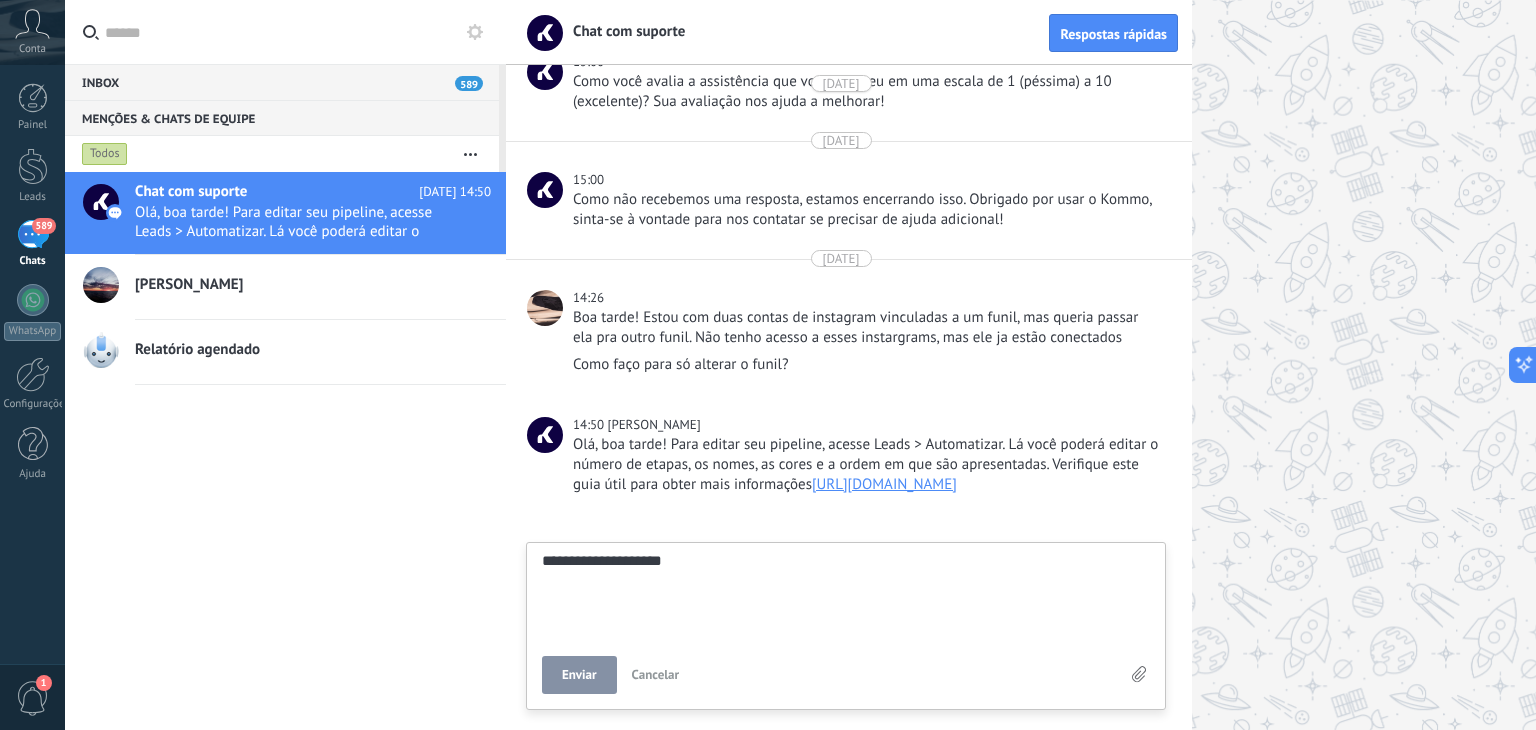 type on "**********" 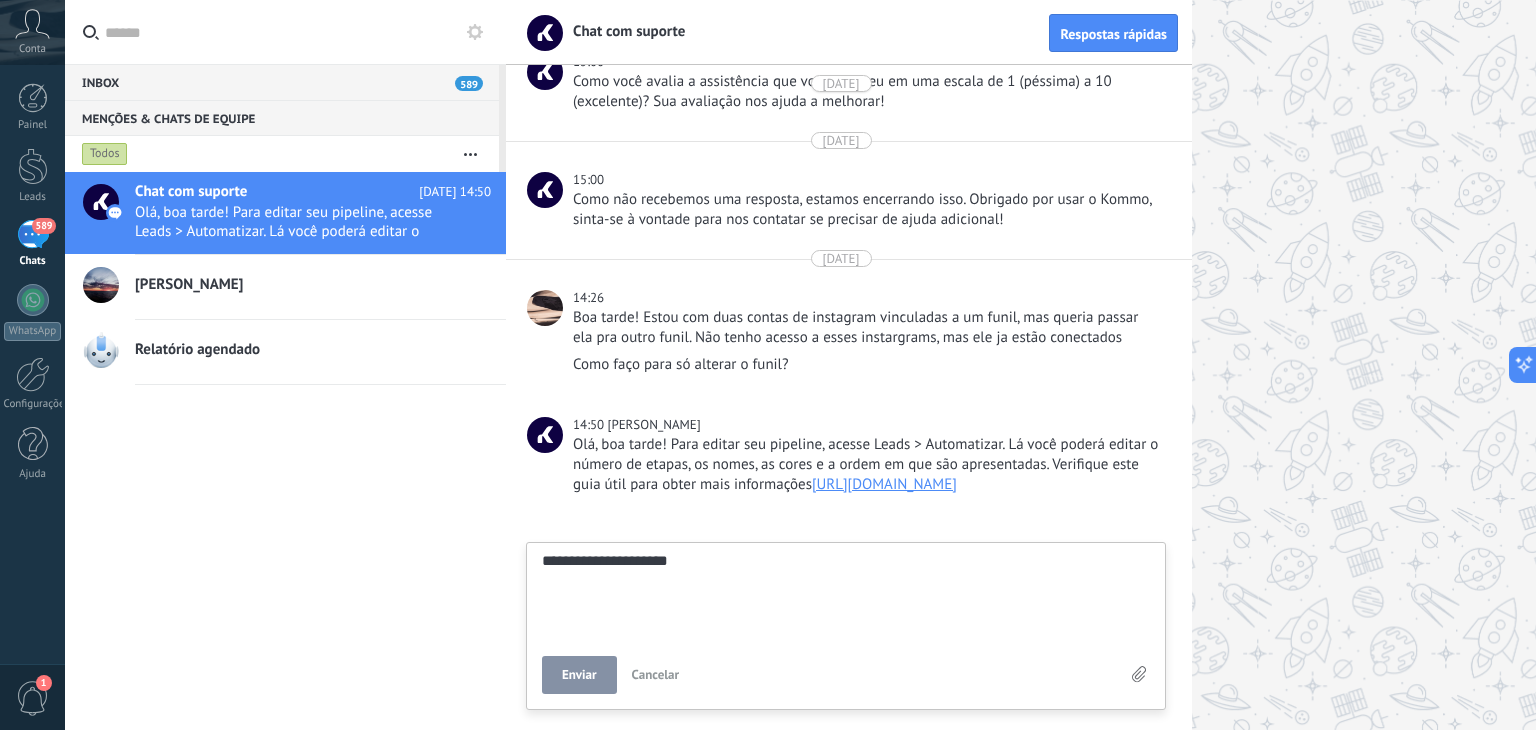 scroll, scrollTop: 38, scrollLeft: 0, axis: vertical 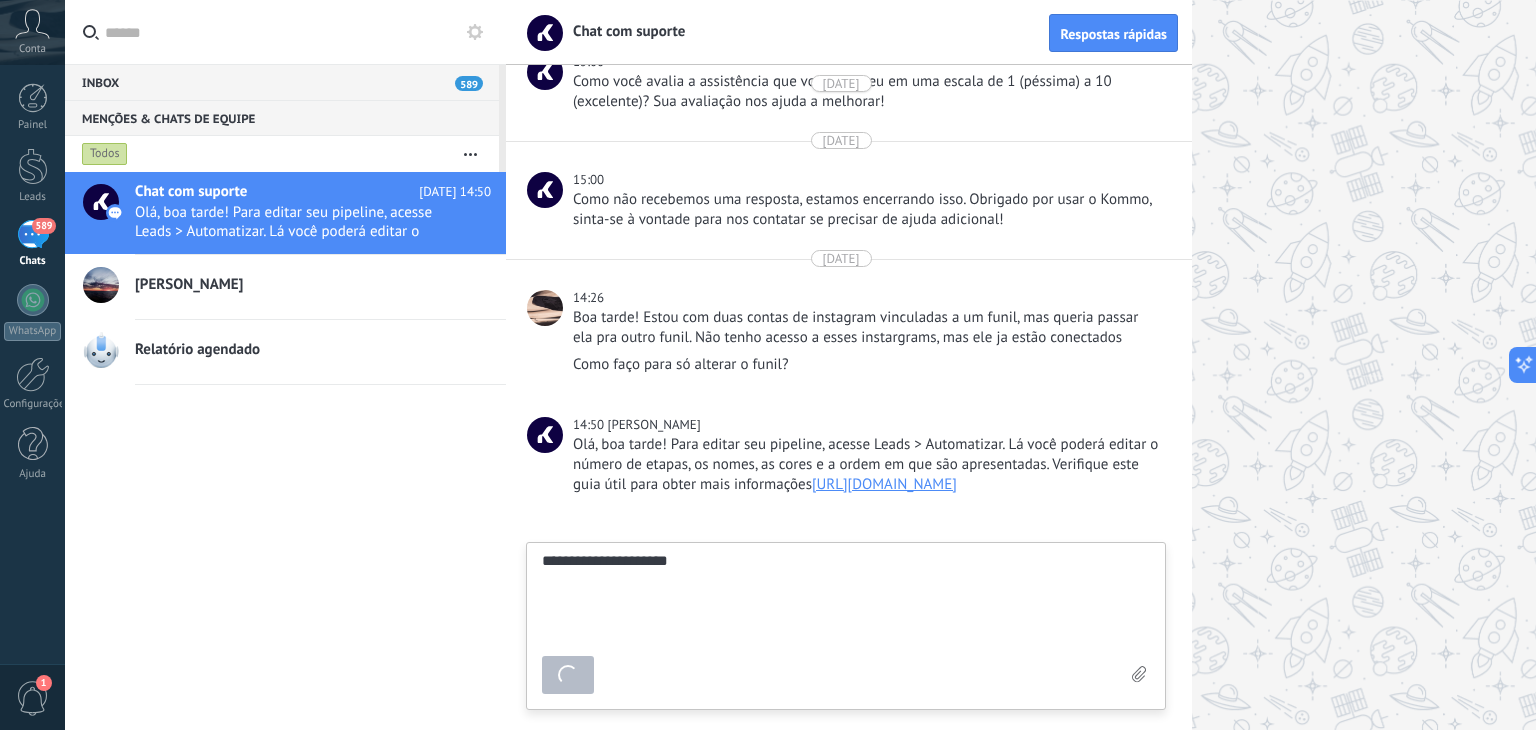 type 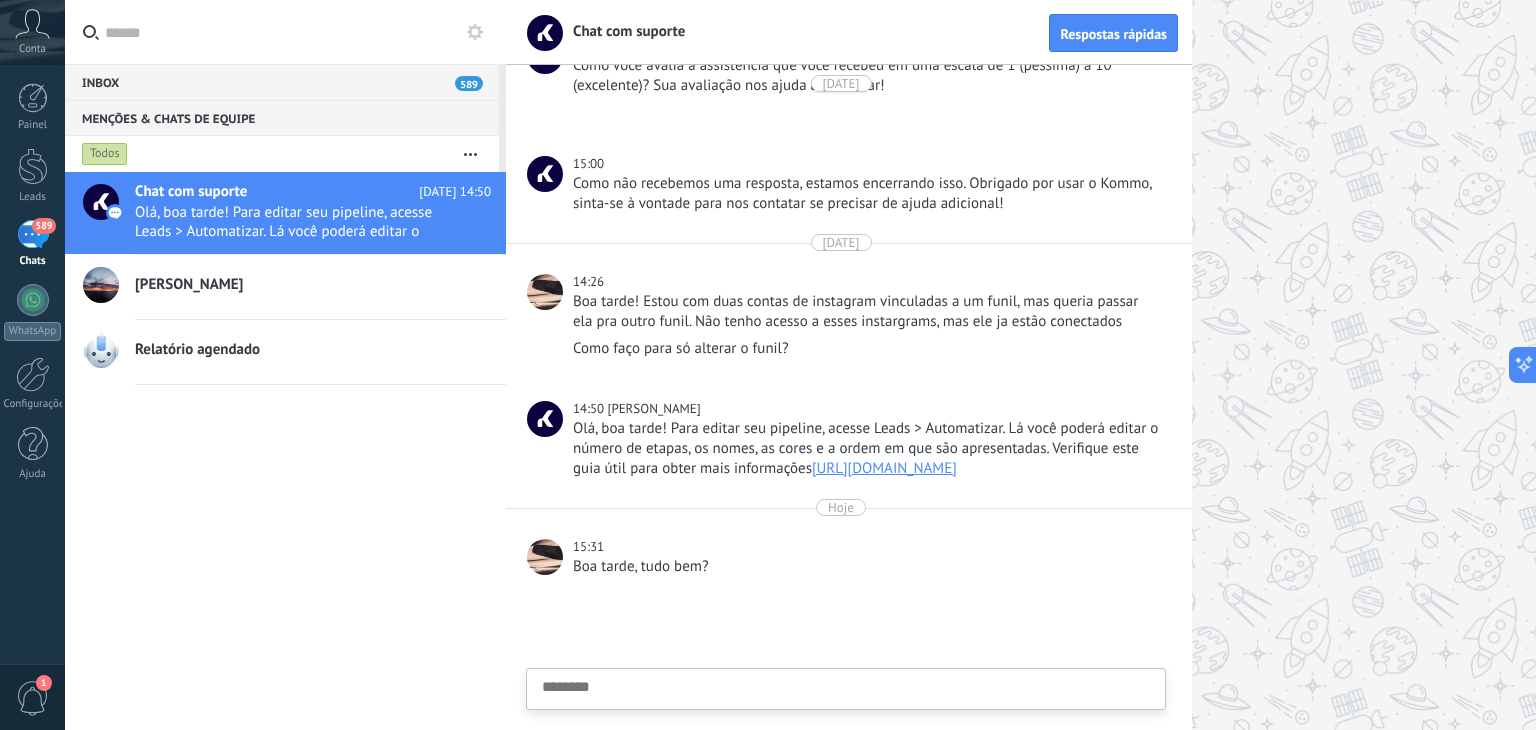 scroll, scrollTop: 4281, scrollLeft: 0, axis: vertical 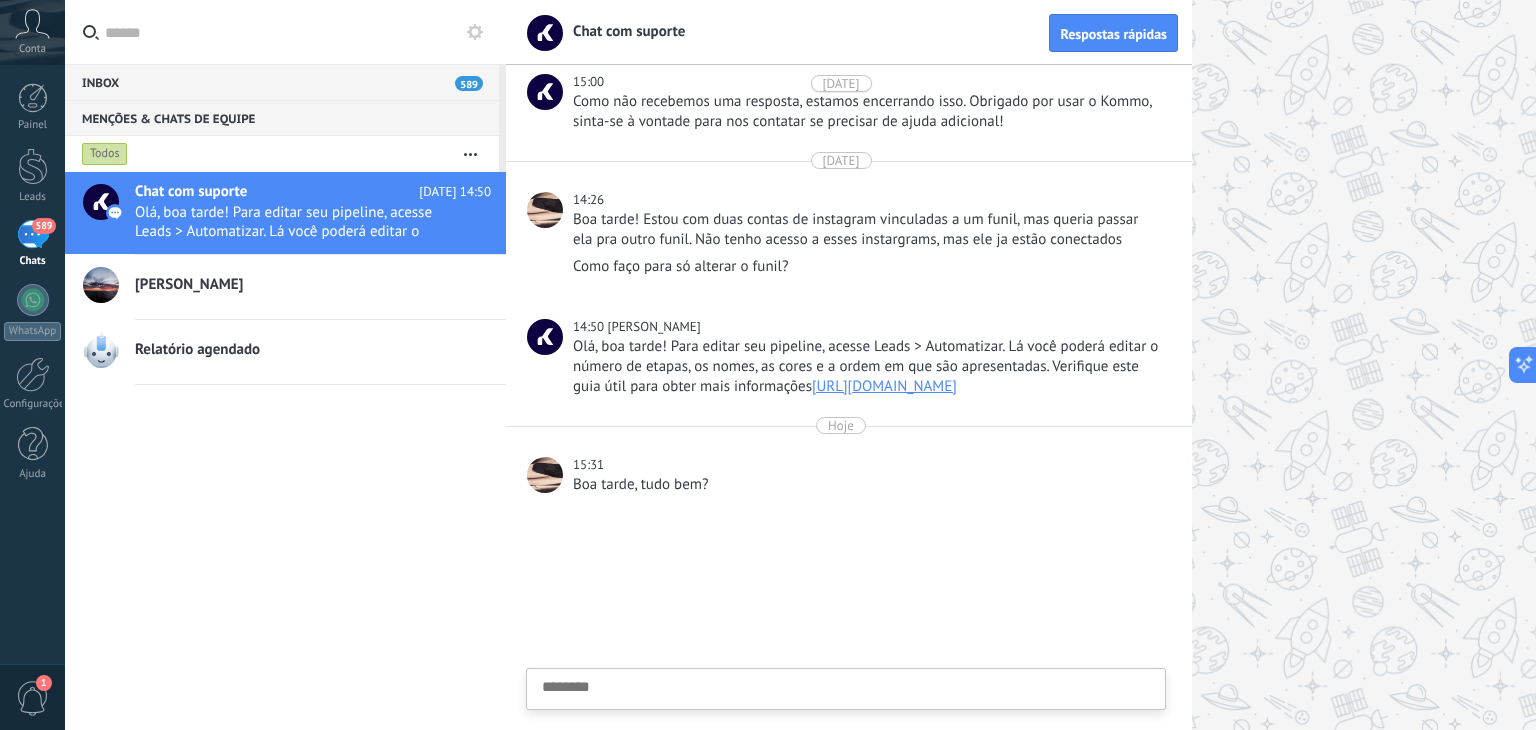 type on "*" 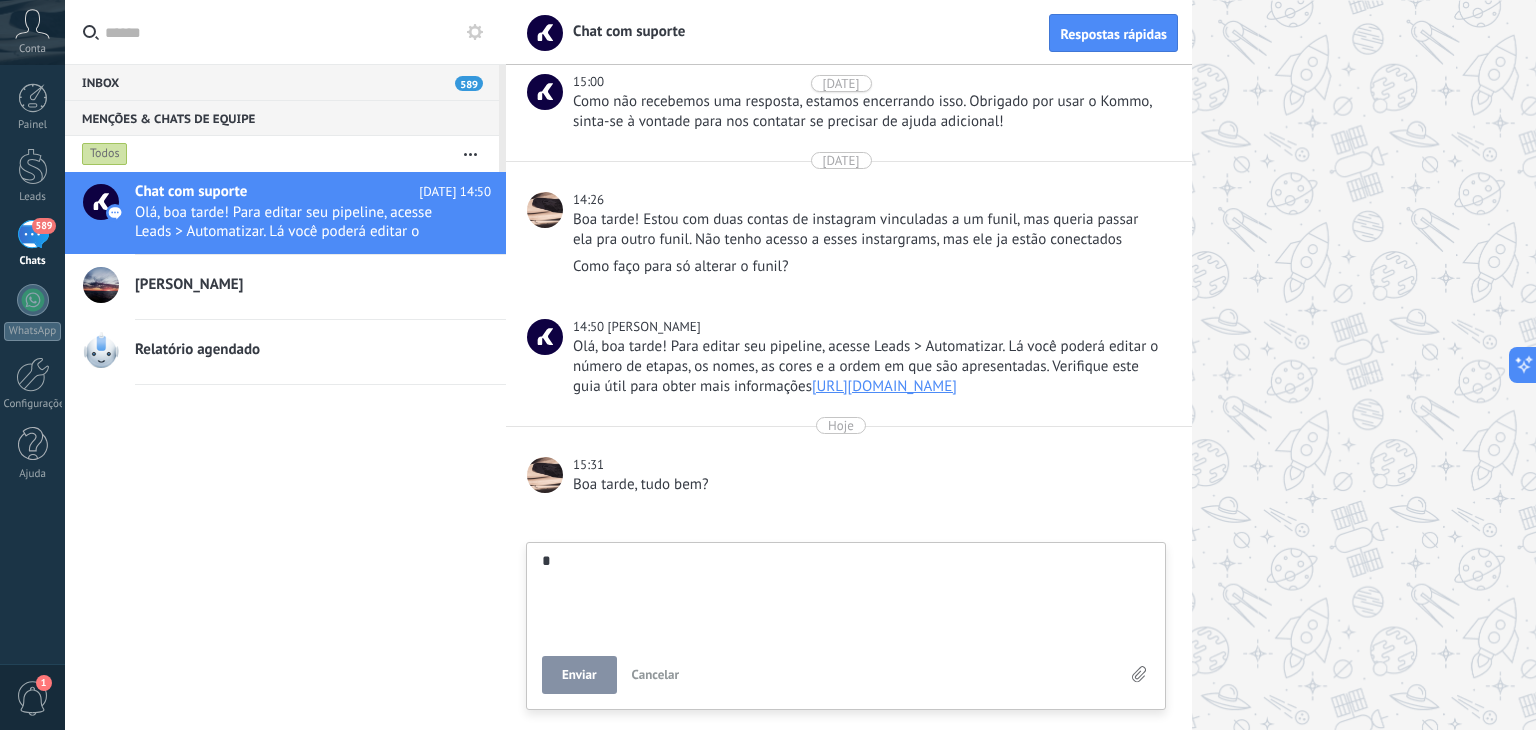 type on "**" 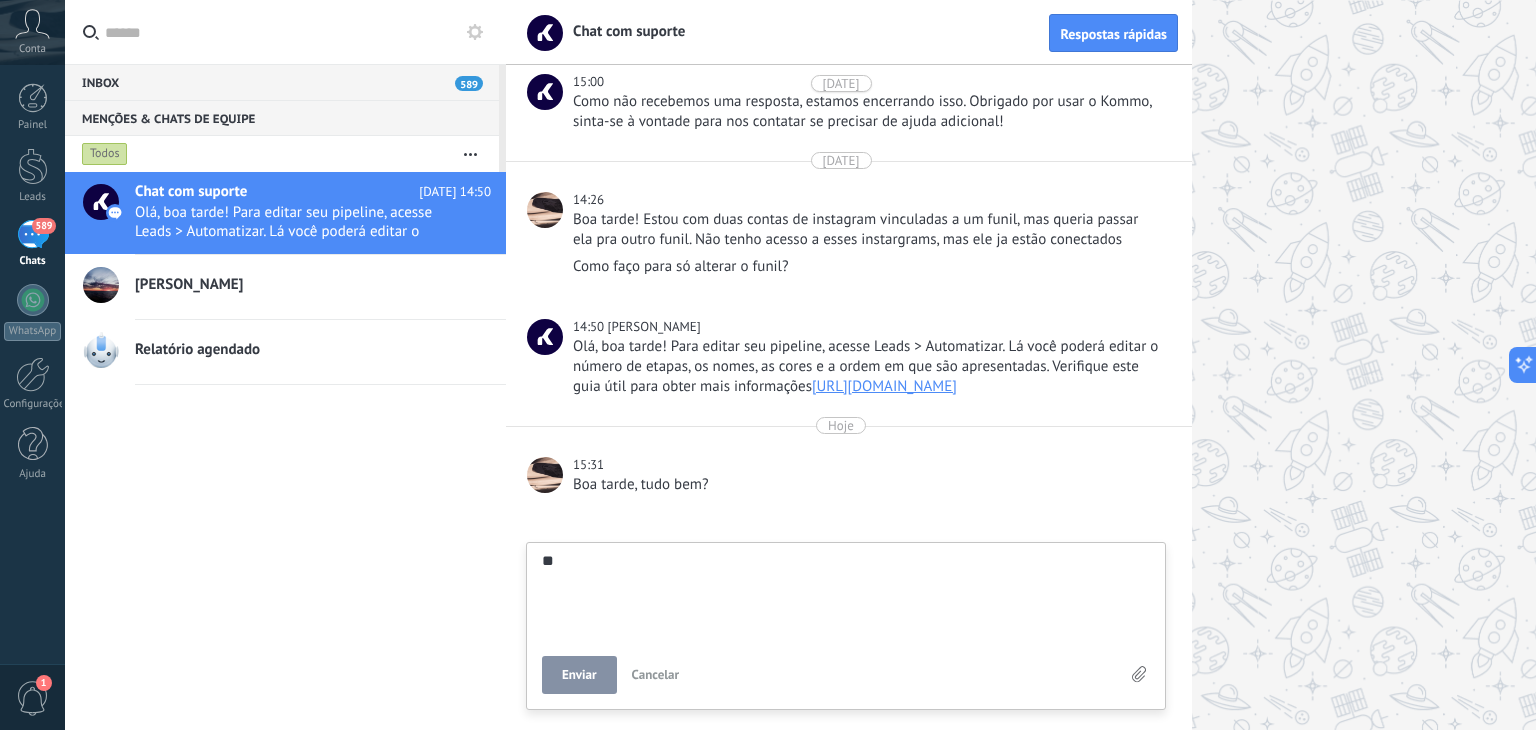 type on "**" 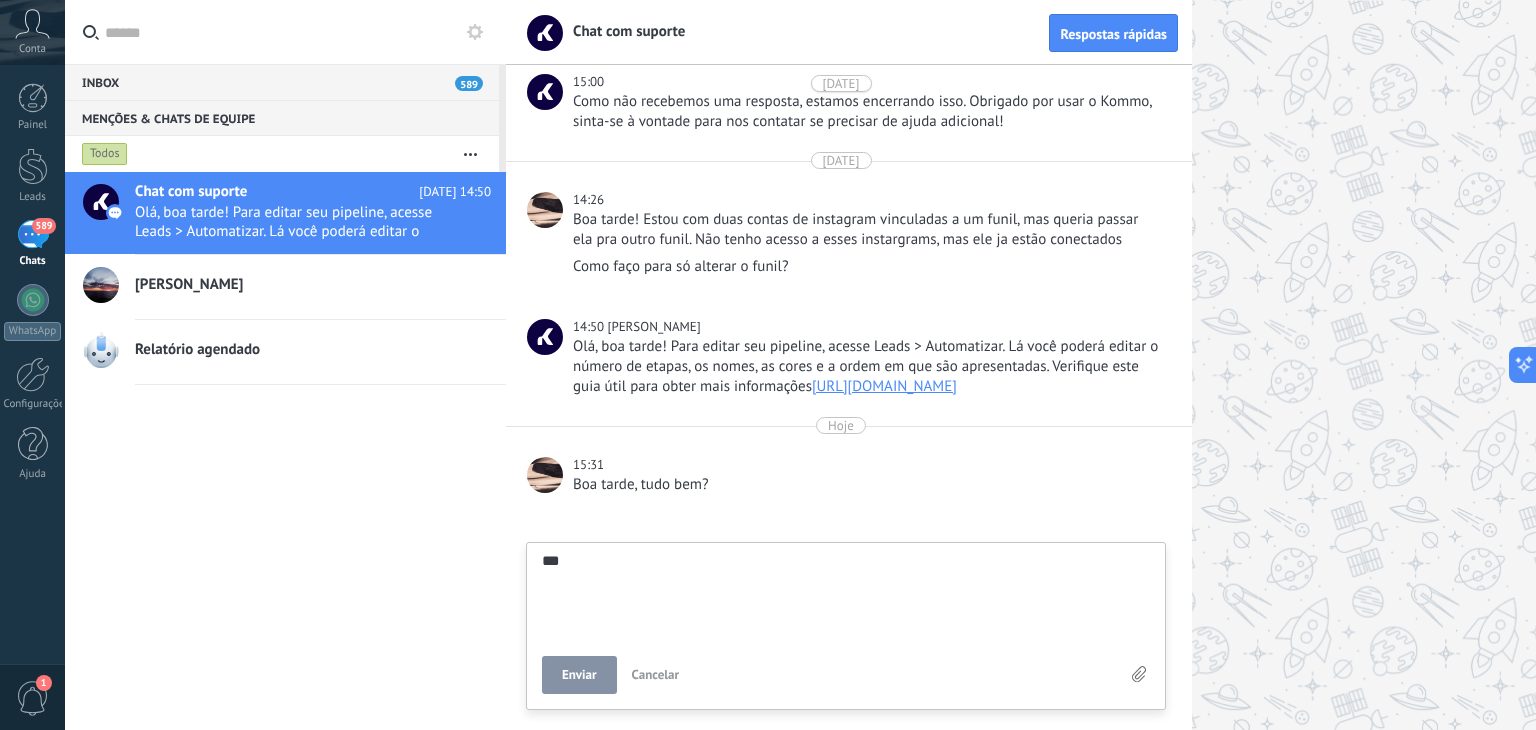 type on "****" 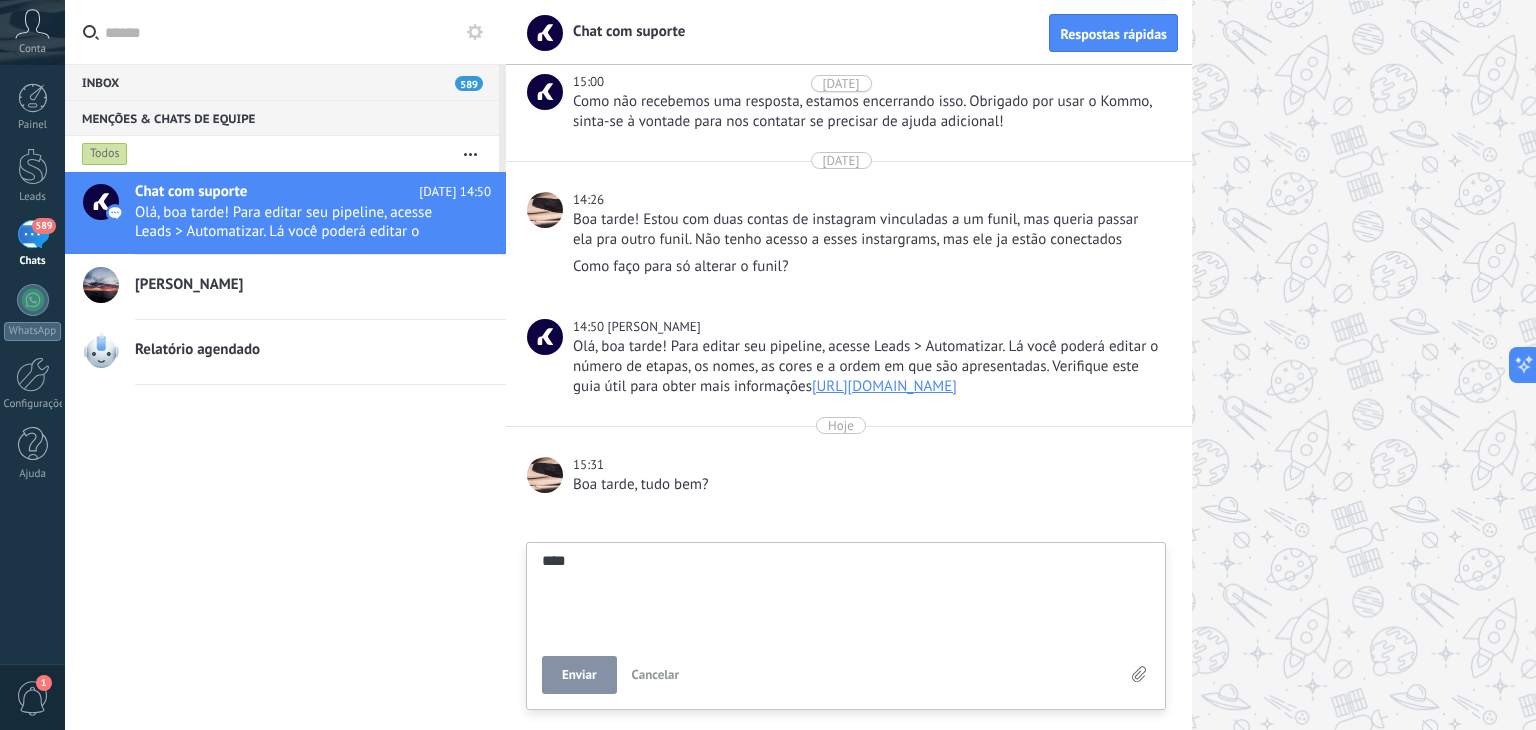 type on "*****" 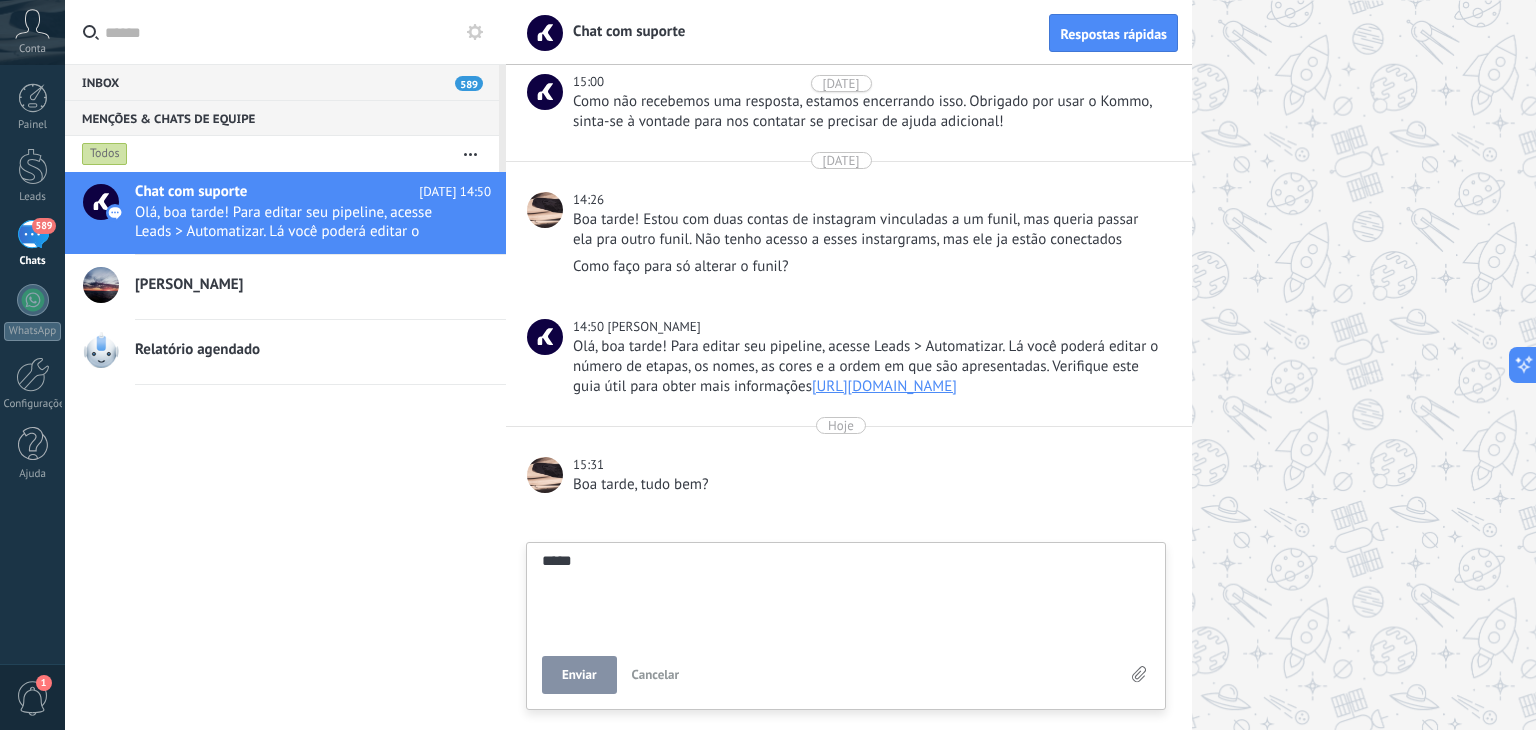 type on "******" 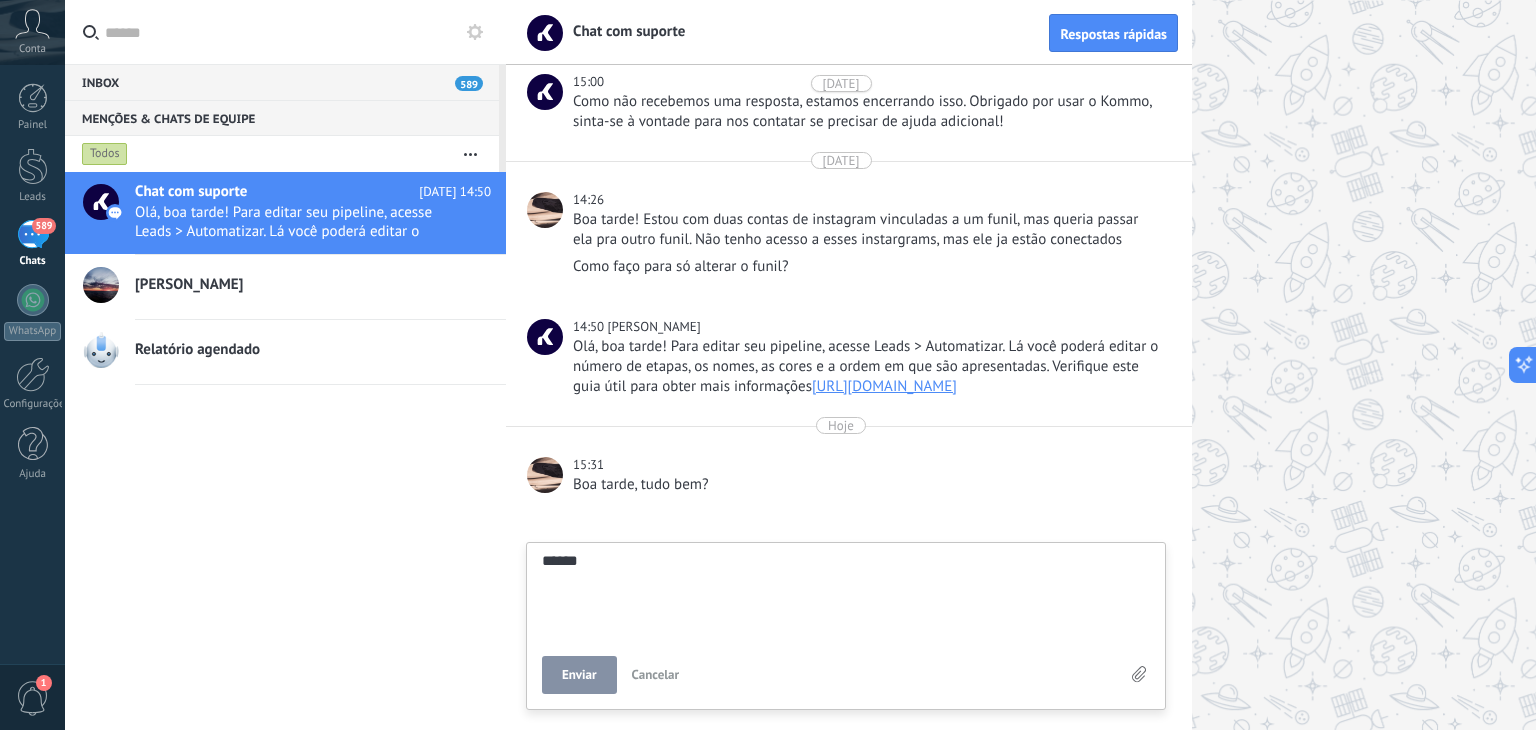type on "*******" 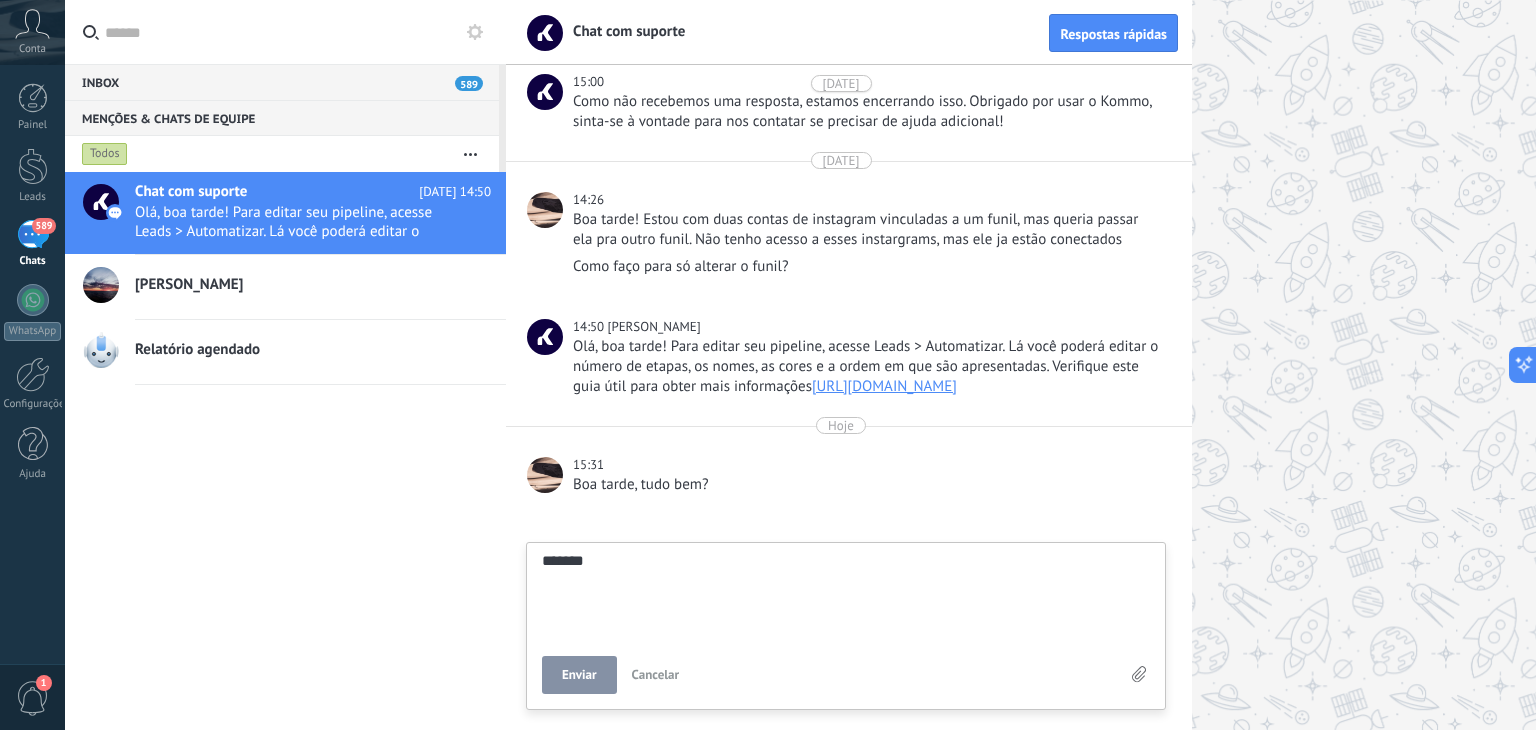 type on "********" 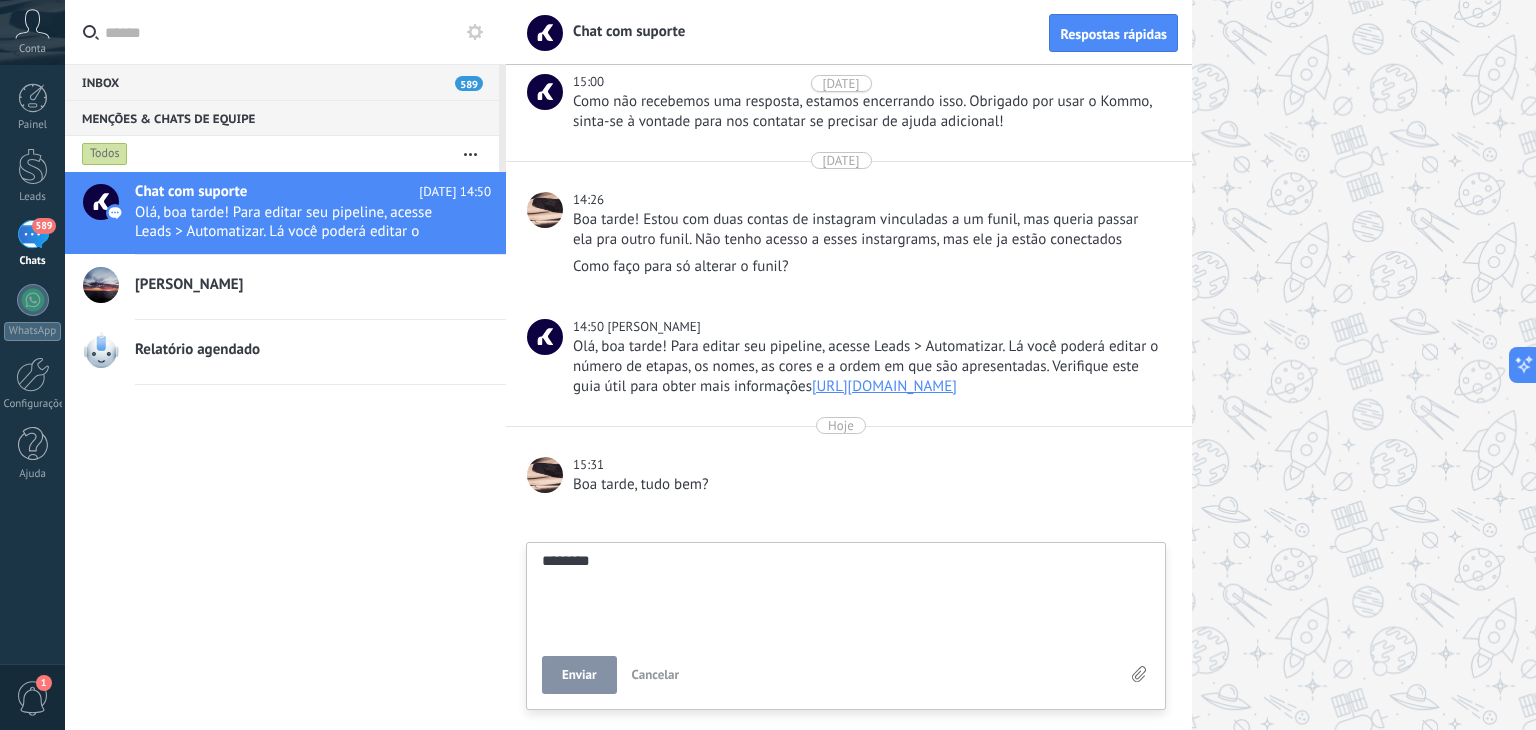 type on "*********" 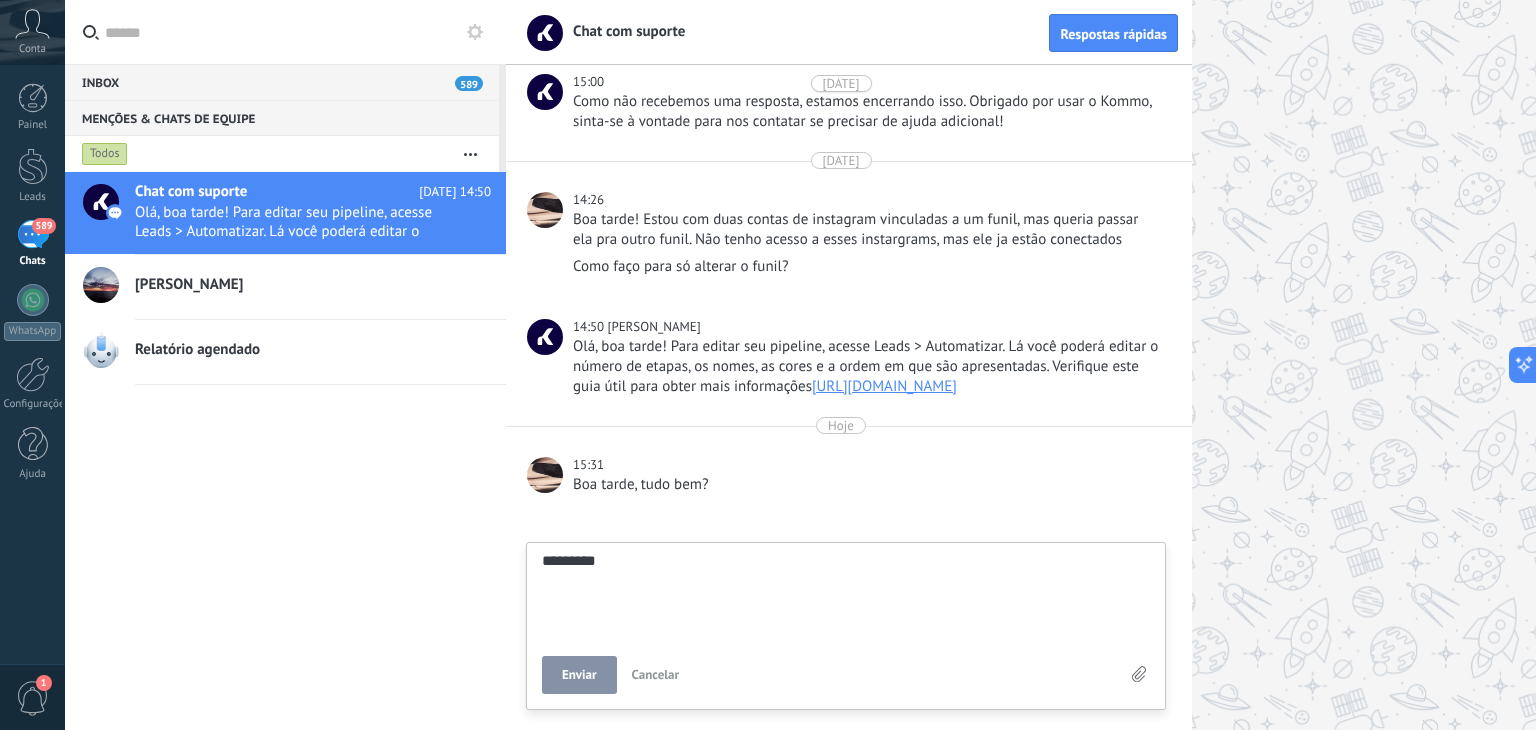 type on "*********" 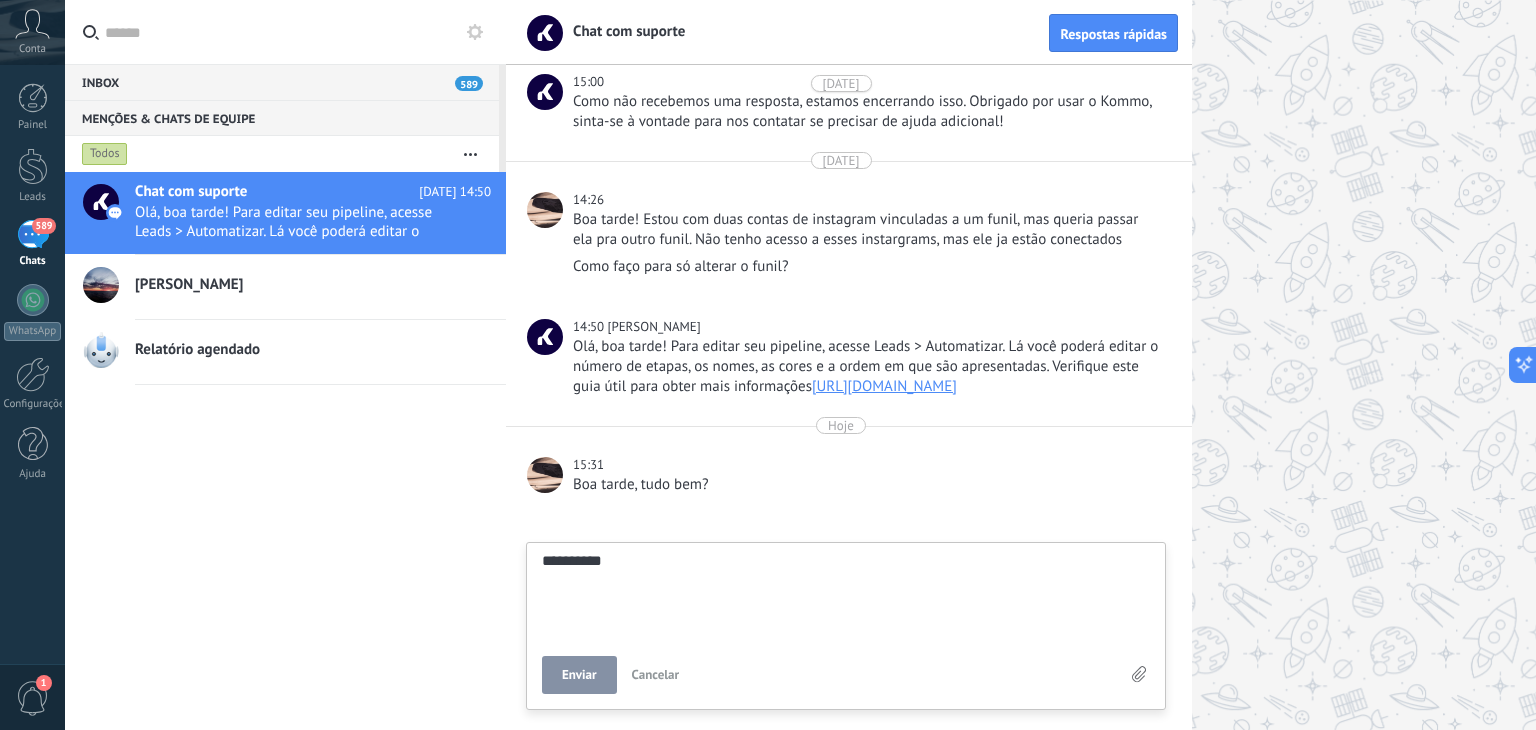 type on "**********" 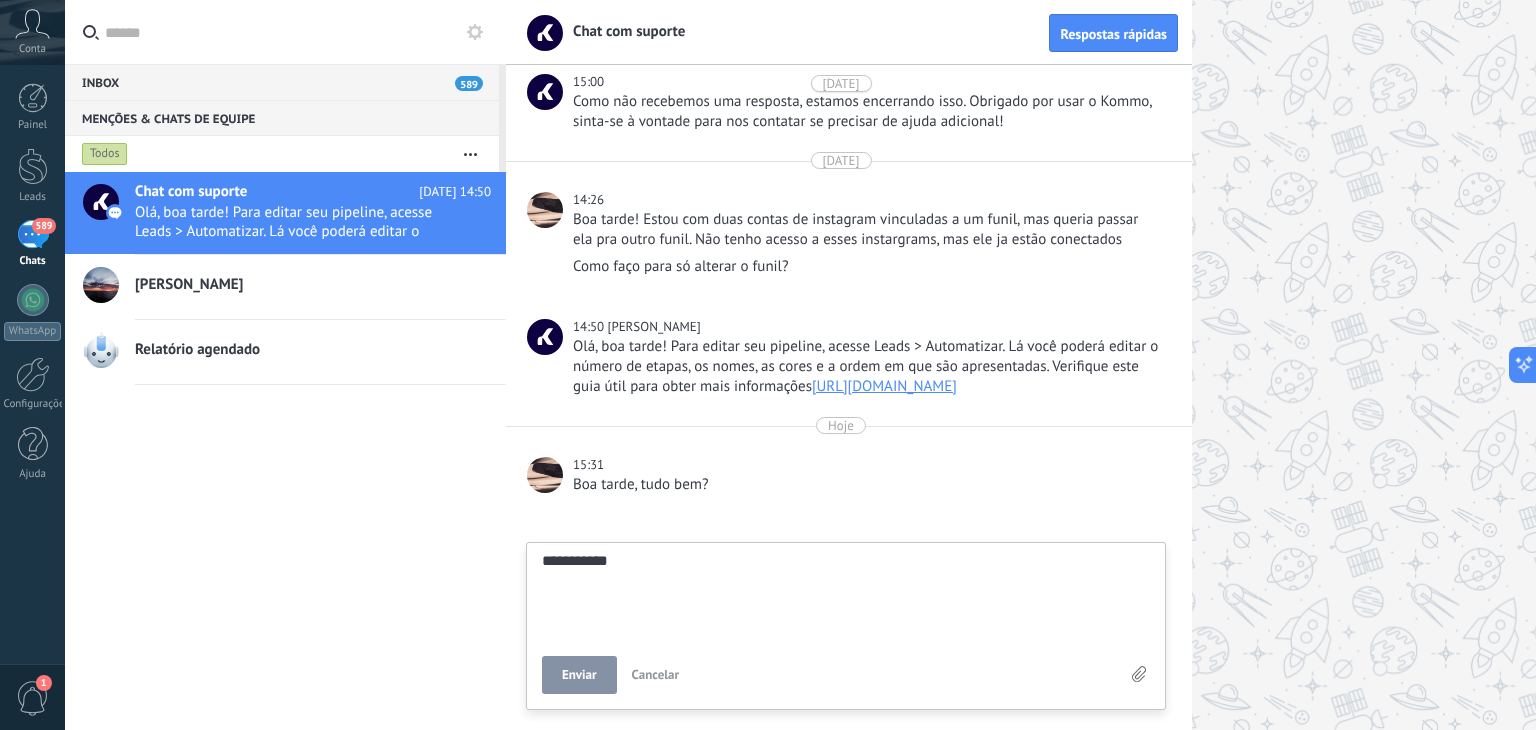 type on "**********" 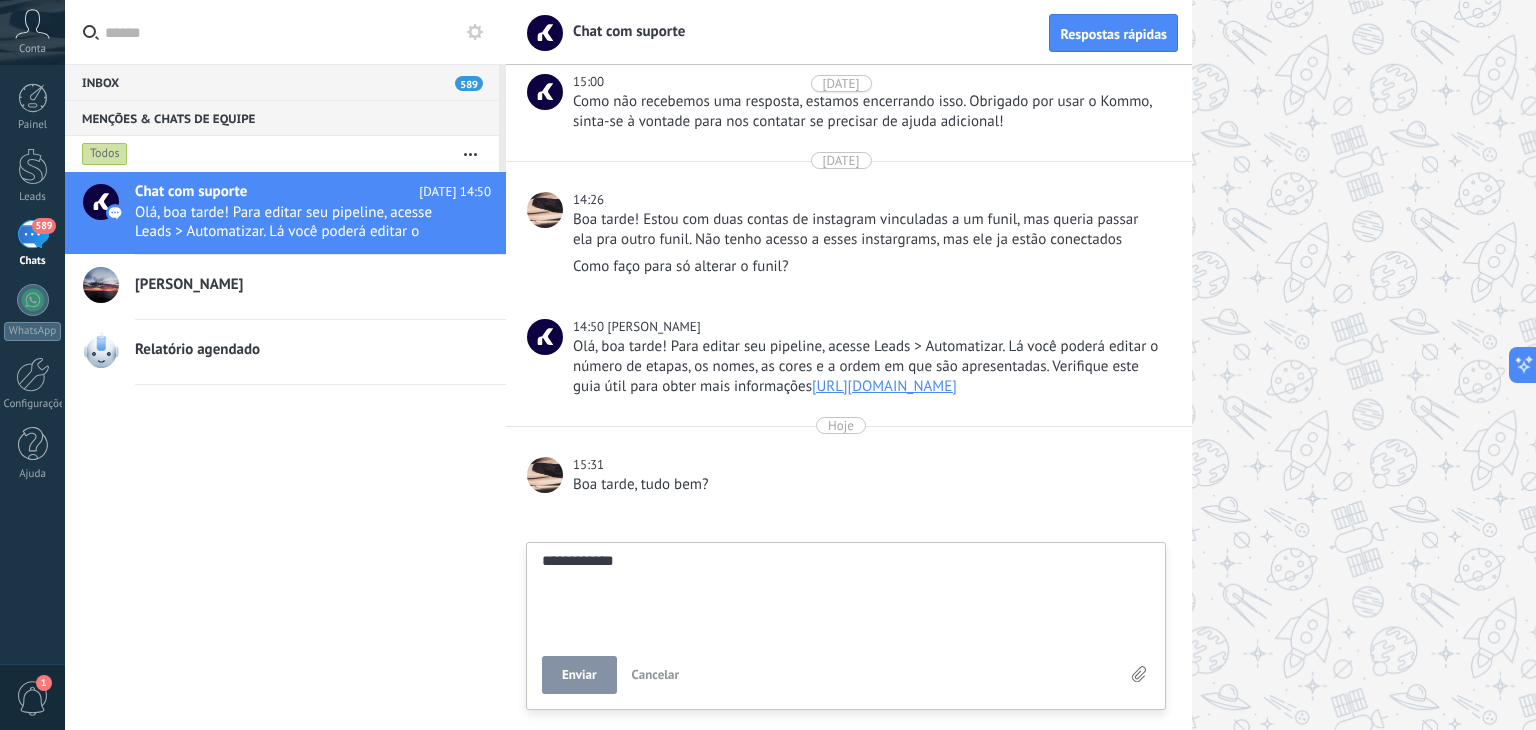 type on "**********" 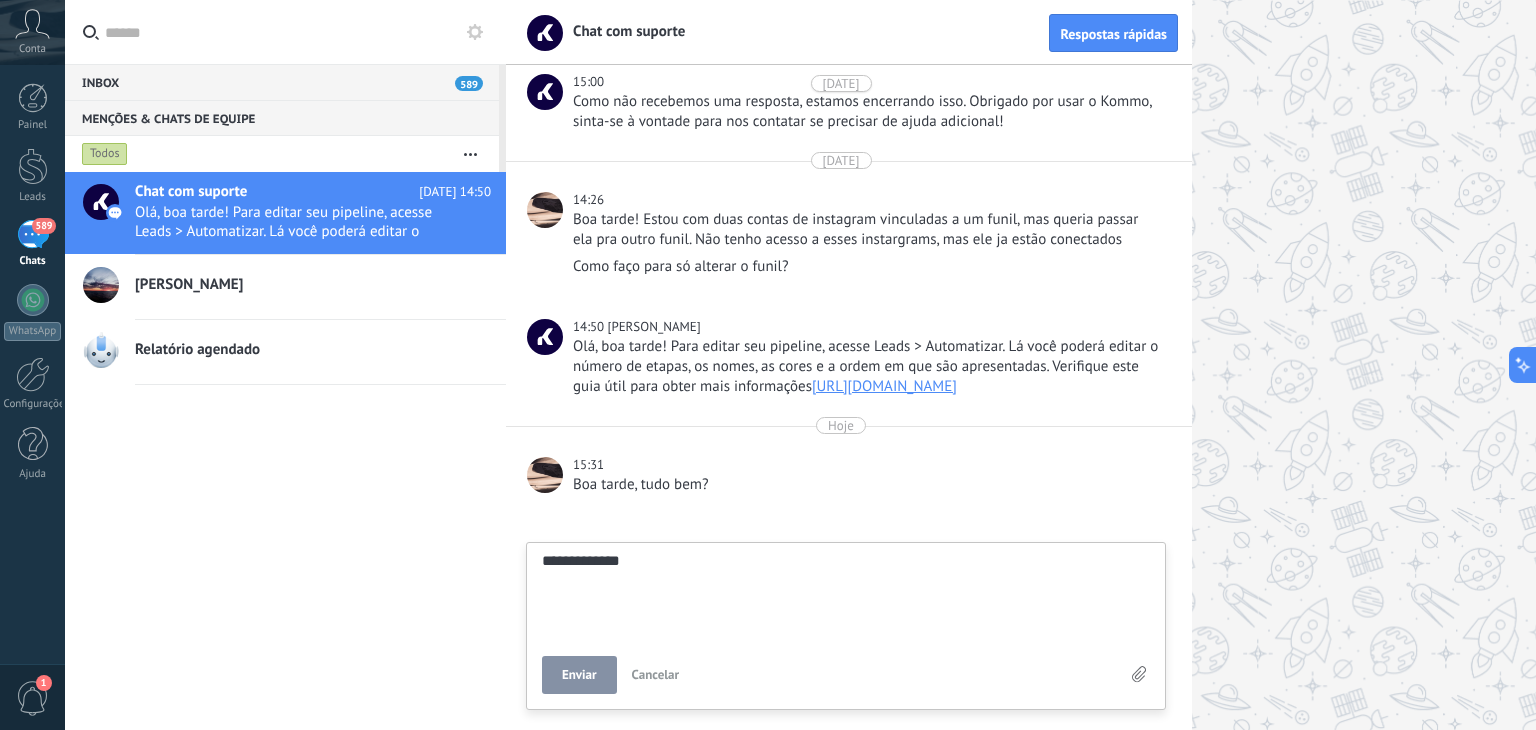 type on "**********" 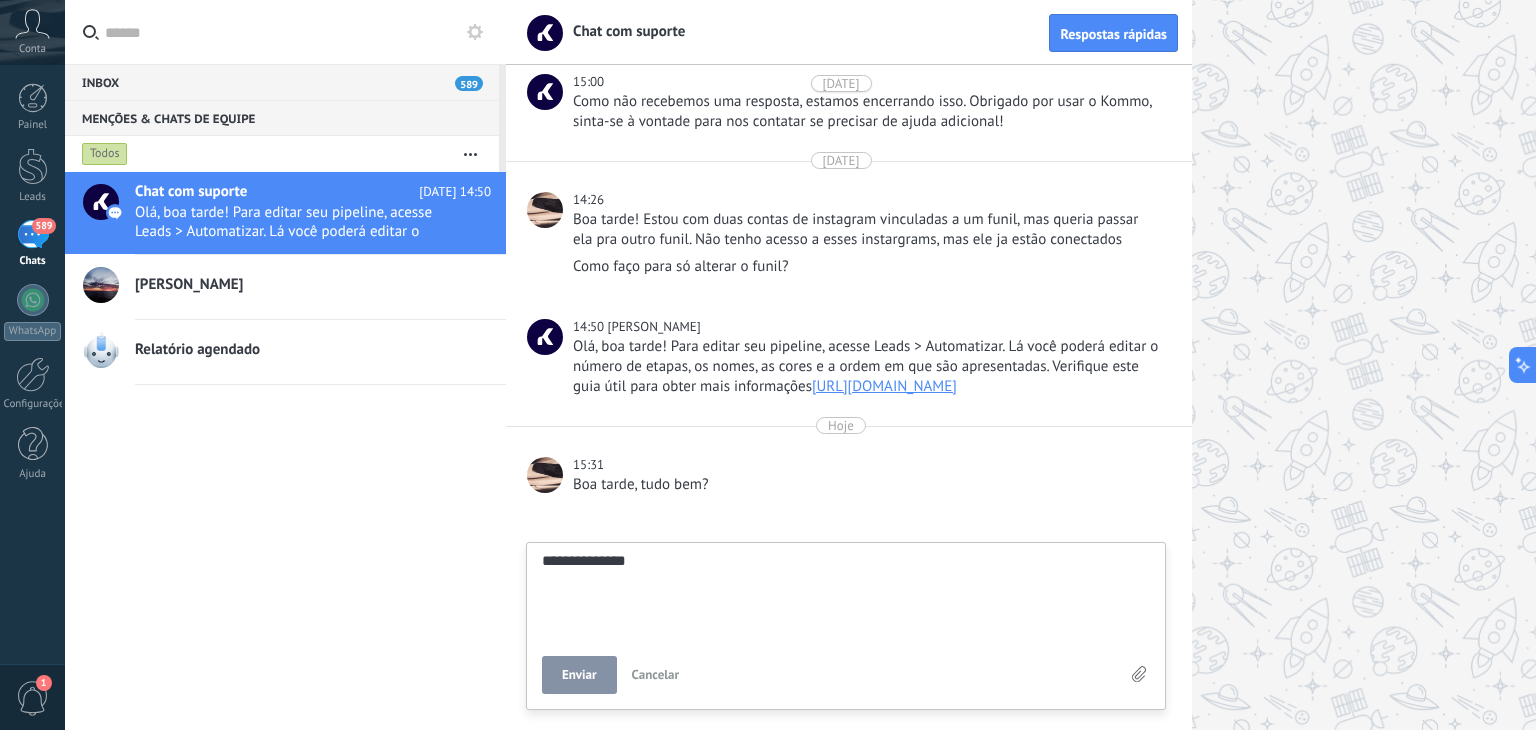 type on "**********" 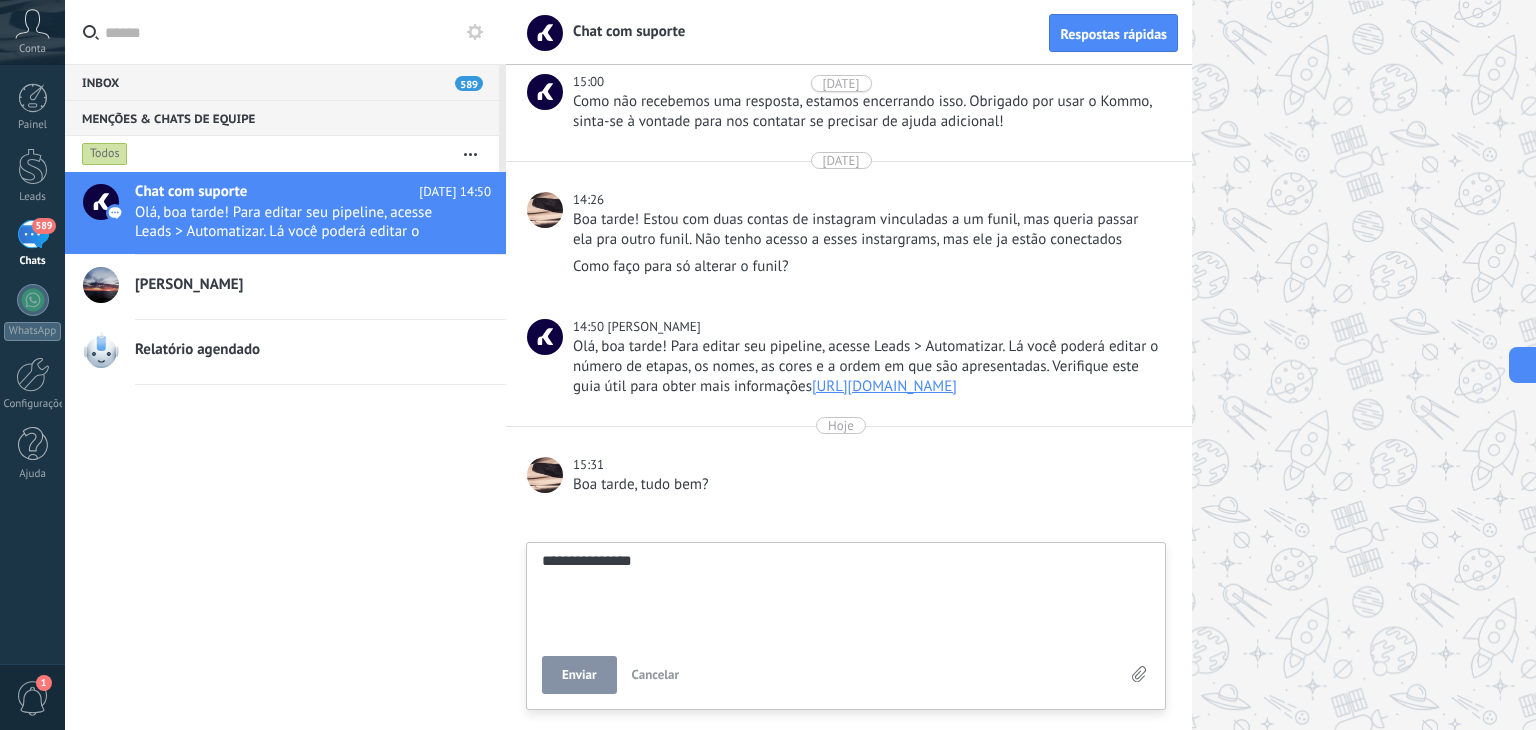 type on "**********" 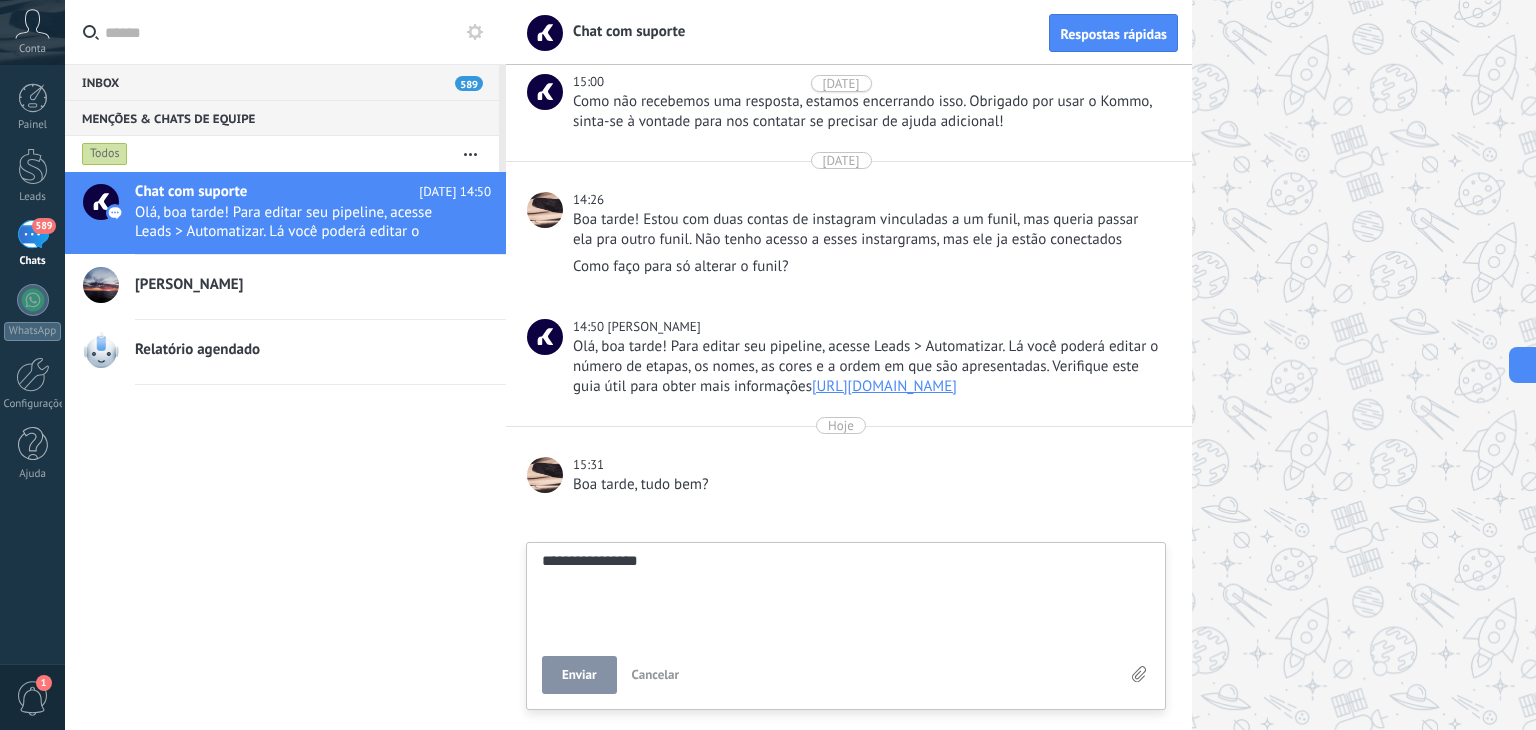 type on "**********" 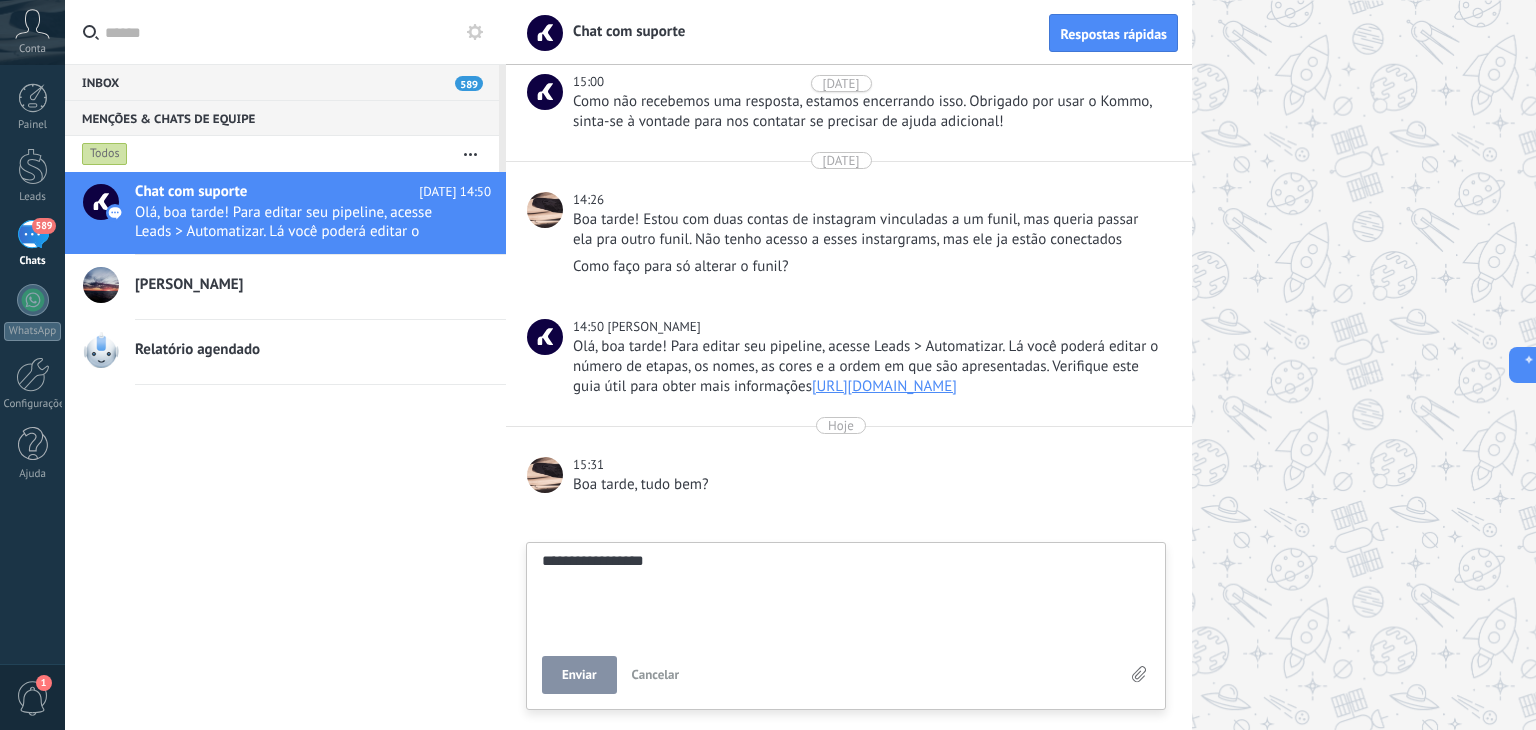 type on "**********" 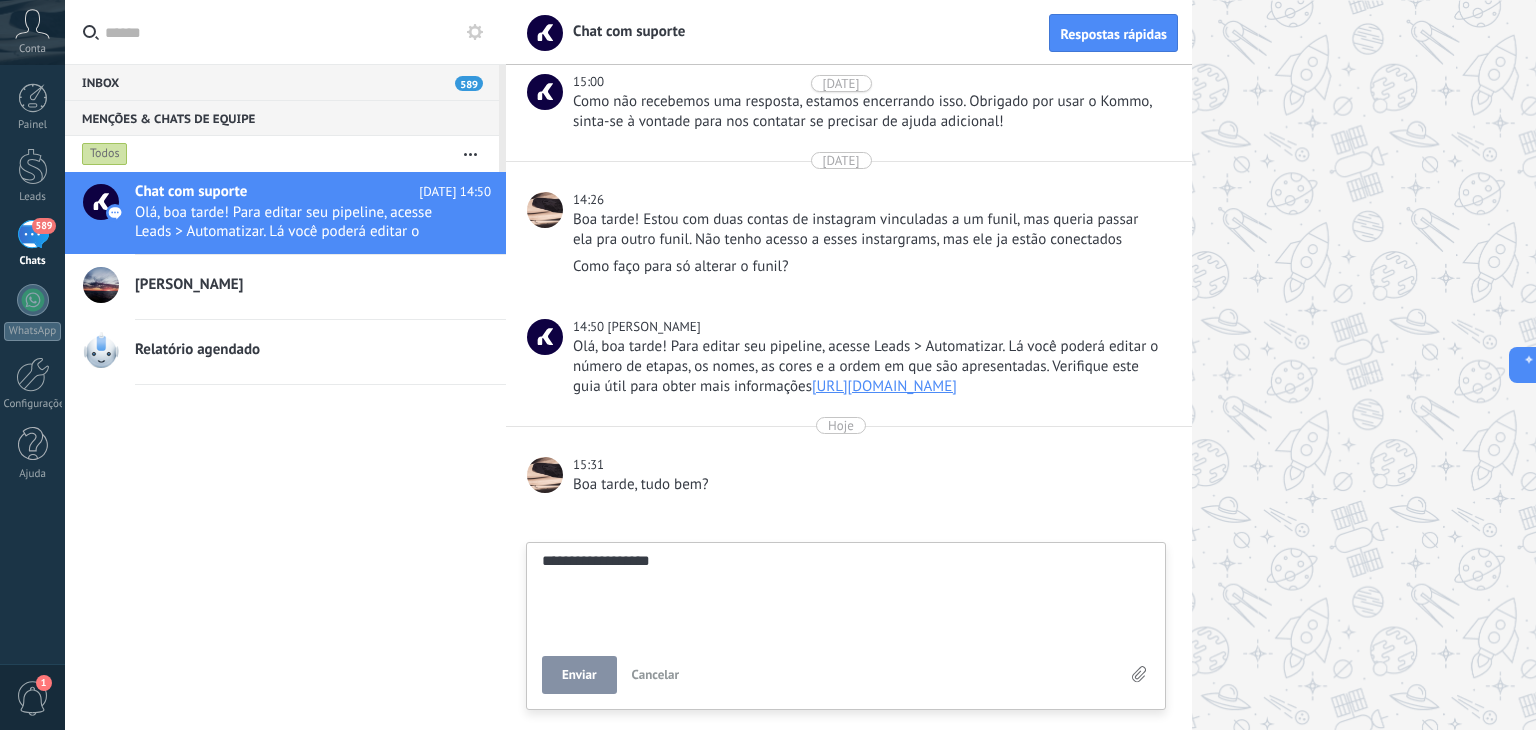 type on "**********" 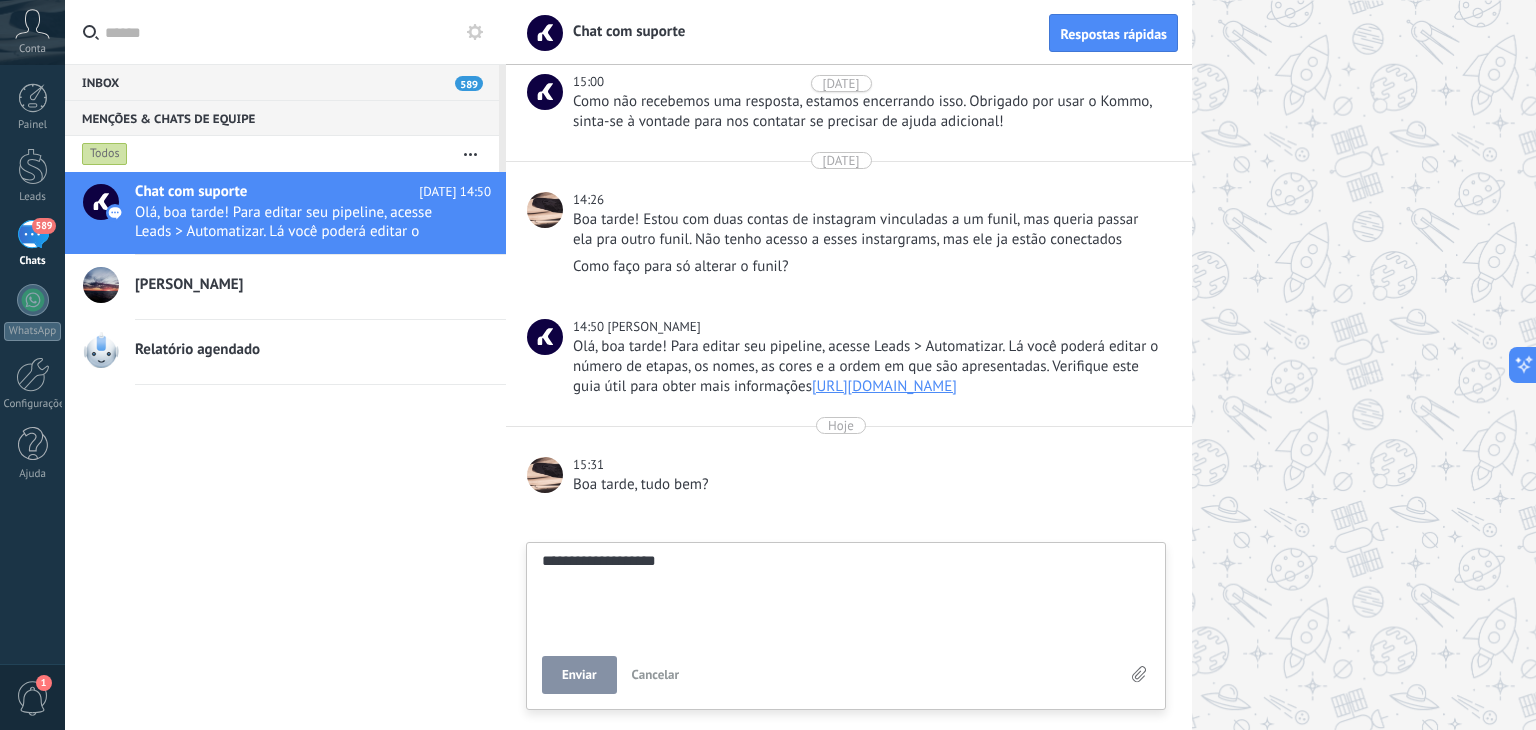 type on "**********" 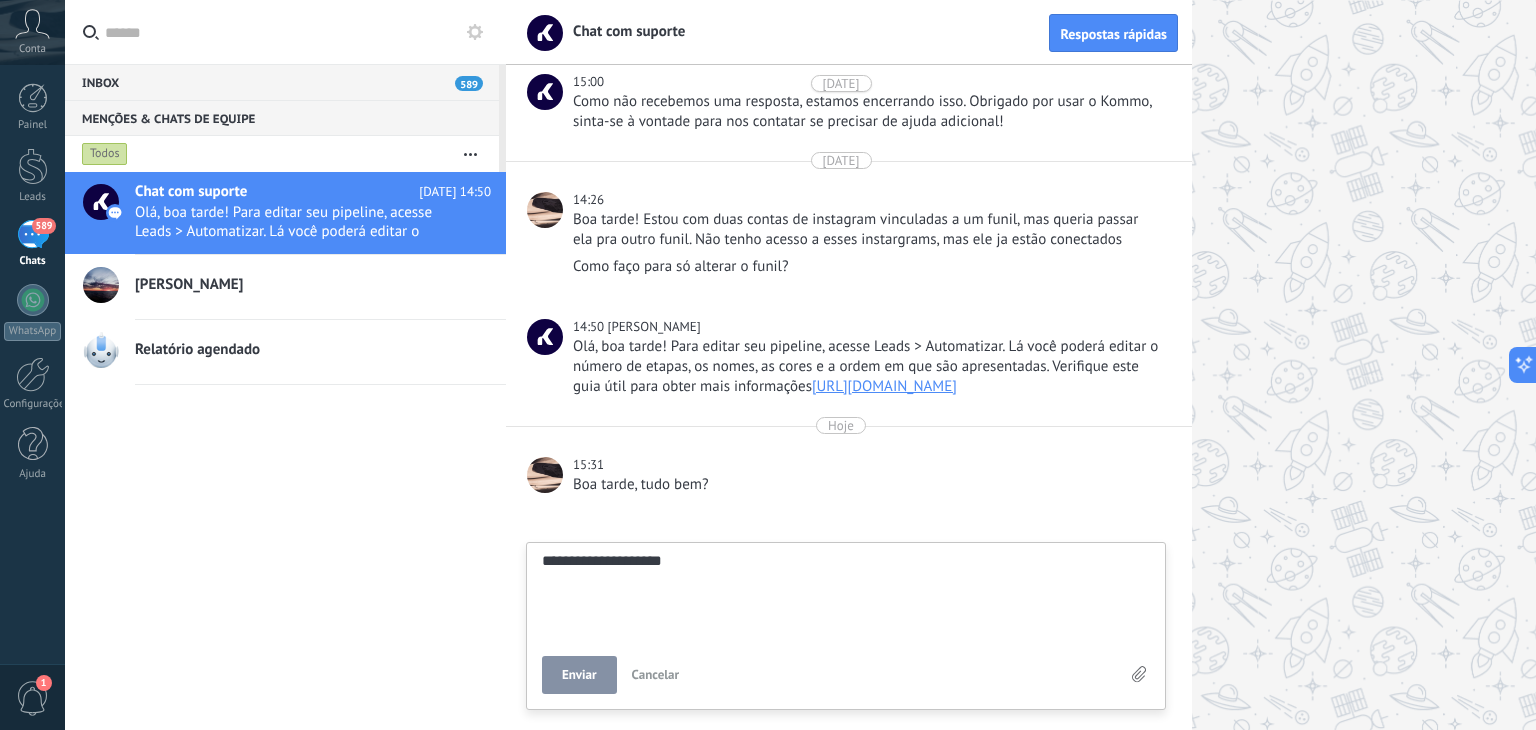type on "**********" 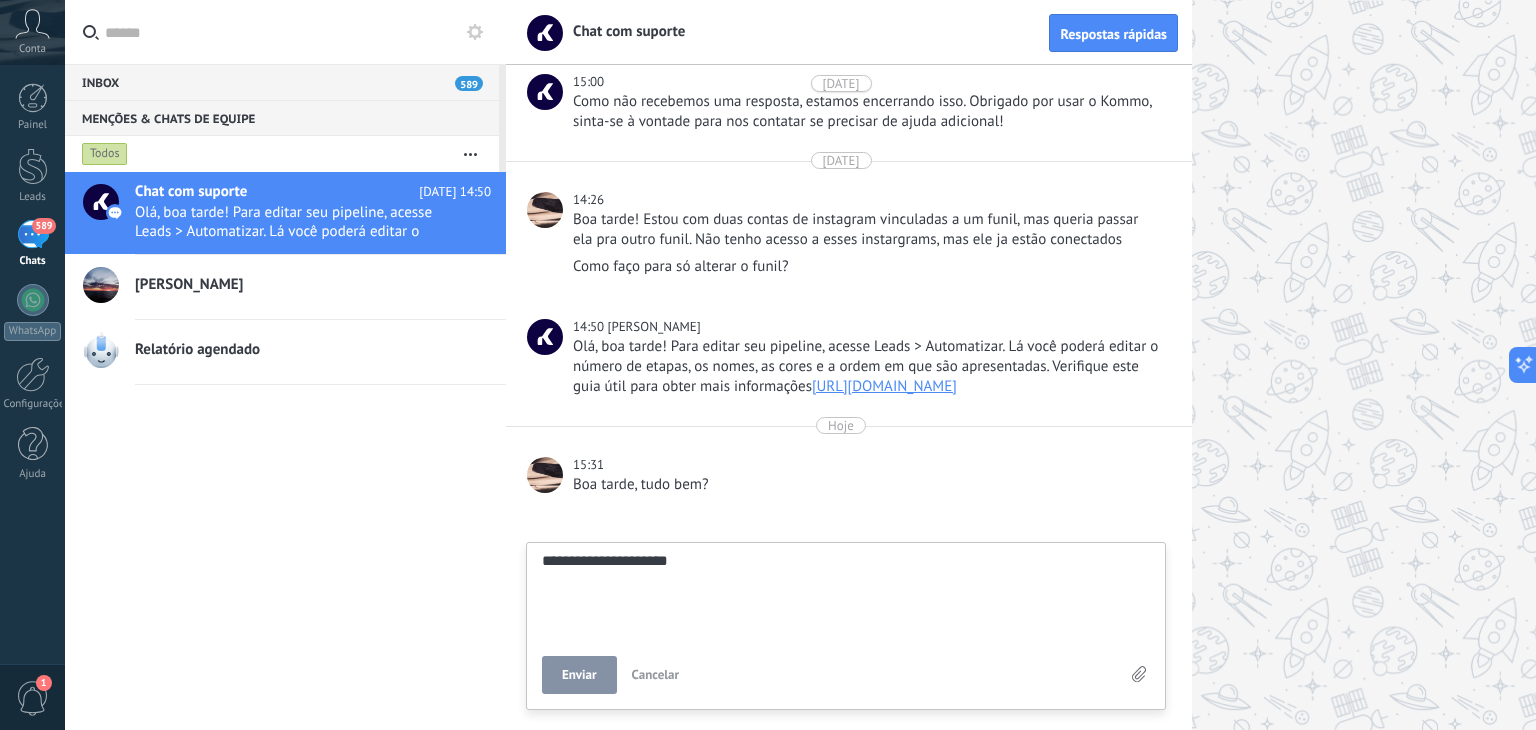 type on "**********" 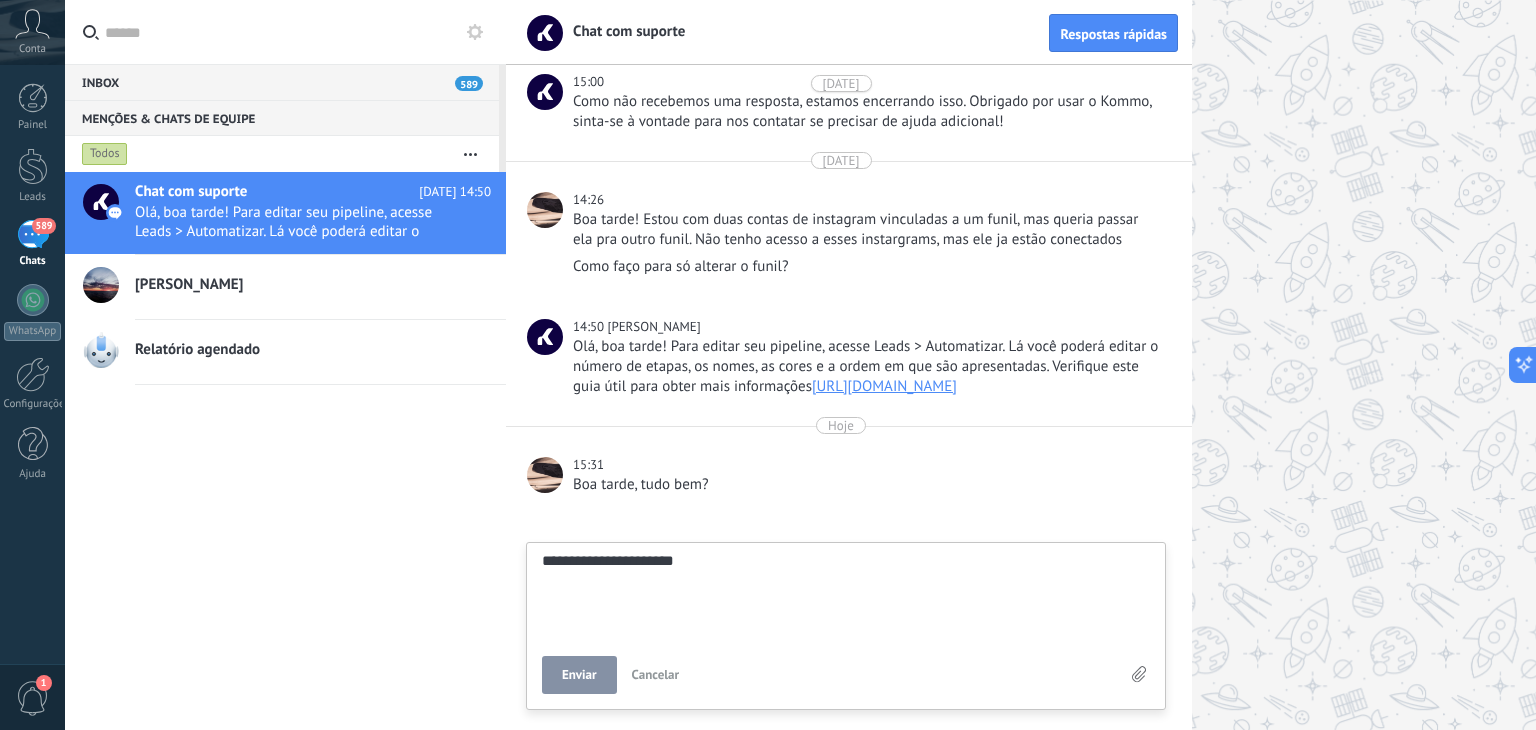 type on "**********" 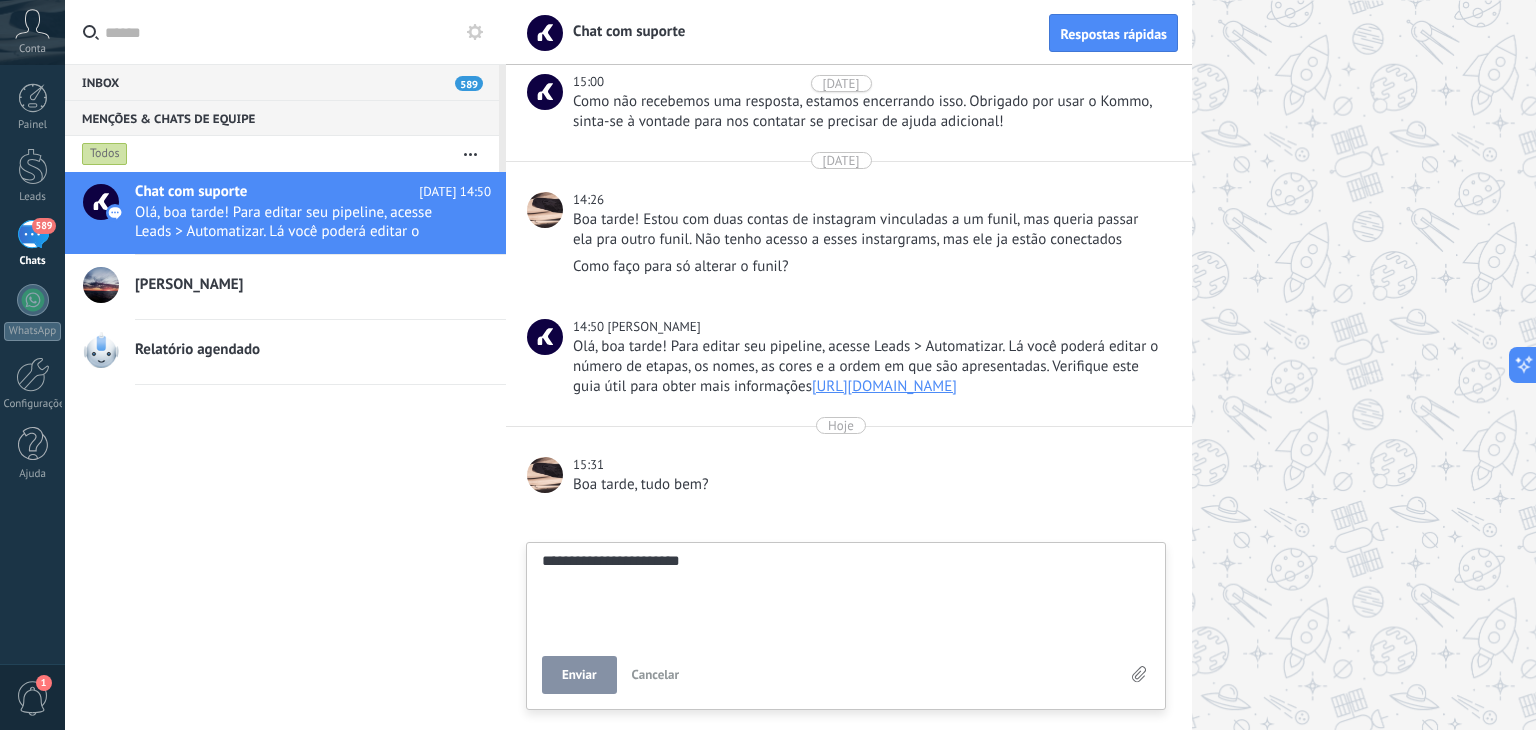 type on "**********" 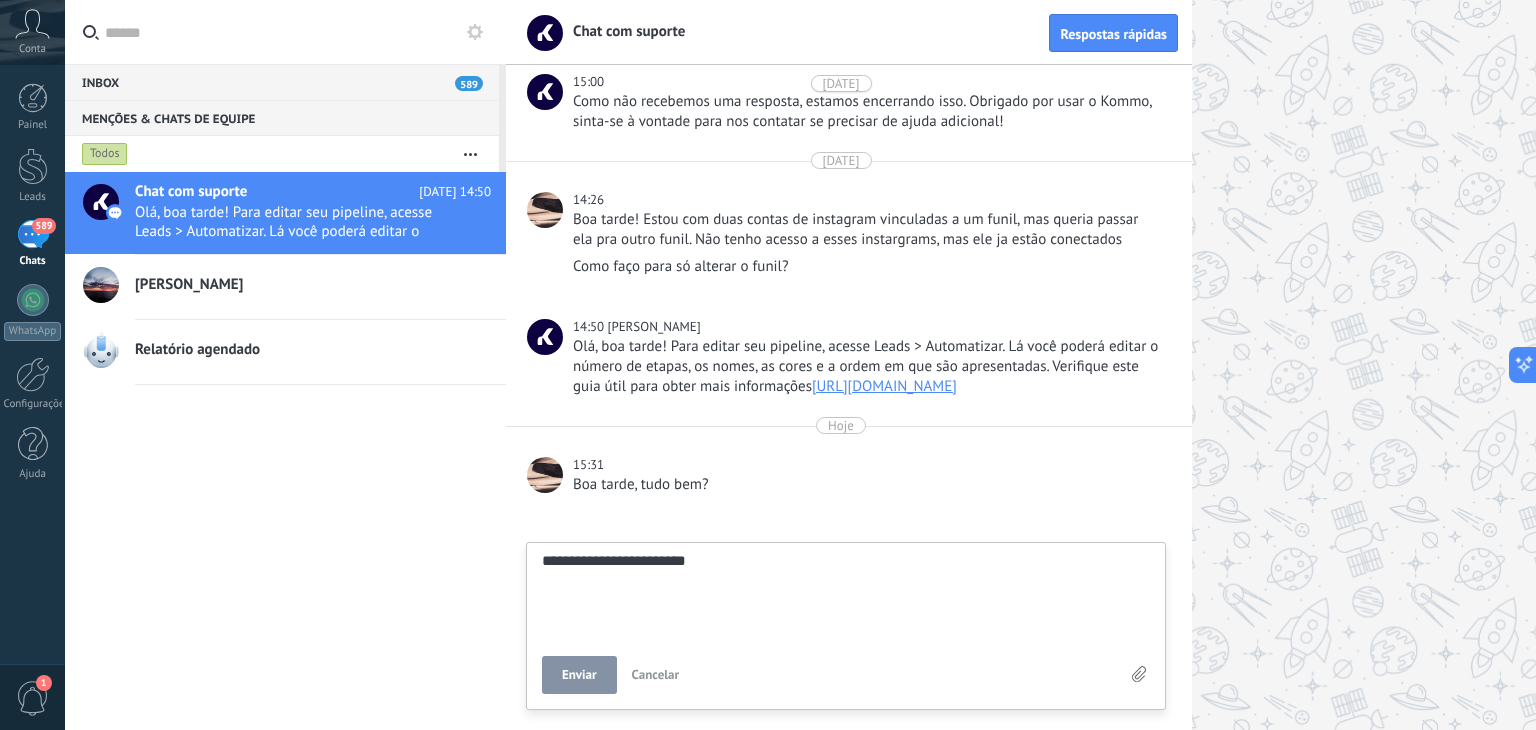 type on "**********" 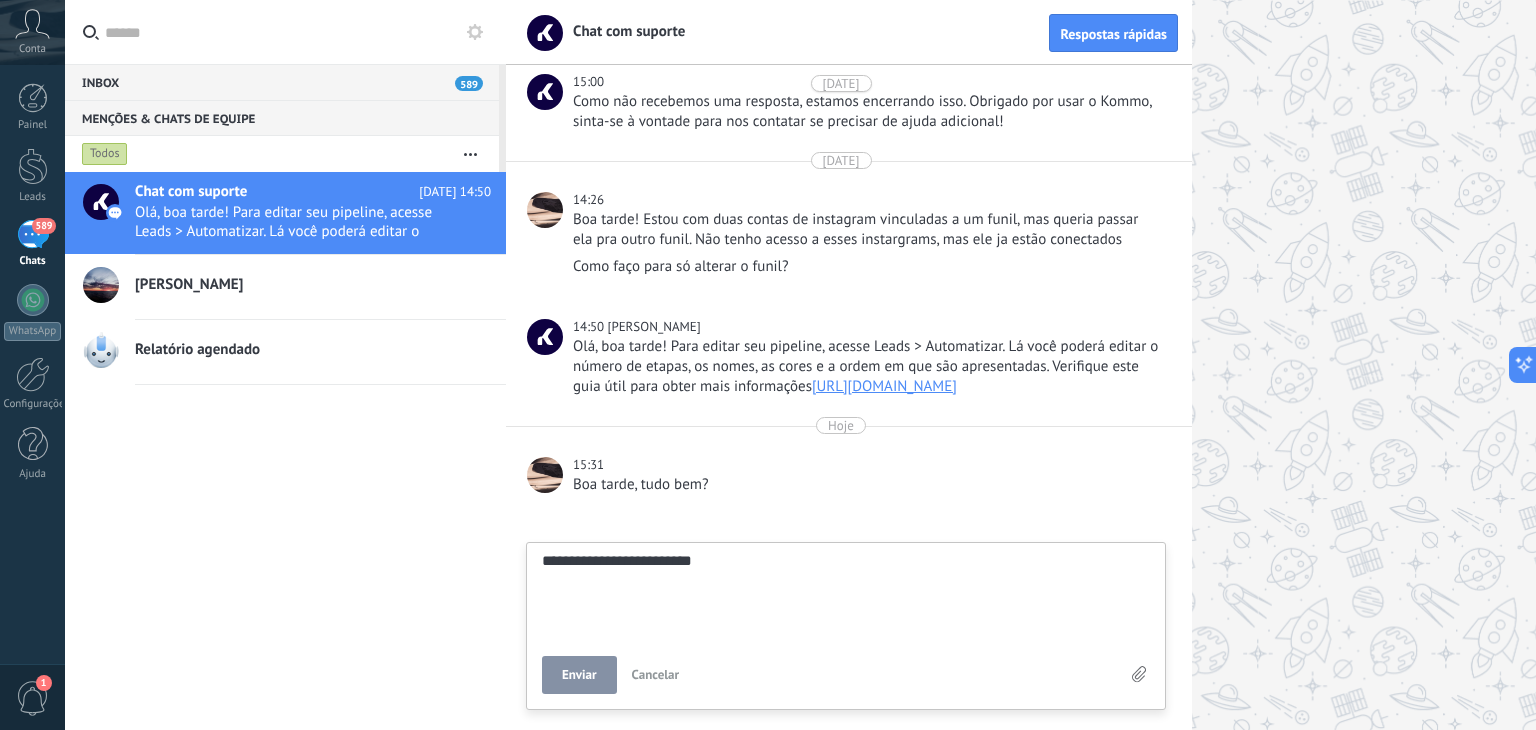 type on "**********" 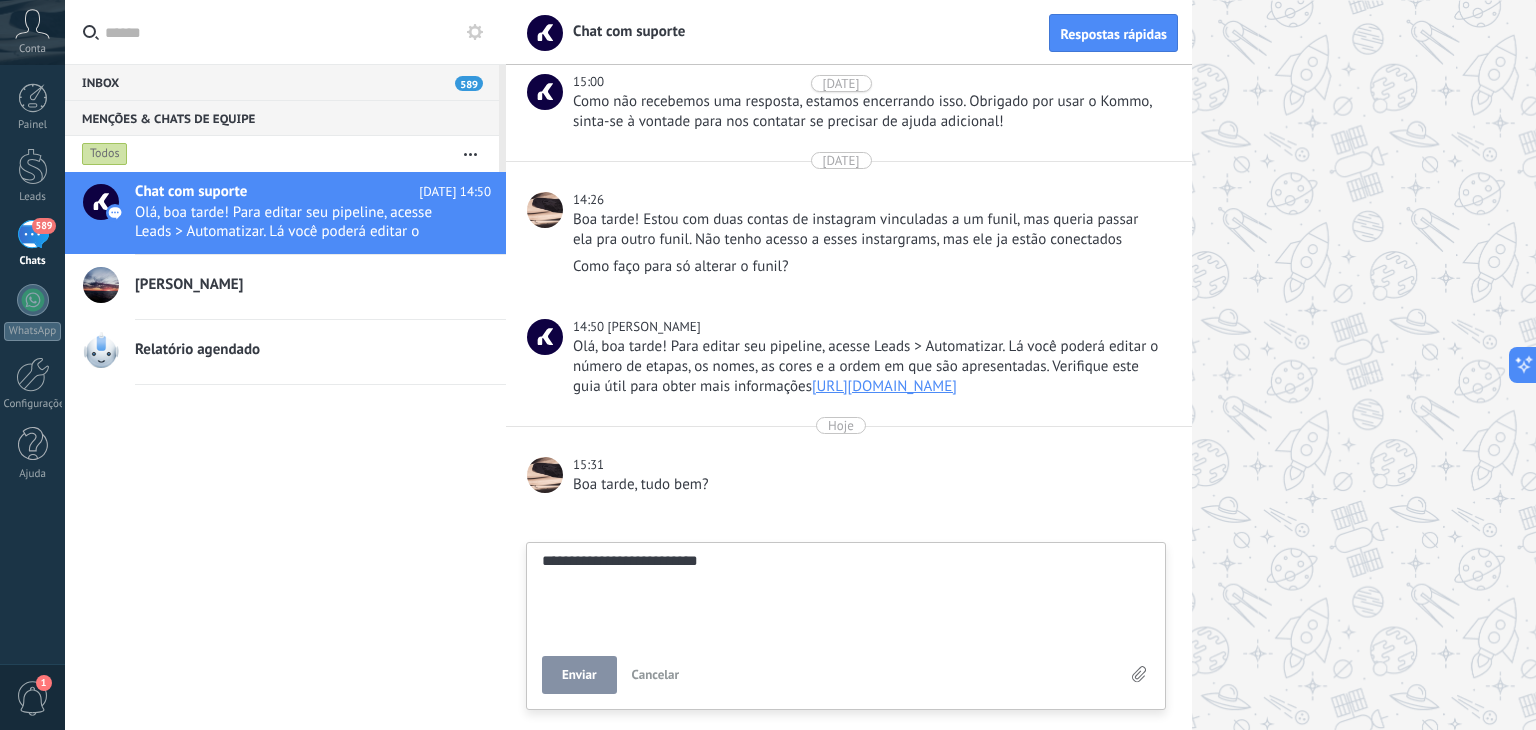 type on "**********" 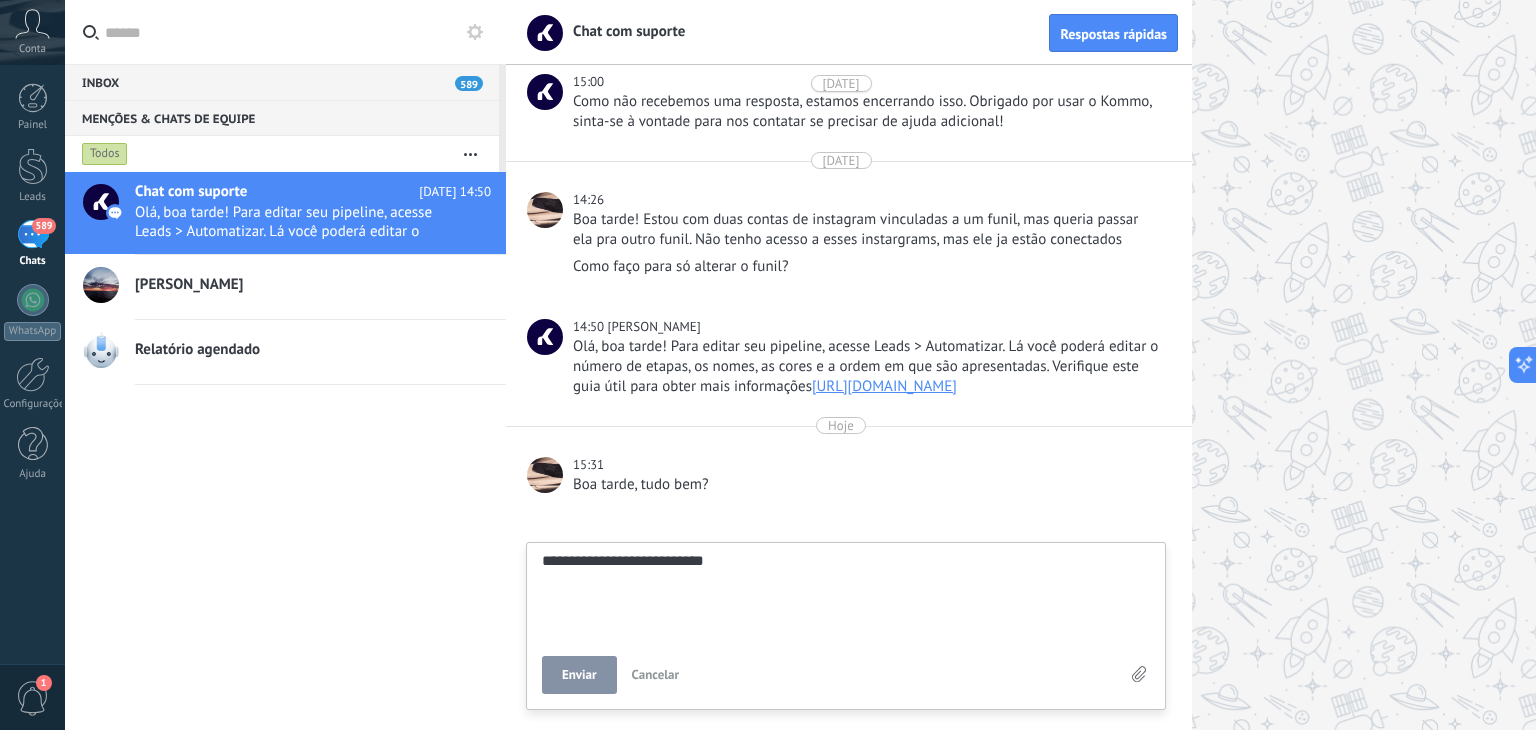 type on "**********" 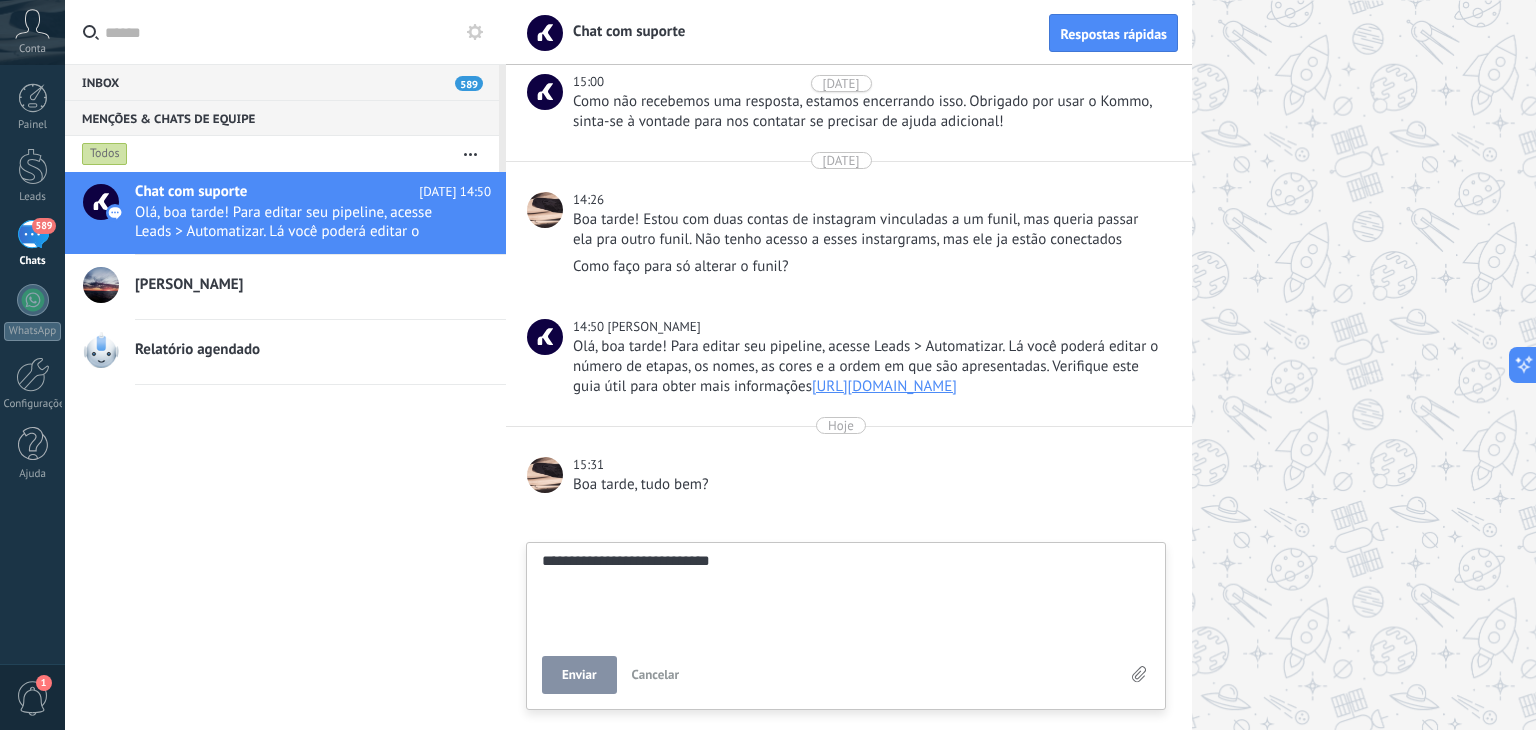 type on "**********" 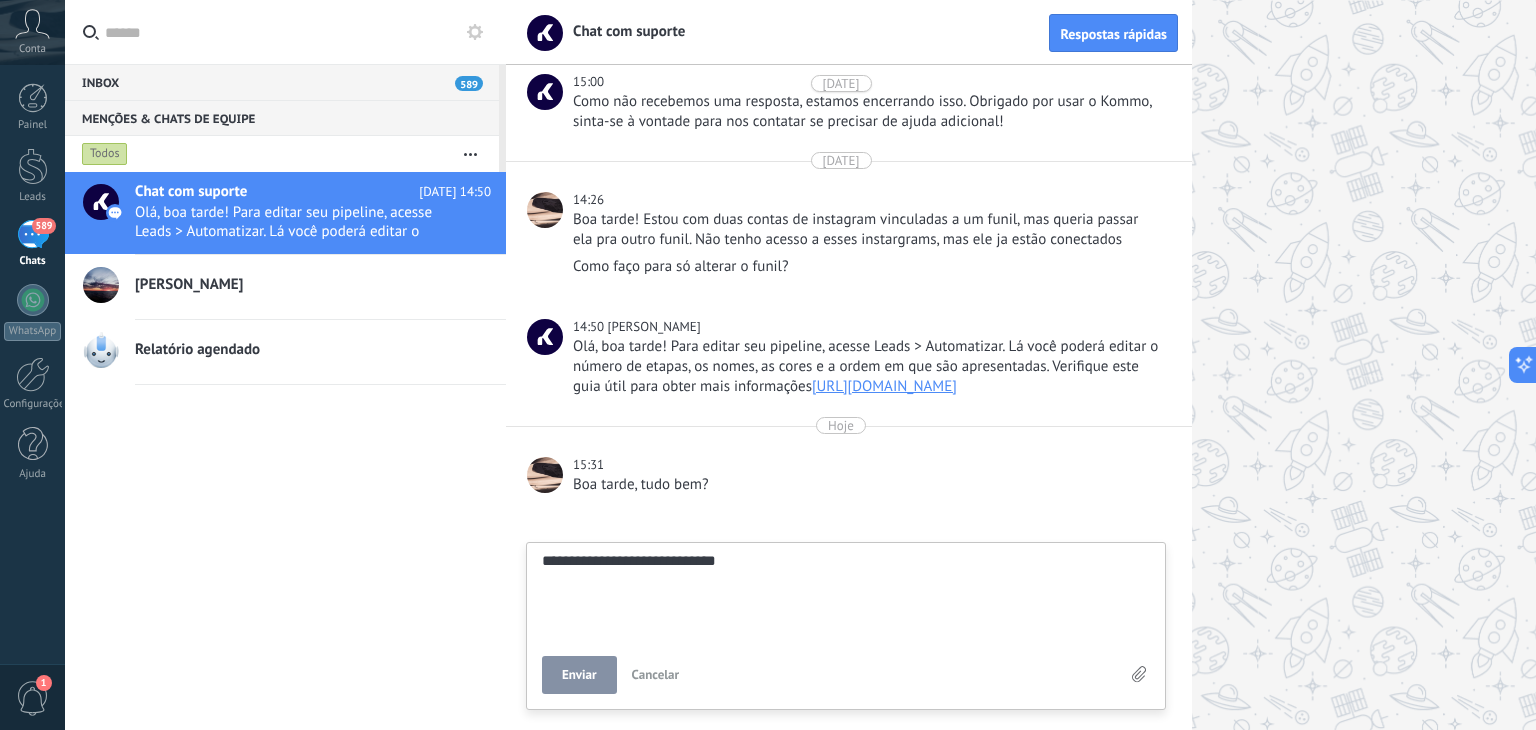 type on "**********" 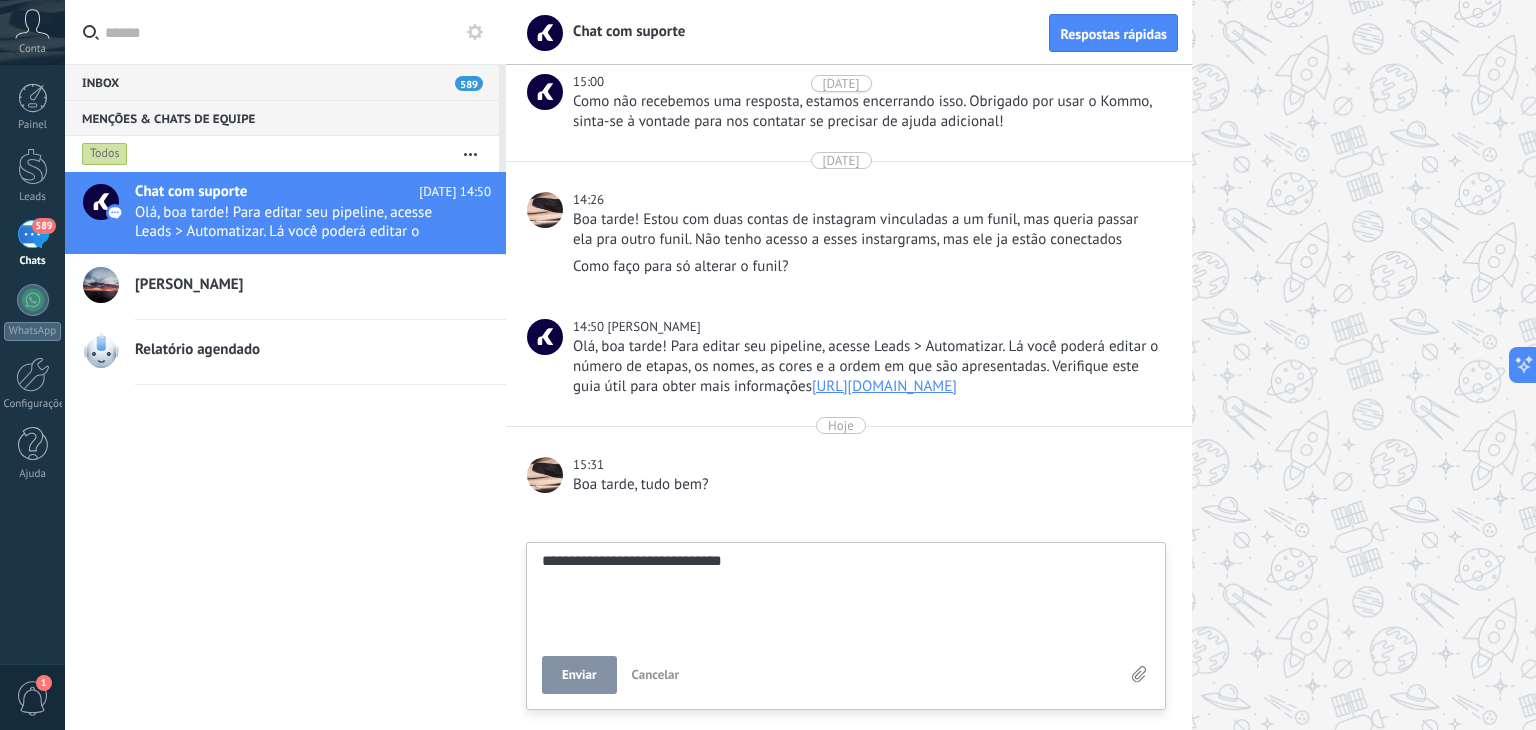 type on "**********" 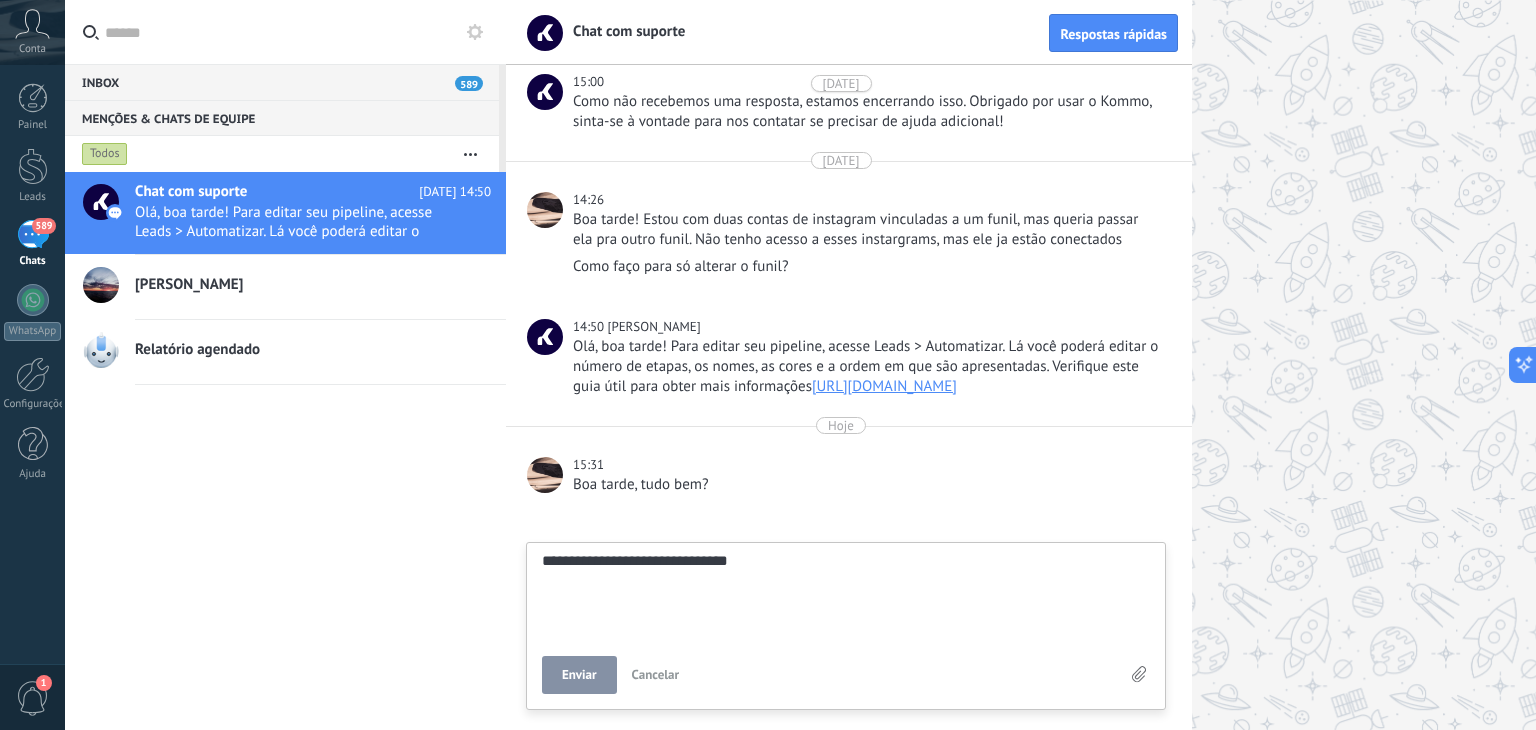 type on "**********" 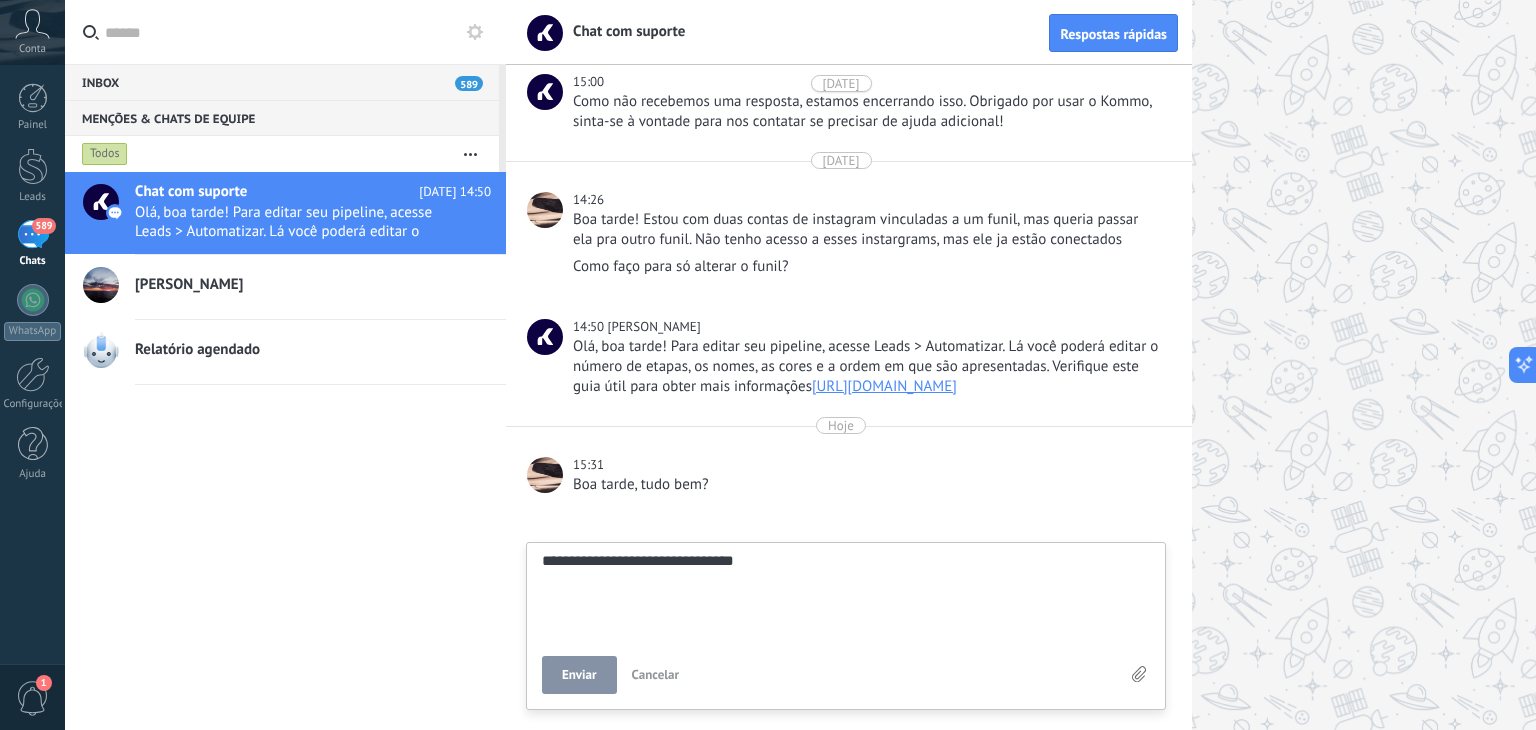 type on "**********" 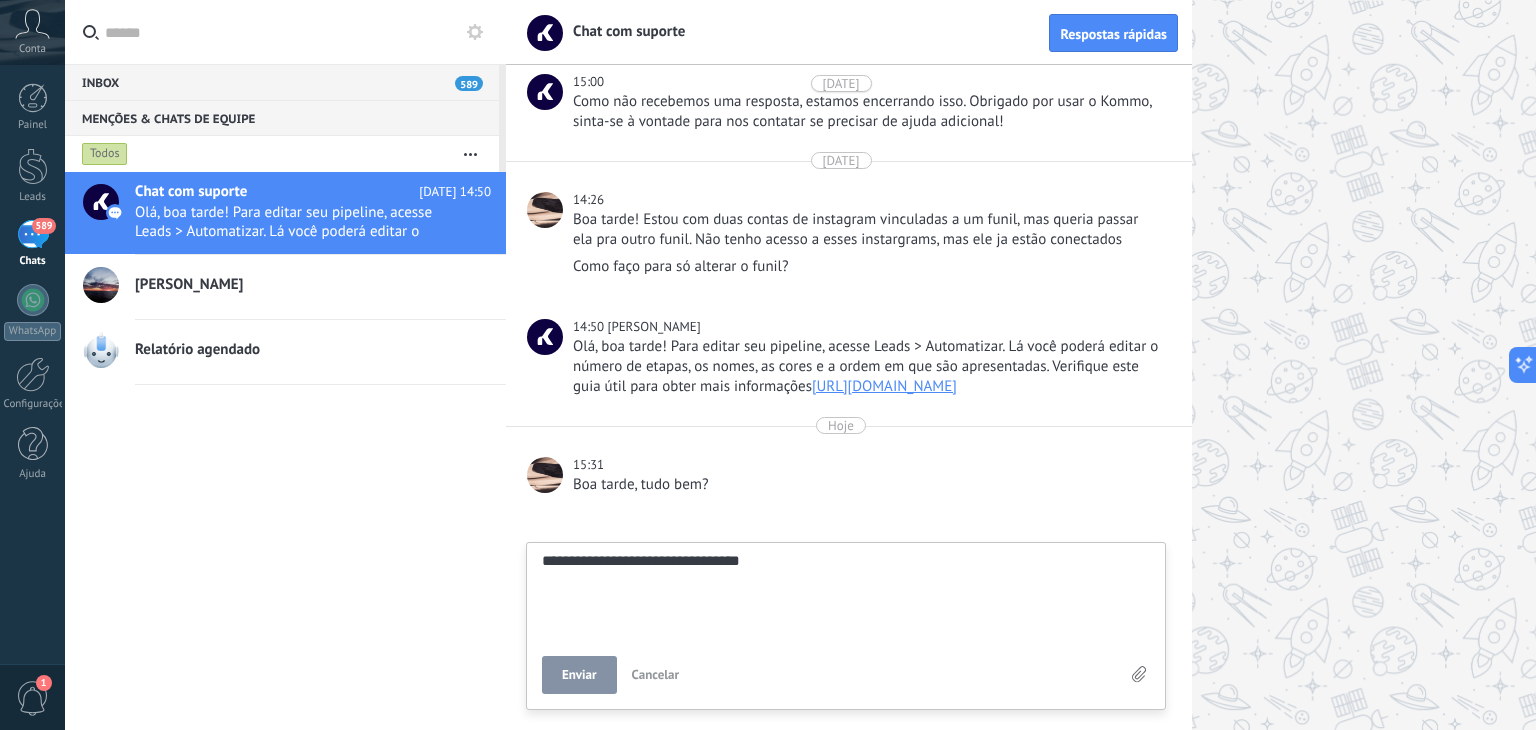 type on "**********" 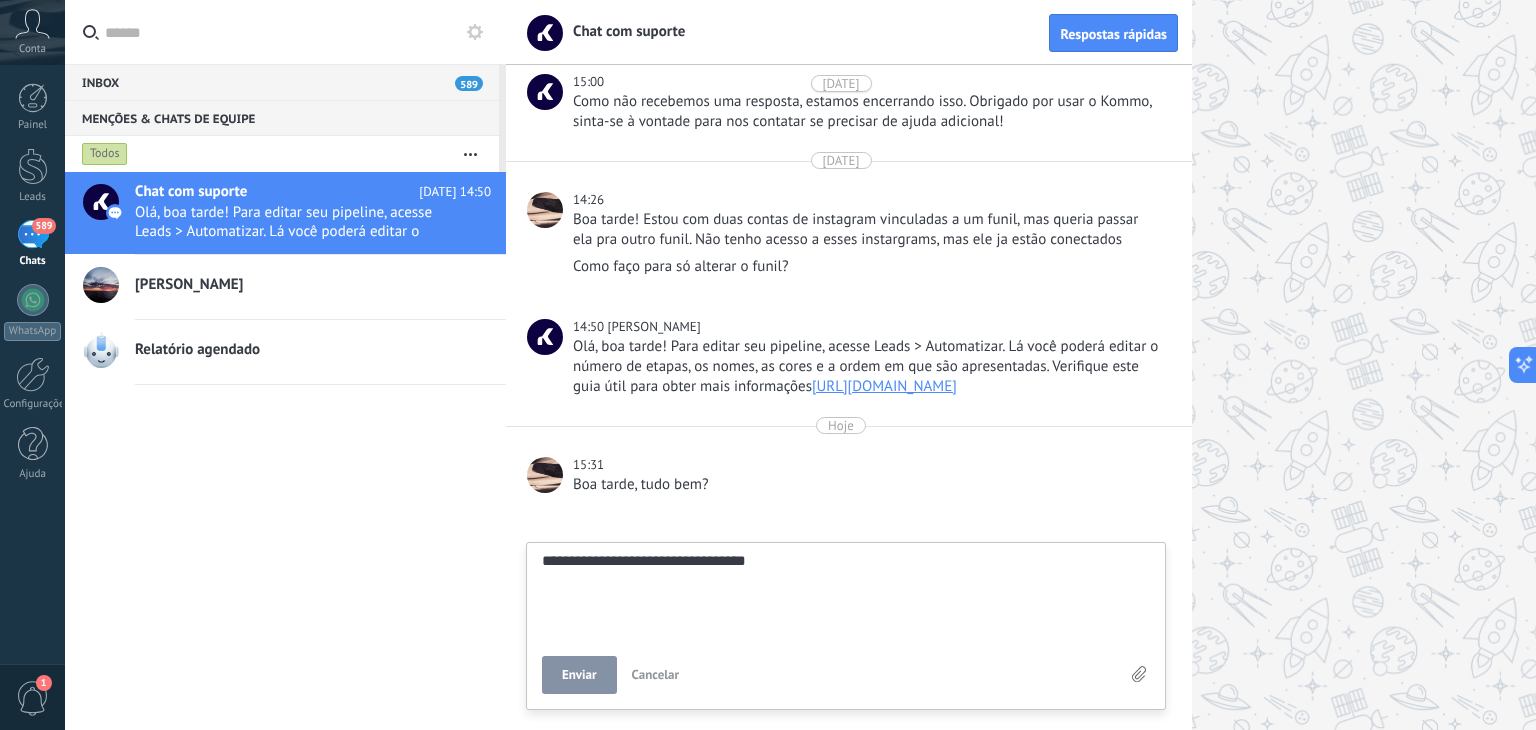type on "**********" 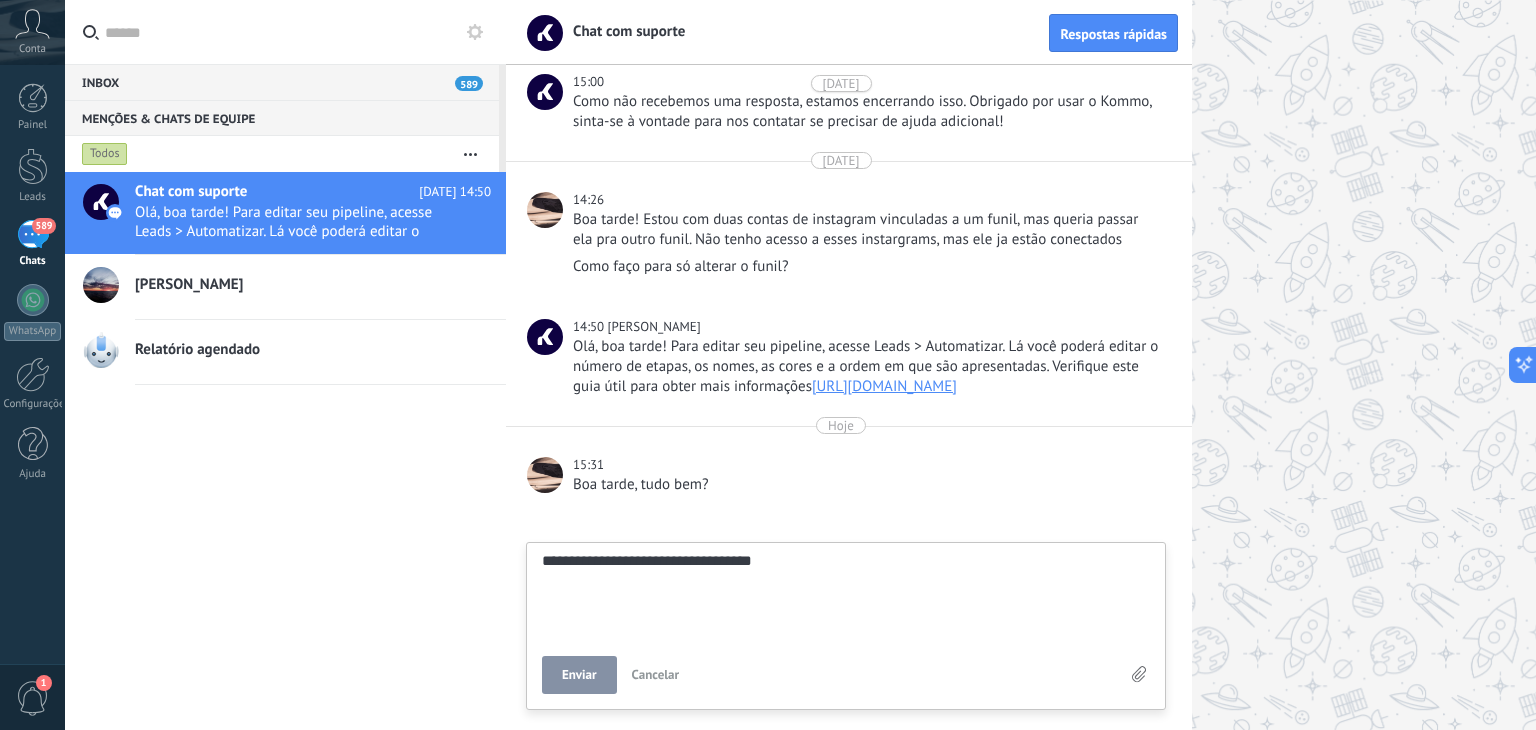 type on "**********" 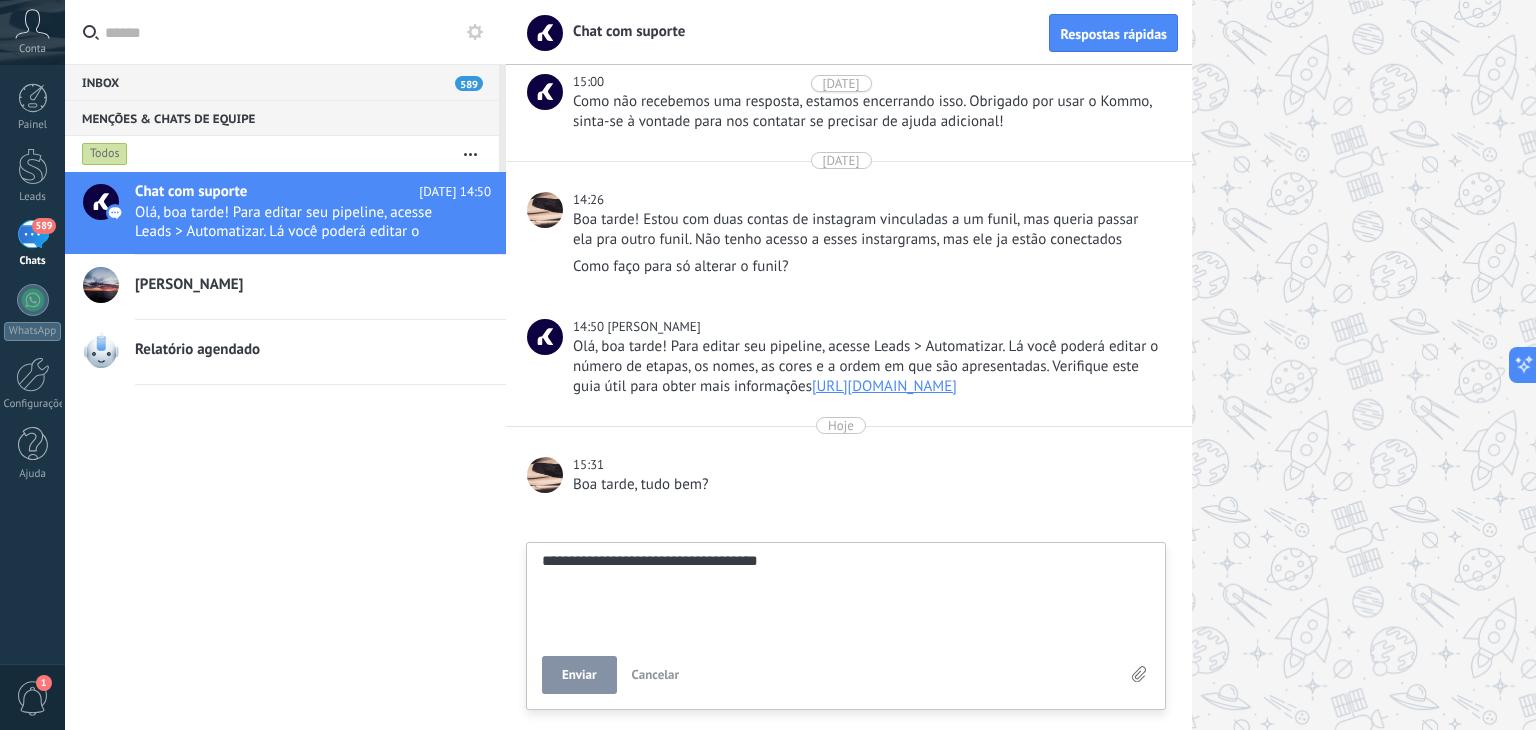type on "**********" 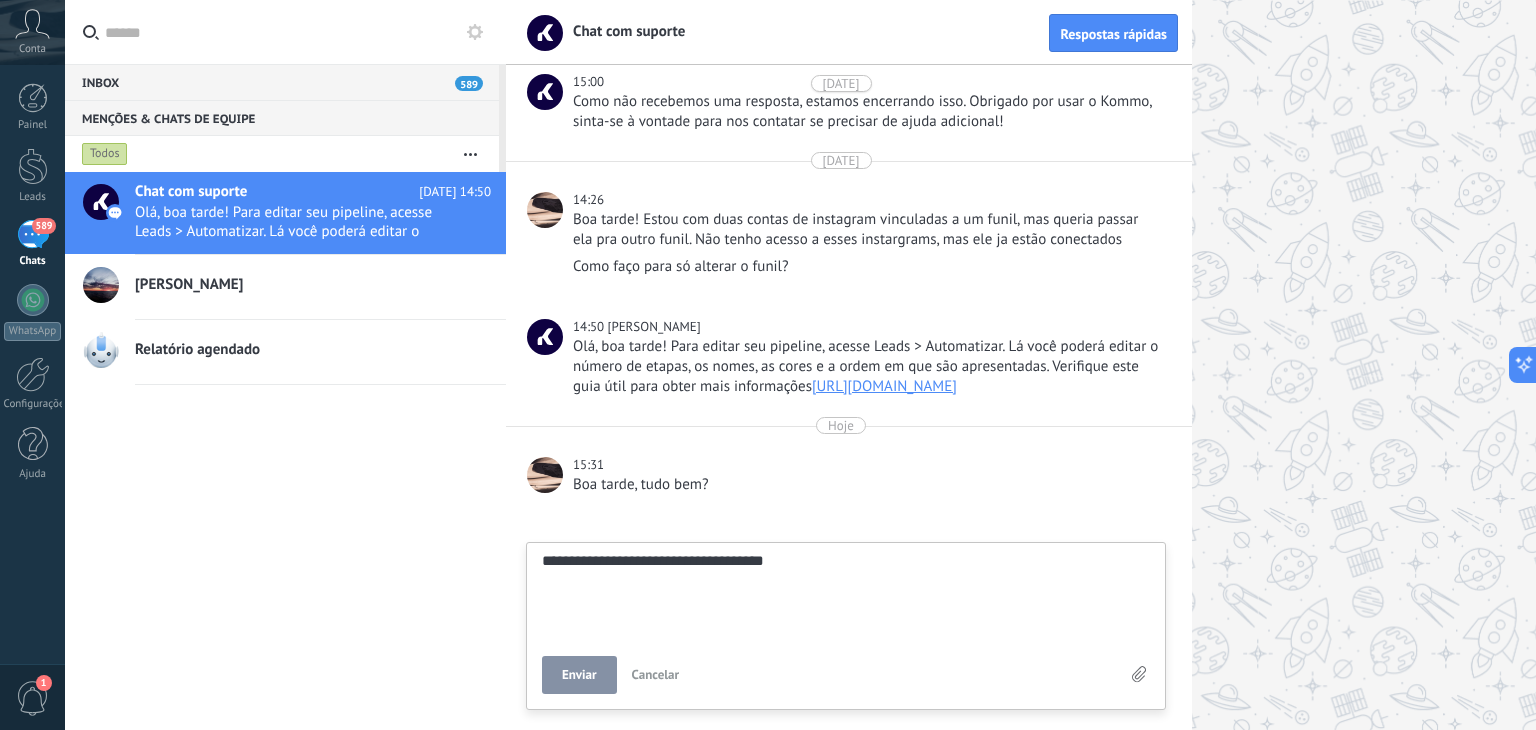 type on "**********" 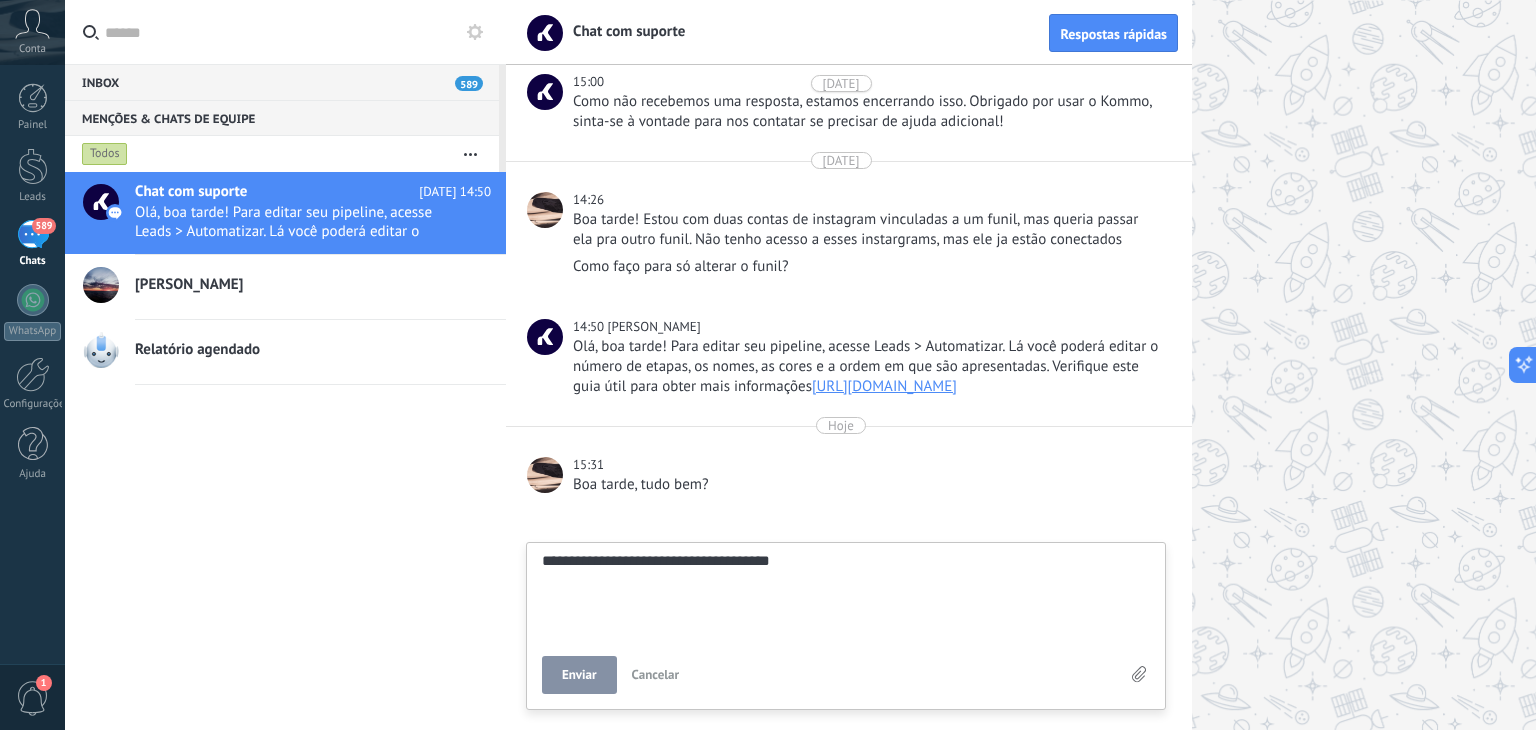 type on "**********" 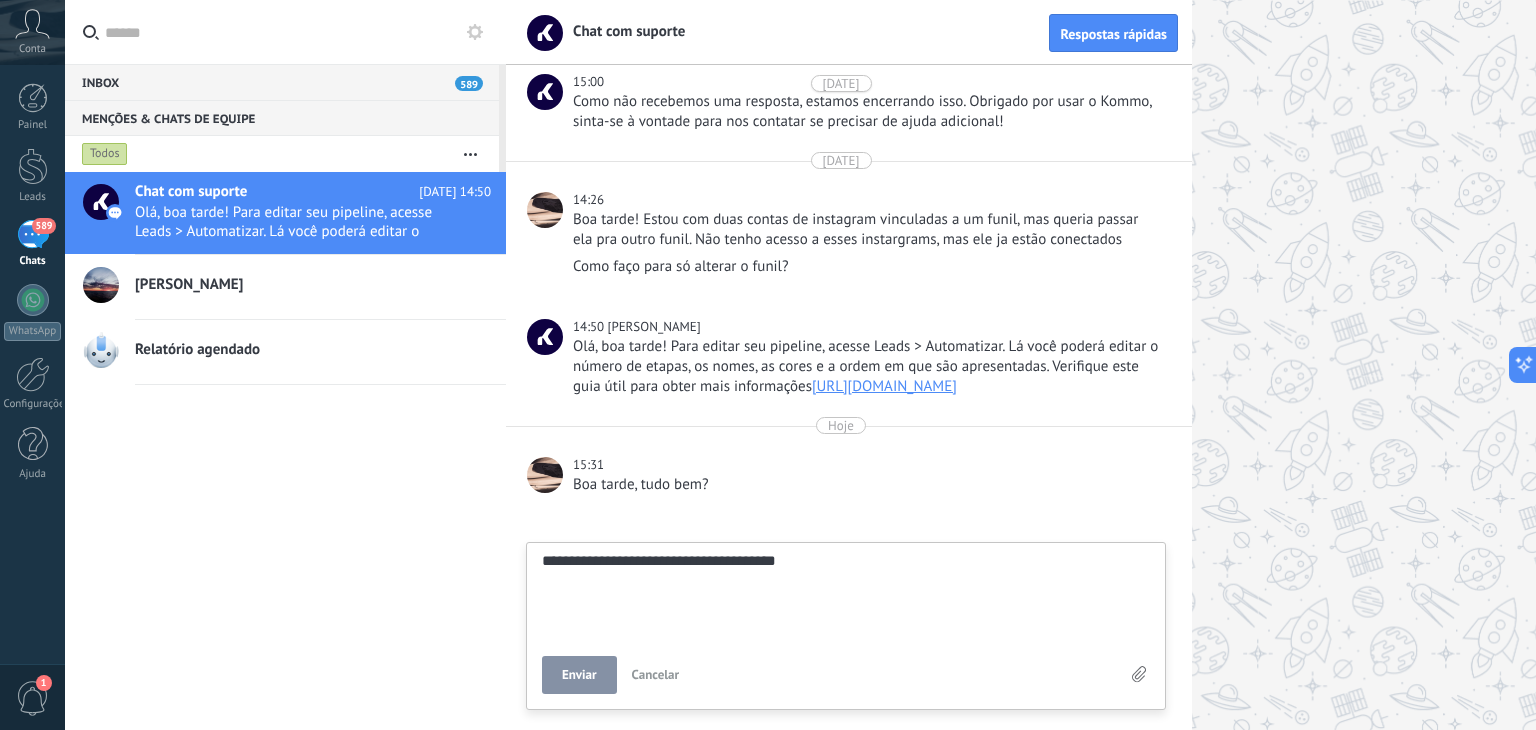 type on "**********" 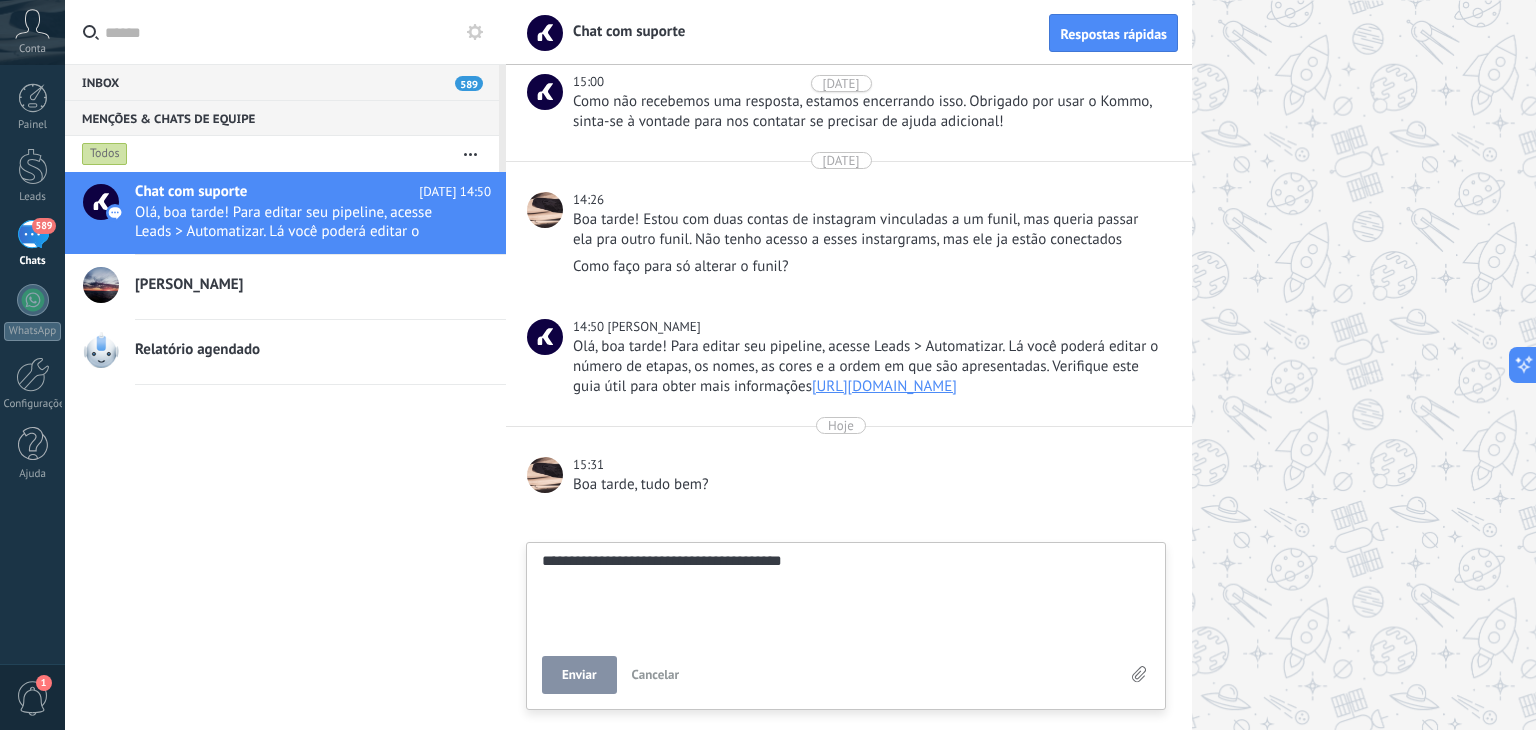 type on "**********" 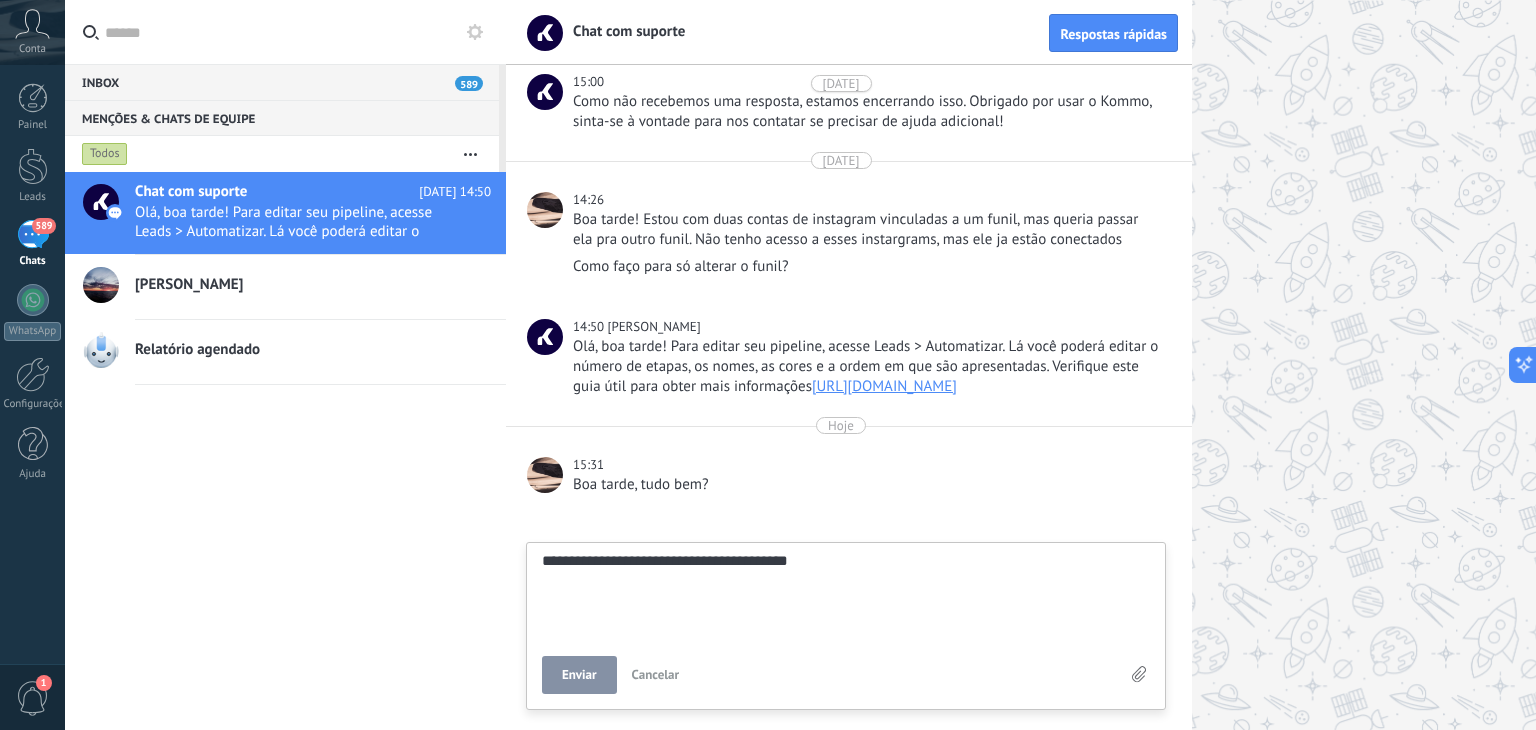 type on "**********" 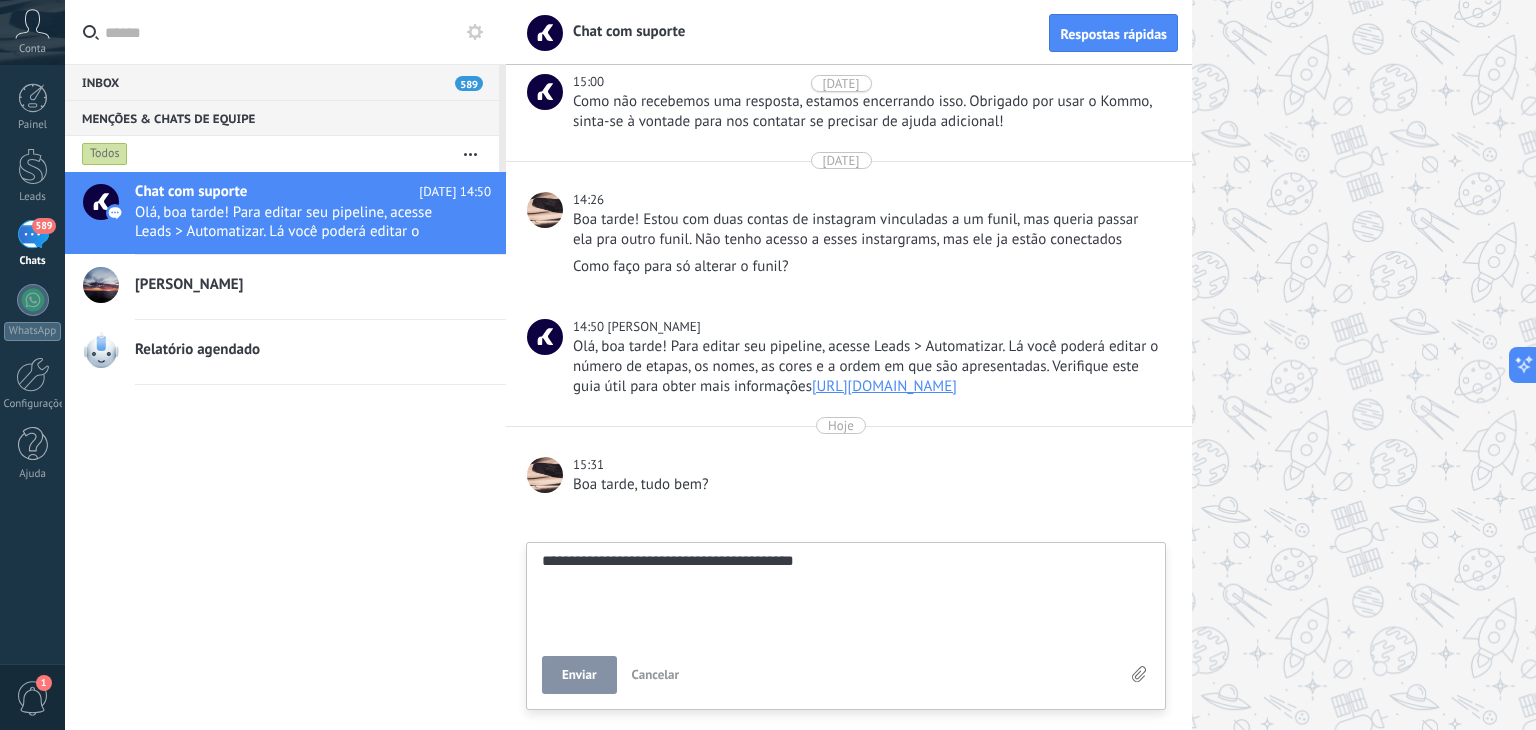 type on "**********" 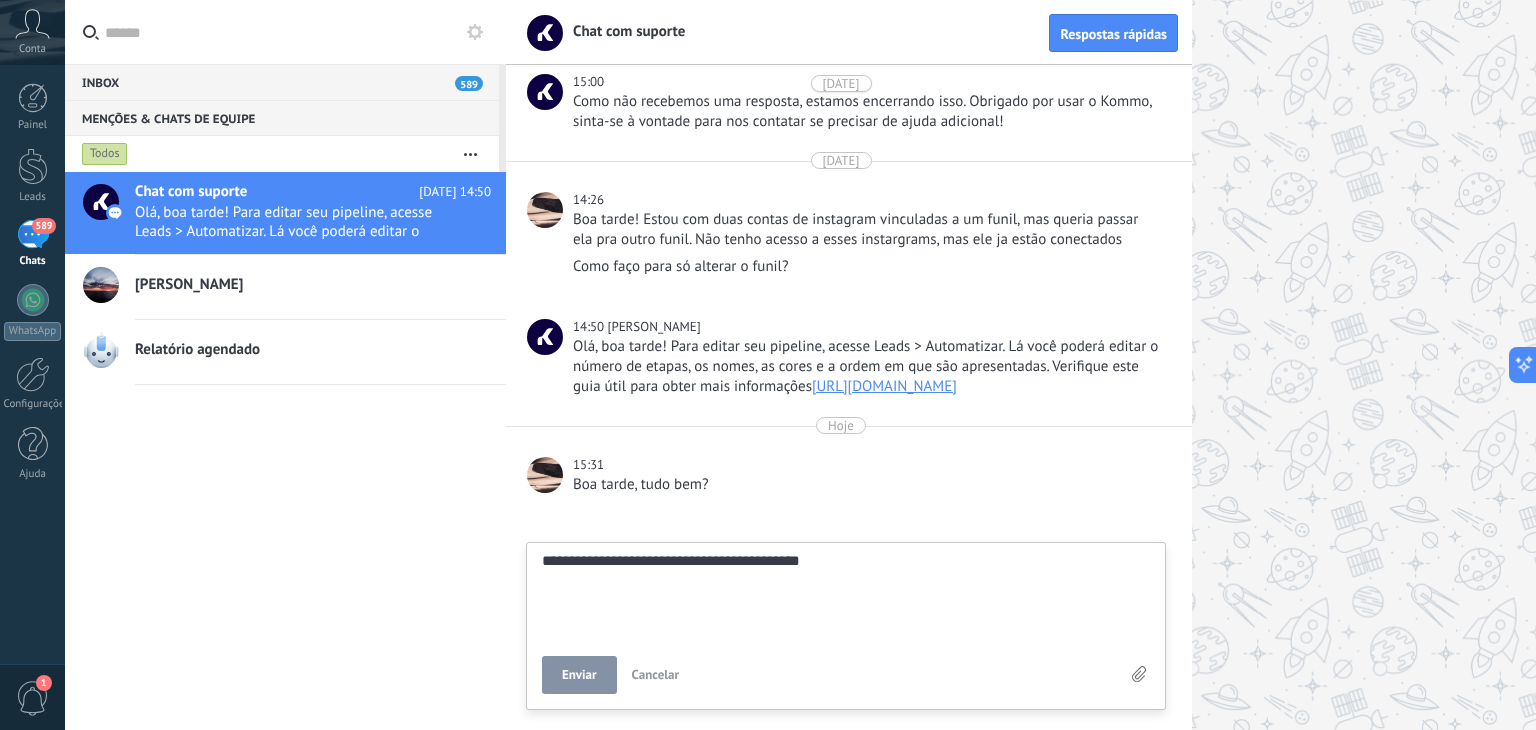 type on "**********" 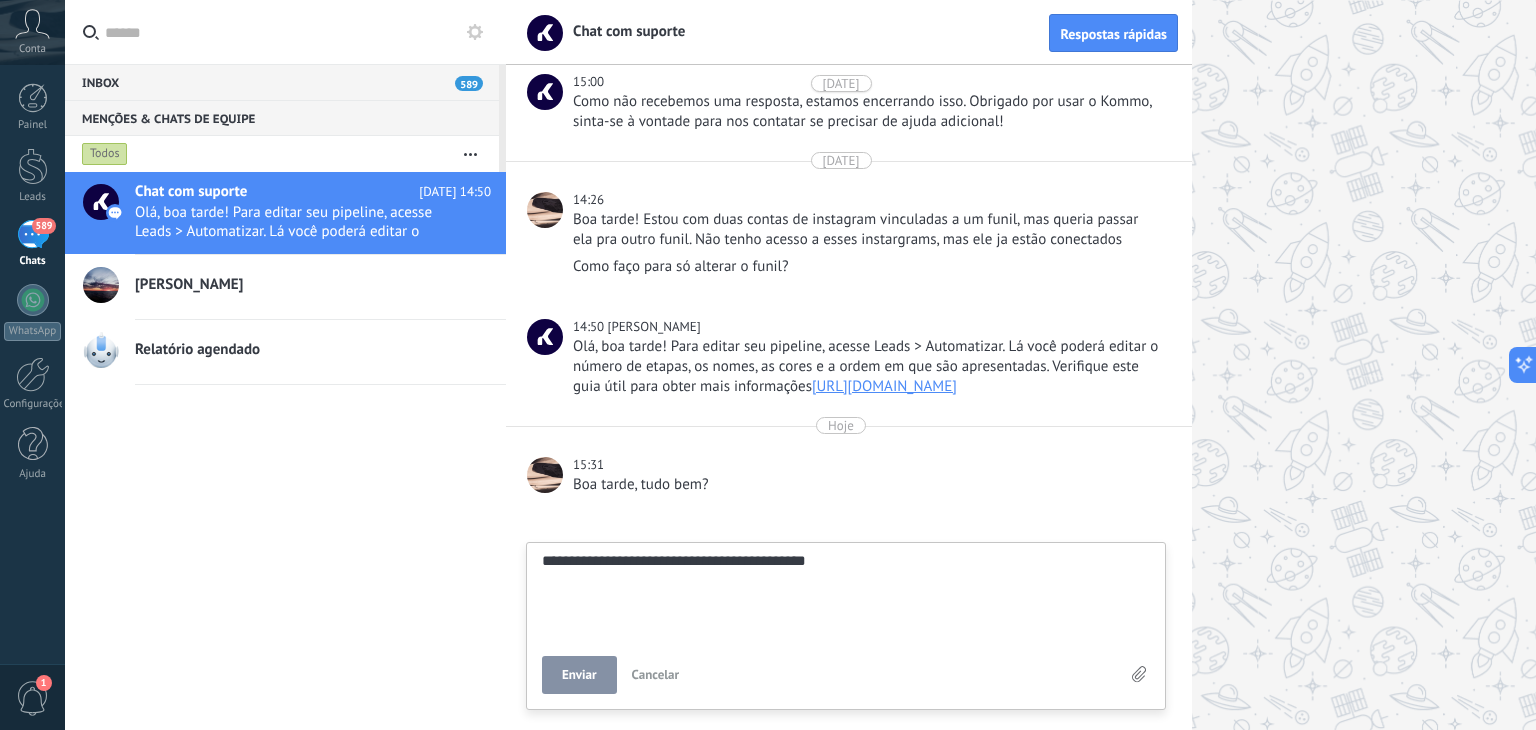 type on "**********" 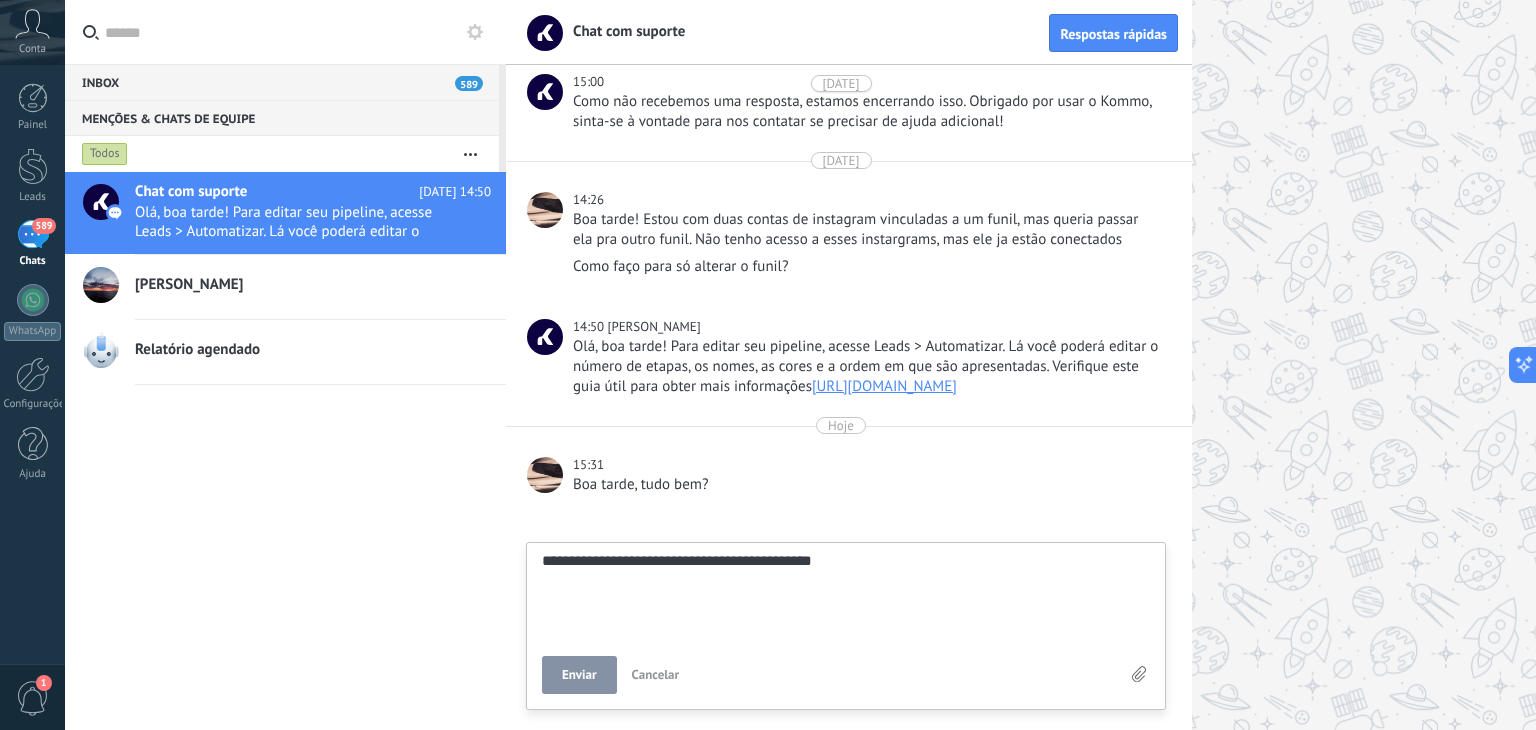 type on "**********" 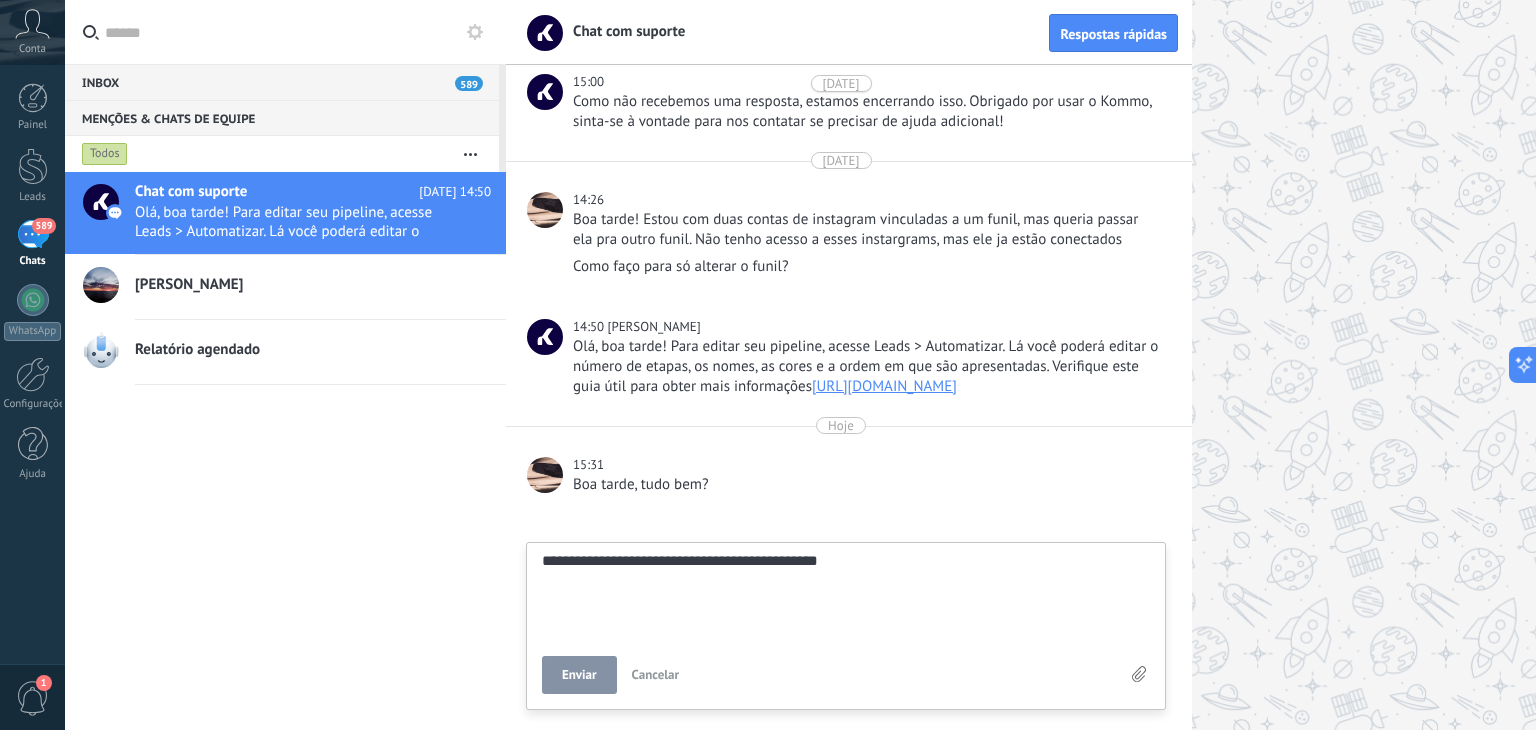 type on "**********" 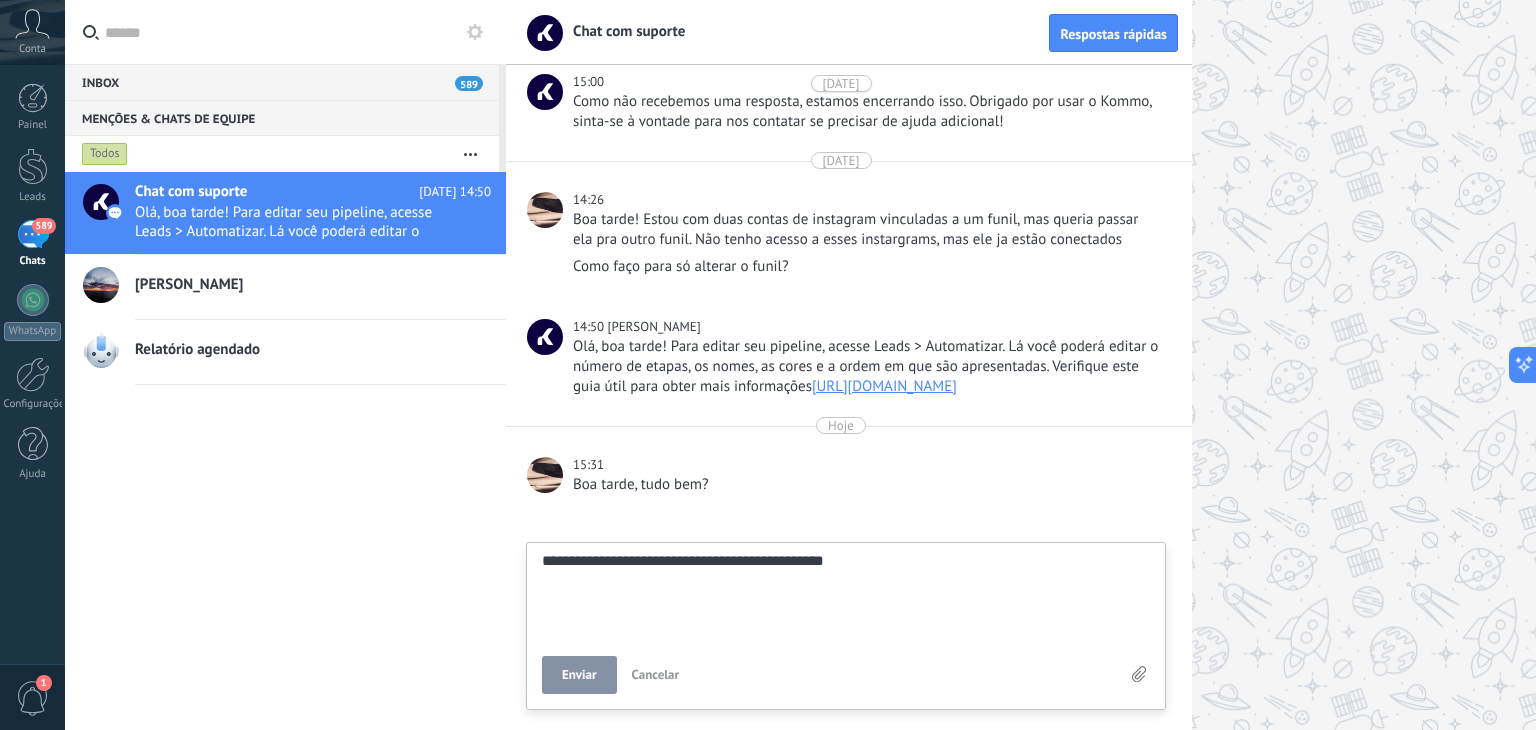 type on "**********" 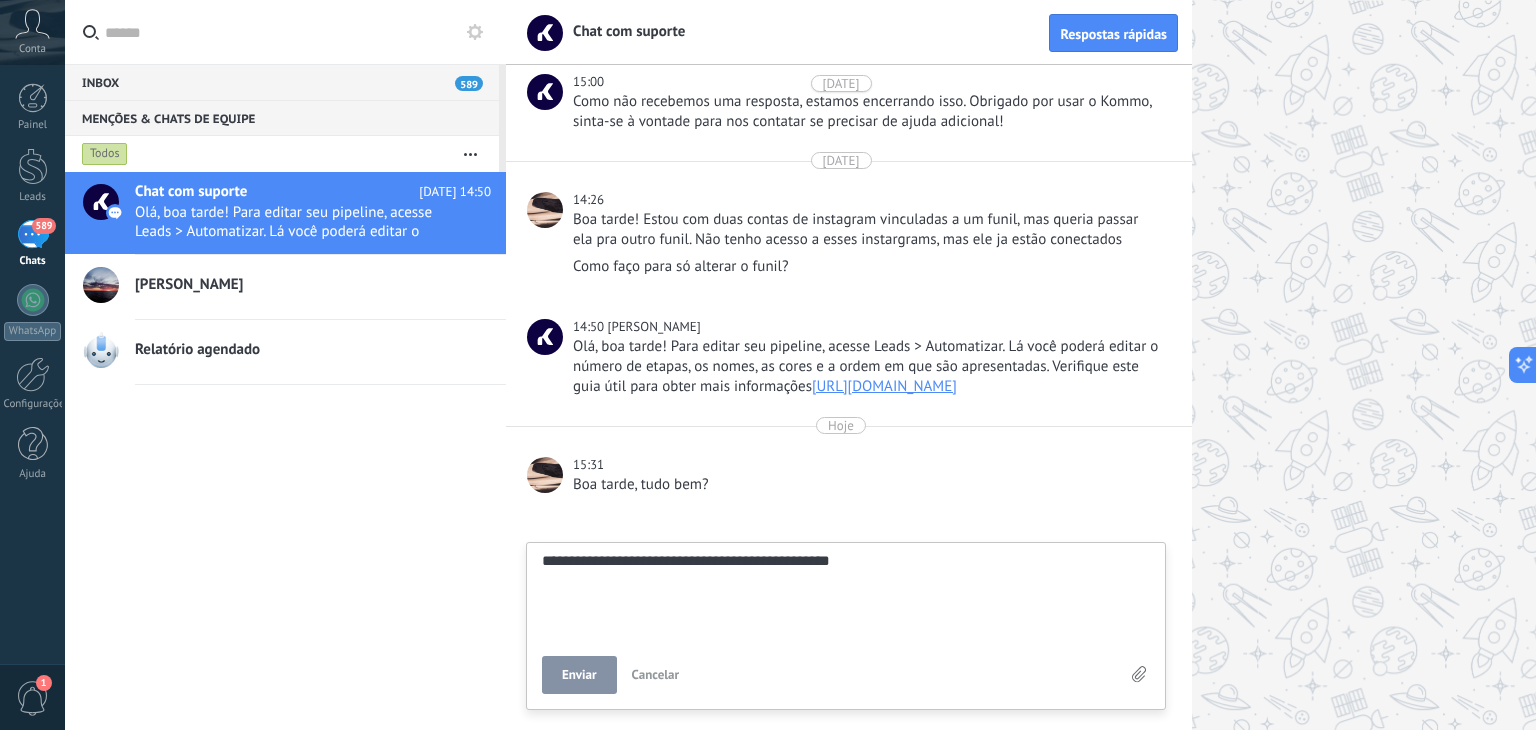 type on "**********" 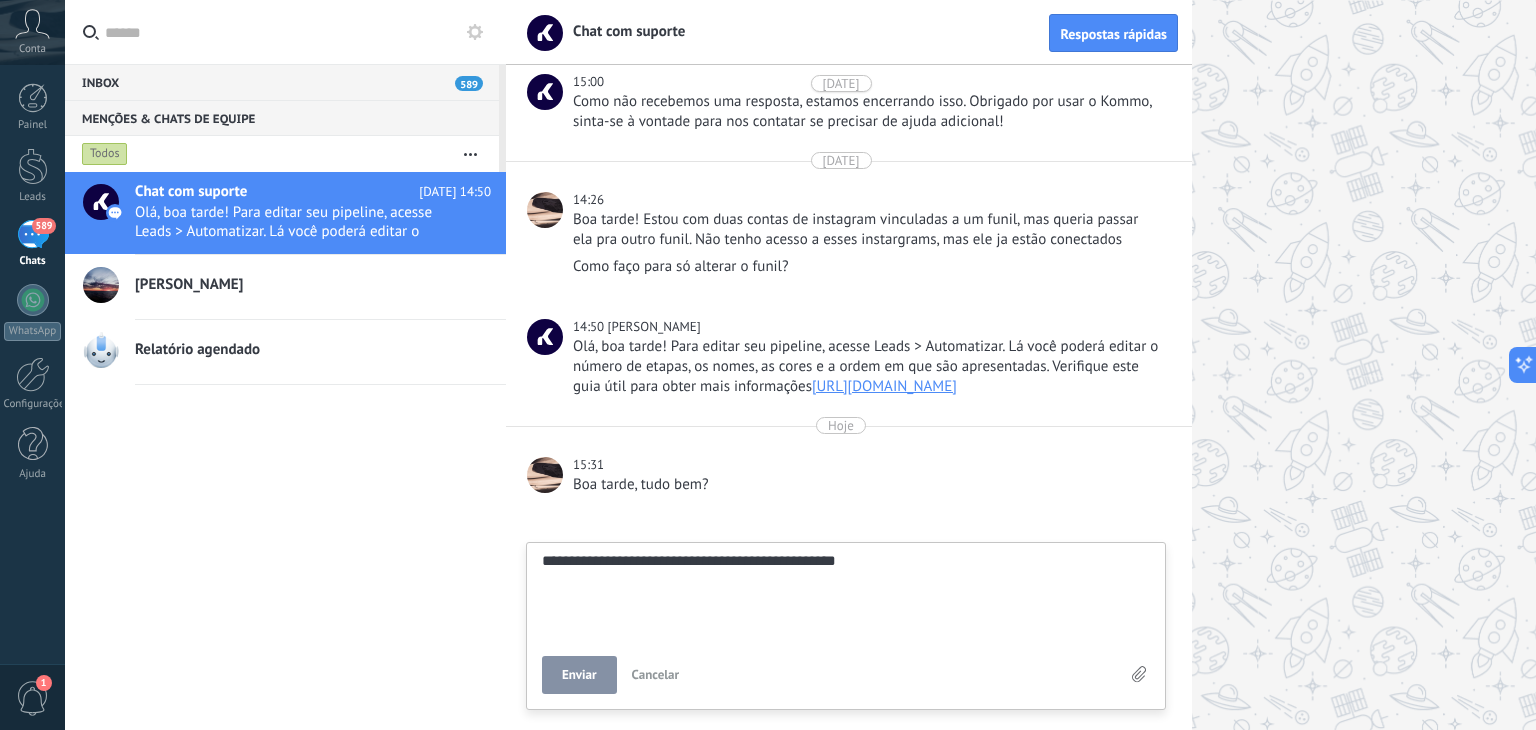 type on "**********" 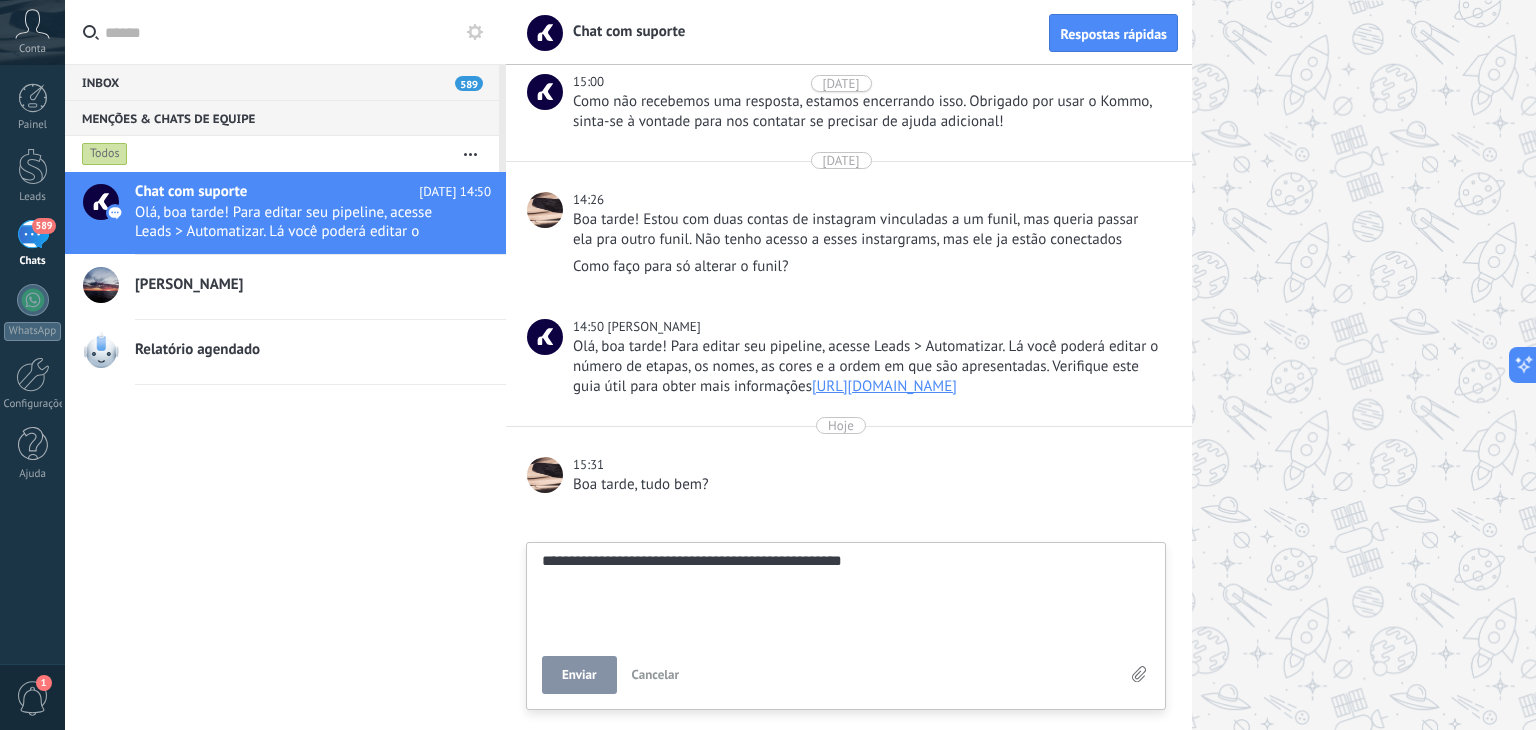 type on "**********" 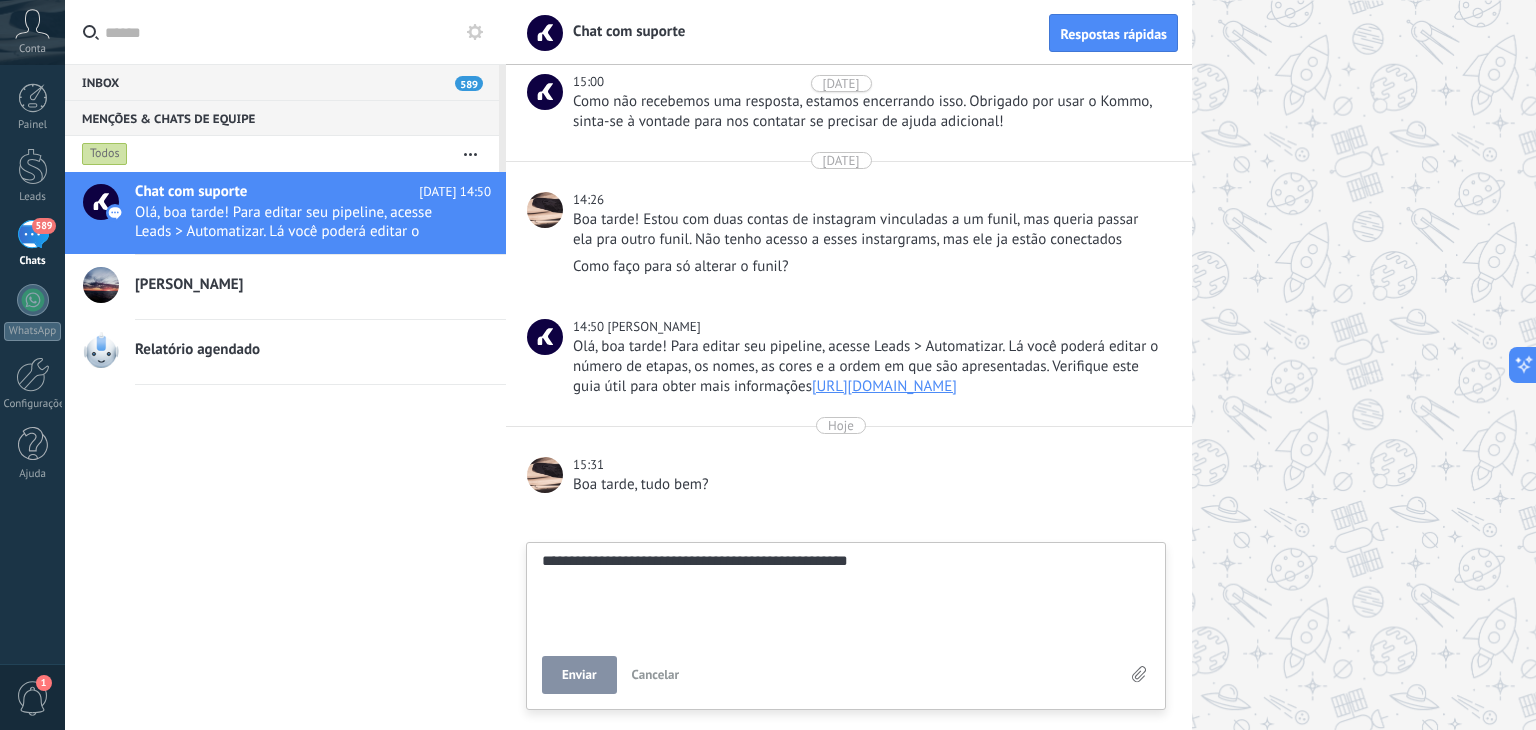 type on "**********" 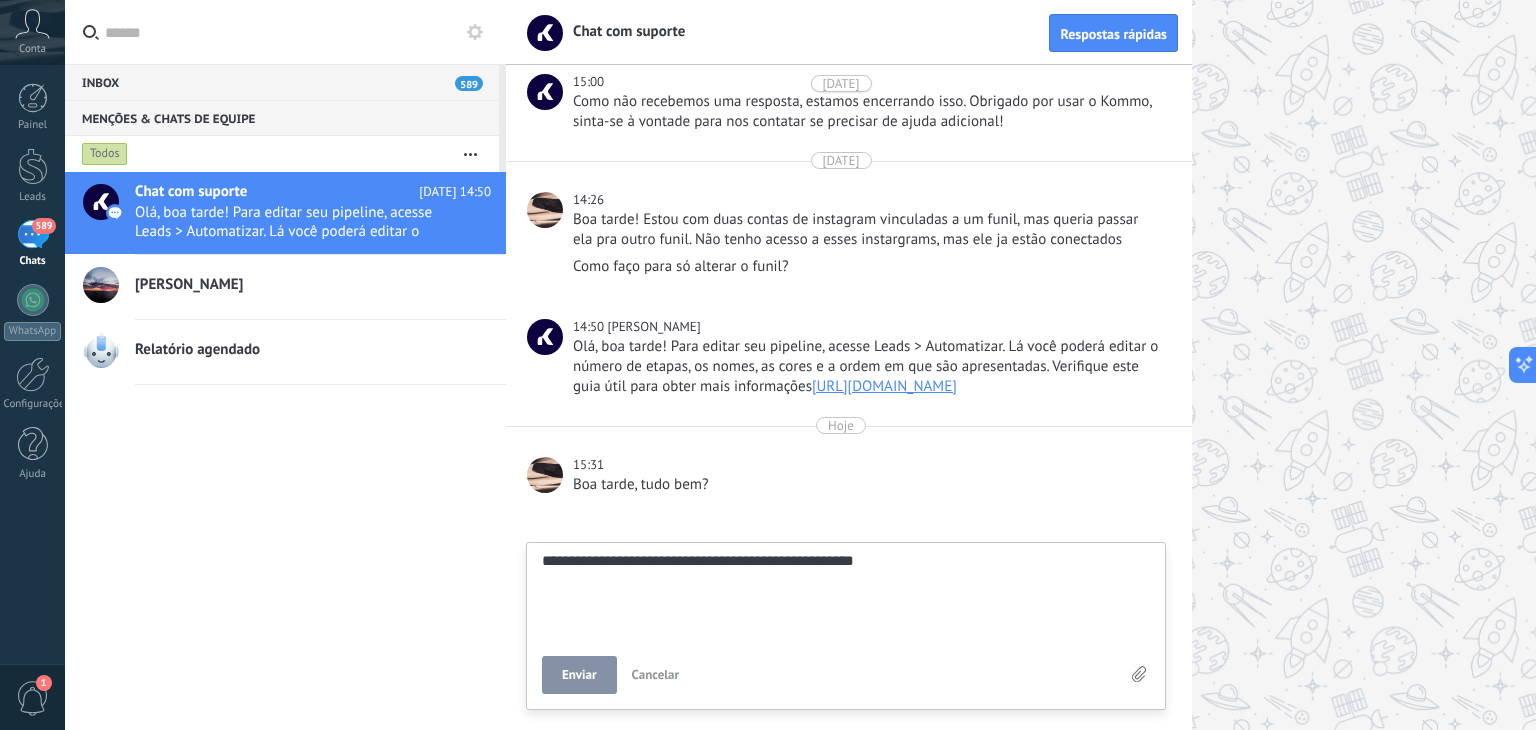 type on "**********" 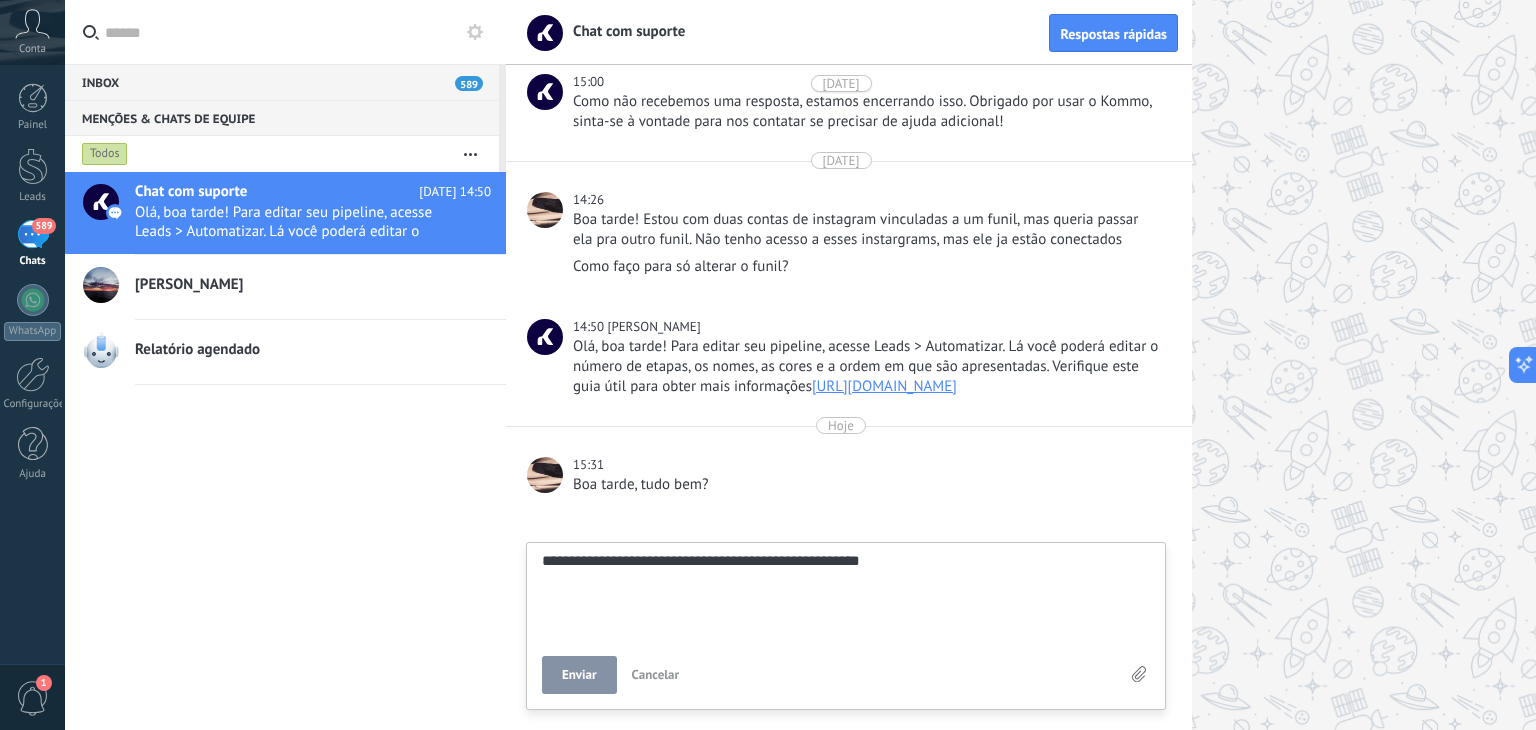 type on "**********" 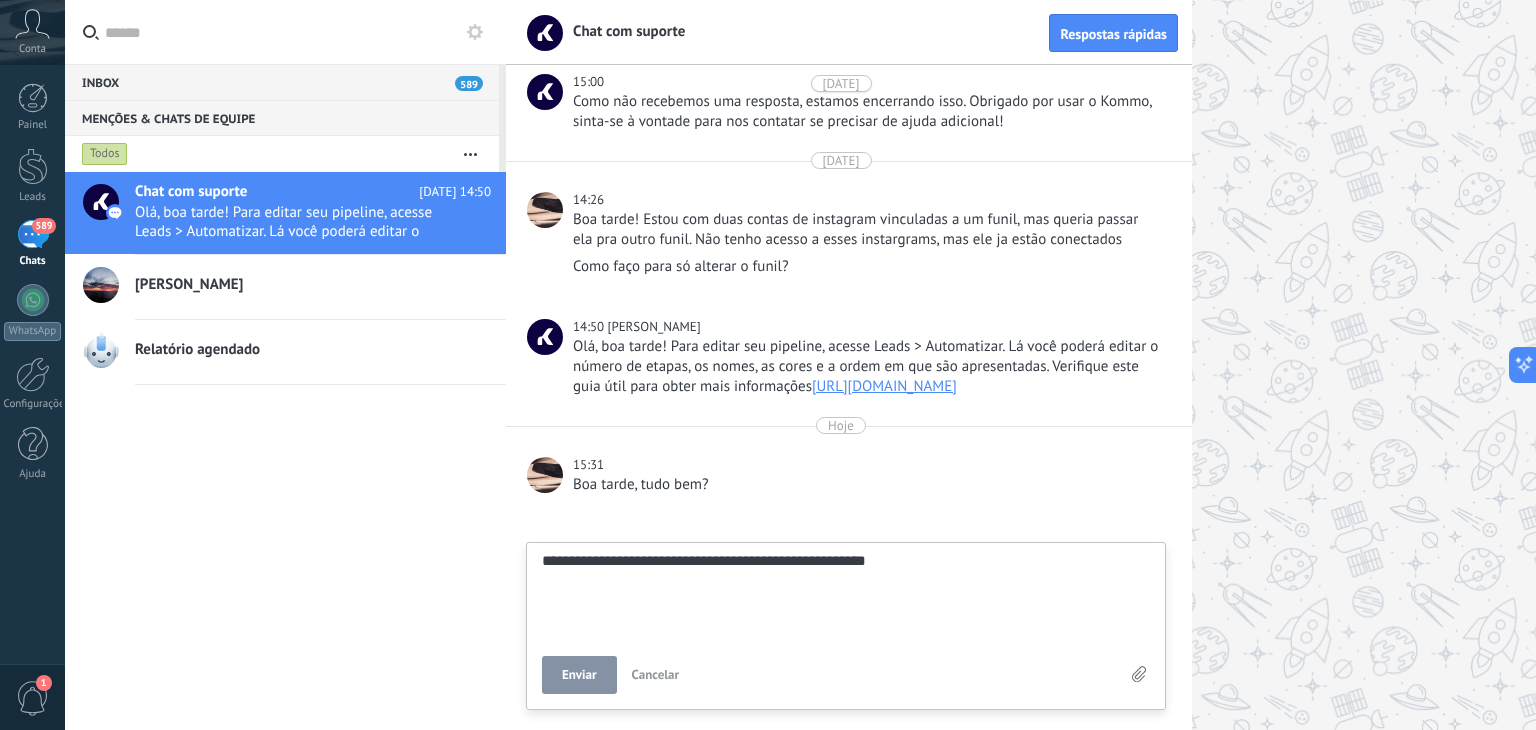 type on "**********" 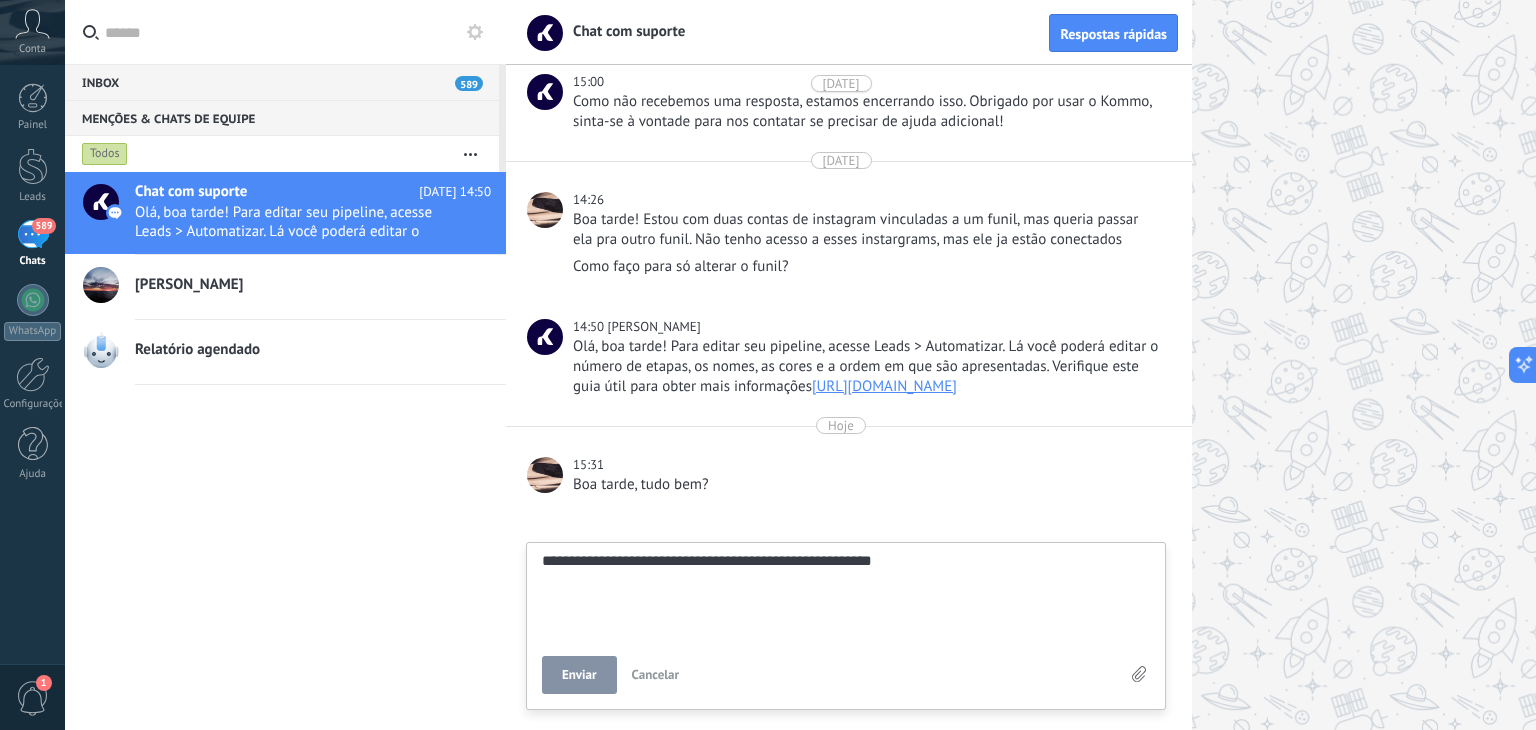 type on "**********" 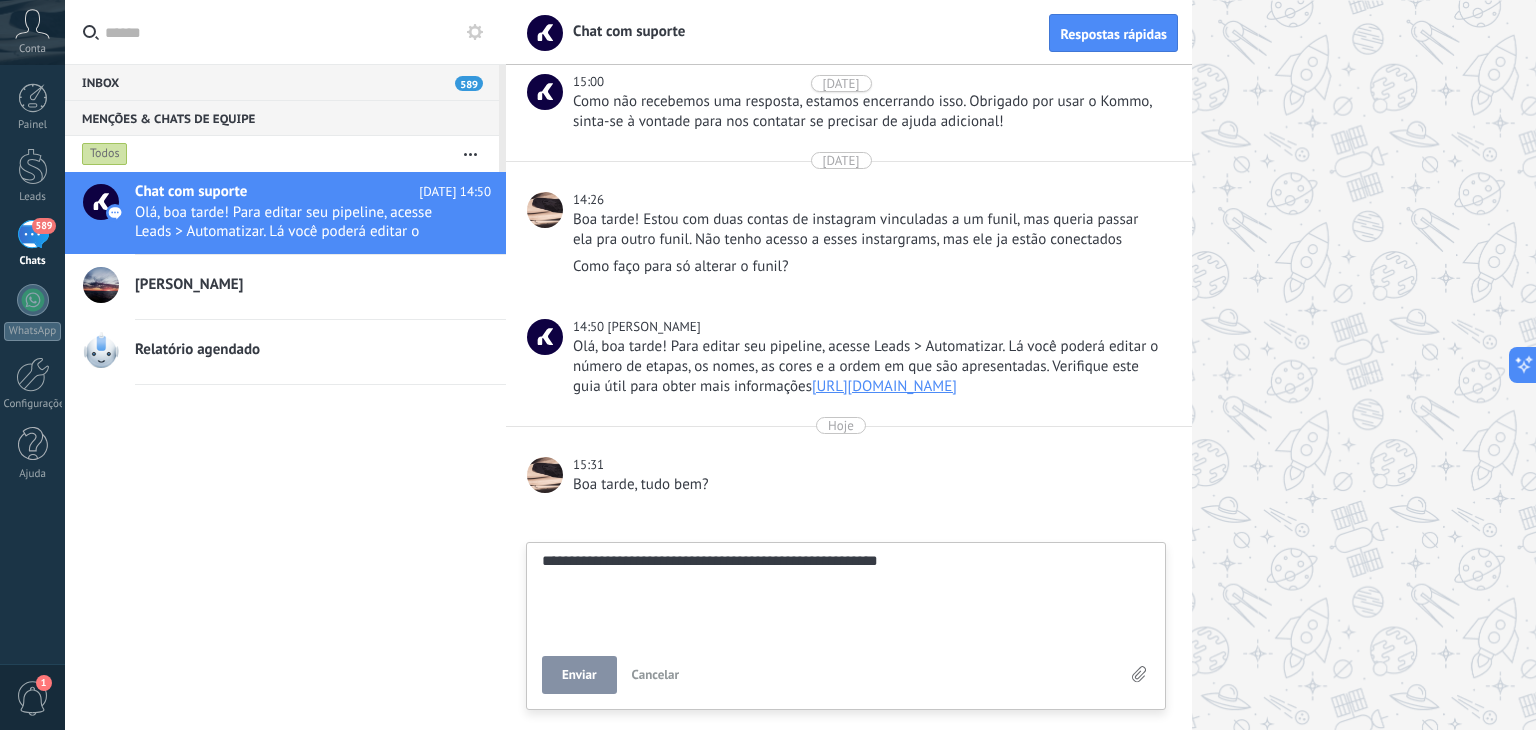 type on "**********" 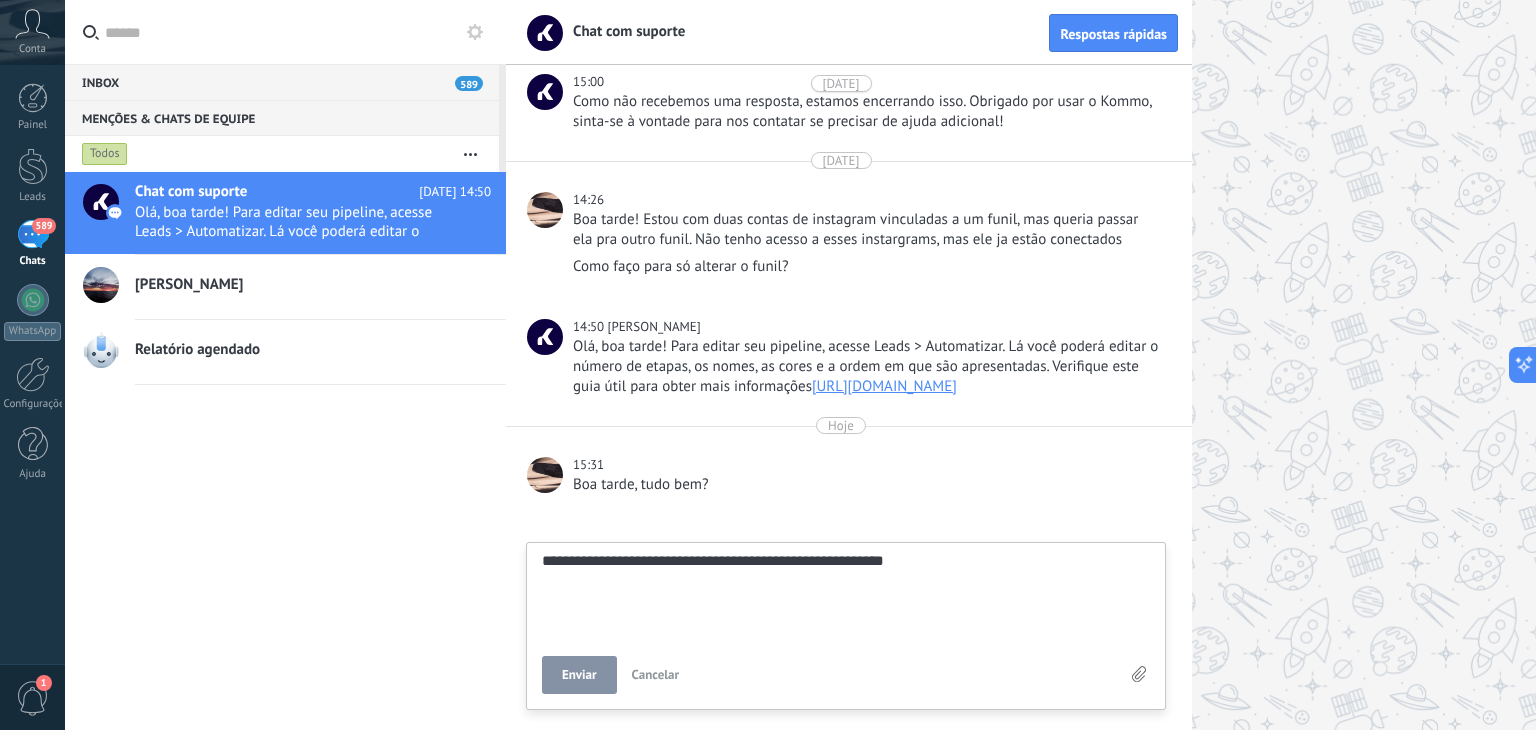 type on "**********" 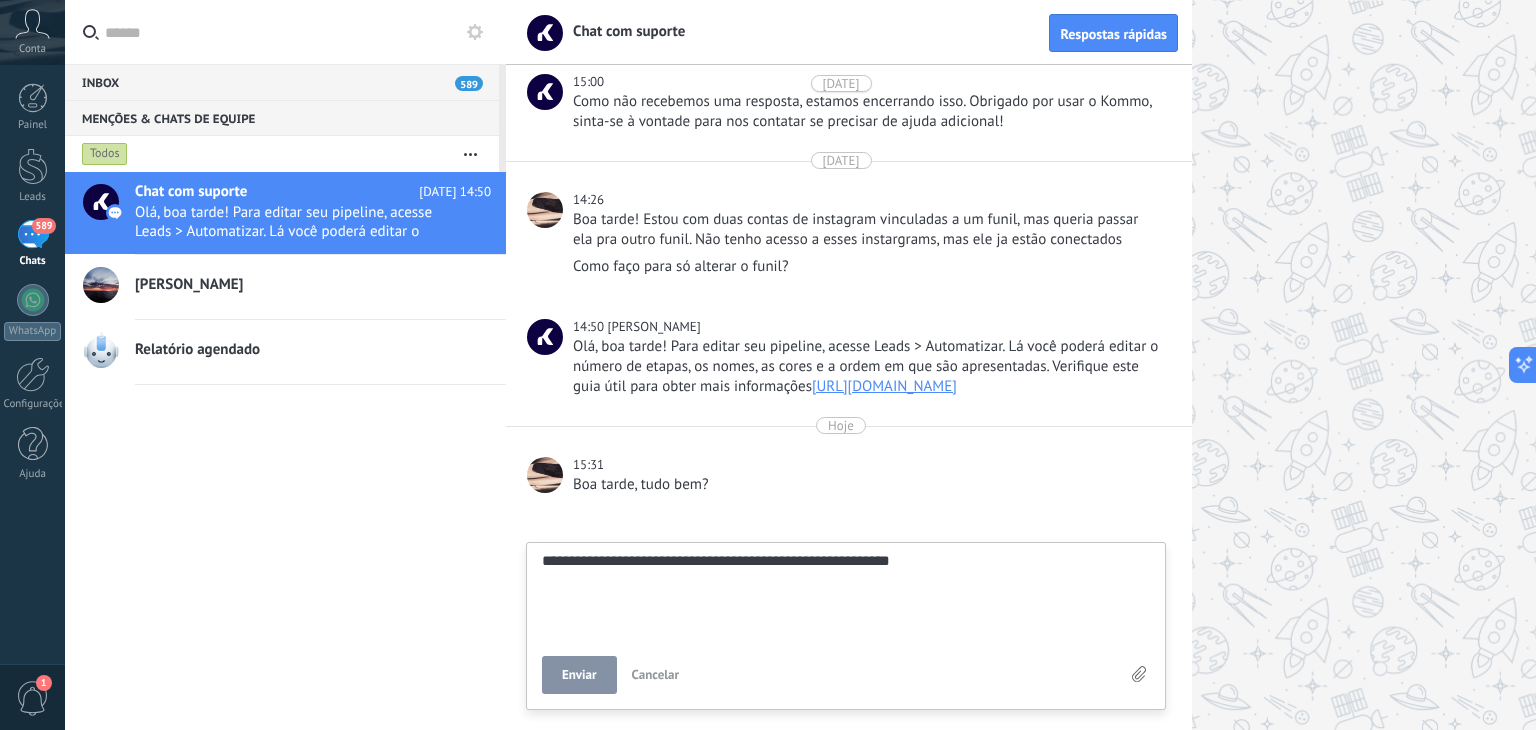 type on "**********" 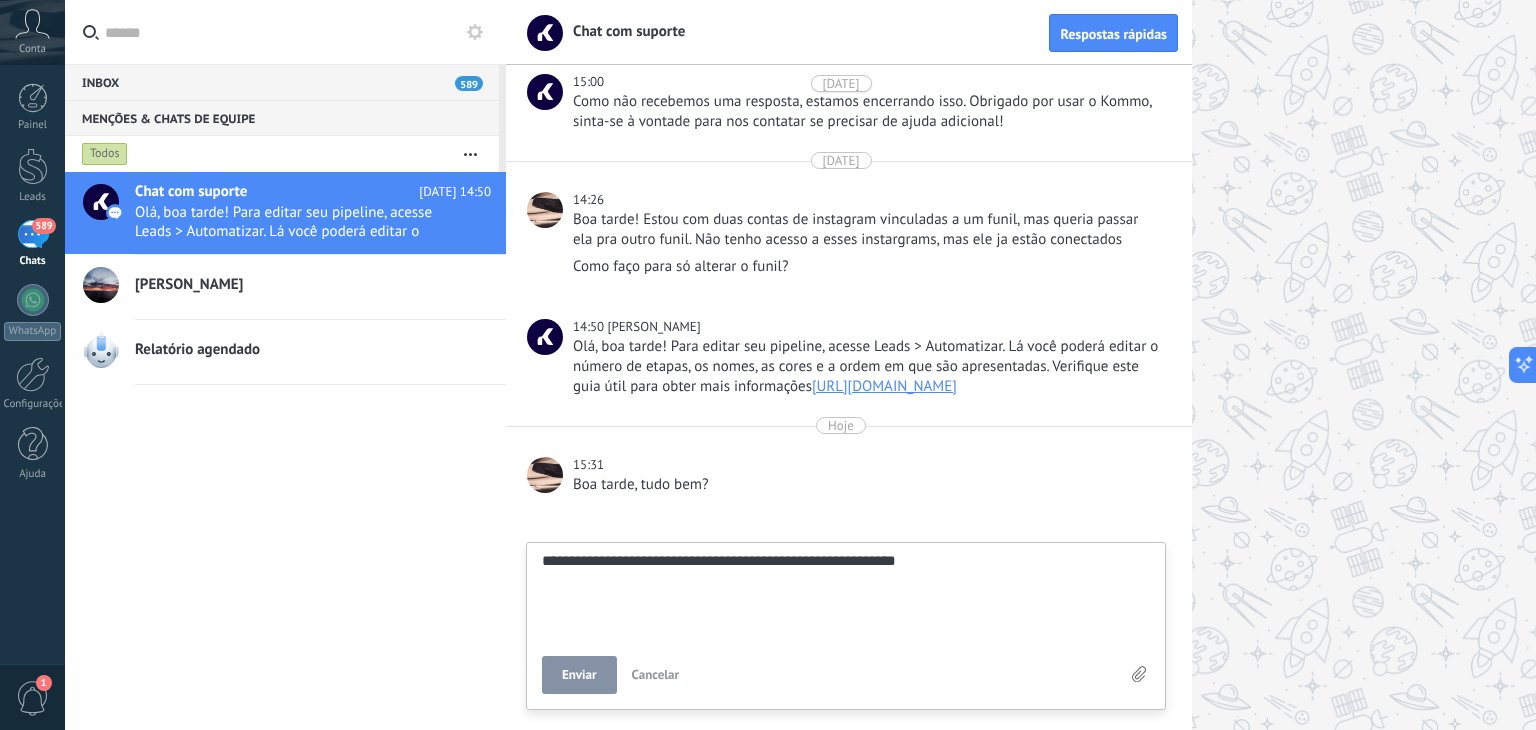 type on "**********" 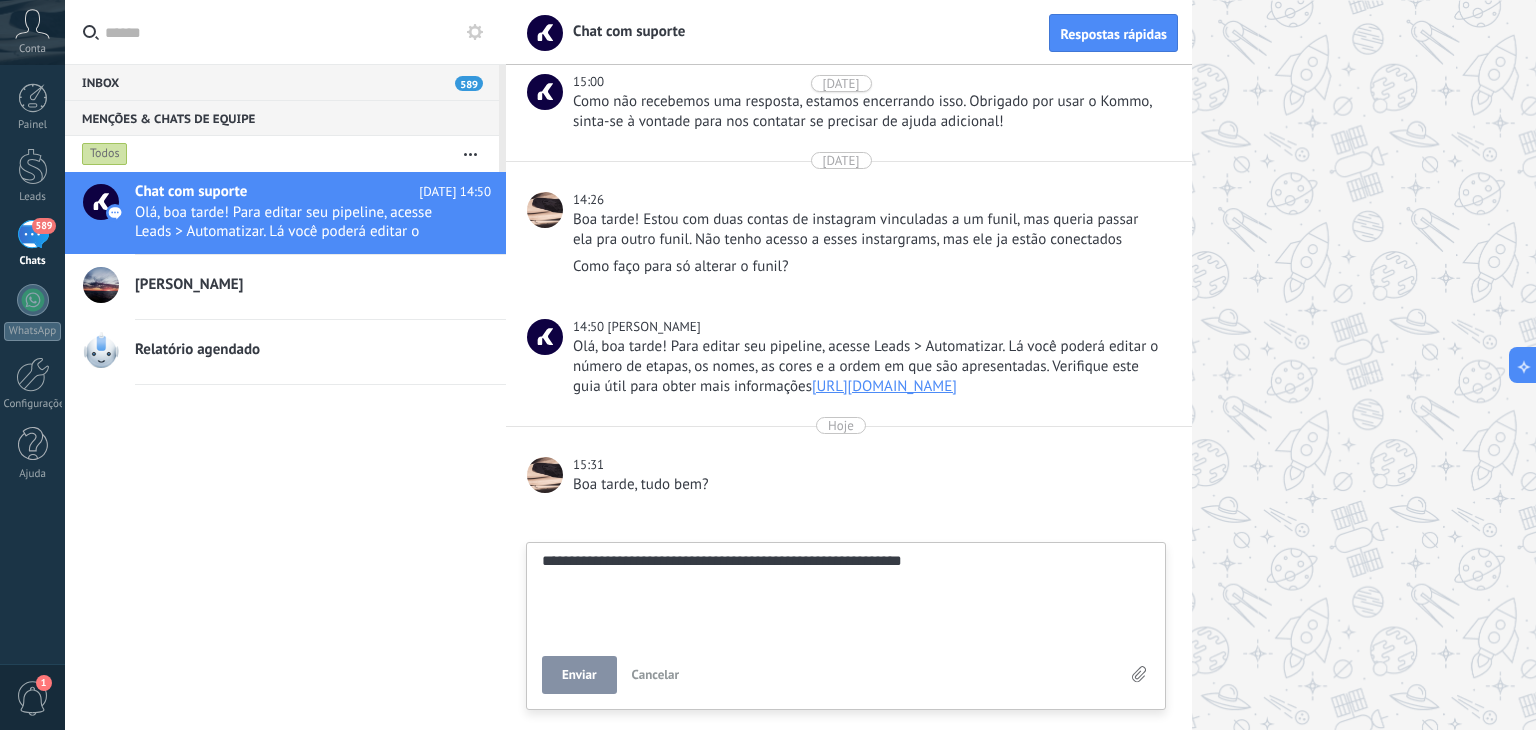 type on "**********" 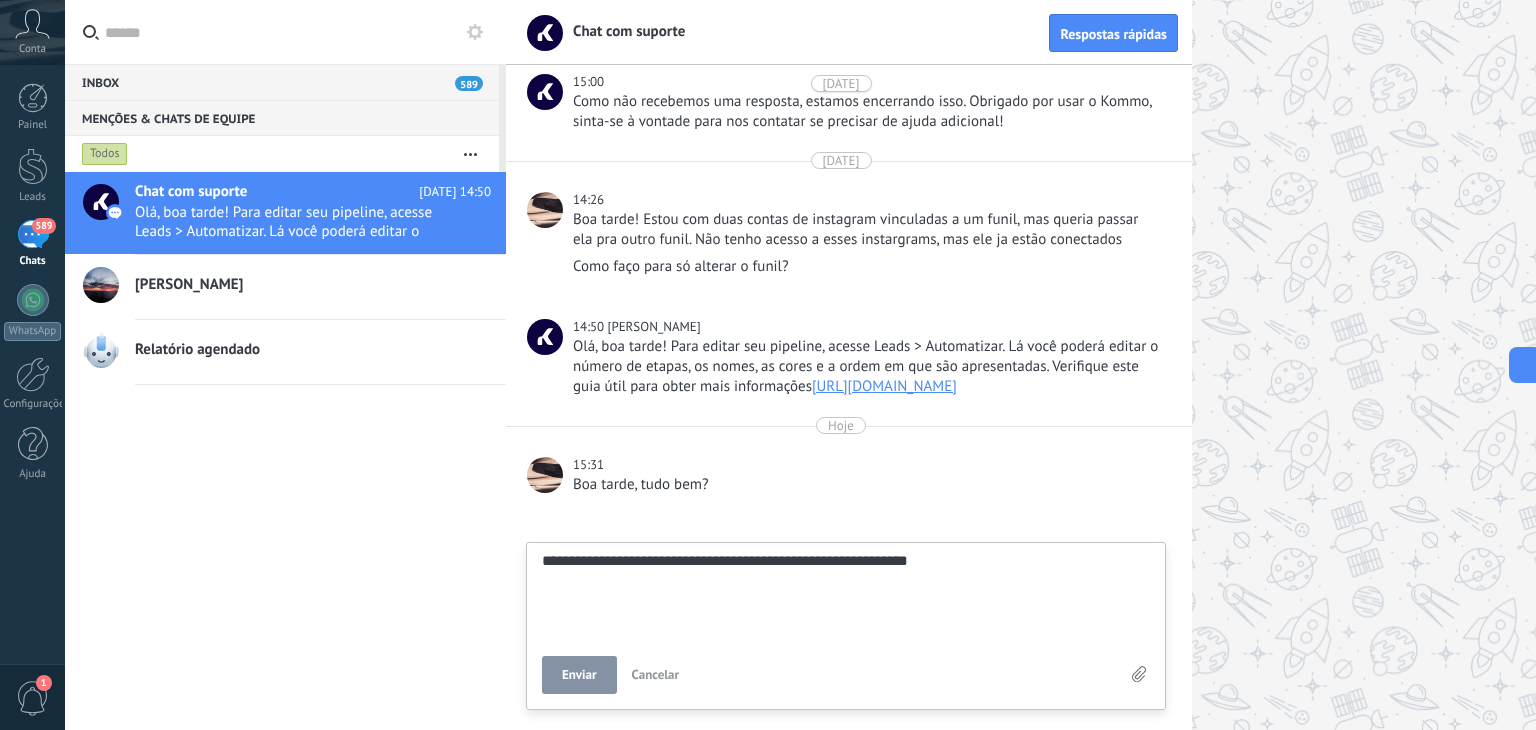type on "**********" 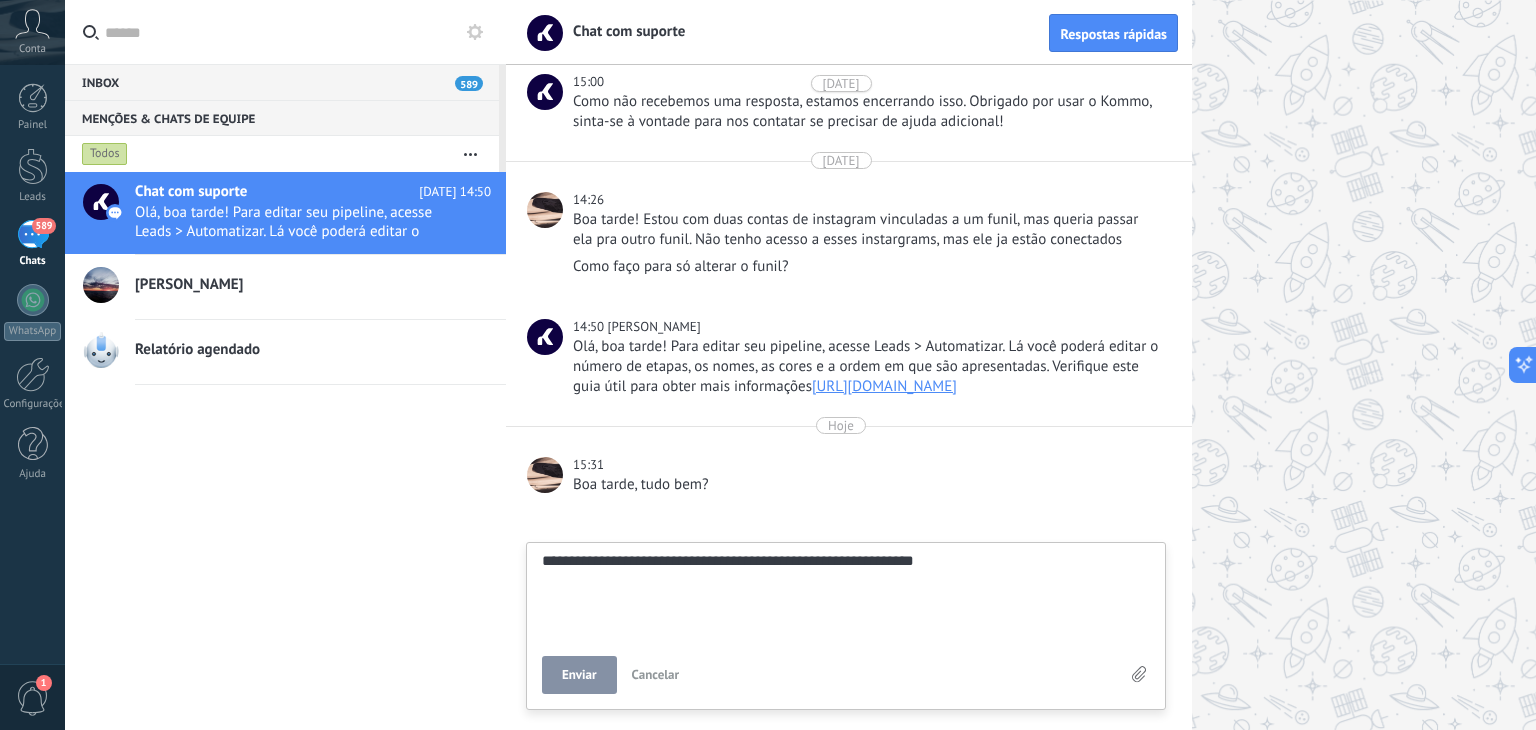 type on "**********" 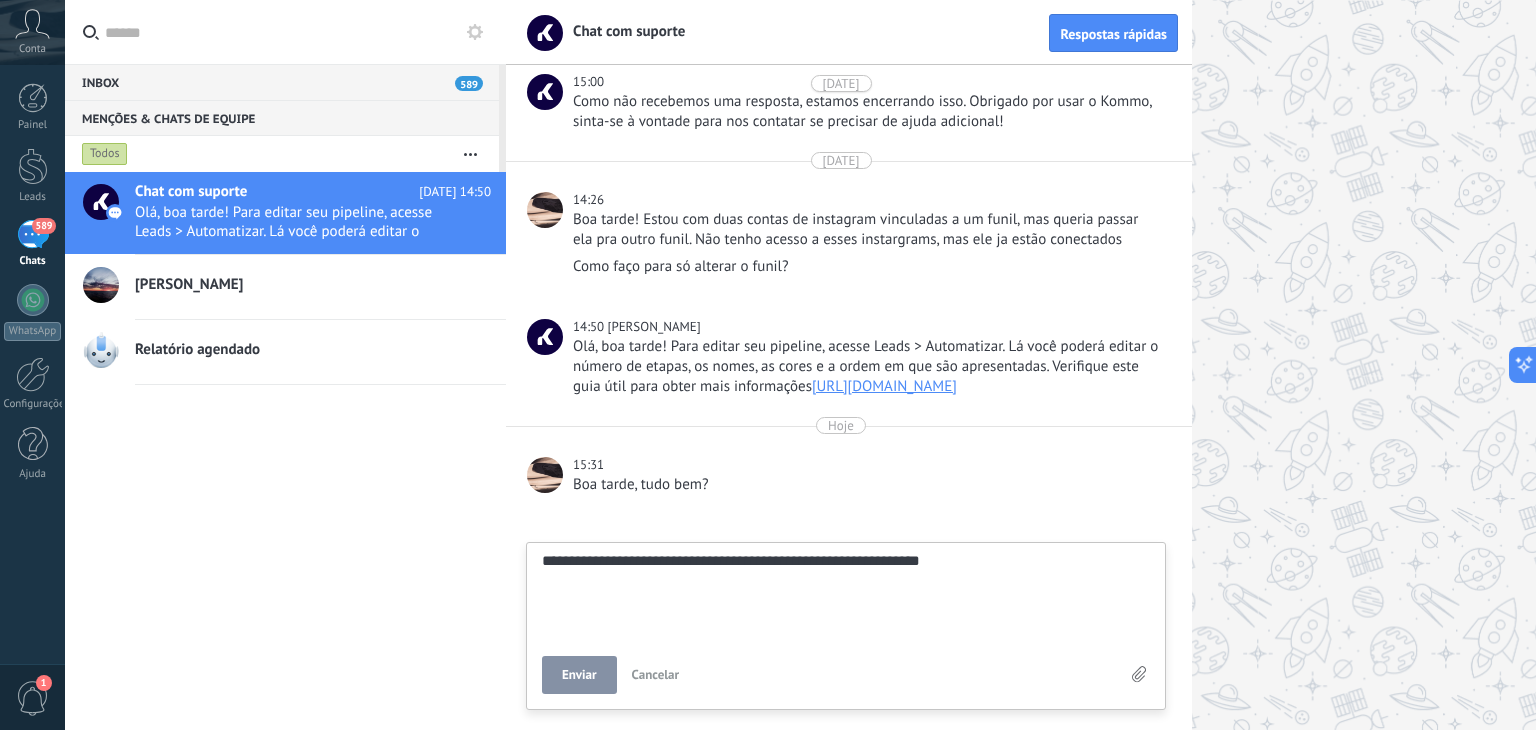 type on "**********" 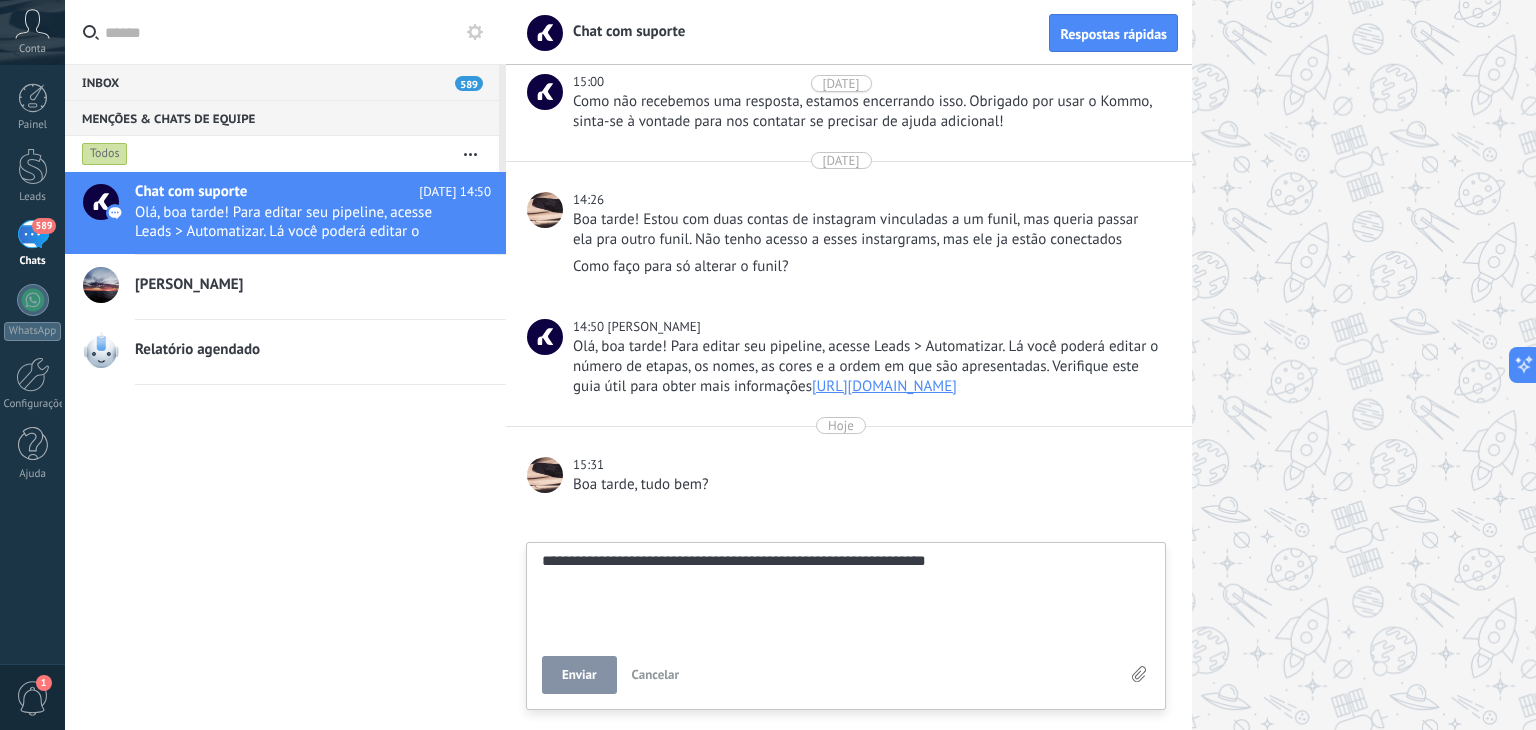 type on "**********" 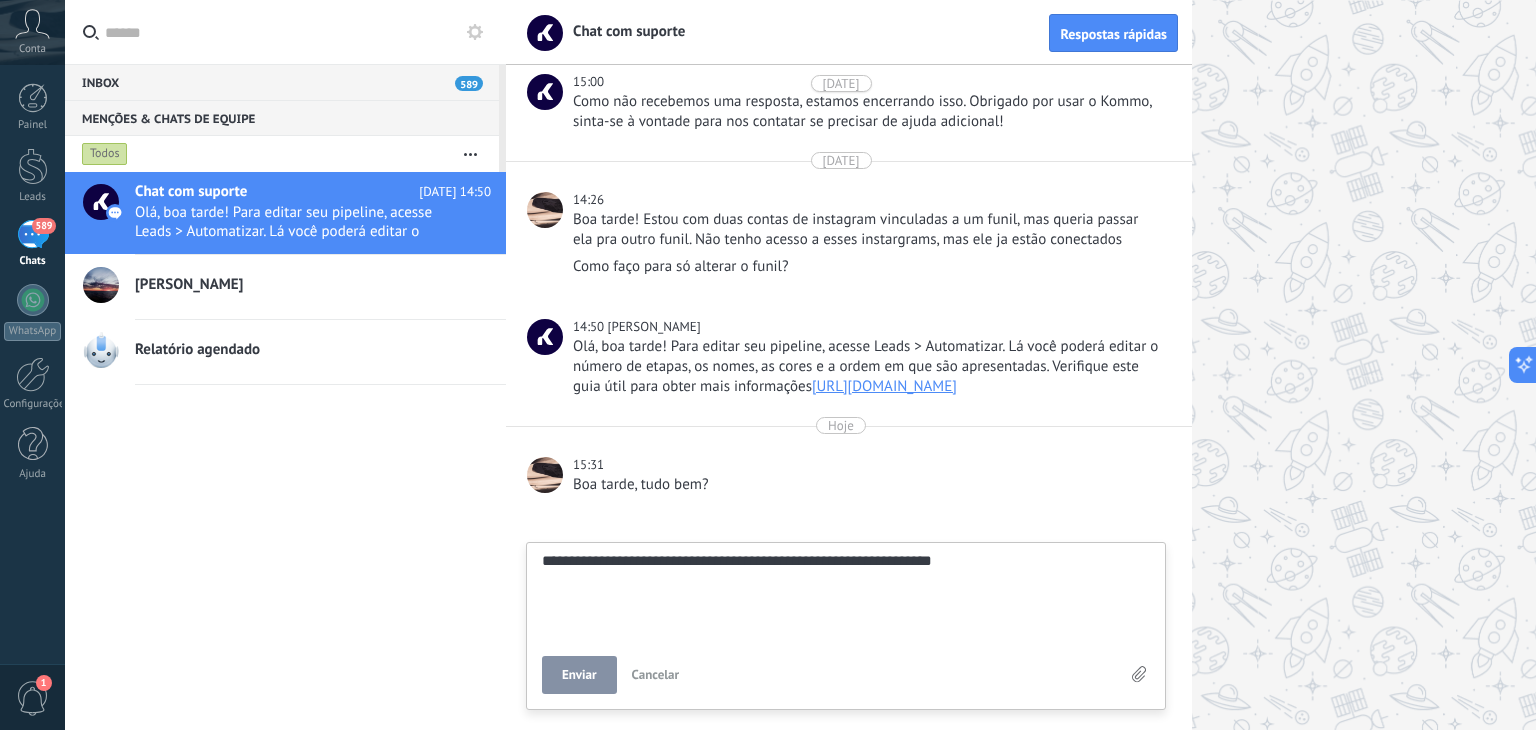 type on "**********" 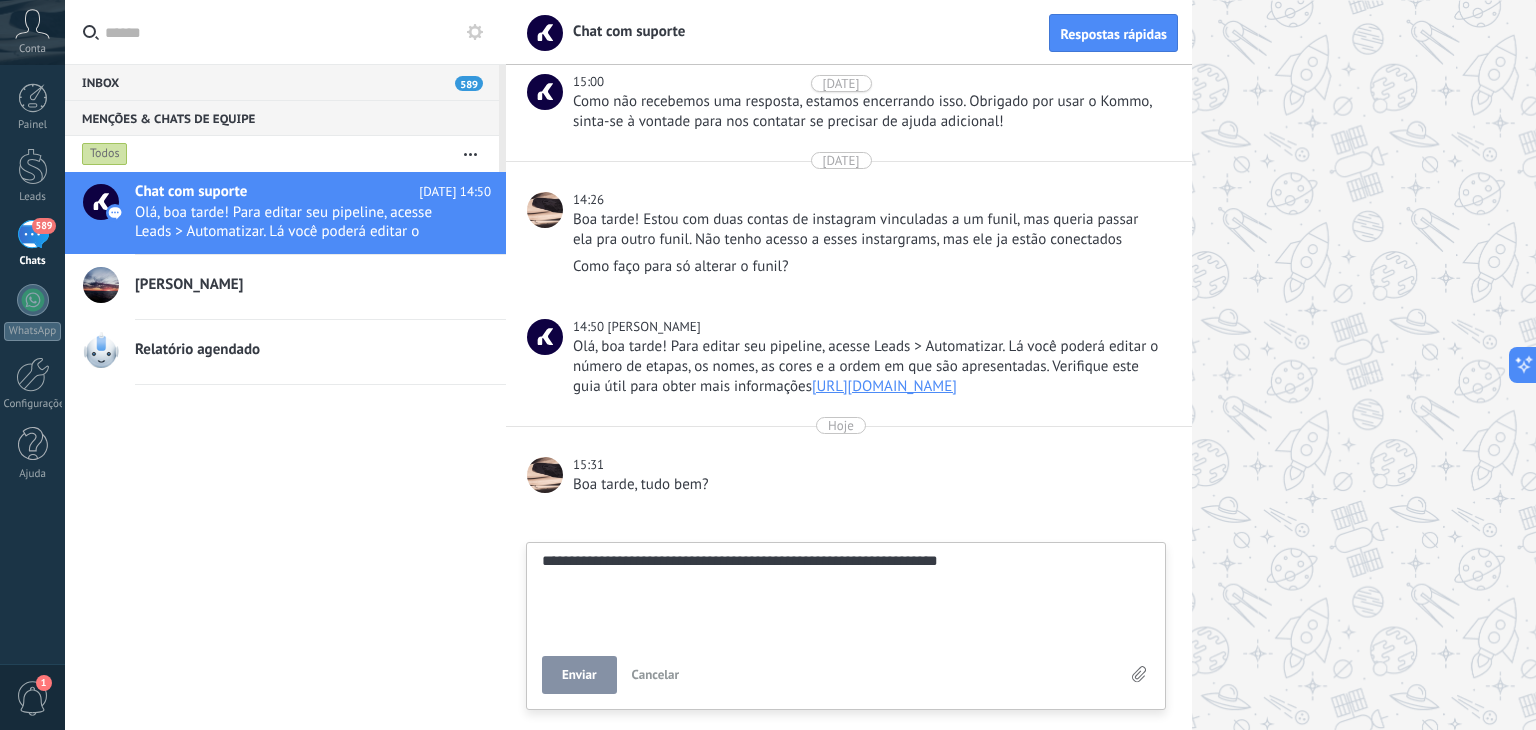 type on "**********" 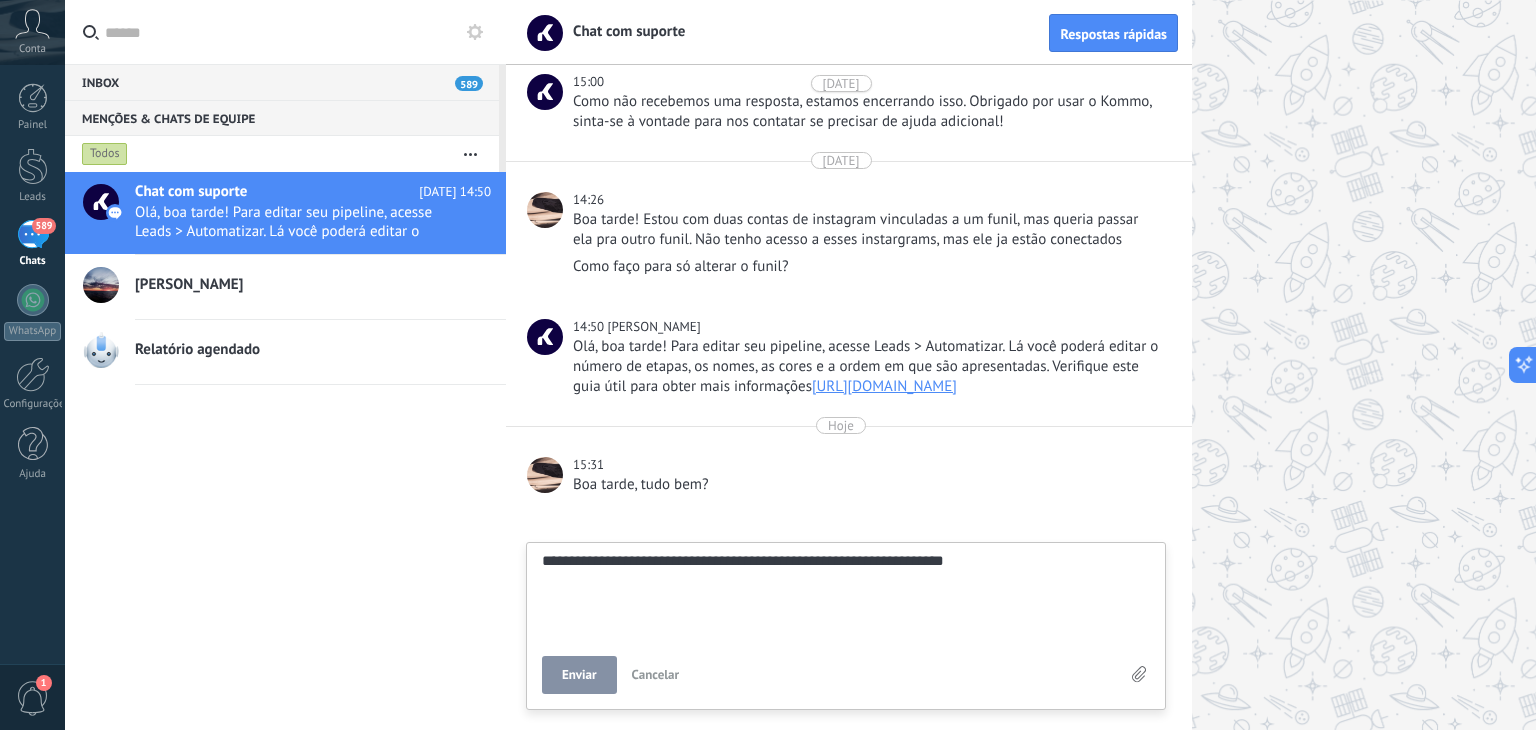 type on "**********" 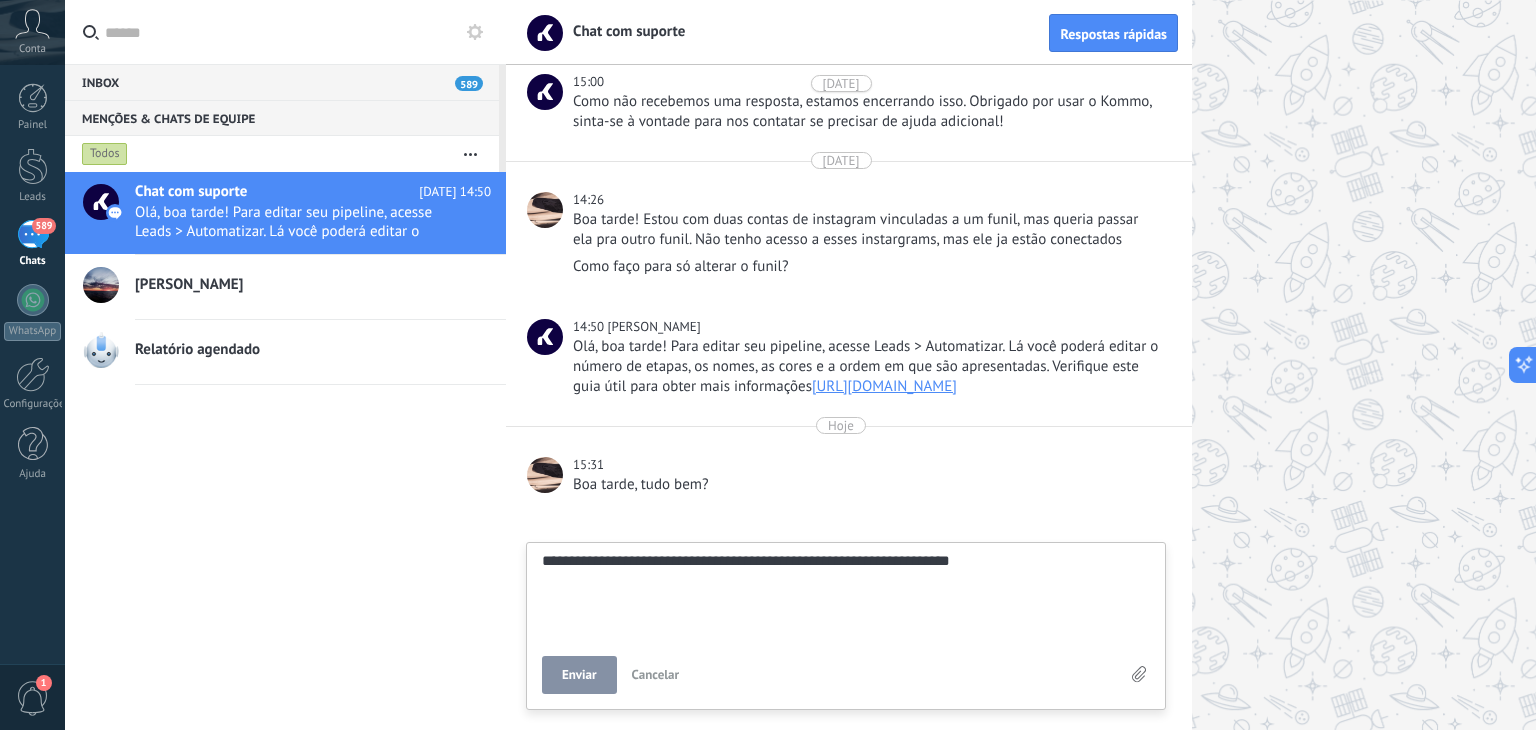type on "**********" 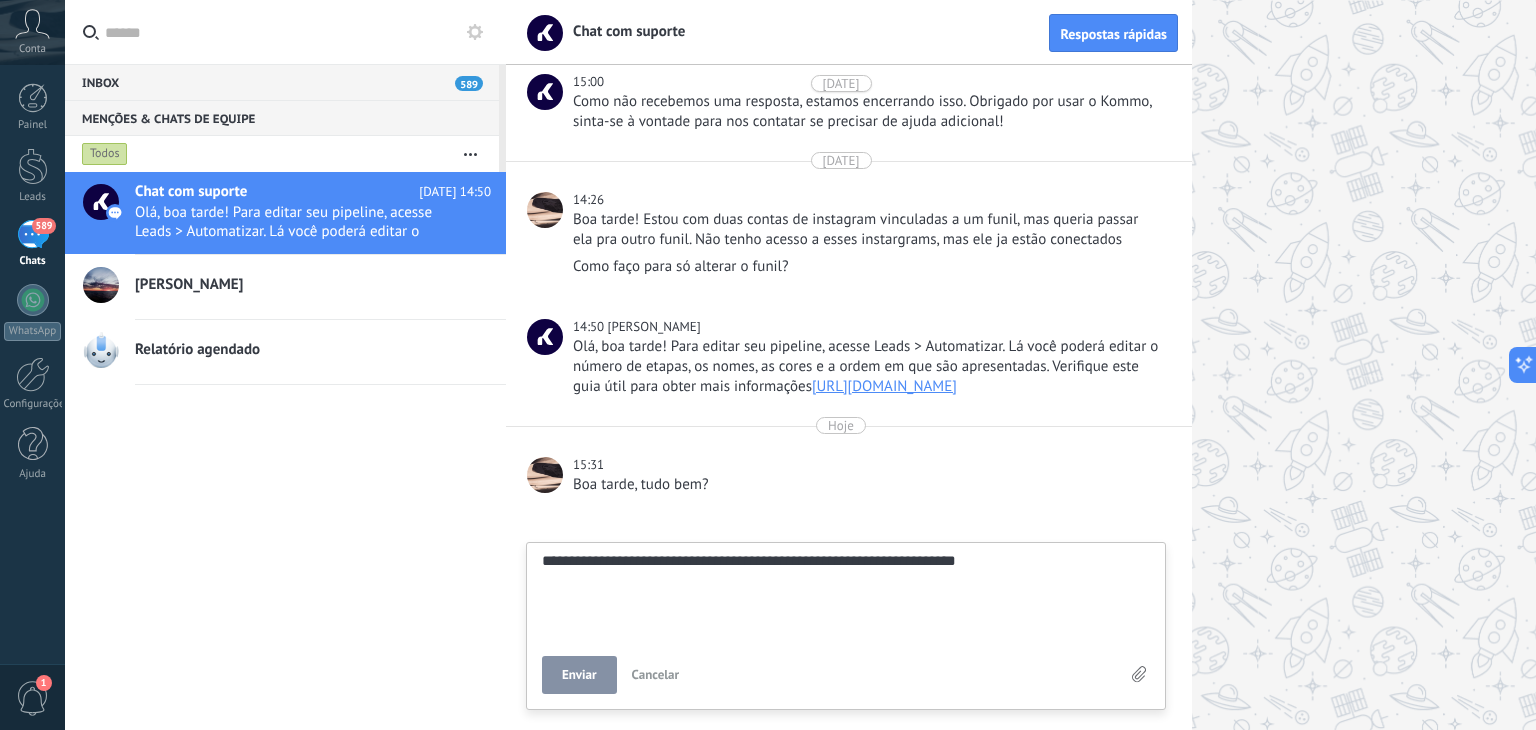 type on "**********" 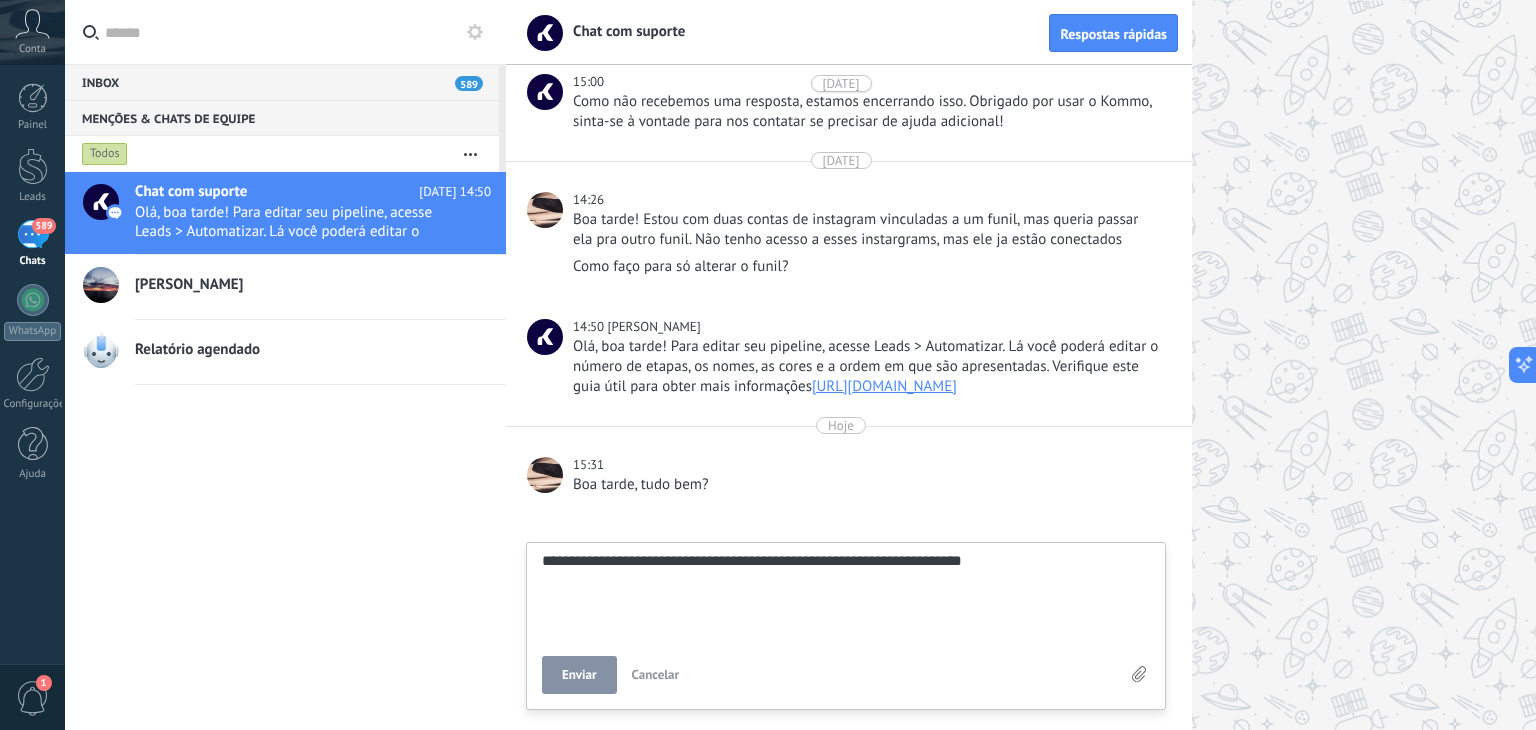 type on "**********" 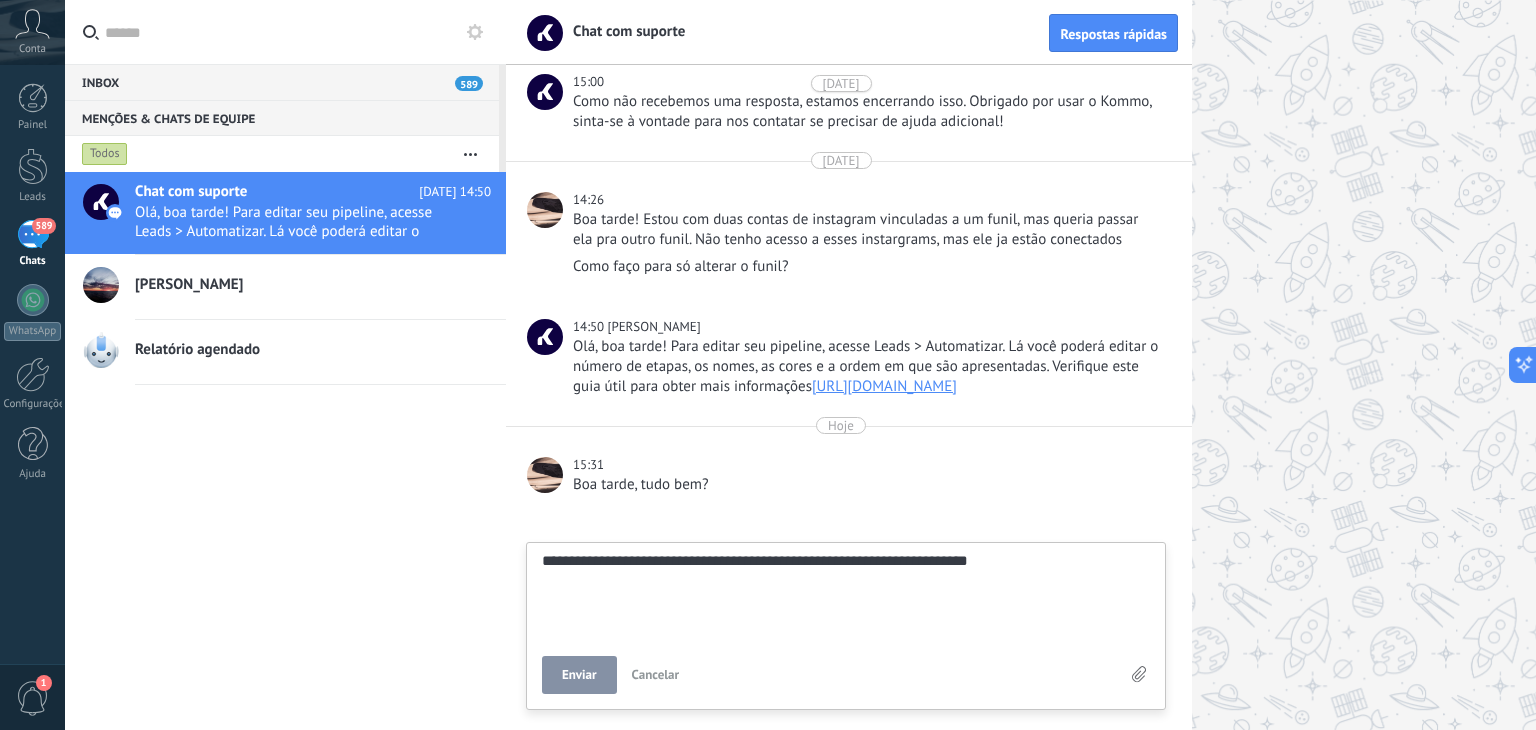 type on "**********" 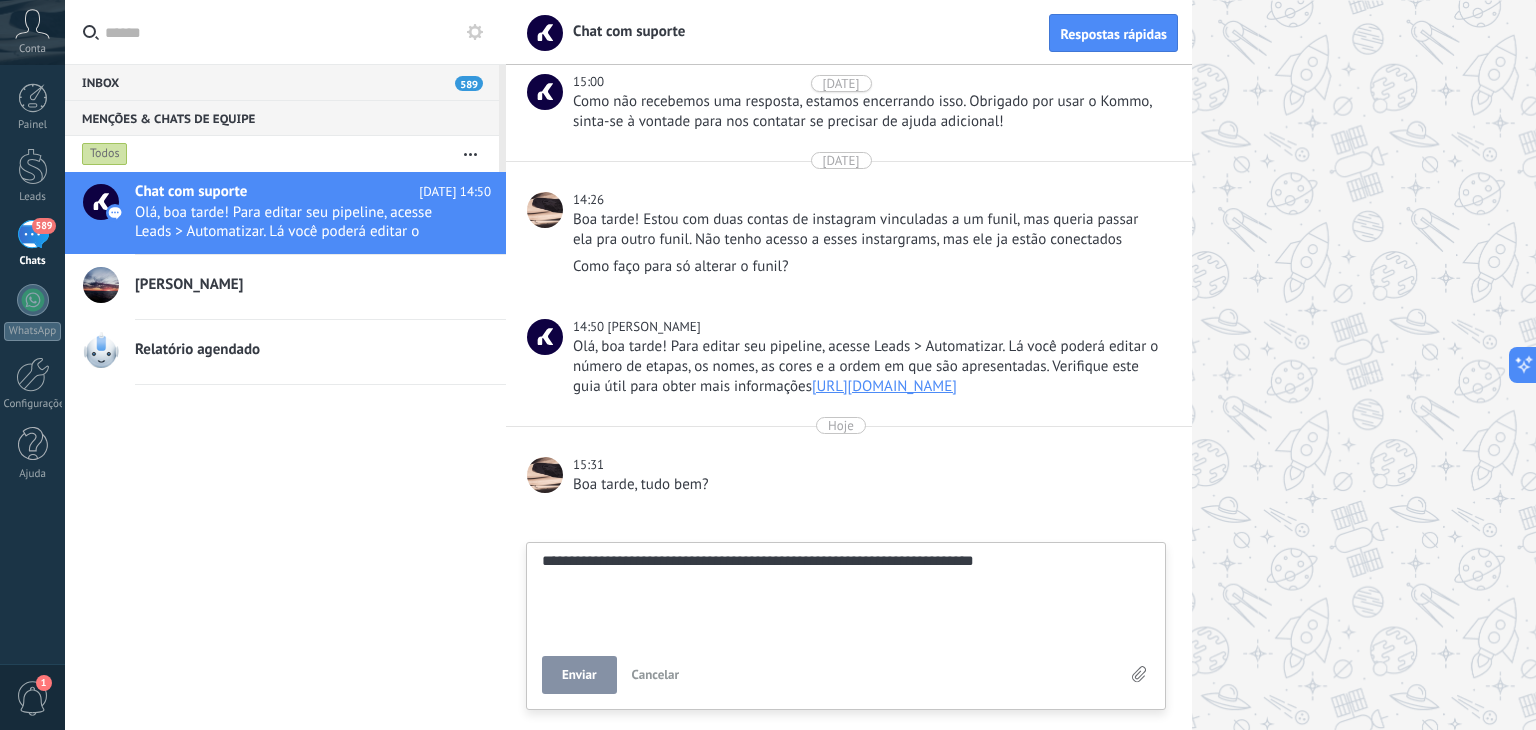 type on "**********" 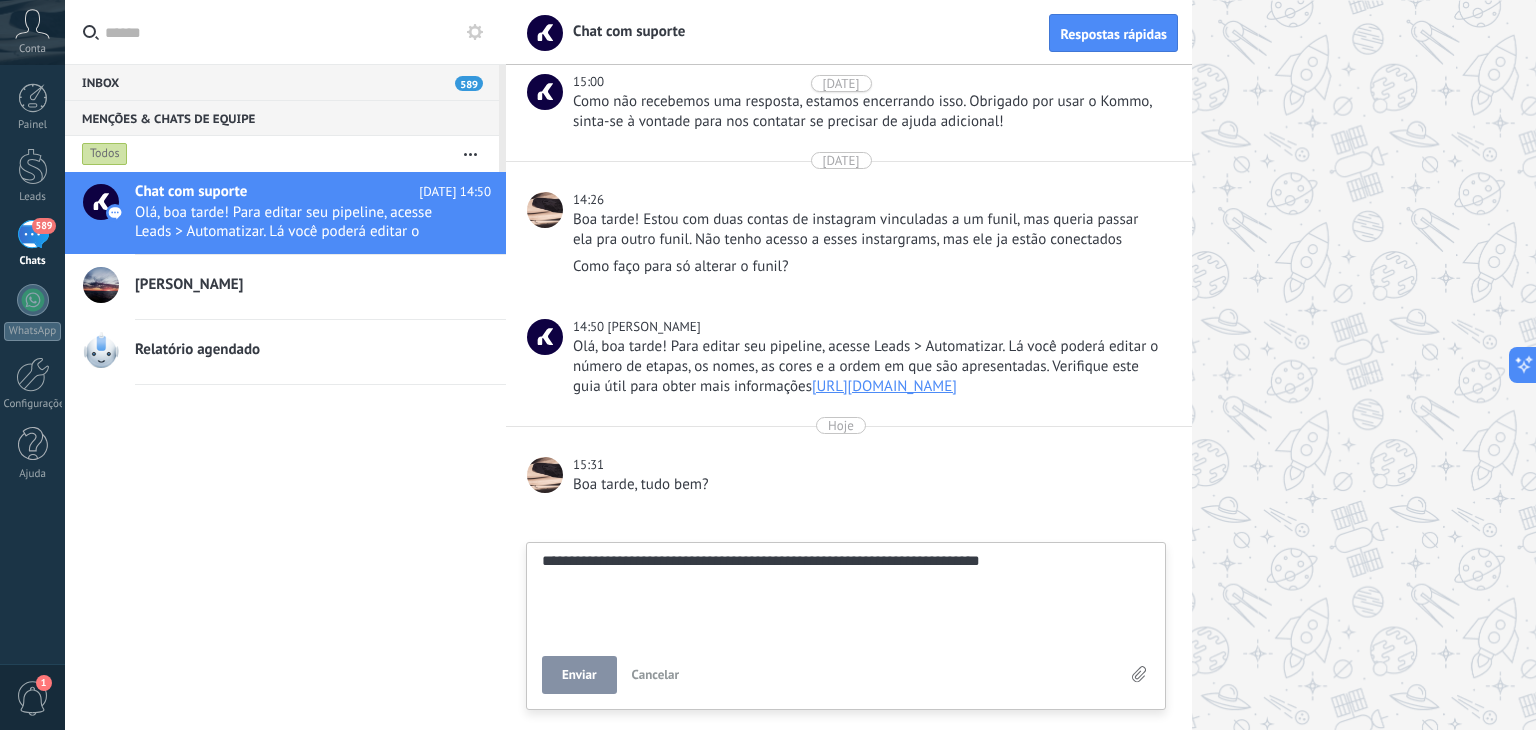 type on "**********" 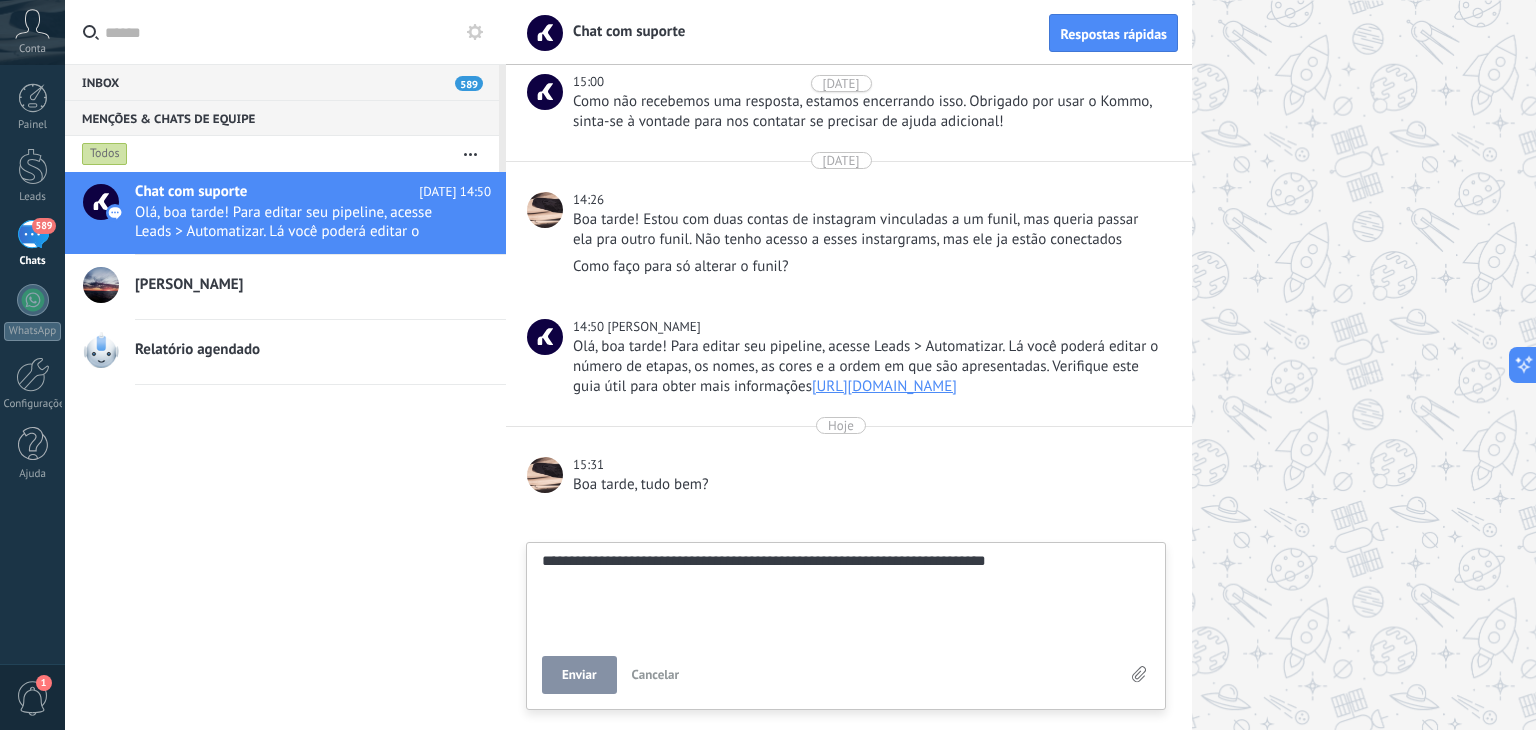 type on "**********" 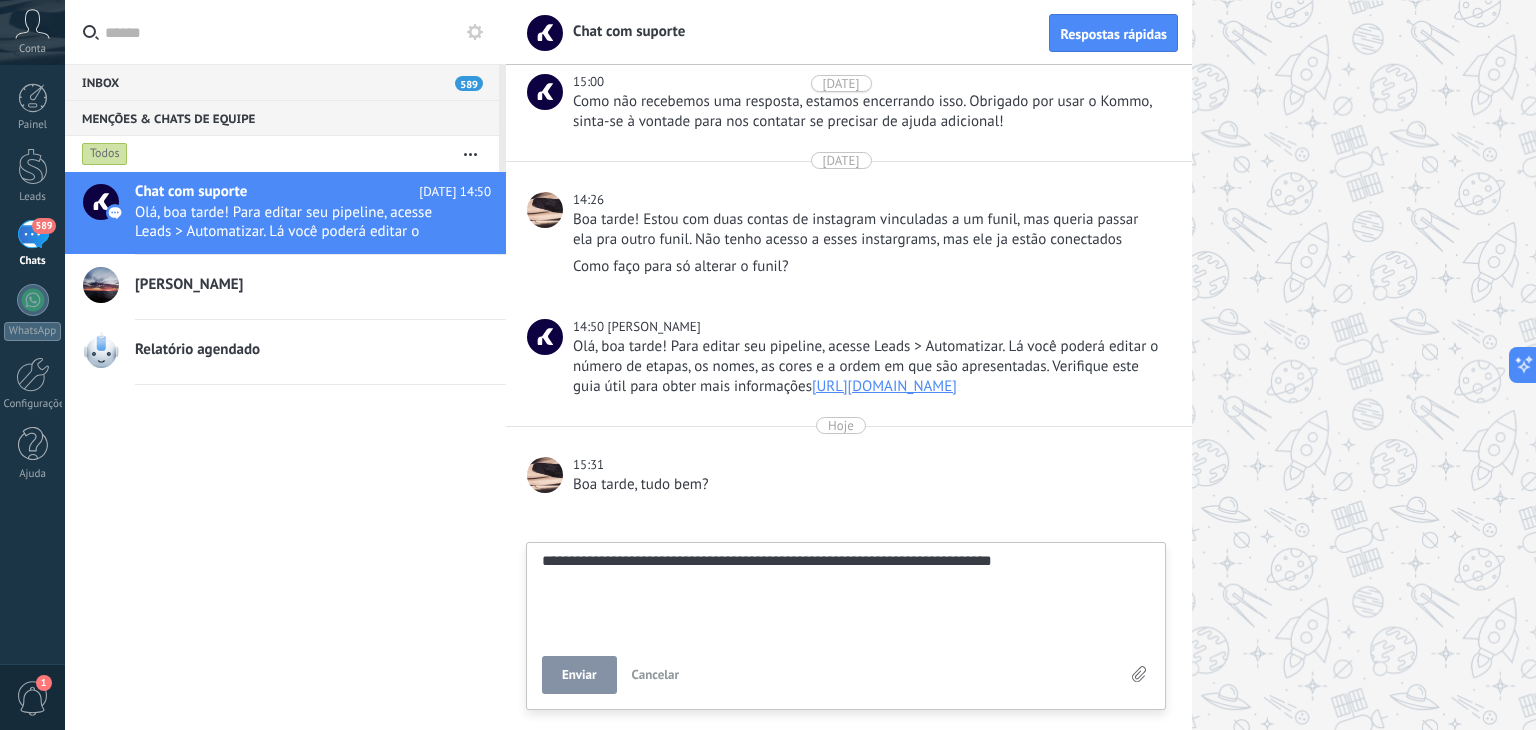 type on "**********" 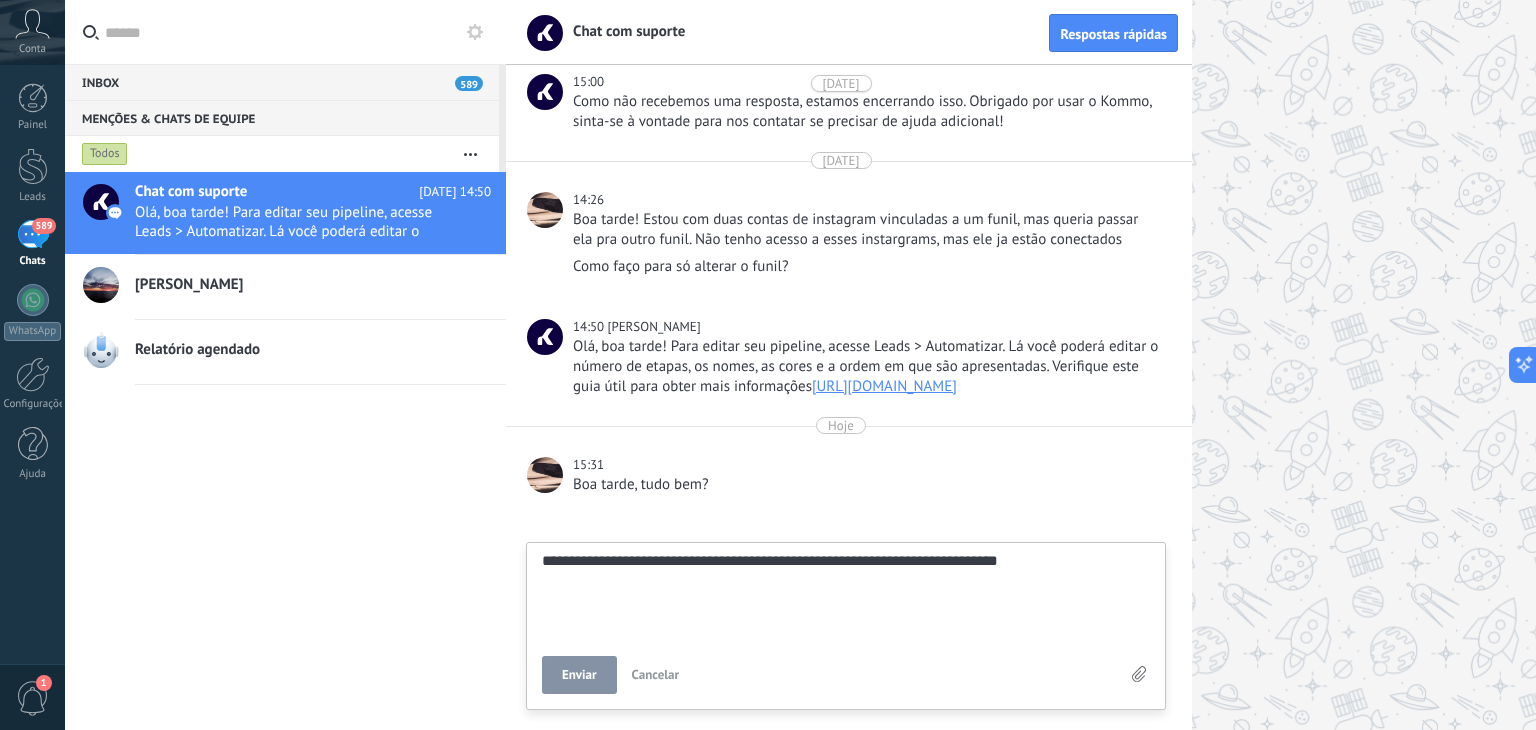 type on "**********" 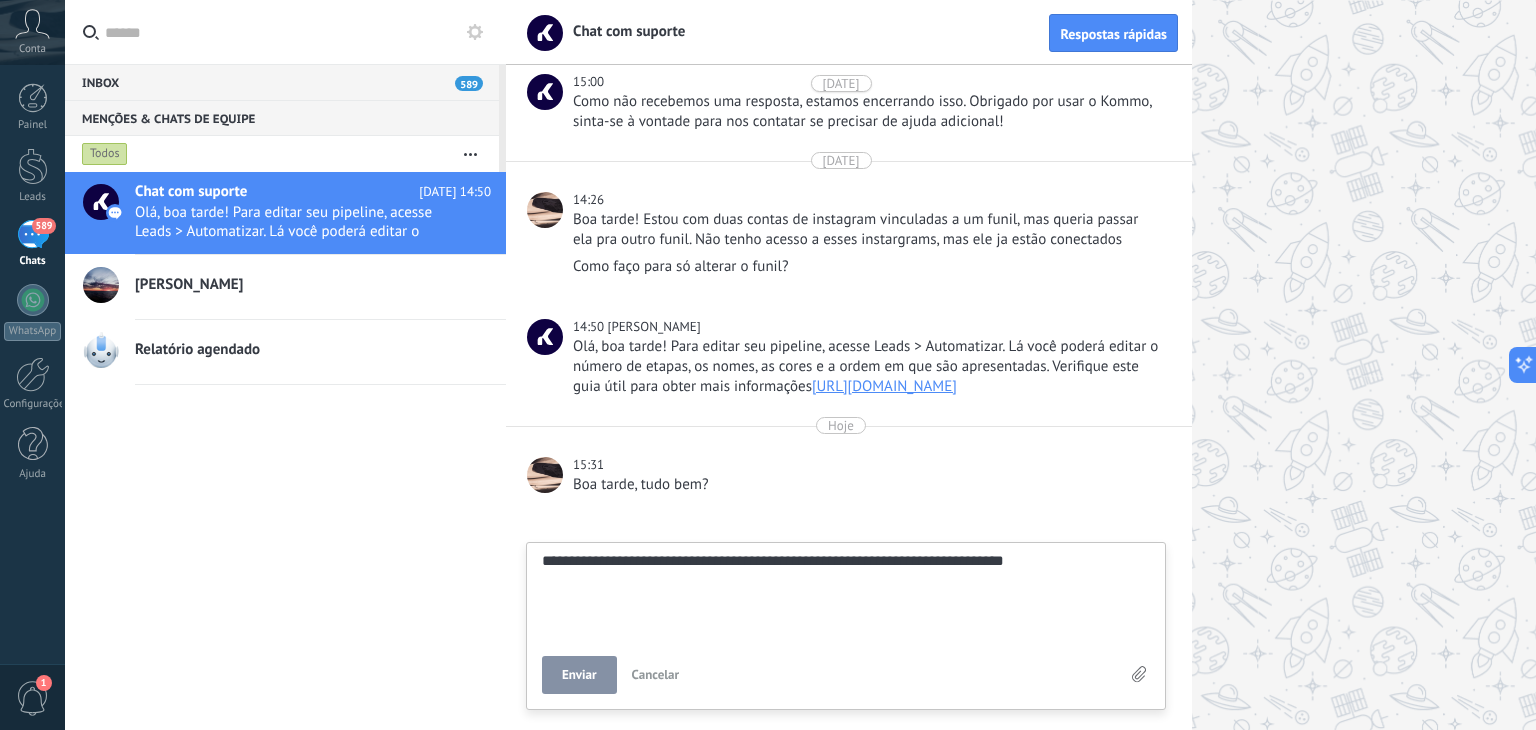 type on "**********" 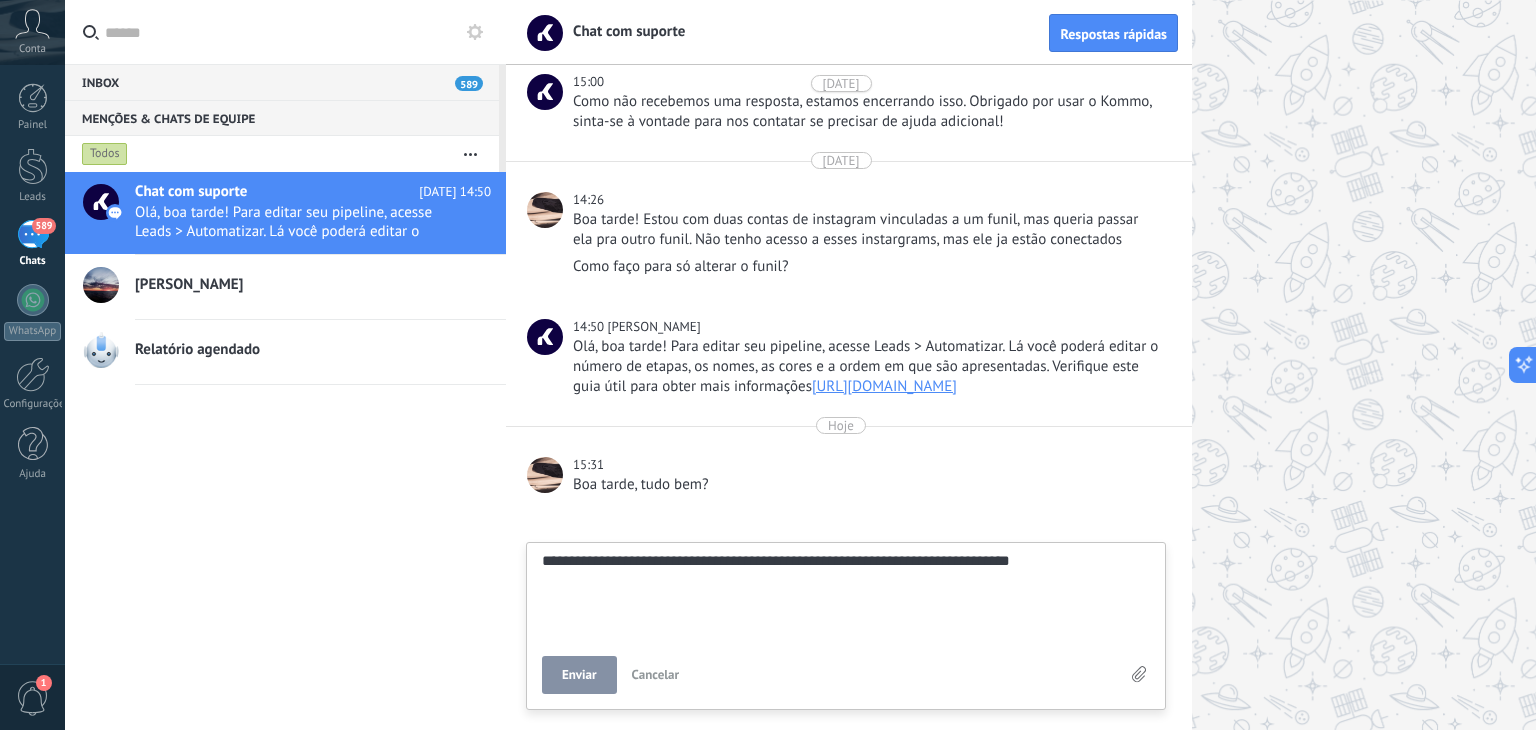 type on "**********" 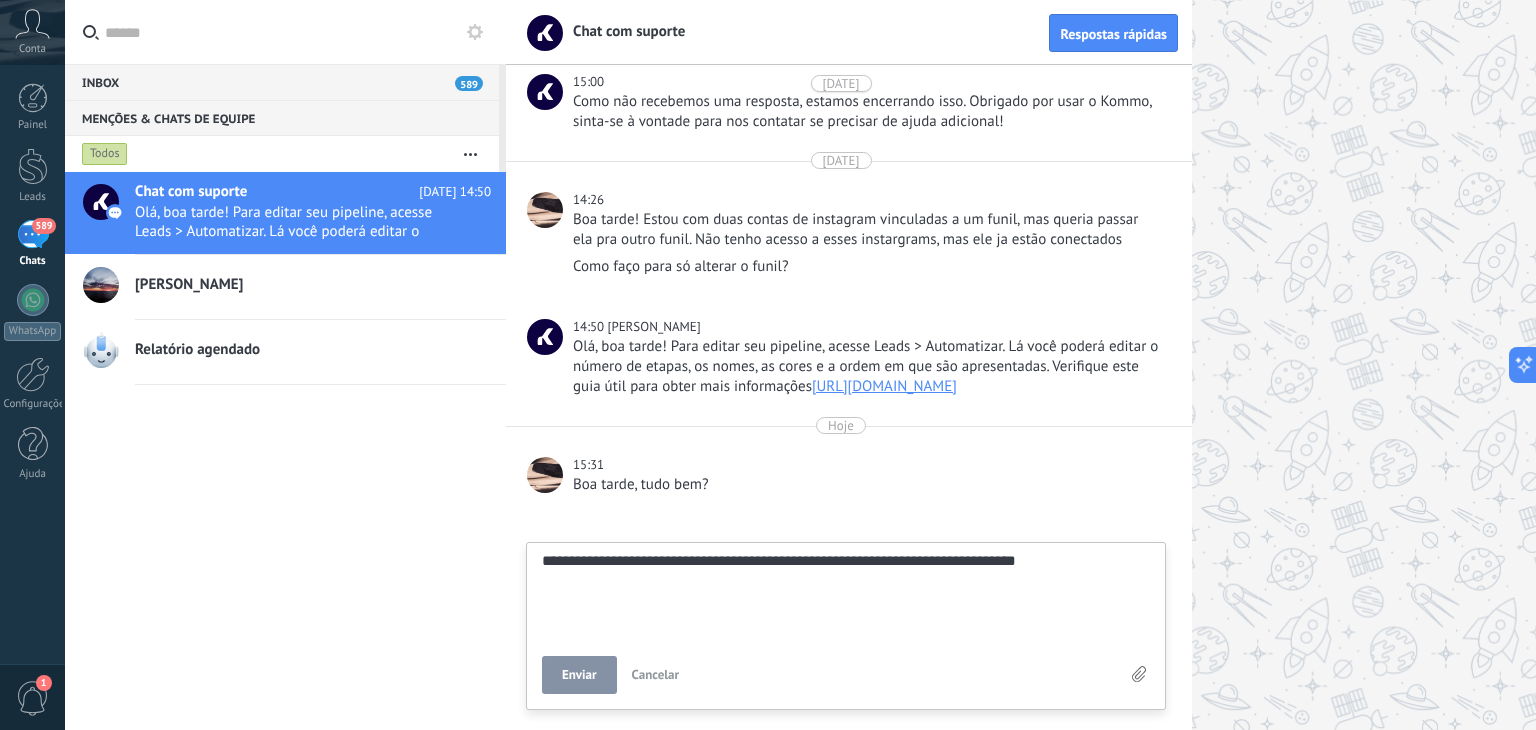 type on "**********" 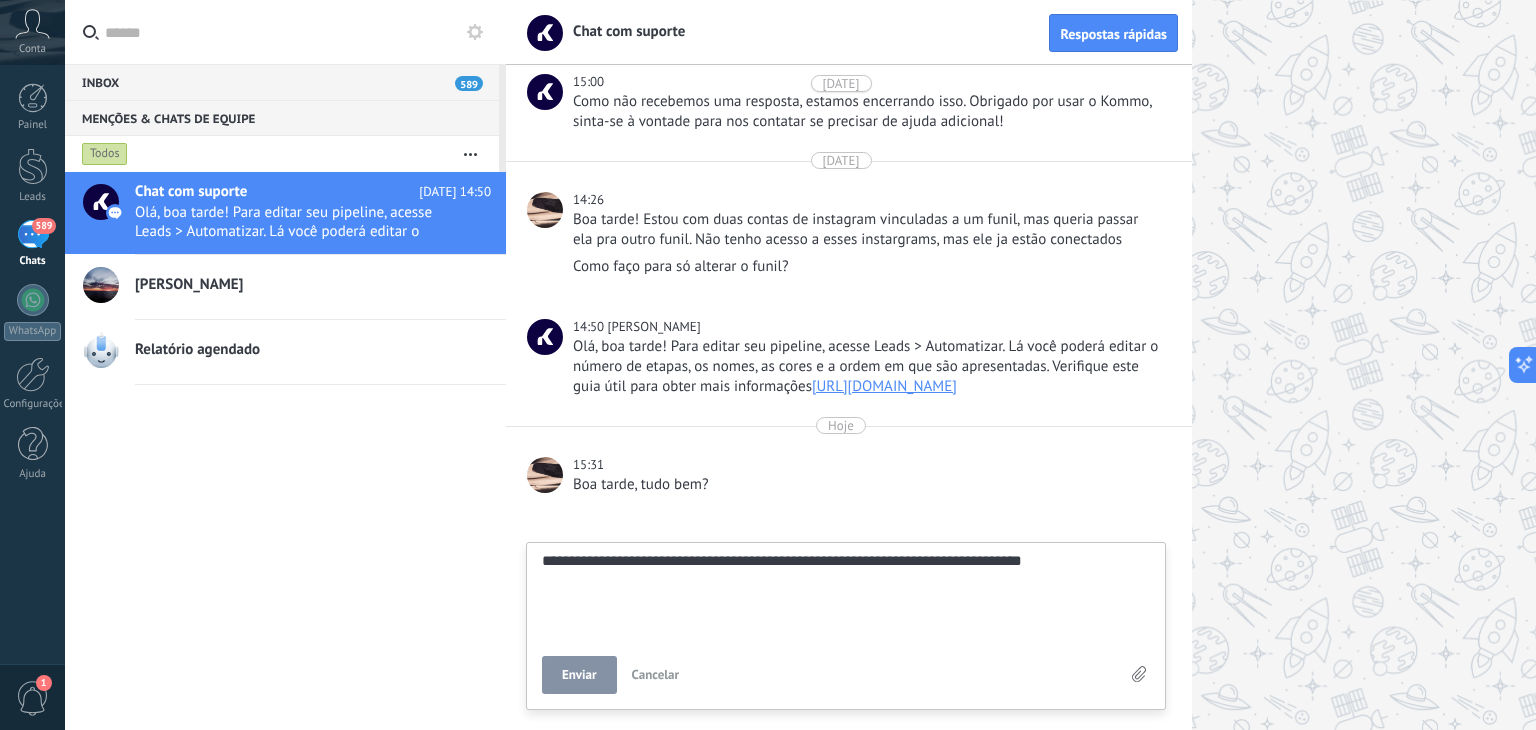 type on "**********" 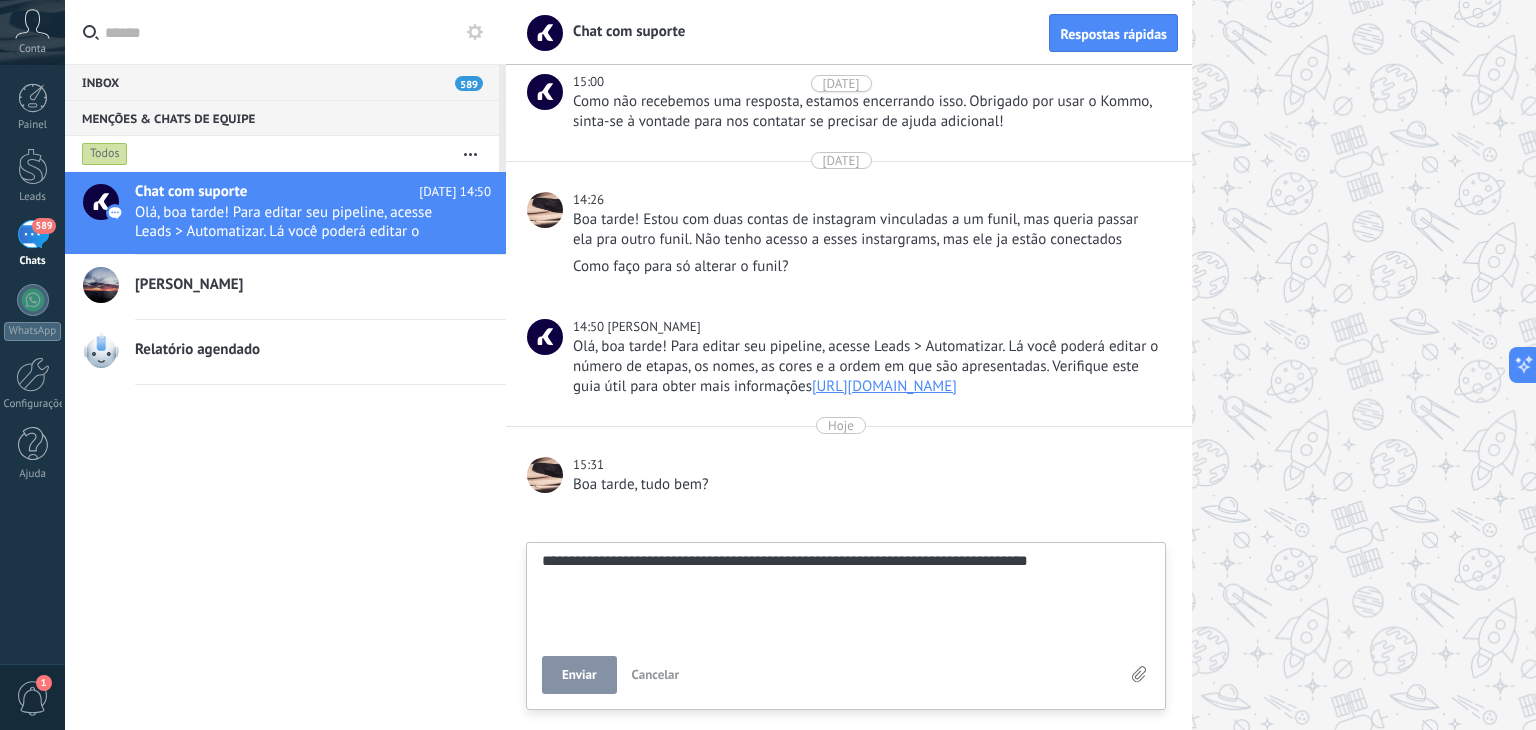 type on "**********" 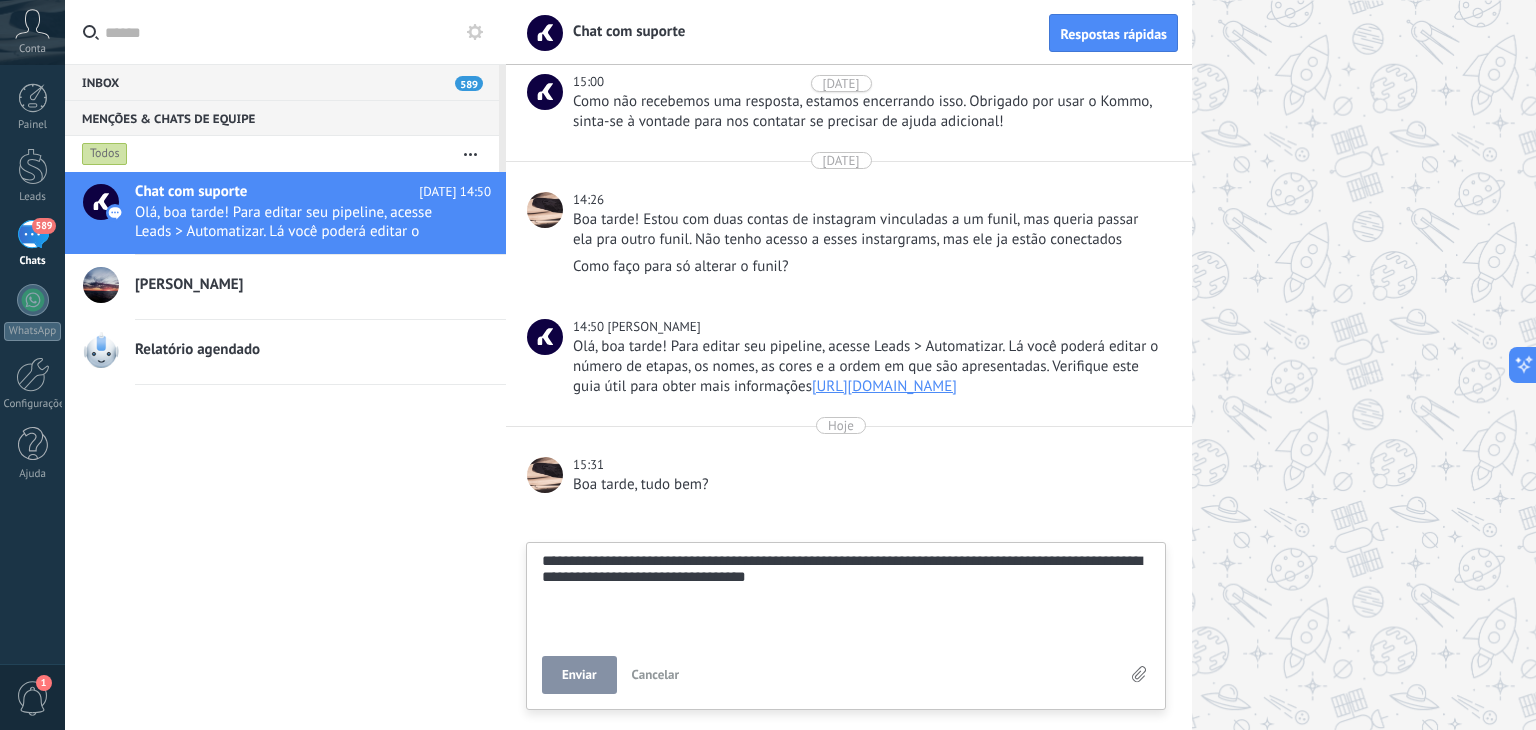scroll, scrollTop: 38, scrollLeft: 0, axis: vertical 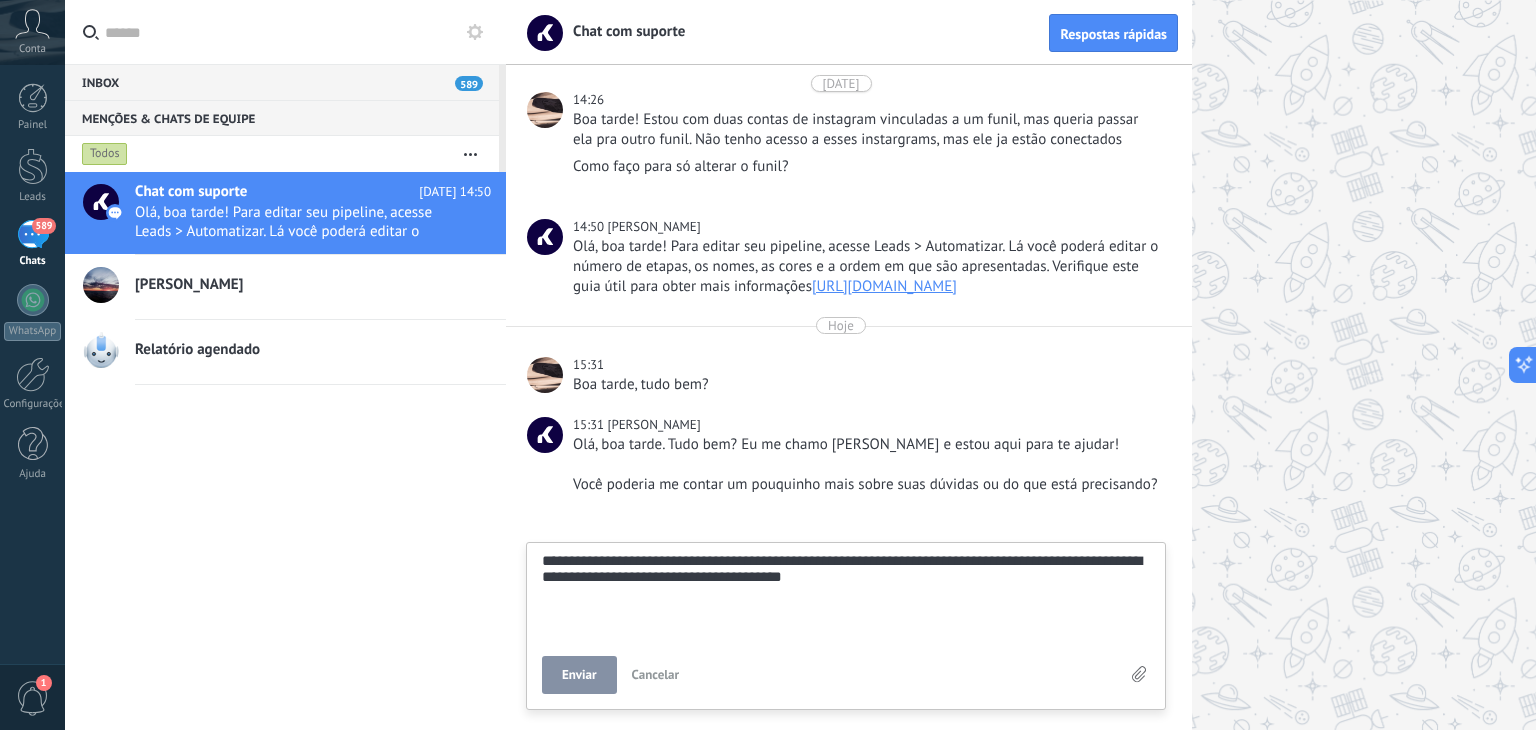click on "**********" at bounding box center (846, 594) 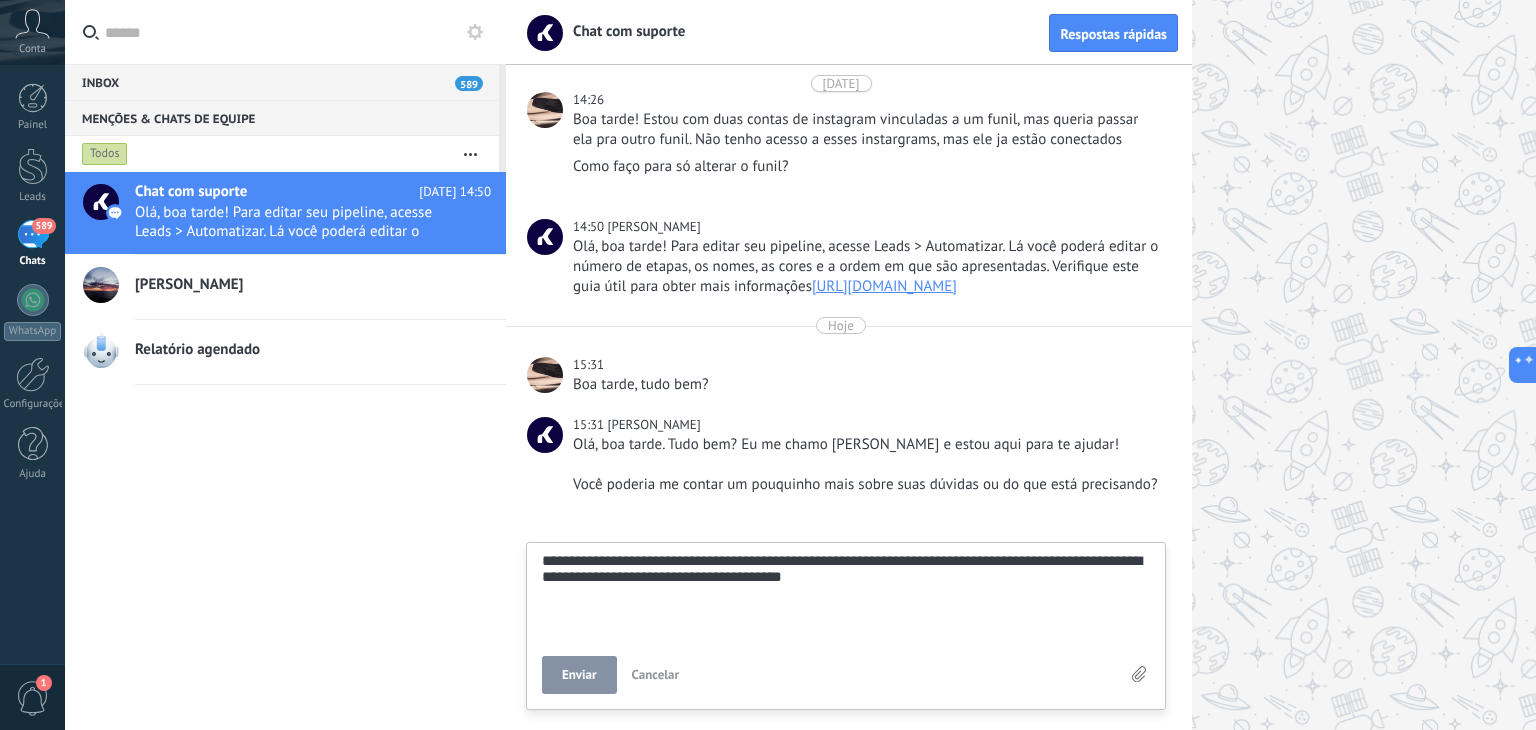 click on "**********" at bounding box center (846, 594) 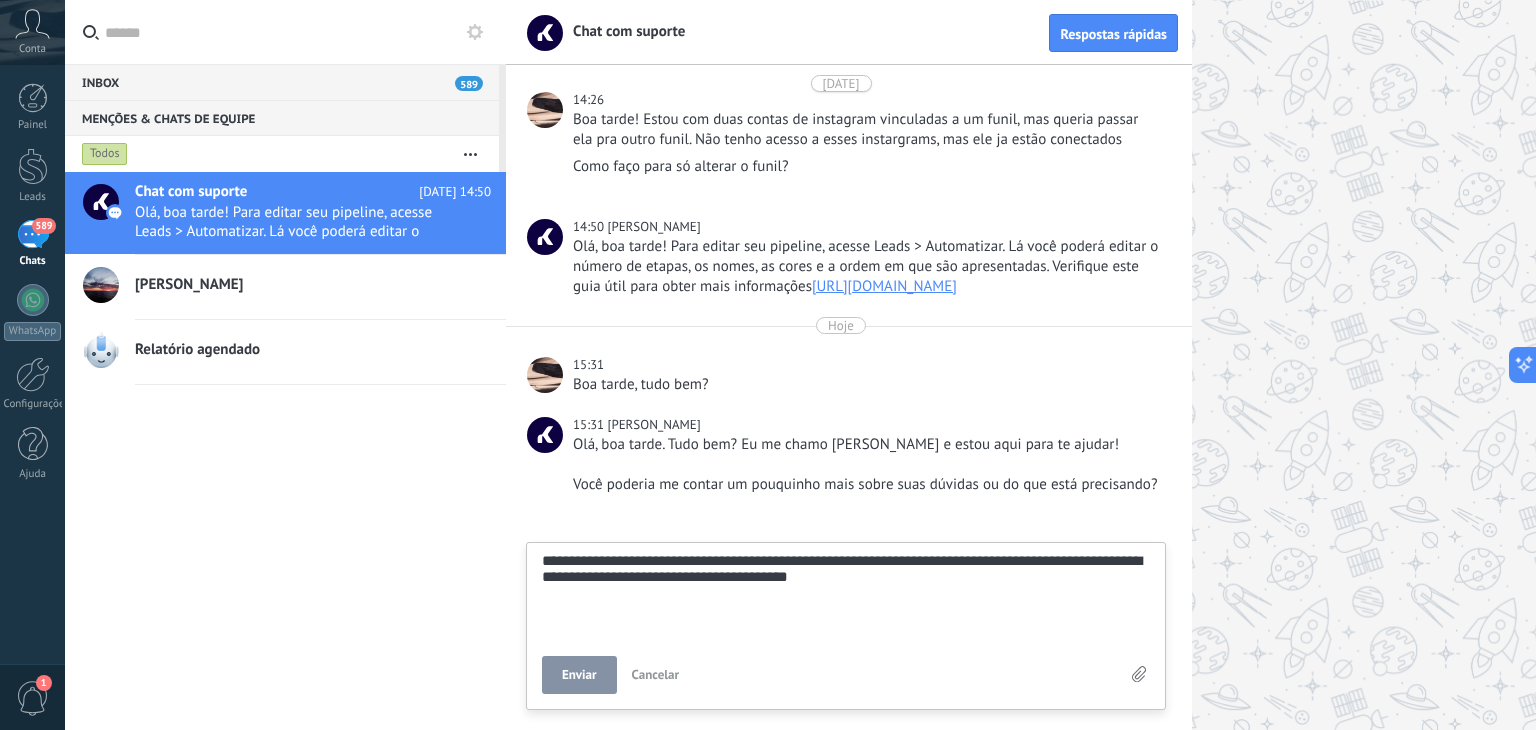 scroll, scrollTop: 38, scrollLeft: 0, axis: vertical 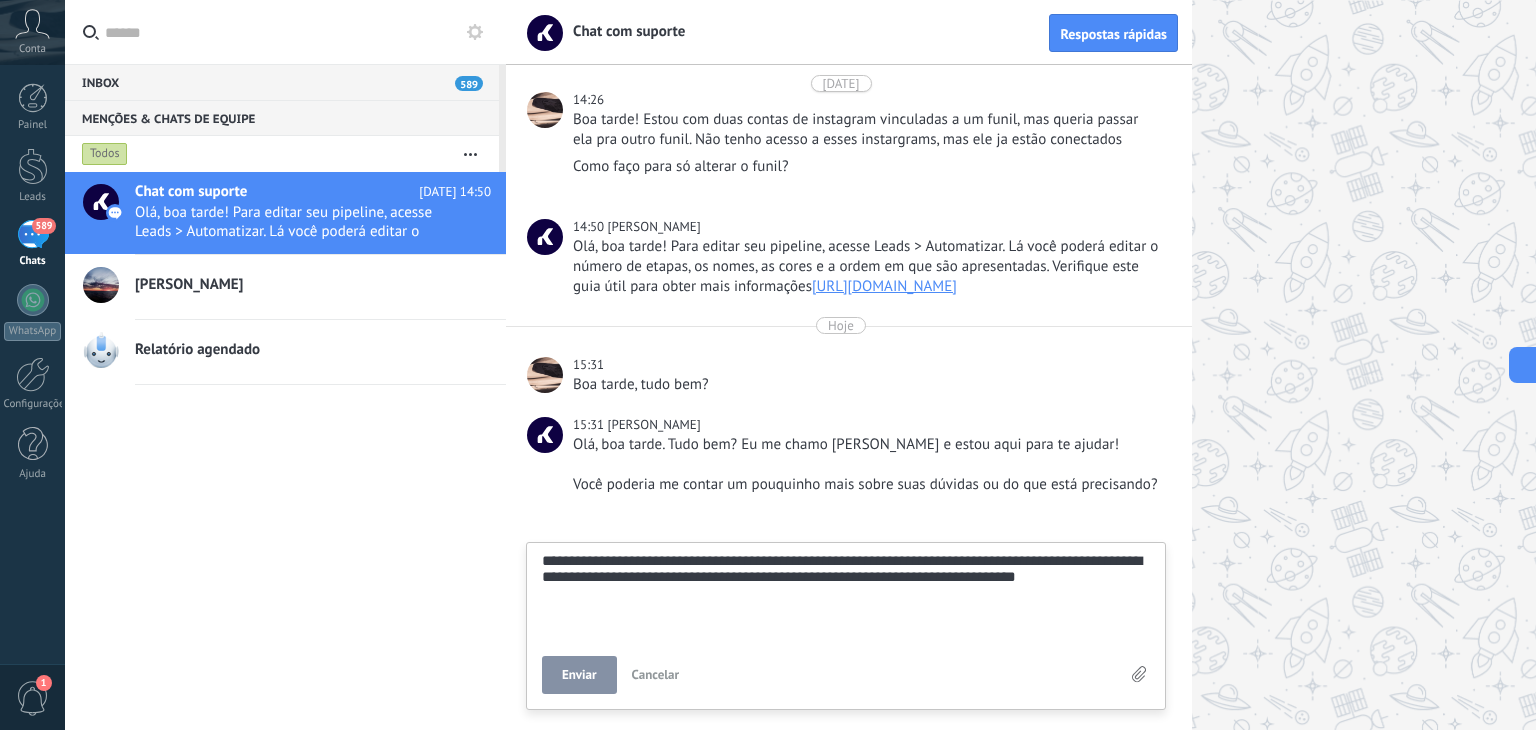click on "Enviar" at bounding box center (579, 675) 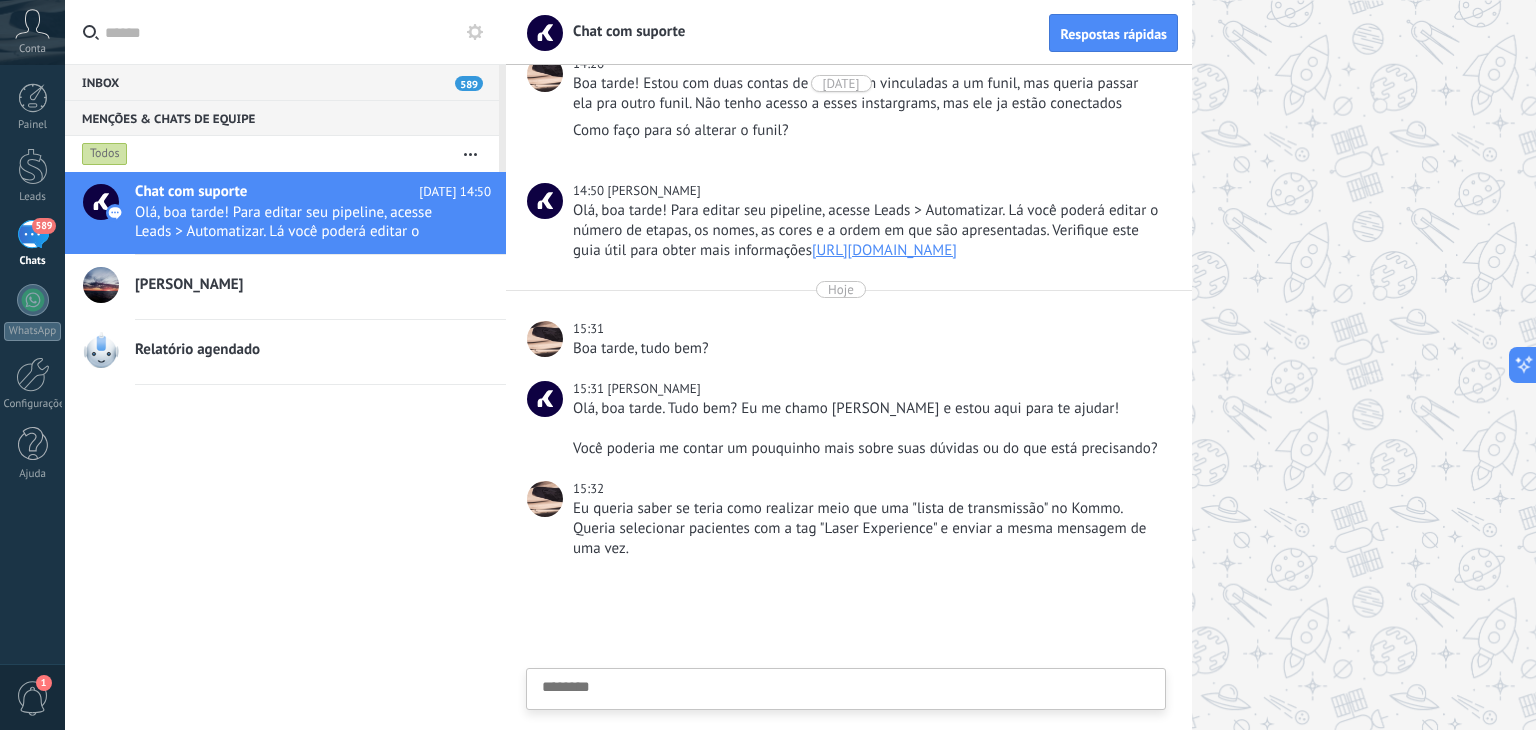 scroll, scrollTop: 4501, scrollLeft: 0, axis: vertical 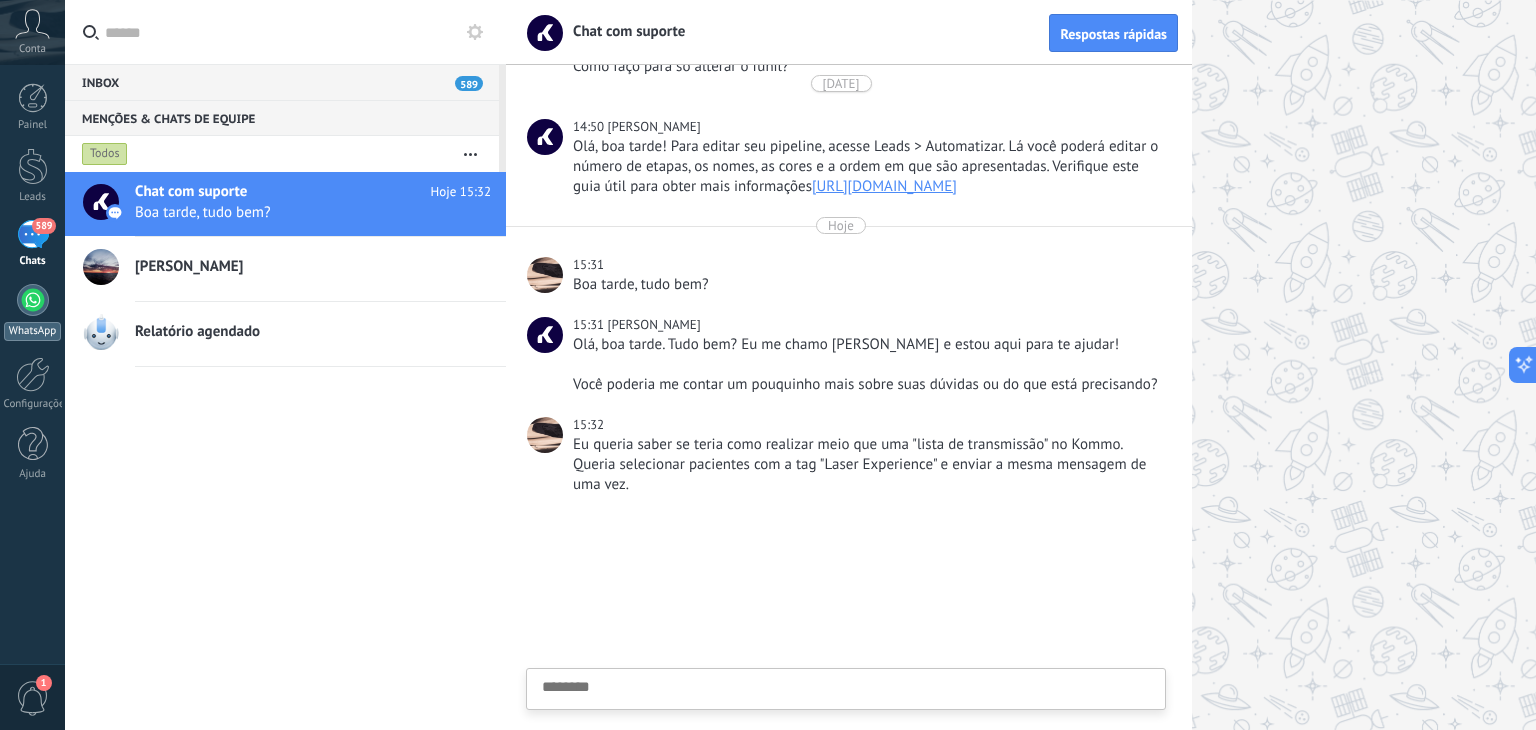 click on "WhatsApp" at bounding box center (32, 312) 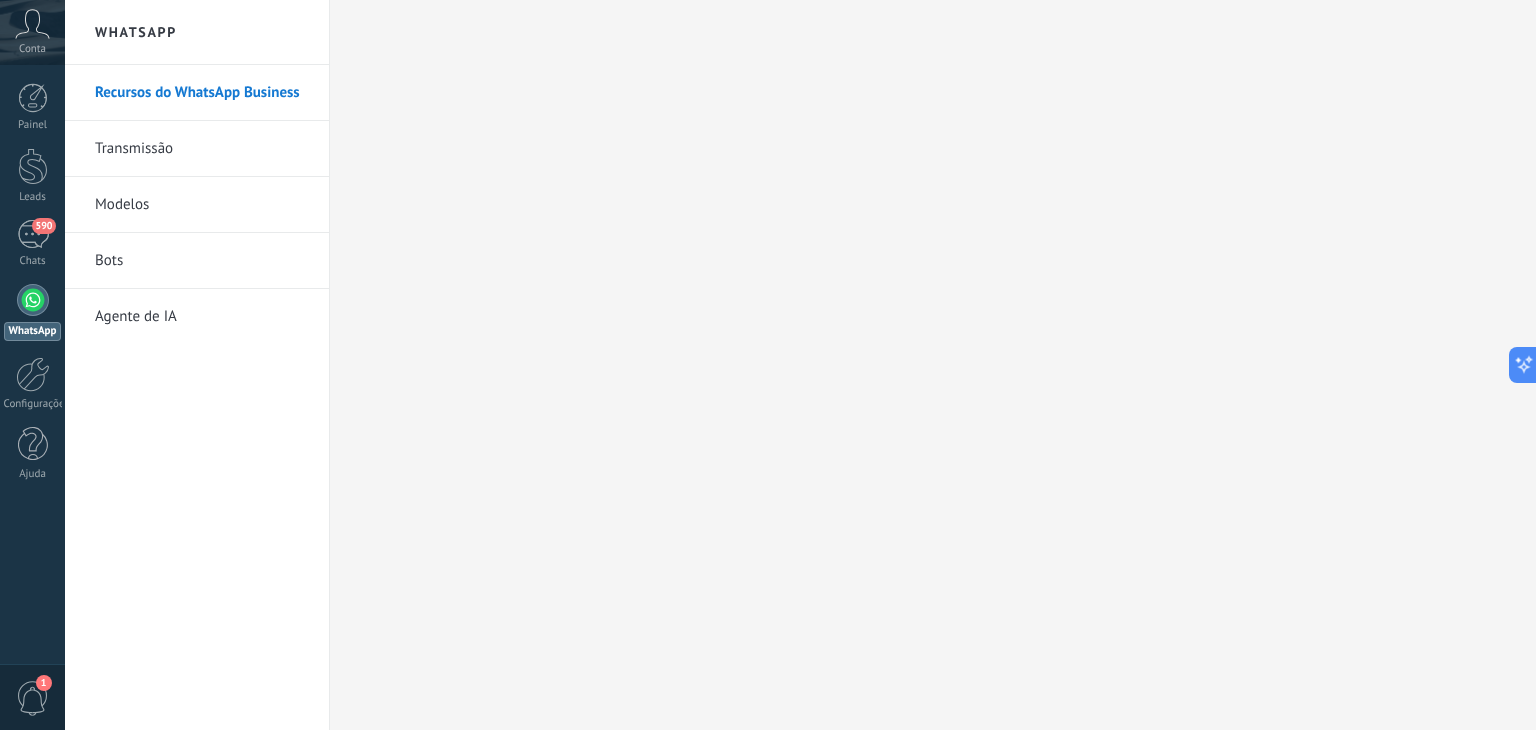 click on "Transmissão" at bounding box center (202, 149) 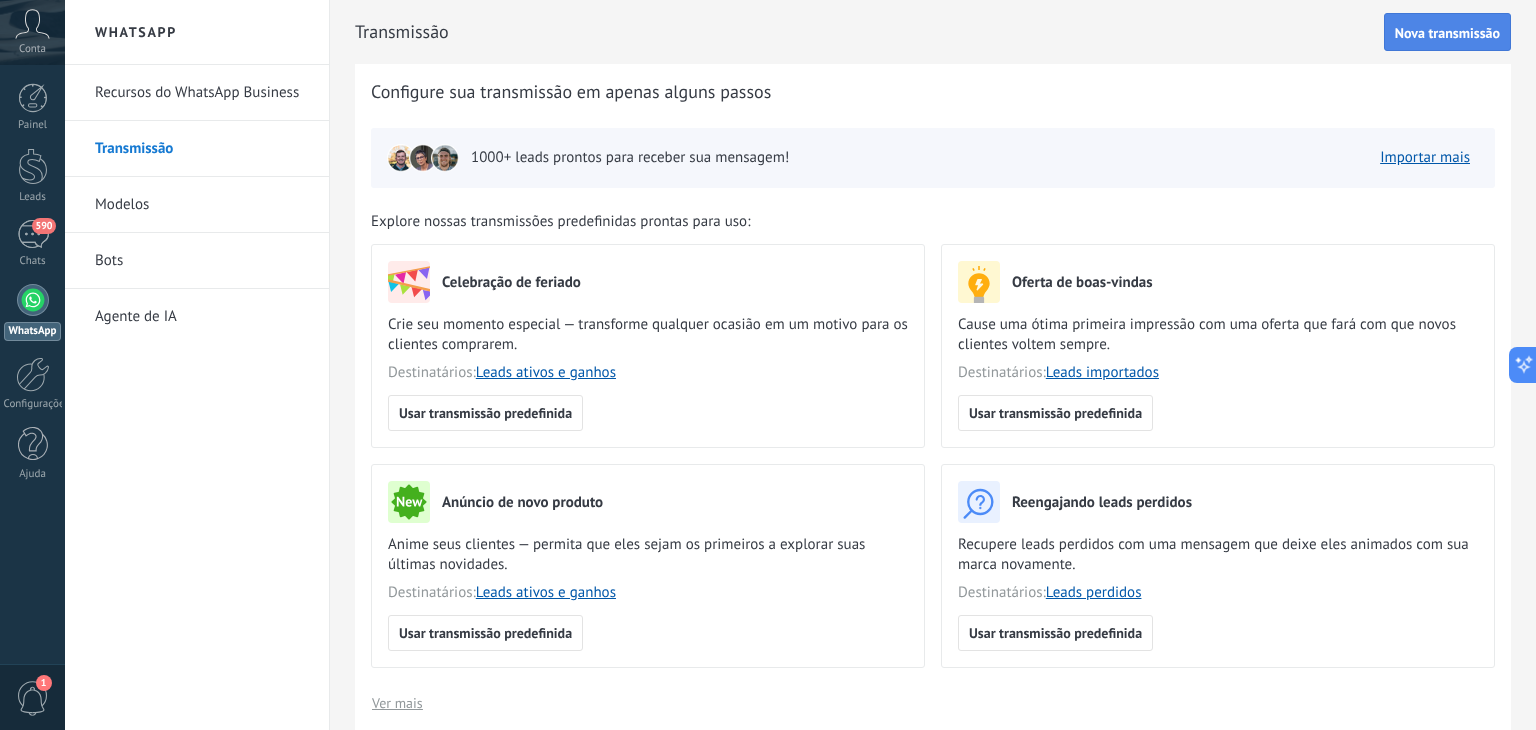 click on "Nova transmissão" at bounding box center [1447, 33] 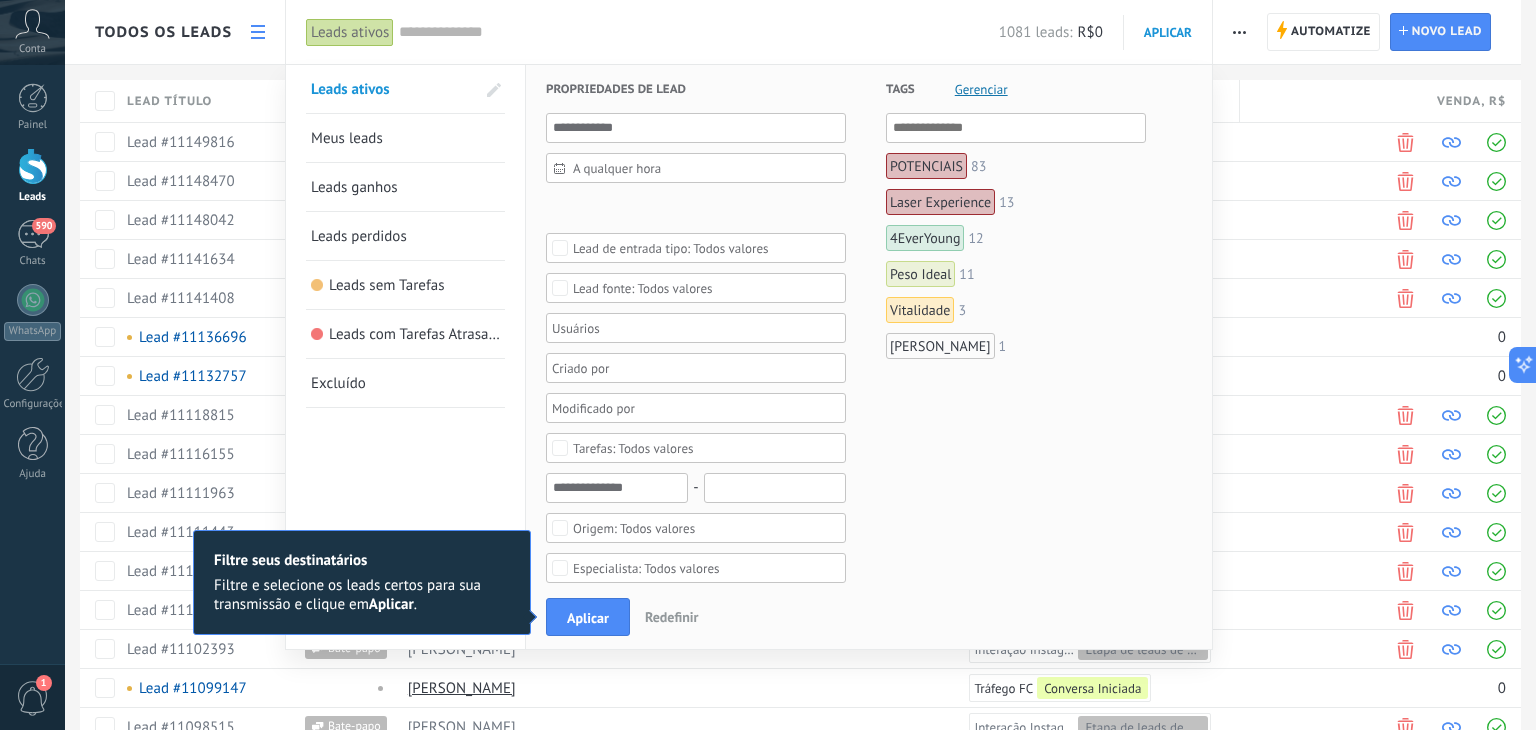 click on "Laser Experience" at bounding box center [940, 202] 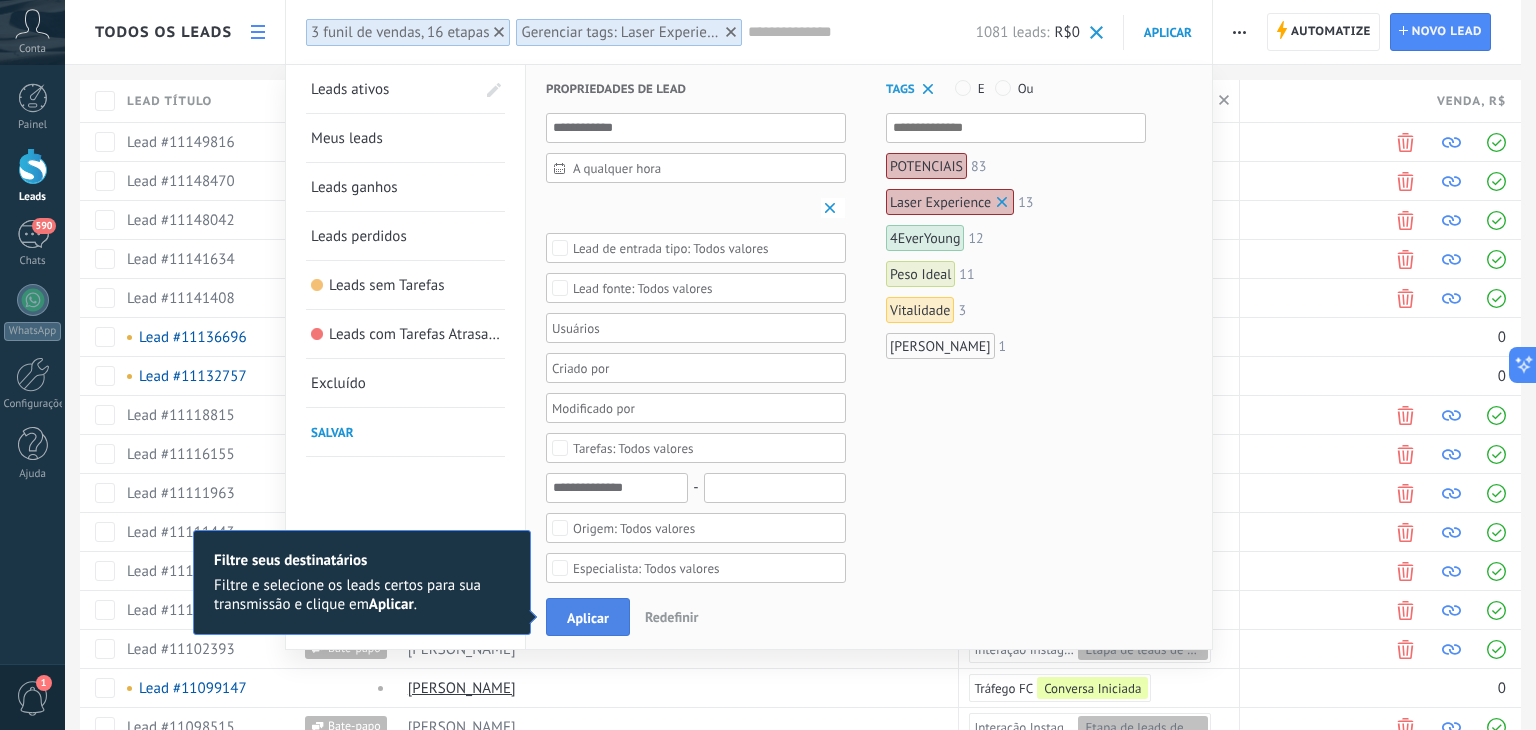 click on "Aplicar" at bounding box center (588, 617) 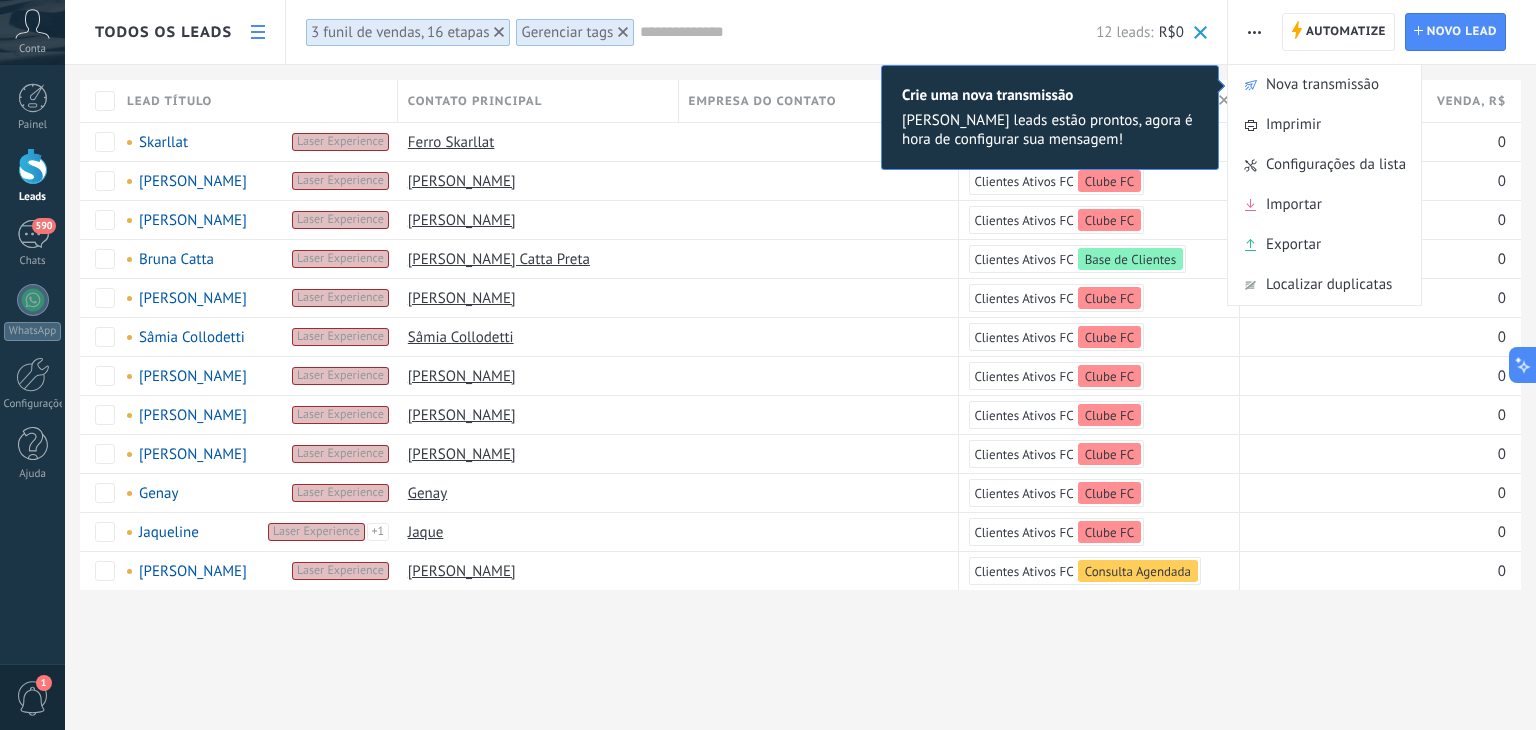 click on "Todos os leads Automatize Nova transmissão Imprimir Configurações da lista Importar Exportar Localizar duplicatas Automatize Automatize Lead Novo lead Leads ativos 3 funil de vendas, 16 etapas Gerenciar tags Aplicar 12  leads:  R$0 Leads ativos Meus leads Leads ganhos Leads perdidos Leads sem Tarefas Leads com Tarefas Atrasadas Excluído Salvar Propriedades de lead A qualquer hora A qualquer hora Hoje Ontem Últimos  ** 30  dias Esta semana Última semana Este mês Último mês Este trimestre Este ano Leads de entrada Base de Clientes Contato Ativo Clube FC Clientes Potenciais Consulta Agendada Consulta Realizada Venda Ganha Venda perdida Etapa de leads de entrada Conversa Iniciada Lead Frio Lead Quente Consulta Agendada Consulta Realizada Venda Ganha Venda perdida Etapa de leads de entrada Base de Interação Conversa Ativa Venda ganha Venda perdida Selecionar tudo Vai se preparar financeiramente Desistência Tentativas Esgotadas Sem interesse Sem dinheiro Sem perfil Comprou com outra empresa Telefone API" at bounding box center [800, 365] 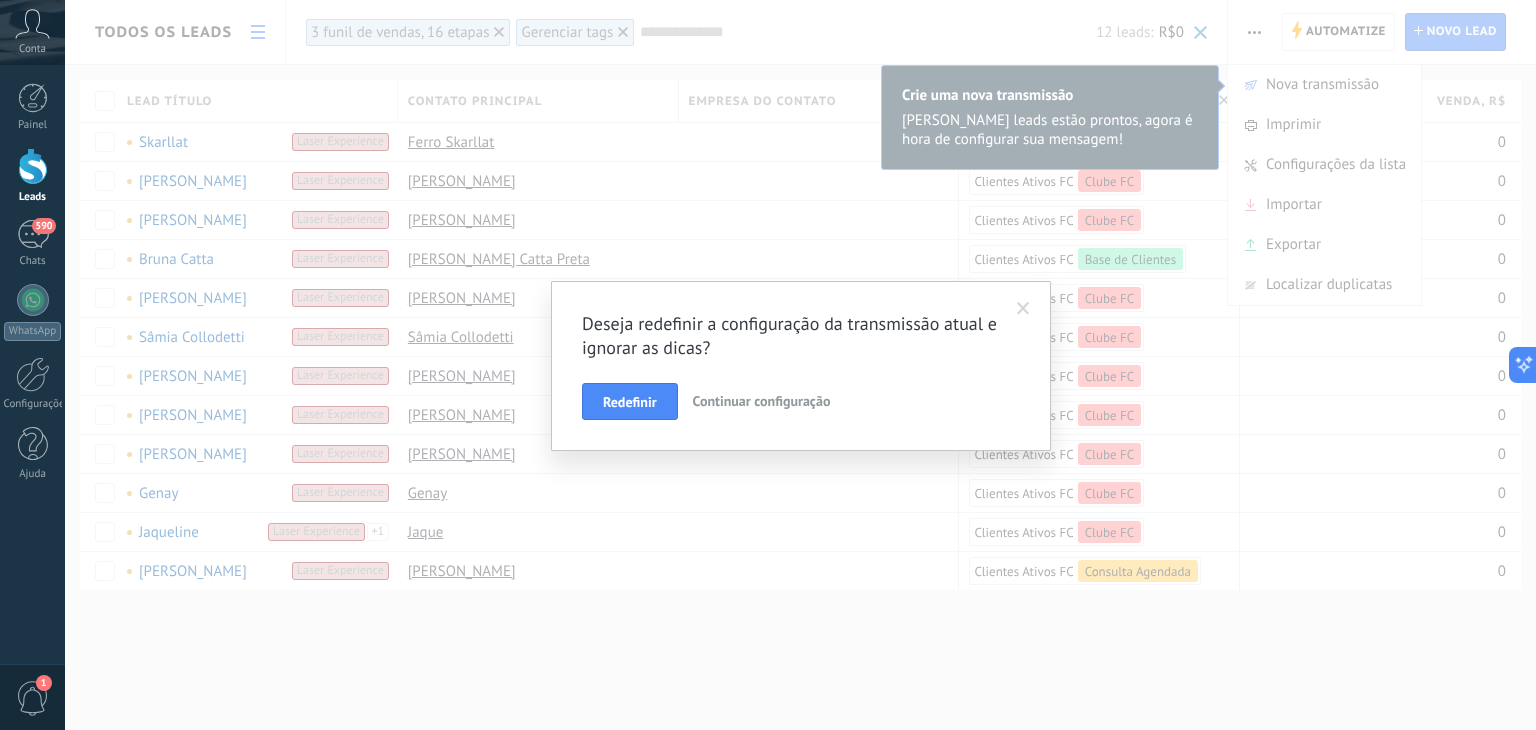 click on "Continuar configuração" at bounding box center [762, 402] 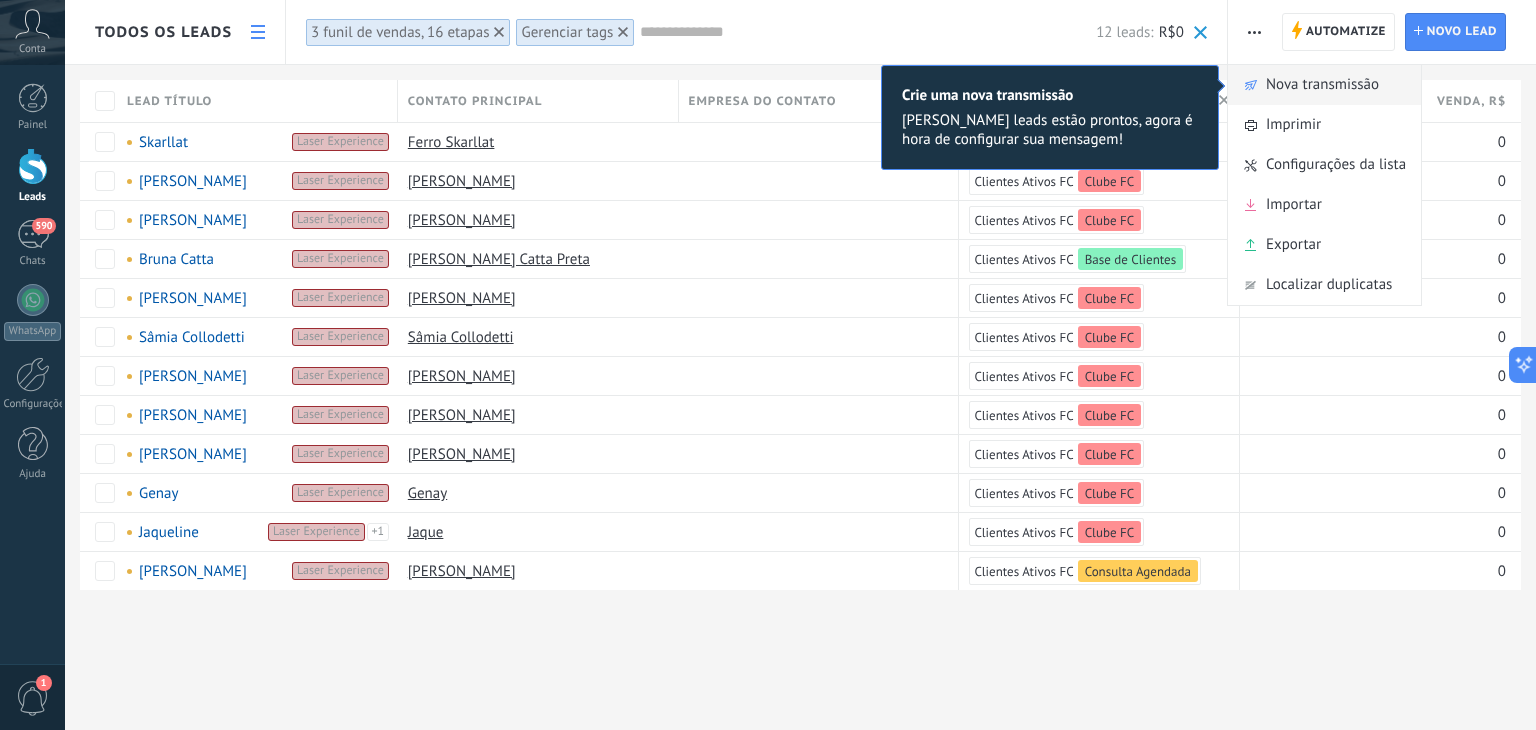 click on "Nova transmissão" at bounding box center (1322, 85) 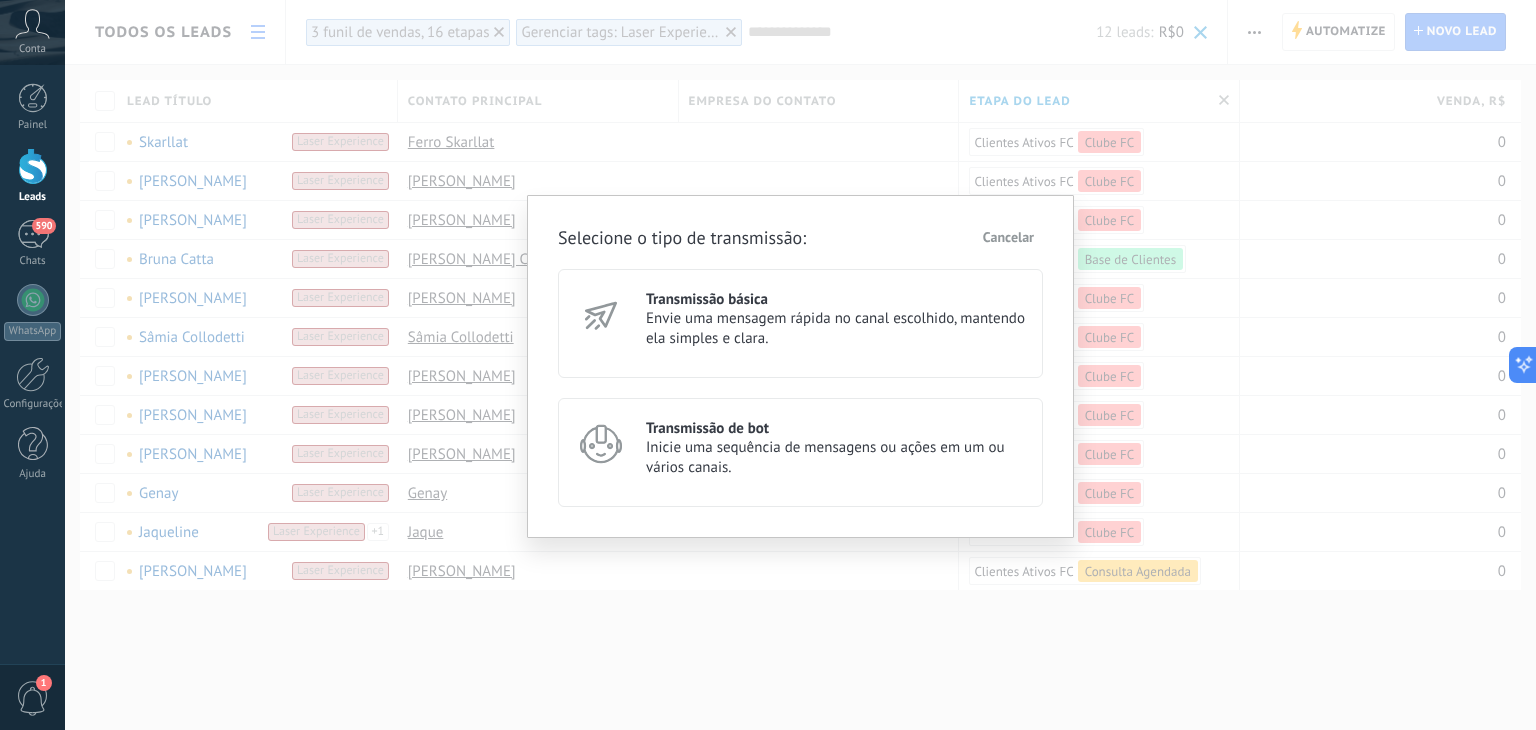 click on "Envie uma mensagem rápida no canal escolhido, mantendo ela simples e clara." at bounding box center (835, 329) 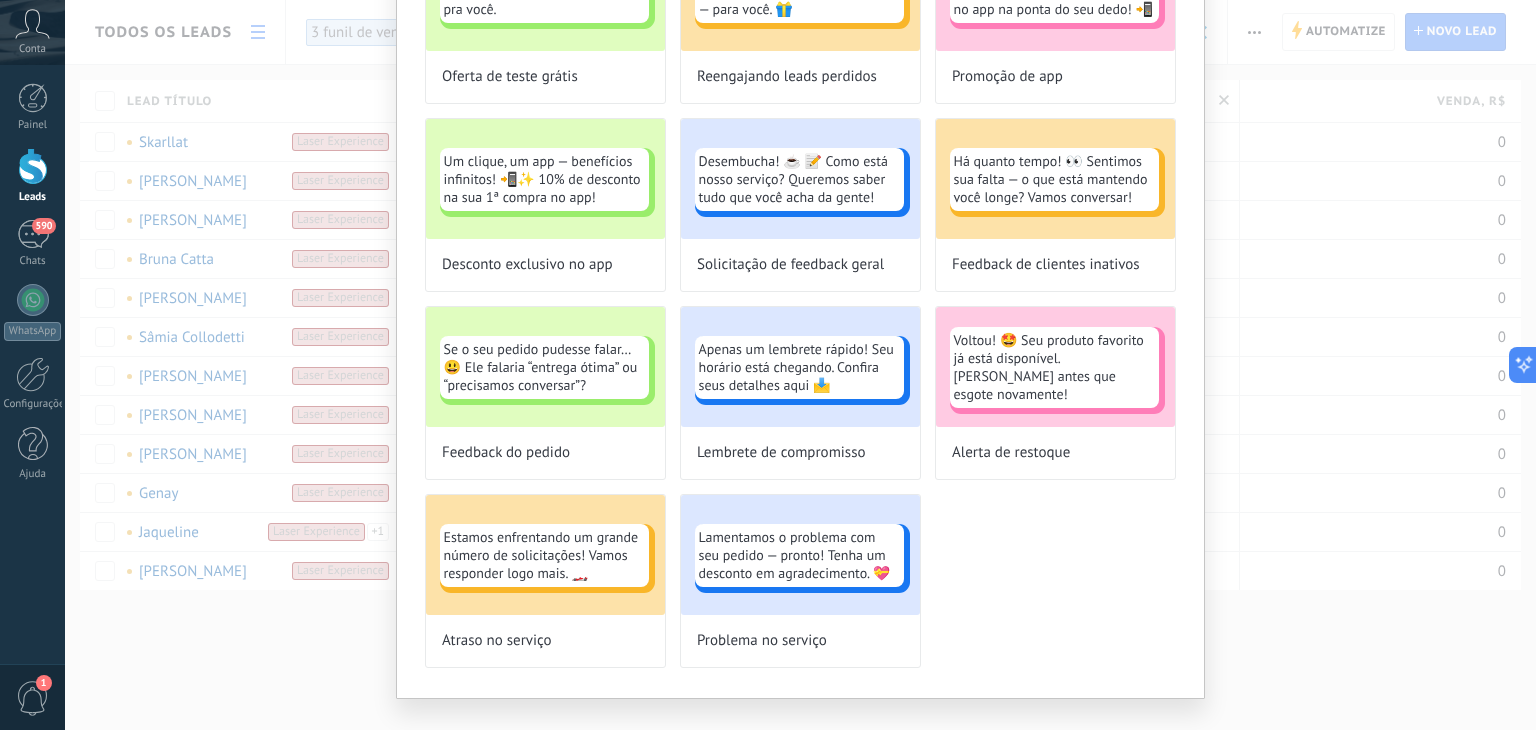 scroll, scrollTop: 0, scrollLeft: 0, axis: both 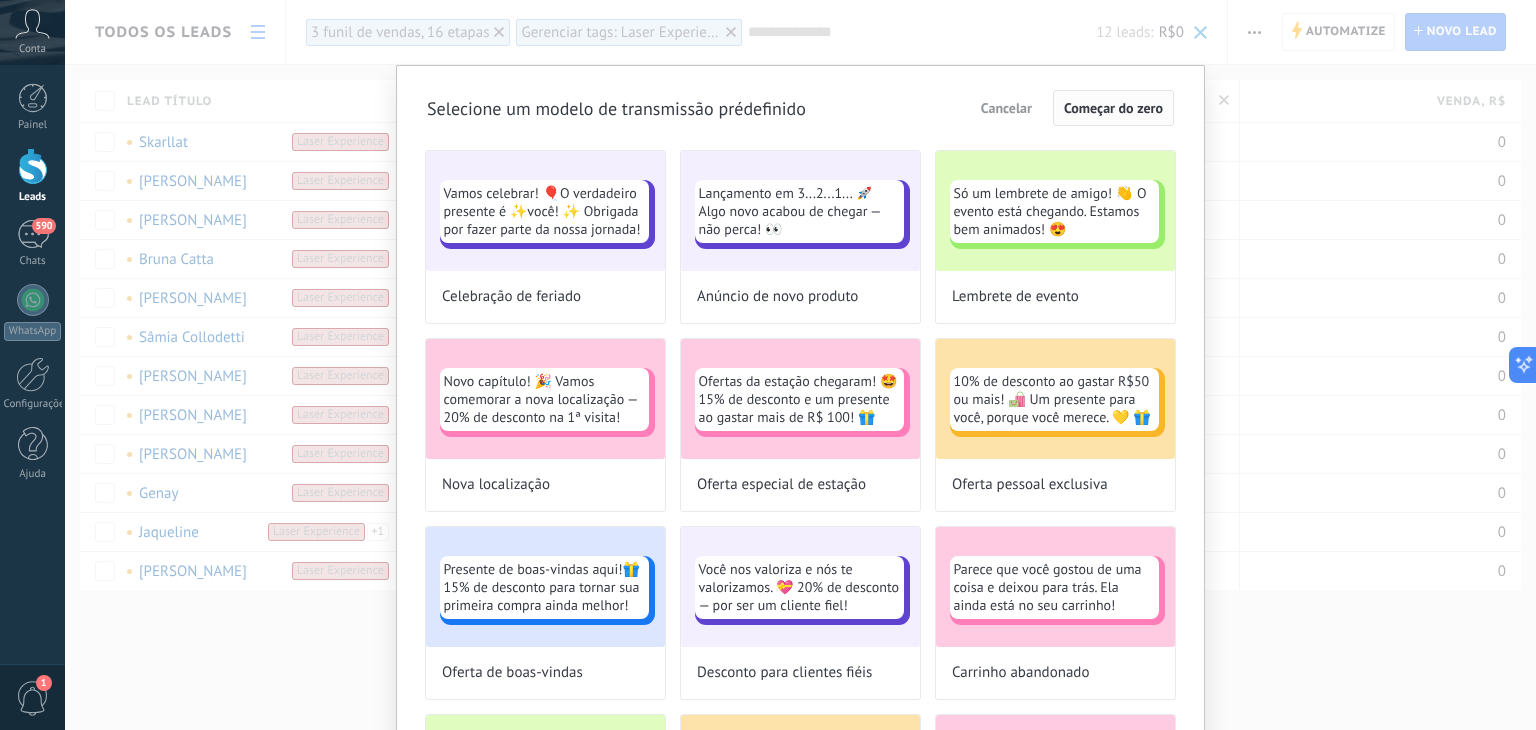 click on "Começar do zero" at bounding box center [1113, 108] 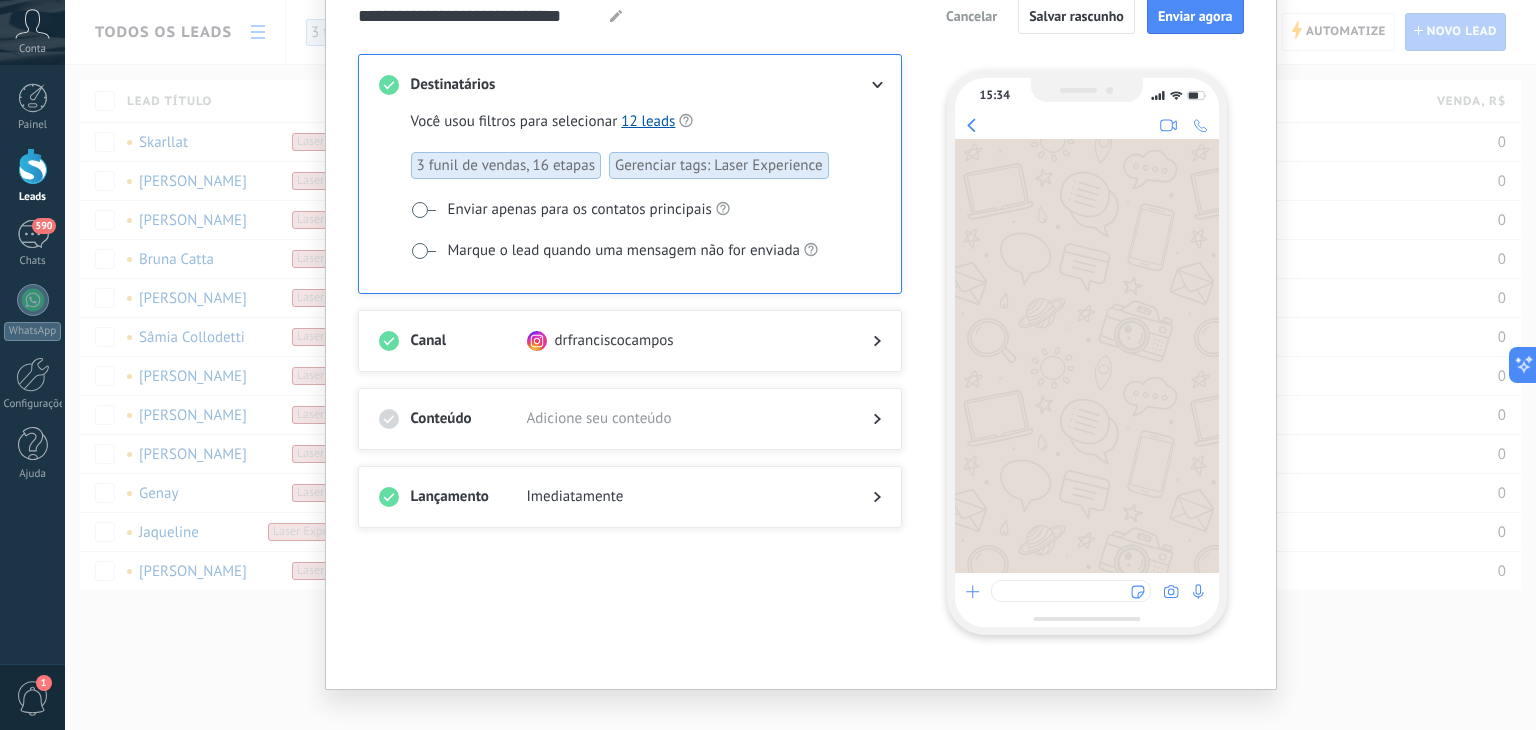 scroll, scrollTop: 100, scrollLeft: 0, axis: vertical 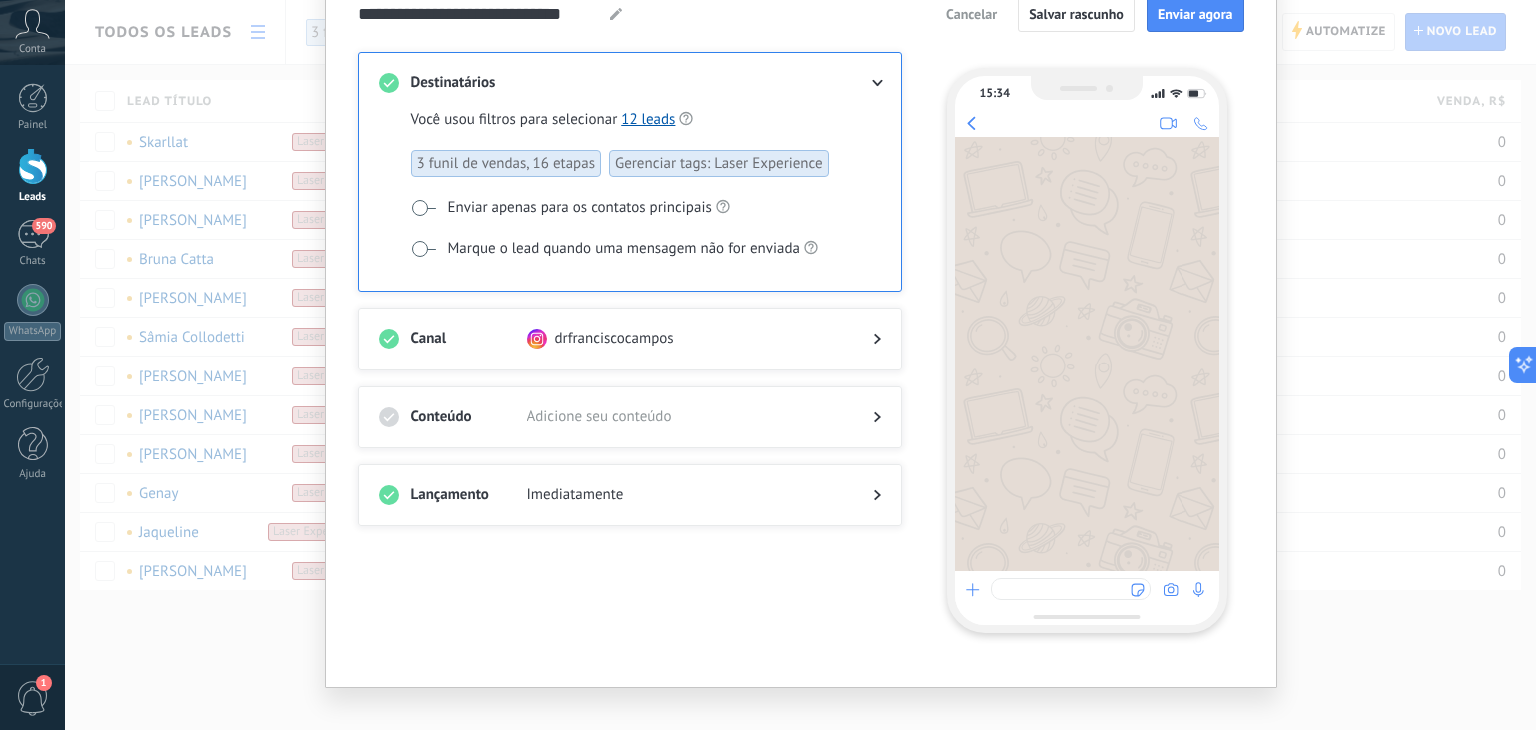 click on "Canal drfranciscocampos" at bounding box center (630, 339) 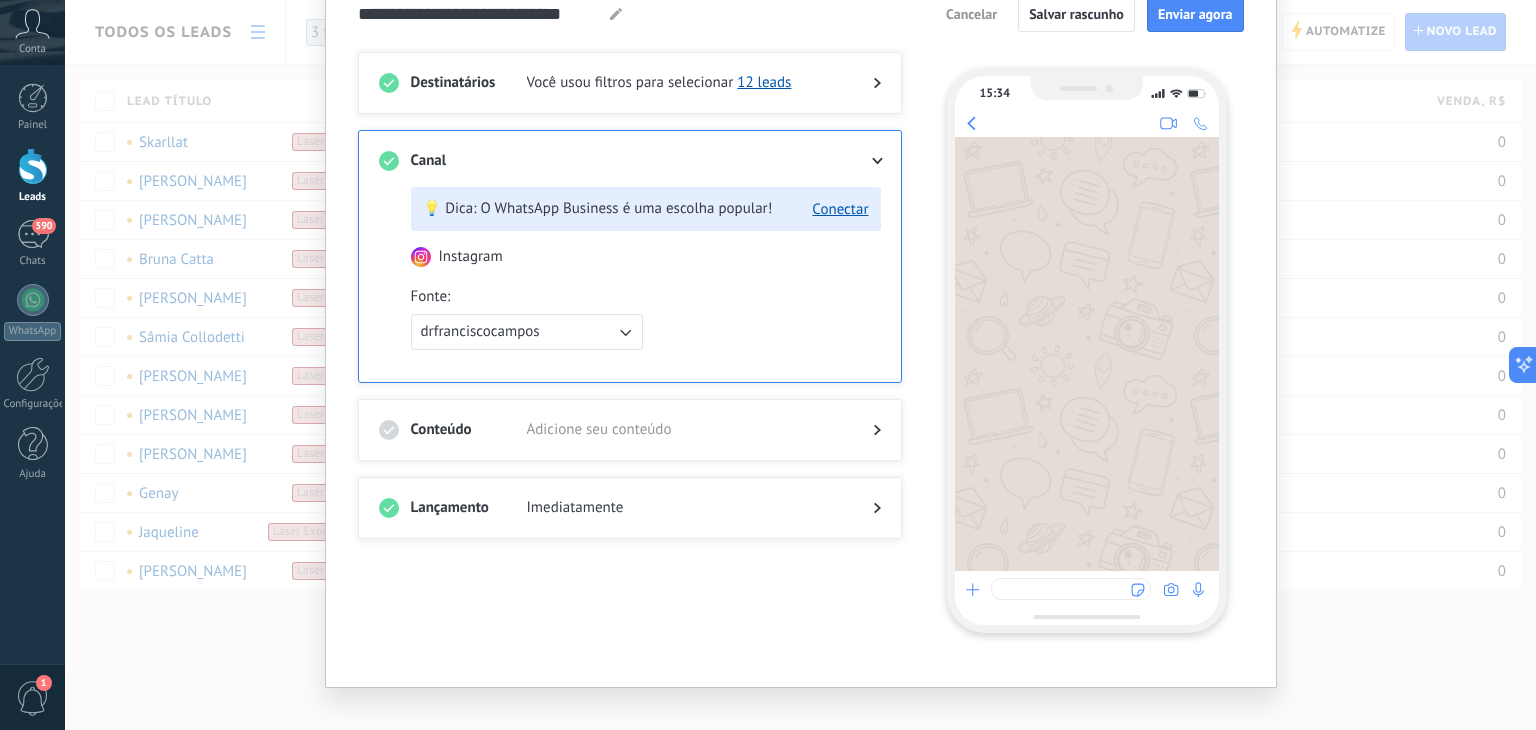 click 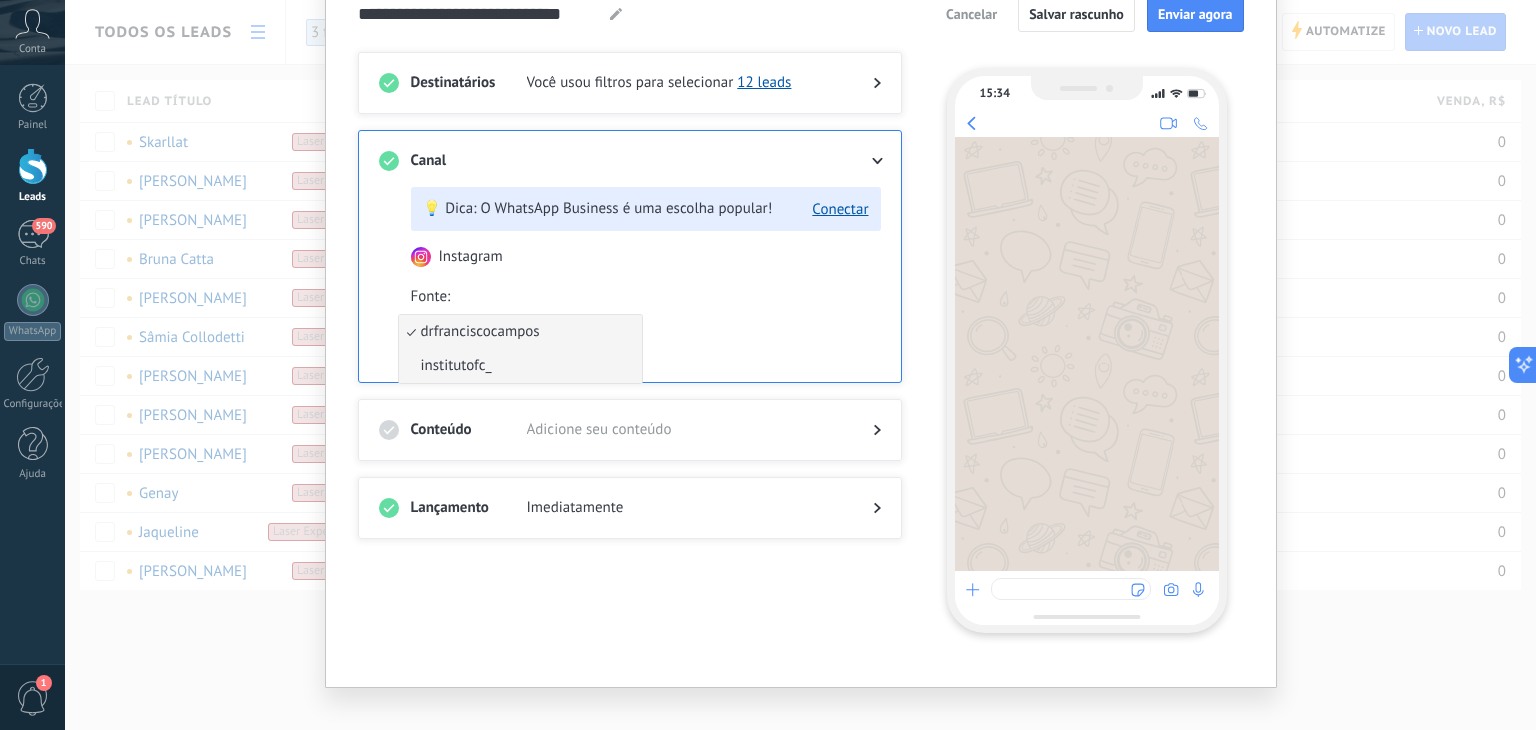 click on "institutofc_" at bounding box center (520, 366) 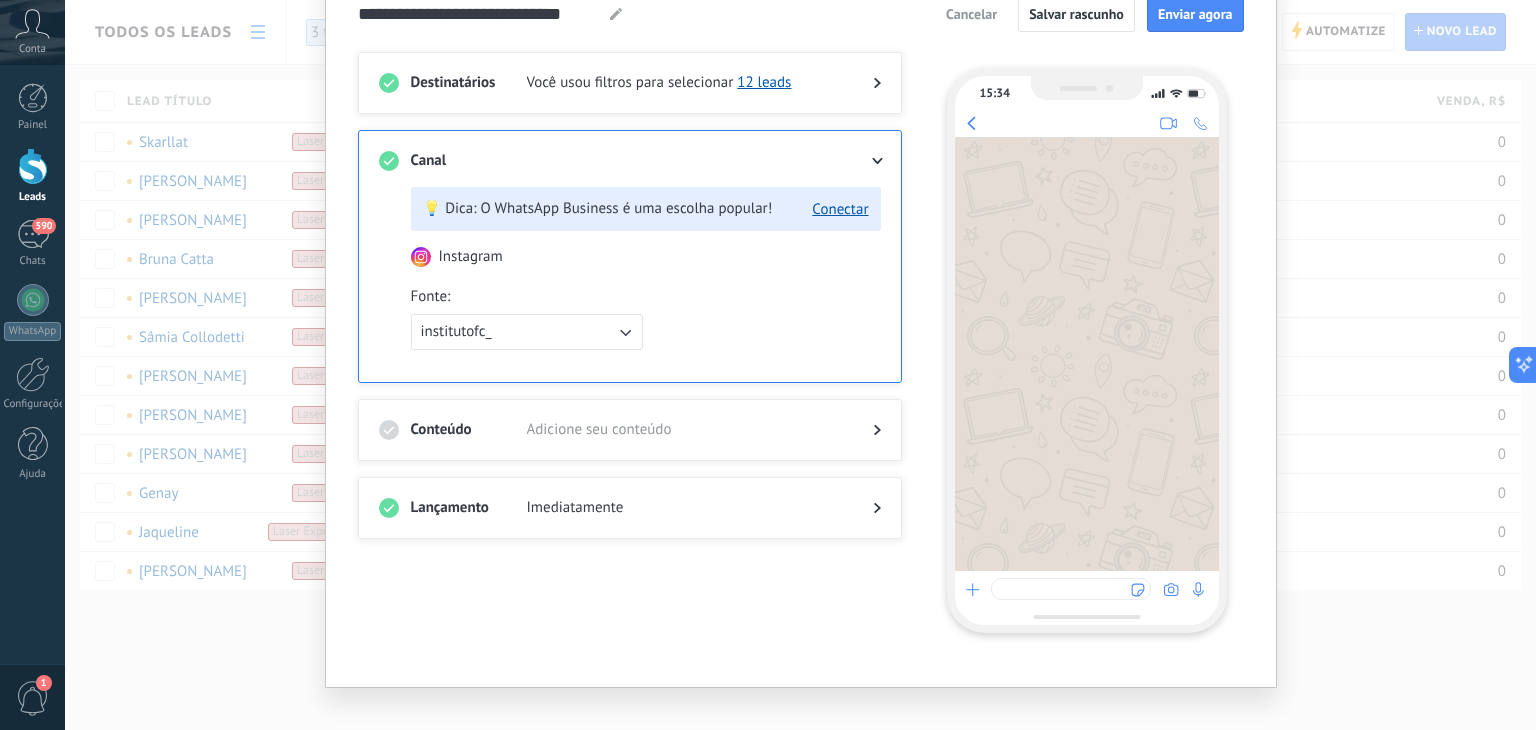 click 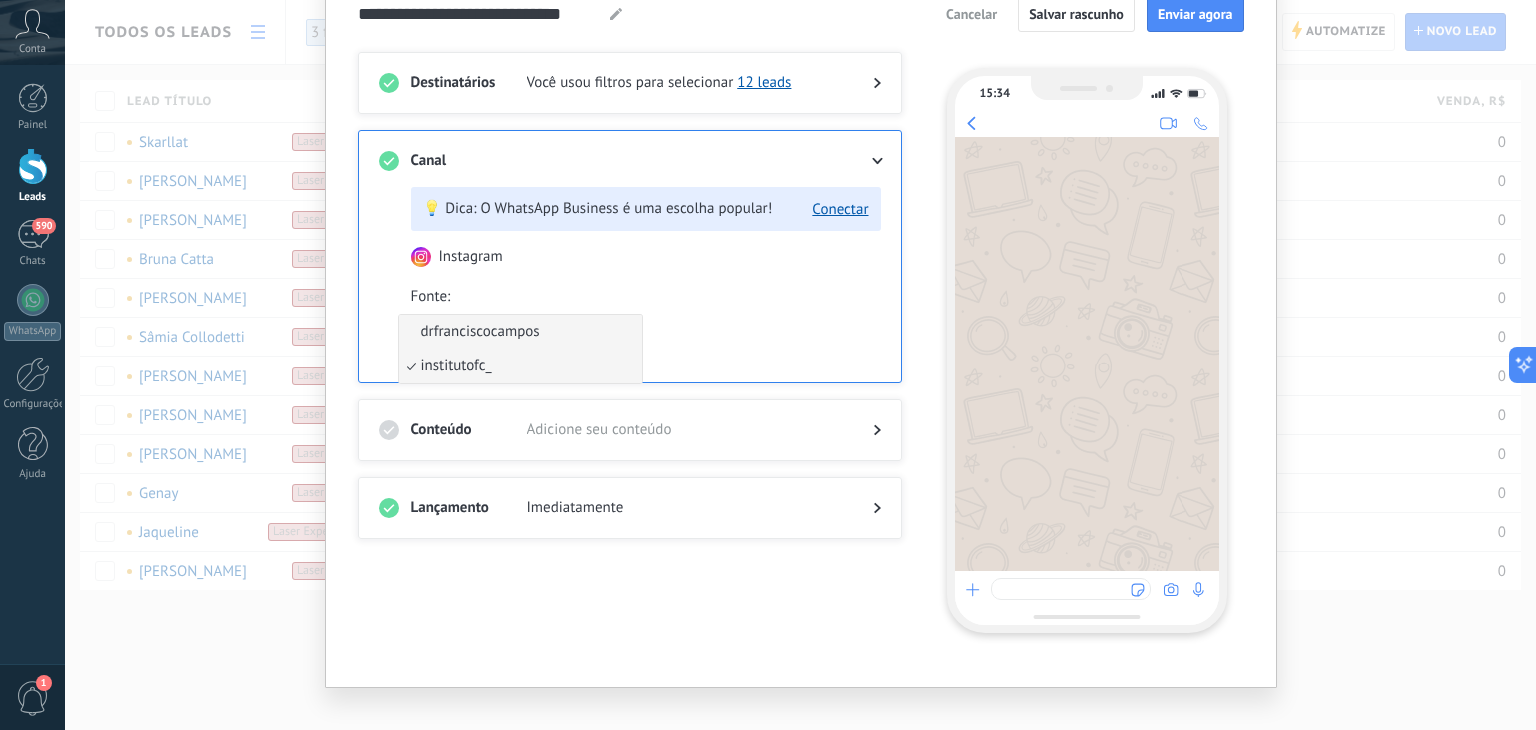 click on "drfranciscocampos" at bounding box center [480, 332] 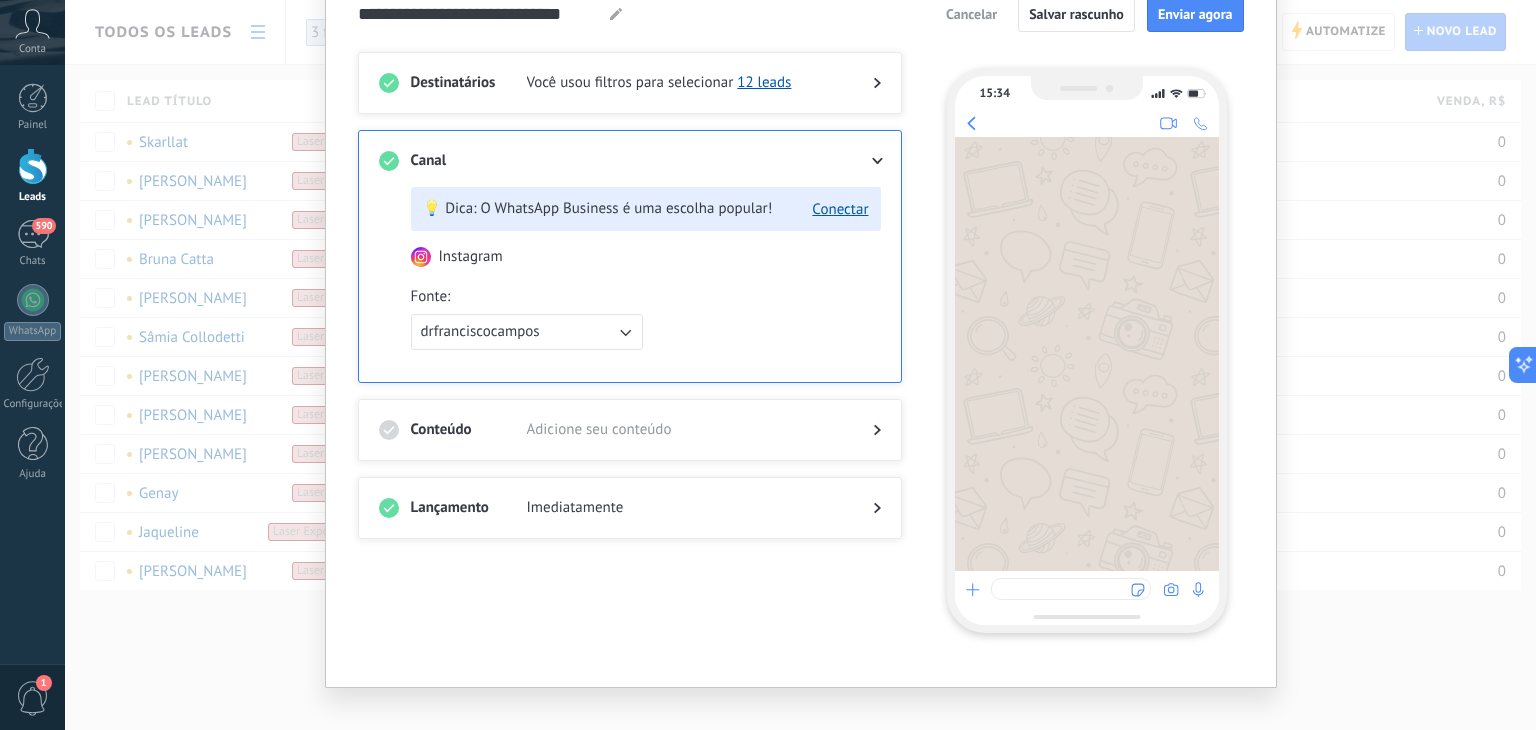 click on "15:34" at bounding box center (1087, 354) 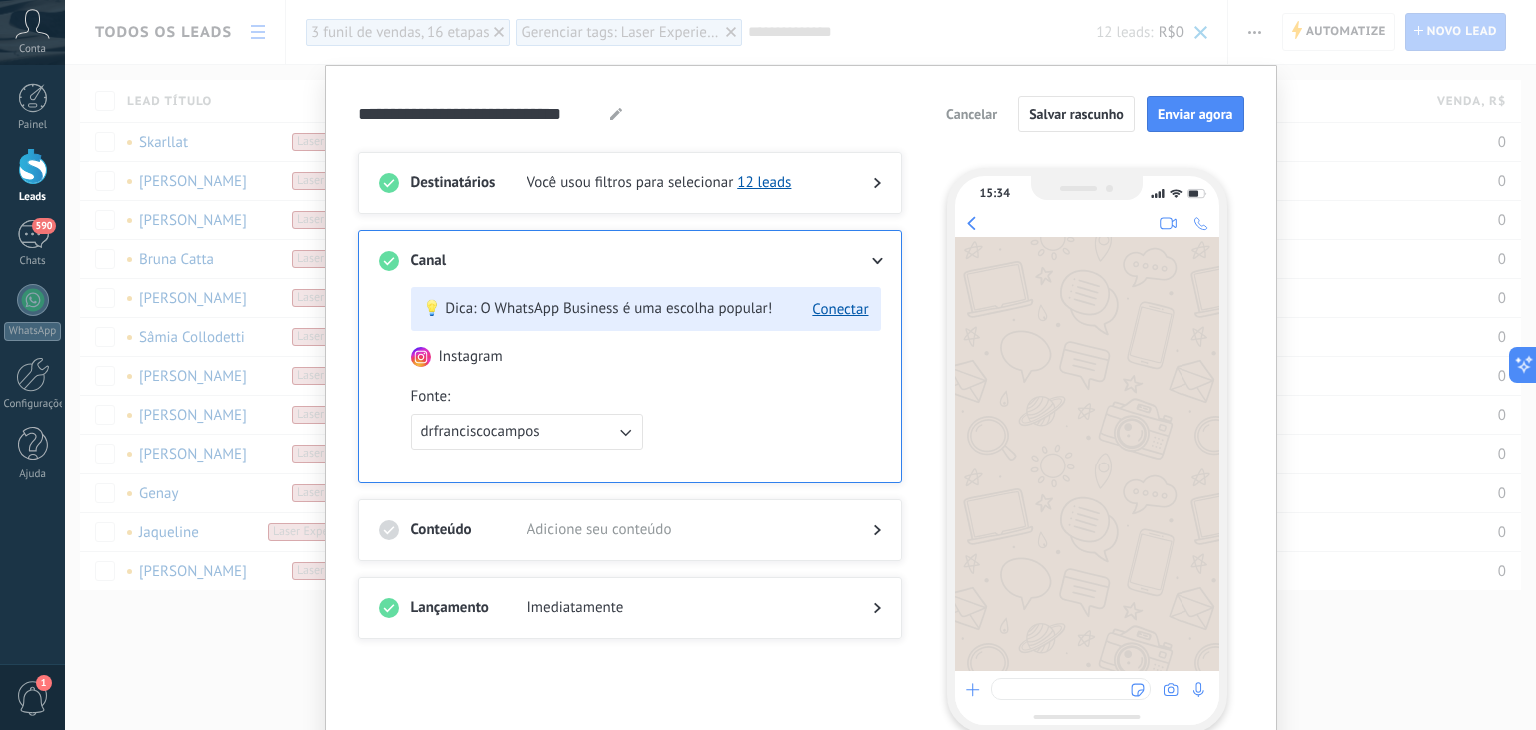 scroll, scrollTop: 123, scrollLeft: 0, axis: vertical 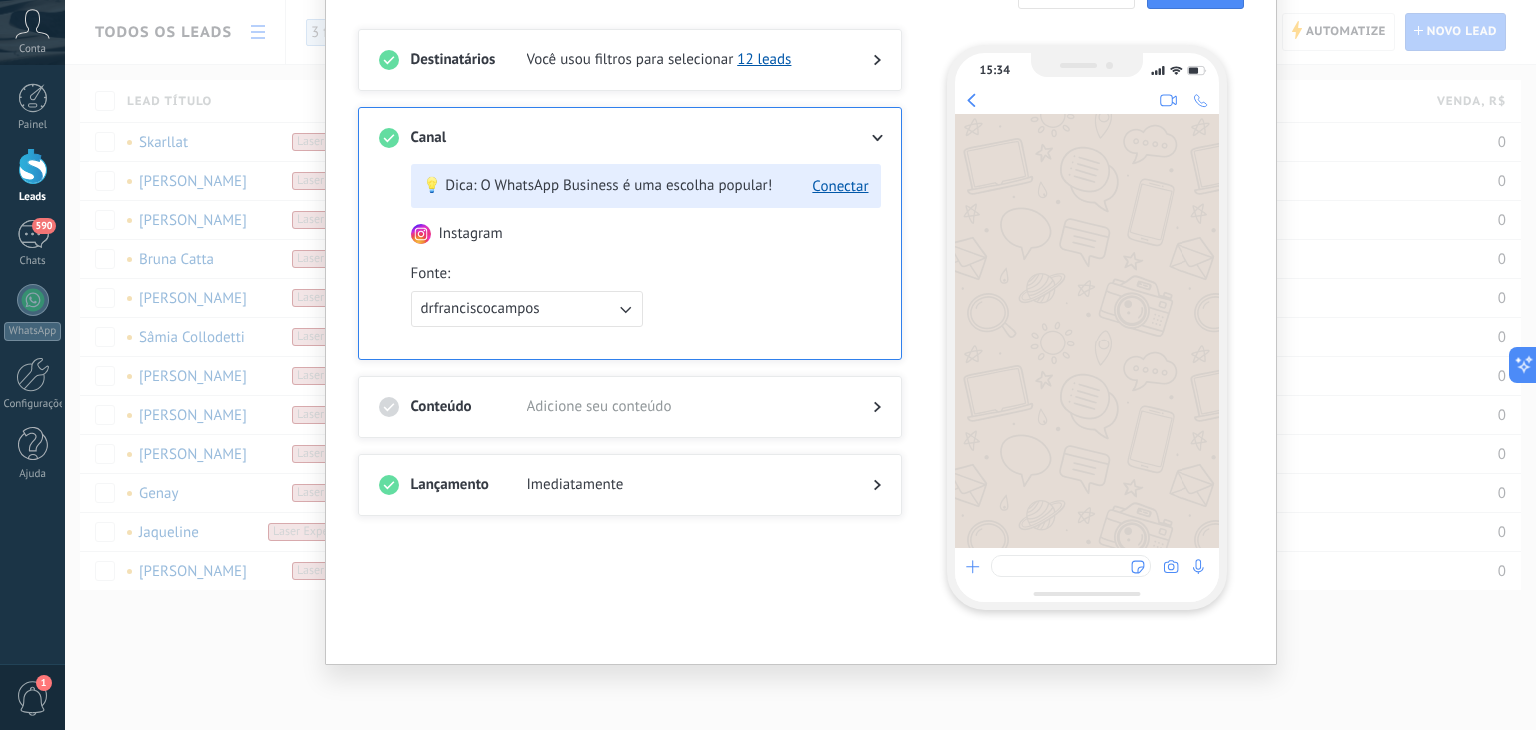 click on "Adicione seu conteúdo" at bounding box center [684, 407] 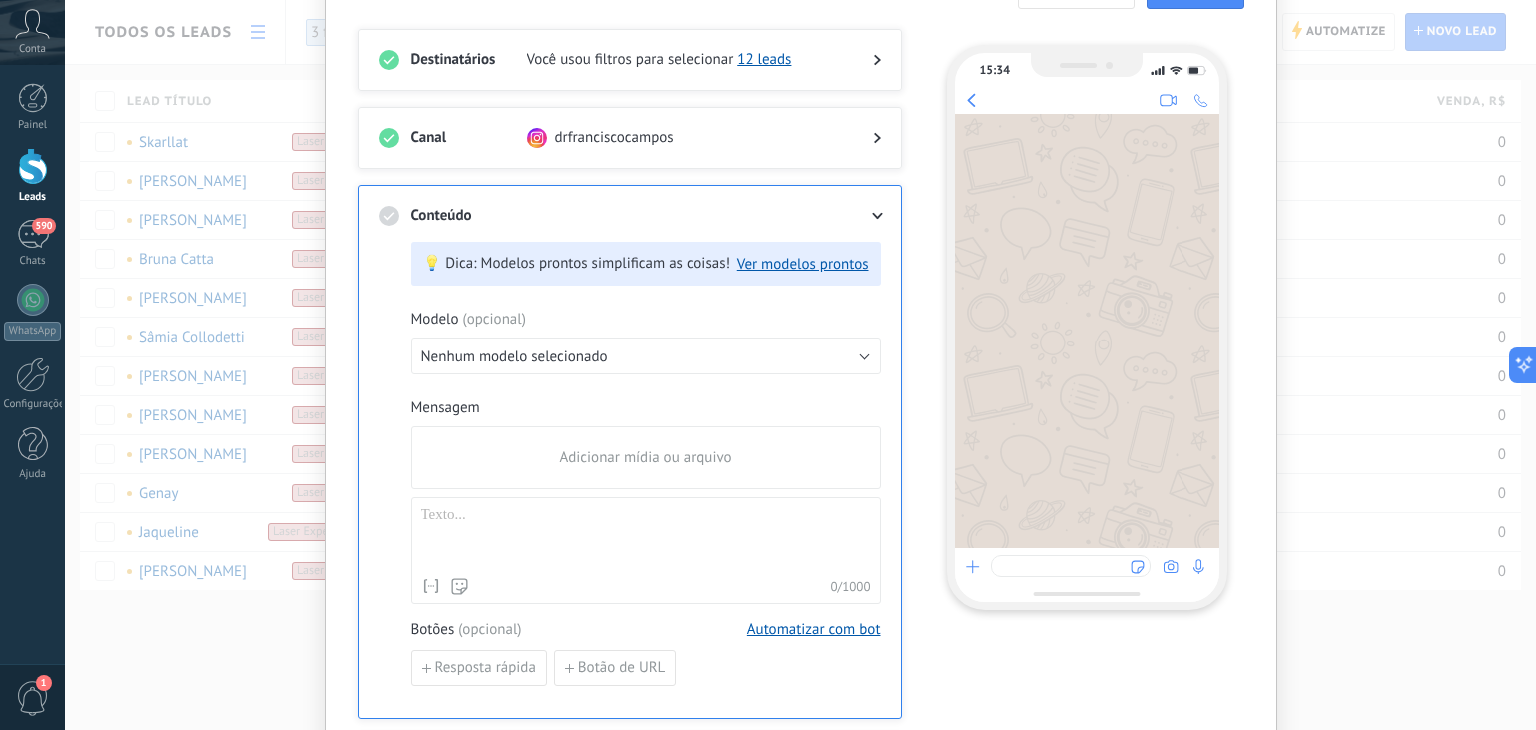 scroll, scrollTop: 300, scrollLeft: 0, axis: vertical 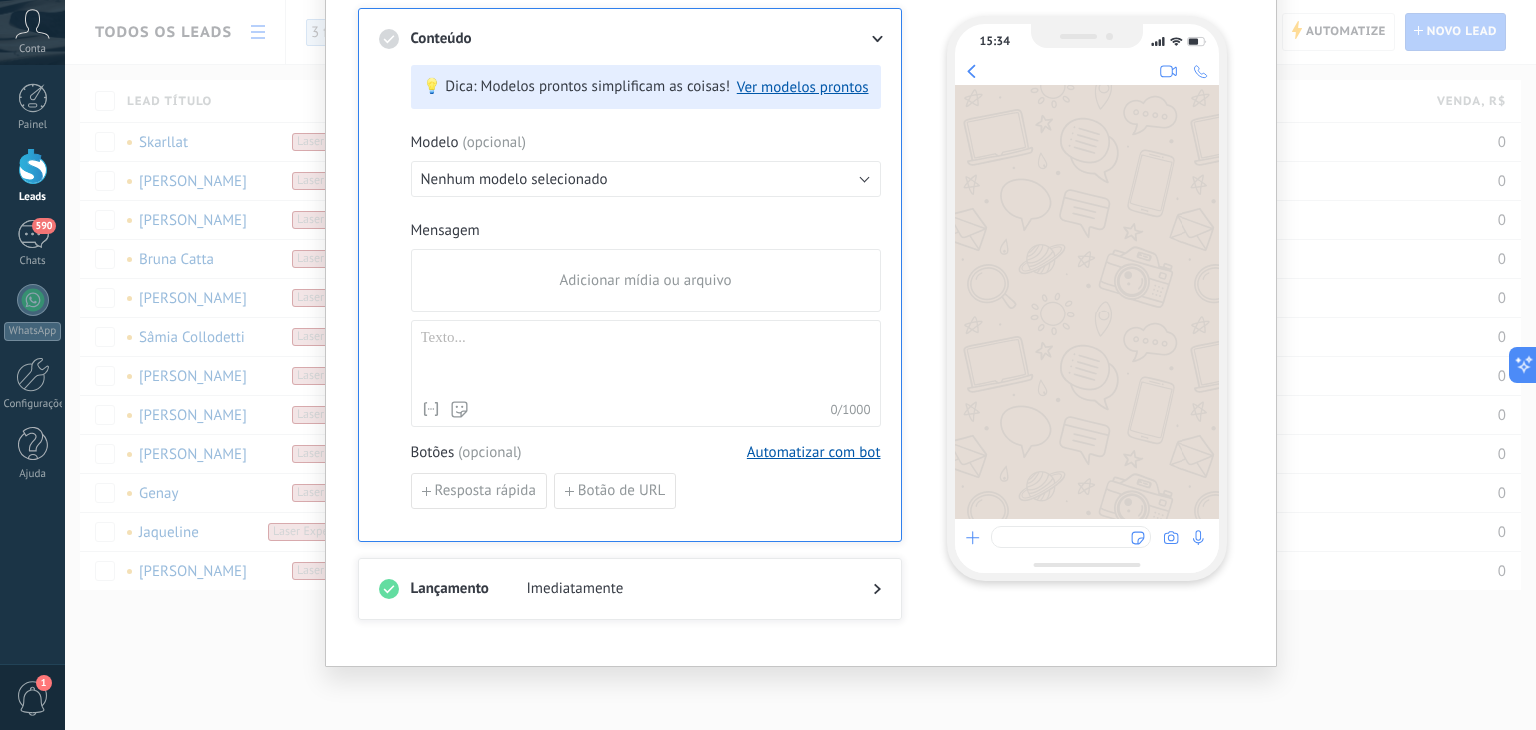 click on "Imediatamente" at bounding box center (684, 589) 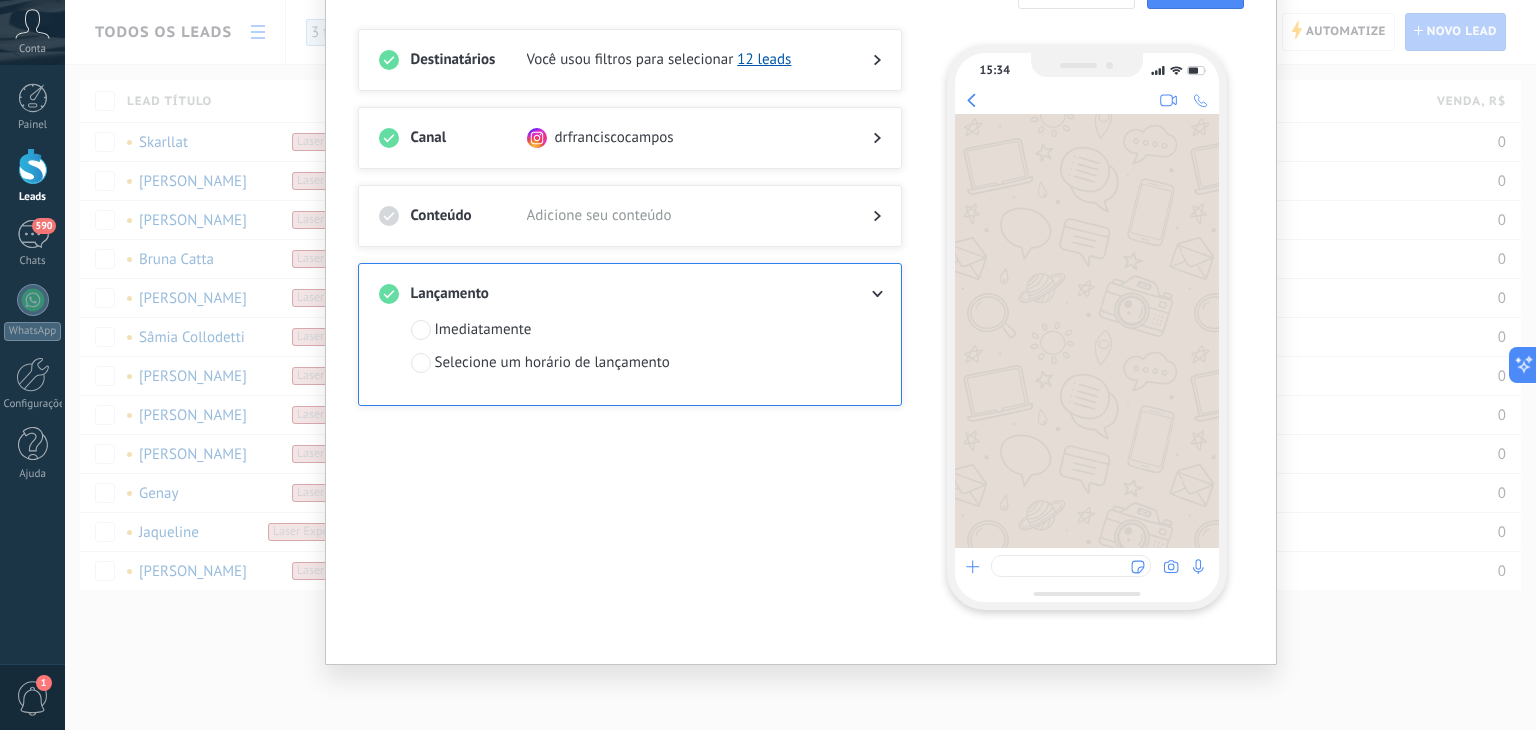 scroll, scrollTop: 123, scrollLeft: 0, axis: vertical 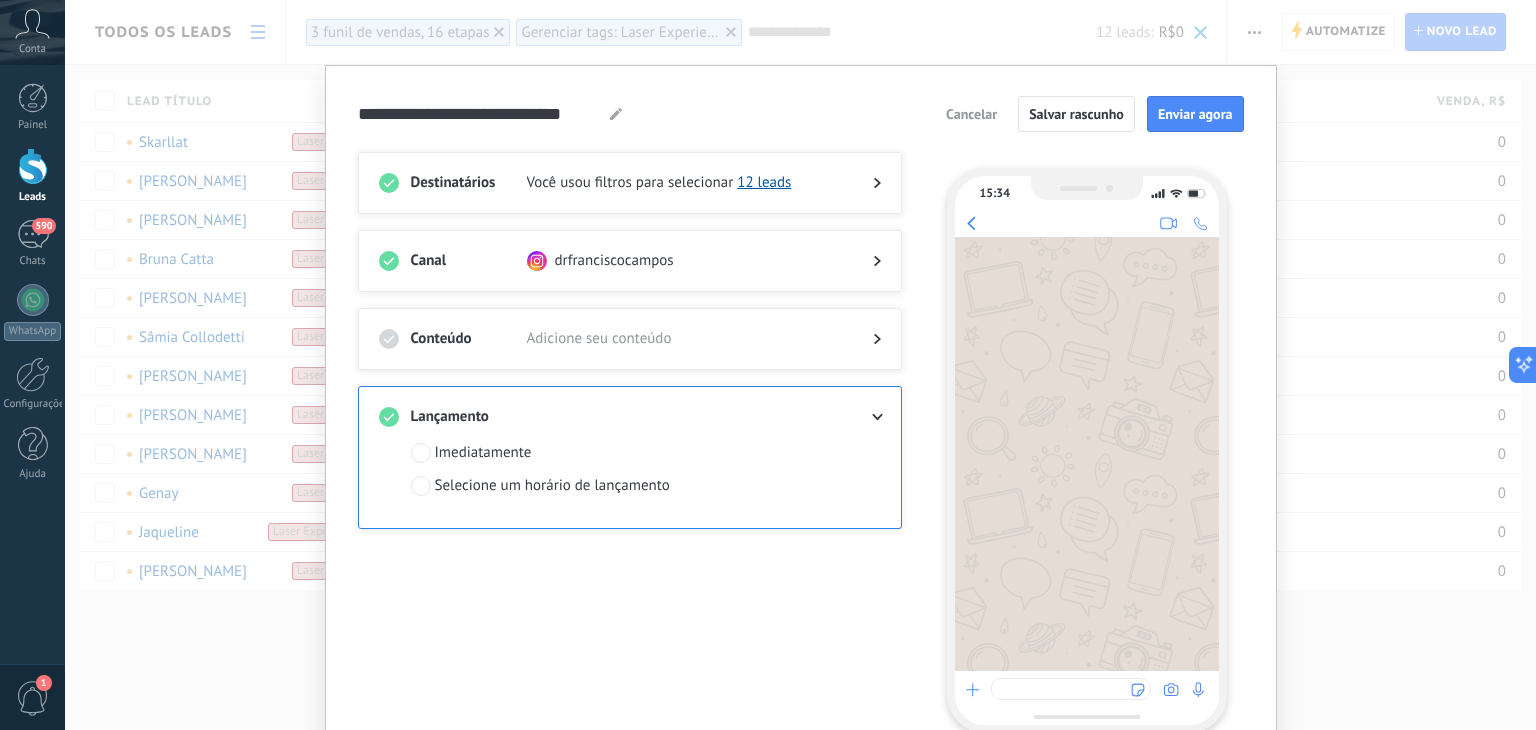 click 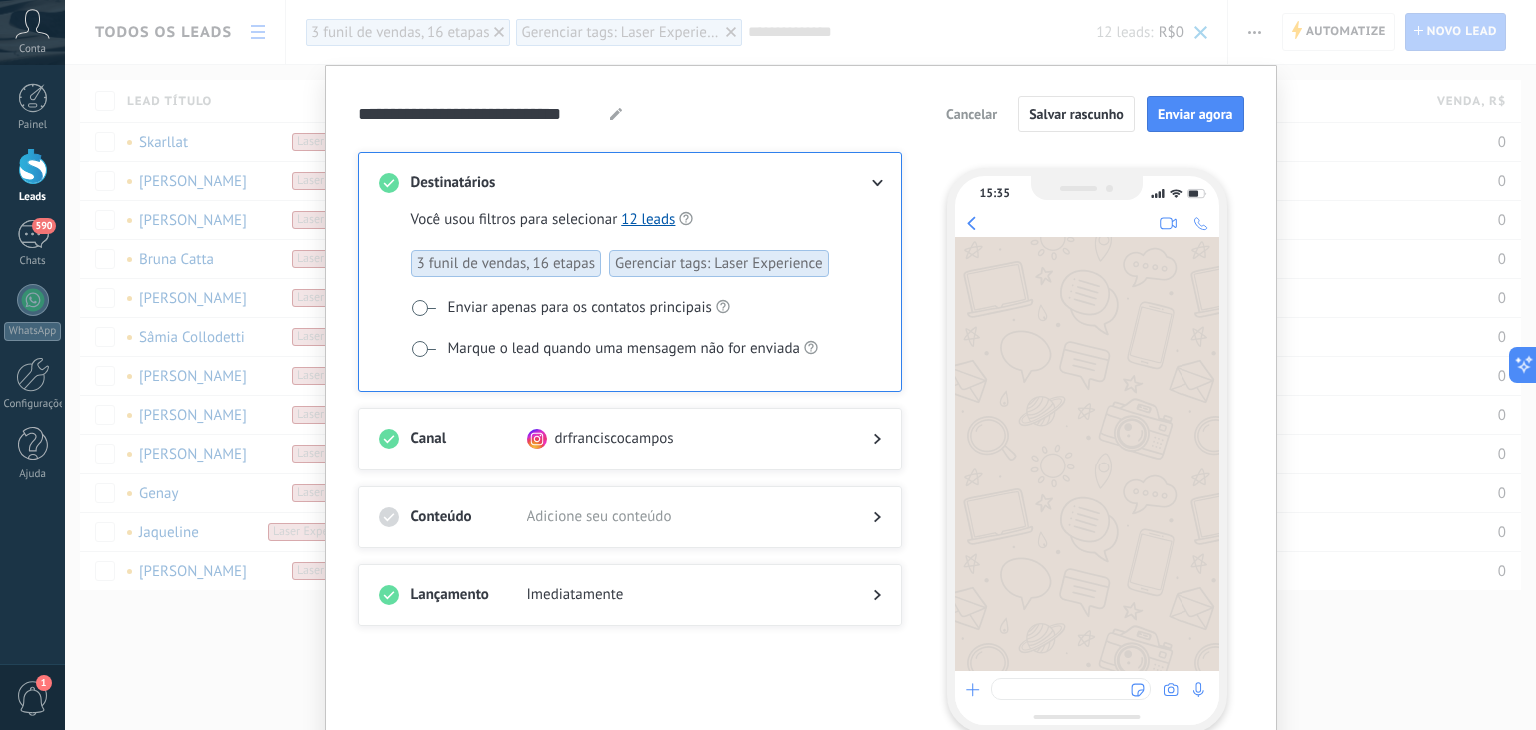 click on "Destinatários Você usou filtros para selecionar   12 leads 3 funil de vendas, 16 etapas Gerenciar tags: Laser Experience Enviar apenas para os contatos principais Marque o lead quando uma mensagem não for enviada Canal drfranciscocampos Conteúdo Adicione seu conteúdo Lançamento Imediatamente" at bounding box center [642, 454] 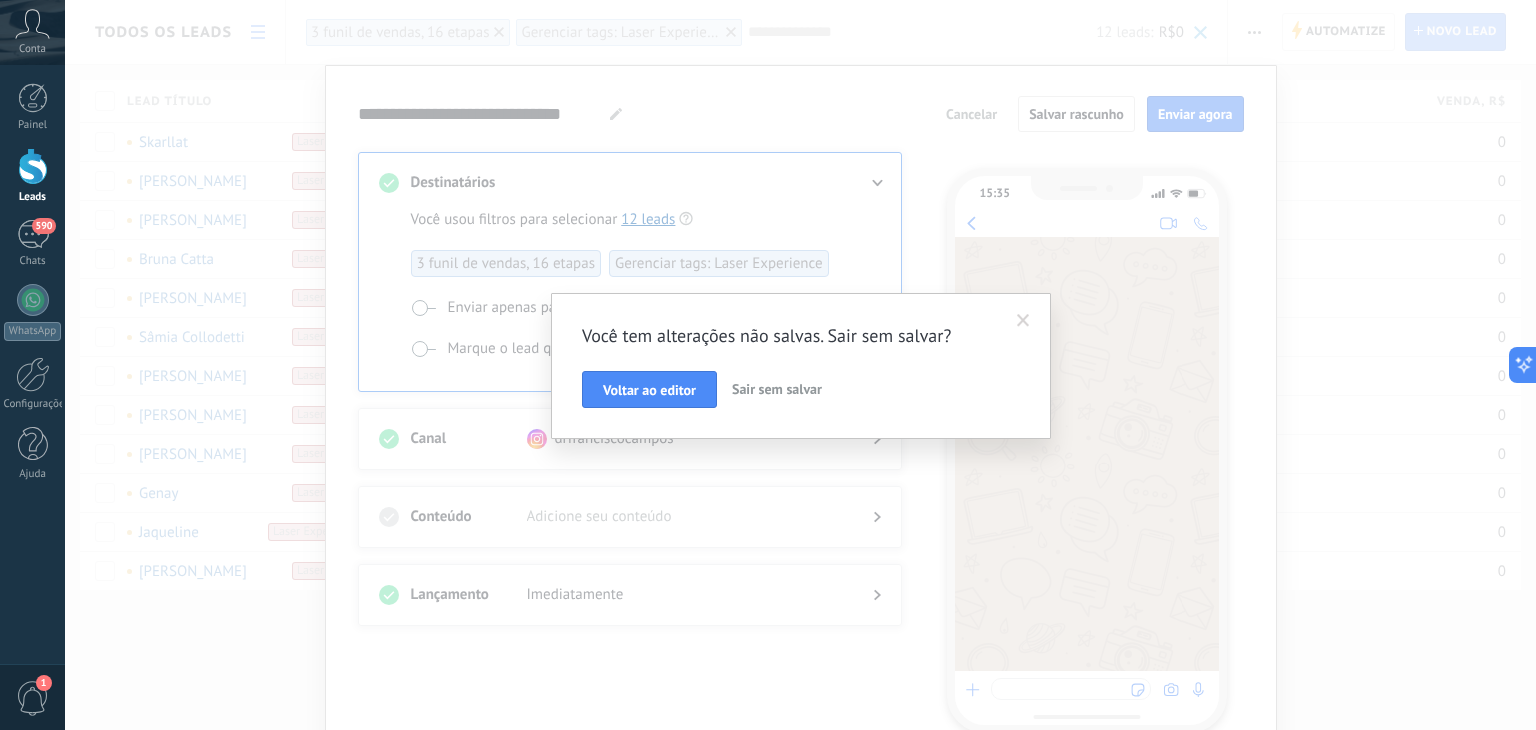 click on "Sair sem salvar" at bounding box center (777, 389) 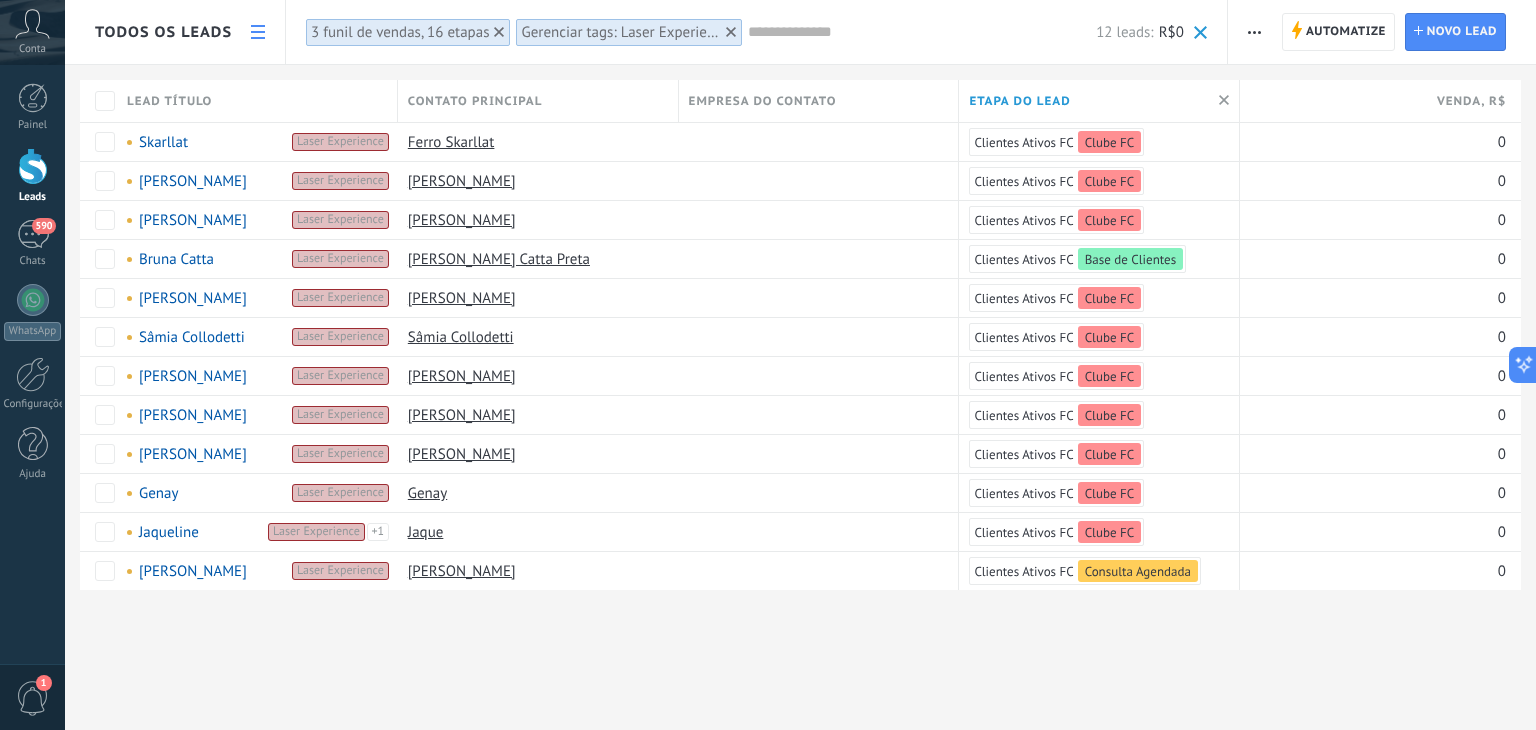 click at bounding box center (1254, 32) 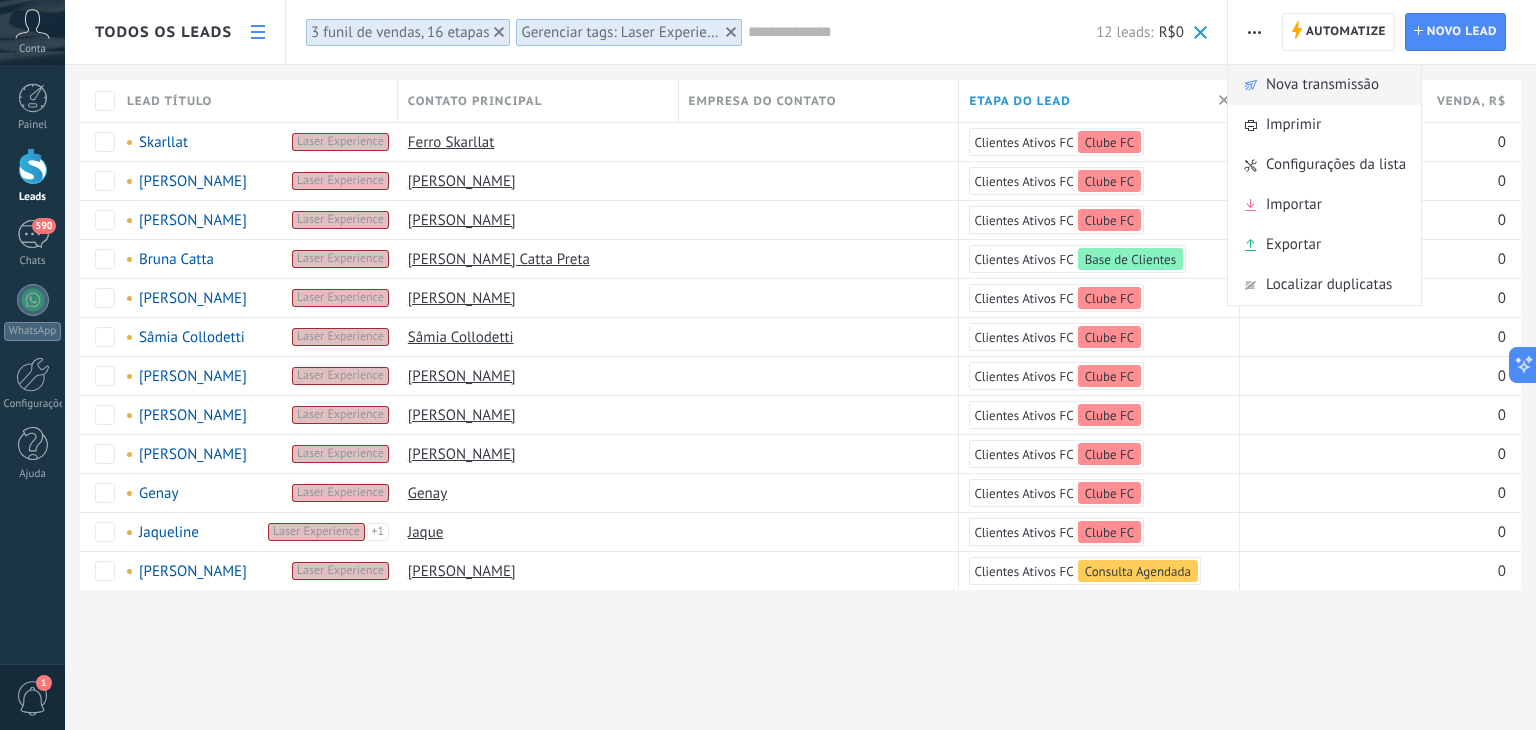 click on "Nova transmissão" at bounding box center [1322, 85] 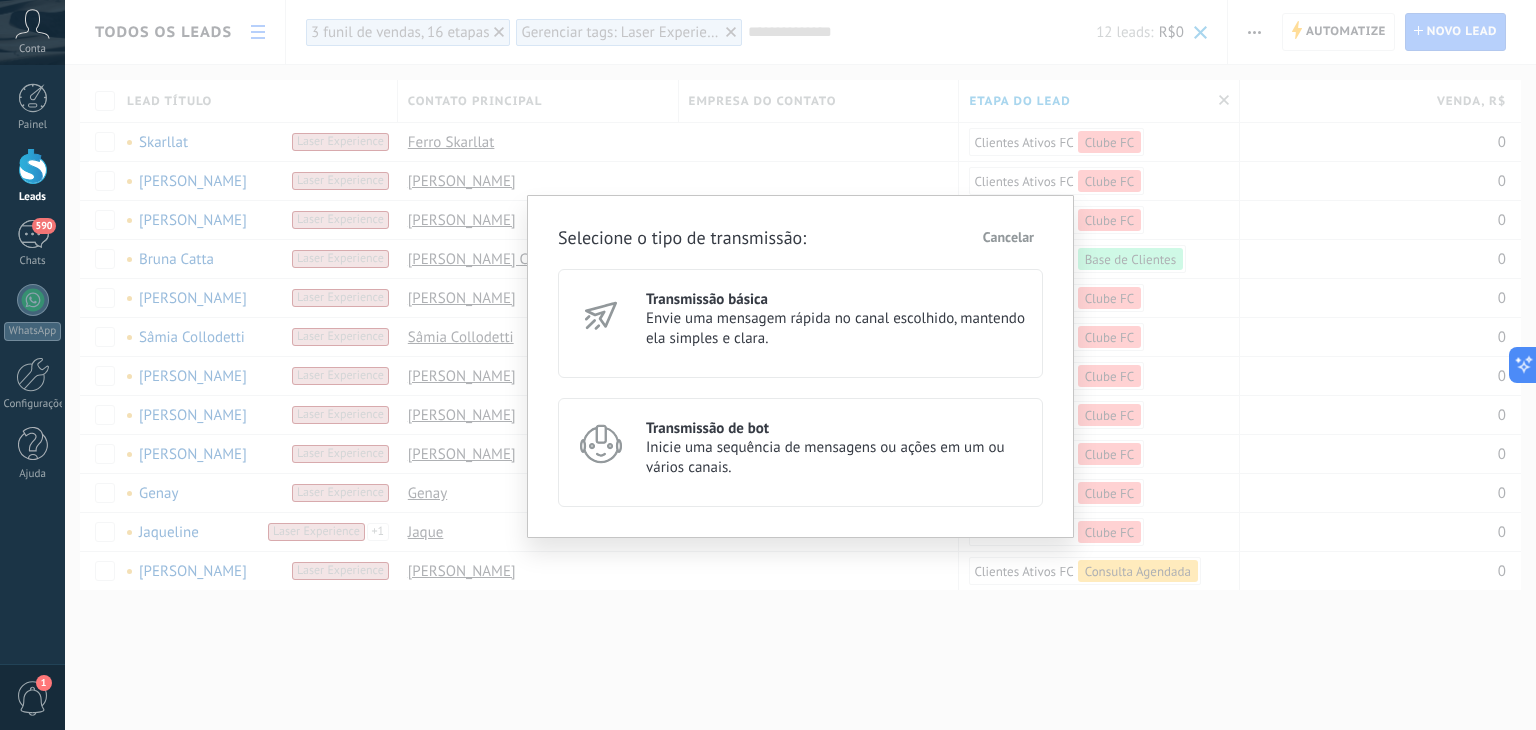 click on "Envie uma mensagem rápida no canal escolhido, mantendo ela simples e clara." at bounding box center [835, 329] 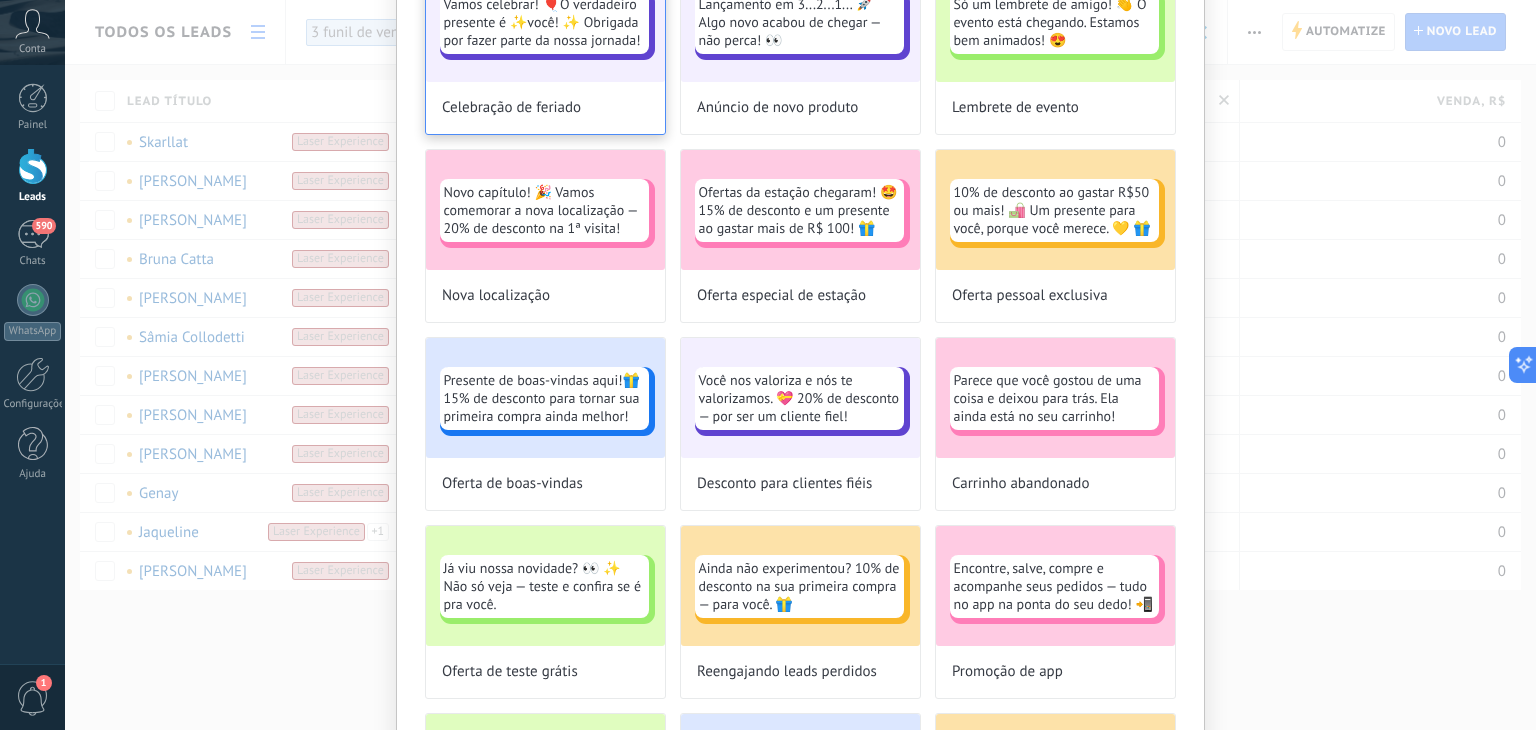 scroll, scrollTop: 0, scrollLeft: 0, axis: both 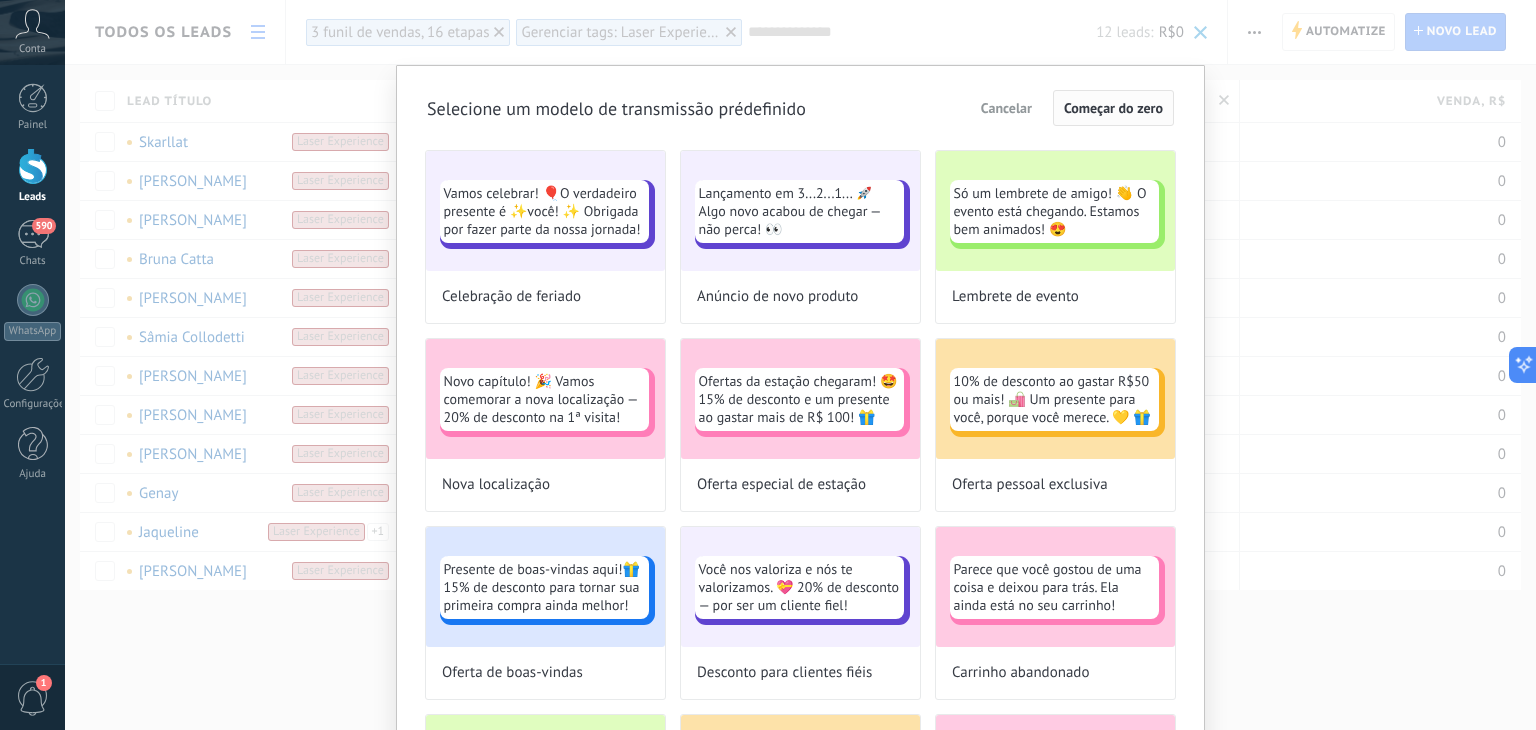 click on "Começar do zero" at bounding box center (1113, 108) 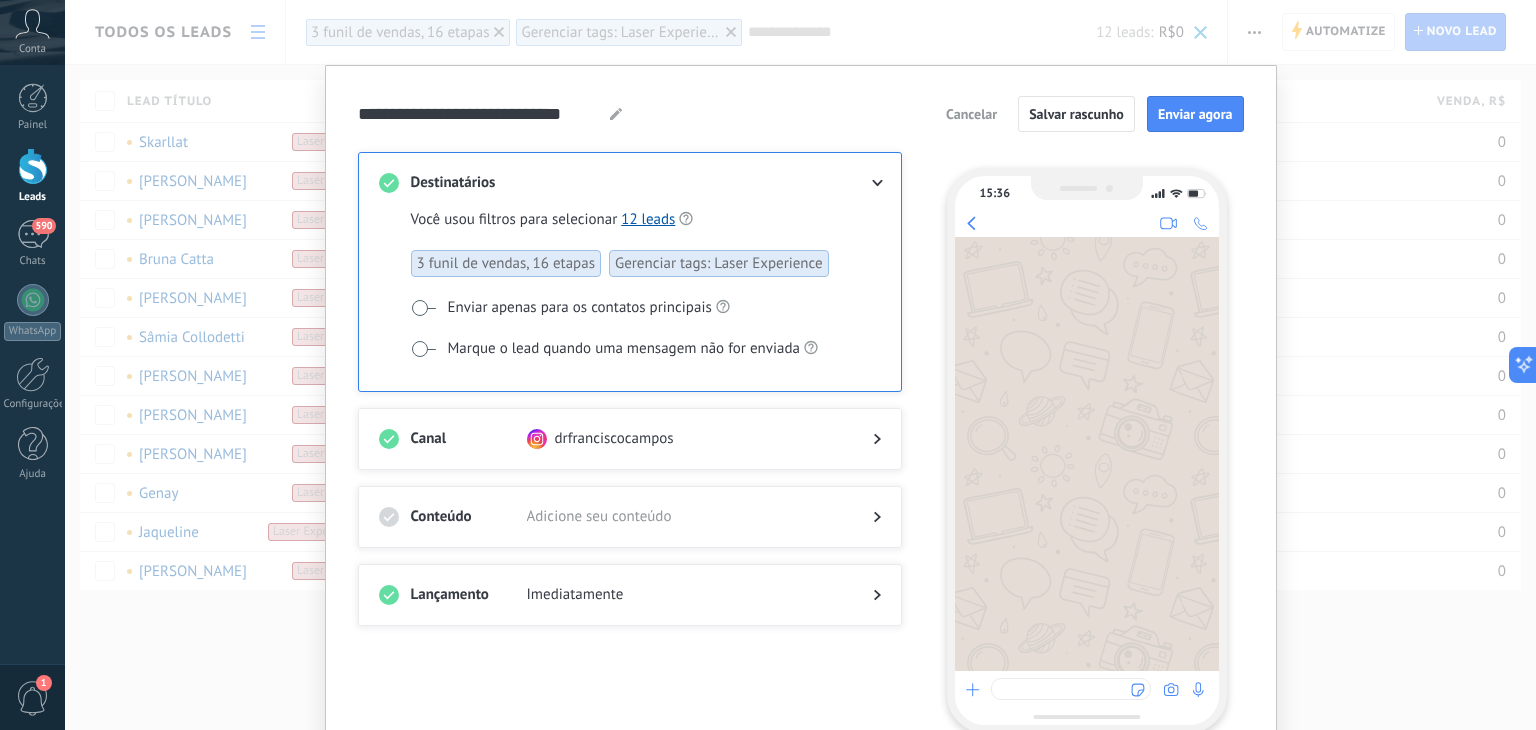 click at bounding box center (861, 439) 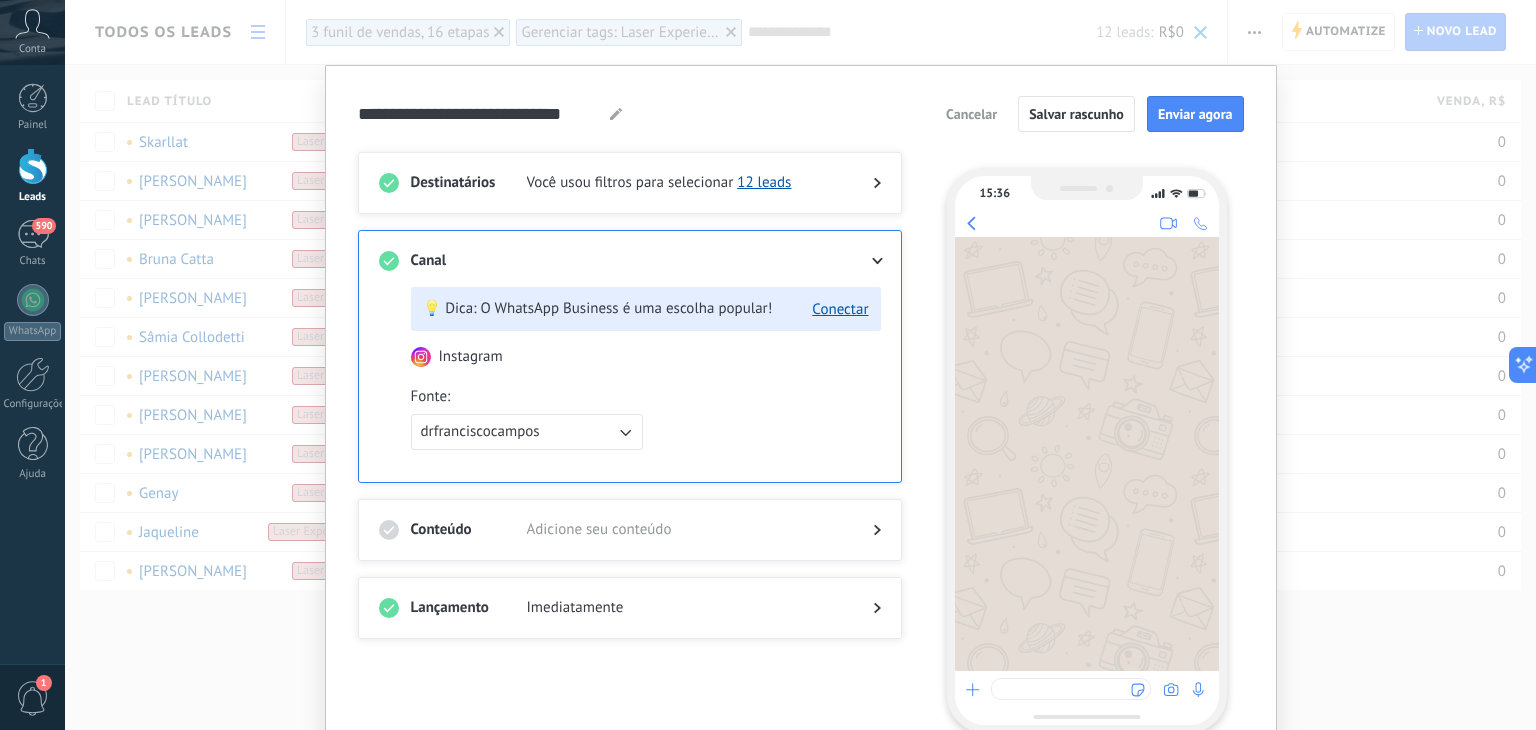 click 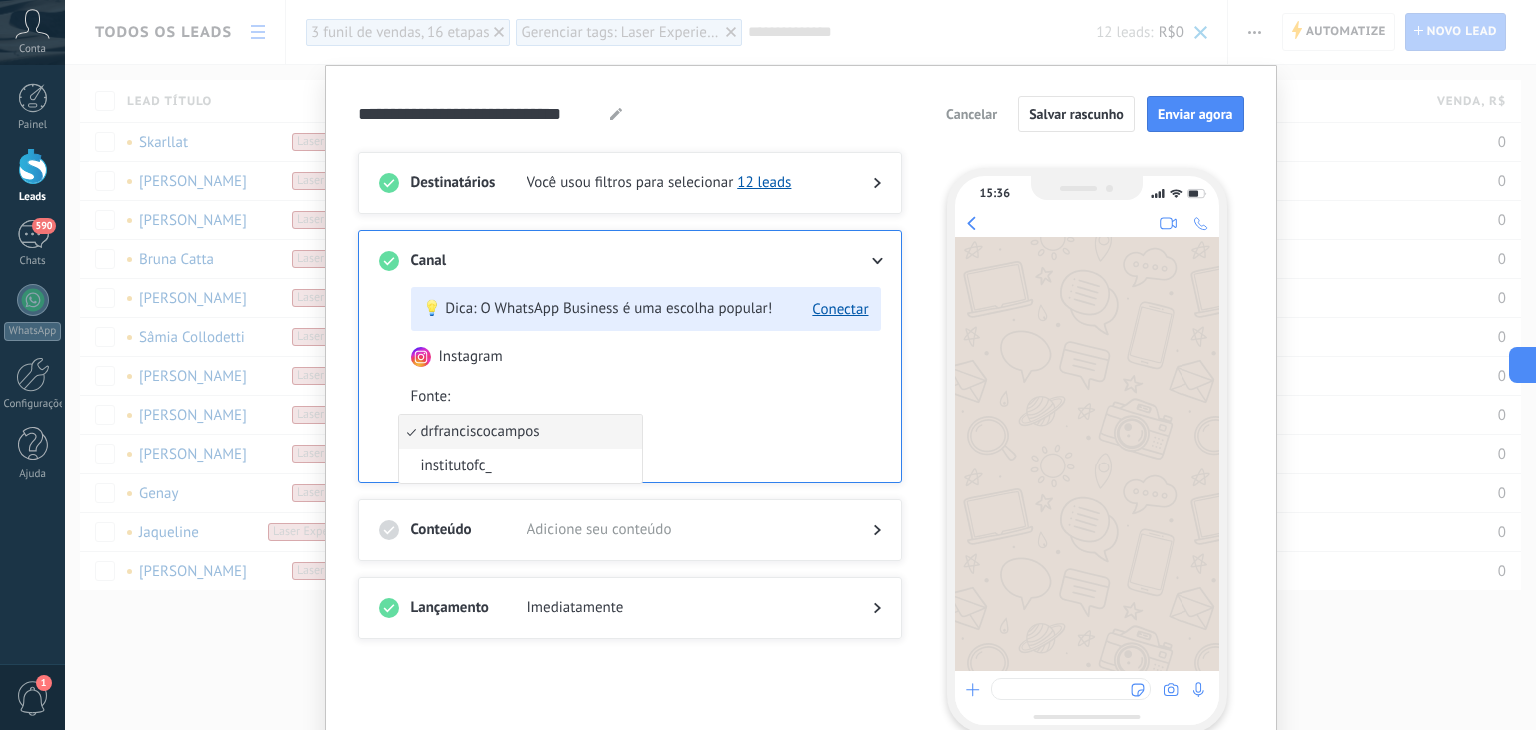 click on "Fonte :   drfranciscocampos drfranciscocampos institutofc_" at bounding box center (646, 418) 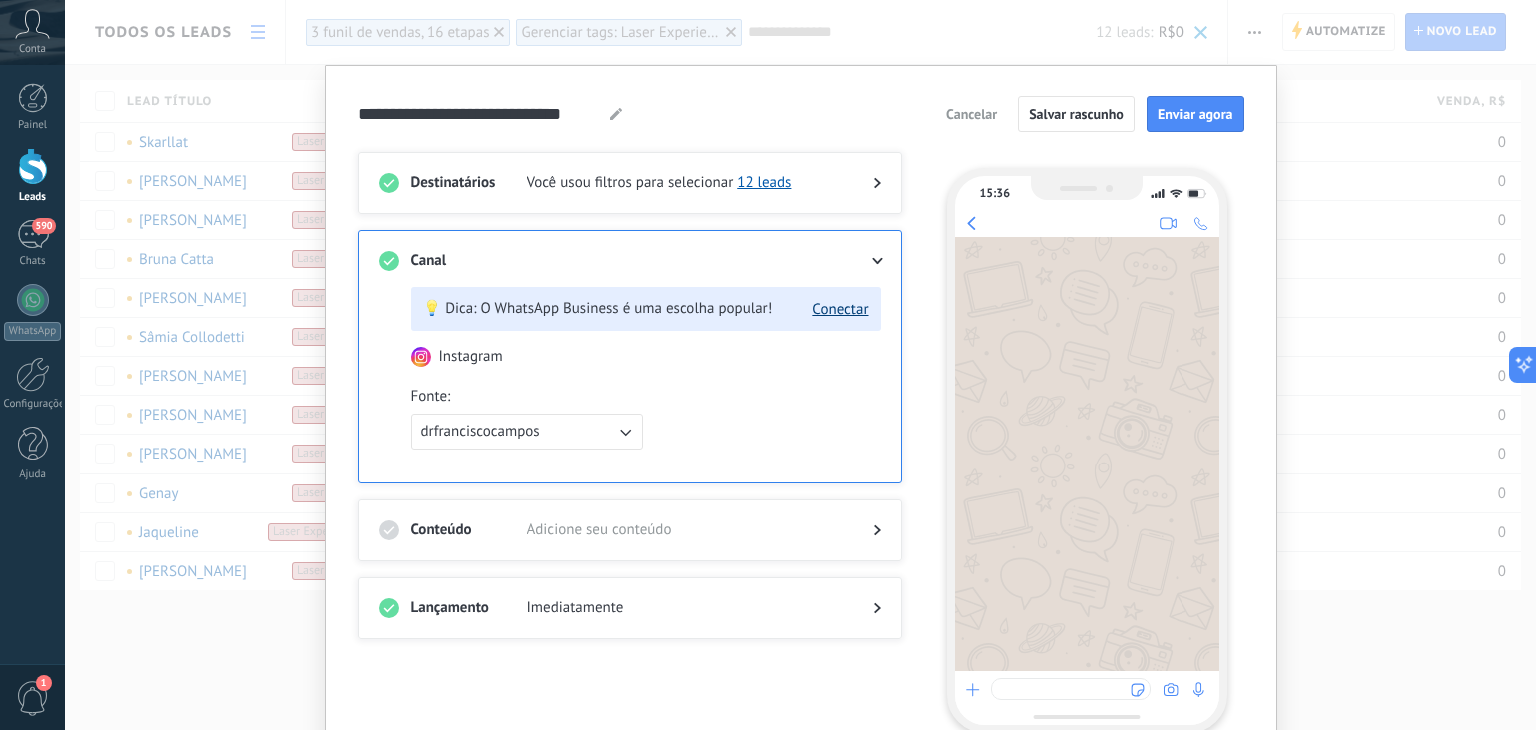 click on "Conectar" at bounding box center [840, 309] 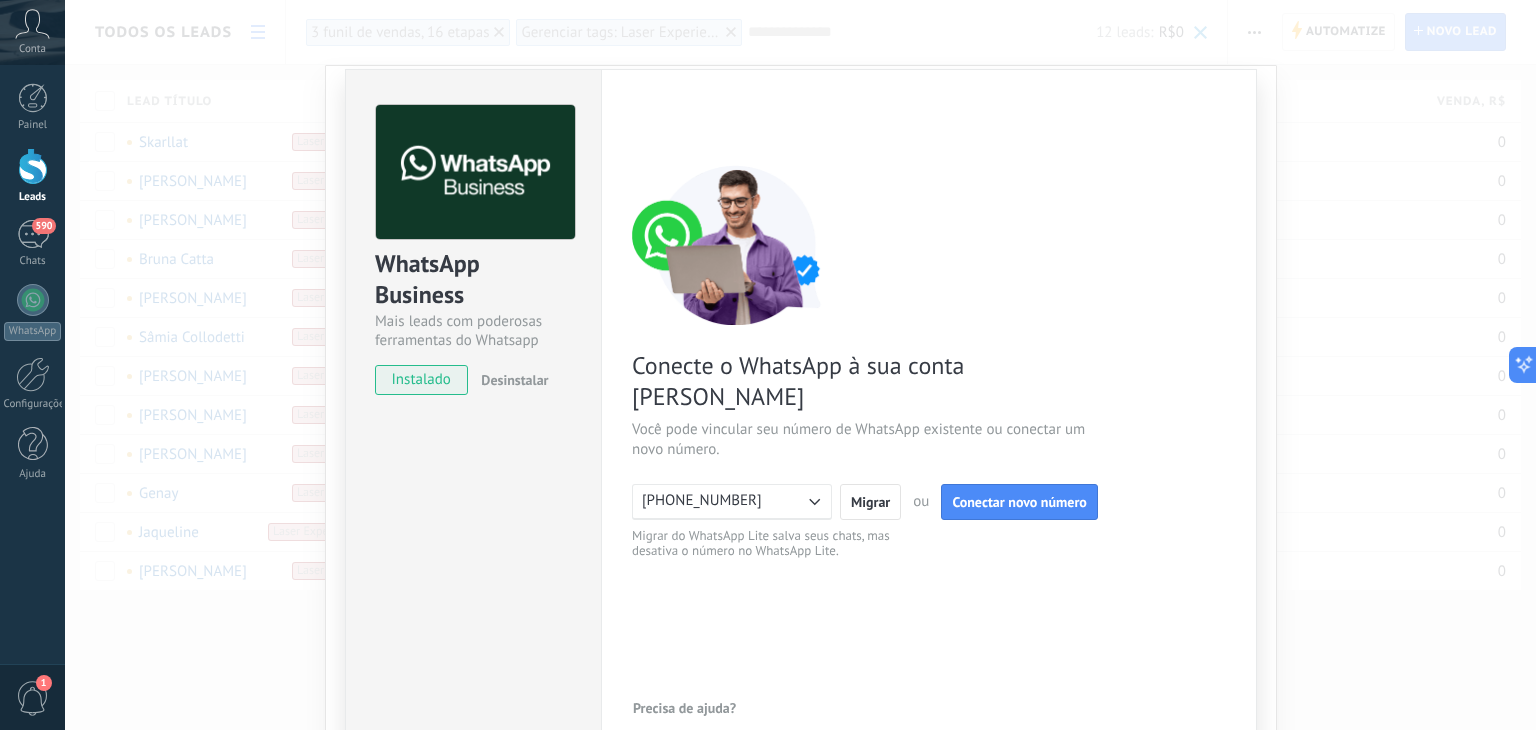 click on "WhatsApp Business Mais leads com poderosas ferramentas do Whatsapp instalado Desinstalar Configurações Autorização Esta aba registra os usuários que permitiram acesso à esta conta. Se você quiser remover a possibilidade de um usuário de enviar solicitações para a conta em relação a esta integração, você pode revogar o acesso. Se o acesso de todos os usuários for revogado, a integração parará de funcionar. Este app está instalado, mas ninguém concedeu acesso ainda. WhatsApp Cloud API Mais _:  Salvar < Voltar 1 Conectar Facebook 2 Finalizar configuração Conecte o WhatsApp à sua conta Kommo Você pode vincular seu número de WhatsApp existente ou conectar um novo número. [PHONE_NUMBER] Migrar ou Conectar novo número Migrar do WhatsApp Lite salva seus chats, mas desativa o número no WhatsApp Lite. Precisa de ajuda?" at bounding box center [800, 365] 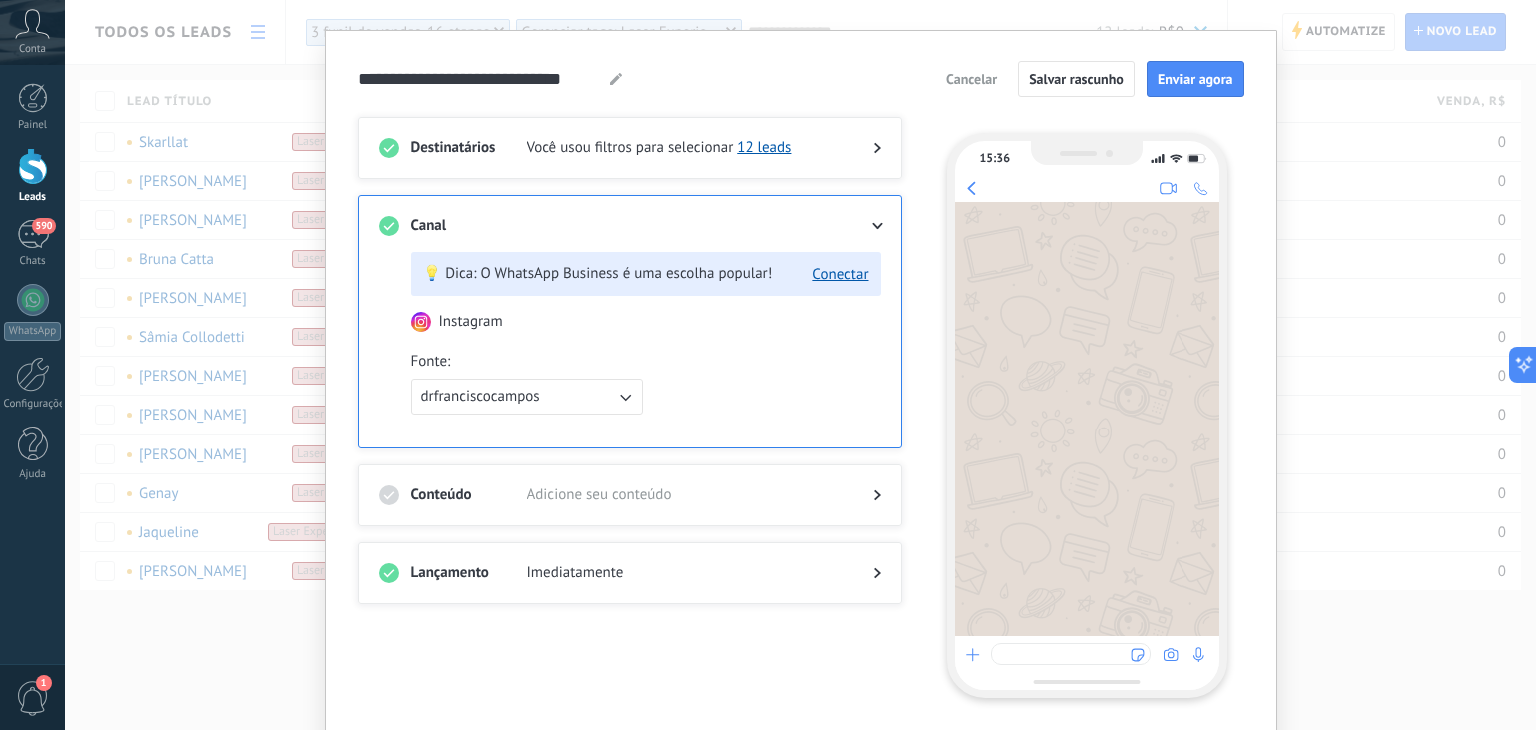 scroll, scrollTop: 34, scrollLeft: 0, axis: vertical 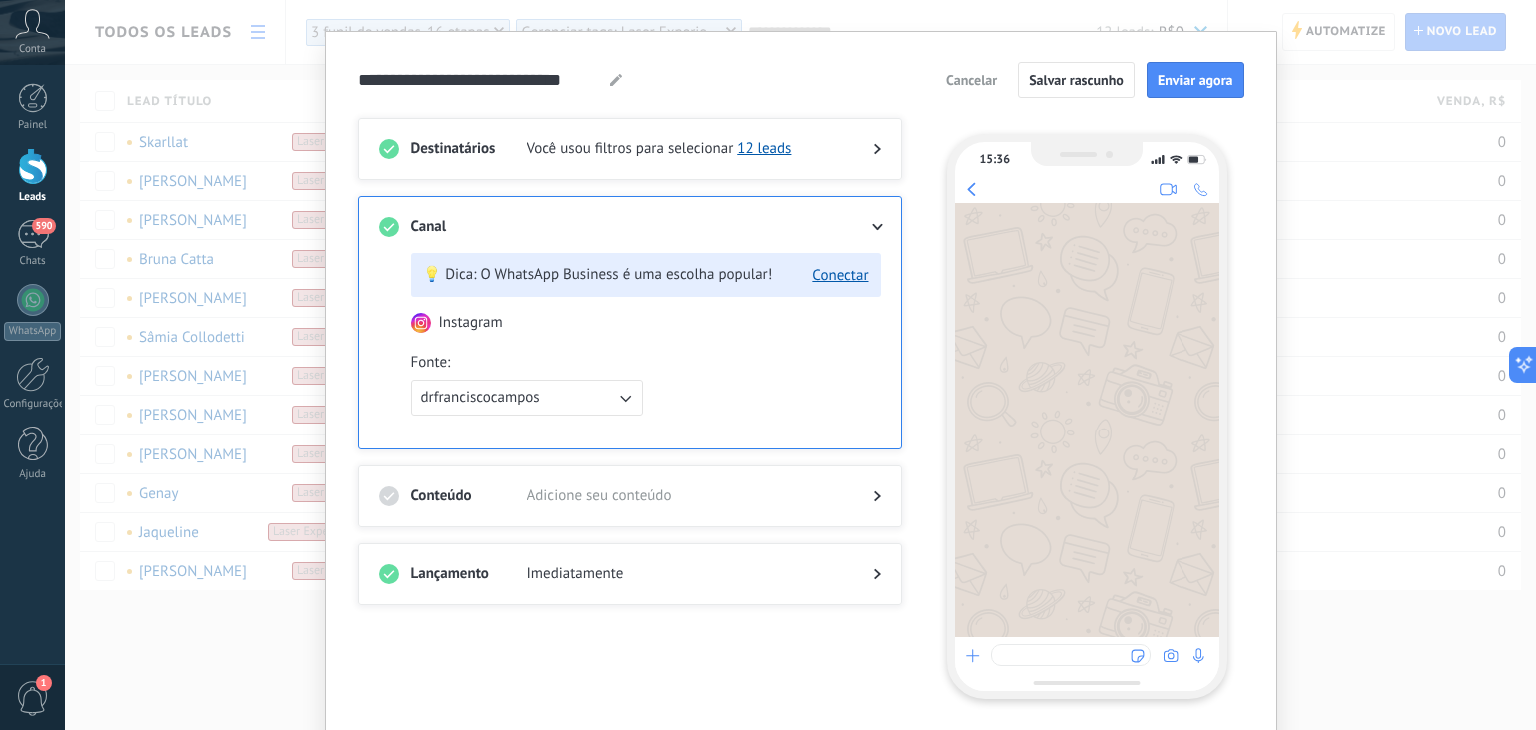 click on "Cancelar" at bounding box center [971, 80] 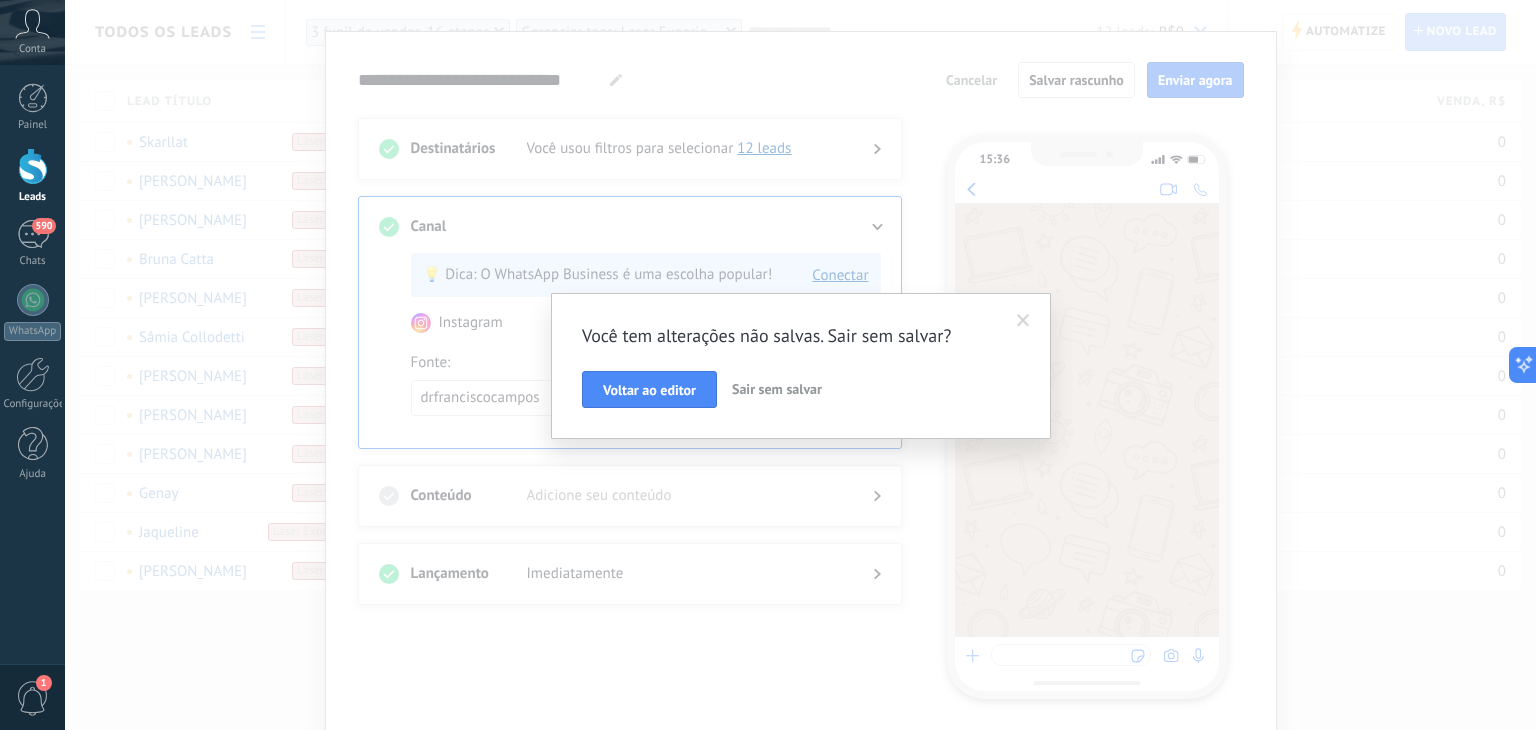 click on "Sair sem salvar" at bounding box center [777, 389] 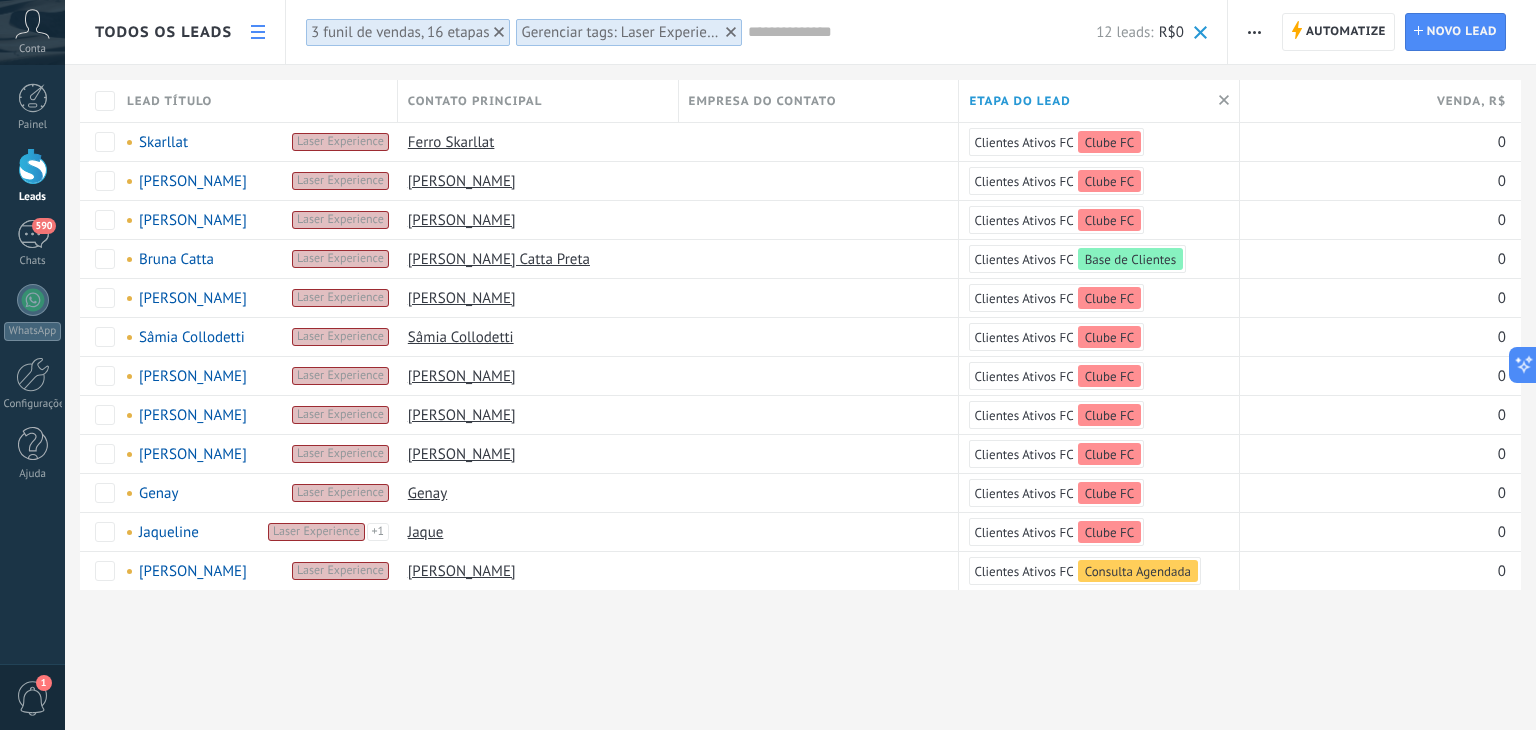 click on "Conta" at bounding box center (32, 32) 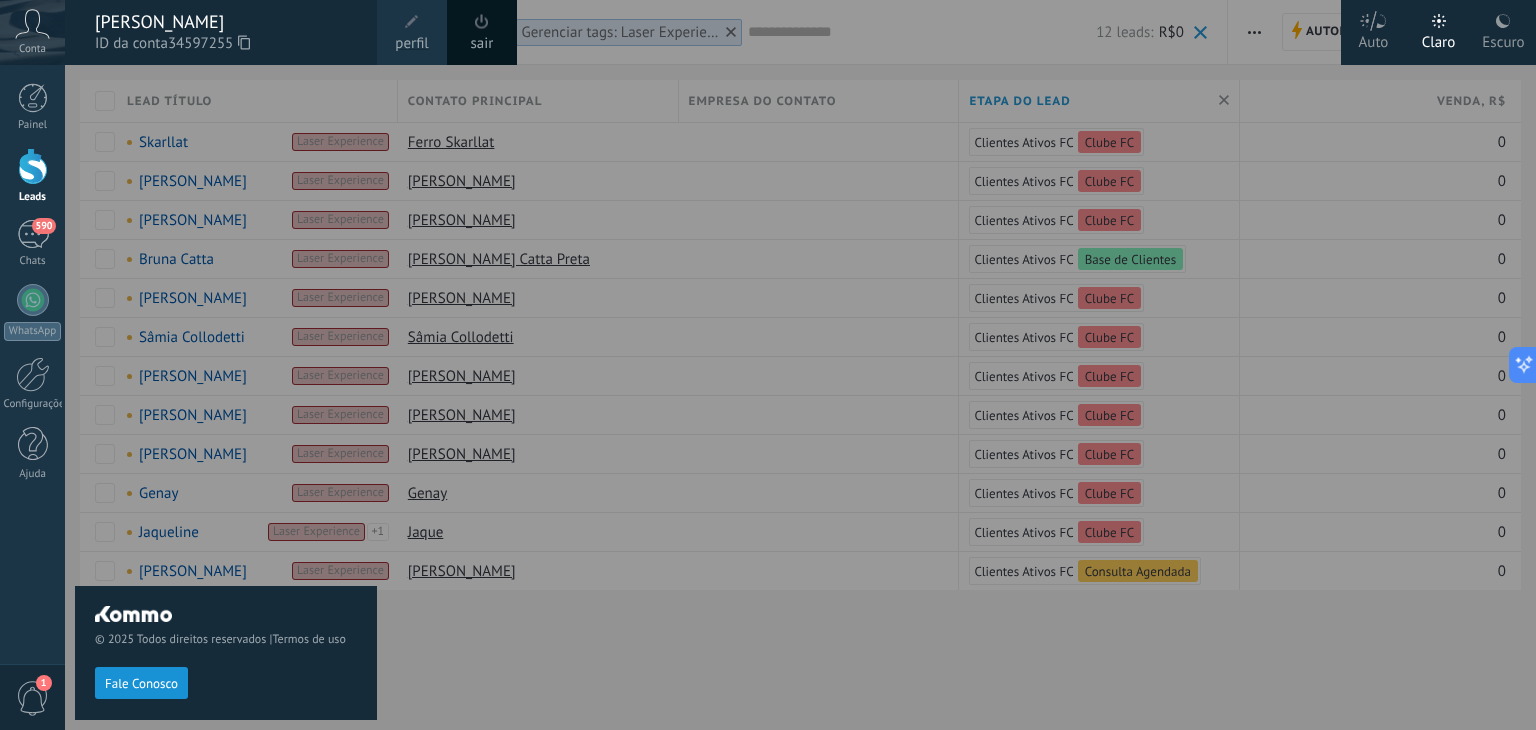 click on "Fale Conosco" at bounding box center (141, 684) 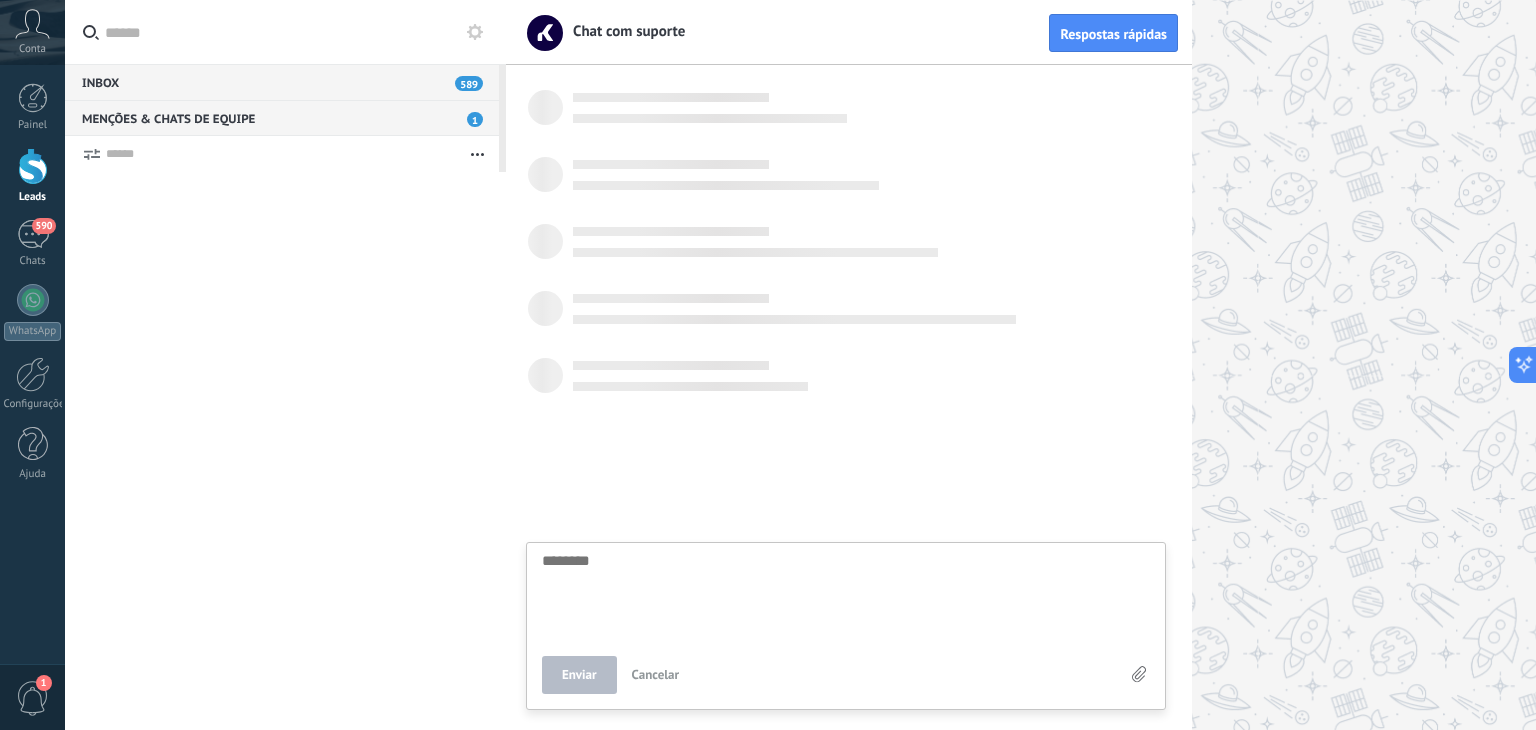 scroll, scrollTop: 19, scrollLeft: 0, axis: vertical 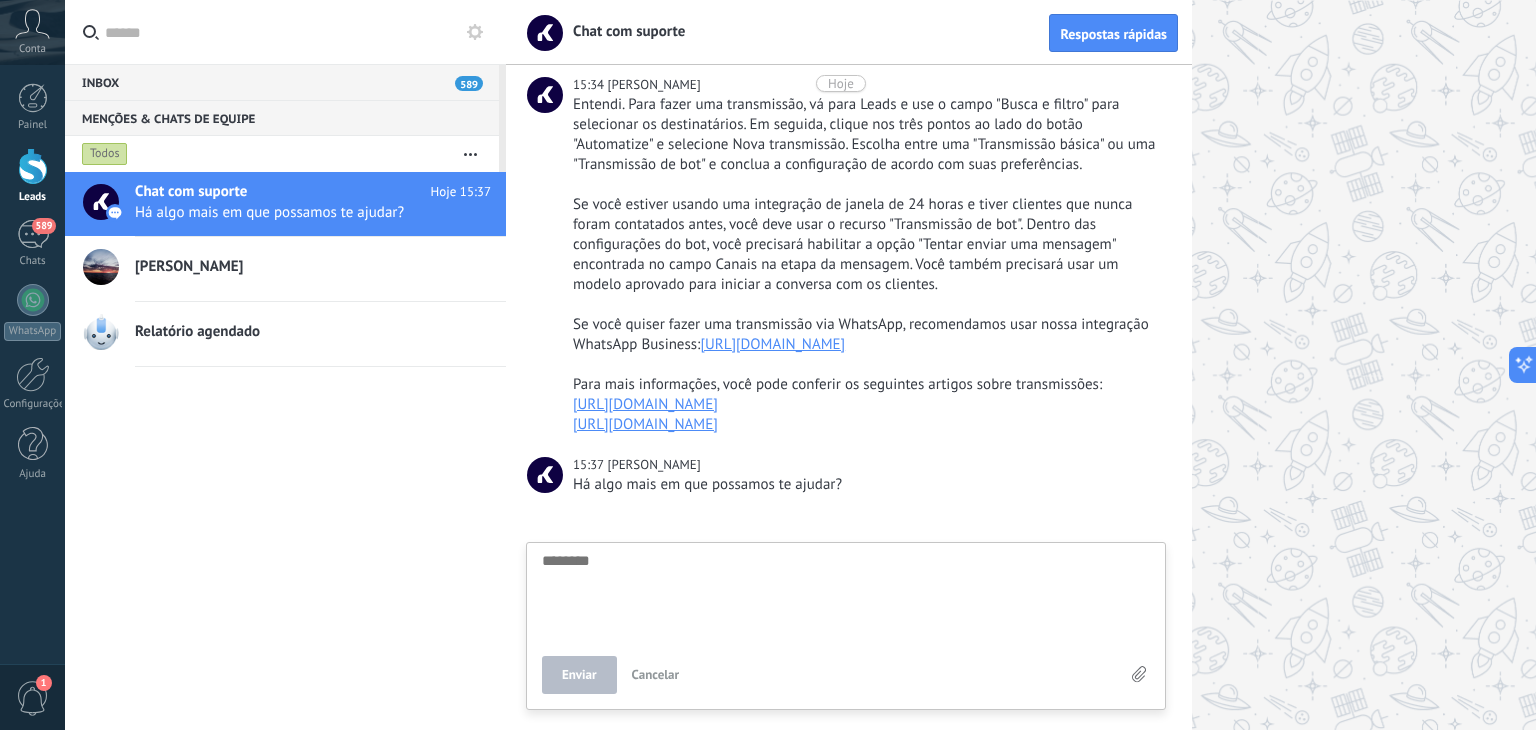 click on "Se você quiser fazer uma transmissão via WhatsApp, recomendamos usar nossa integração WhatsApp Business:  [URL][DOMAIN_NAME]" at bounding box center [867, 335] 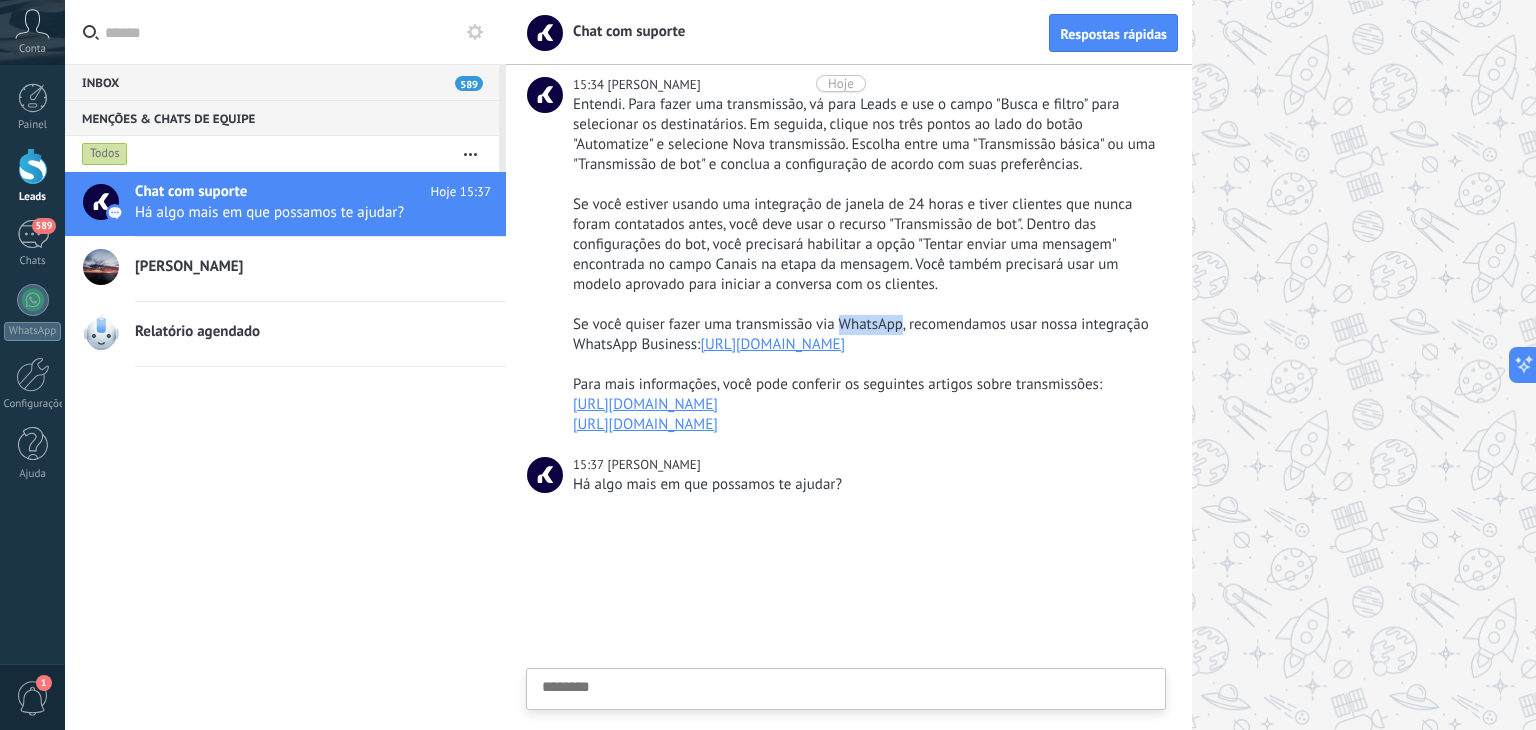 click on "Se você quiser fazer uma transmissão via WhatsApp, recomendamos usar nossa integração WhatsApp Business:  [URL][DOMAIN_NAME]" at bounding box center (867, 335) 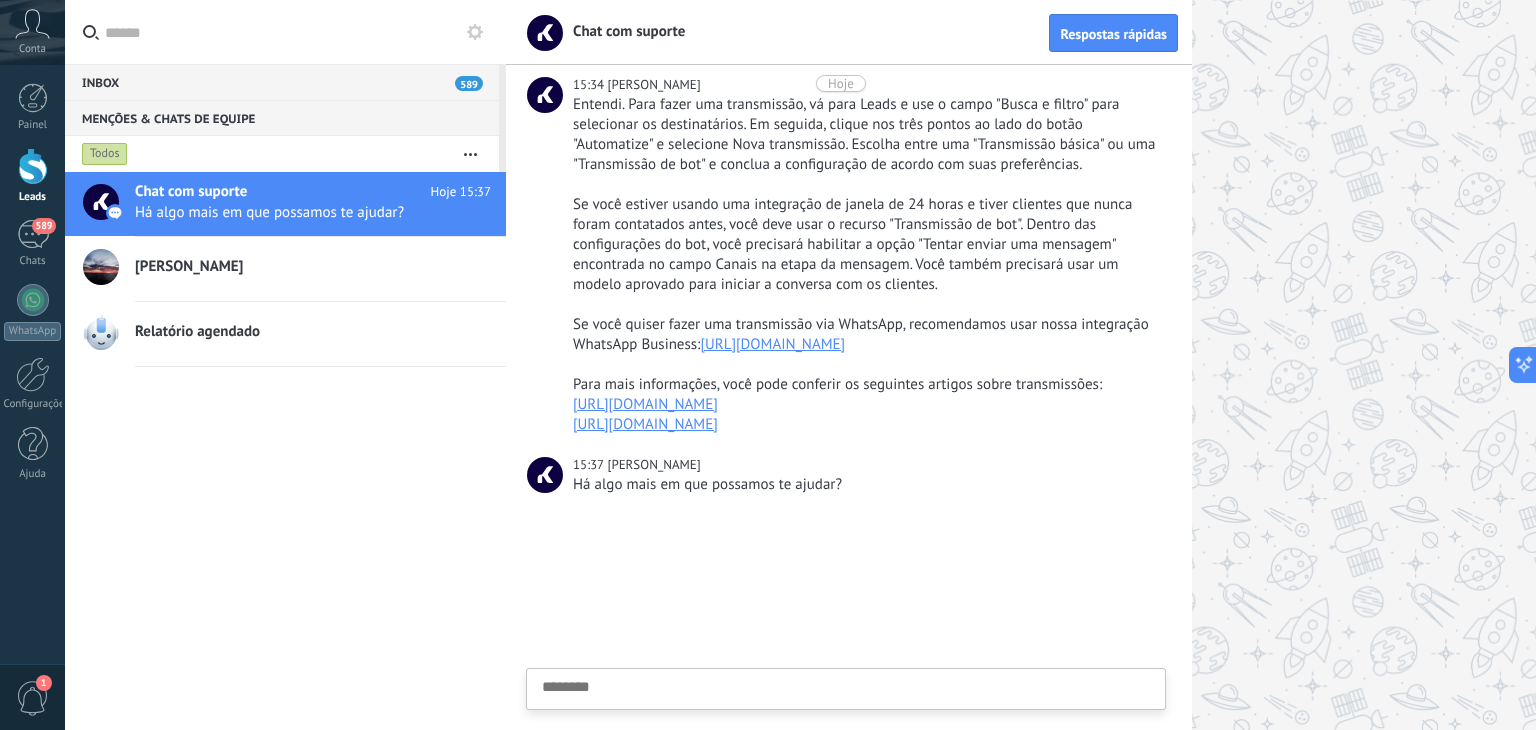click at bounding box center [846, 720] 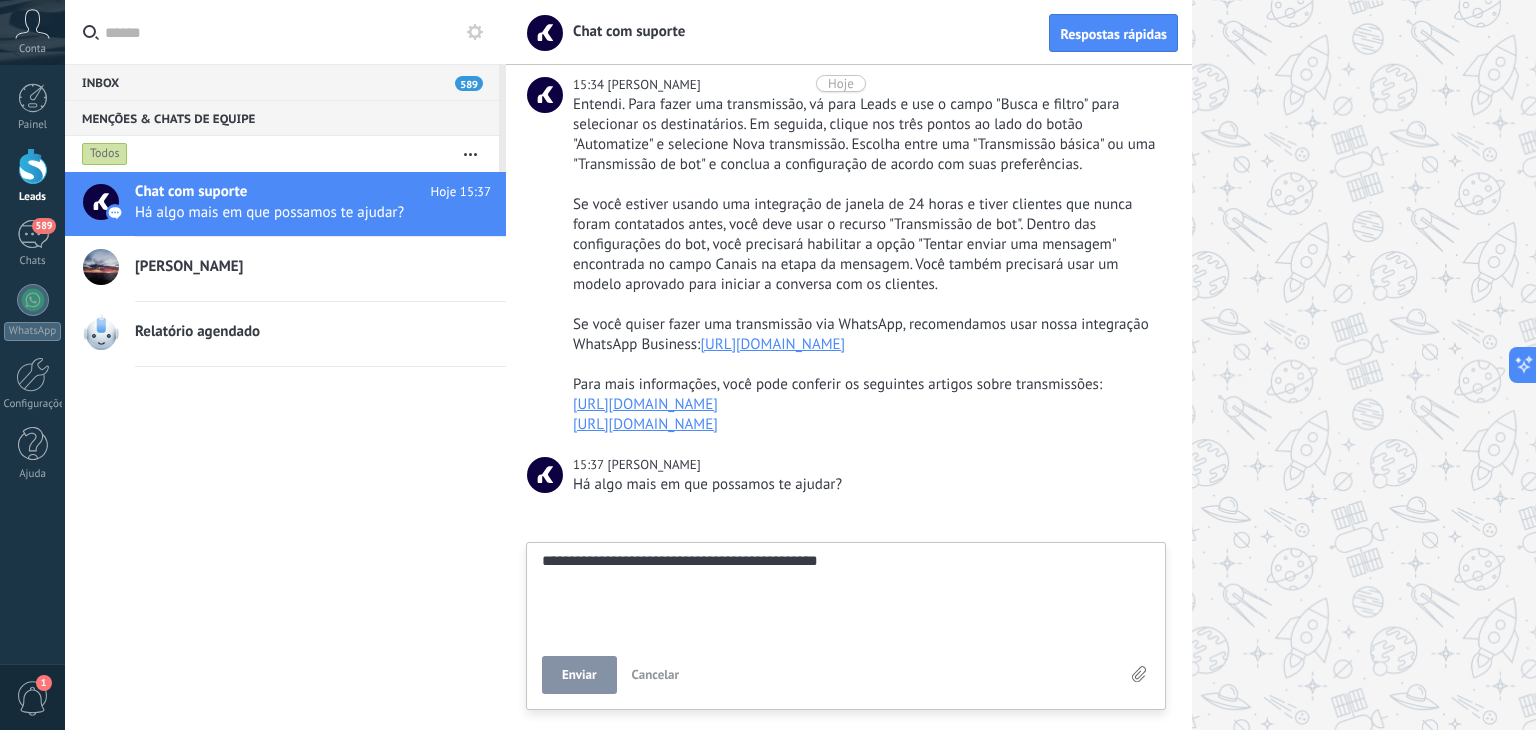 scroll, scrollTop: 19, scrollLeft: 0, axis: vertical 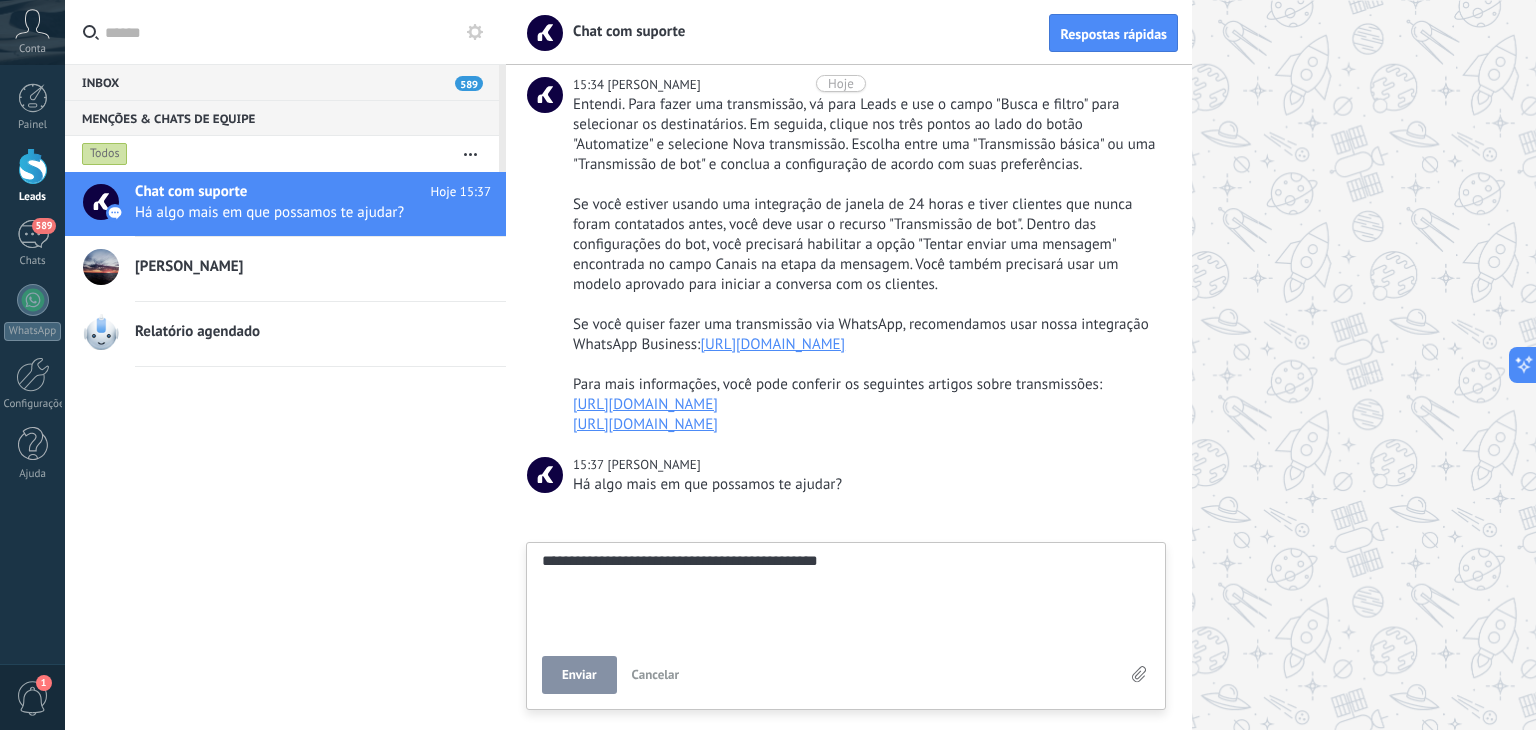 click on "Enviar" at bounding box center (579, 675) 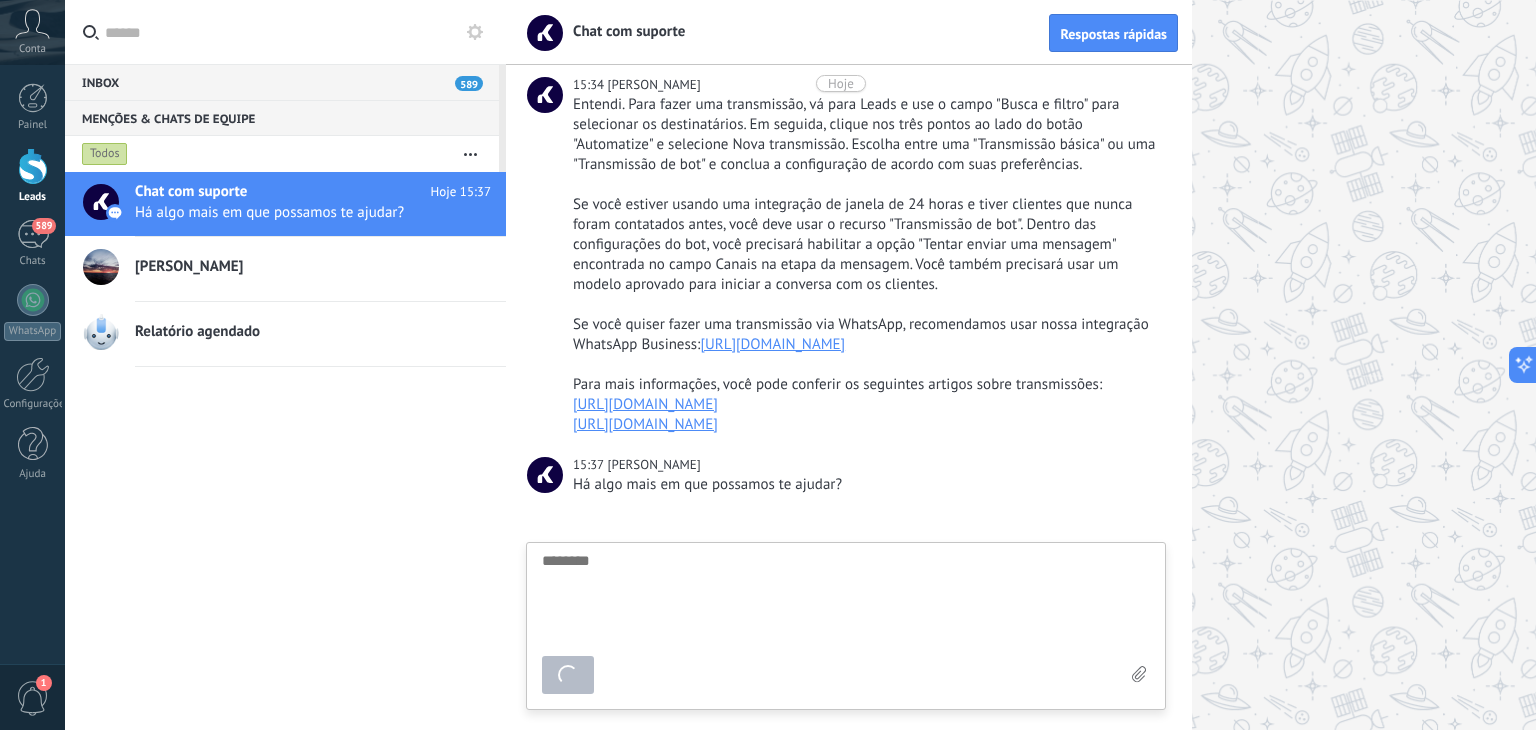 scroll, scrollTop: 4687, scrollLeft: 0, axis: vertical 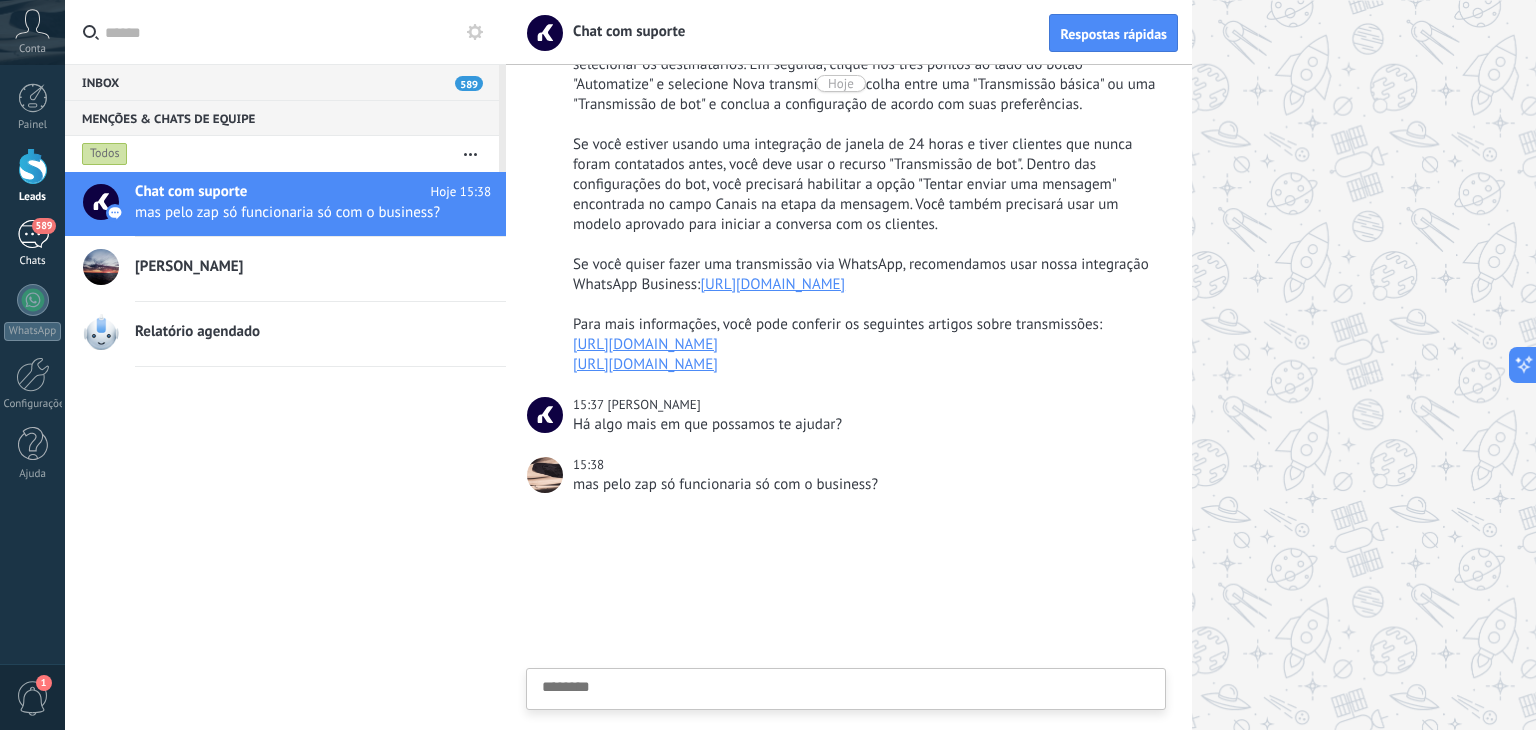 click on "589" at bounding box center [33, 234] 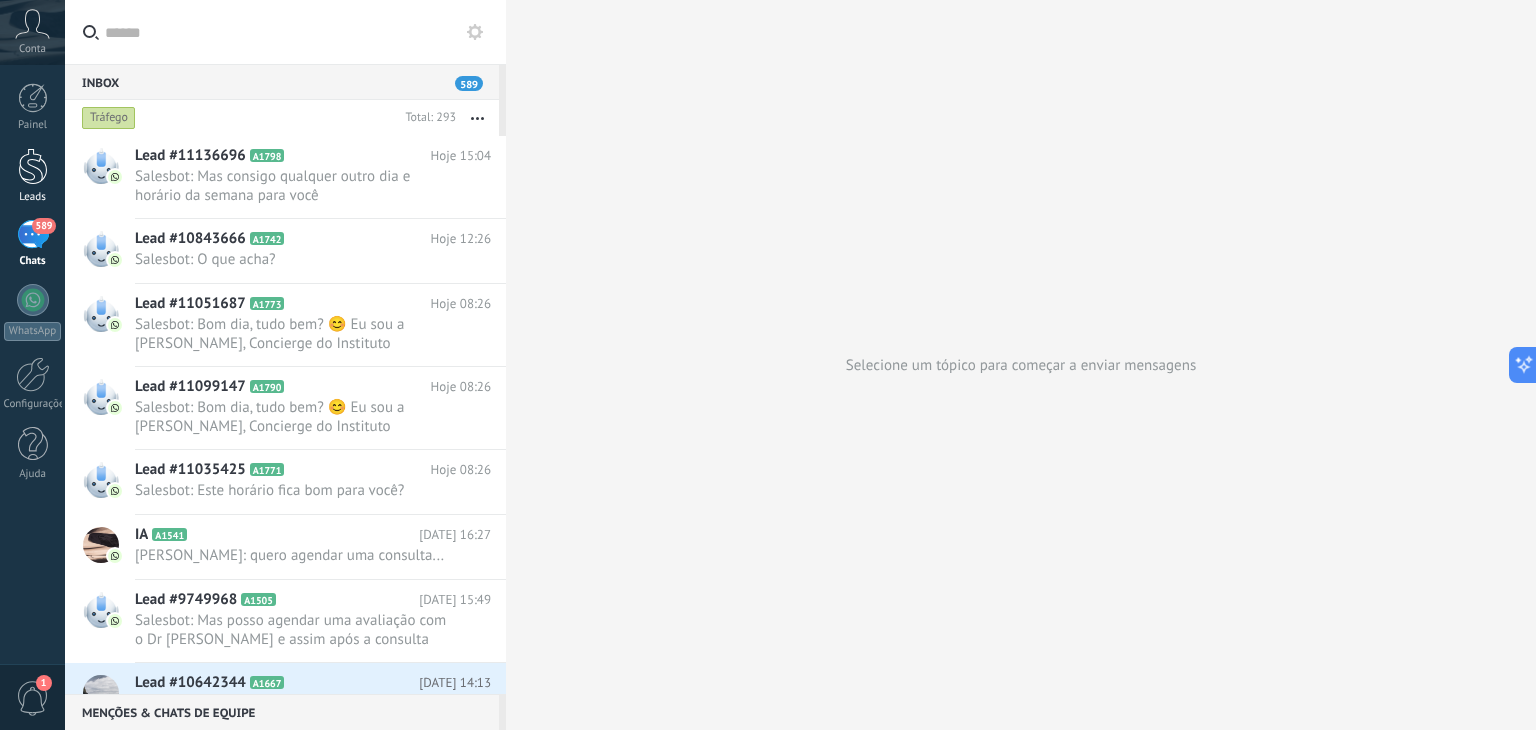 click at bounding box center [33, 166] 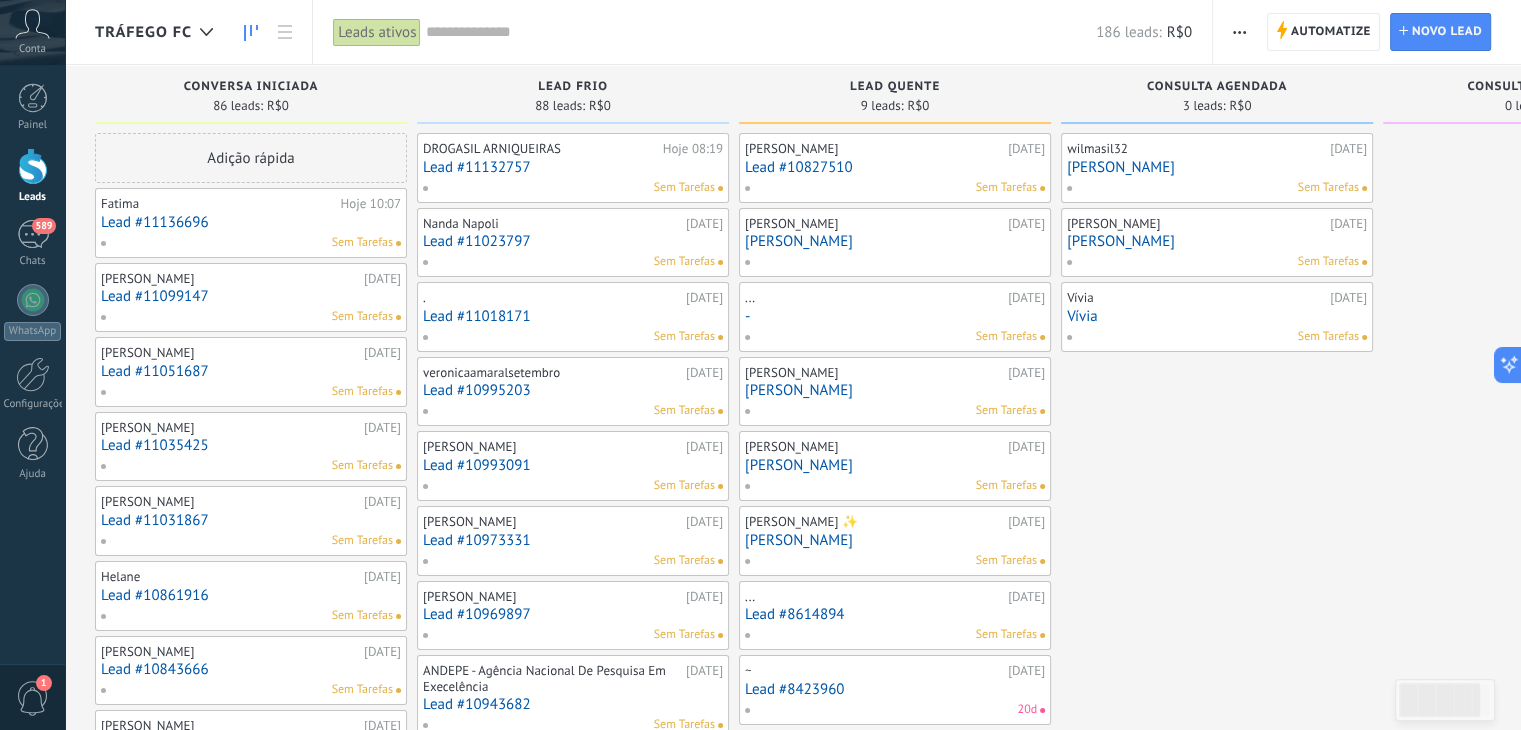 click at bounding box center (761, 32) 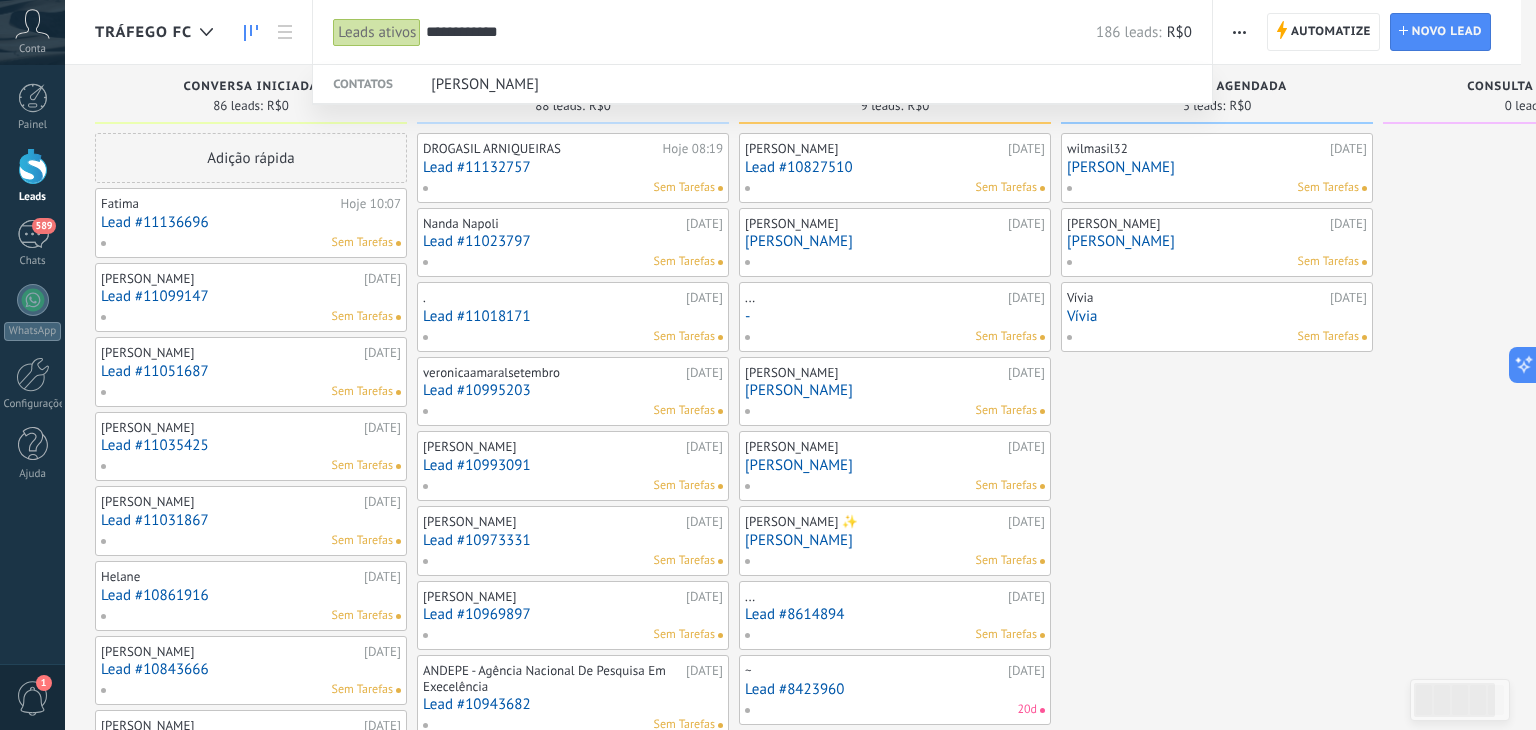 click at bounding box center [768, 365] 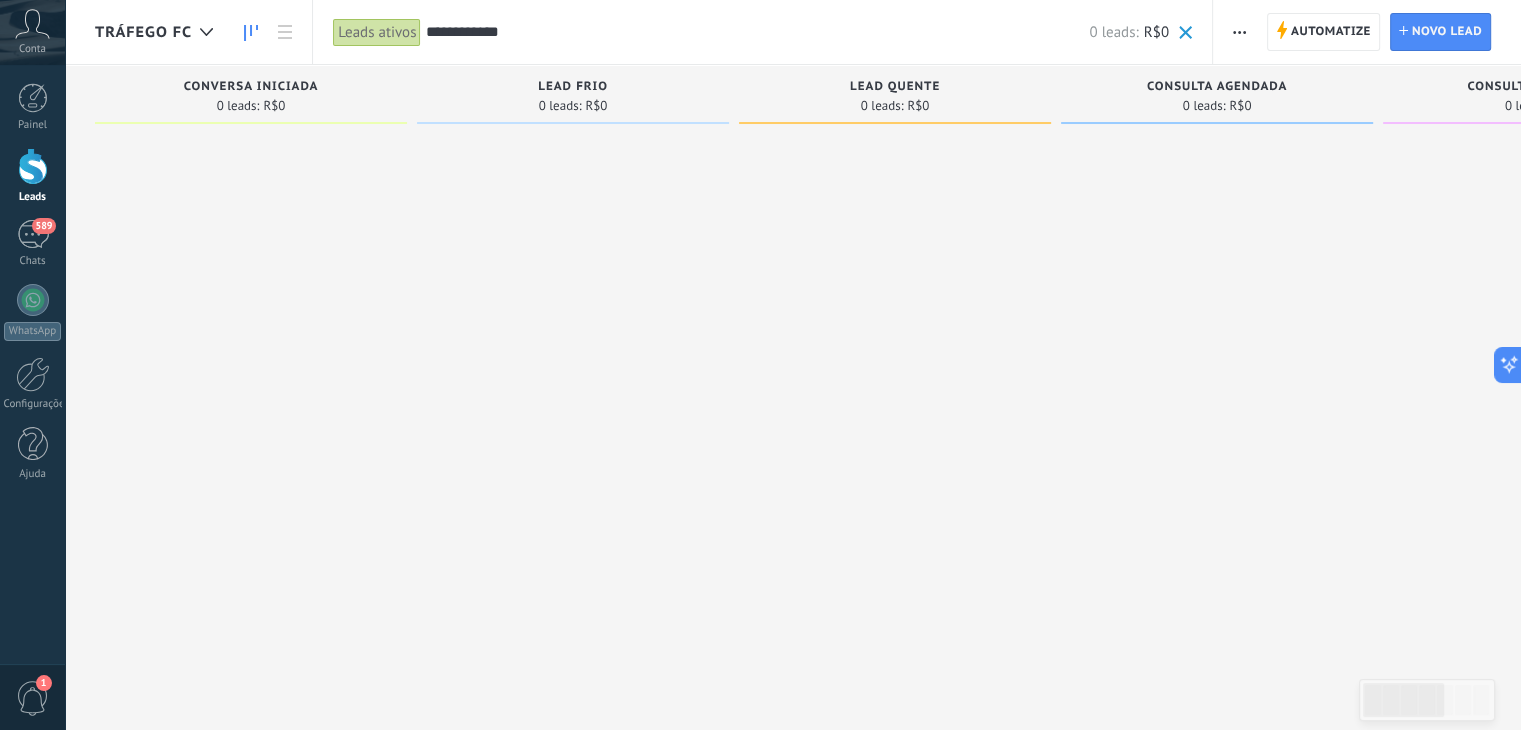 click 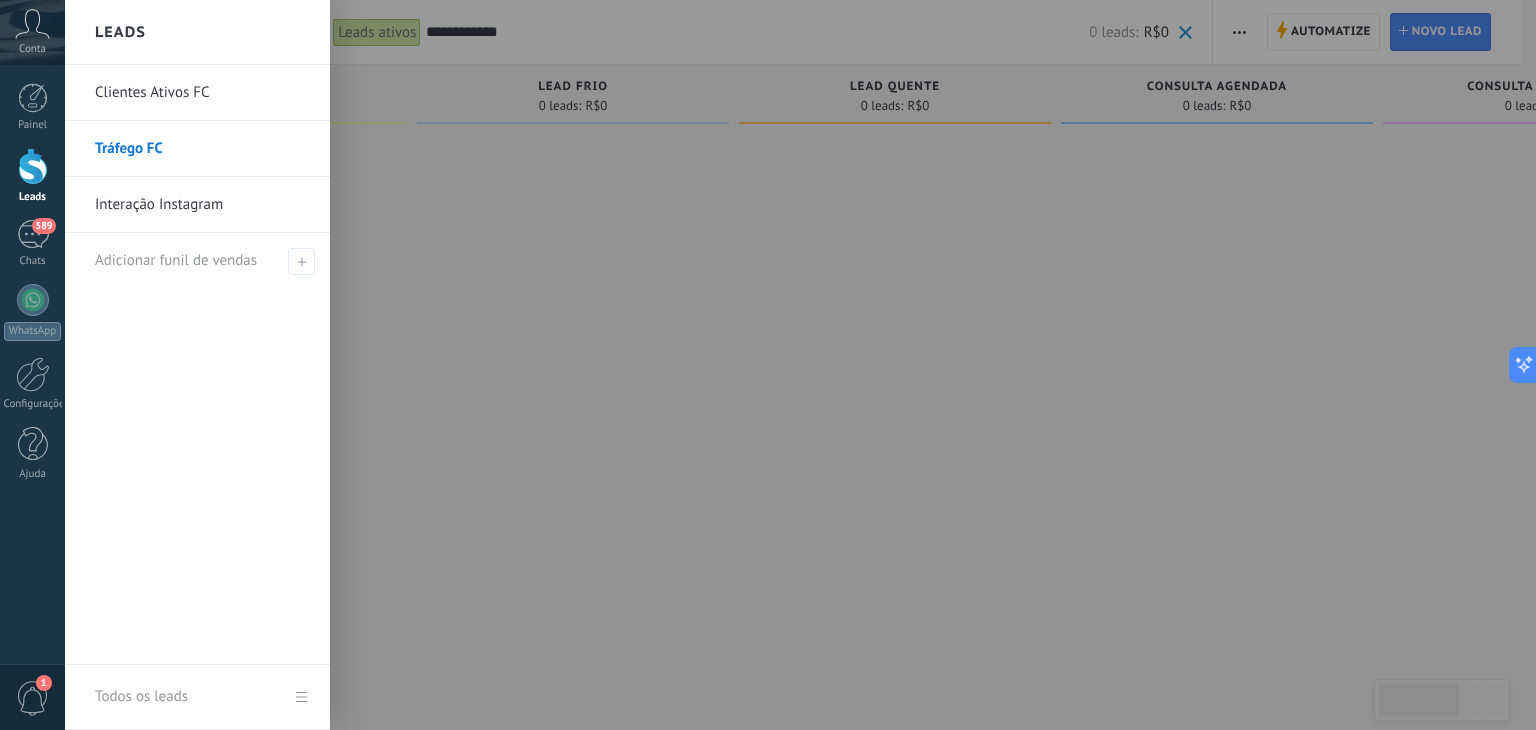 click on "Interação Instagram" at bounding box center [202, 205] 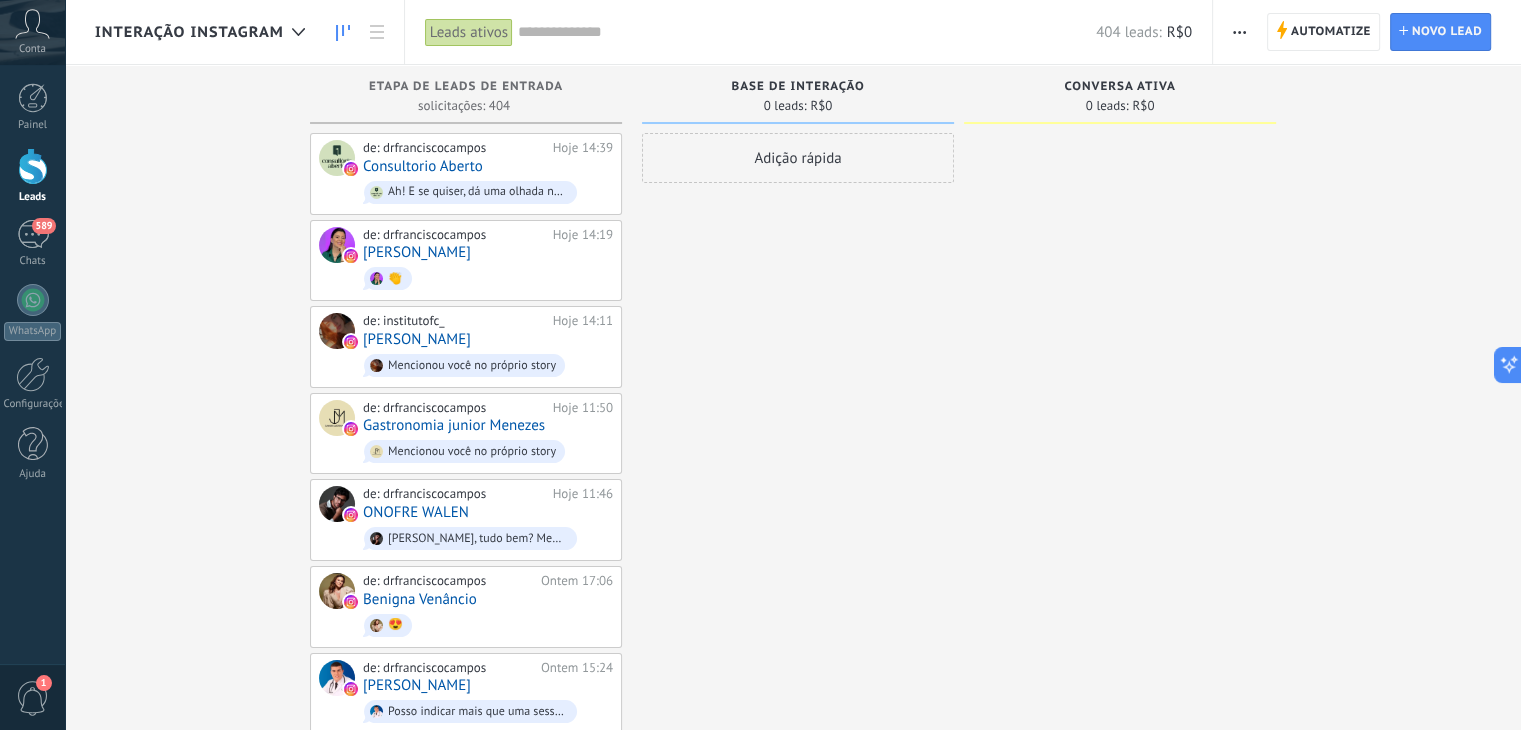 click at bounding box center [807, 32] 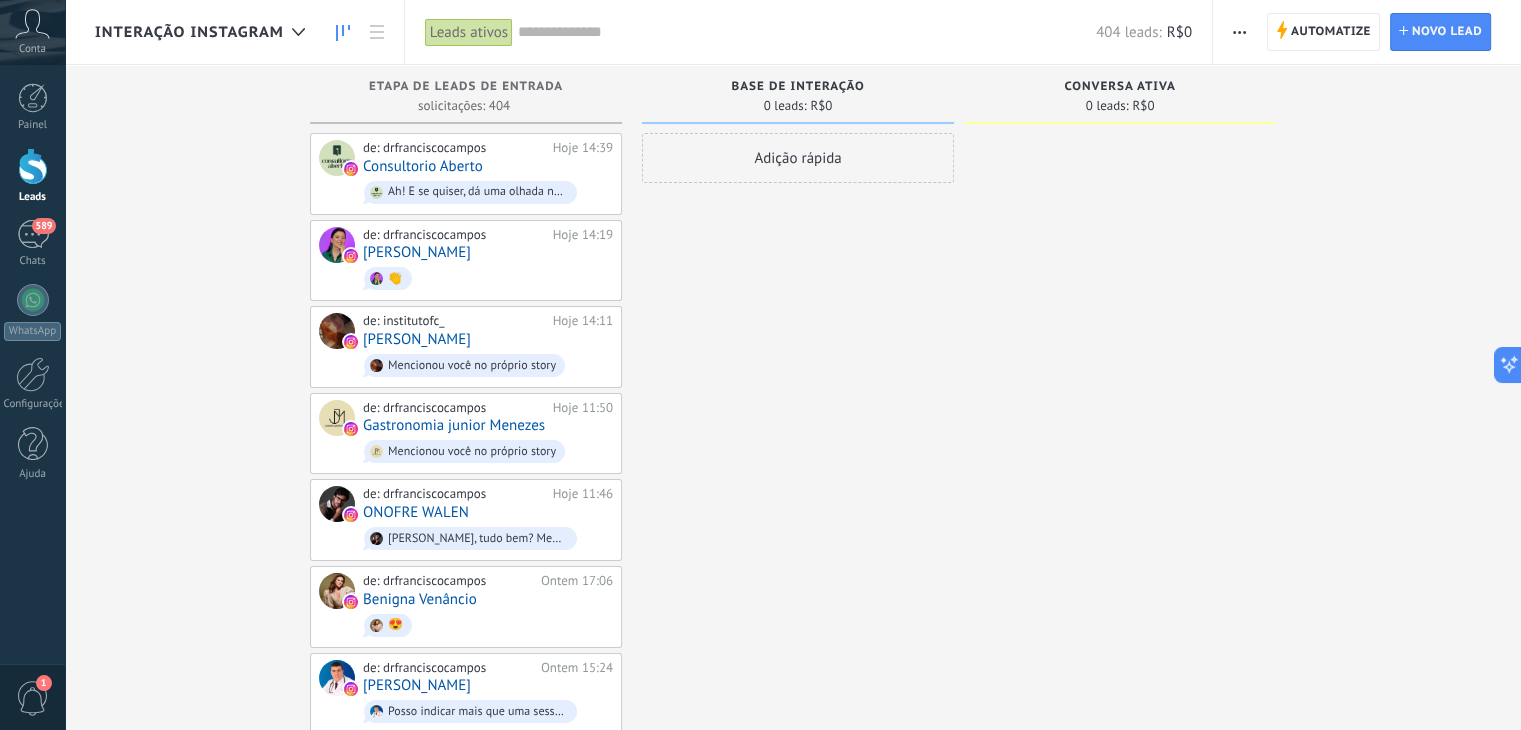 click at bounding box center [807, 32] 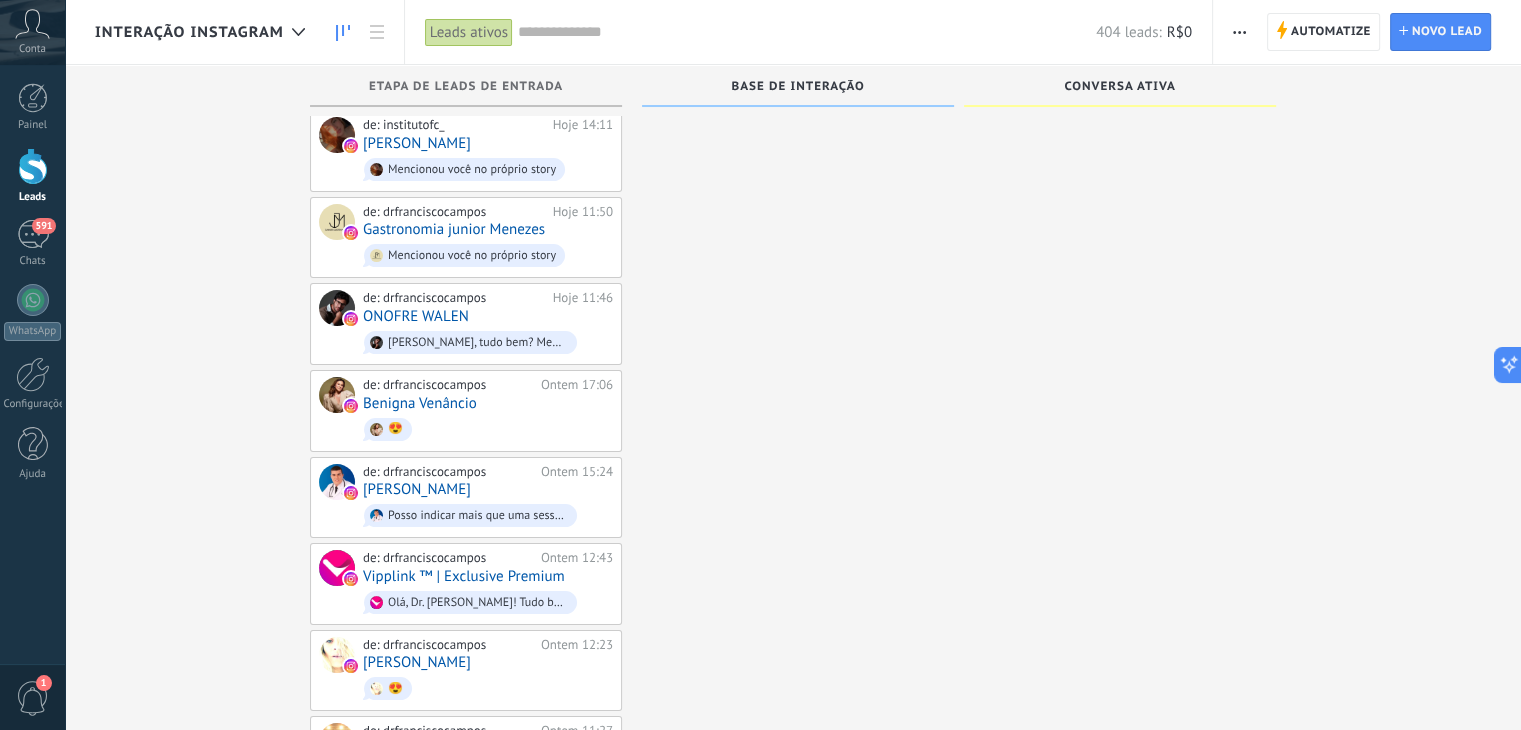 scroll, scrollTop: 0, scrollLeft: 0, axis: both 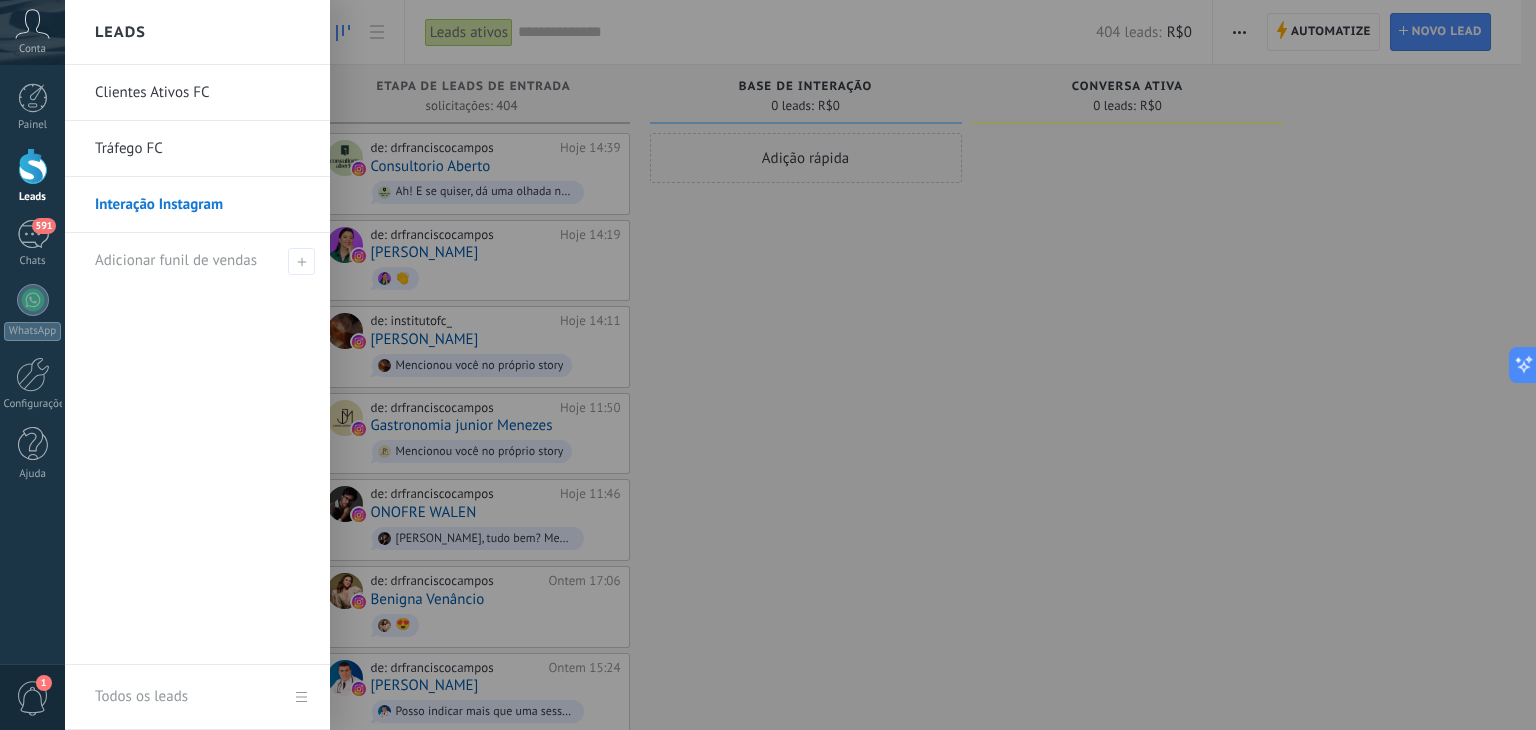 click on "Clientes Ativos FC" at bounding box center (202, 93) 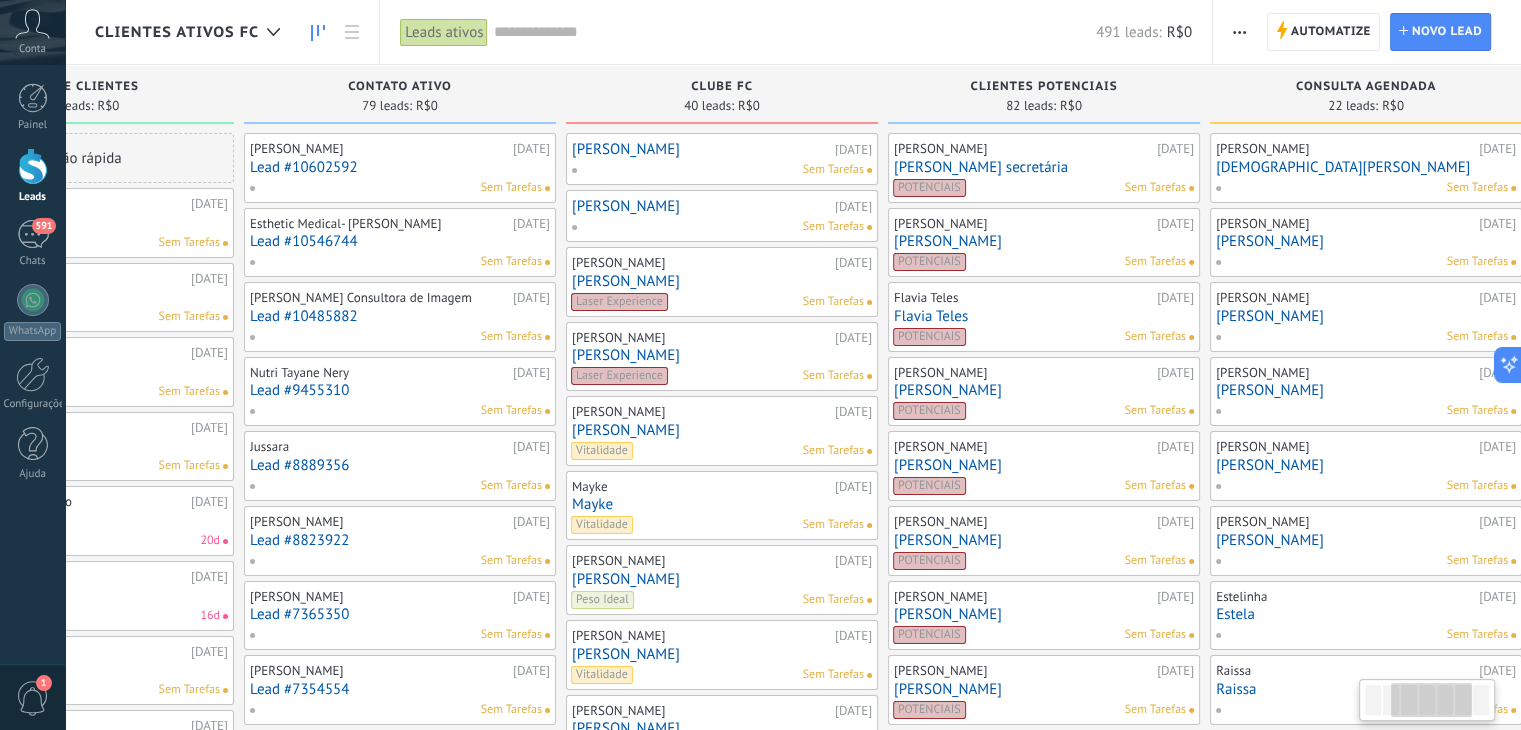 scroll, scrollTop: 0, scrollLeft: 506, axis: horizontal 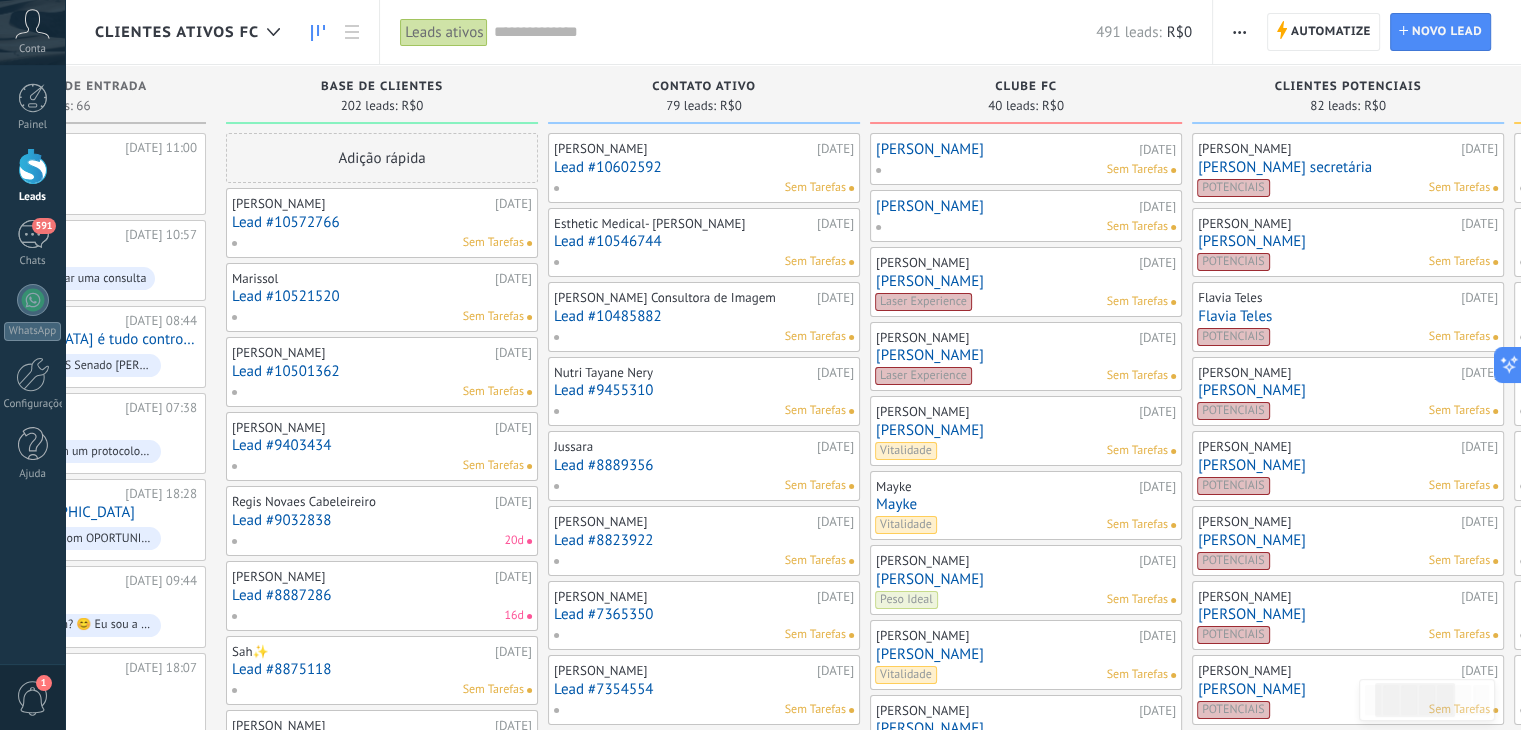 click on "Lead #9403434" at bounding box center [382, 445] 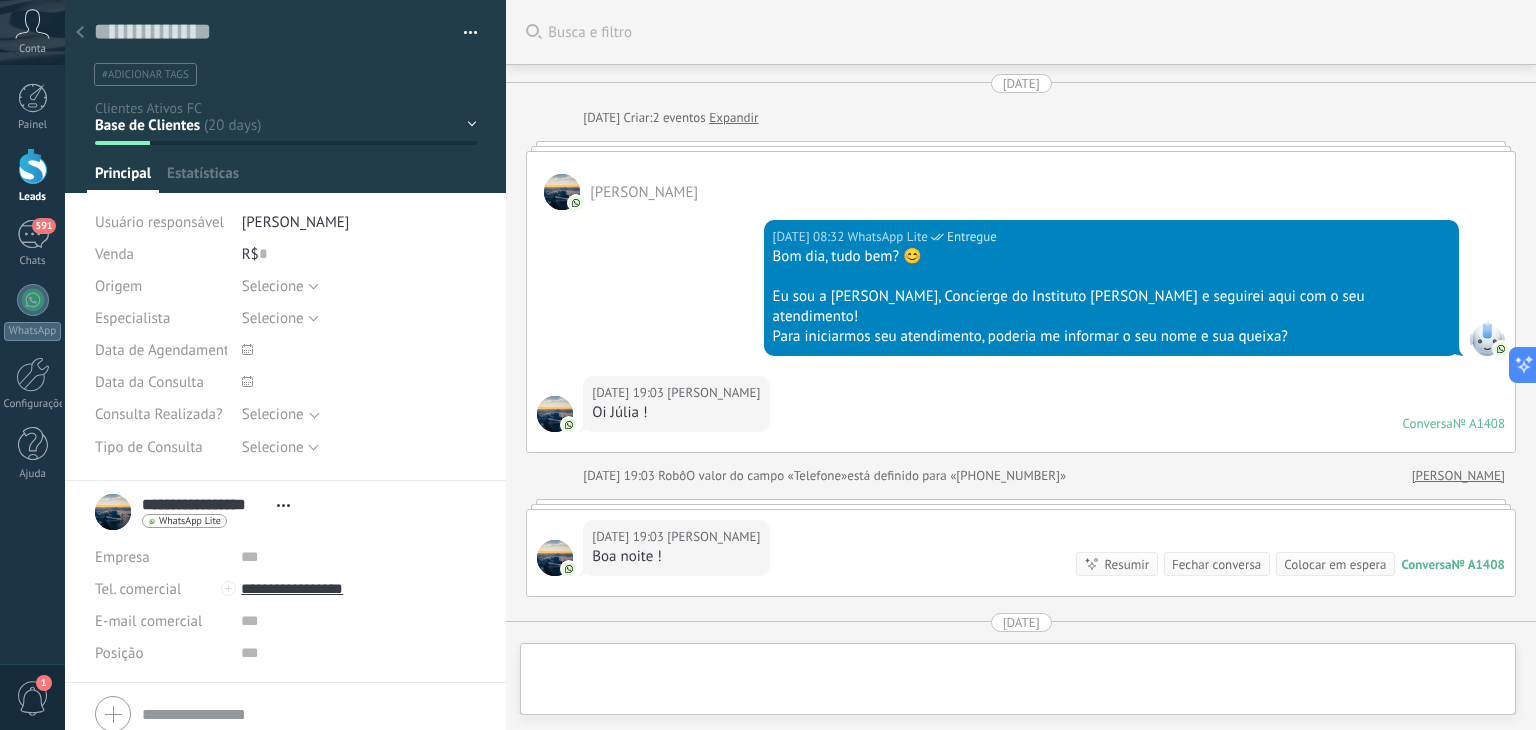 scroll, scrollTop: 291, scrollLeft: 0, axis: vertical 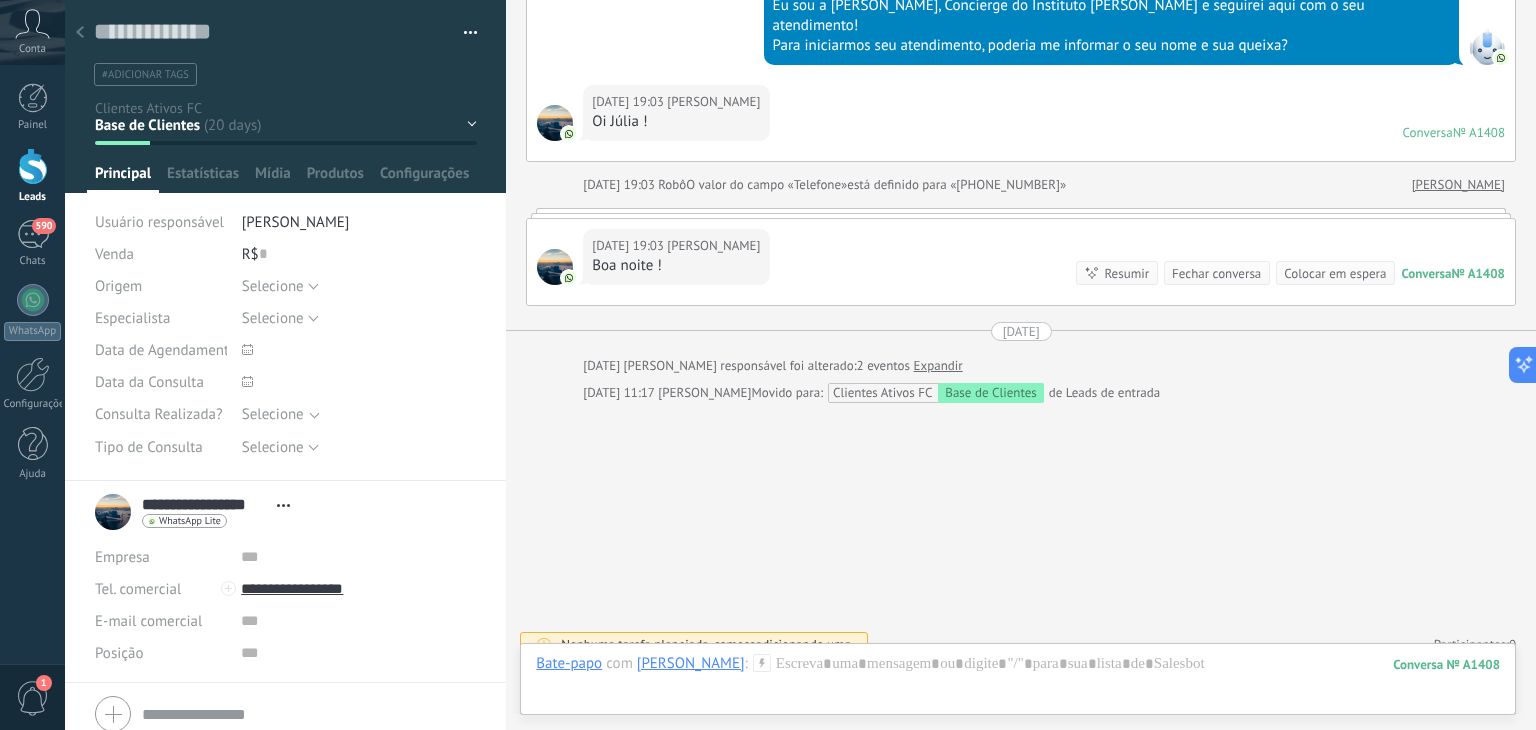 click at bounding box center [80, 33] 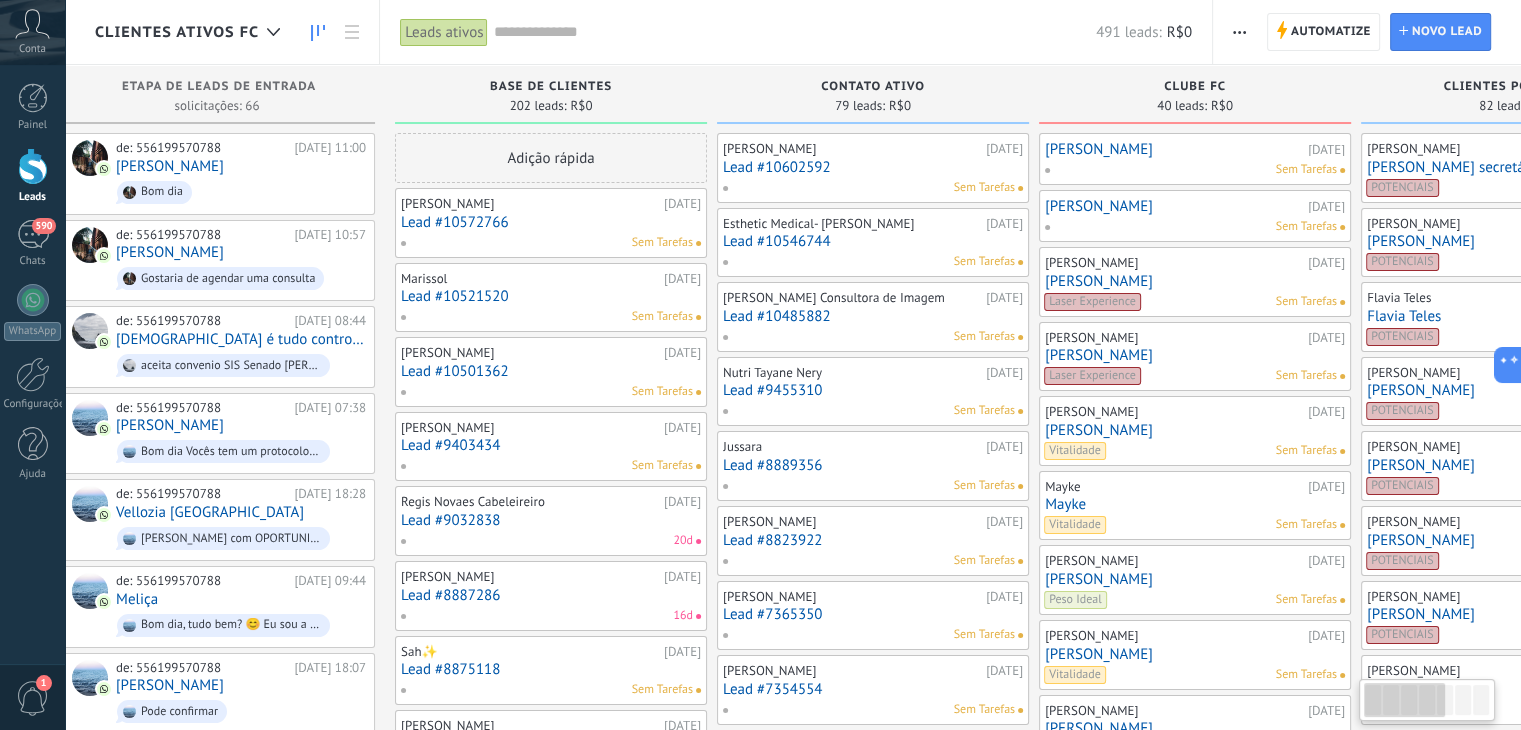 scroll, scrollTop: 0, scrollLeft: 32, axis: horizontal 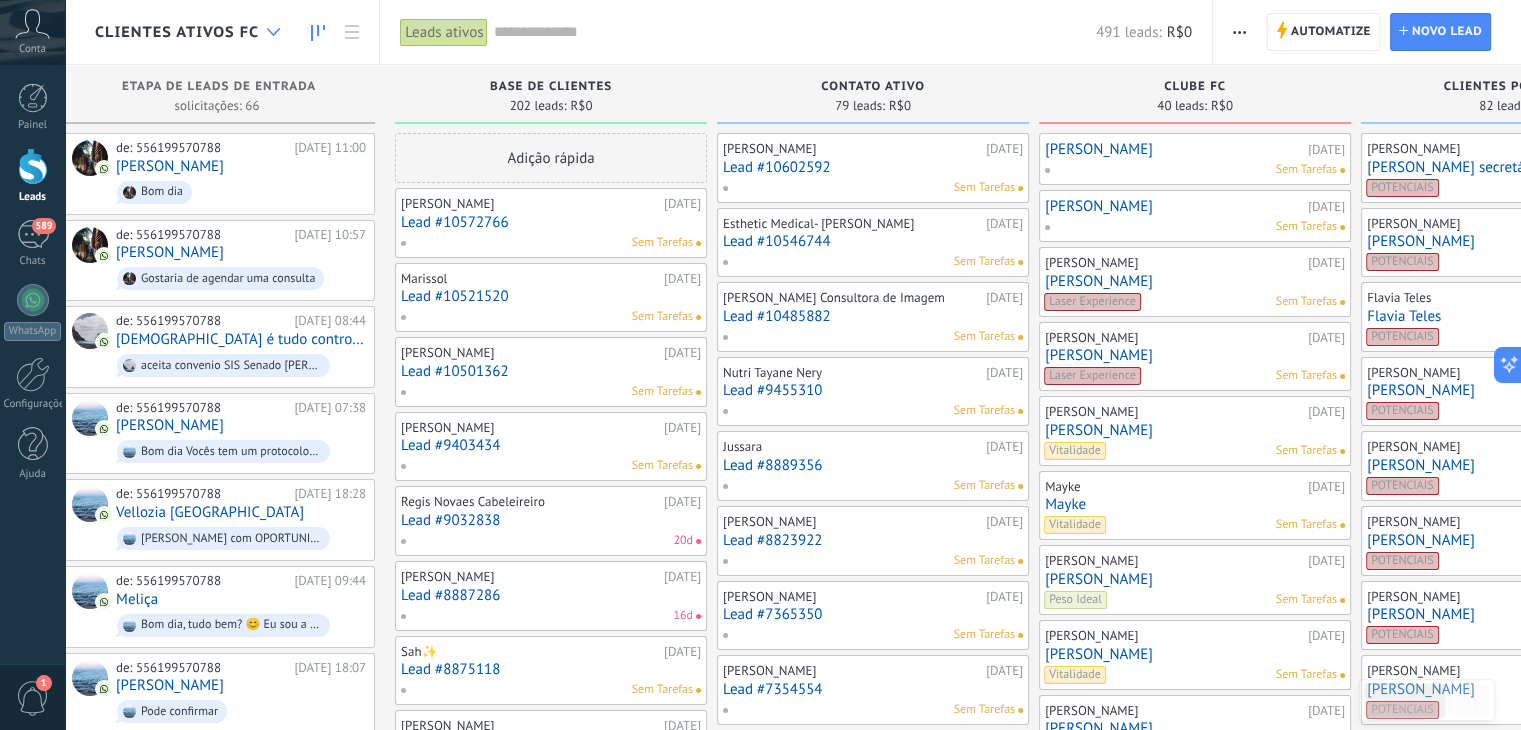 click 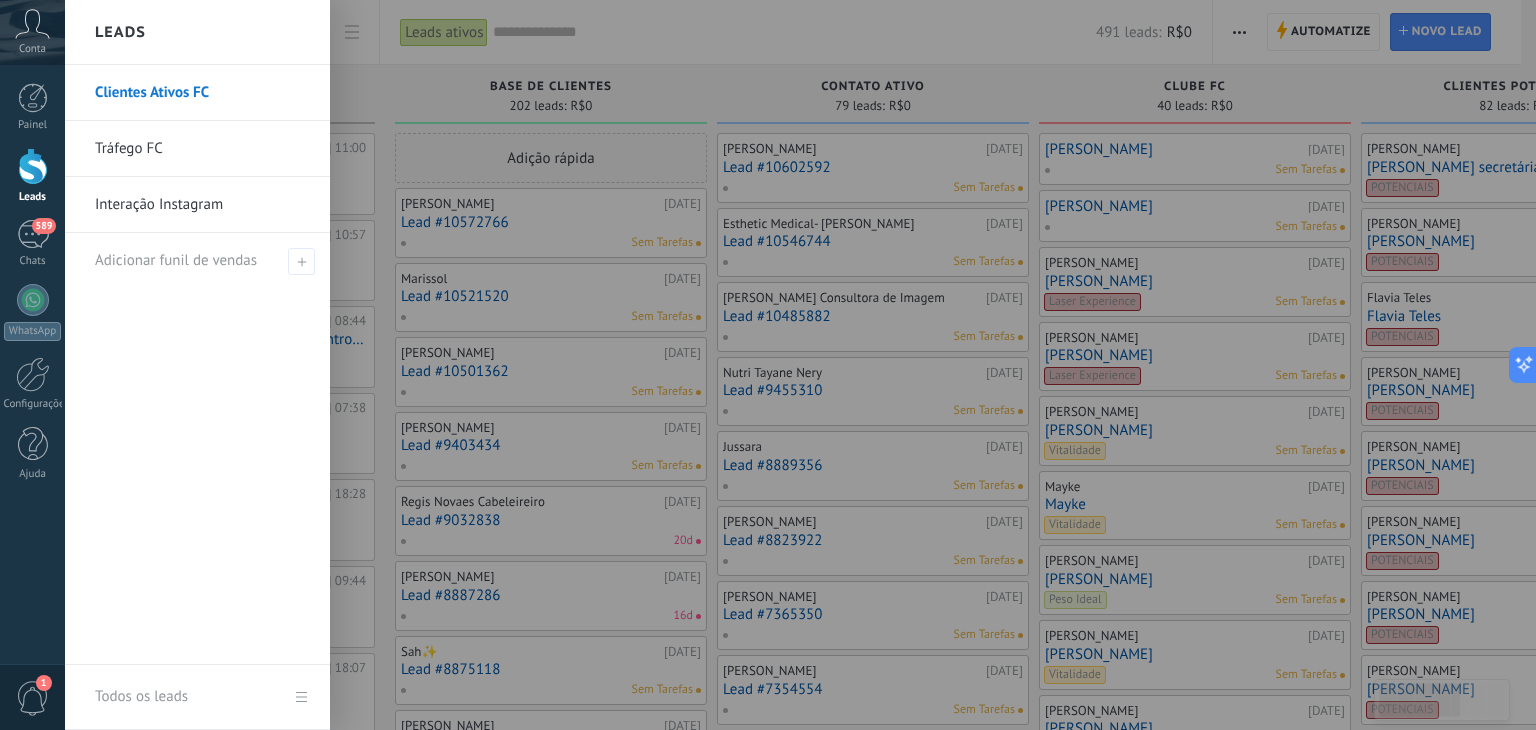 click on "Tráfego FC" at bounding box center (202, 149) 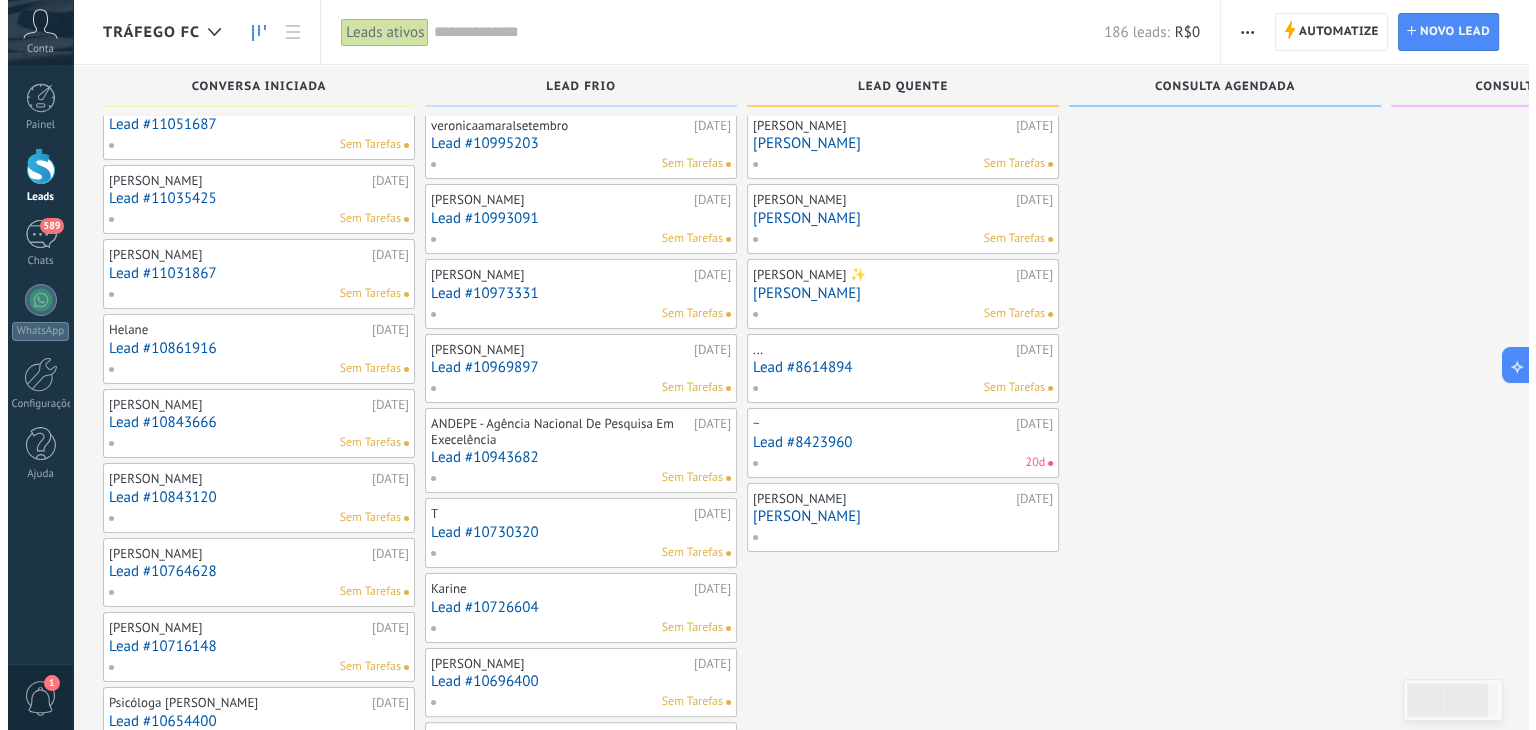 scroll, scrollTop: 248, scrollLeft: 0, axis: vertical 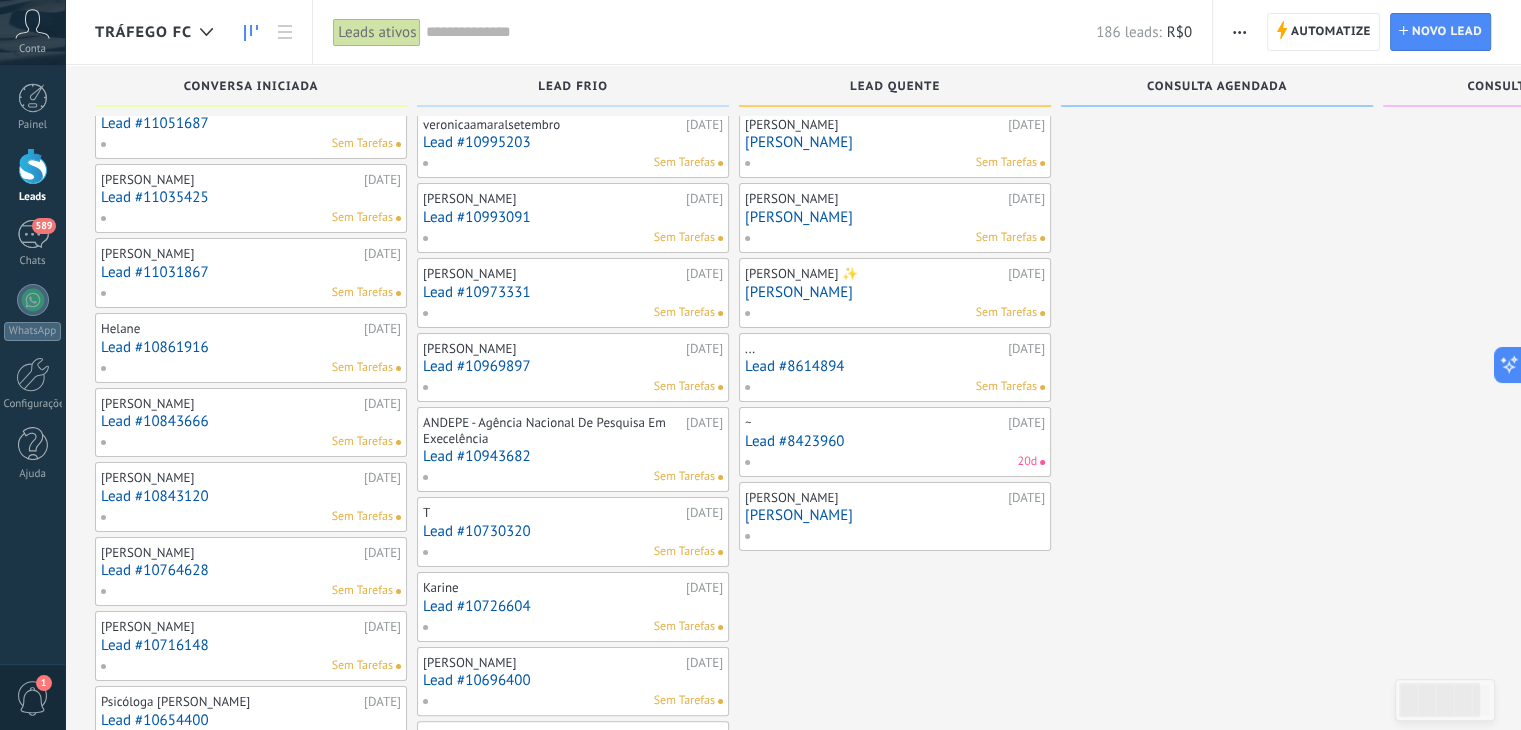 click on "Lead #8423960" at bounding box center (895, 441) 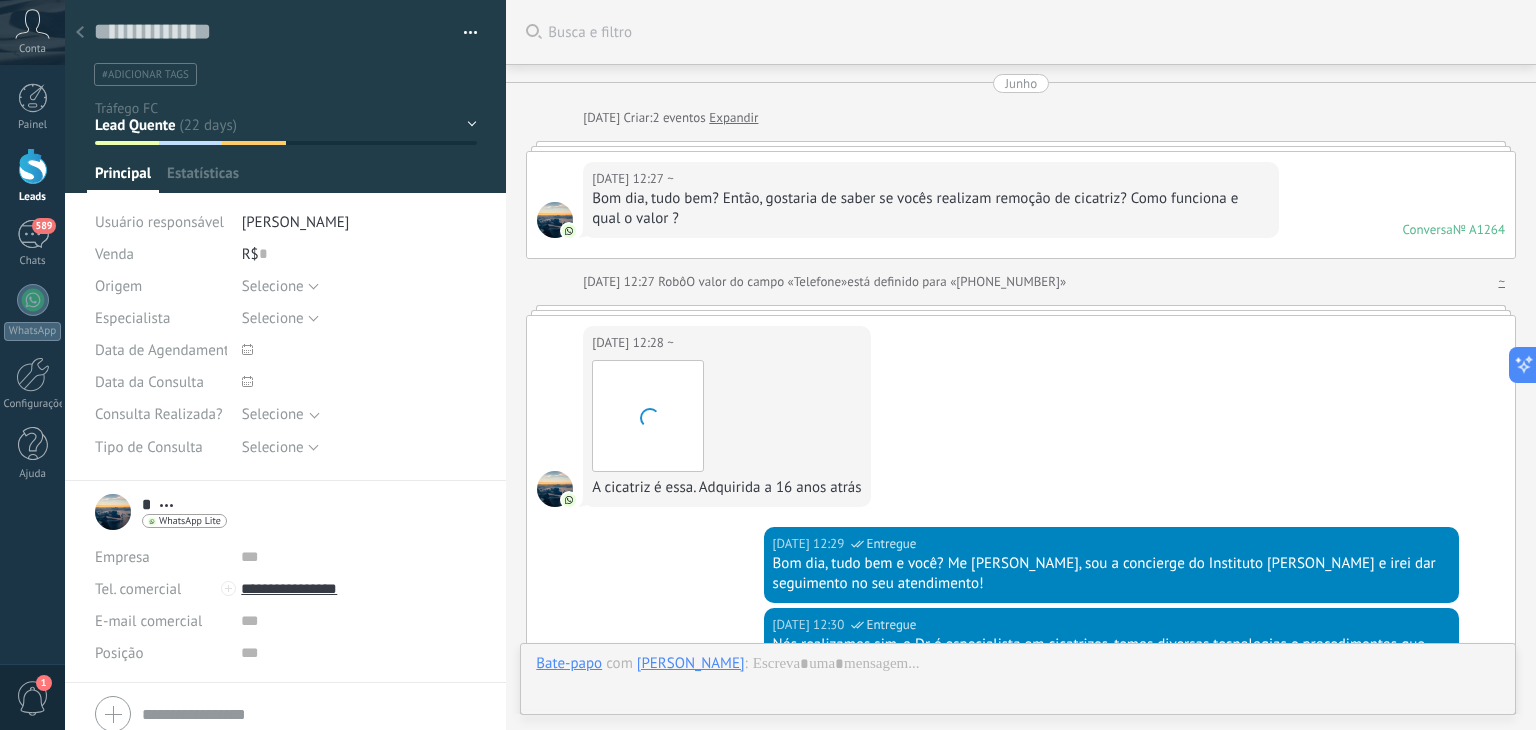 scroll, scrollTop: 0, scrollLeft: 0, axis: both 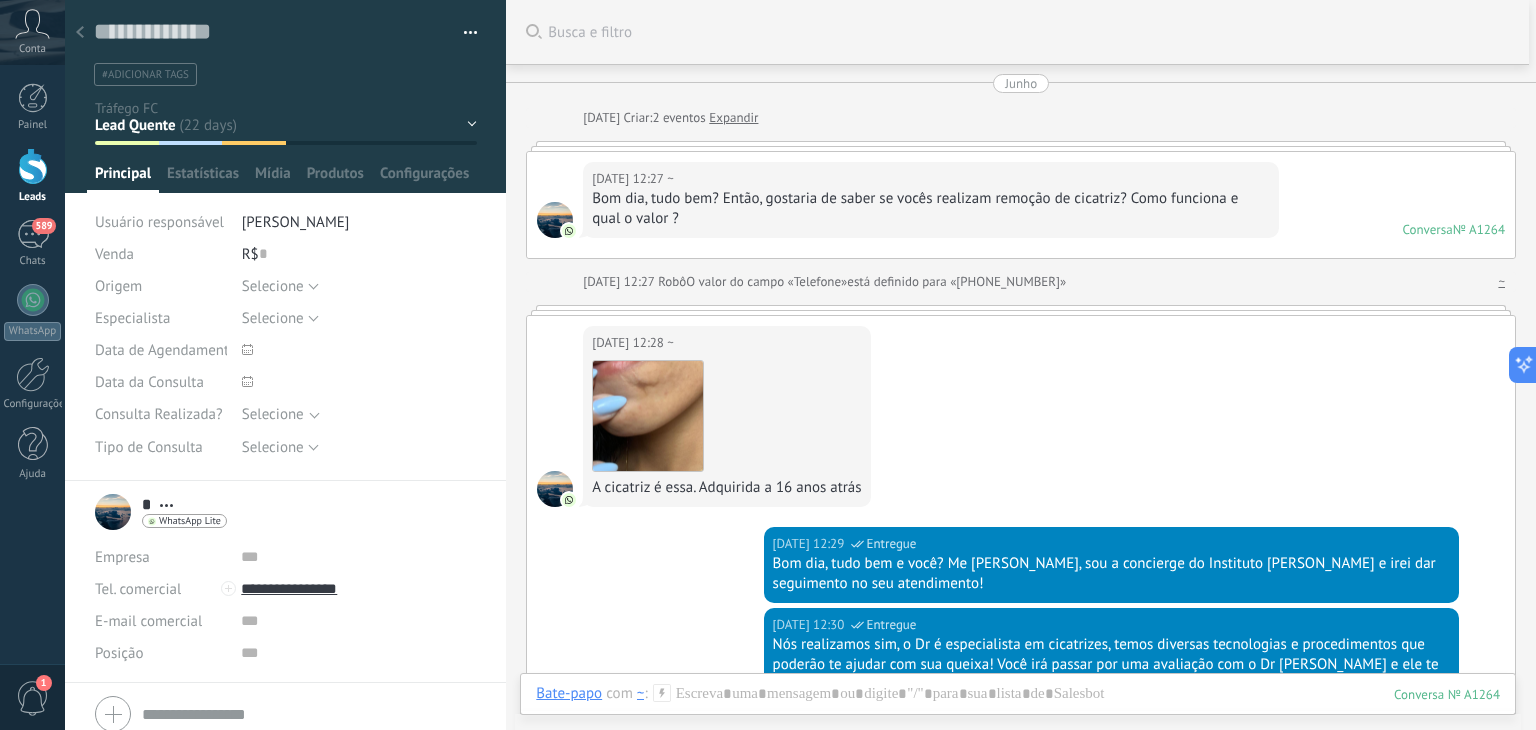 click at bounding box center (80, 33) 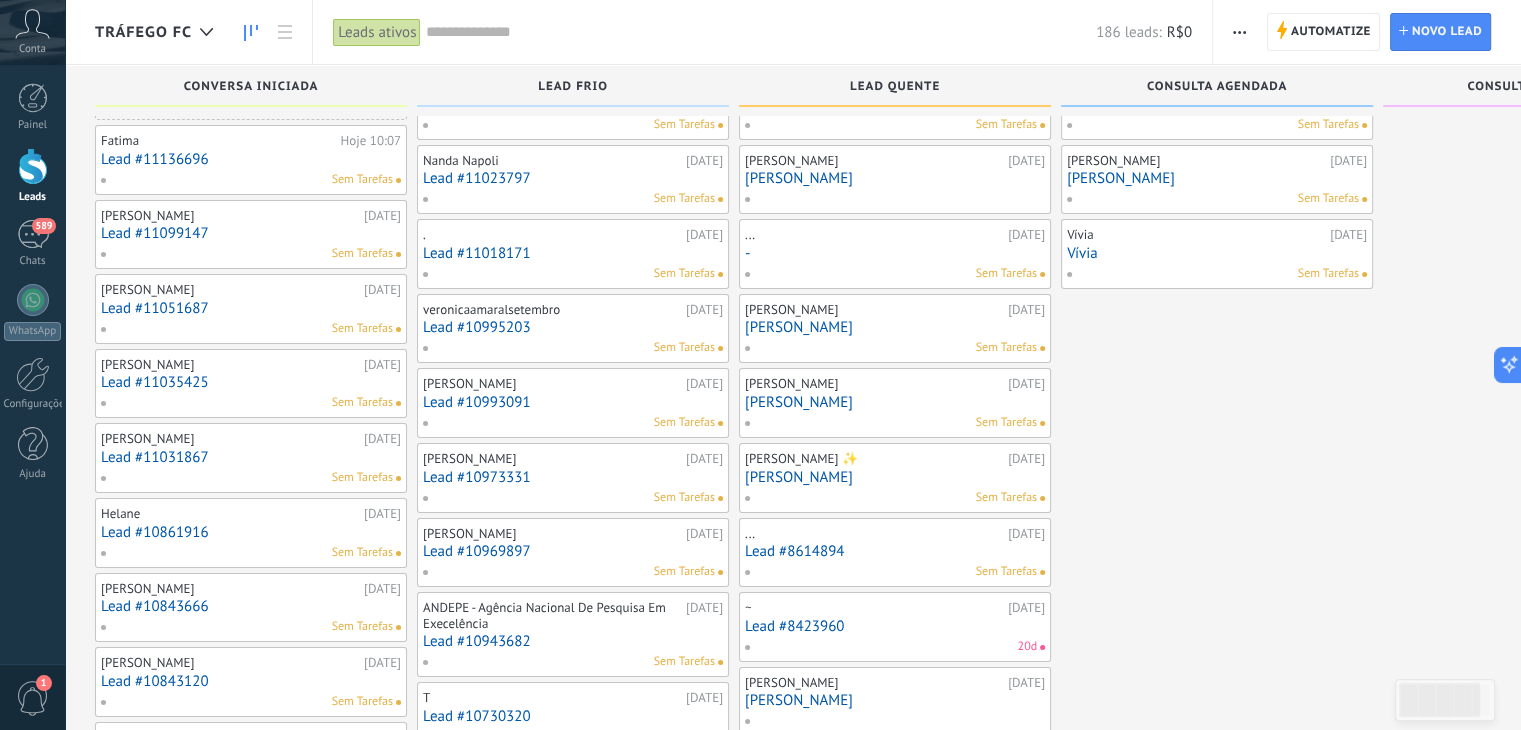 scroll, scrollTop: 0, scrollLeft: 0, axis: both 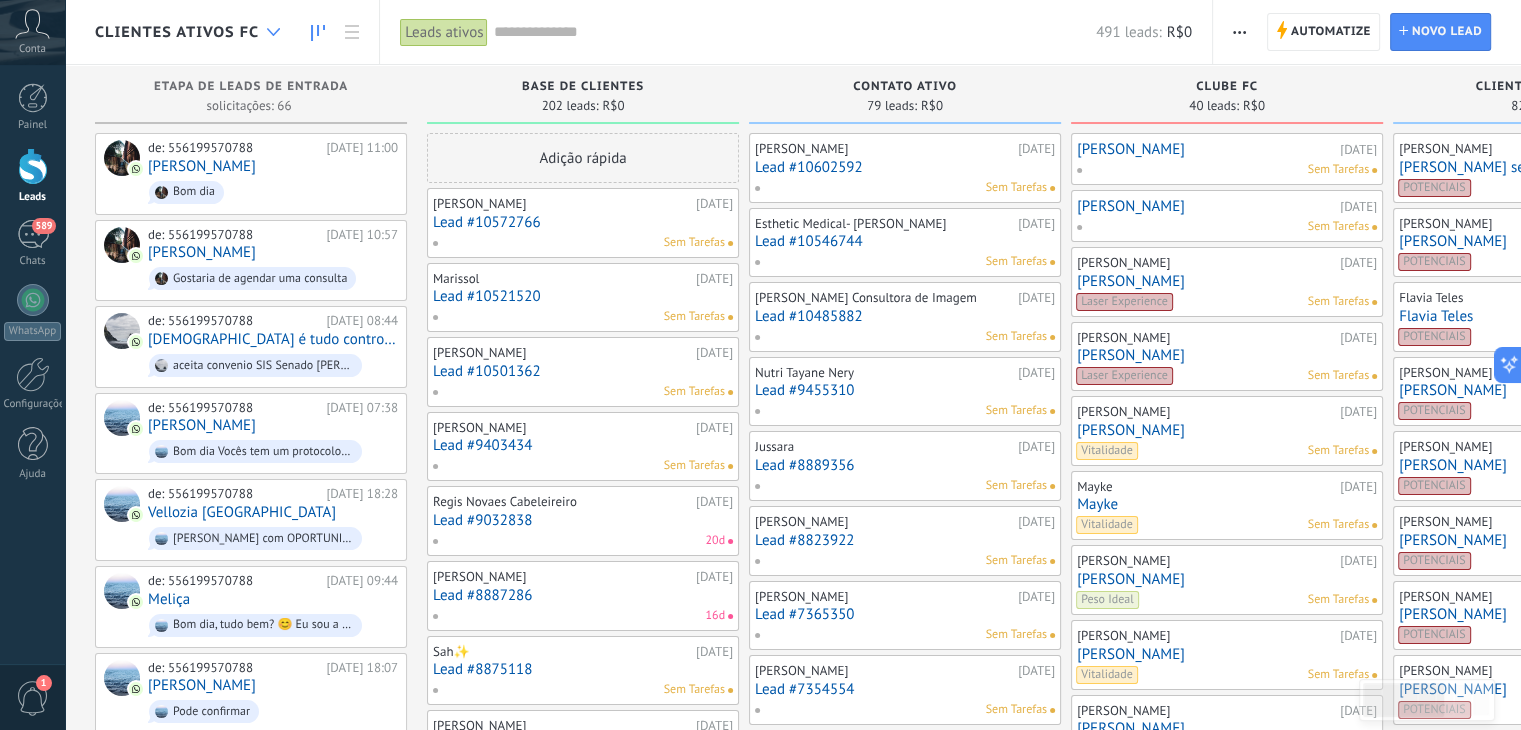 click 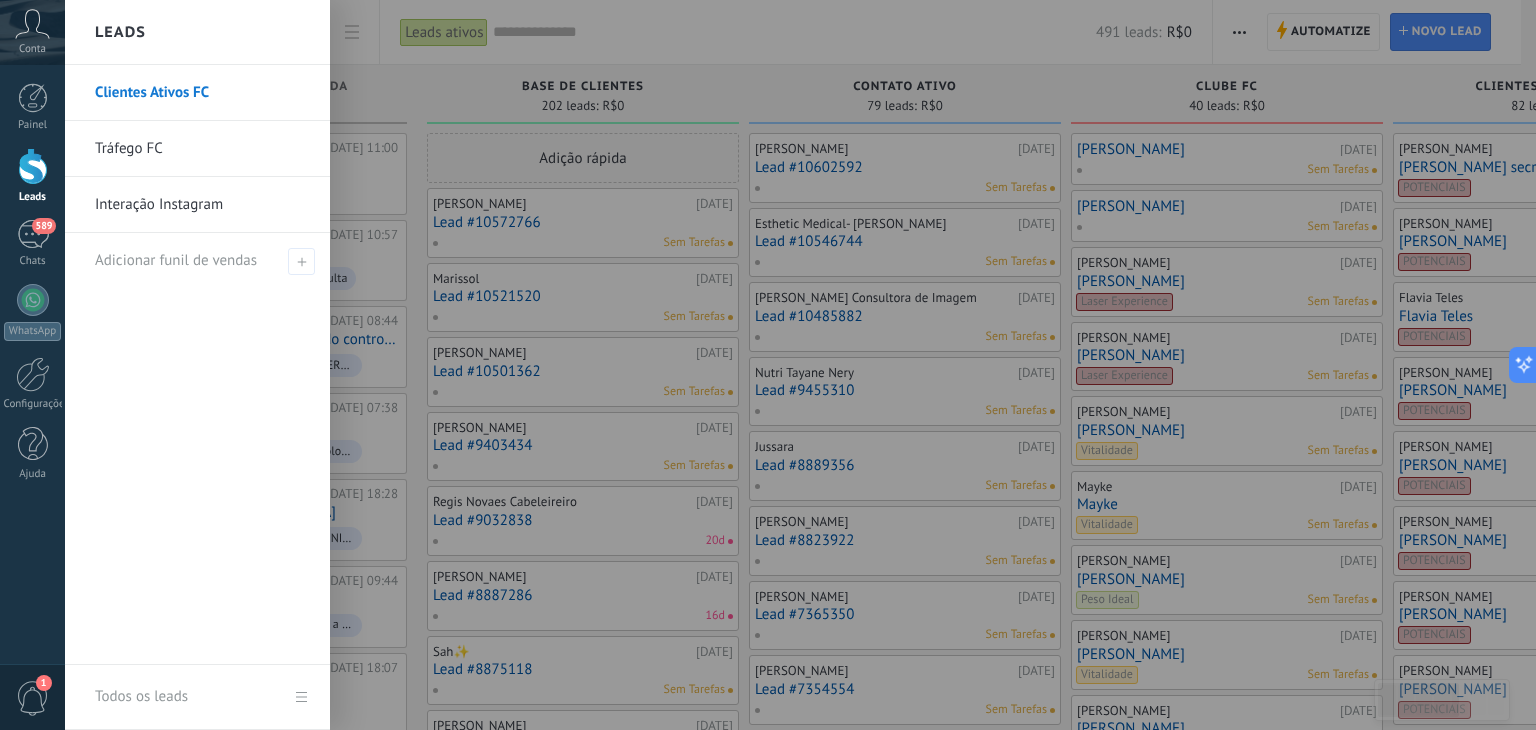 click at bounding box center [833, 365] 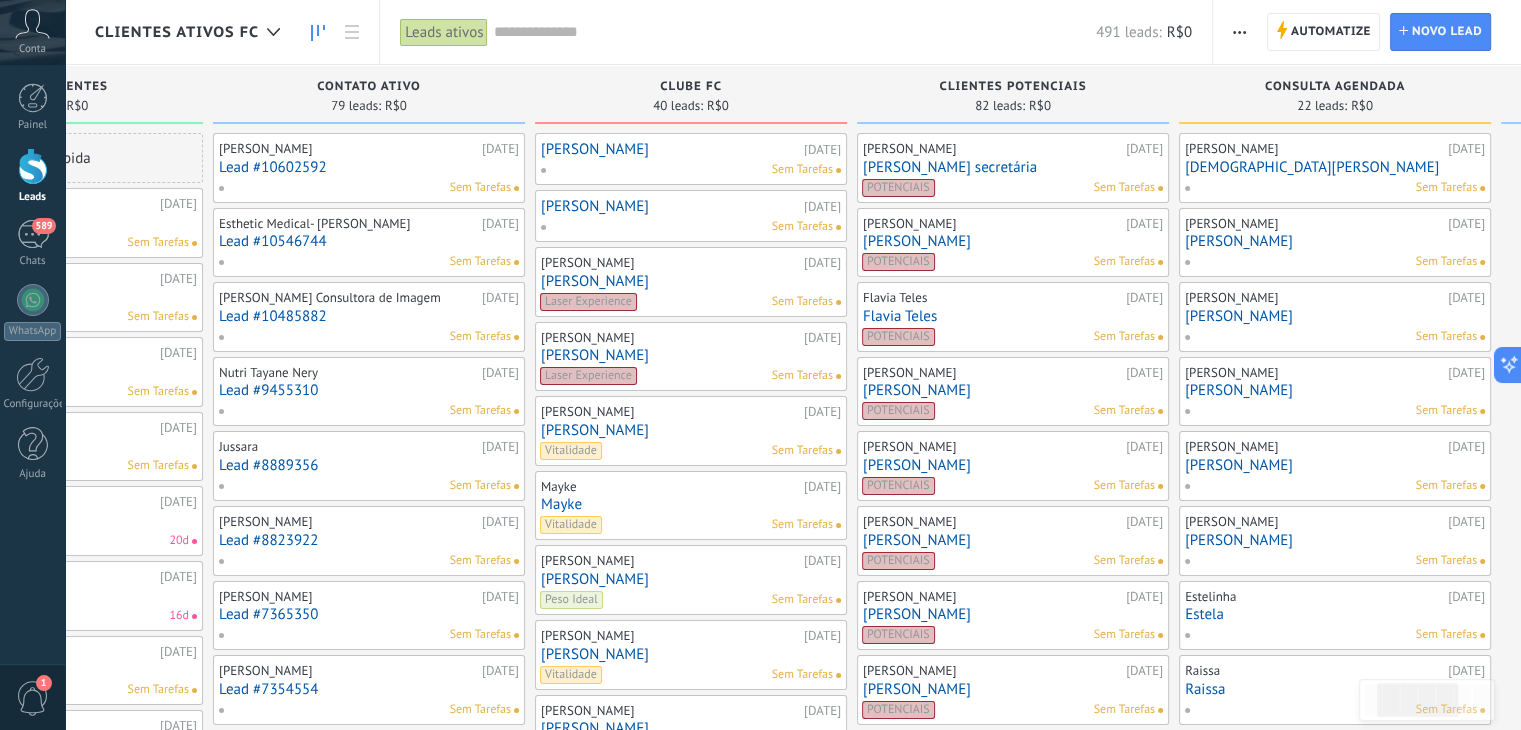 scroll, scrollTop: 0, scrollLeft: 543, axis: horizontal 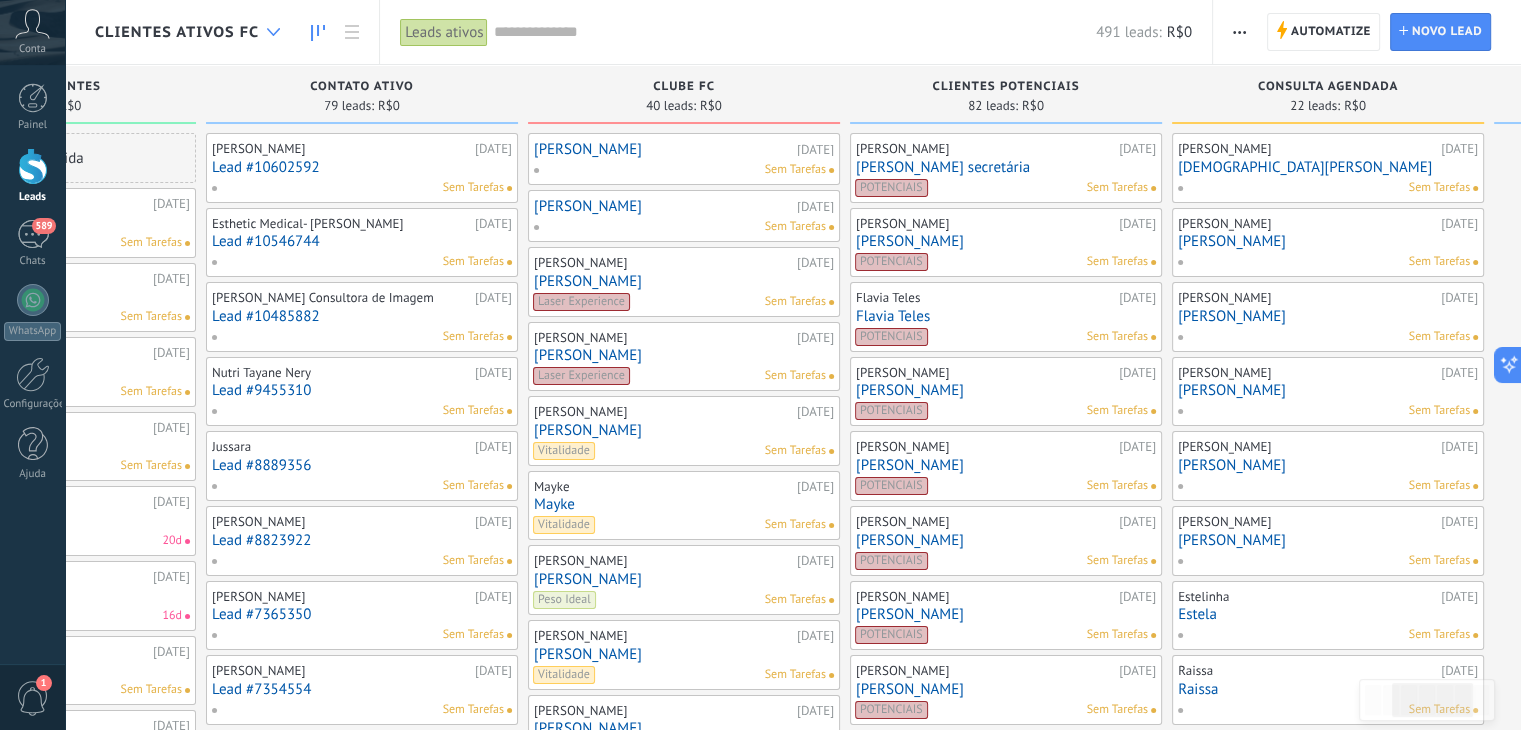 click at bounding box center [273, 32] 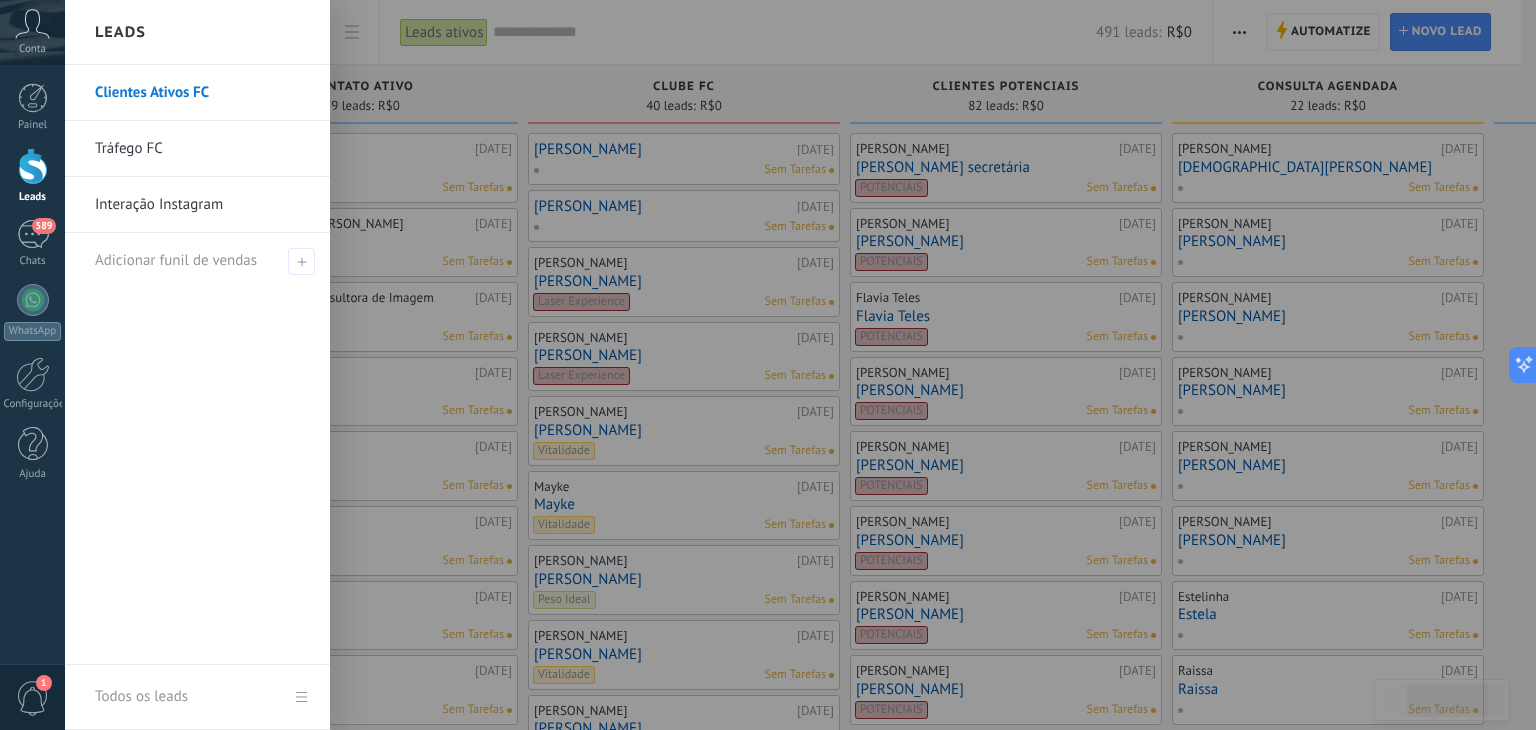 click on "Tráfego FC" at bounding box center [202, 149] 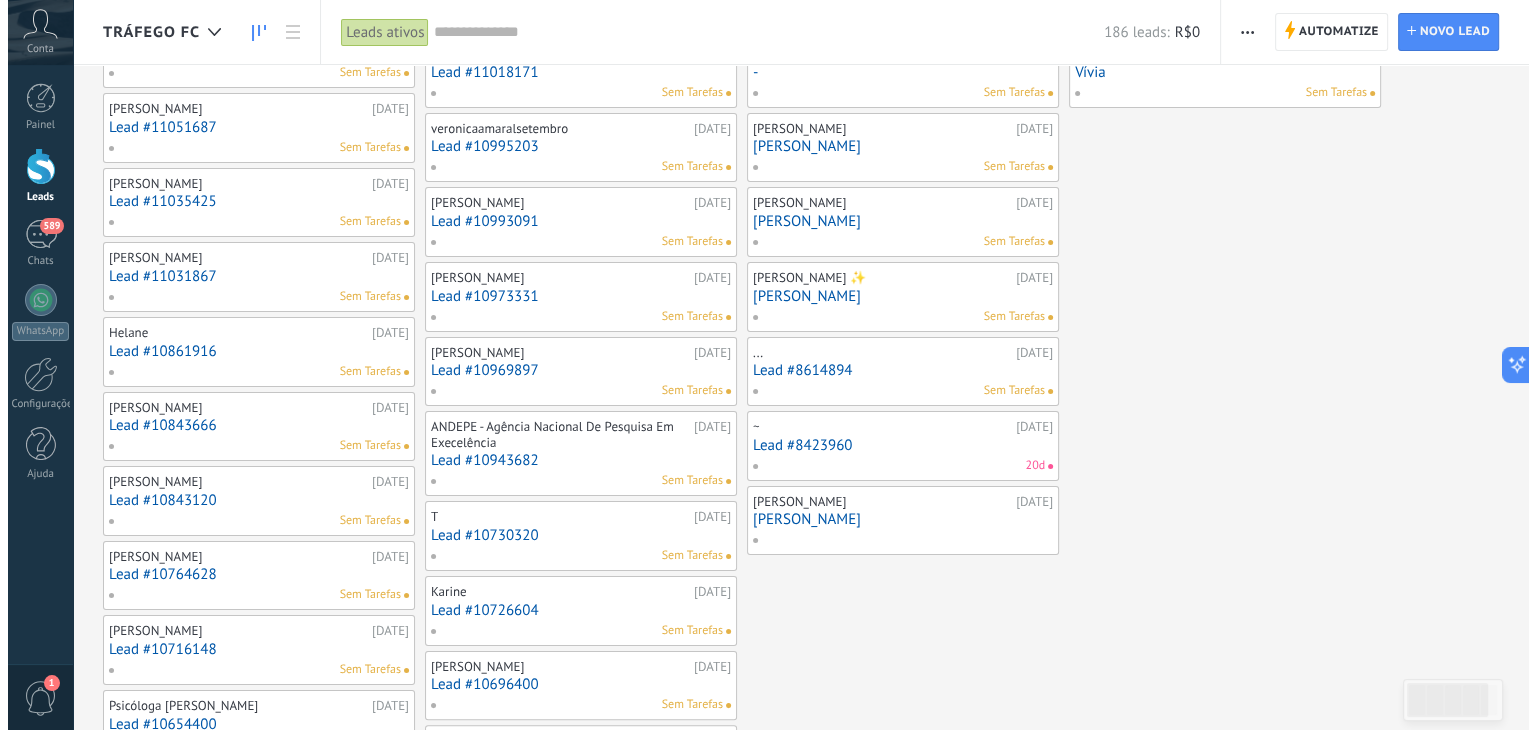 scroll, scrollTop: 248, scrollLeft: 0, axis: vertical 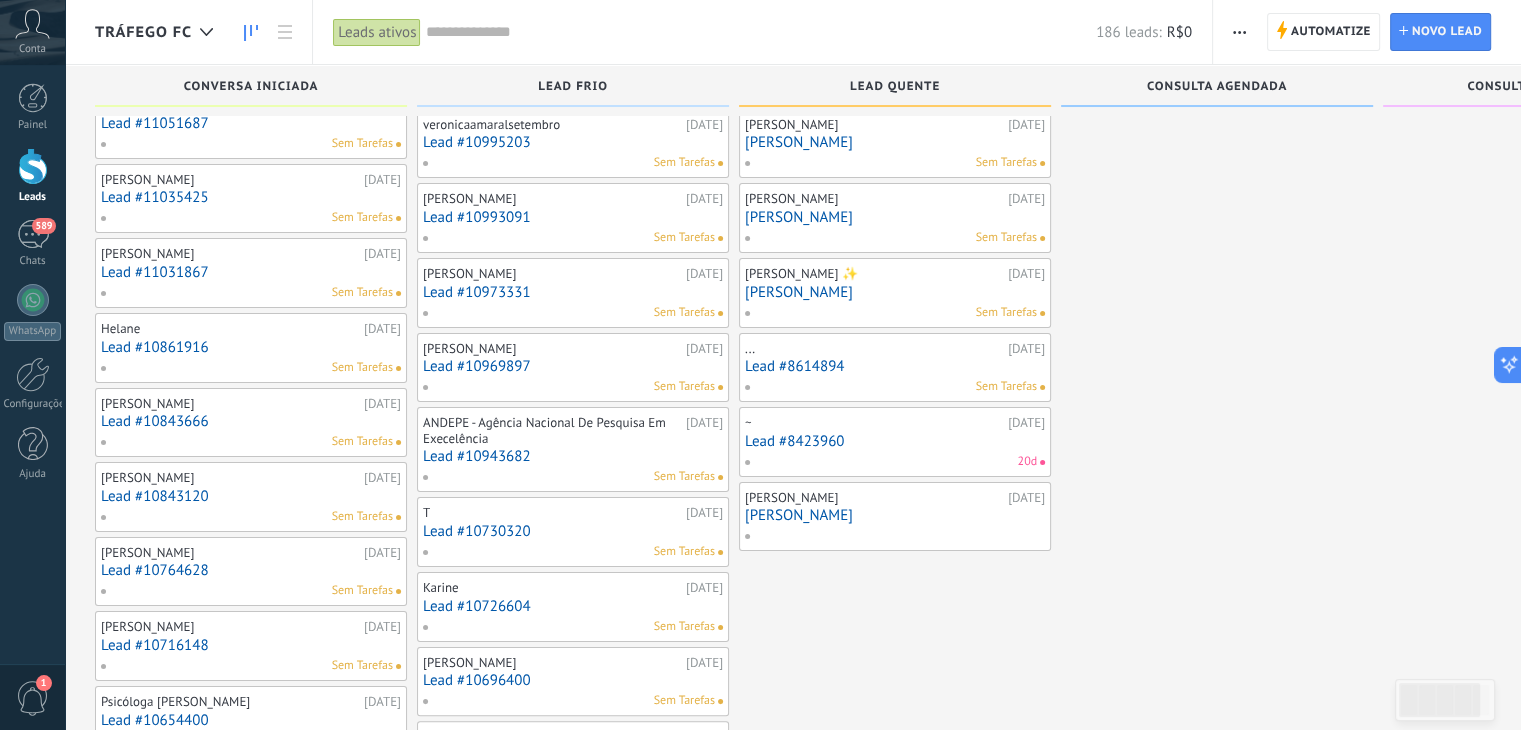 click on "Lead #8423960" at bounding box center [895, 441] 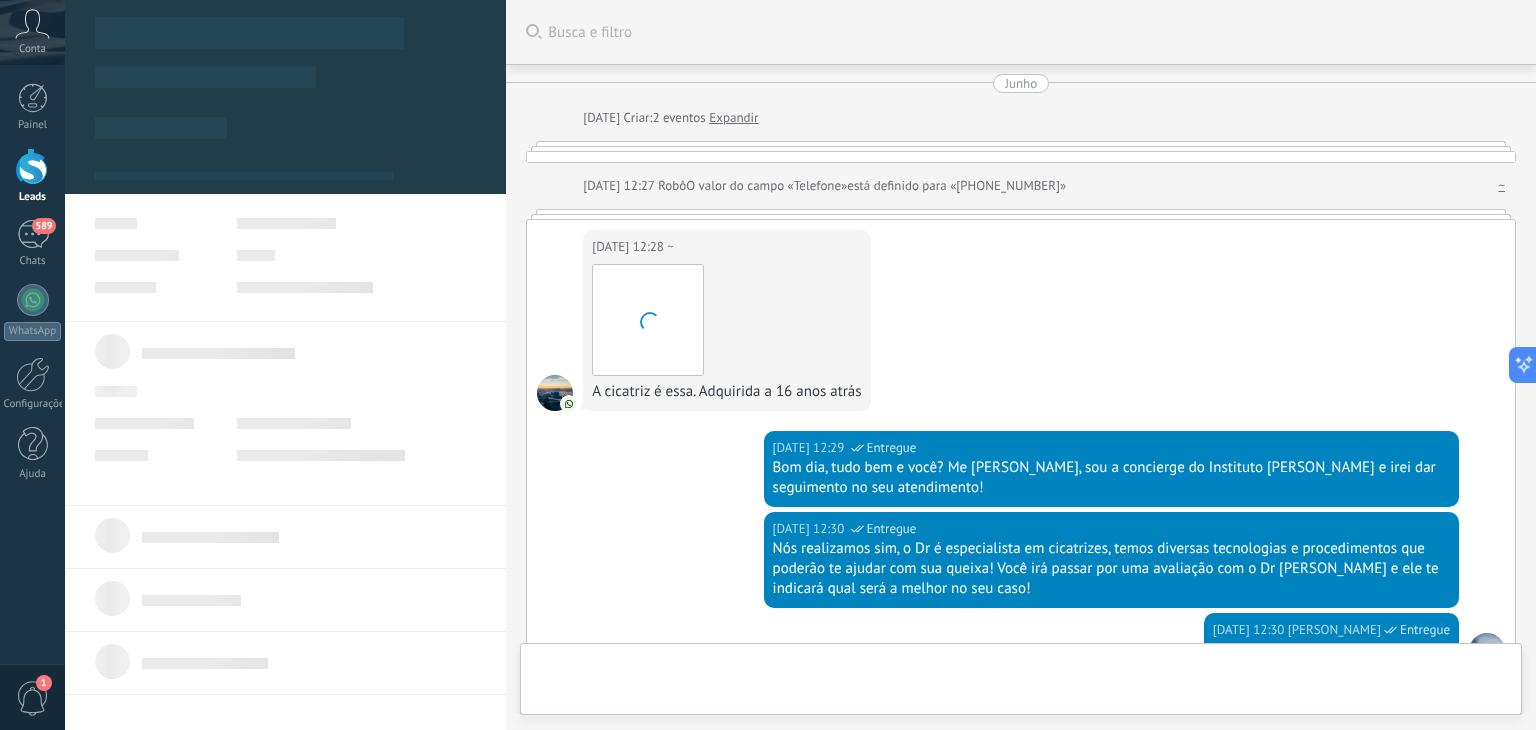 scroll, scrollTop: 0, scrollLeft: 0, axis: both 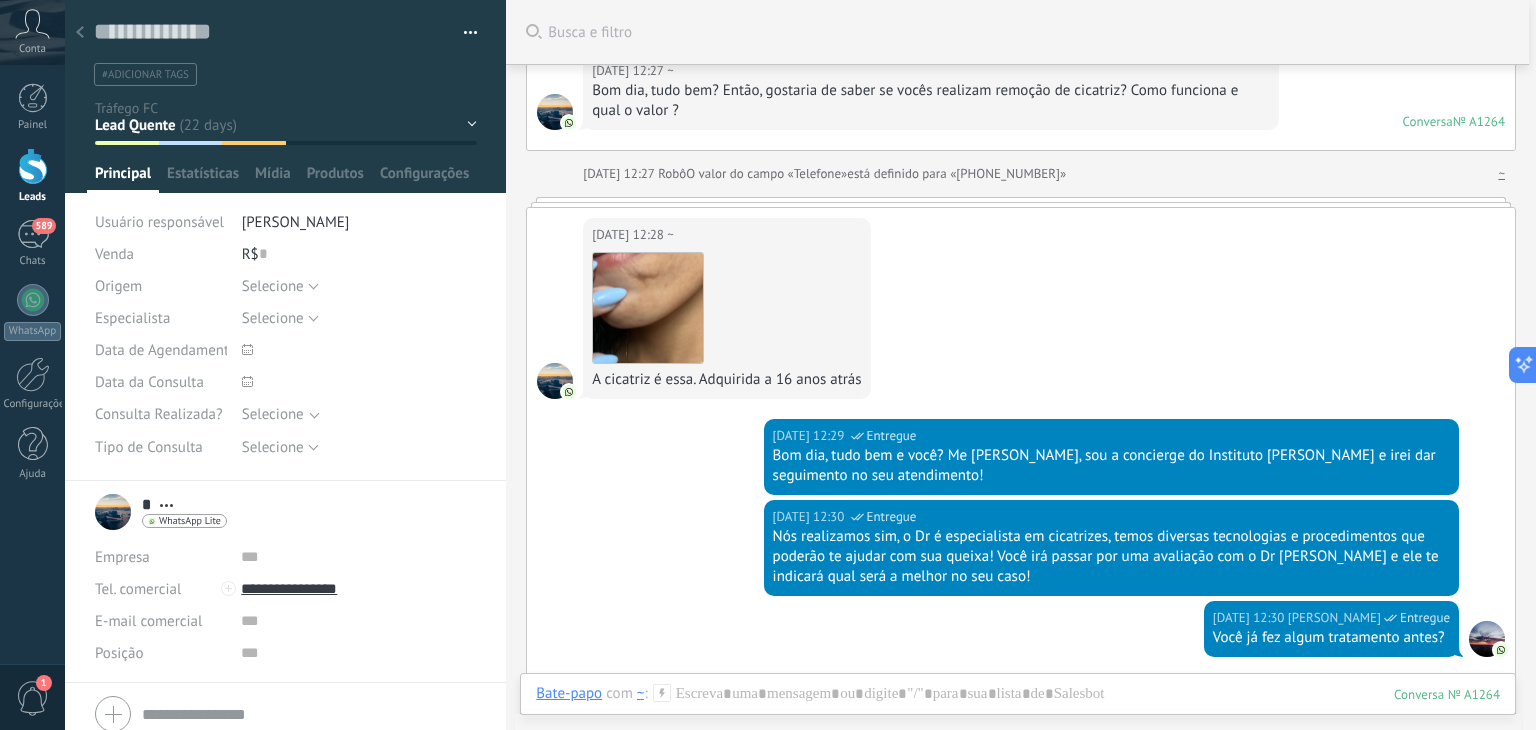 click at bounding box center (80, 33) 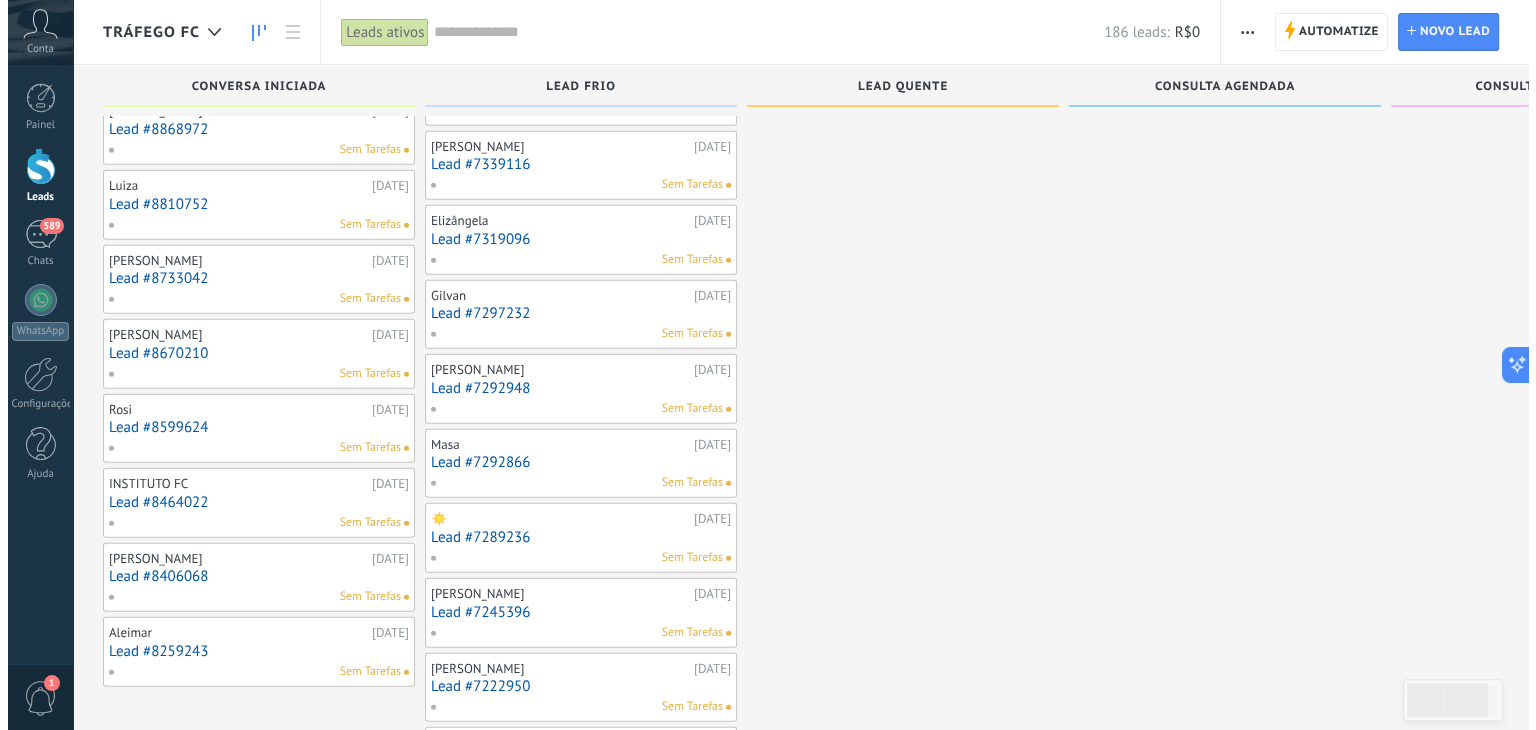 scroll, scrollTop: 5992, scrollLeft: 0, axis: vertical 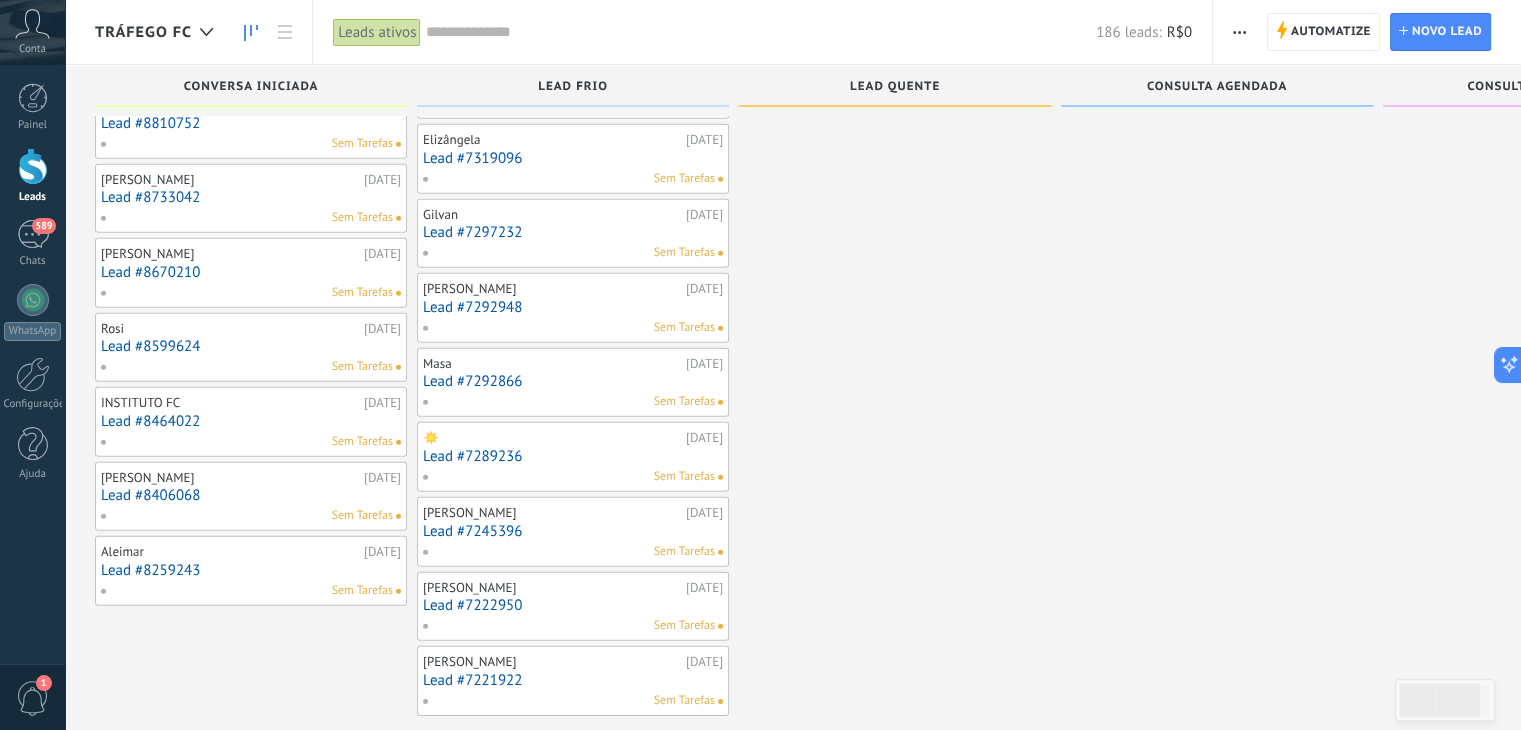 click on "Lead #7222950" at bounding box center (573, 605) 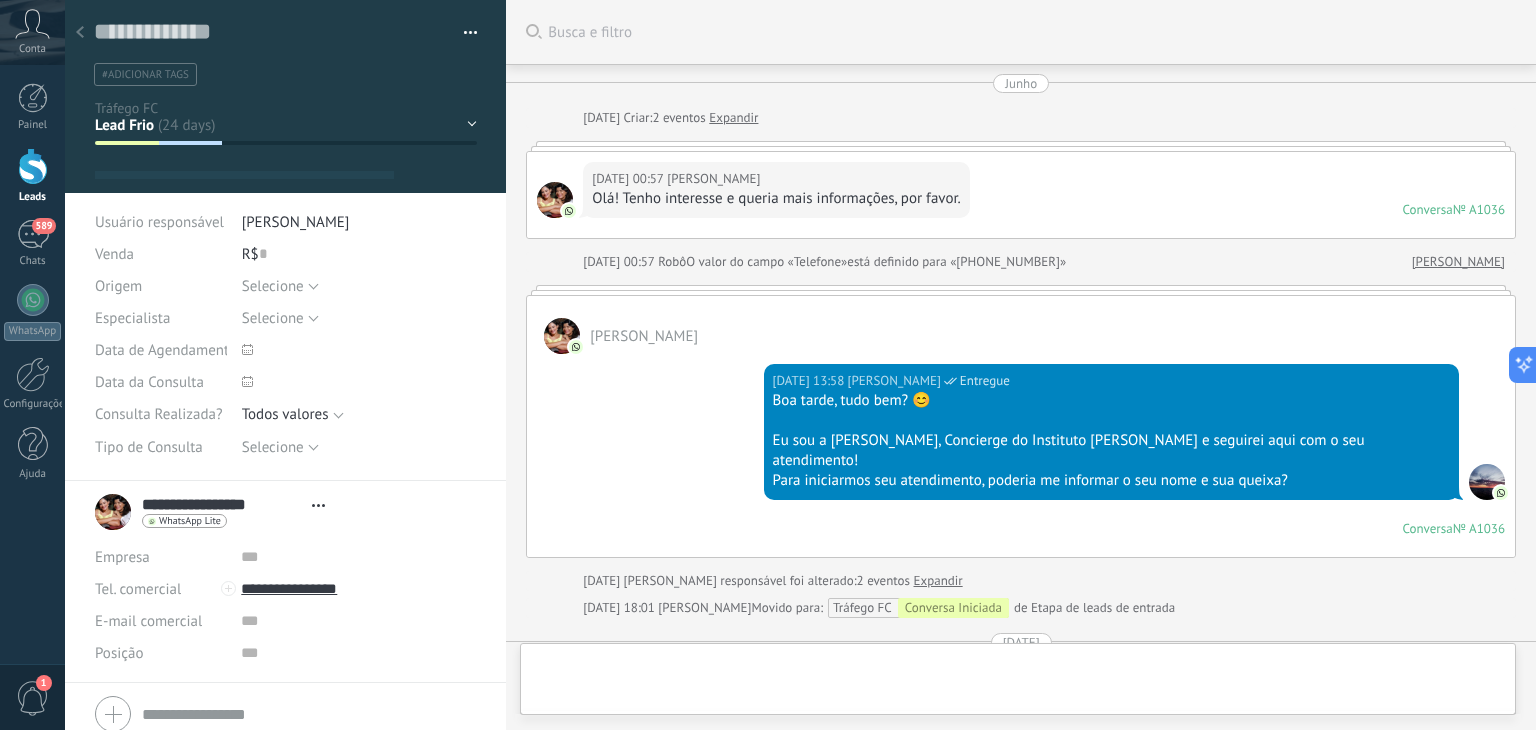 scroll, scrollTop: 0, scrollLeft: 0, axis: both 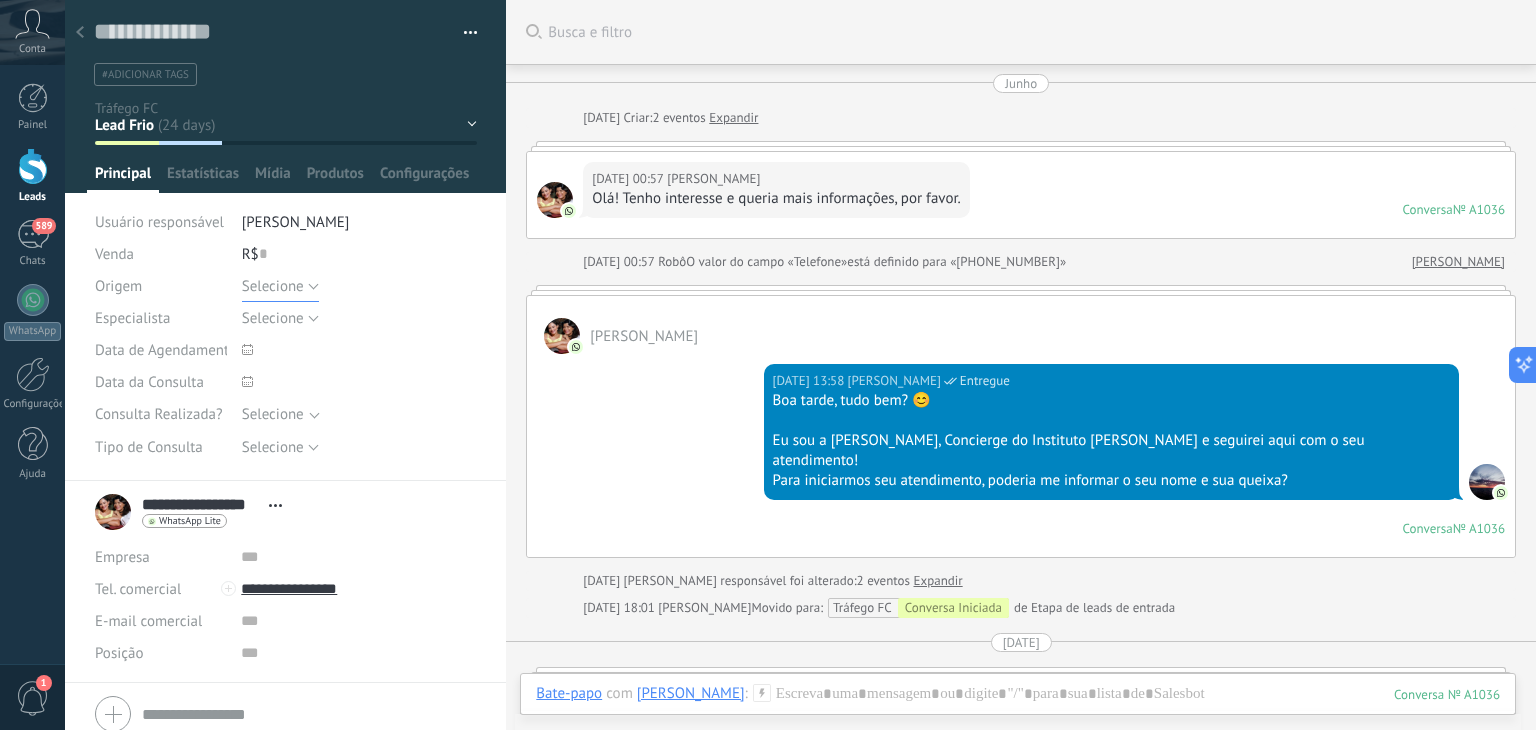 click on "Selecione" at bounding box center (280, 286) 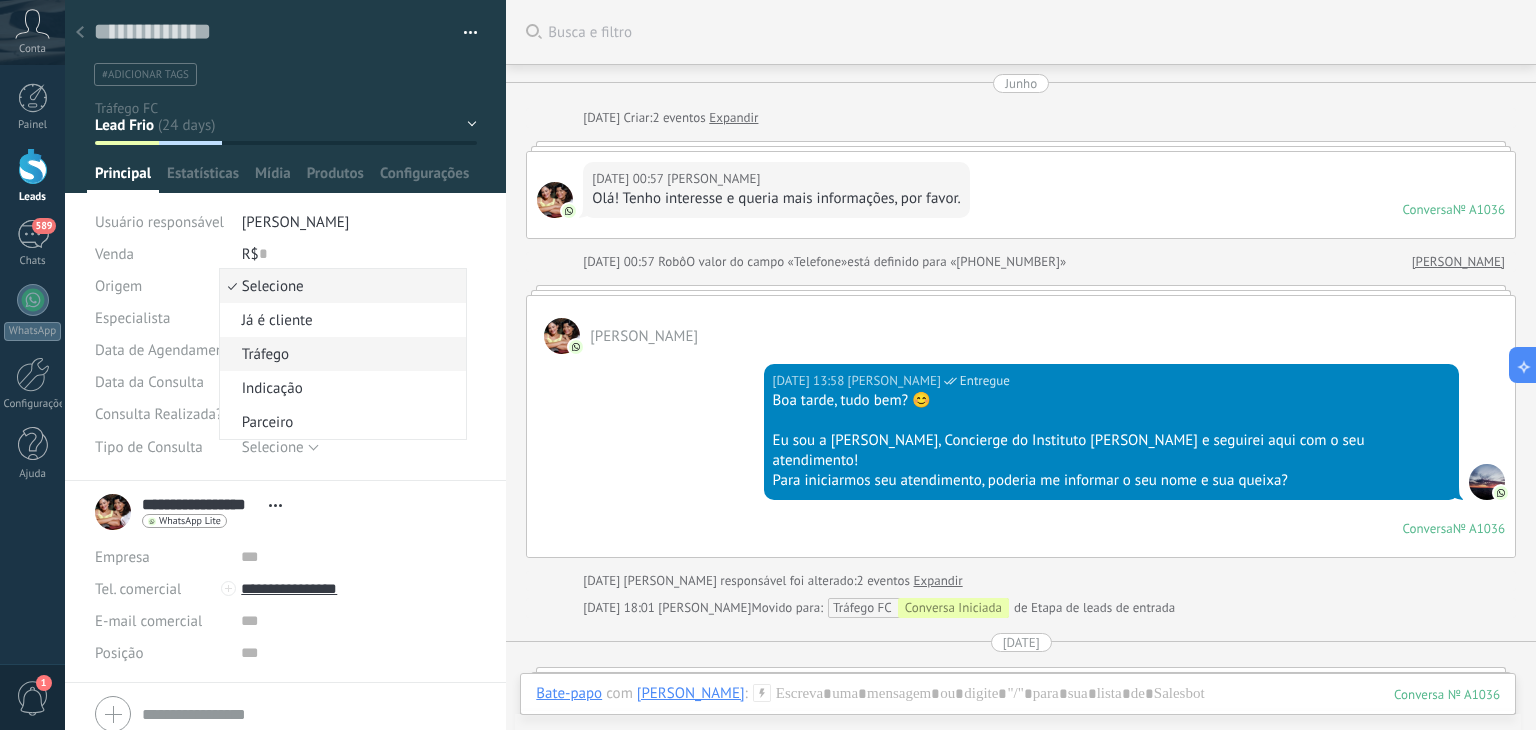 click on "Tráfego" at bounding box center [340, 354] 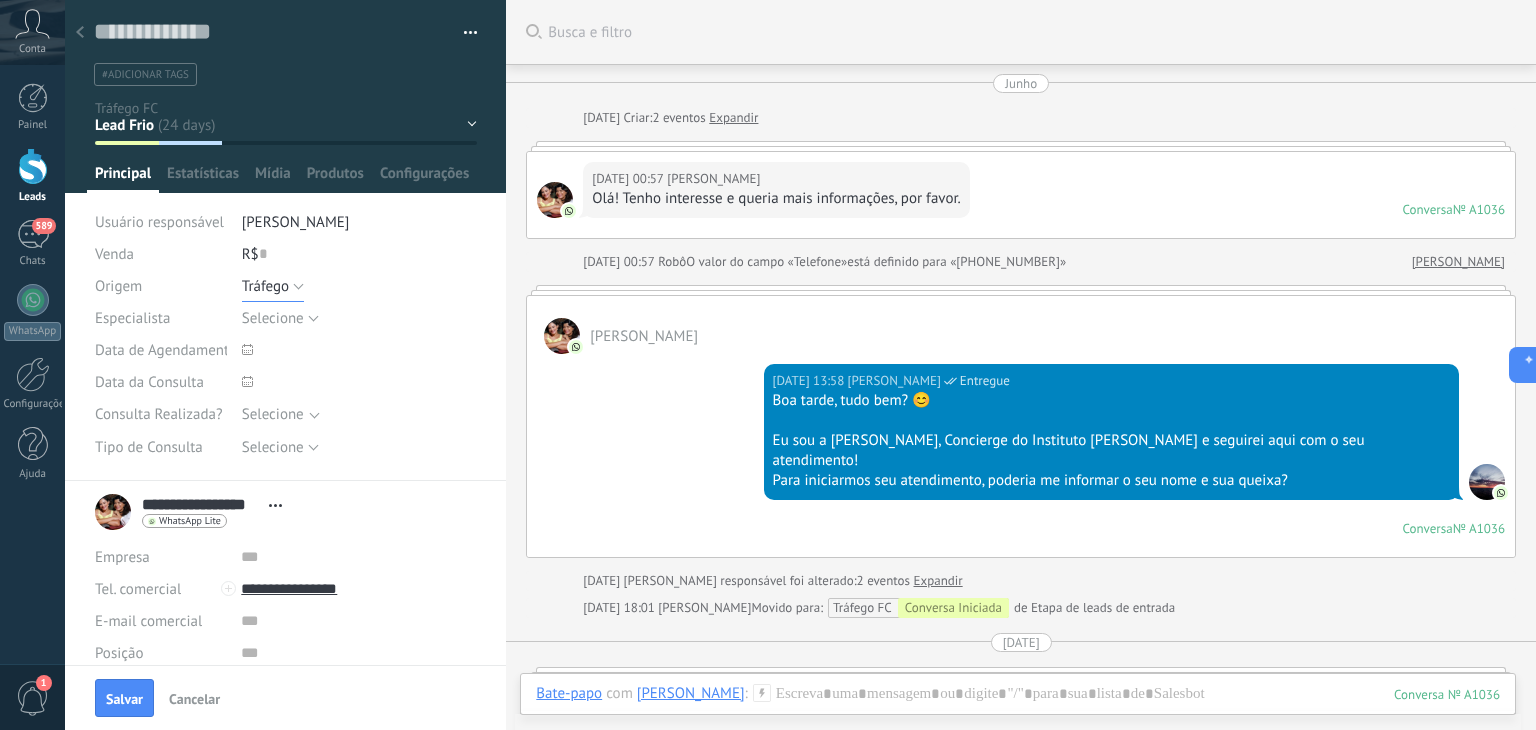 scroll, scrollTop: 0, scrollLeft: 0, axis: both 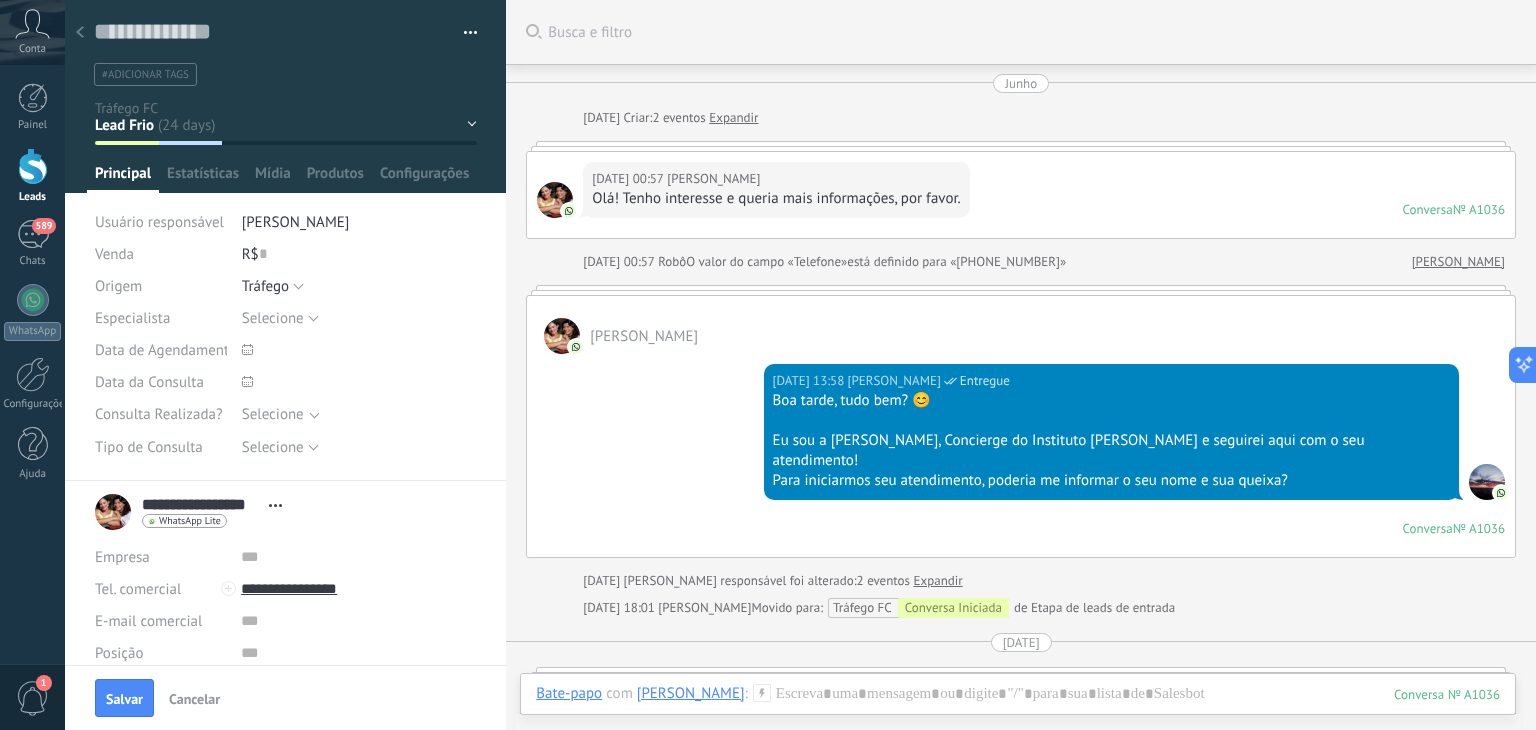 click at bounding box center (80, 33) 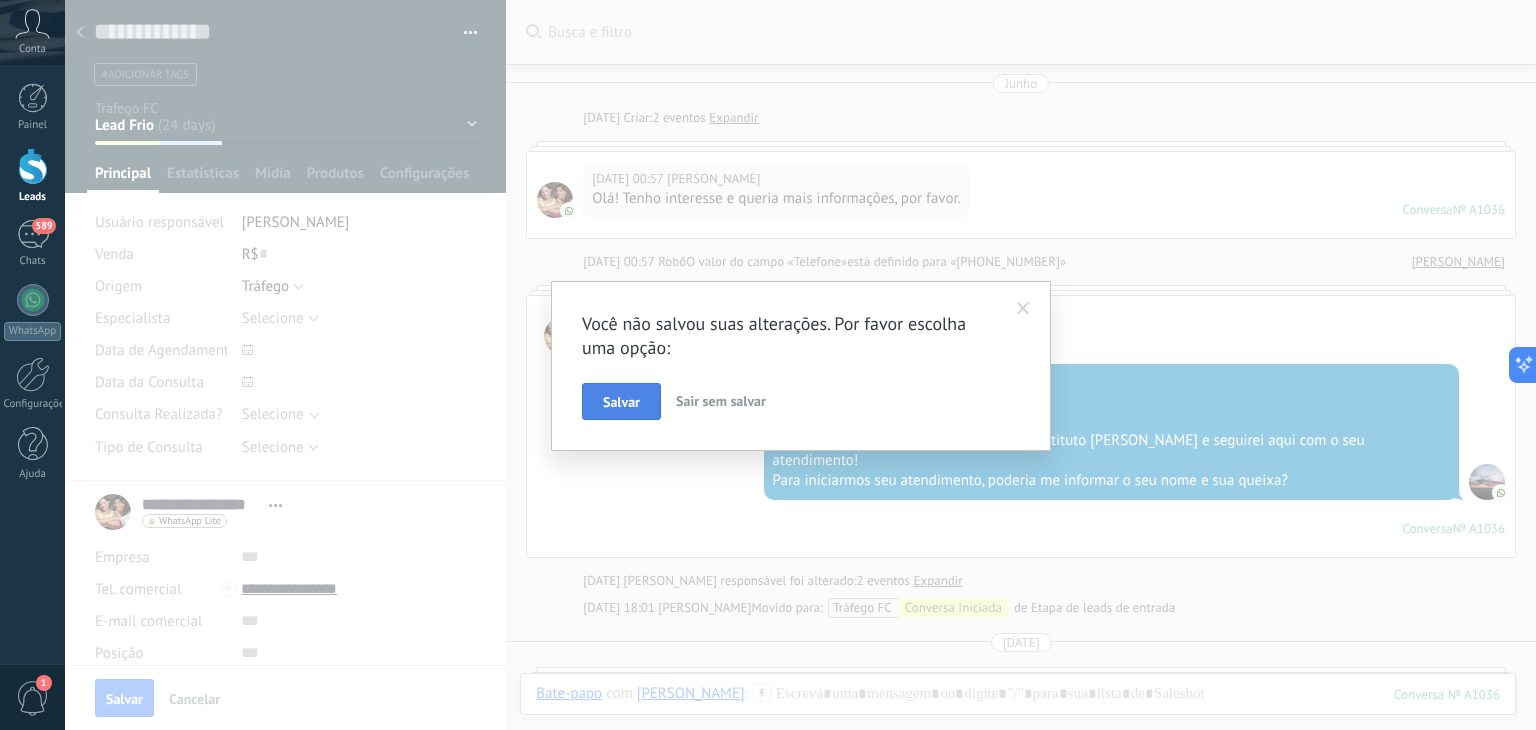click on "Salvar" at bounding box center (621, 402) 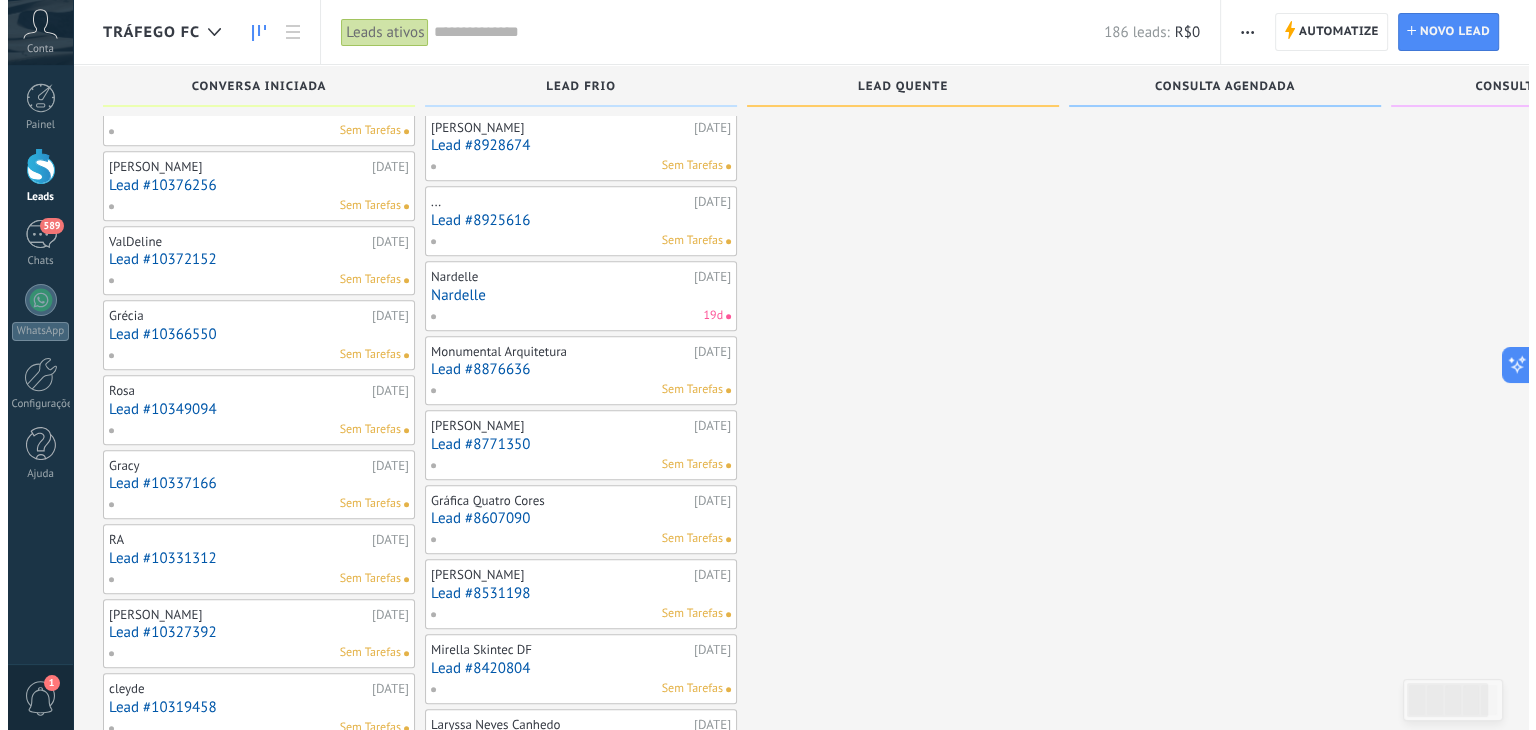scroll, scrollTop: 2470, scrollLeft: 0, axis: vertical 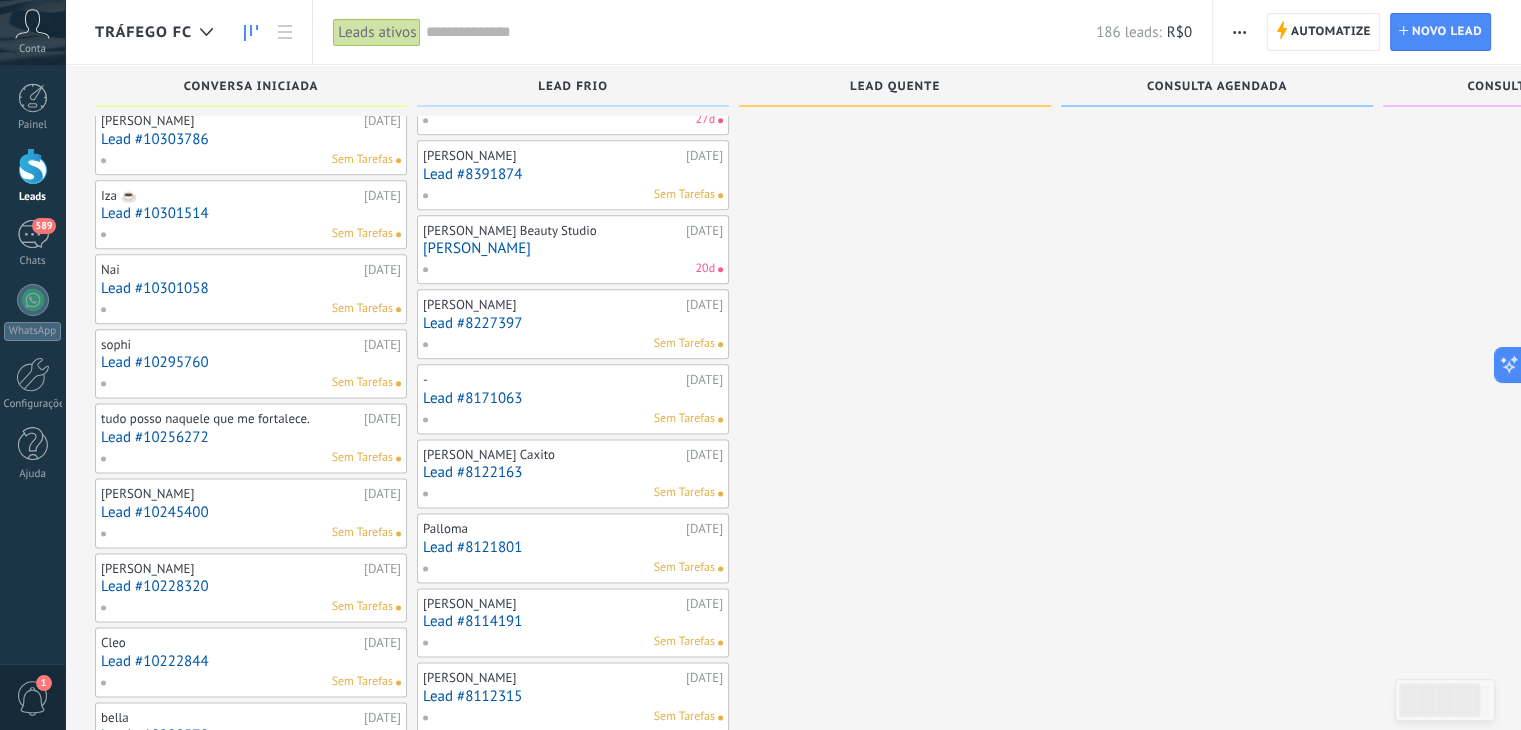 click on "Lead #8114191" at bounding box center [573, 621] 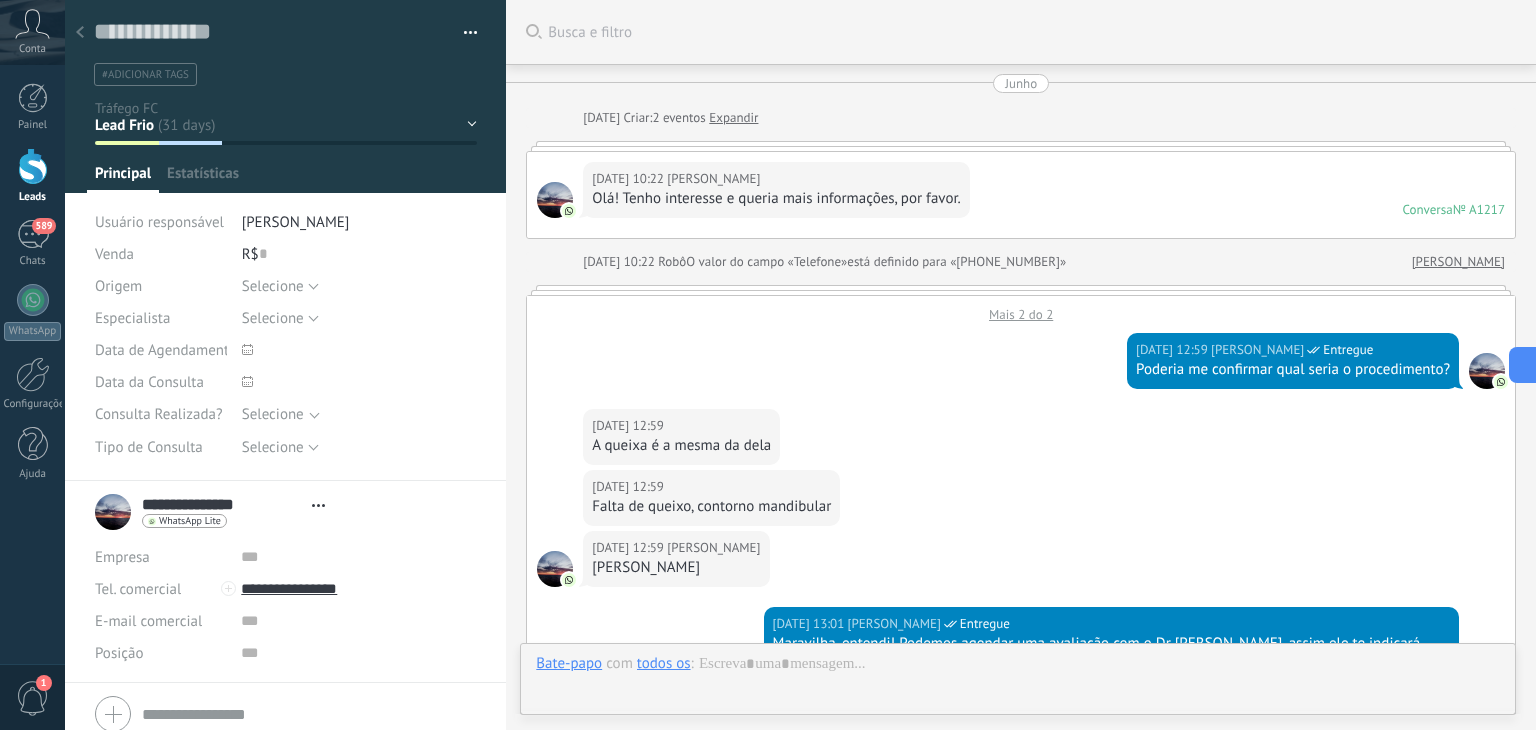 scroll, scrollTop: 0, scrollLeft: 0, axis: both 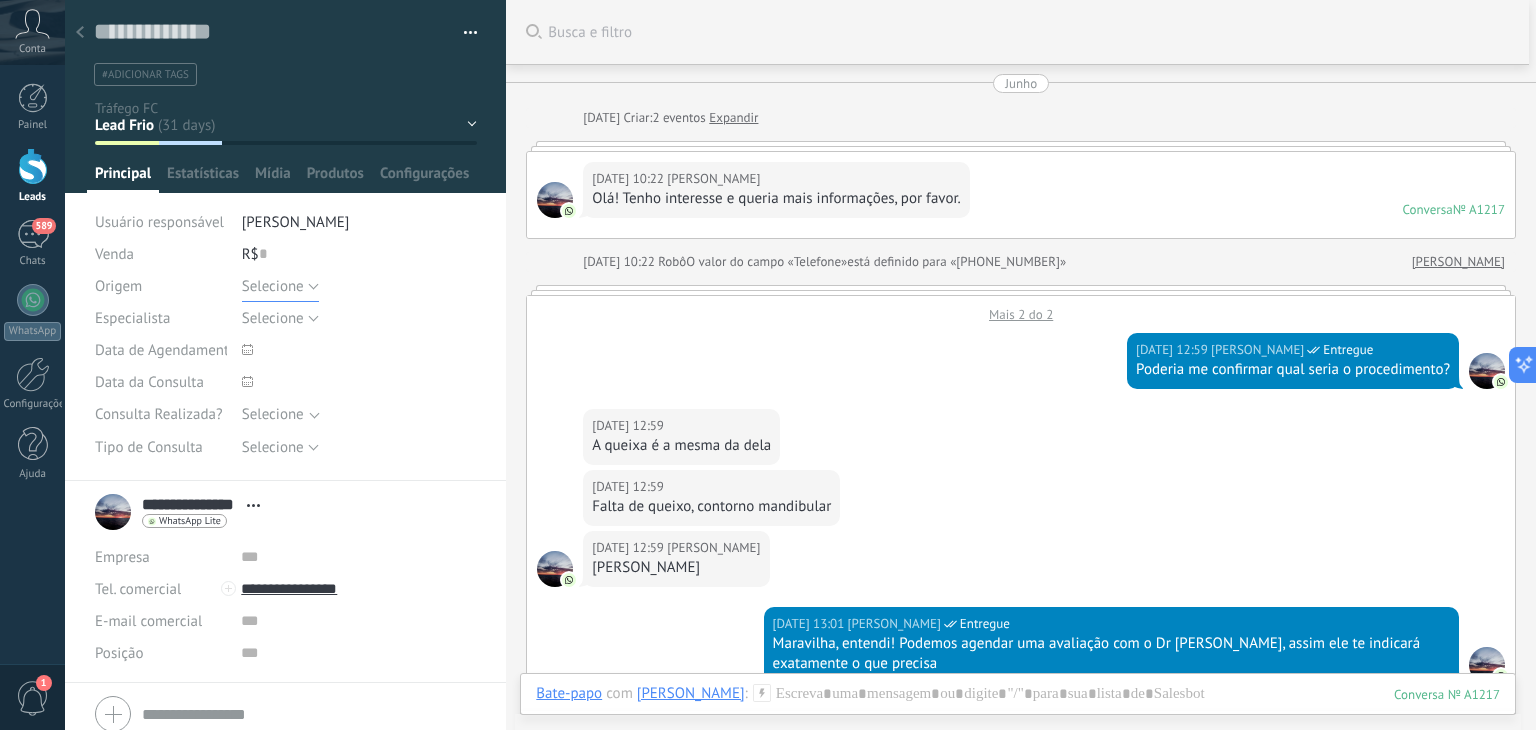 click on "Selecione" at bounding box center [280, 286] 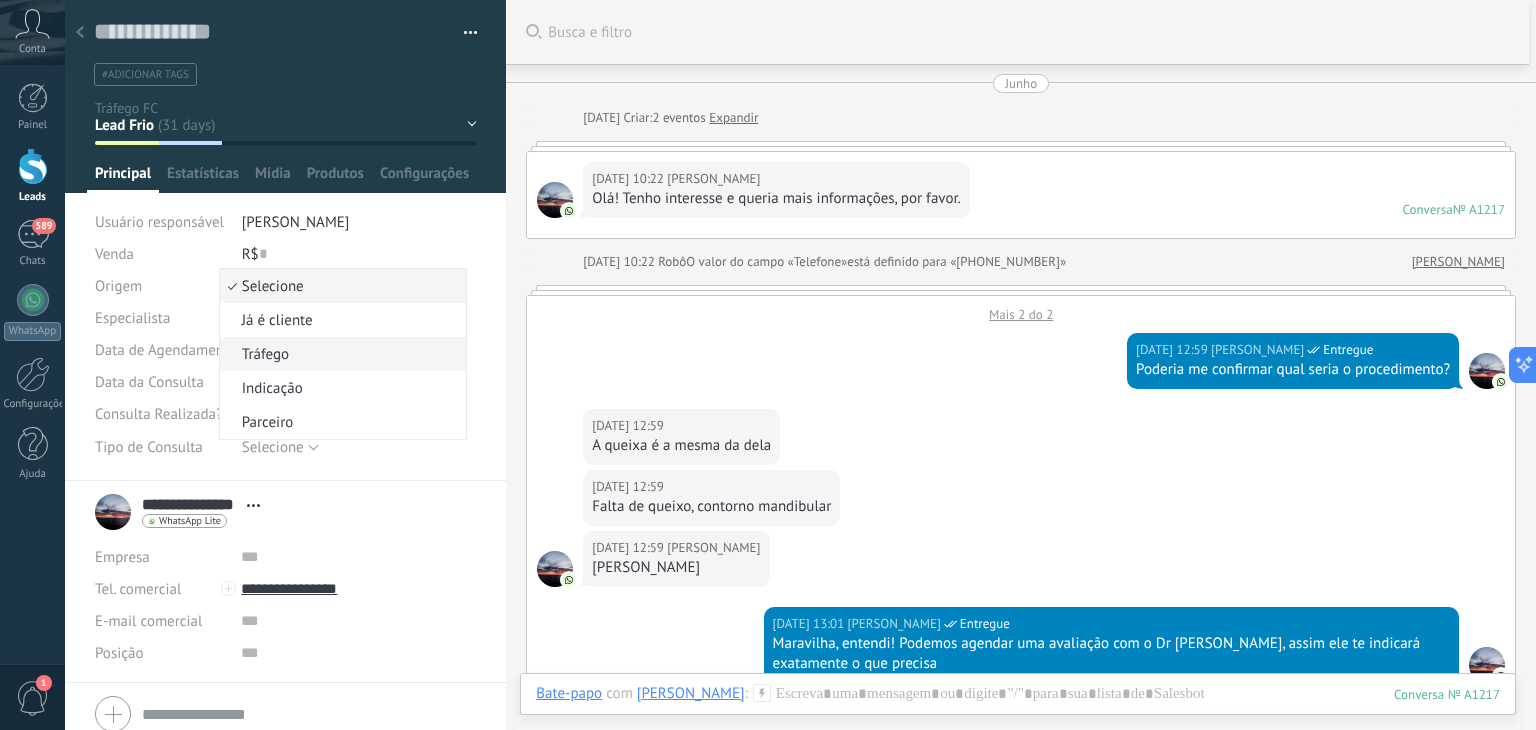click on "Tráfego" at bounding box center [340, 354] 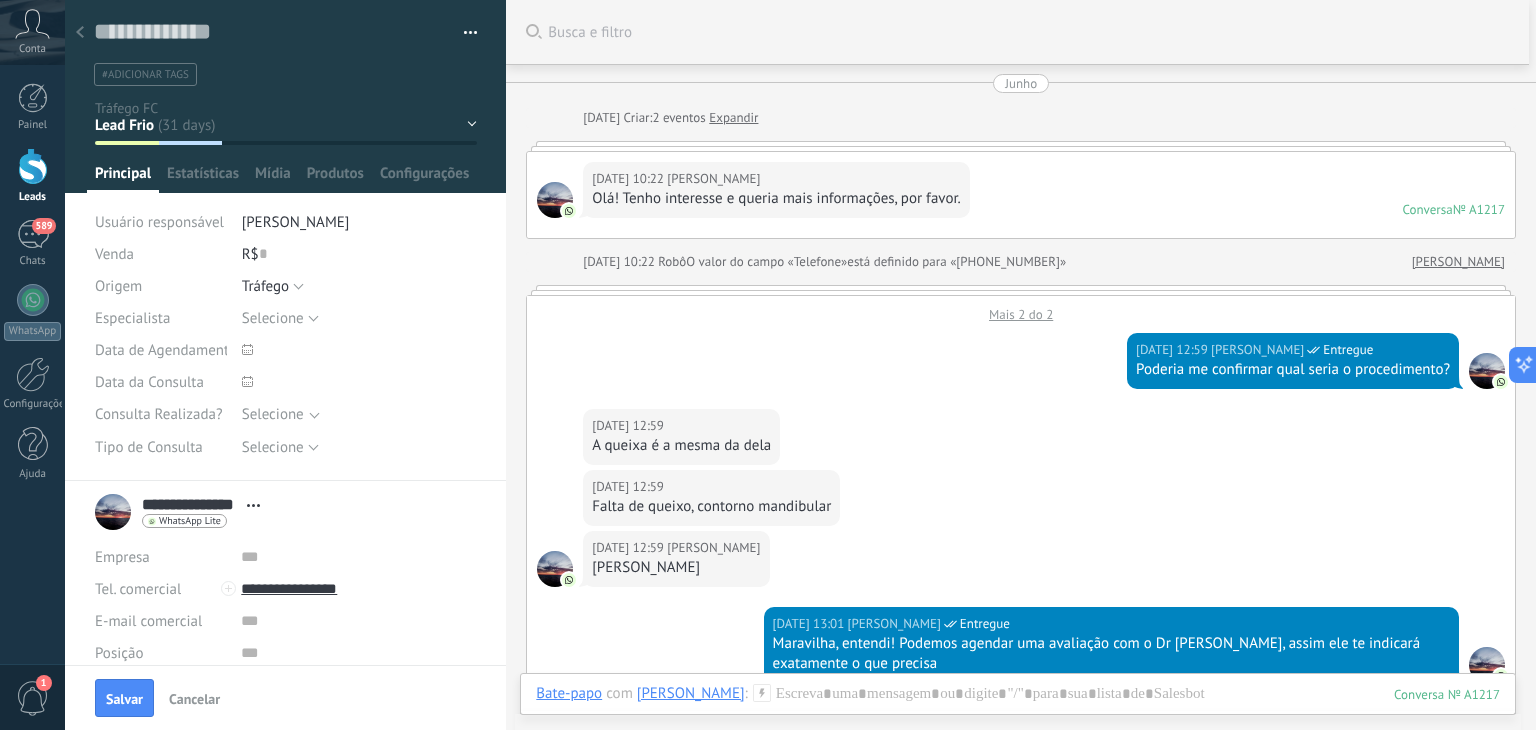 click on "Mais 2 do 2" at bounding box center [1021, 309] 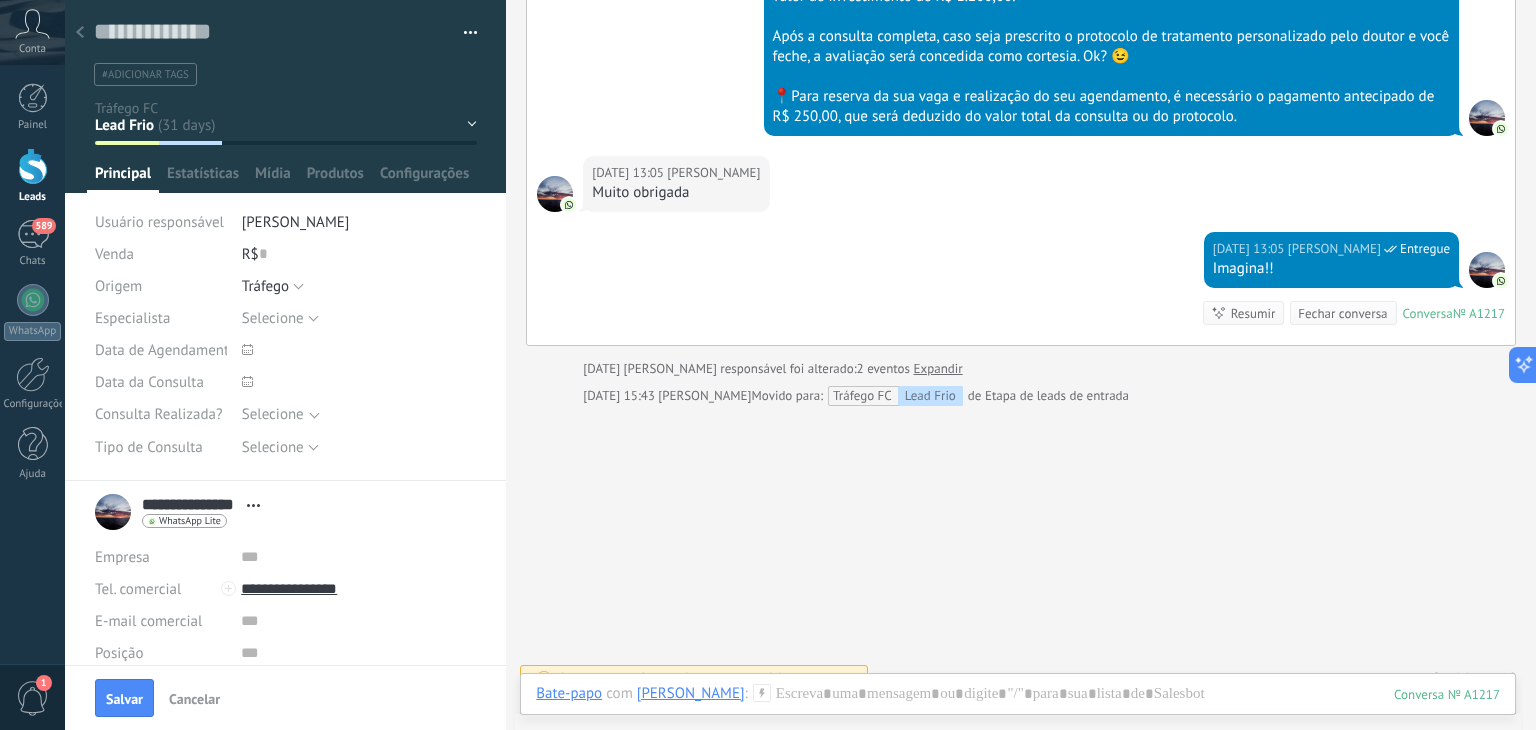 scroll, scrollTop: 1144, scrollLeft: 0, axis: vertical 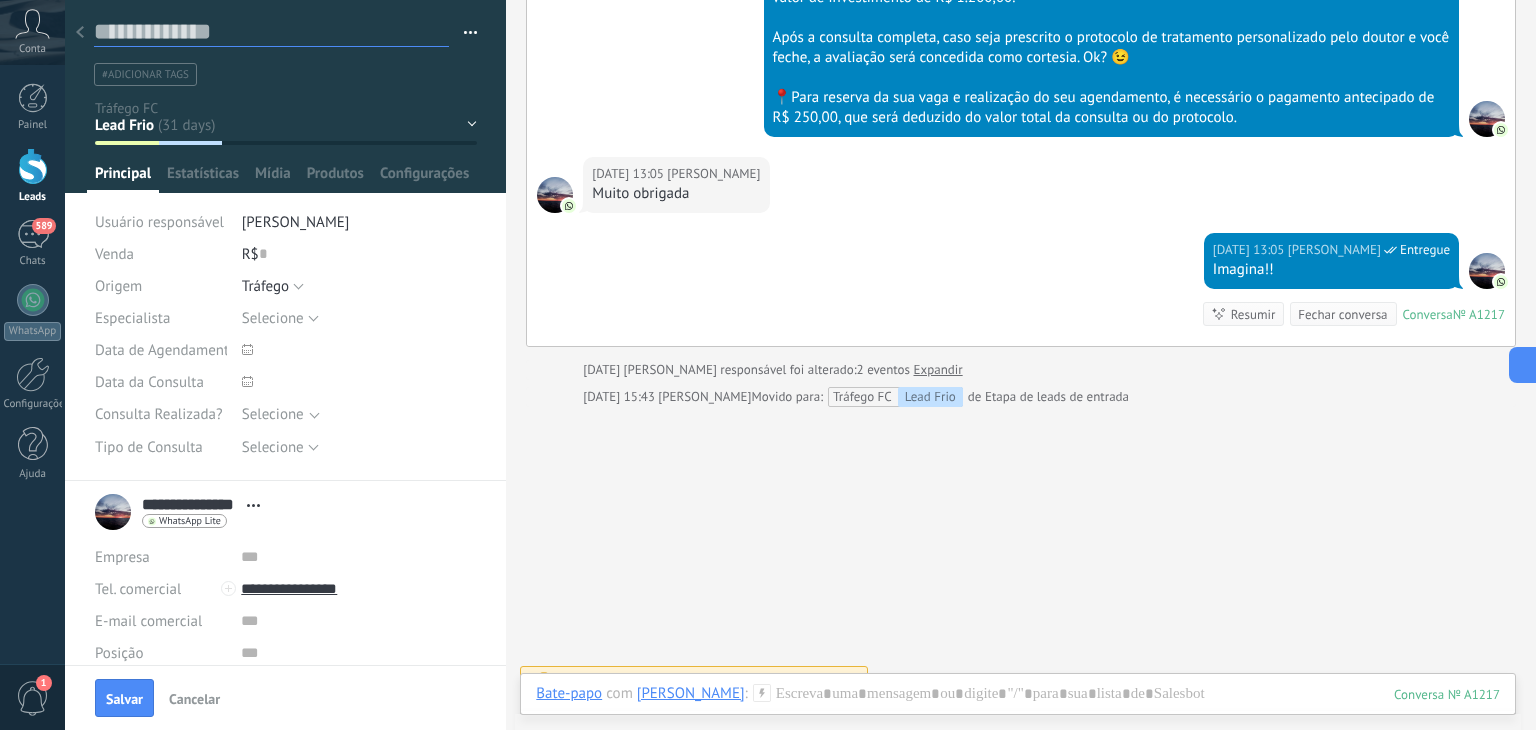 click at bounding box center (271, 32) 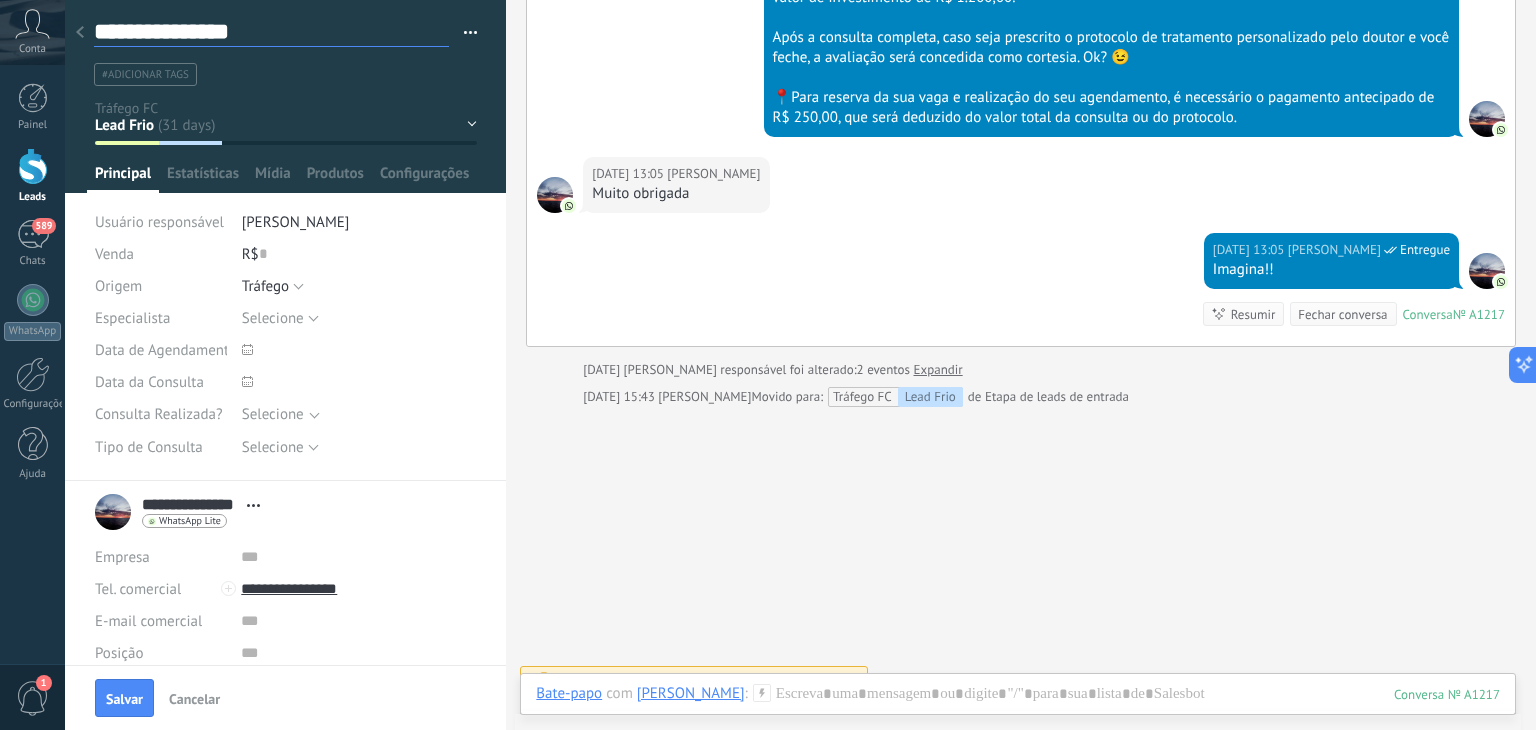 scroll, scrollTop: 29, scrollLeft: 0, axis: vertical 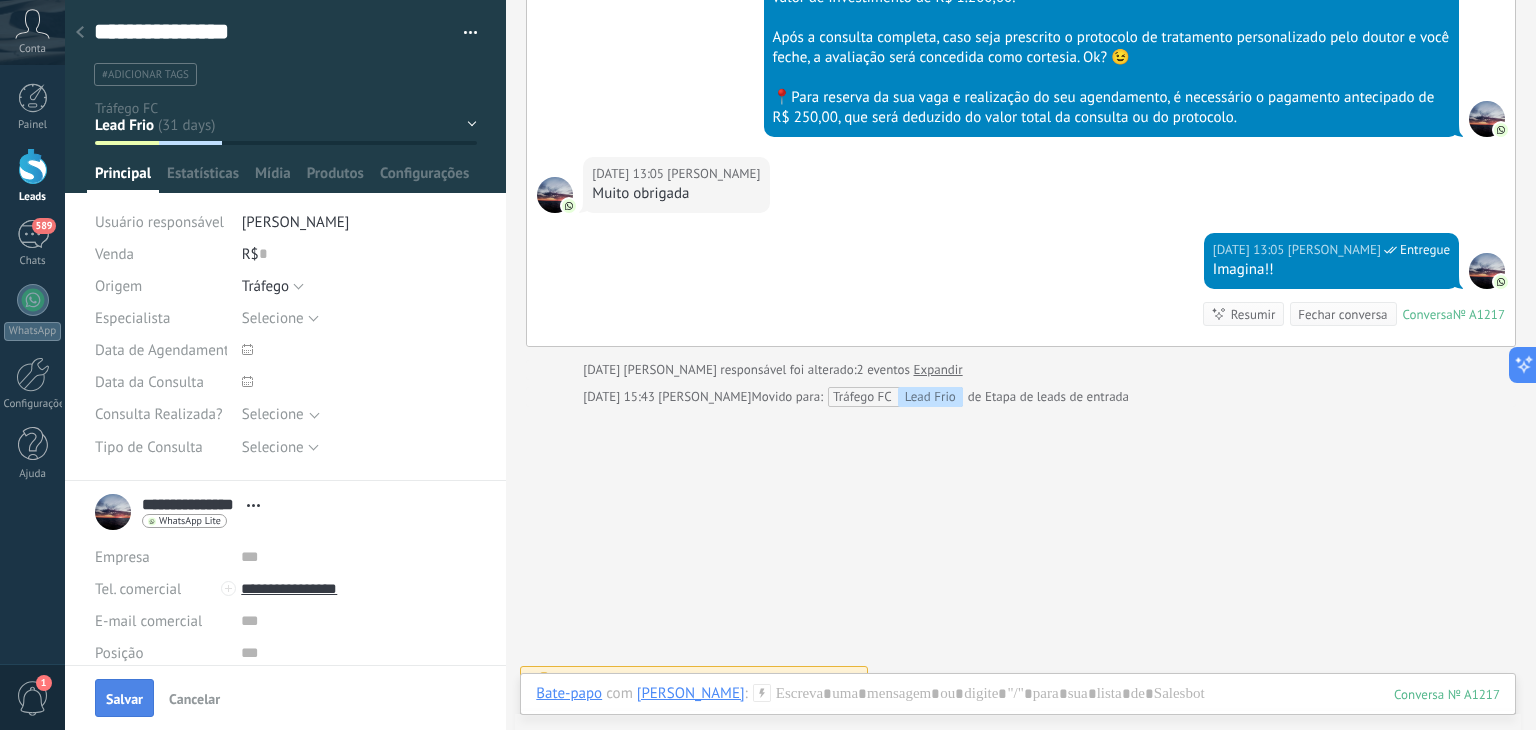 click on "Salvar" at bounding box center [124, 698] 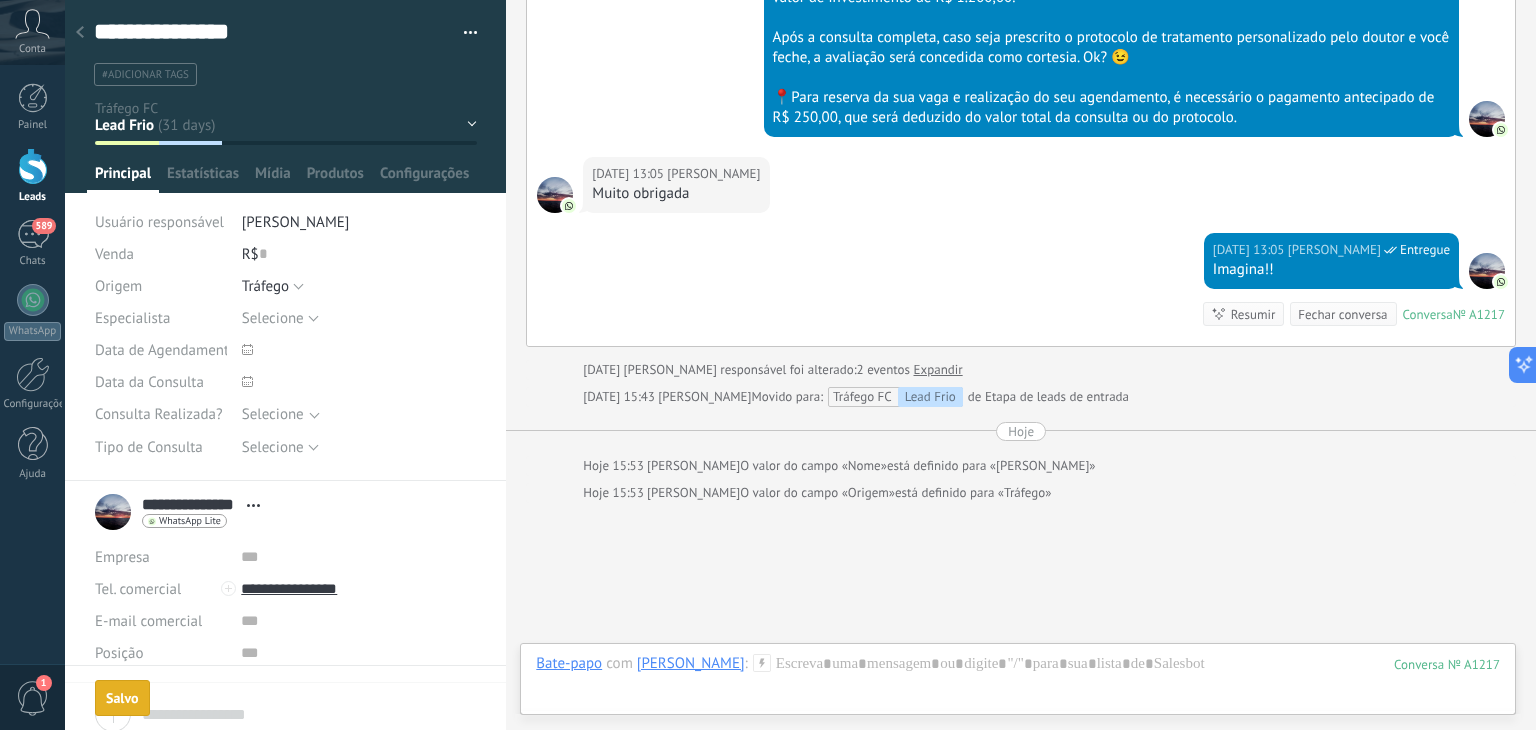 scroll, scrollTop: 29, scrollLeft: 0, axis: vertical 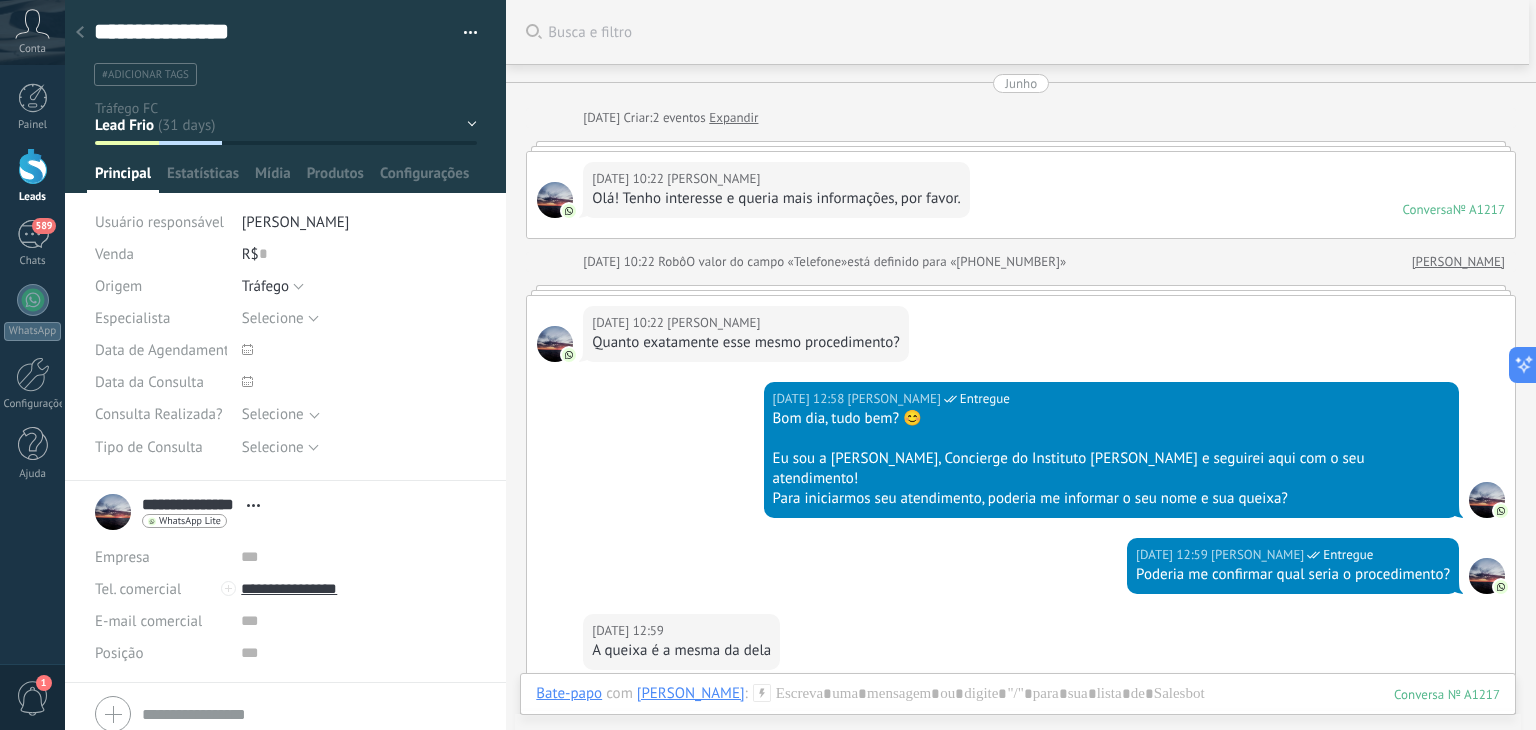 click on "[PERSON_NAME]" at bounding box center [713, 179] 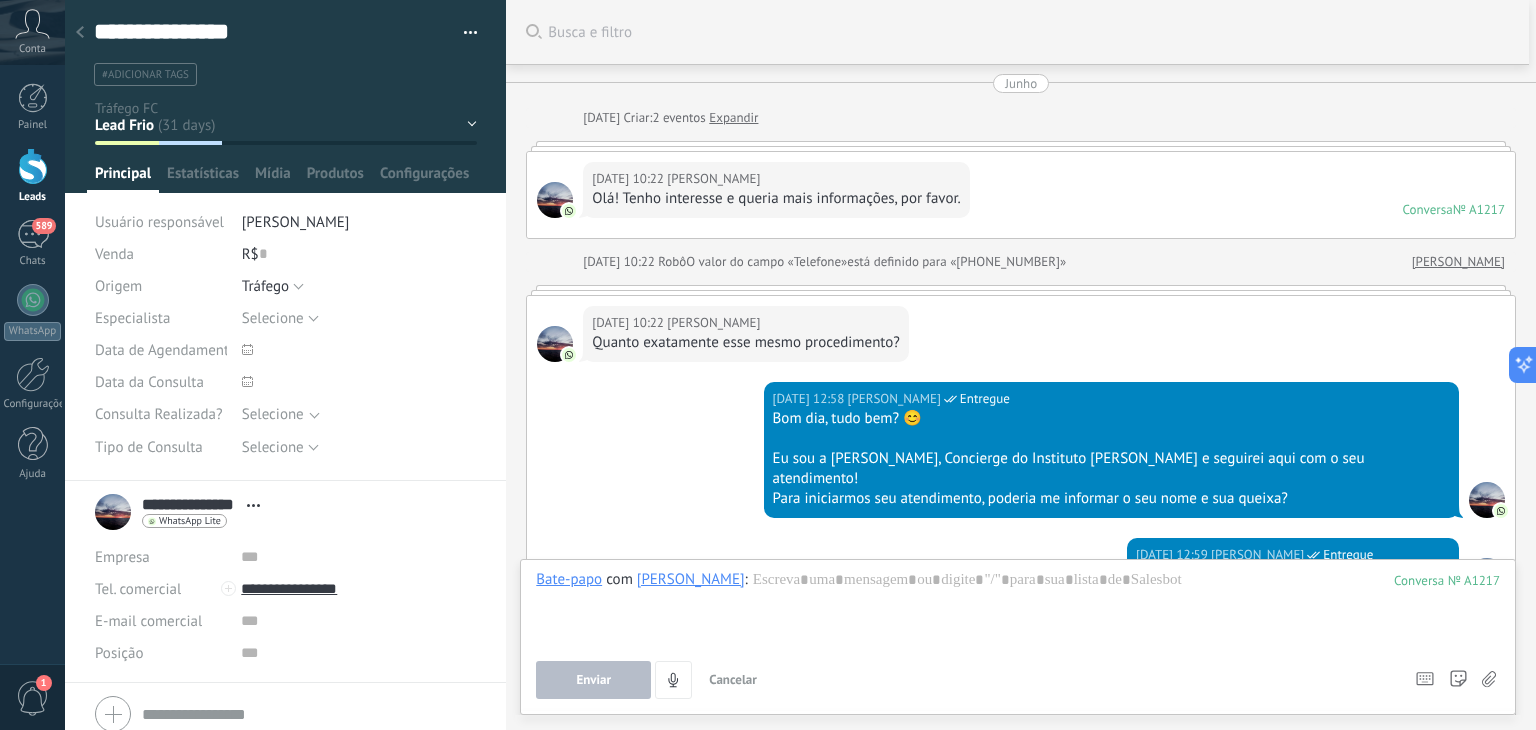 click on "[PERSON_NAME]" at bounding box center [713, 179] 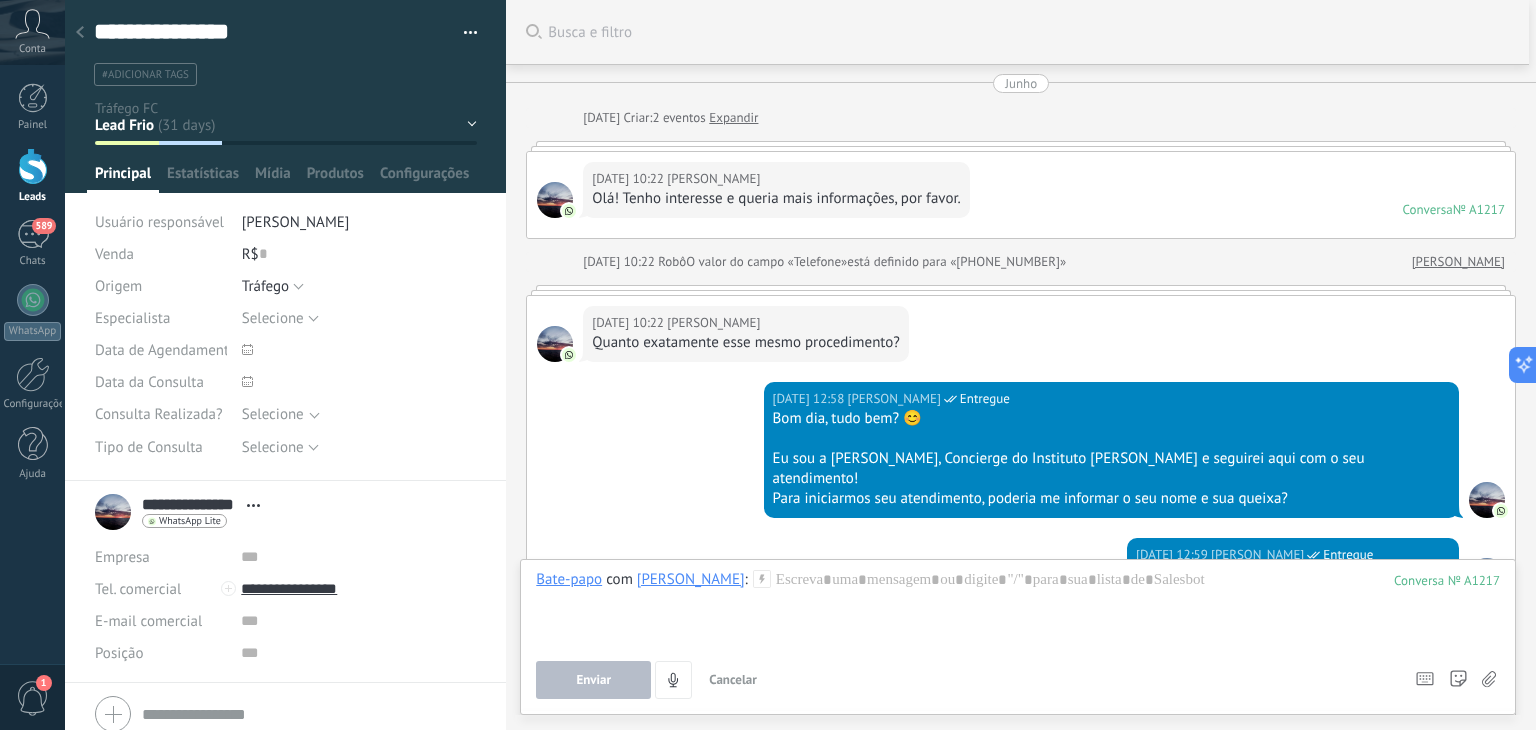click on "[DATE] 10:22 [PERSON_NAME] exatamente esse mesmo procedimento?" at bounding box center (1021, 339) 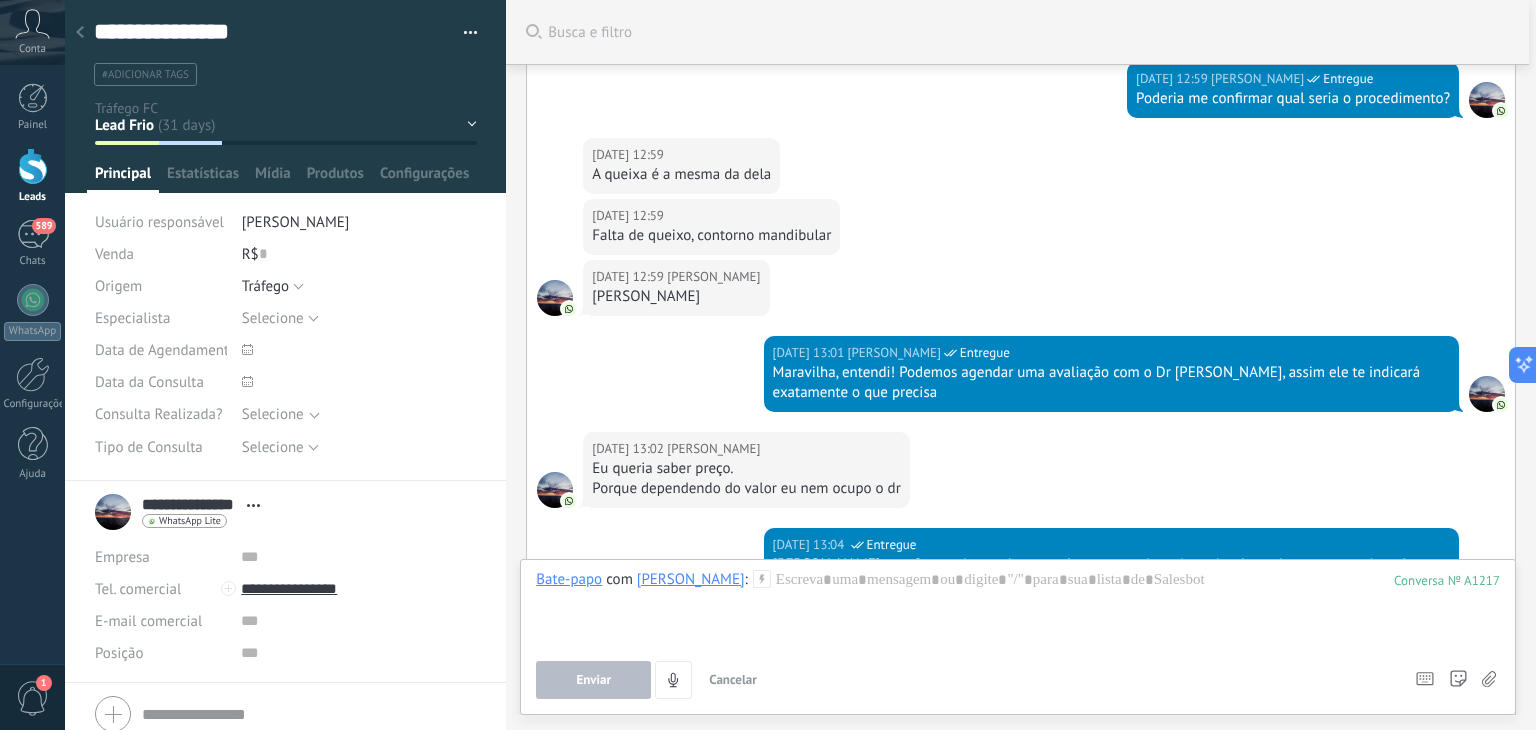 scroll, scrollTop: 471, scrollLeft: 0, axis: vertical 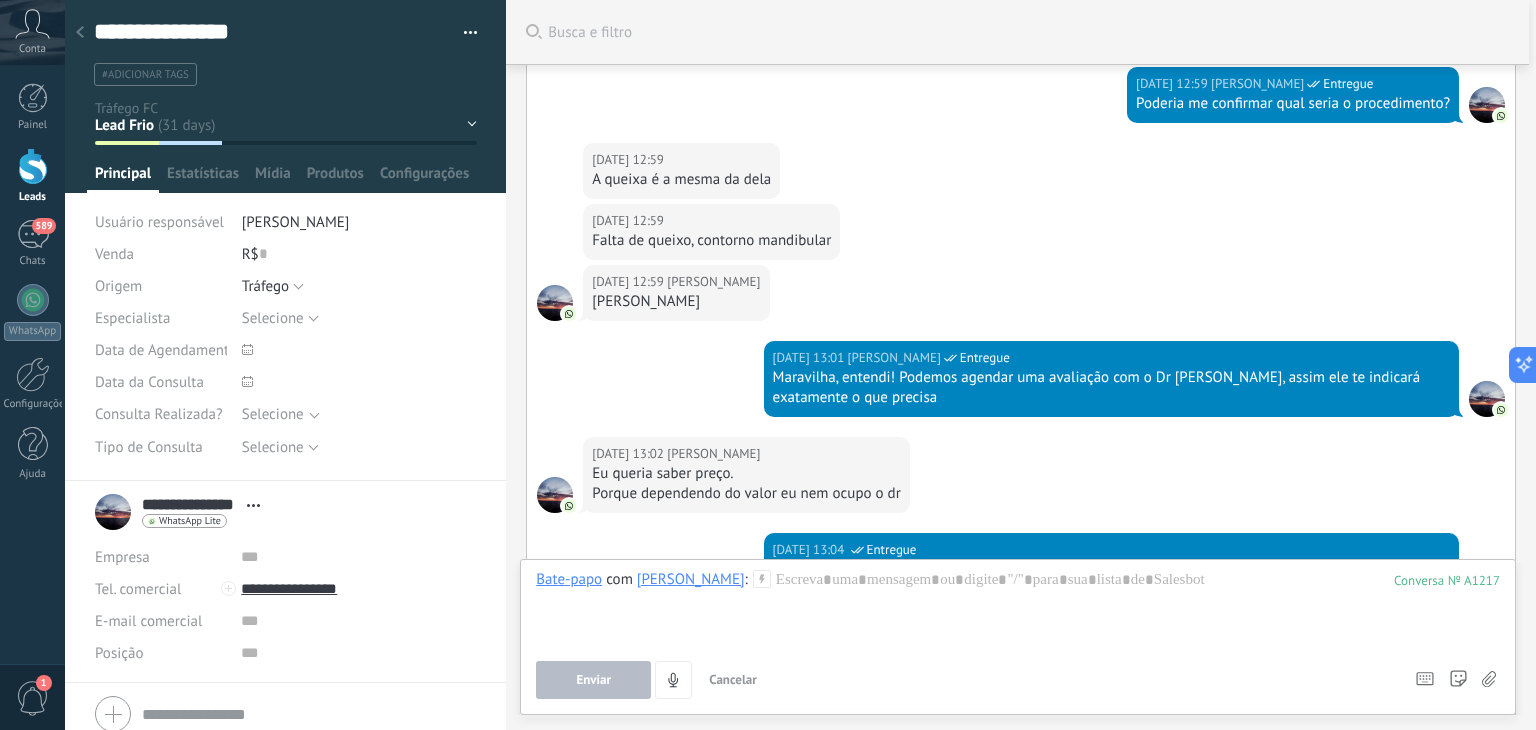 click on "Conversa Iniciada
Lead Frio
Lead Quente
Consulta Agendada
Consulta Realizada
Venda Ganha" at bounding box center (0, 0) 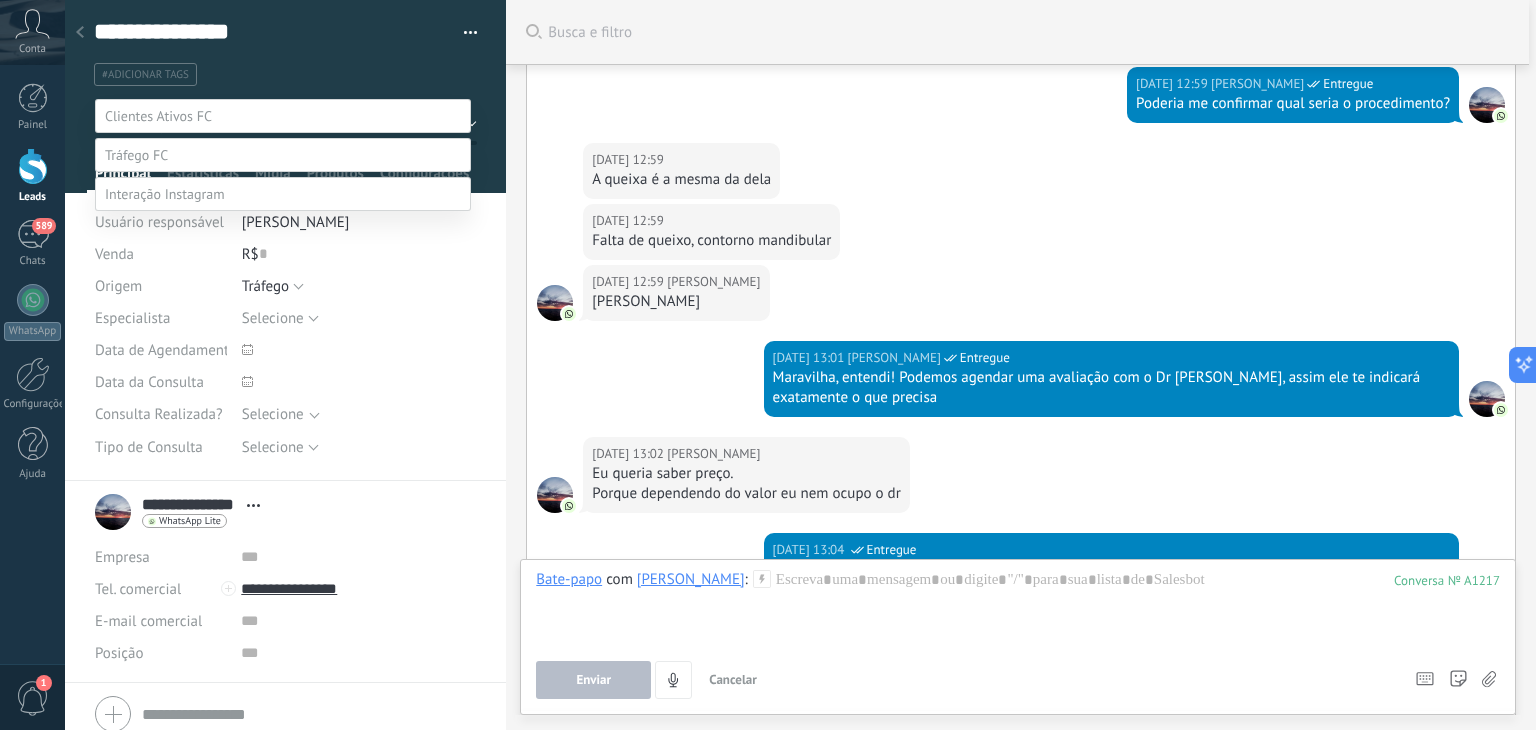 scroll, scrollTop: 39, scrollLeft: 0, axis: vertical 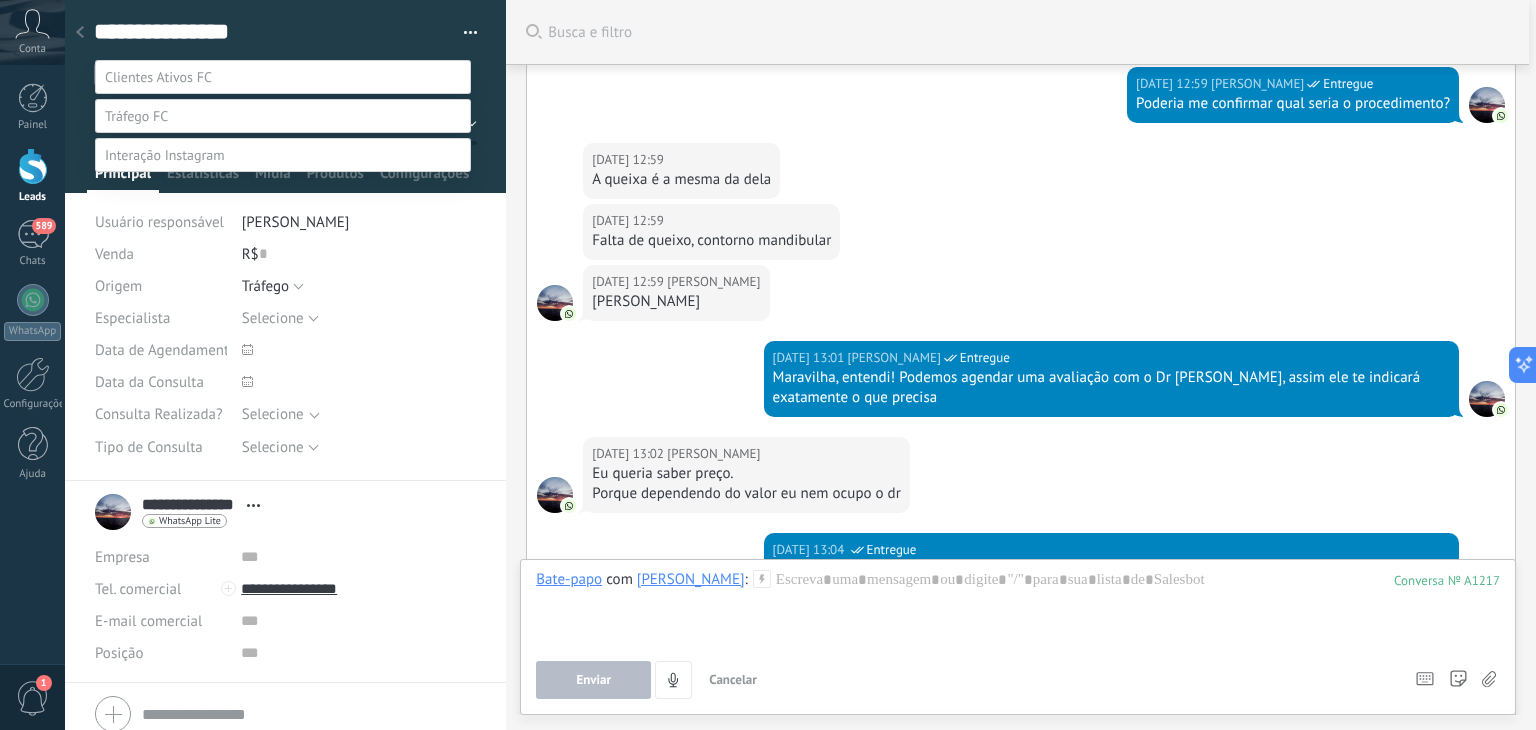 click on "Lead Quente" at bounding box center (0, 0) 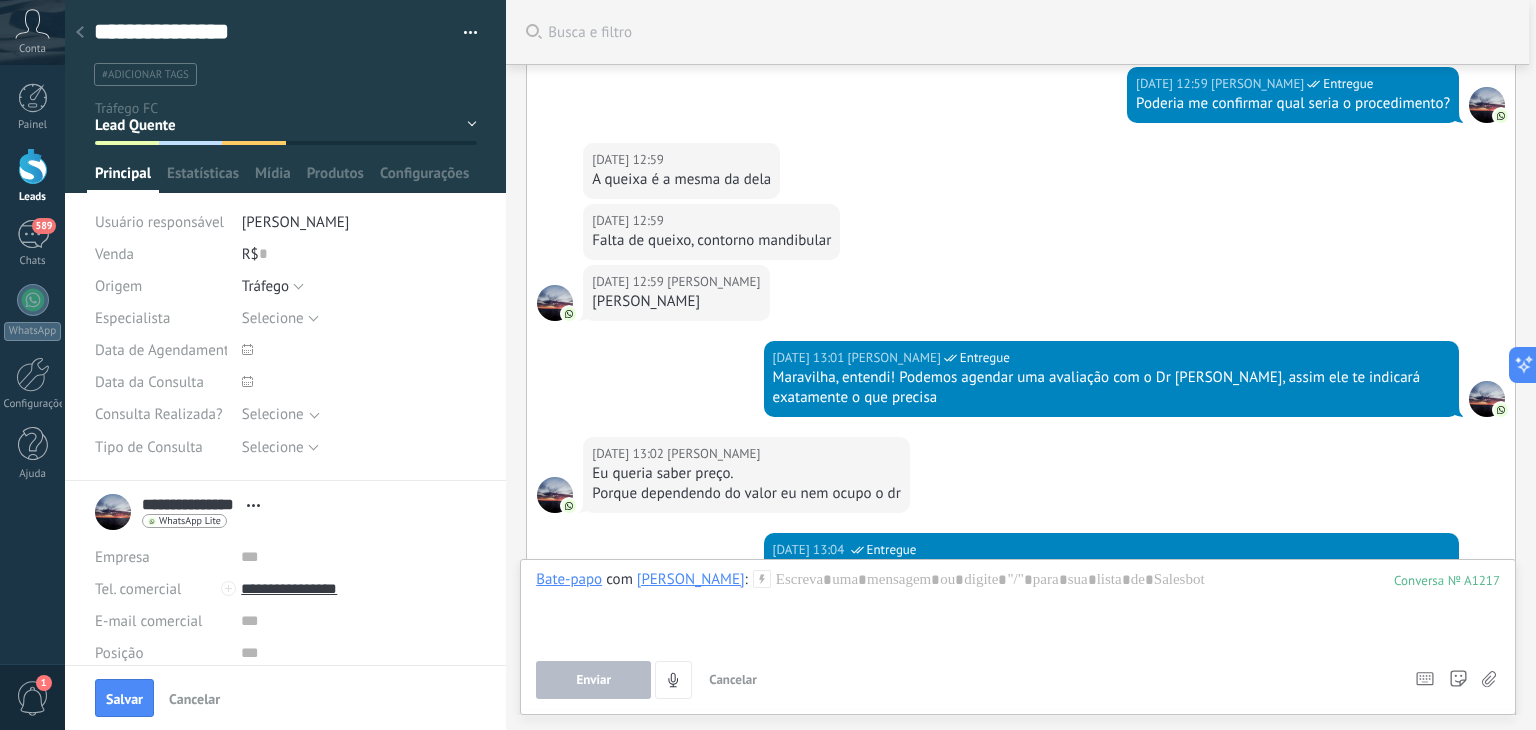 click at bounding box center (80, 33) 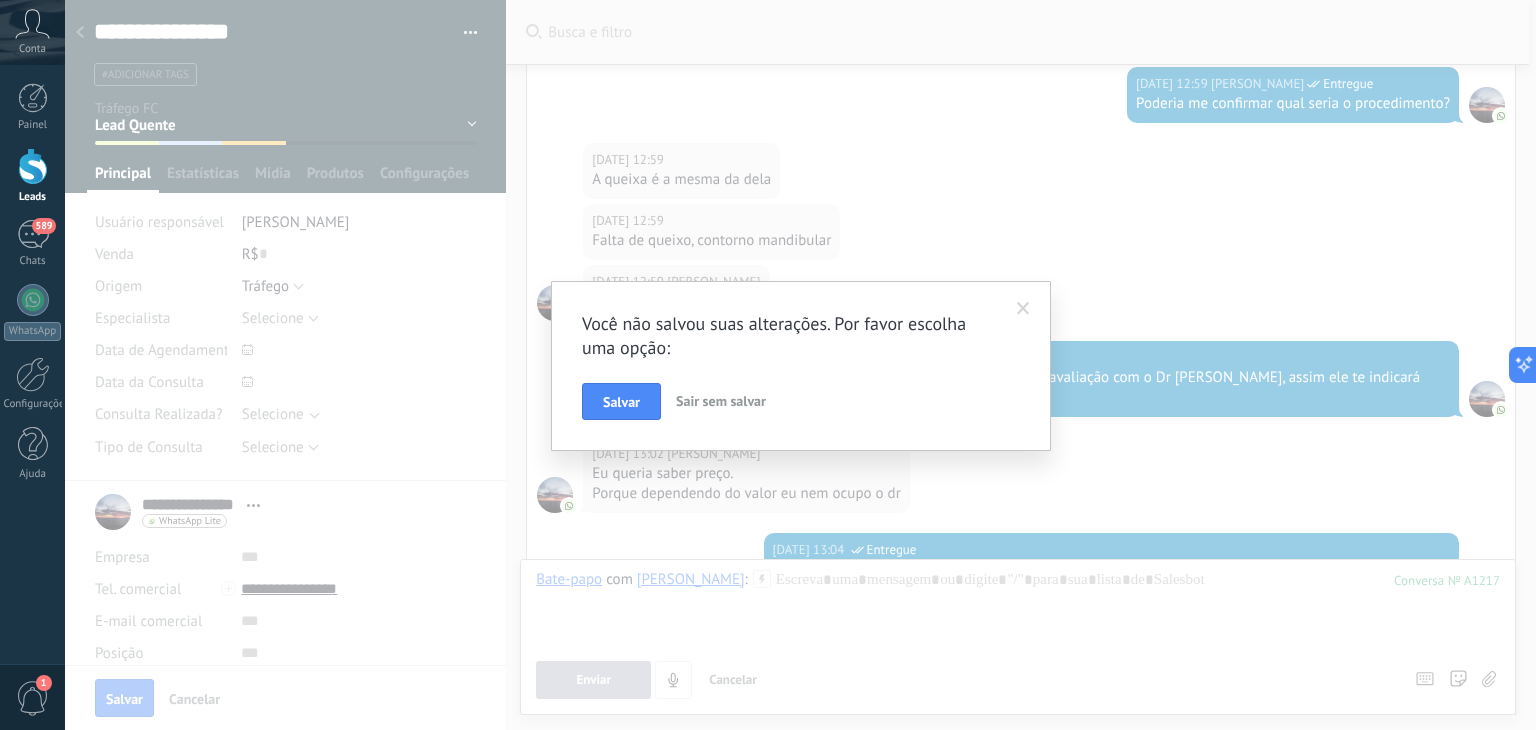 click at bounding box center (1023, 309) 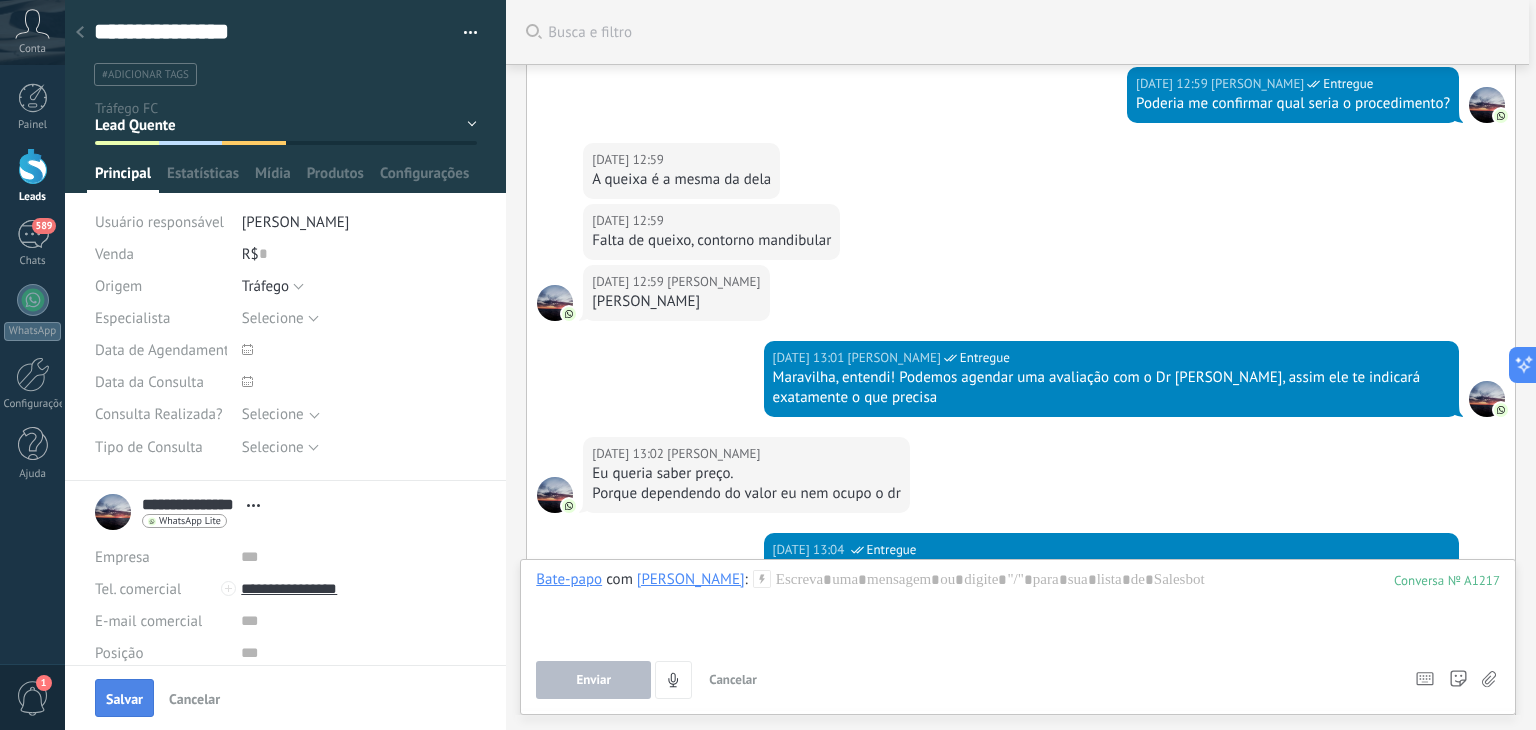 click on "Salvar" at bounding box center [124, 699] 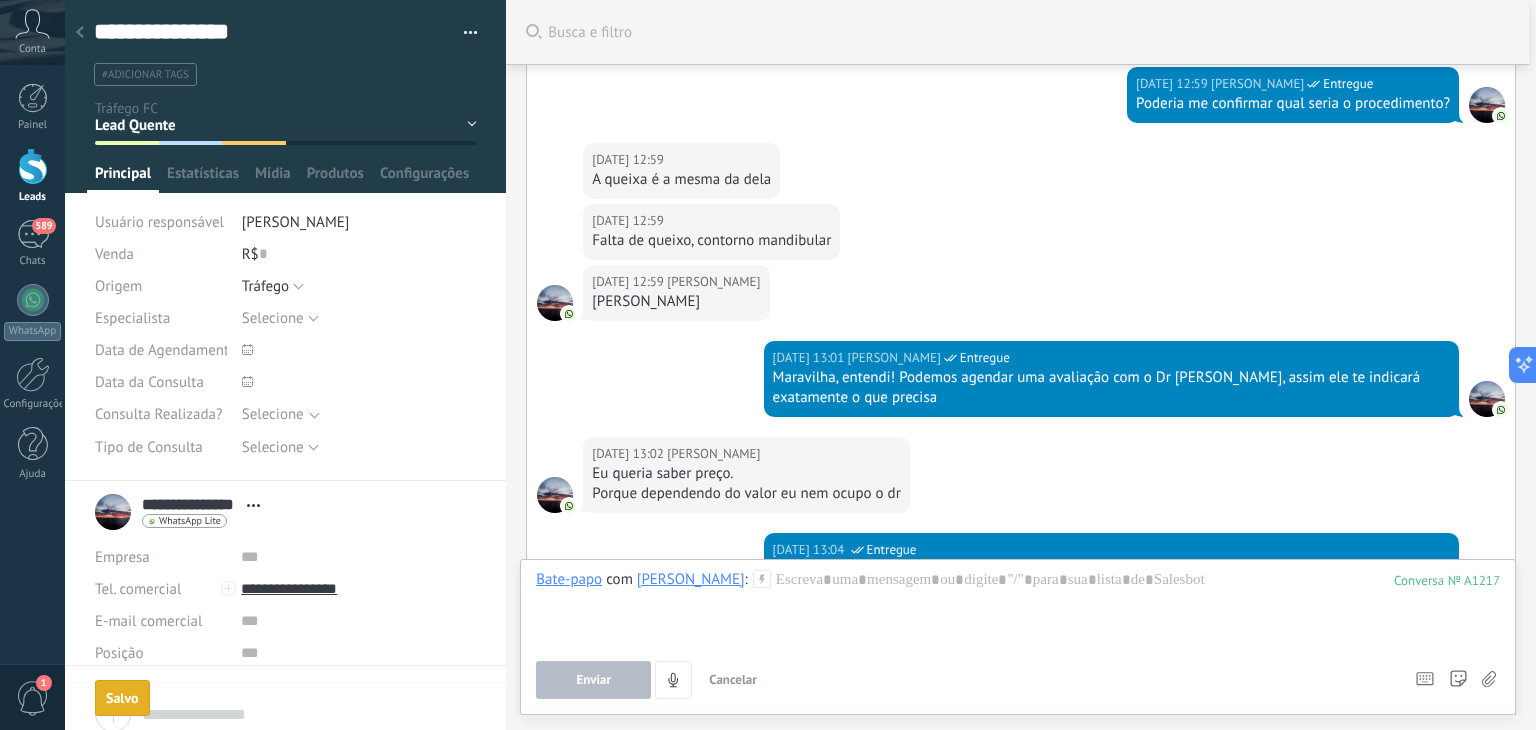 scroll, scrollTop: 499, scrollLeft: 0, axis: vertical 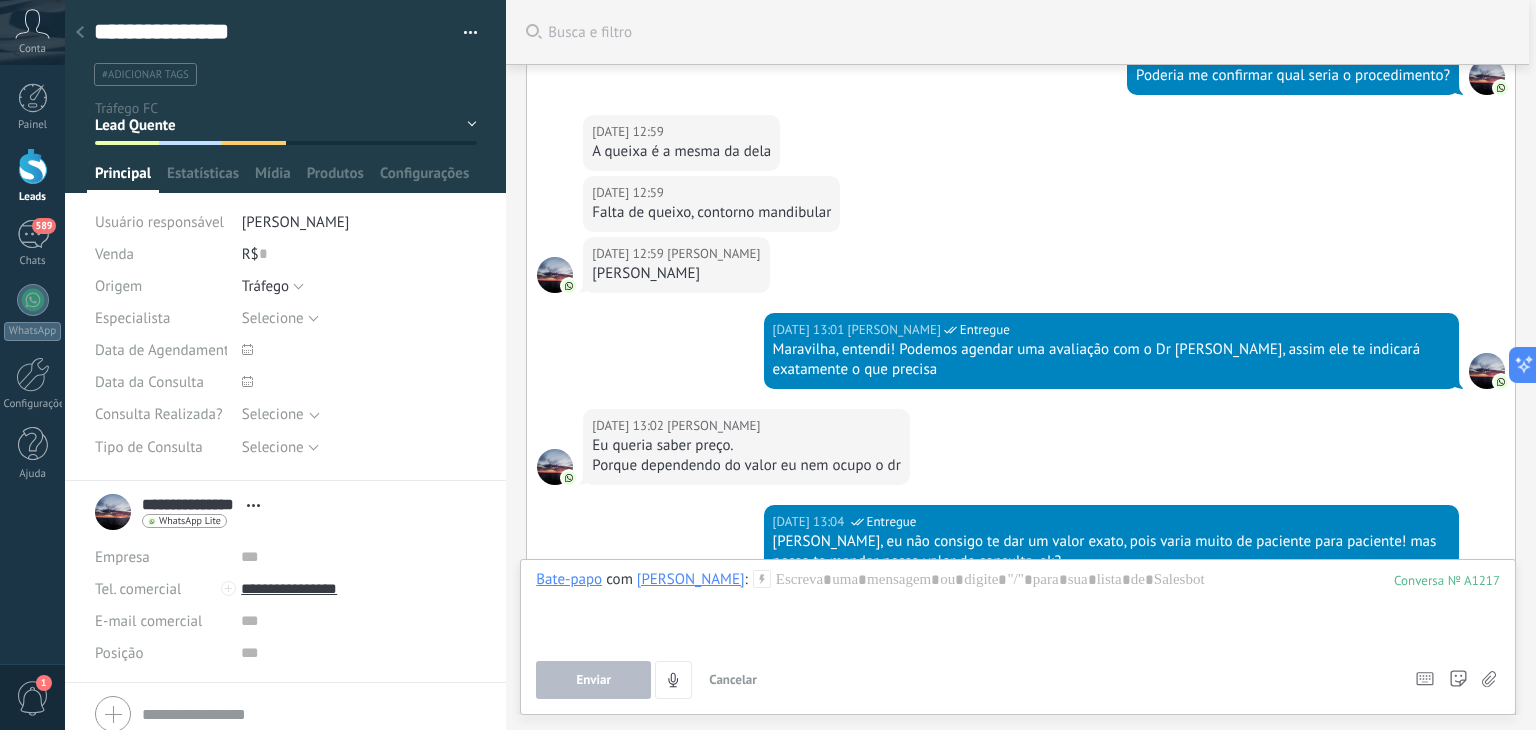 click 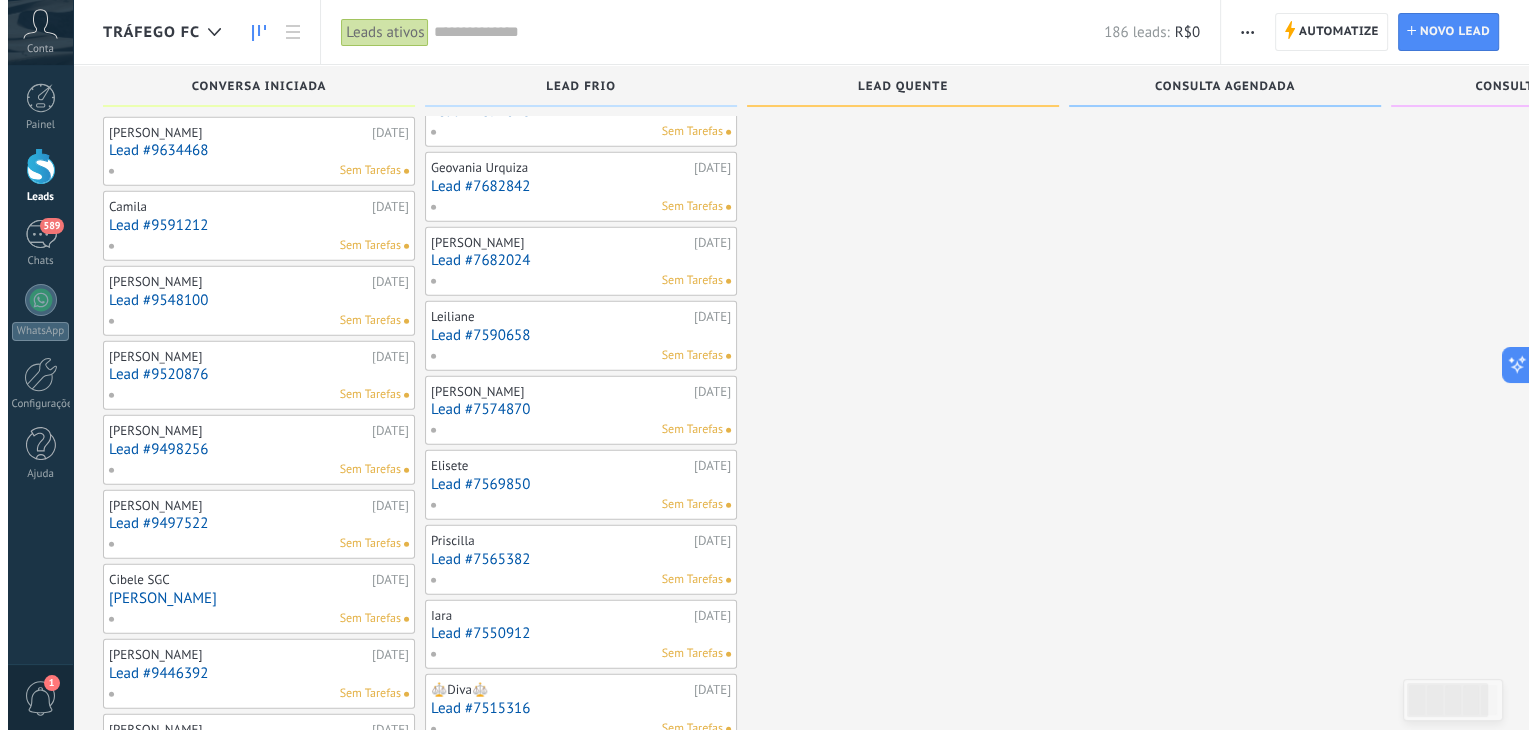 scroll, scrollTop: 5438, scrollLeft: 0, axis: vertical 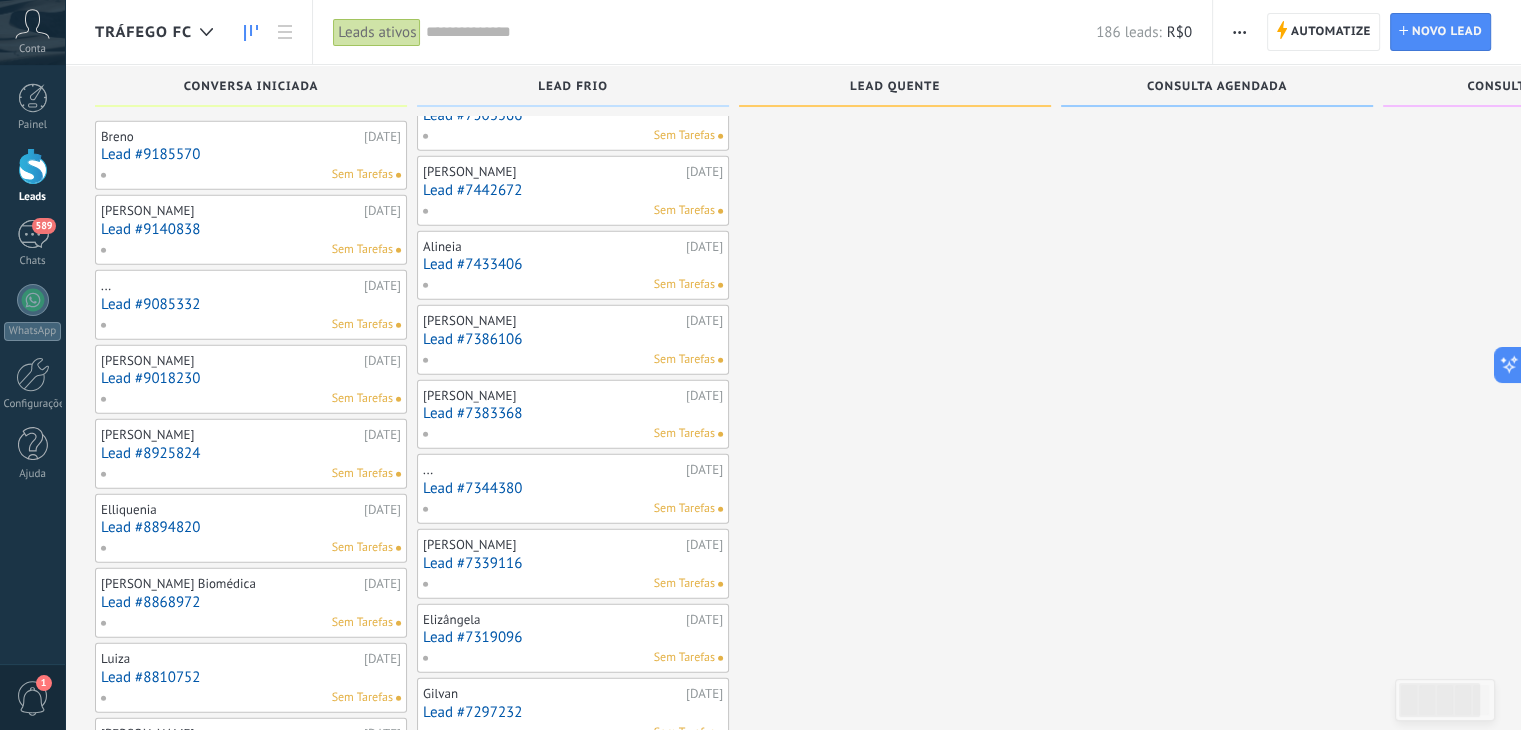 click on "Lead #7442672" at bounding box center [573, 190] 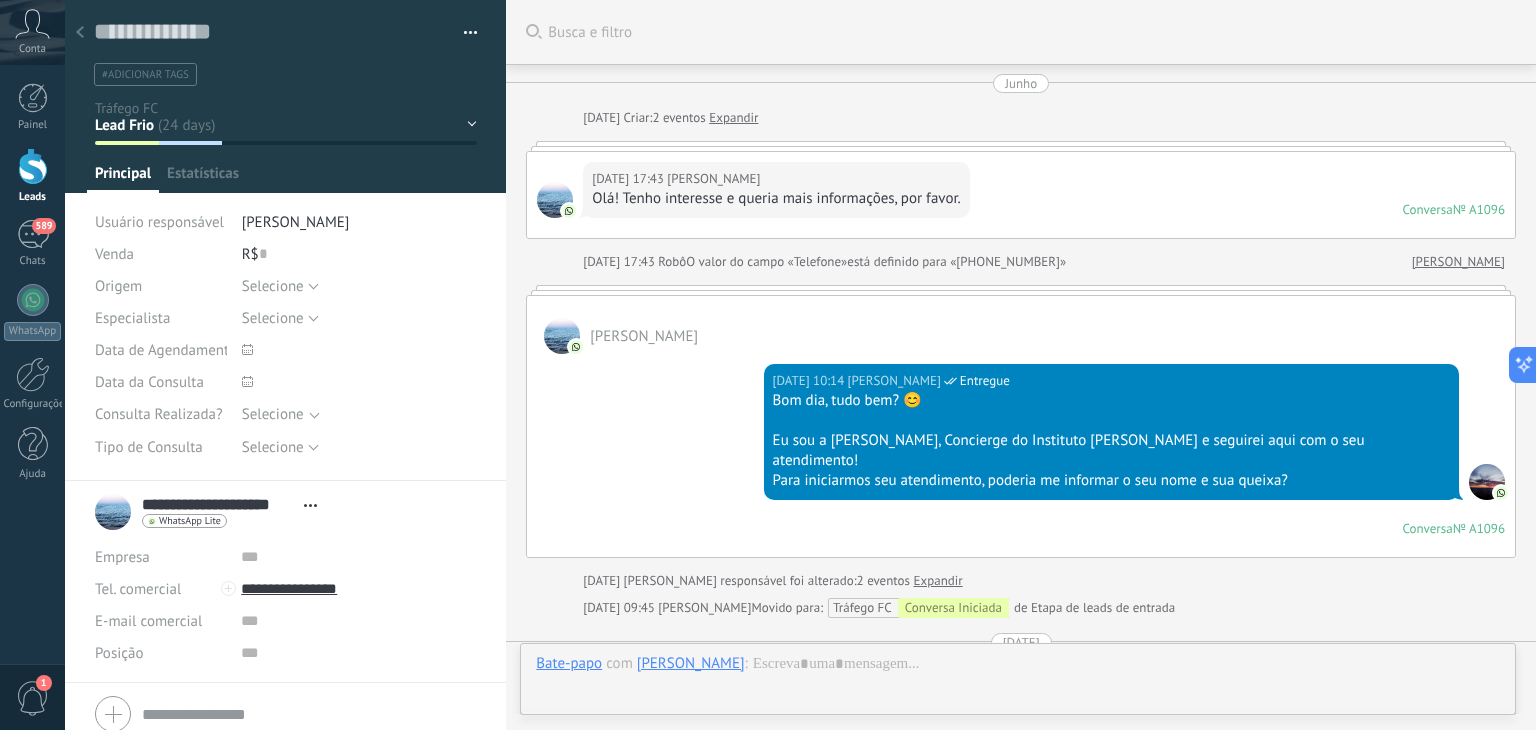 scroll, scrollTop: 0, scrollLeft: 0, axis: both 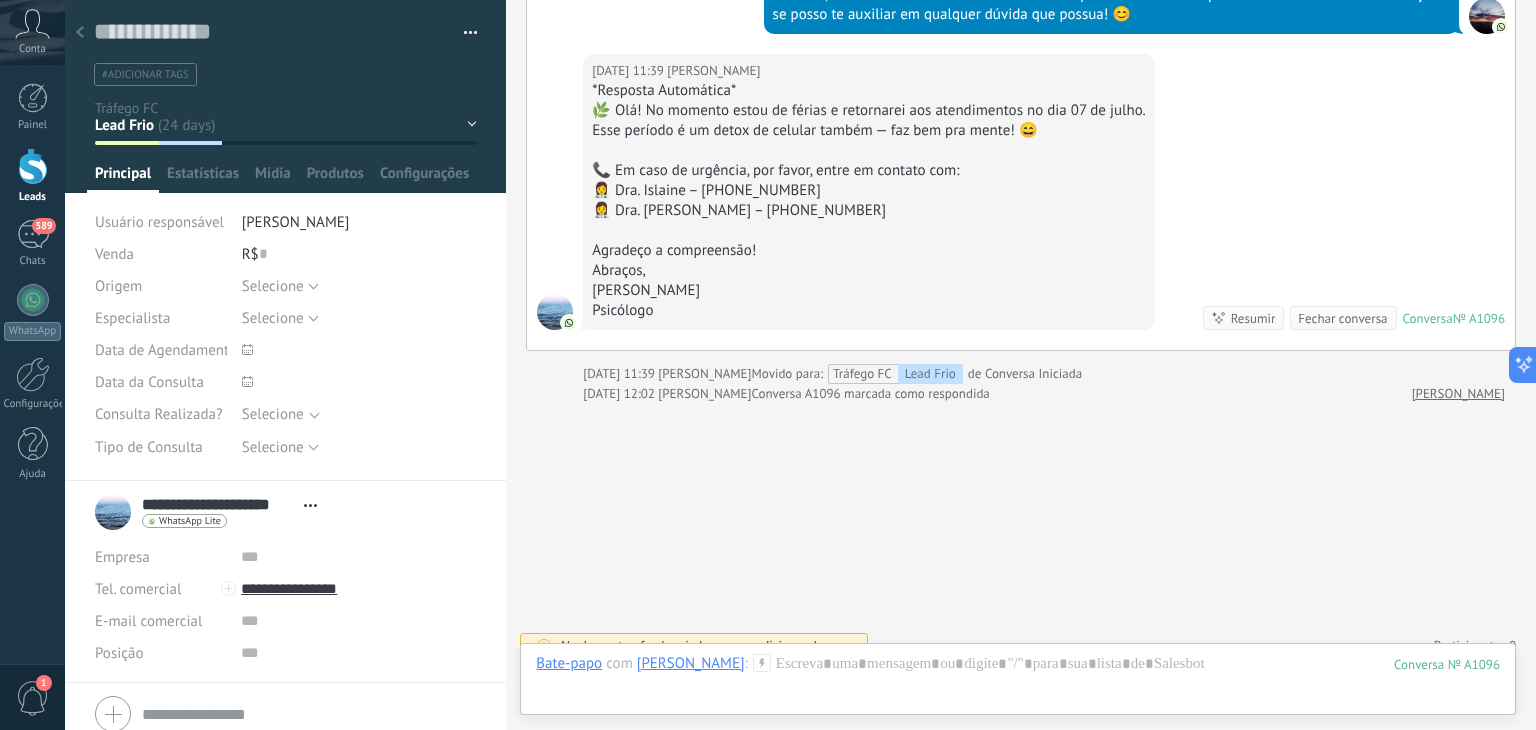 click 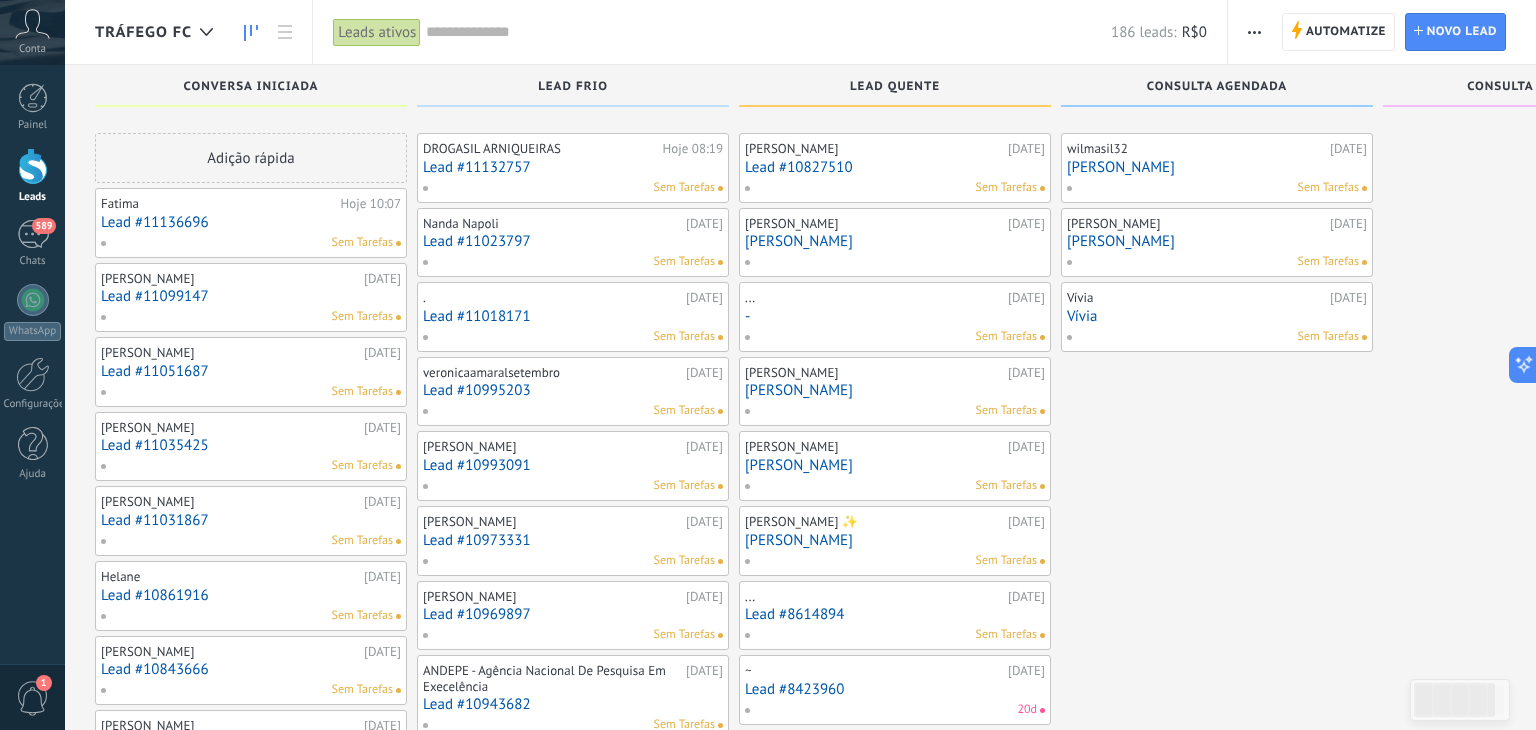 scroll, scrollTop: 5438, scrollLeft: 0, axis: vertical 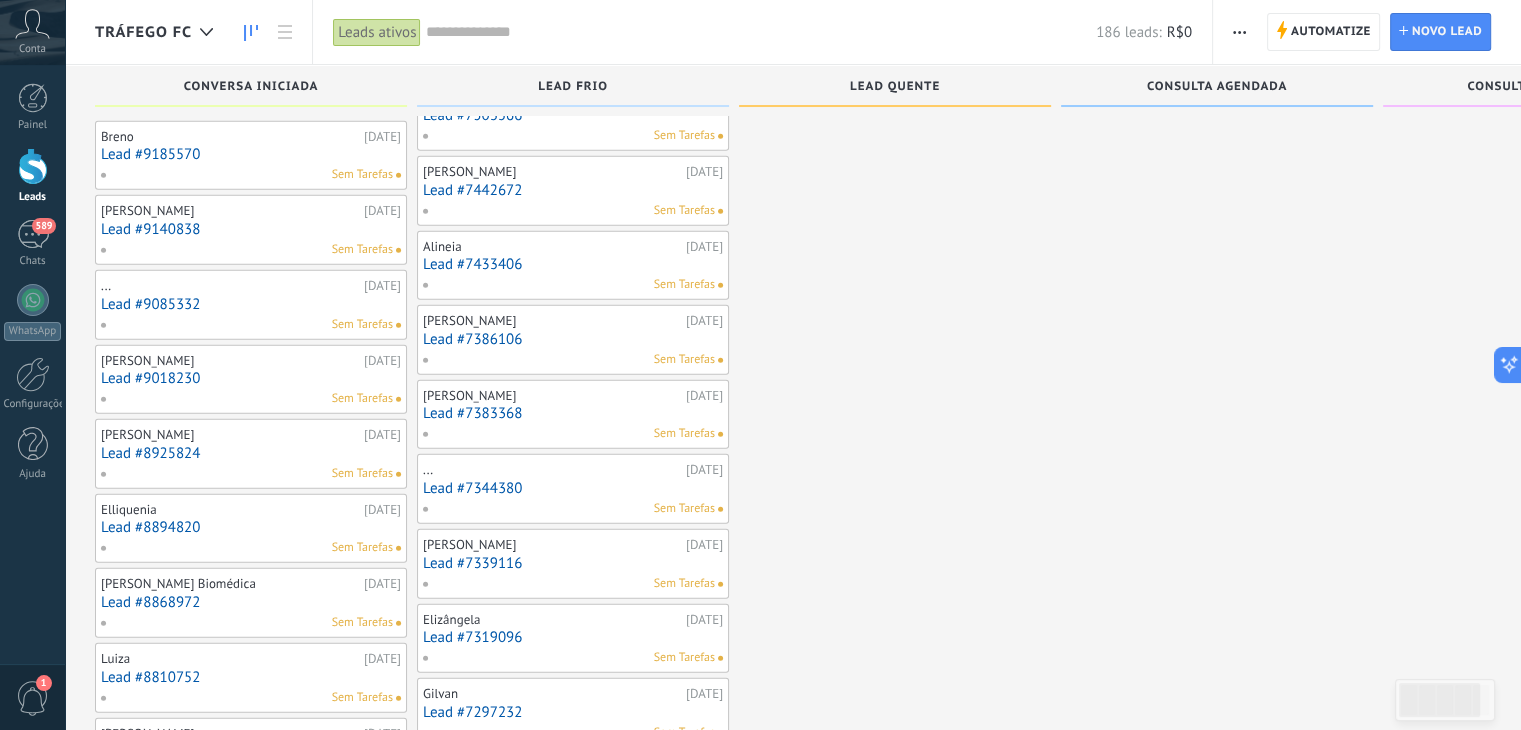 click at bounding box center [761, 32] 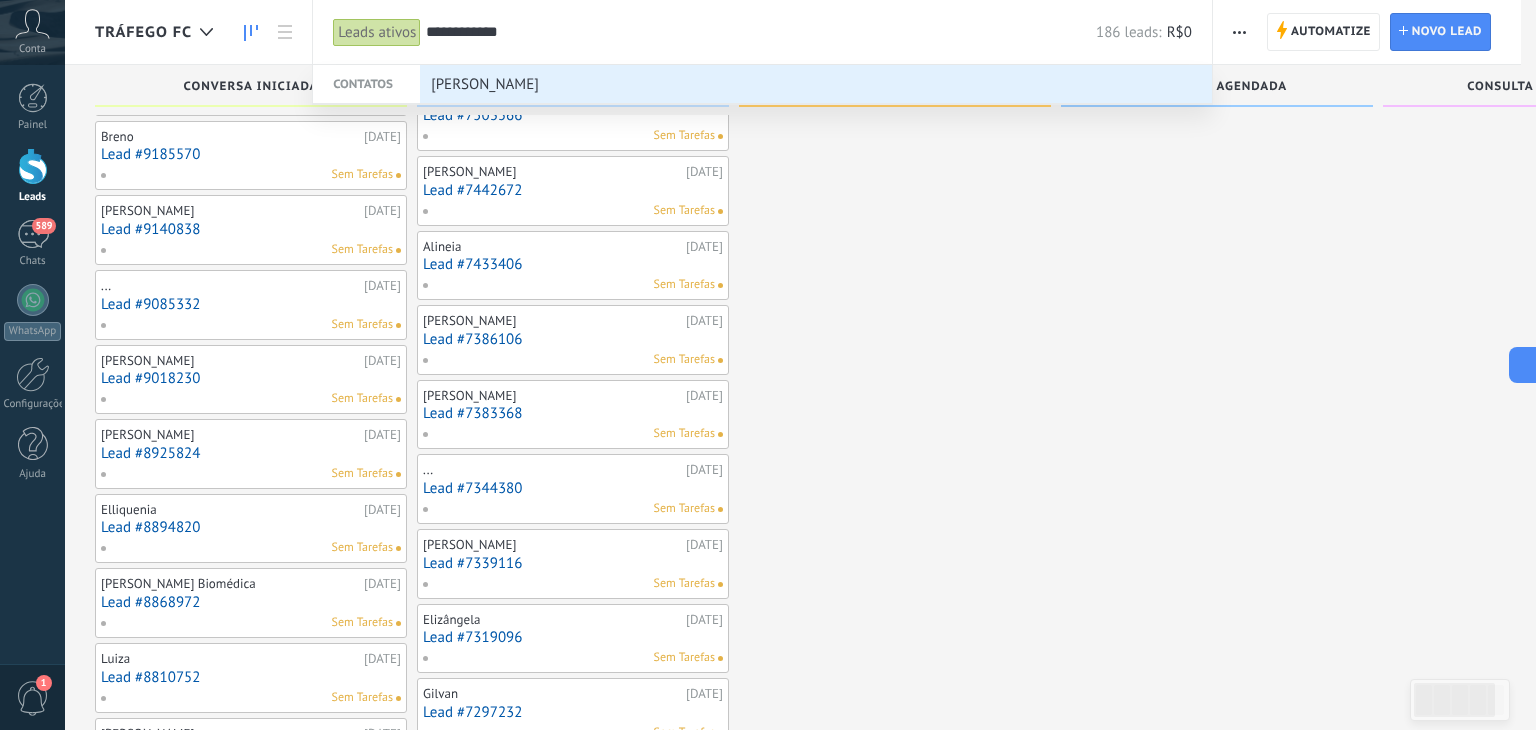 click on "[PERSON_NAME]" at bounding box center (485, 84) 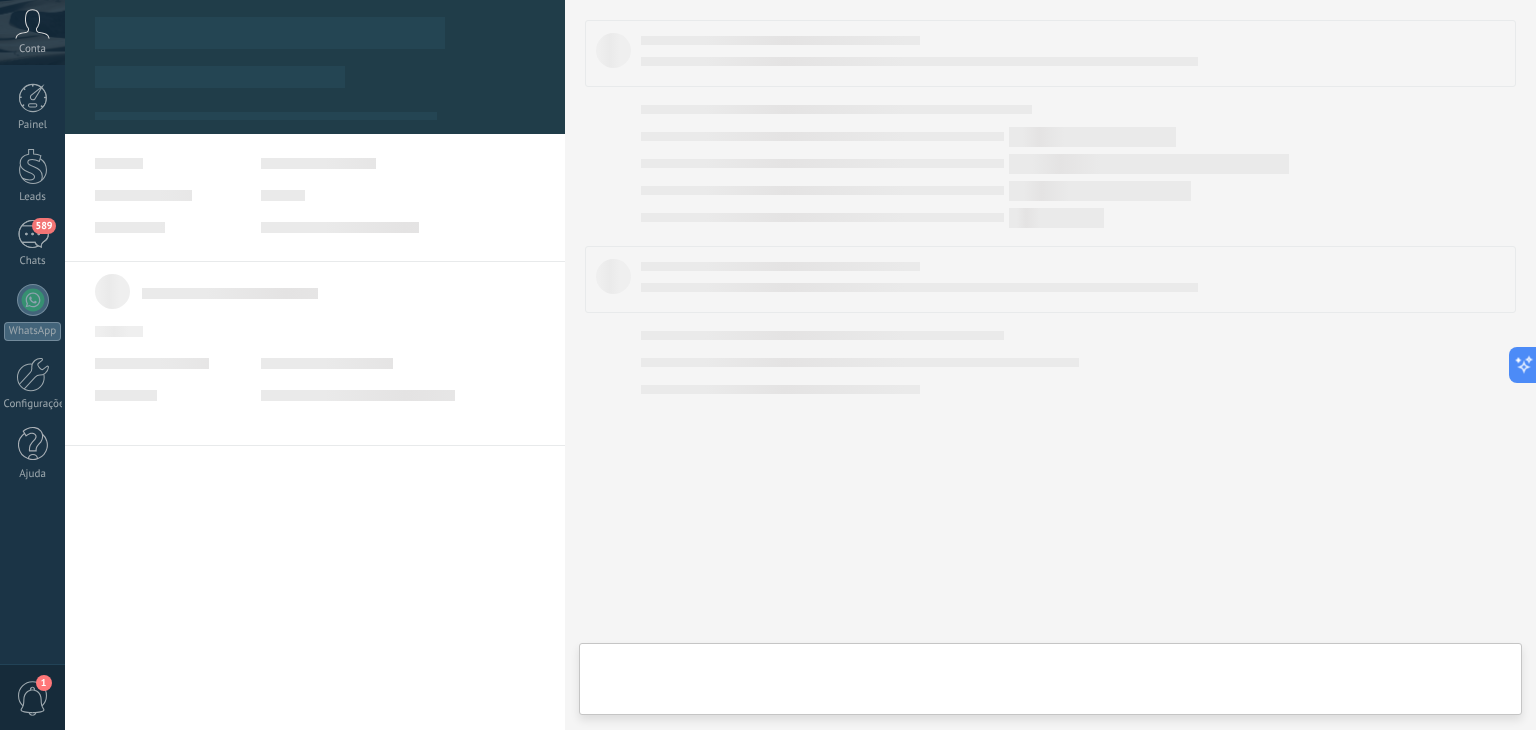 scroll, scrollTop: 0, scrollLeft: 0, axis: both 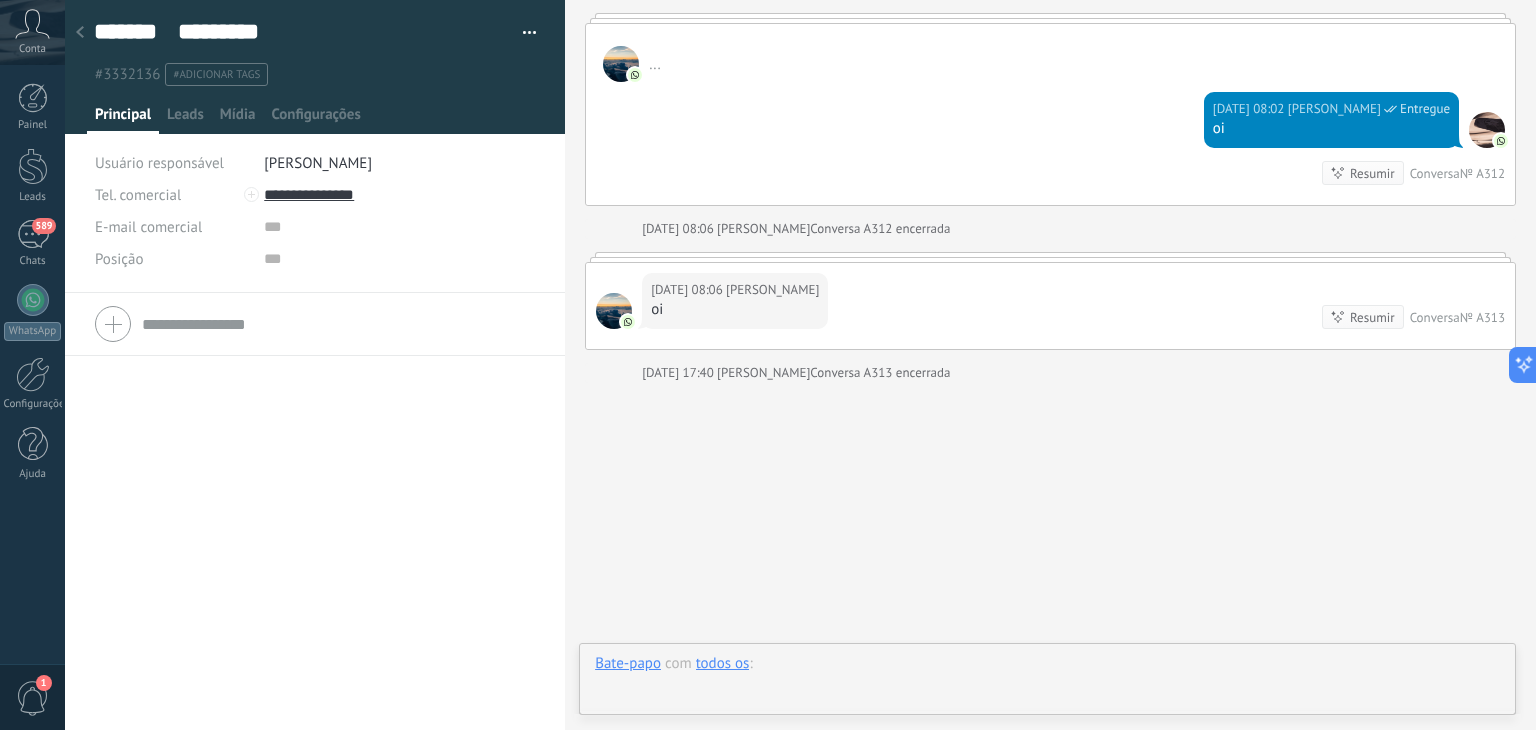 click at bounding box center [1047, 684] 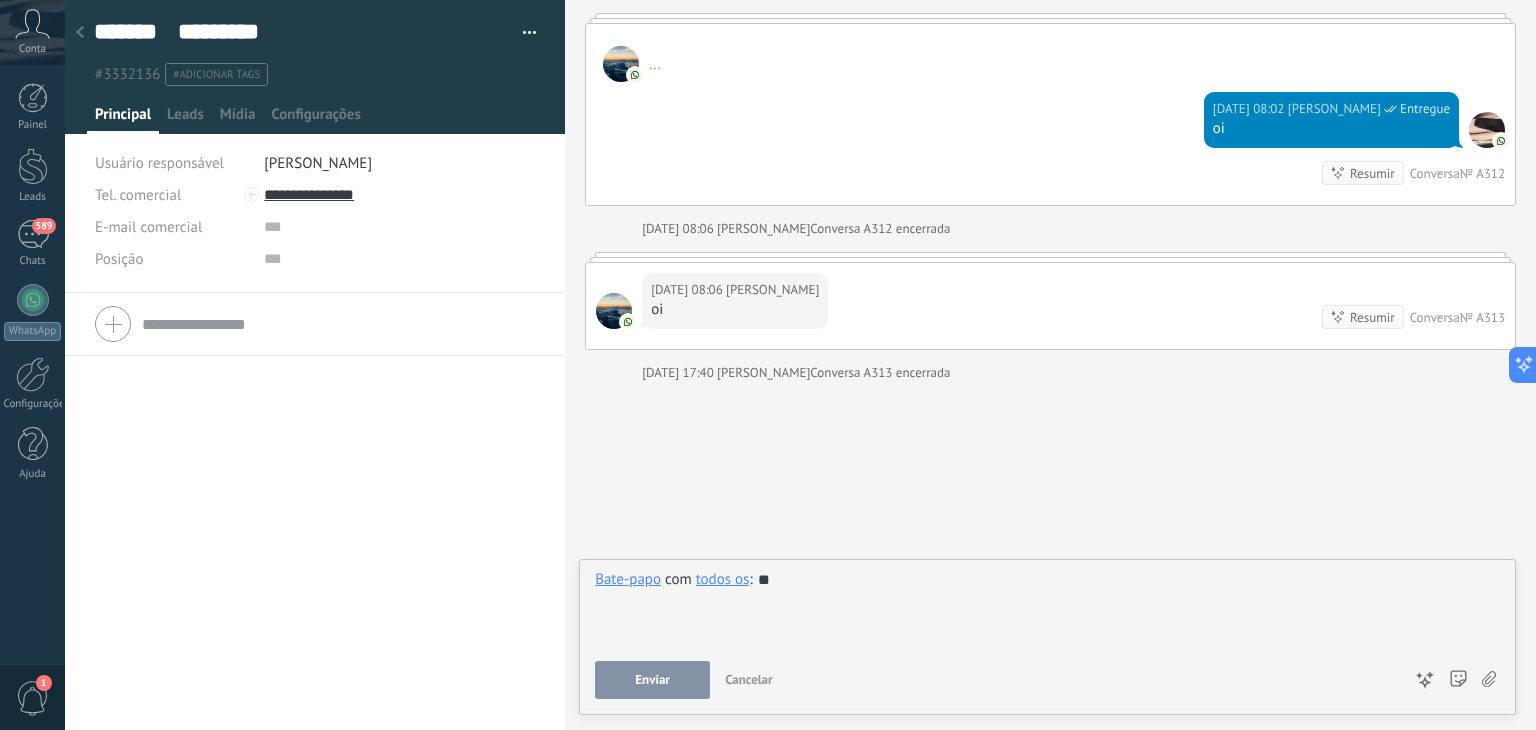 click on "Enviar" at bounding box center (652, 680) 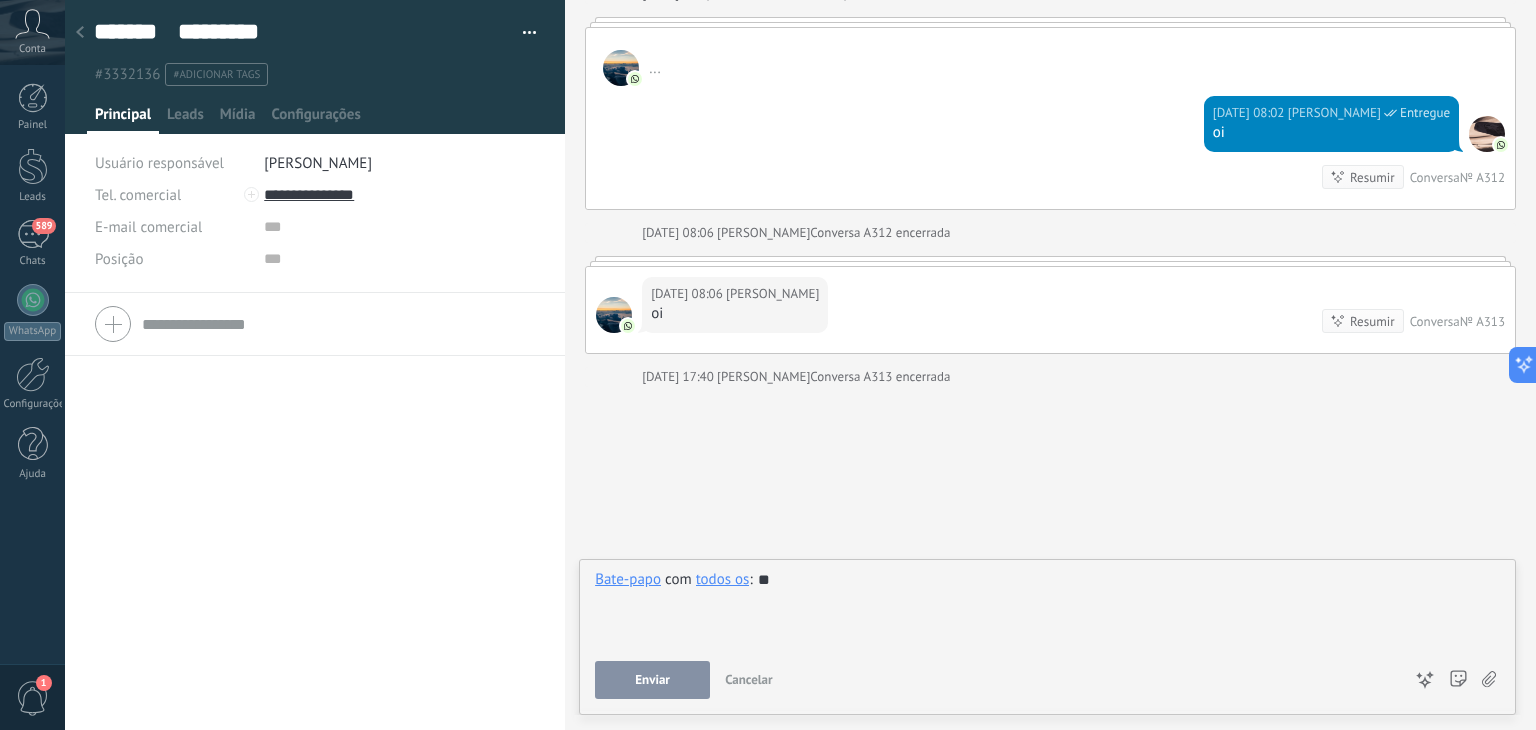 scroll, scrollTop: 156, scrollLeft: 0, axis: vertical 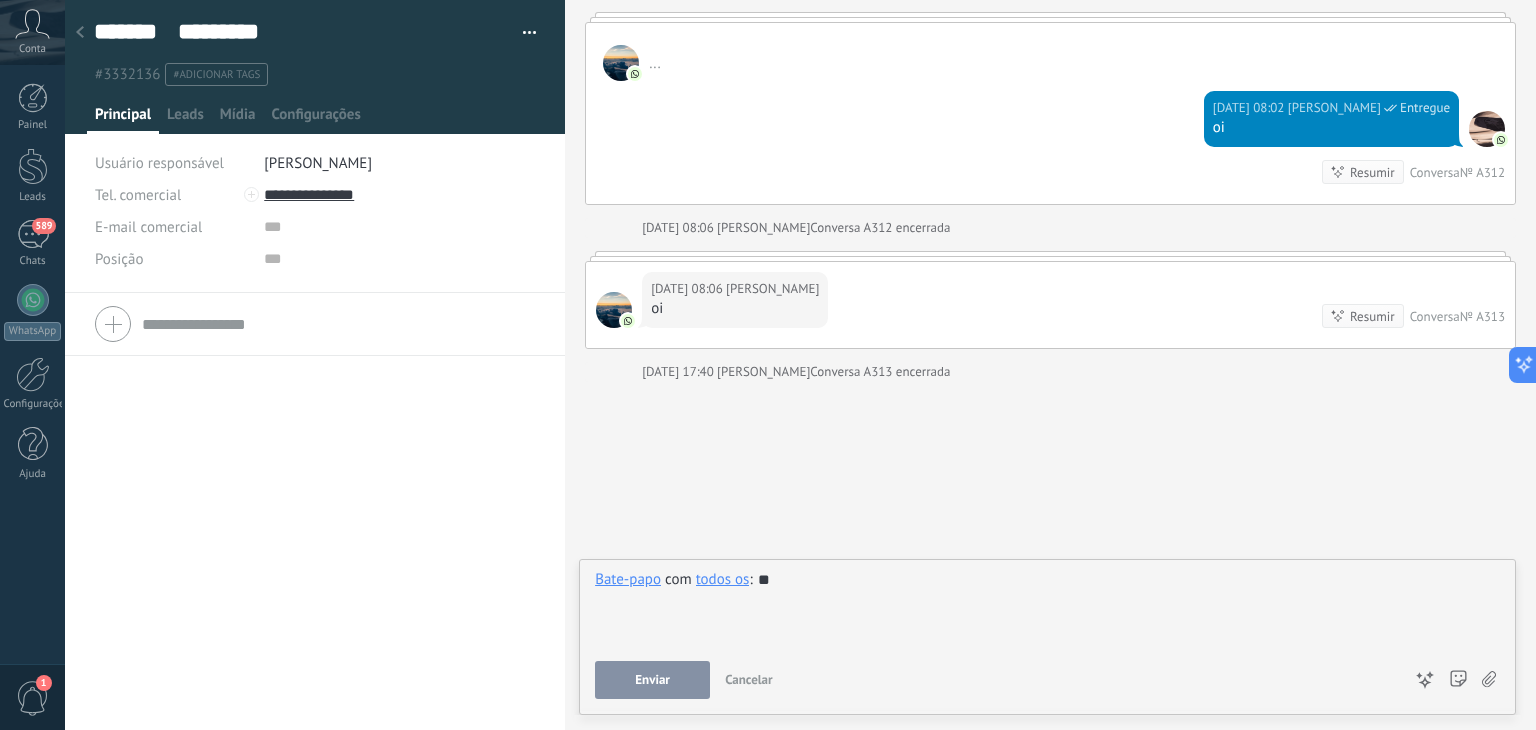 click 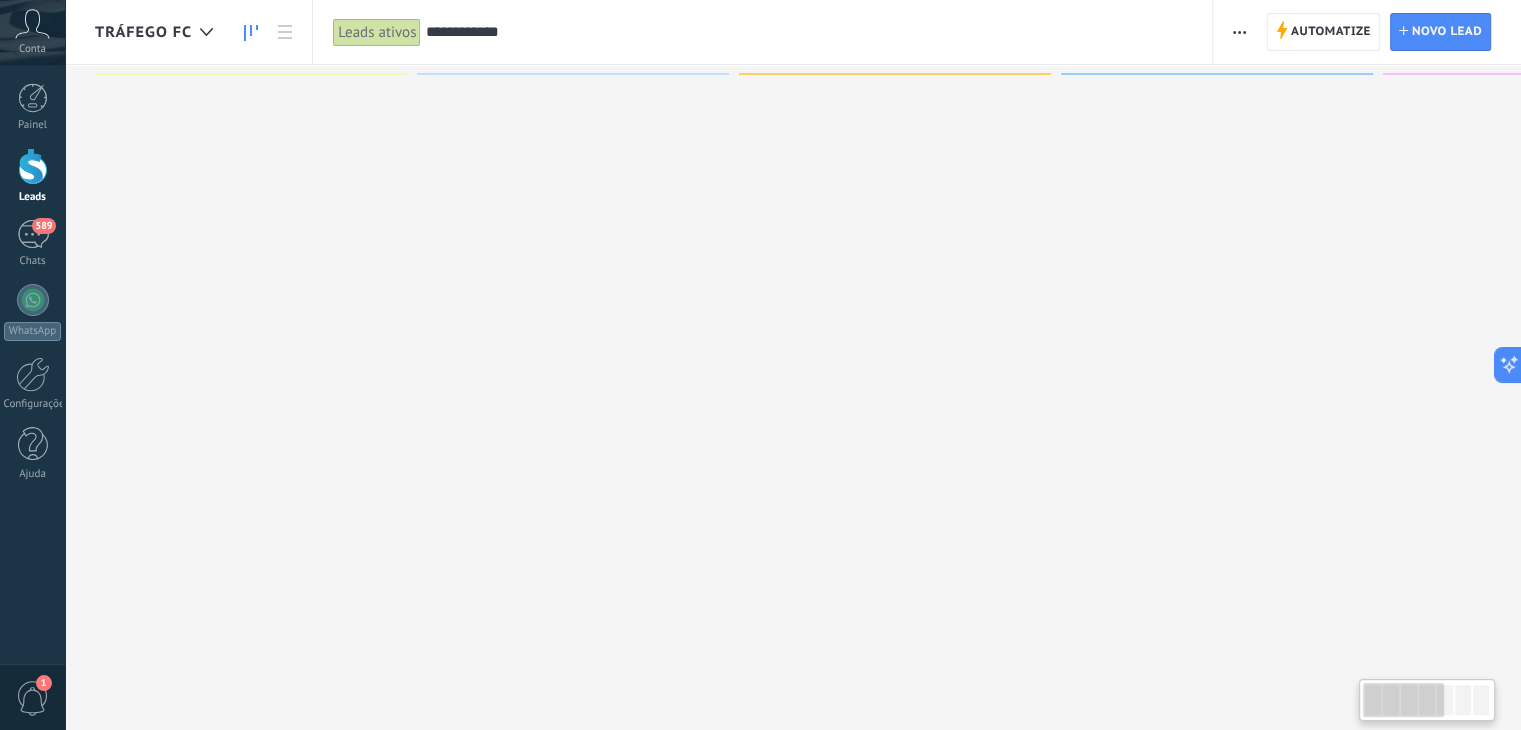 scroll, scrollTop: 0, scrollLeft: 0, axis: both 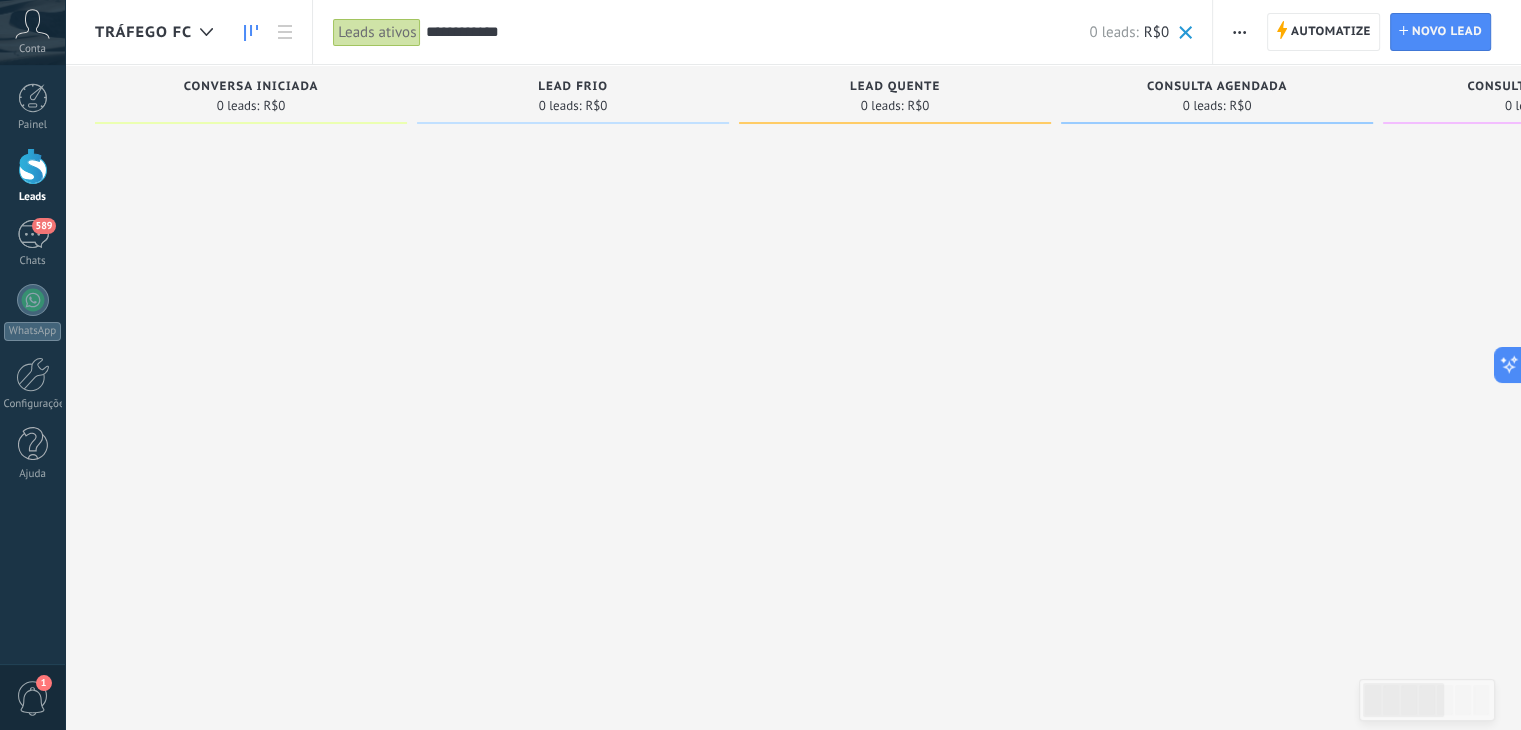 click on "**********" at bounding box center [757, 32] 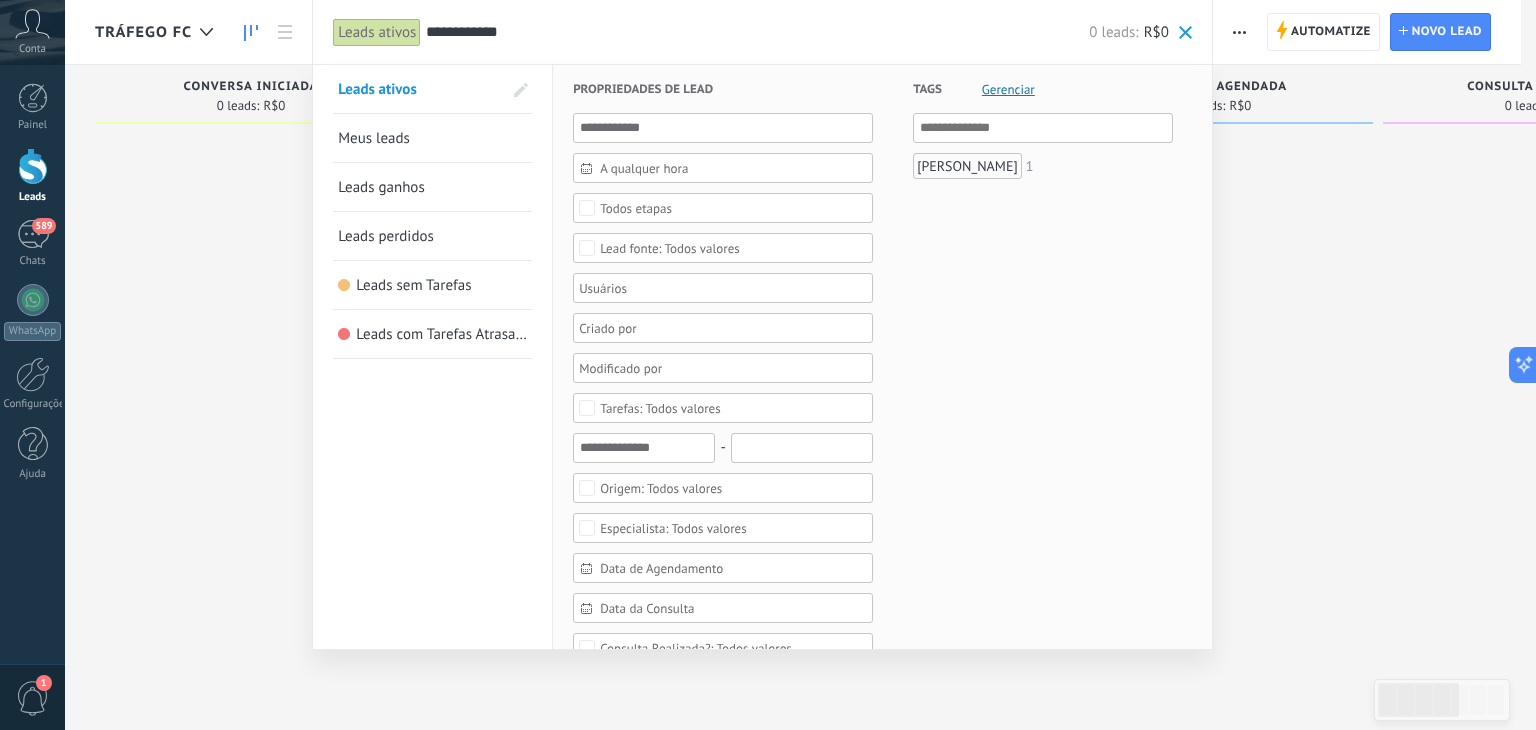 click on "**********" at bounding box center [757, 32] 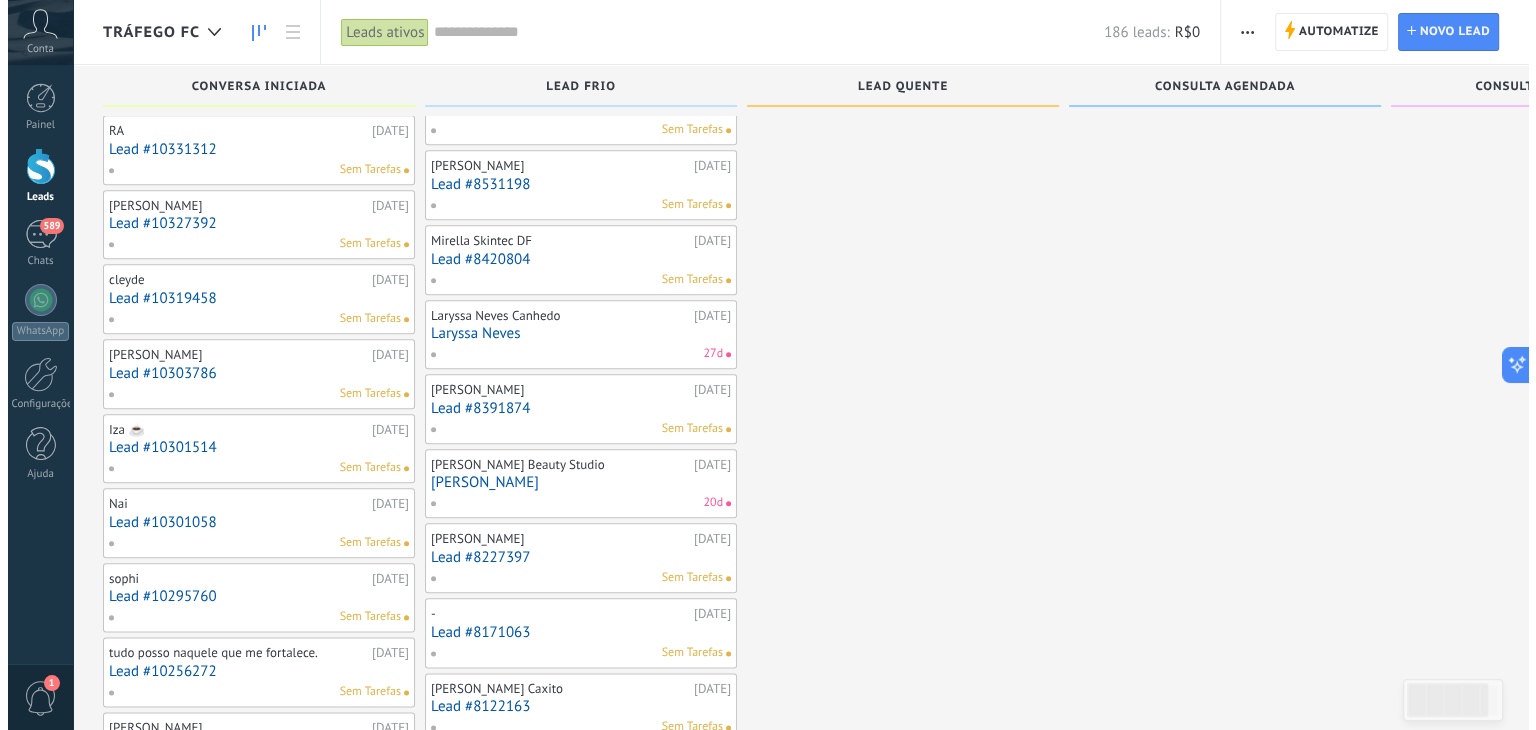 scroll, scrollTop: 2470, scrollLeft: 0, axis: vertical 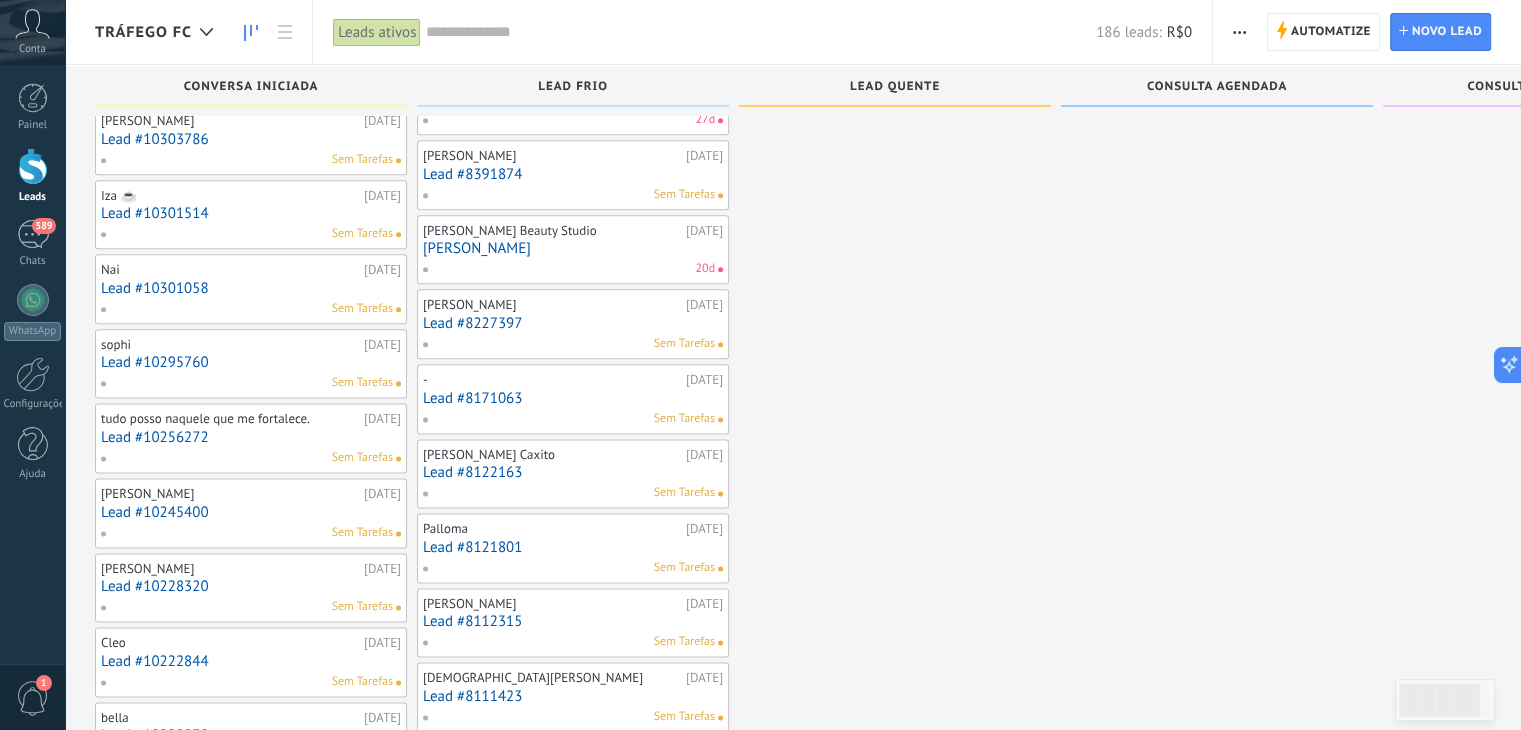 click on "Lead #10295760" at bounding box center (251, 362) 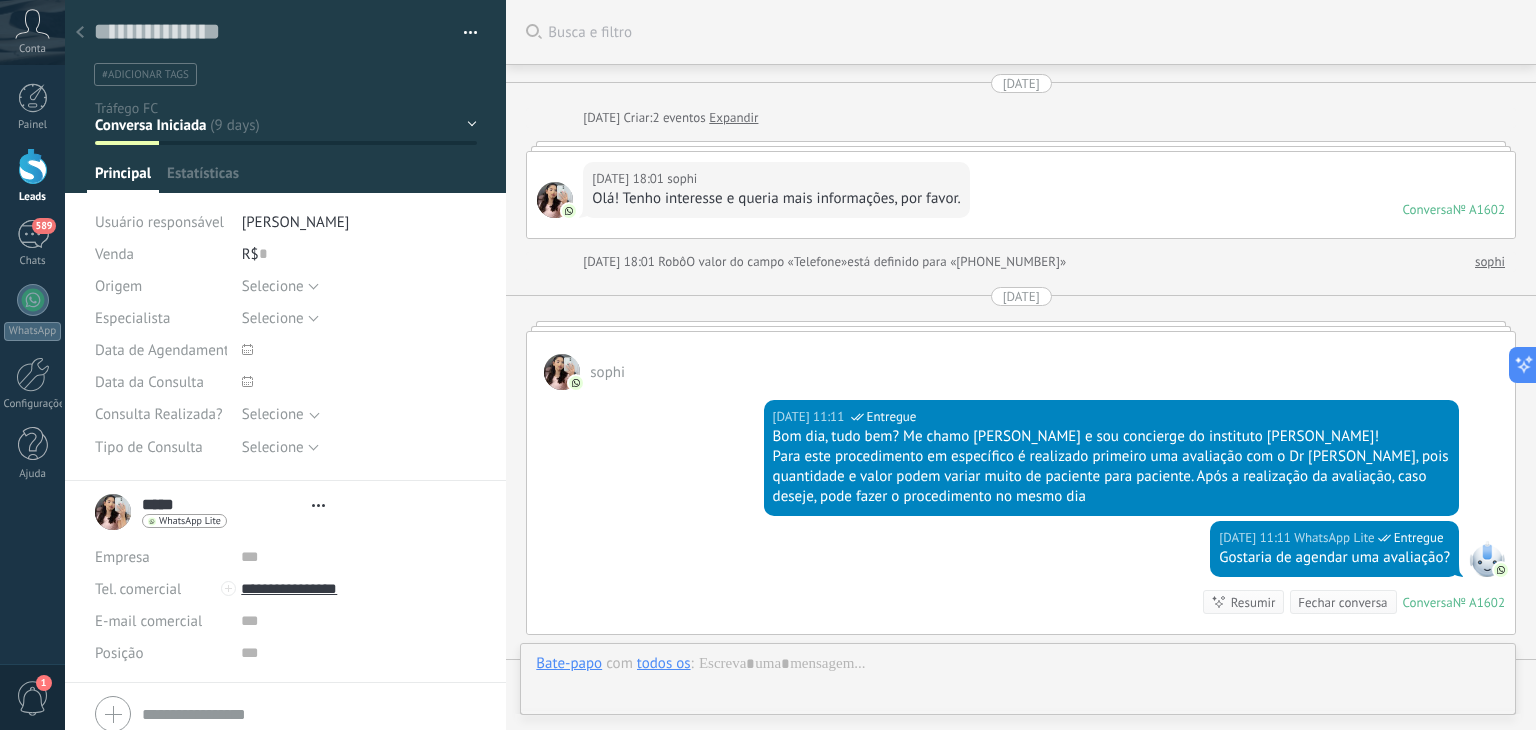 scroll, scrollTop: 0, scrollLeft: 0, axis: both 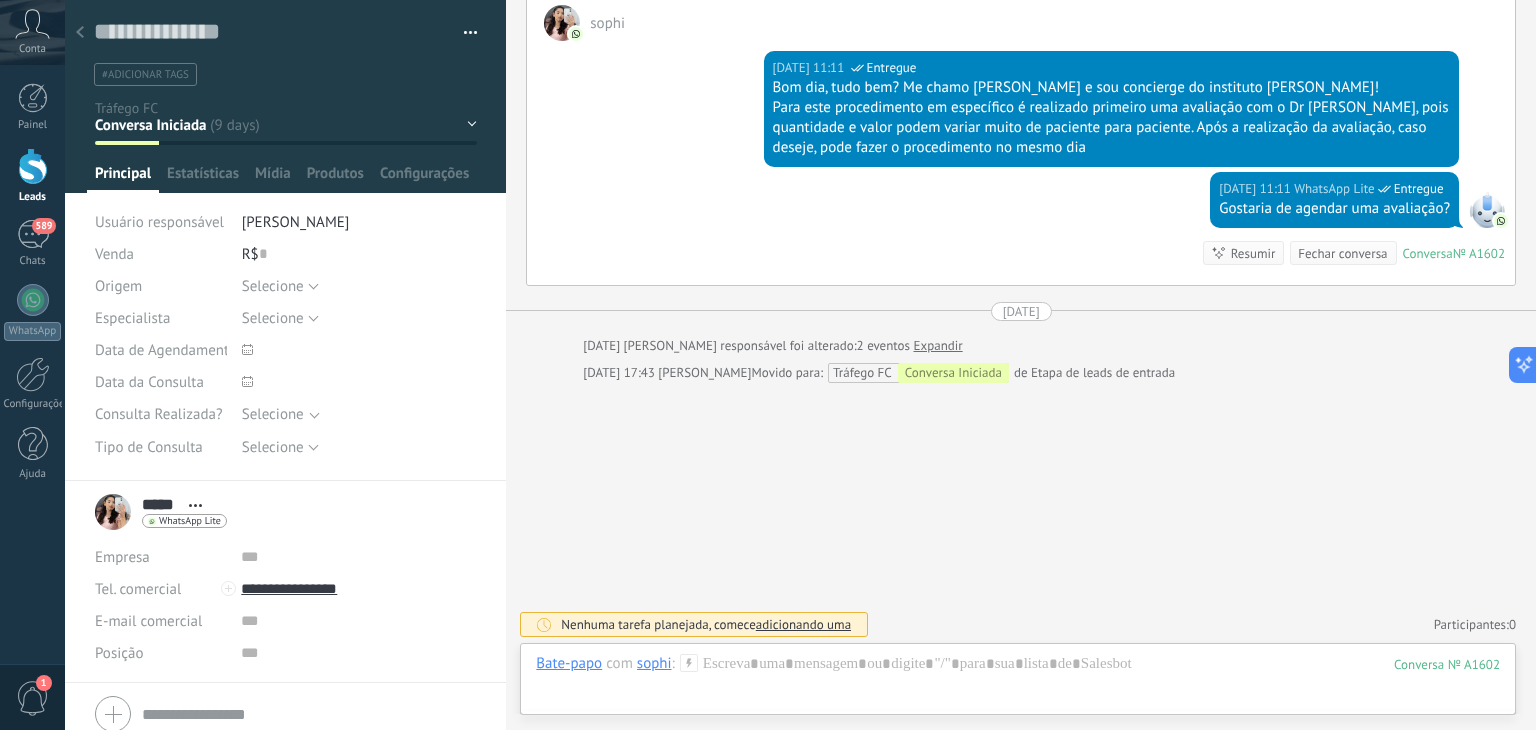 click at bounding box center [80, 33] 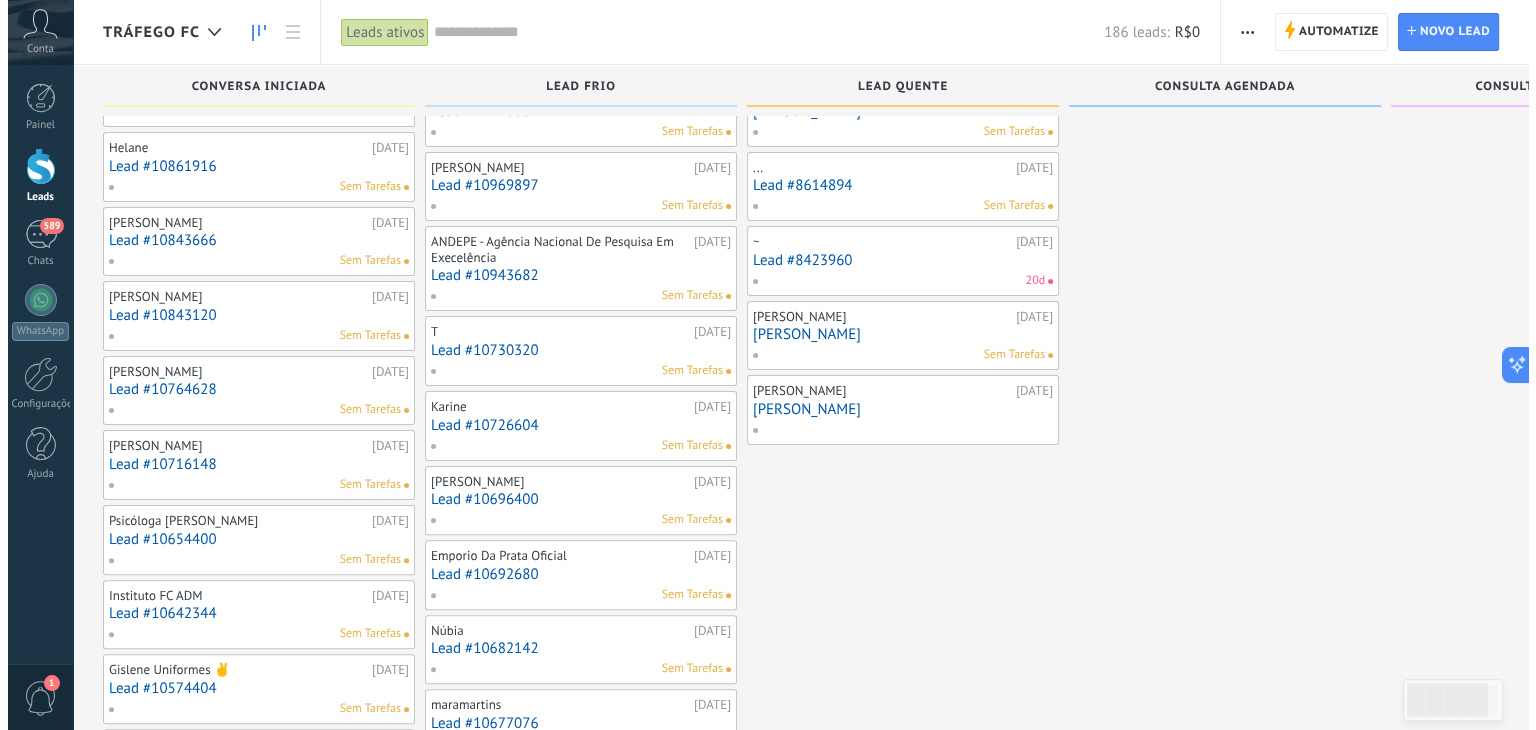 scroll, scrollTop: 0, scrollLeft: 0, axis: both 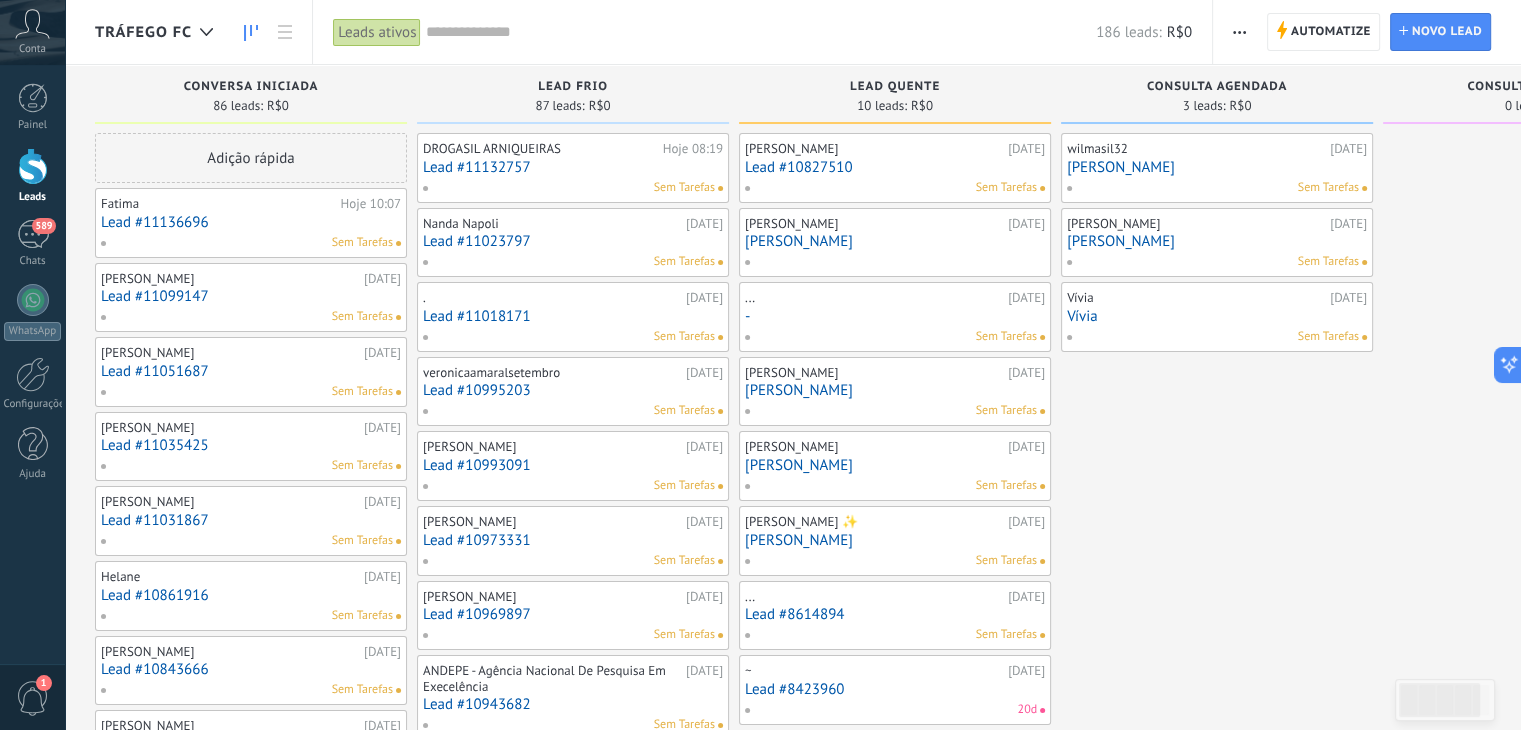 click on "Lead #11051687" at bounding box center (251, 371) 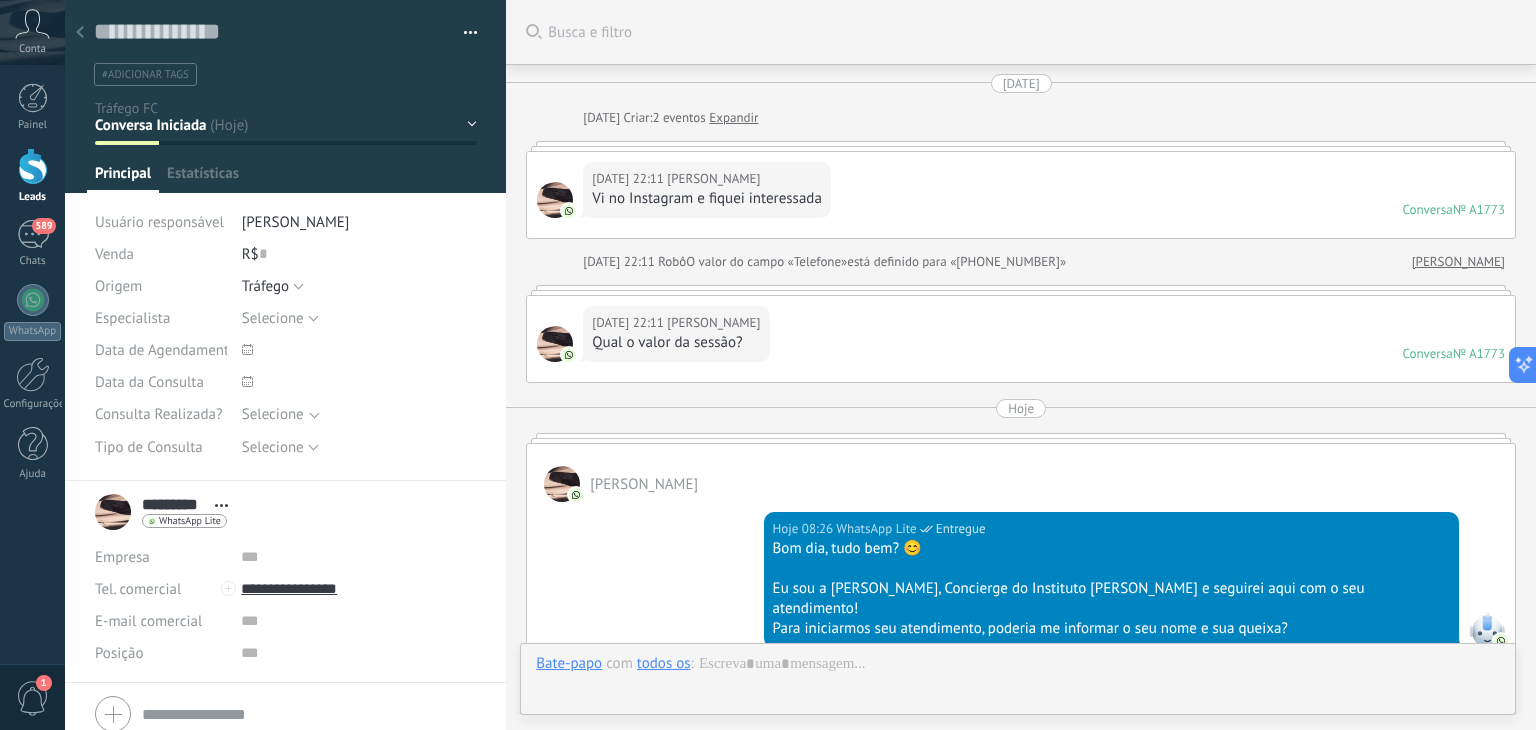 scroll, scrollTop: 29, scrollLeft: 0, axis: vertical 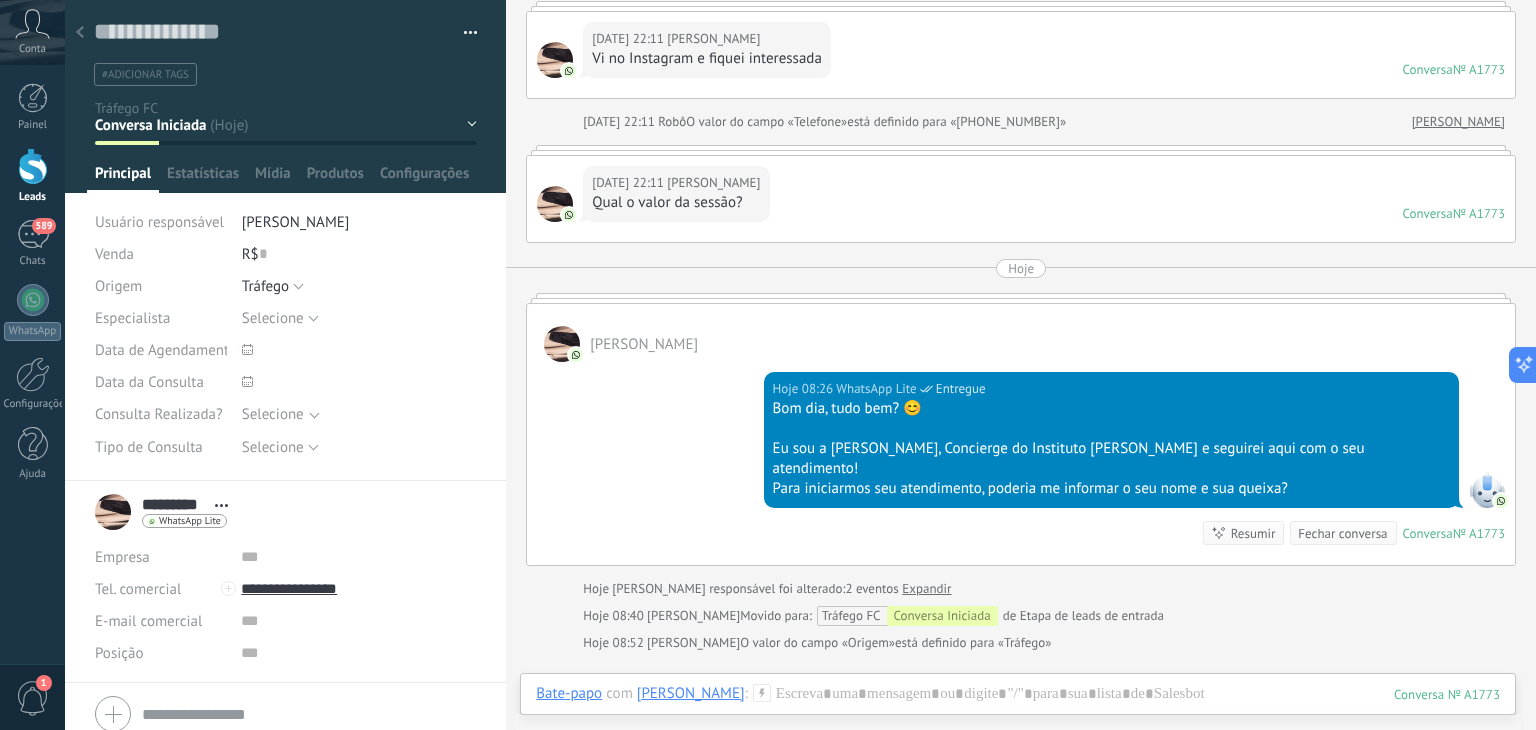 click 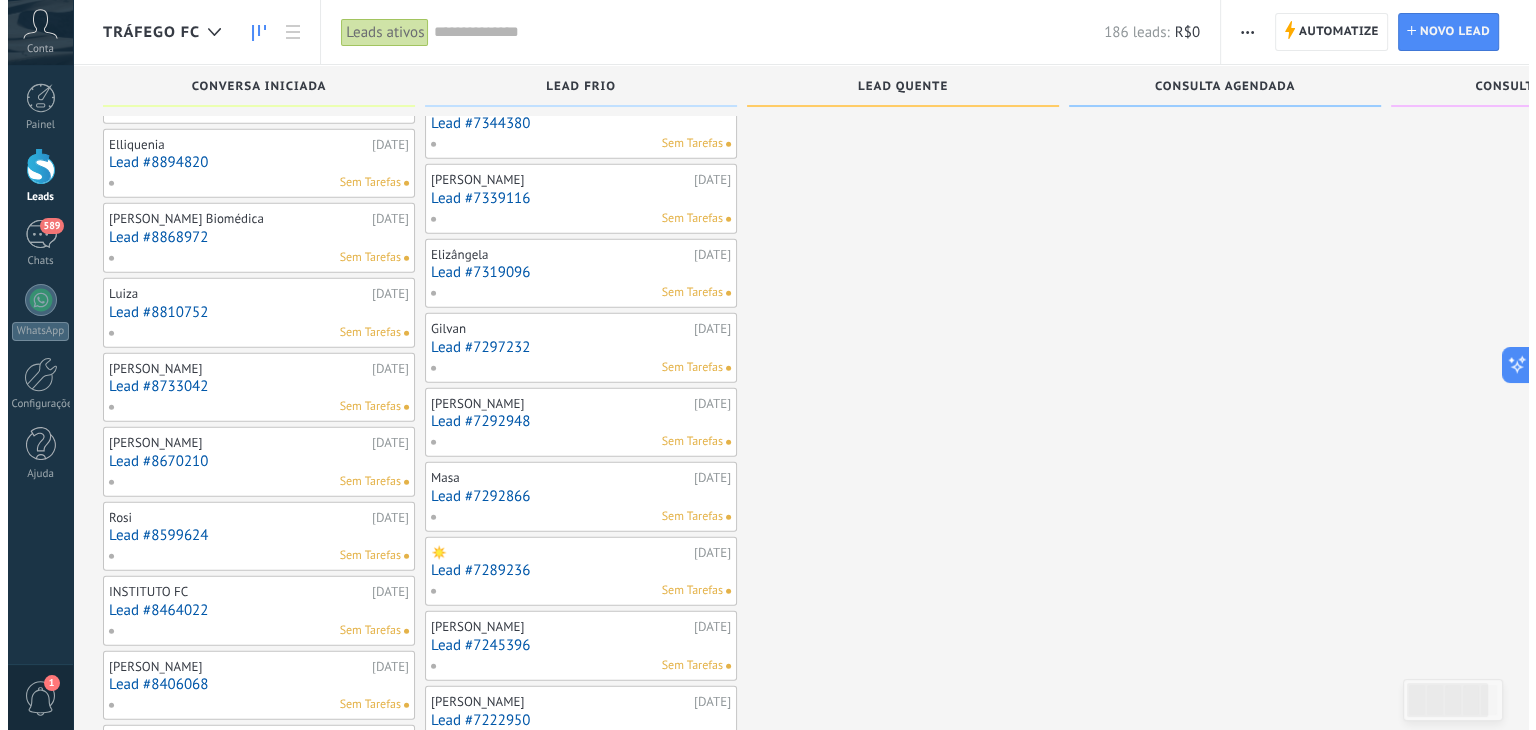 scroll, scrollTop: 5918, scrollLeft: 0, axis: vertical 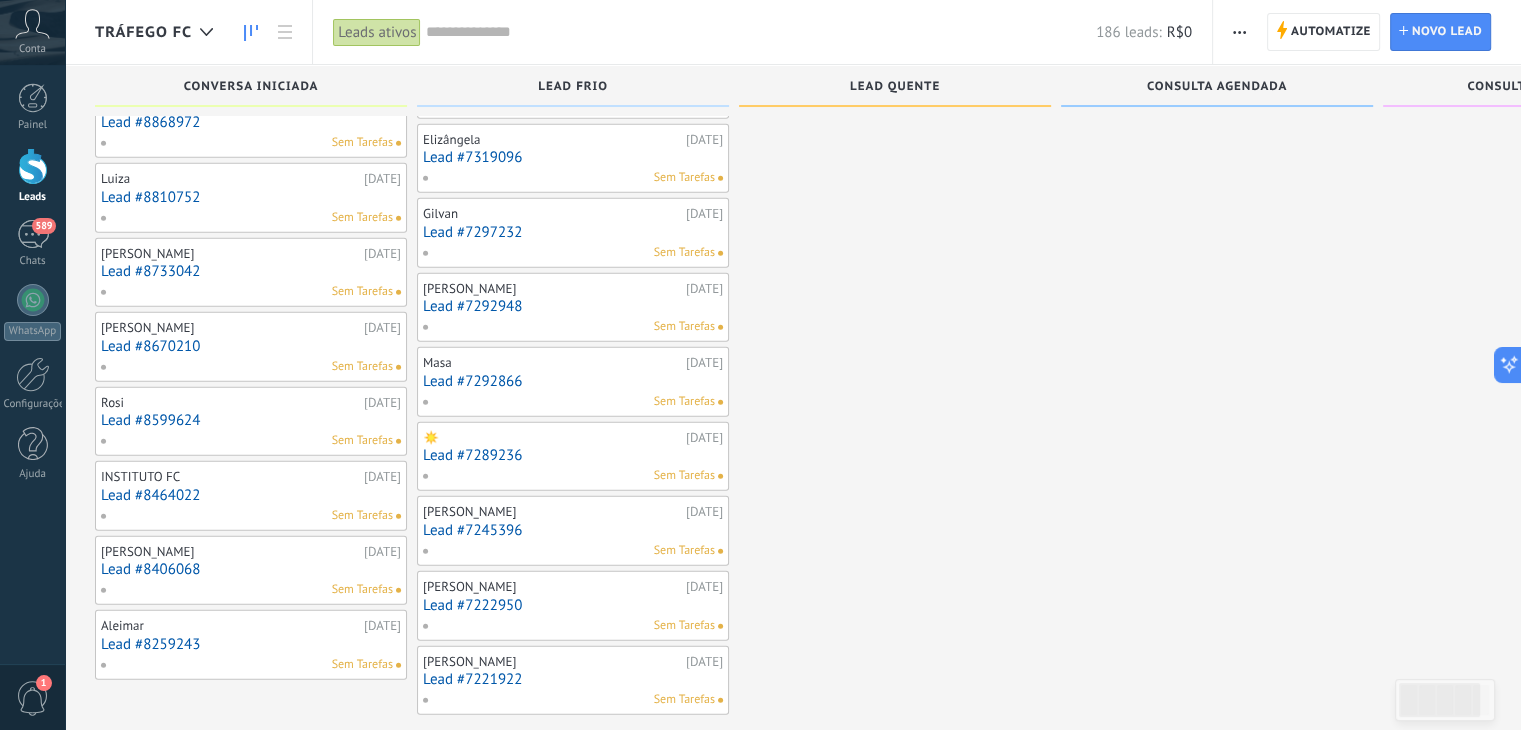 click on "Lead #8406068" at bounding box center [251, 569] 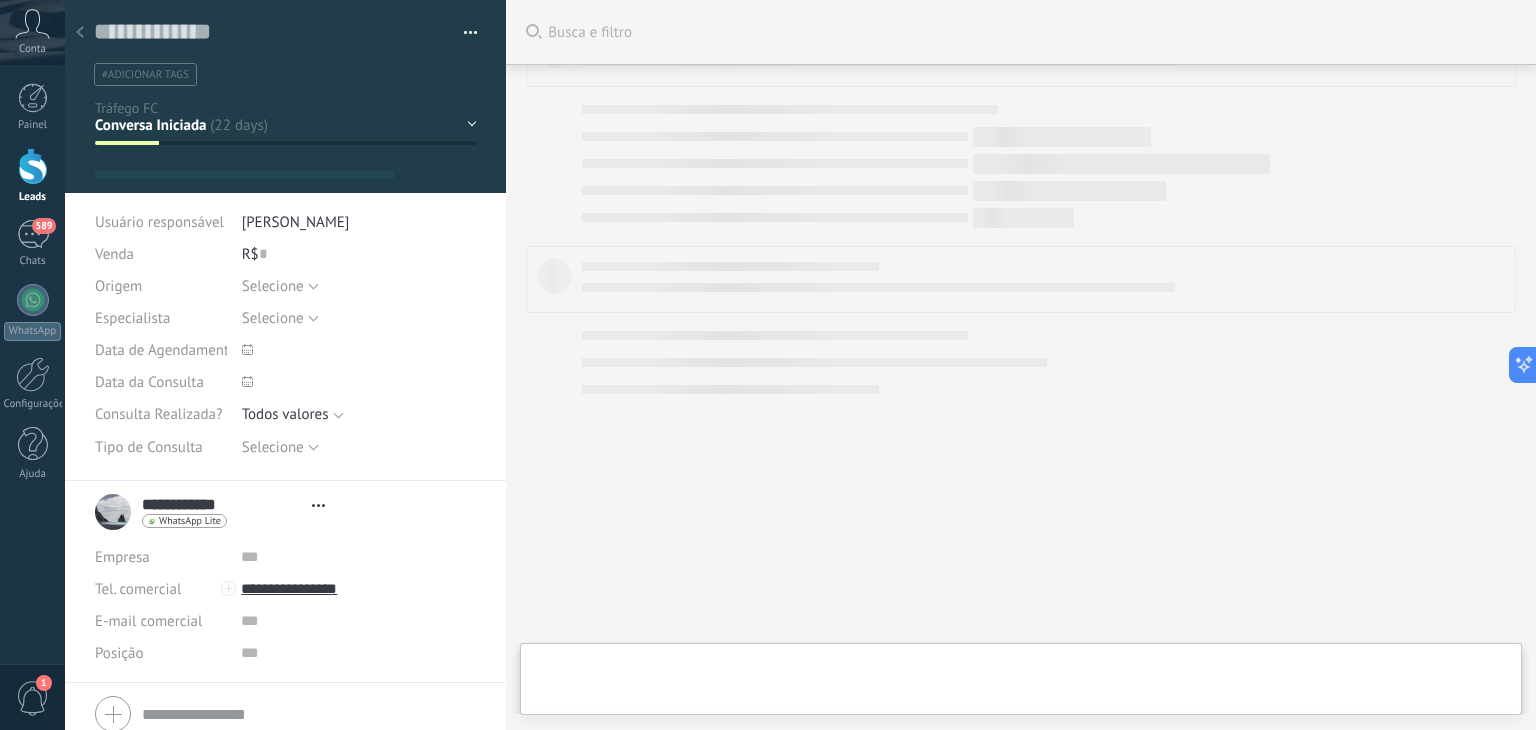 scroll, scrollTop: 0, scrollLeft: 0, axis: both 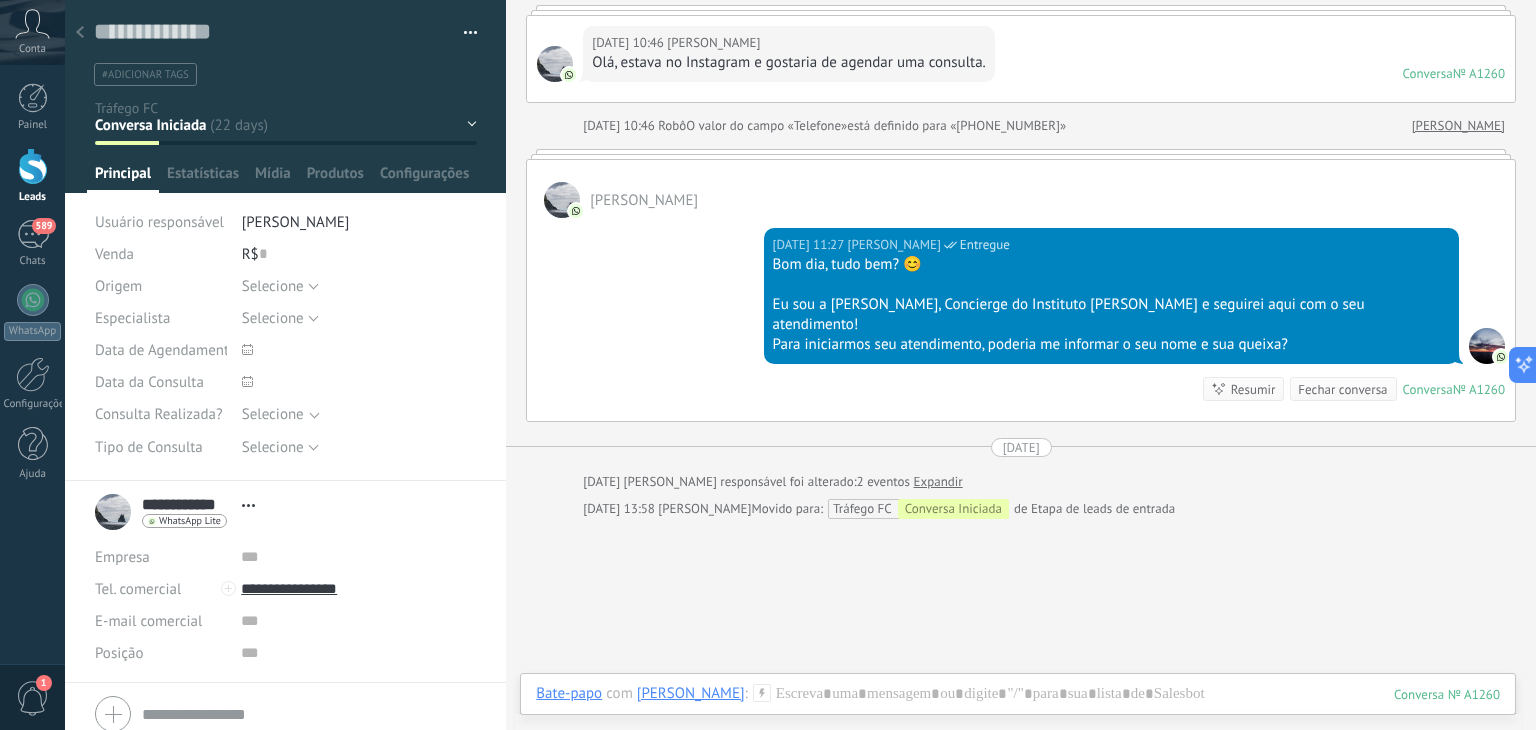 click 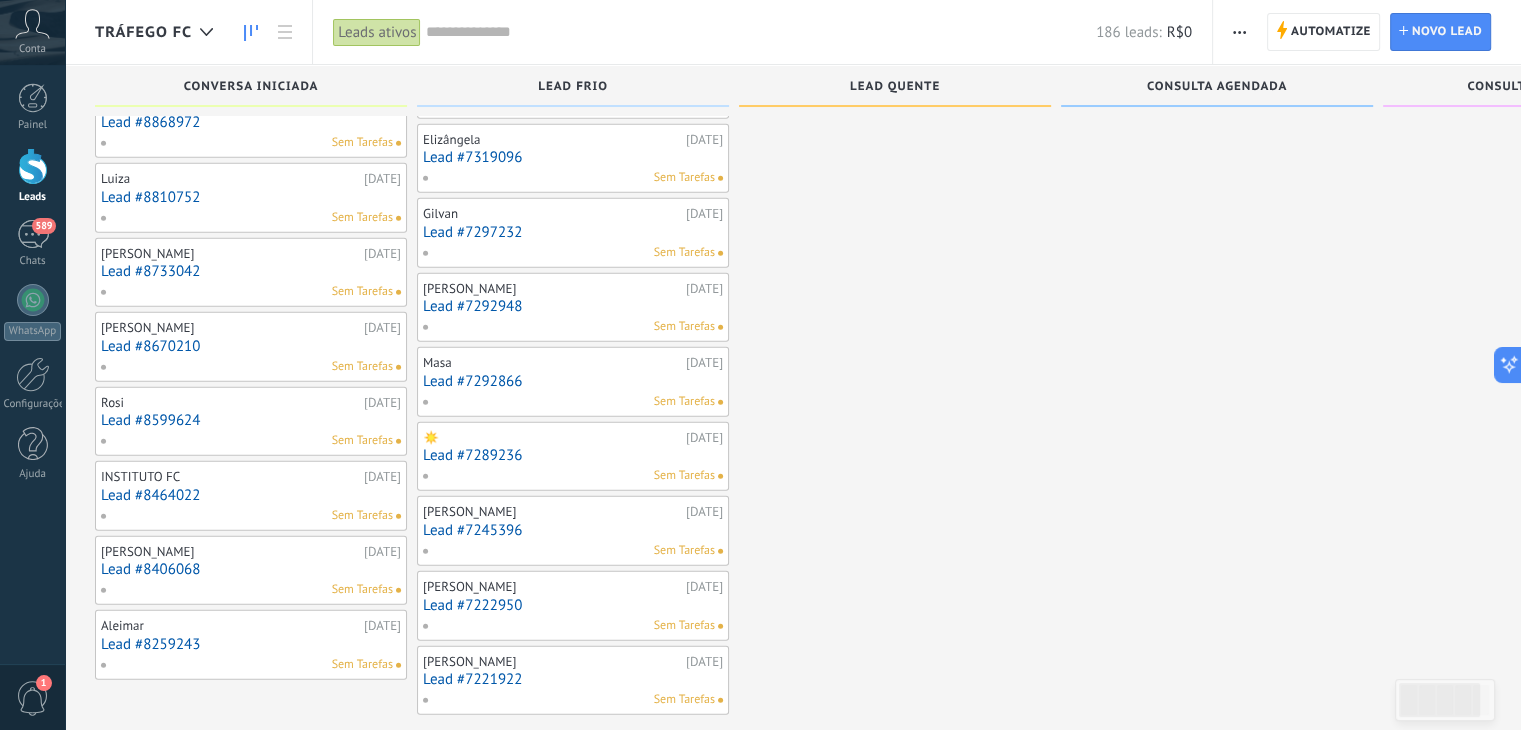 click on "Lead #8259243" at bounding box center (251, 644) 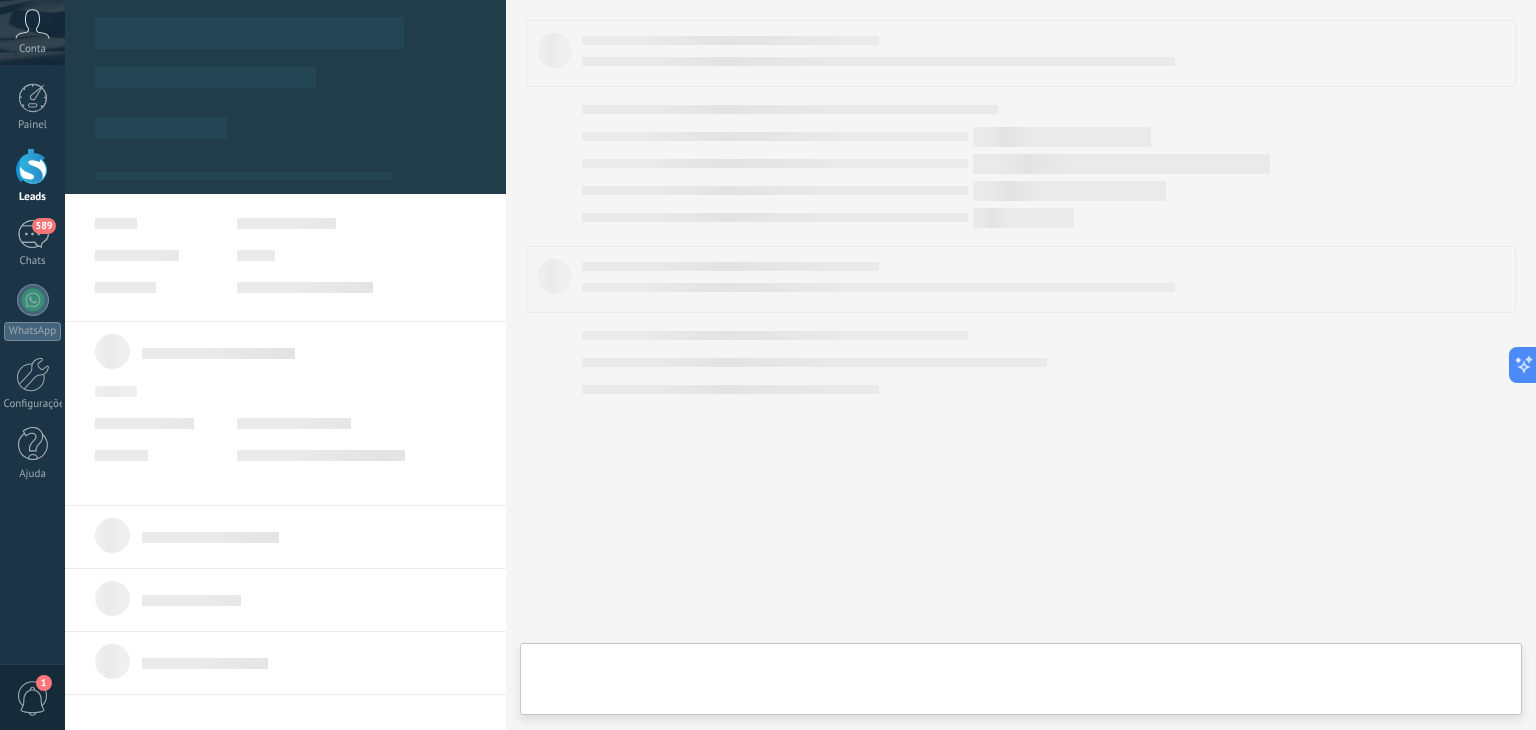 scroll, scrollTop: 0, scrollLeft: 0, axis: both 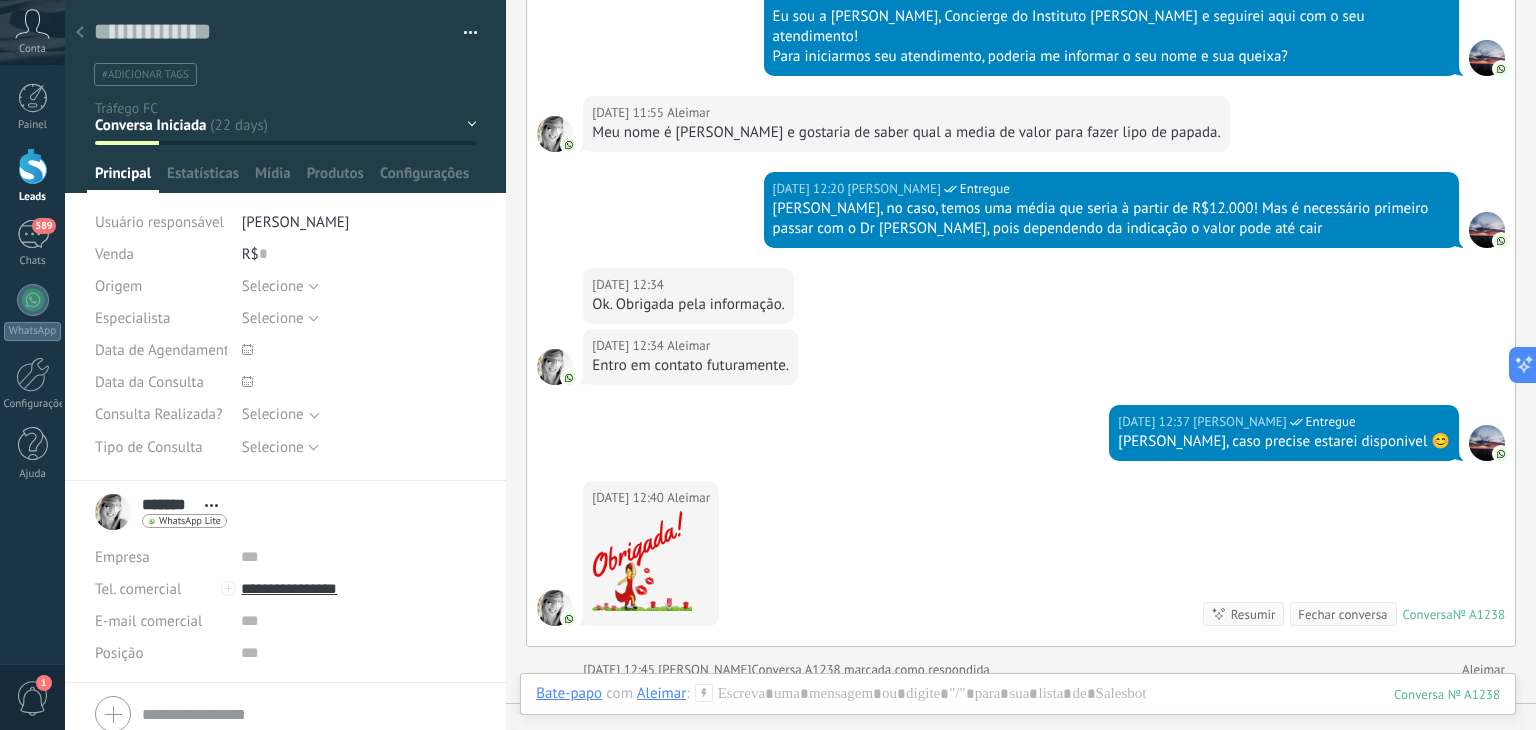 click 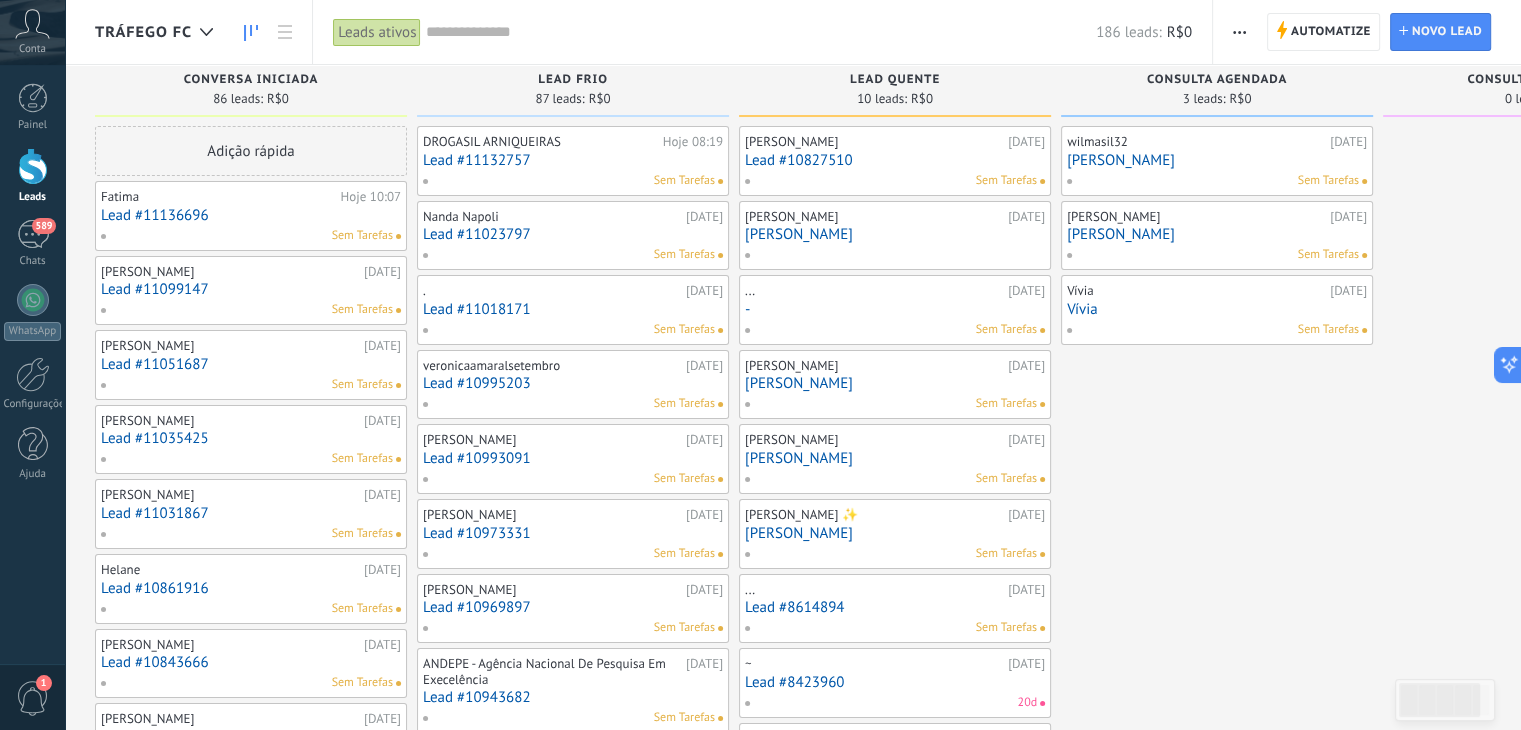 scroll, scrollTop: 0, scrollLeft: 0, axis: both 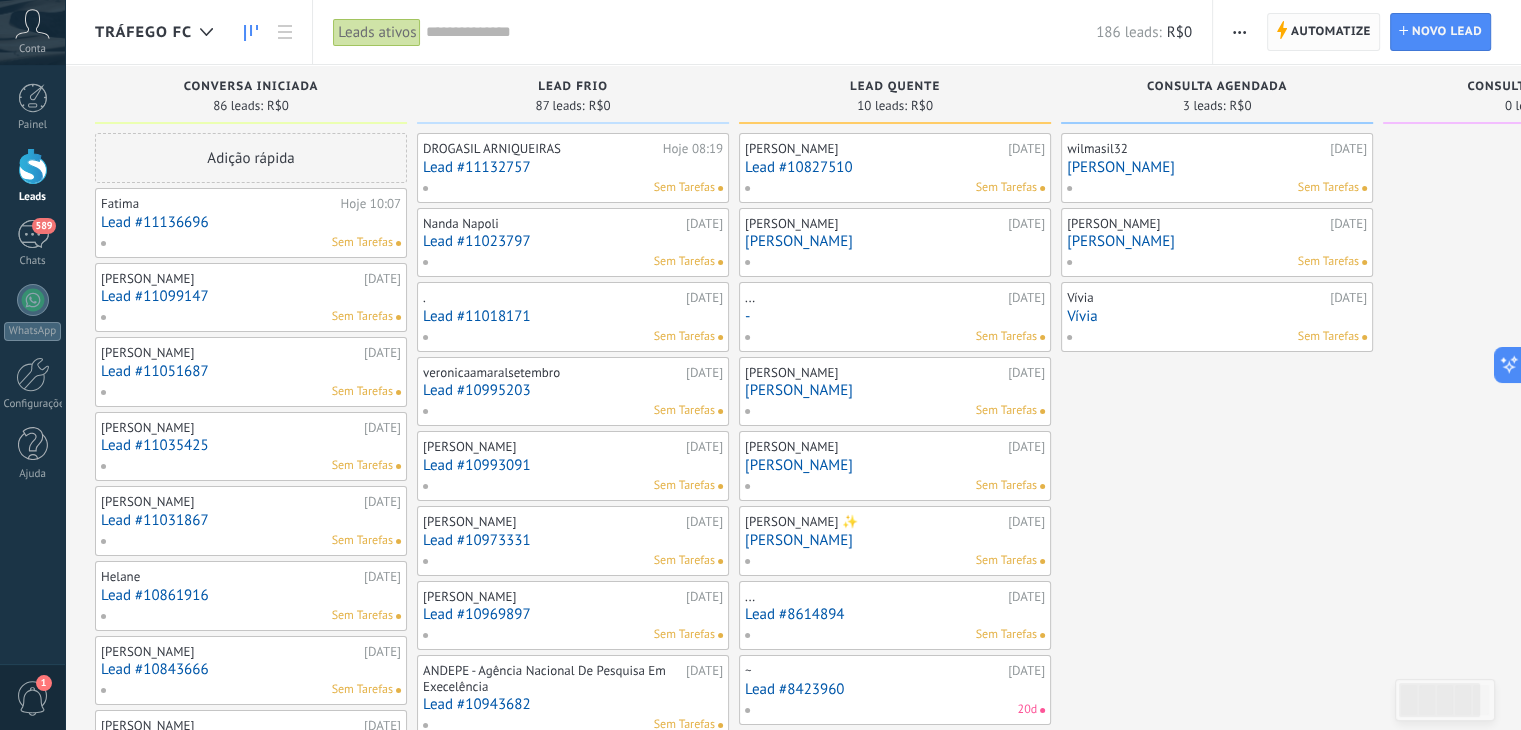 click on "Automatize" at bounding box center [1331, 32] 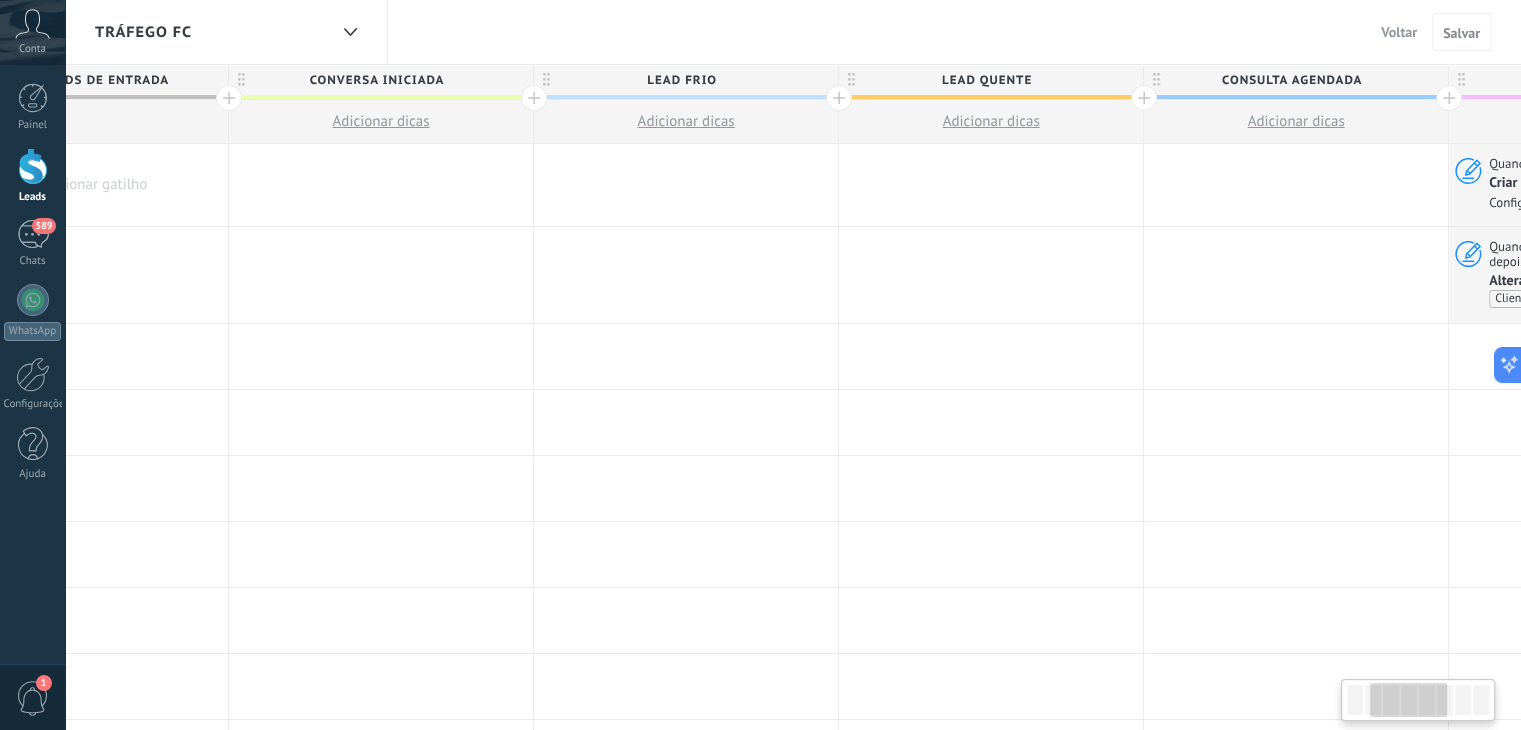 scroll, scrollTop: 0, scrollLeft: 468, axis: horizontal 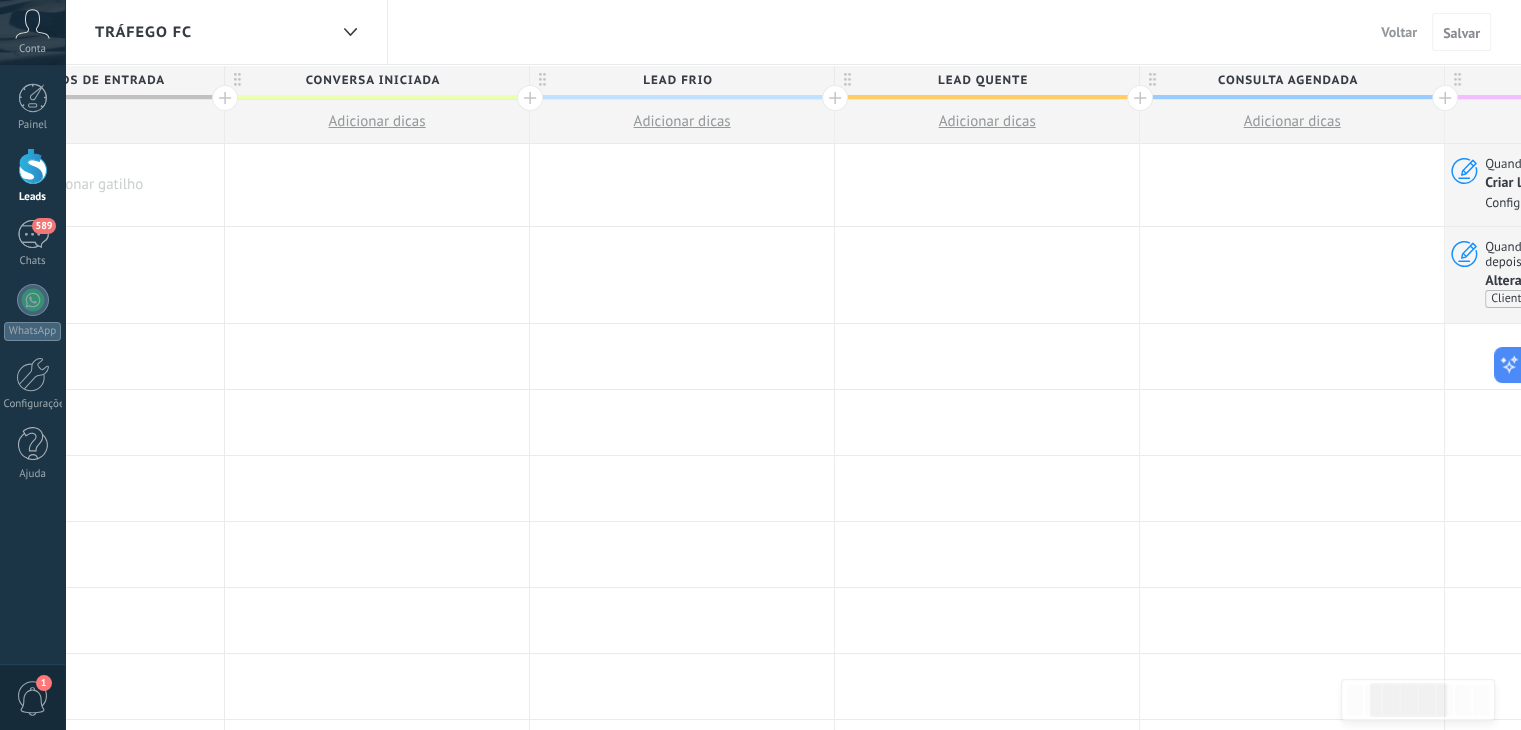 click at bounding box center (835, 98) 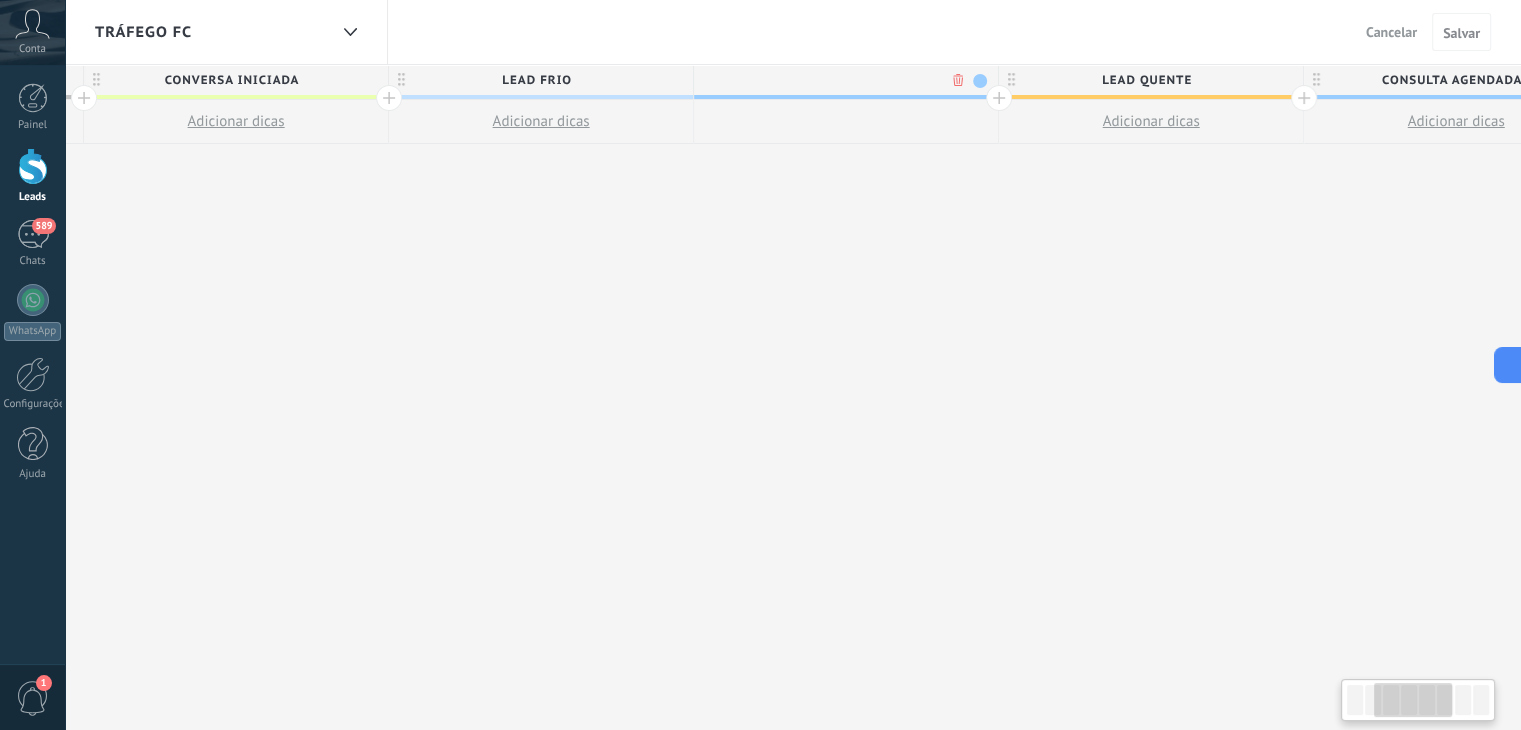 scroll, scrollTop: 0, scrollLeft: 616, axis: horizontal 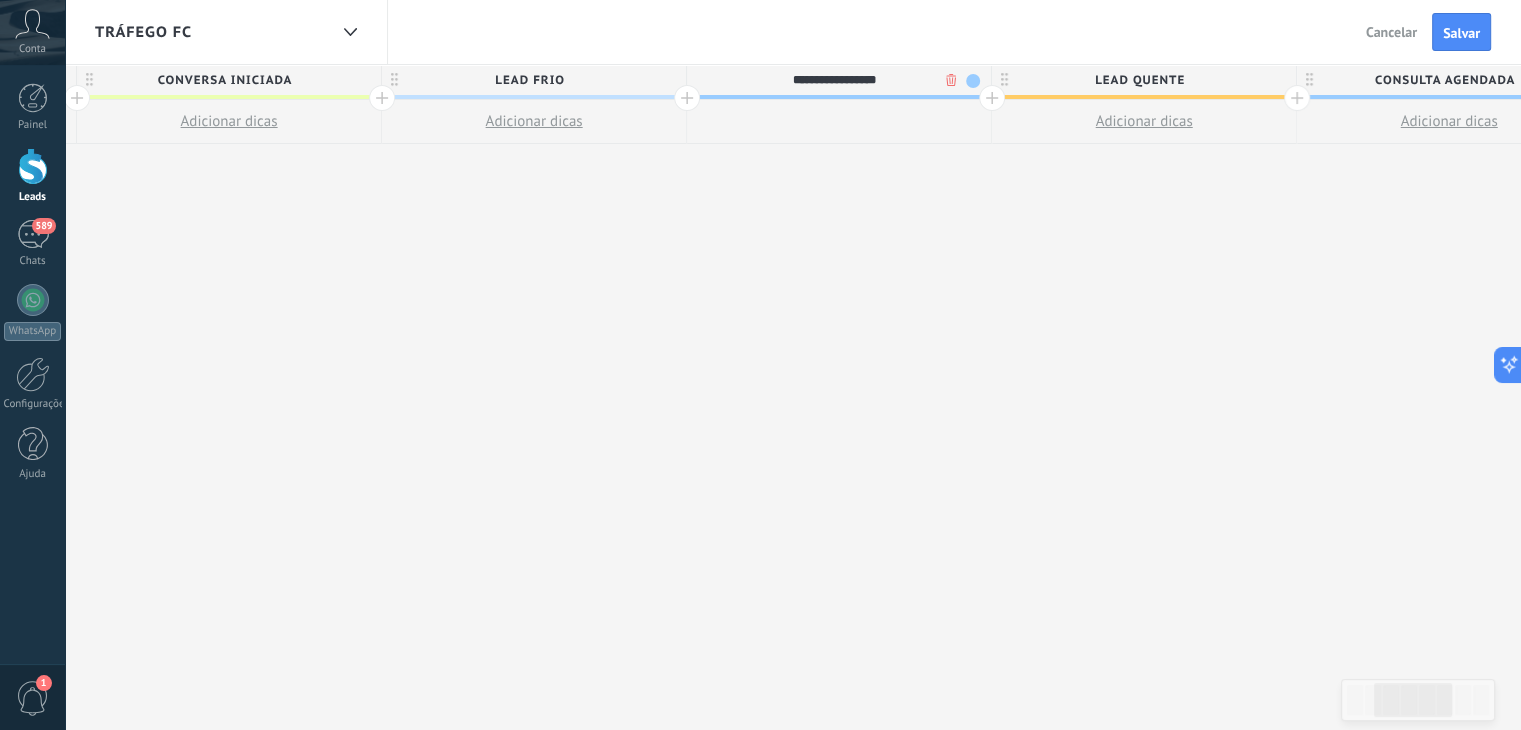 click at bounding box center (973, 81) 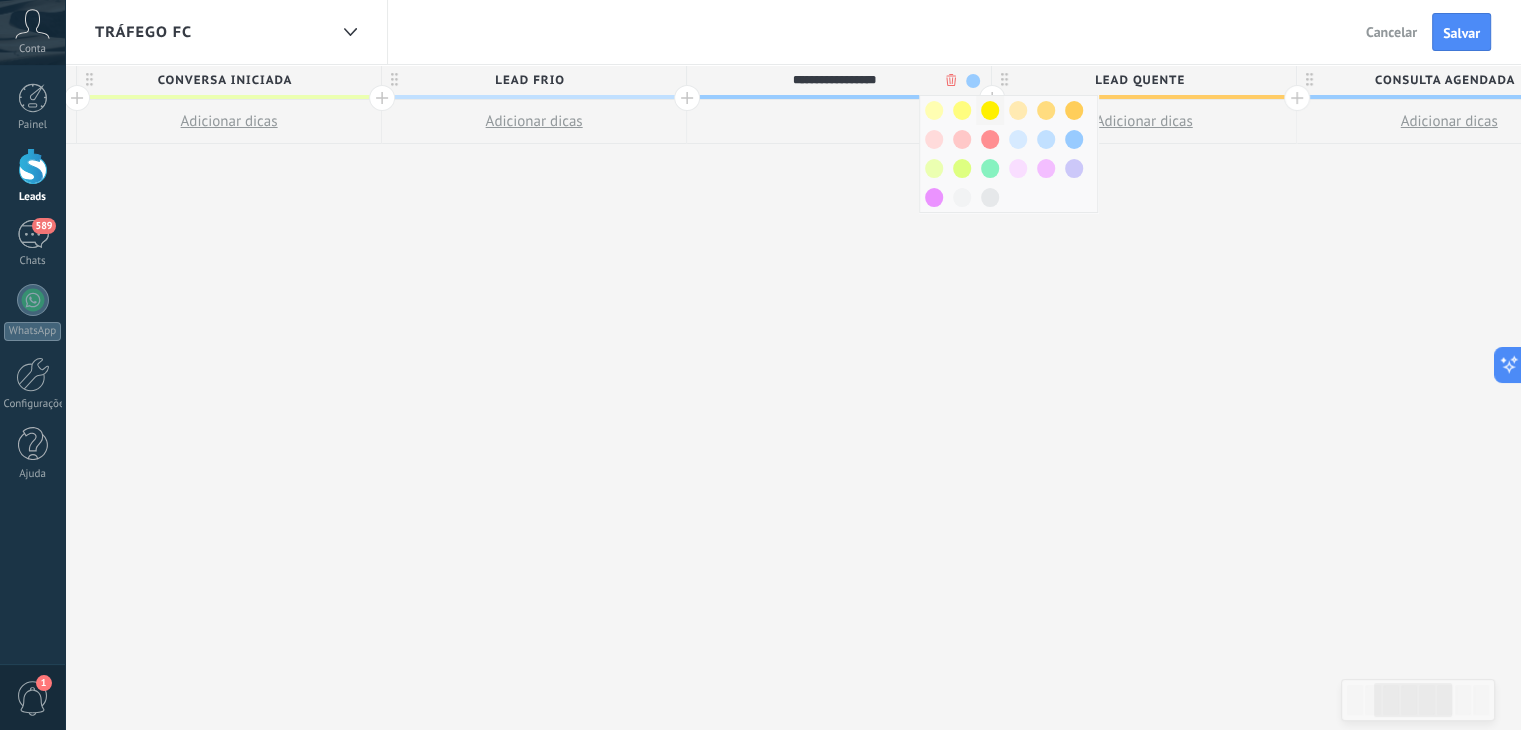 click at bounding box center [990, 110] 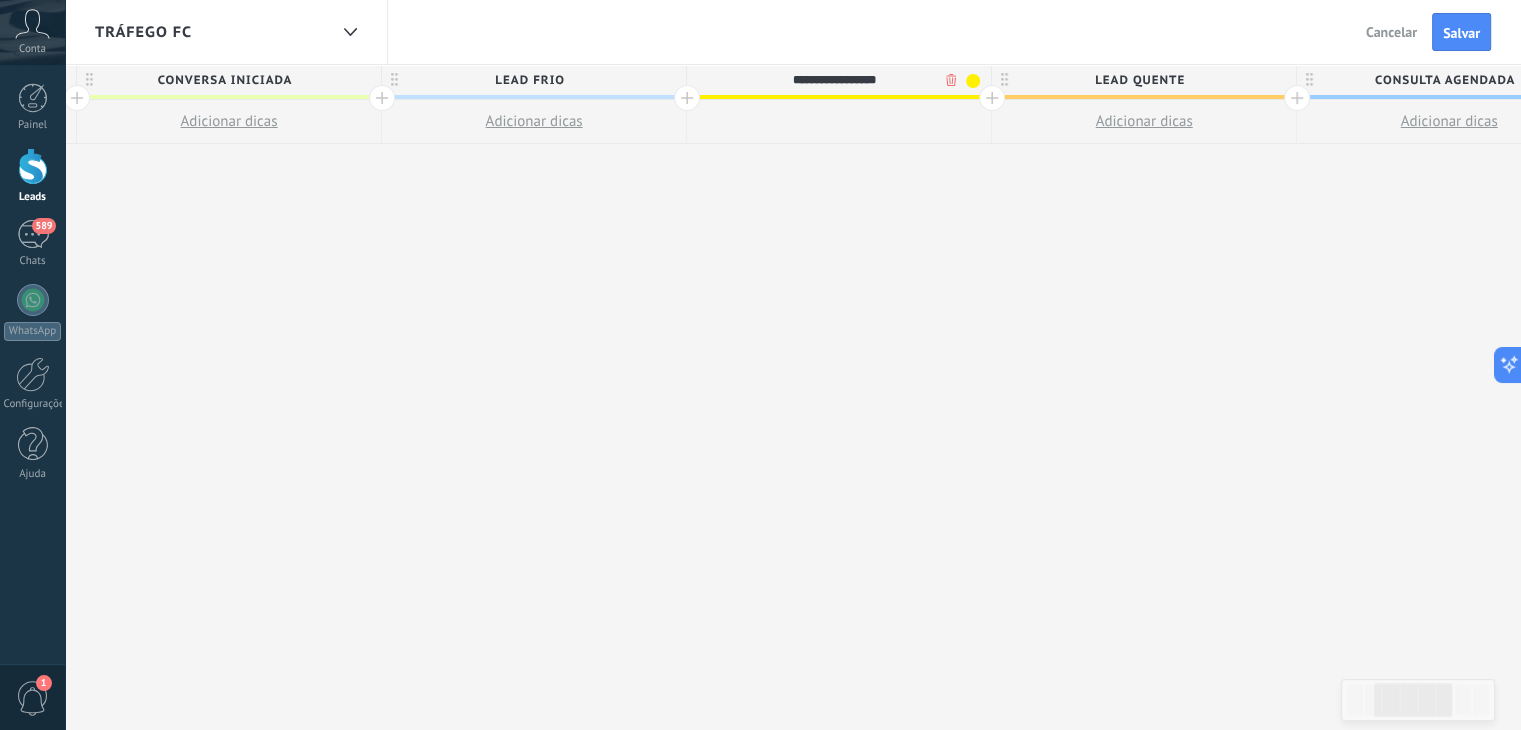 click at bounding box center [973, 81] 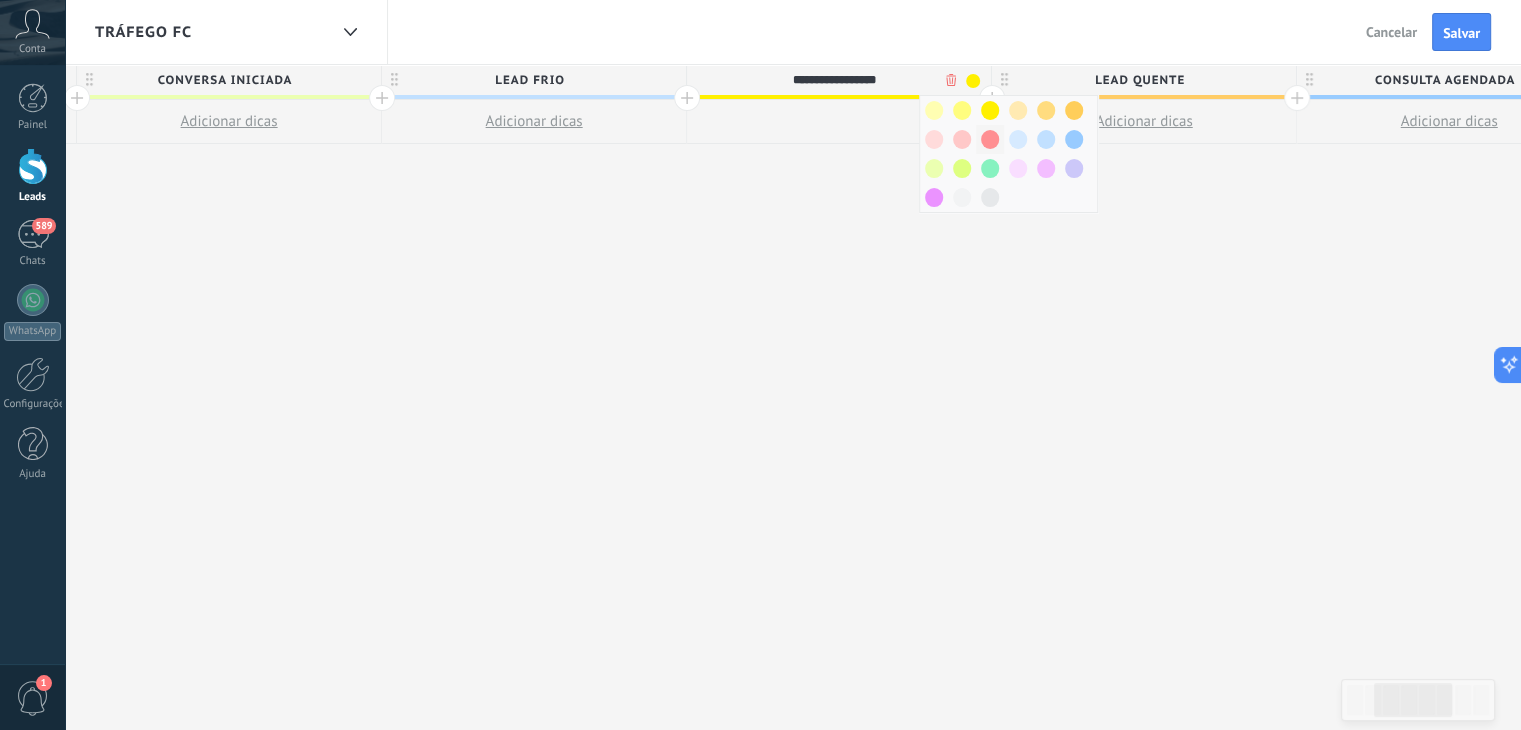 click at bounding box center (990, 139) 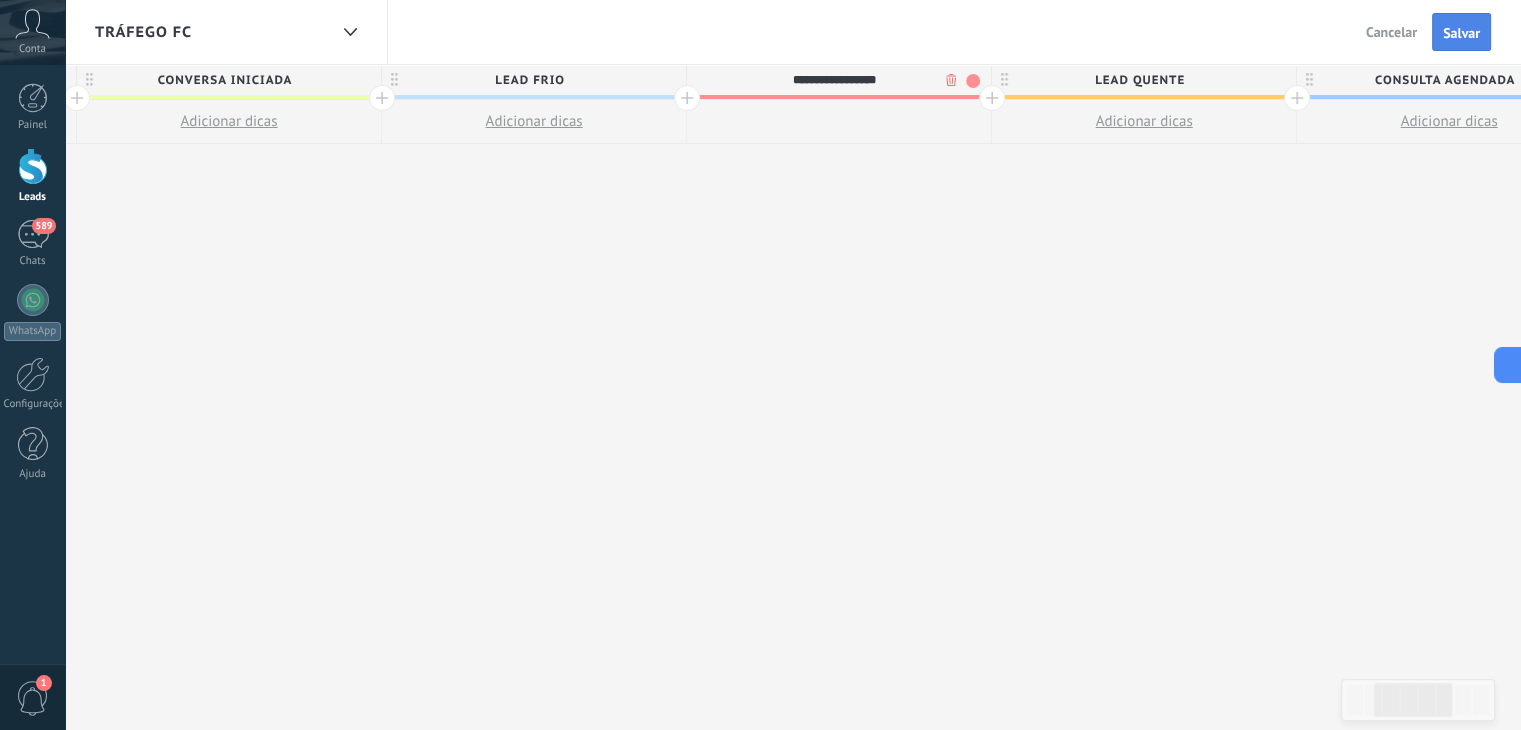 click on "Salvar" at bounding box center [1461, 32] 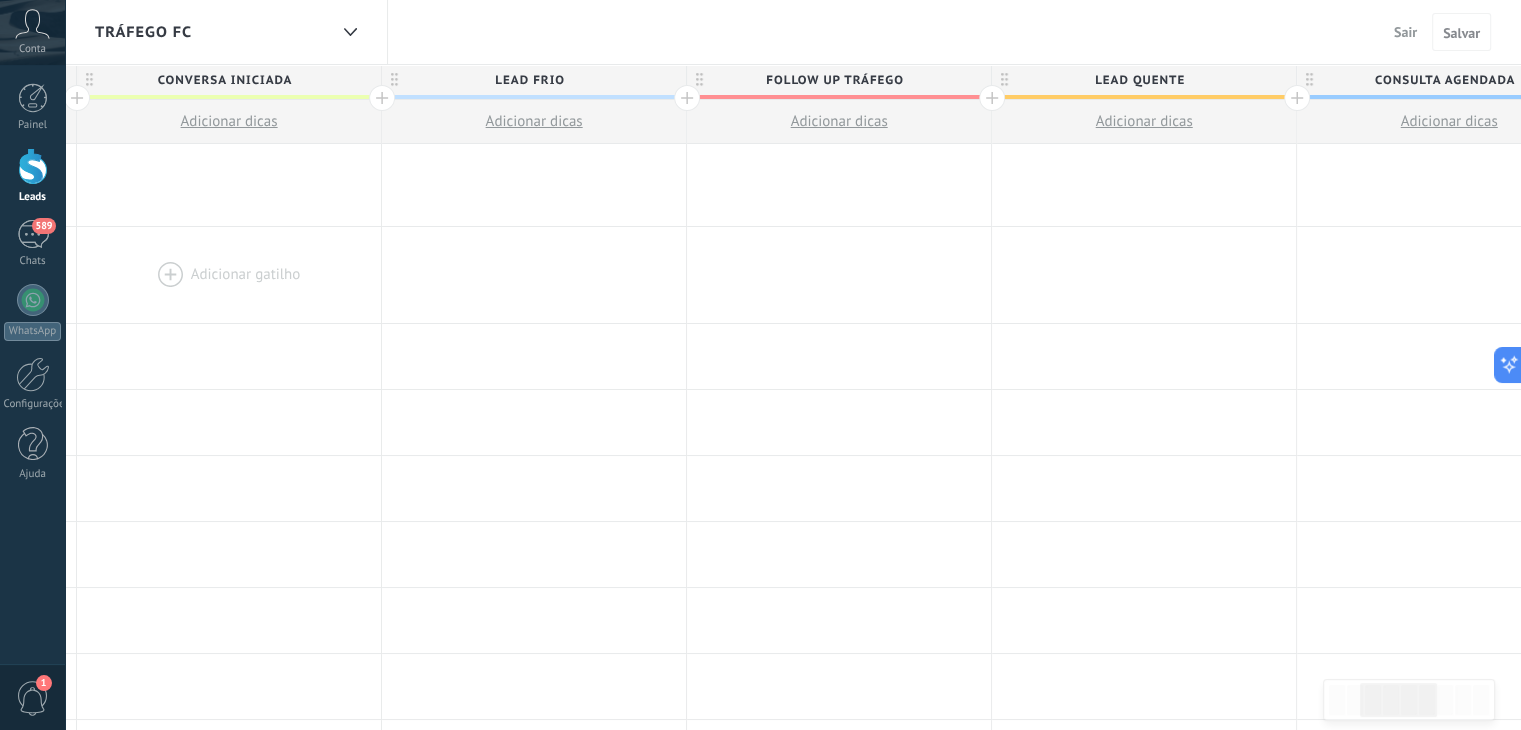 scroll, scrollTop: 0, scrollLeft: 0, axis: both 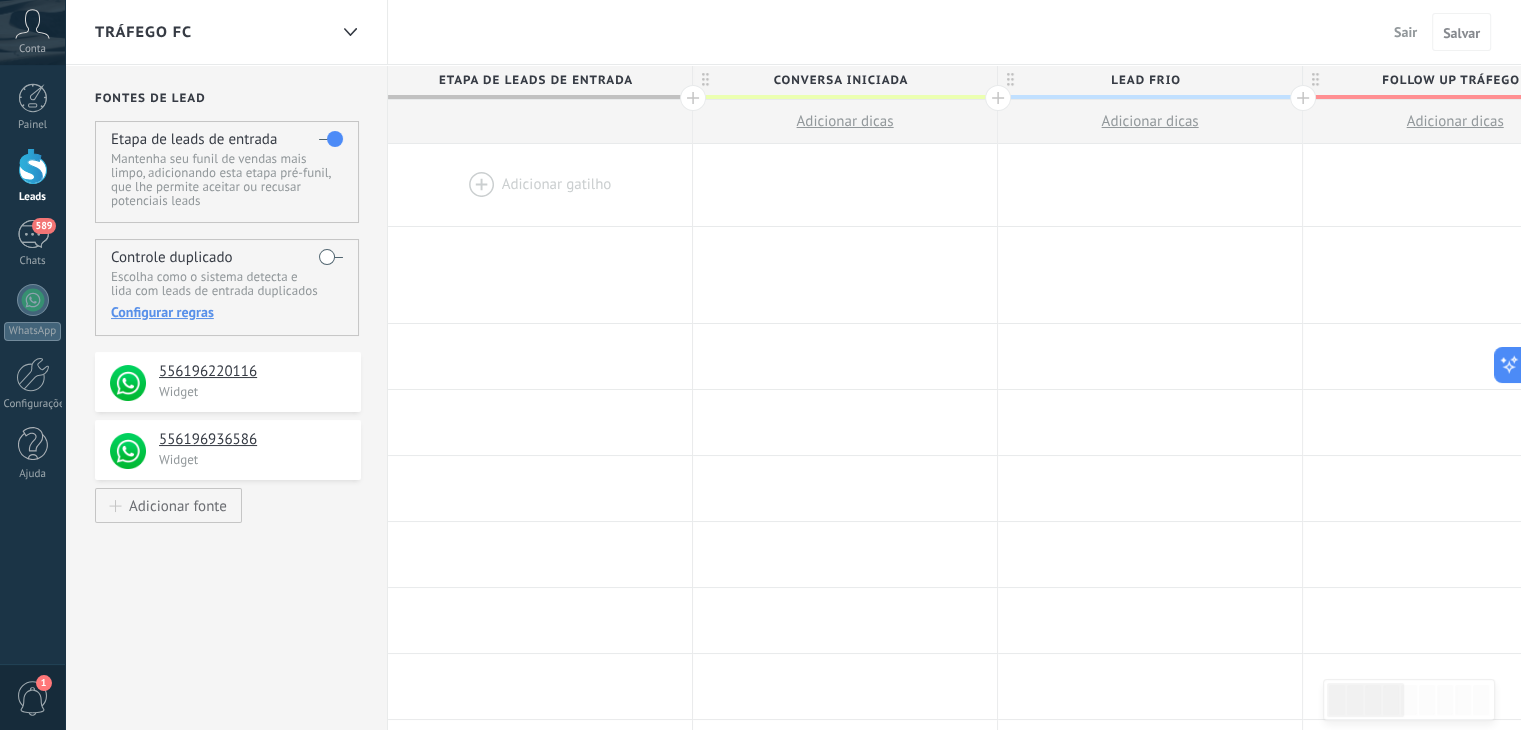 click on "Sair Cancelar Salvar" at bounding box center (1438, 32) 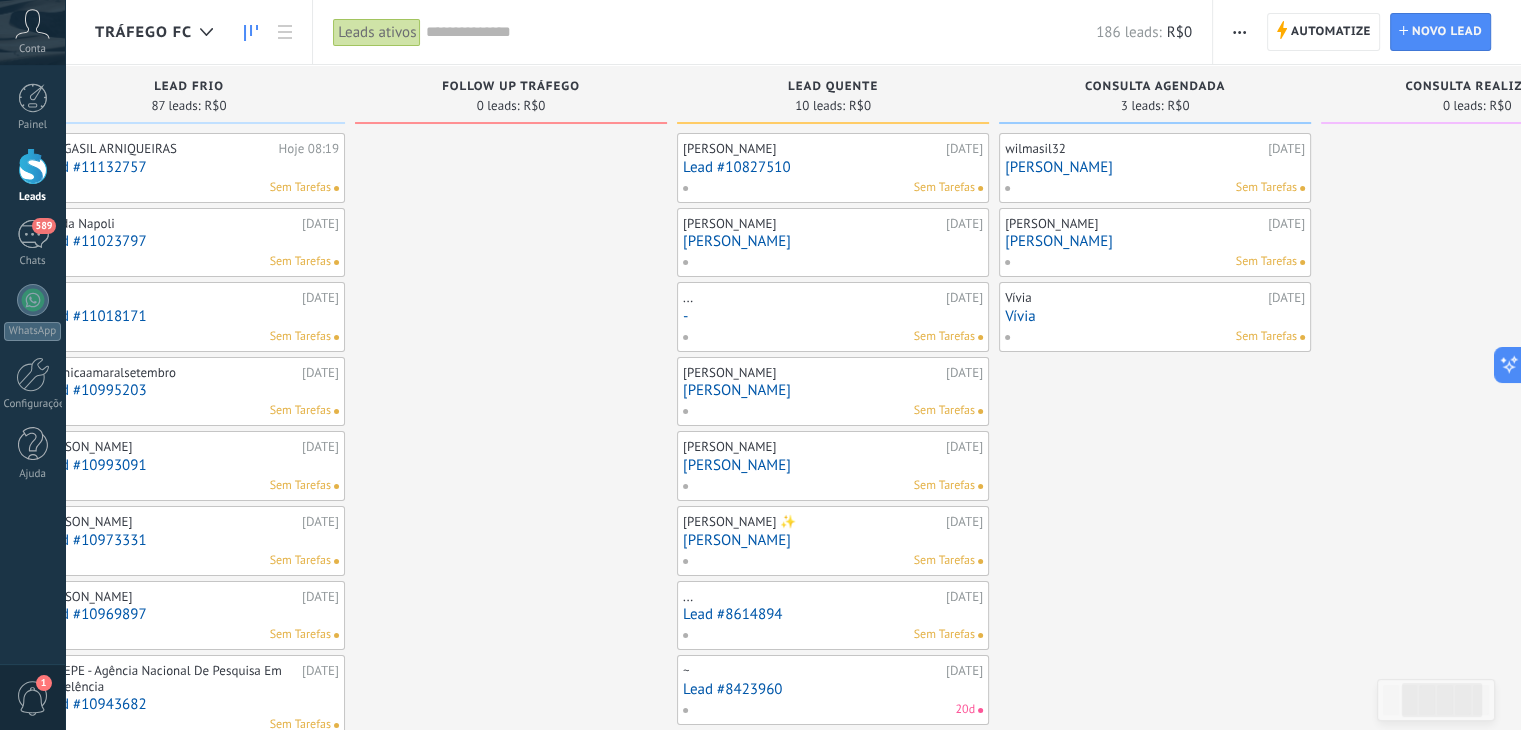 scroll, scrollTop: 0, scrollLeft: 327, axis: horizontal 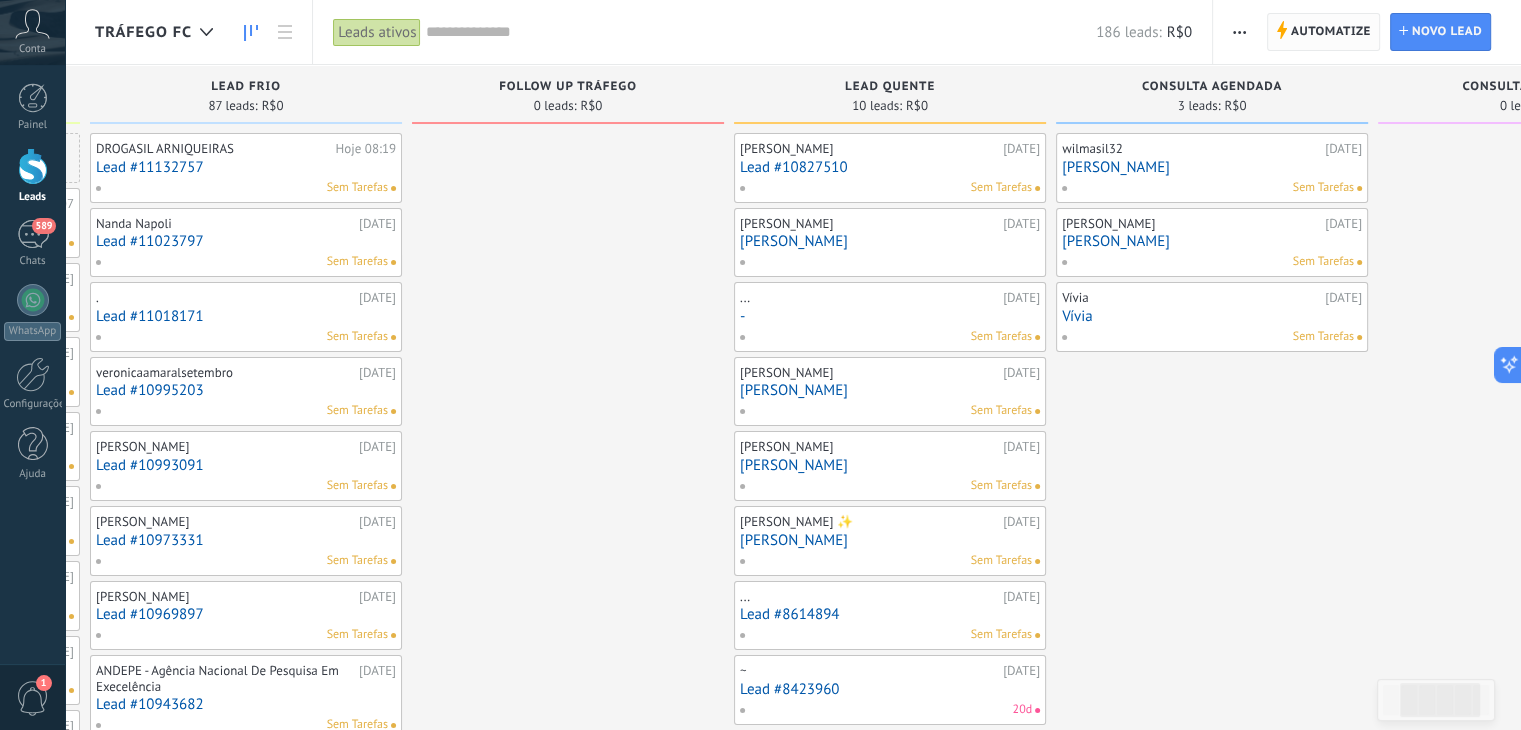 click on "Automatize" at bounding box center (1331, 32) 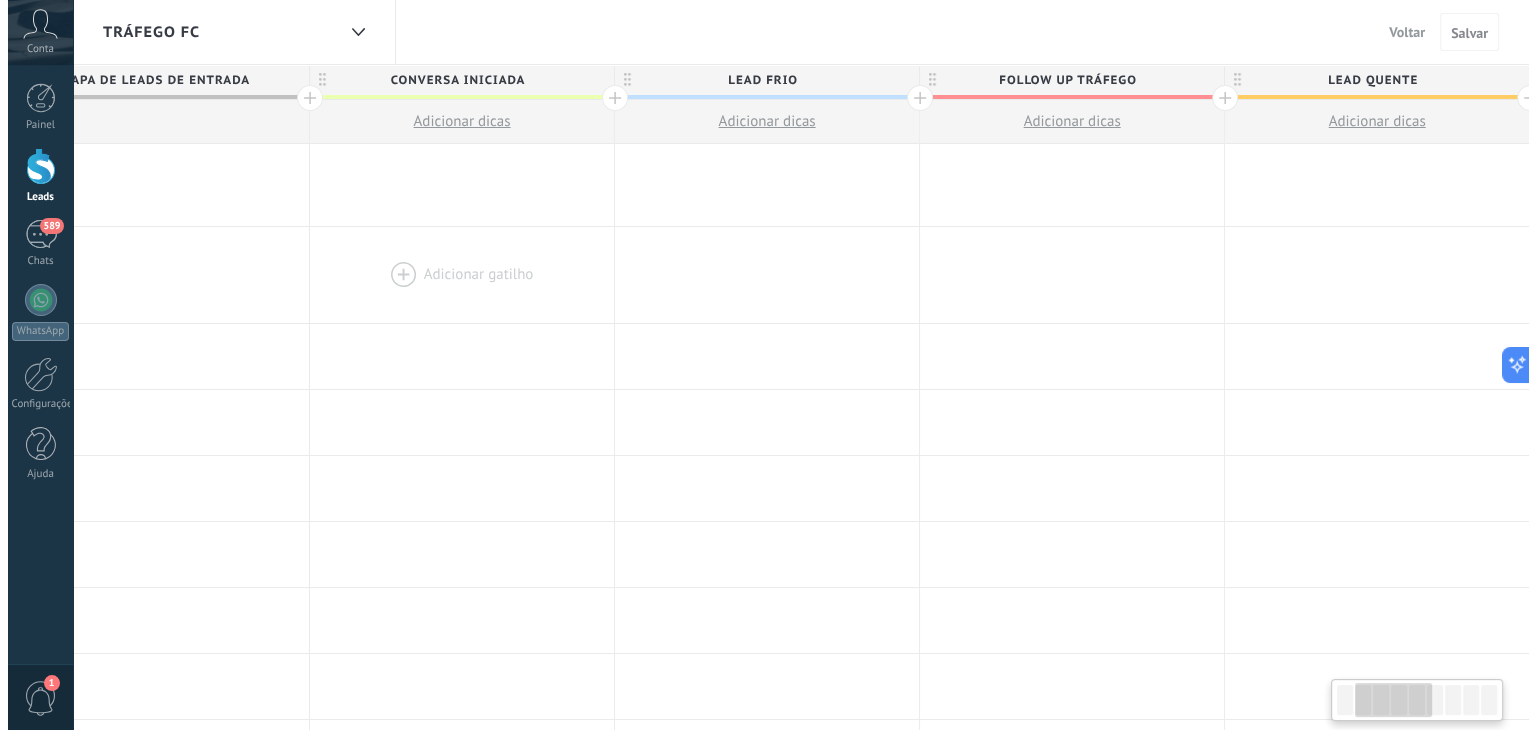 scroll, scrollTop: 0, scrollLeft: 392, axis: horizontal 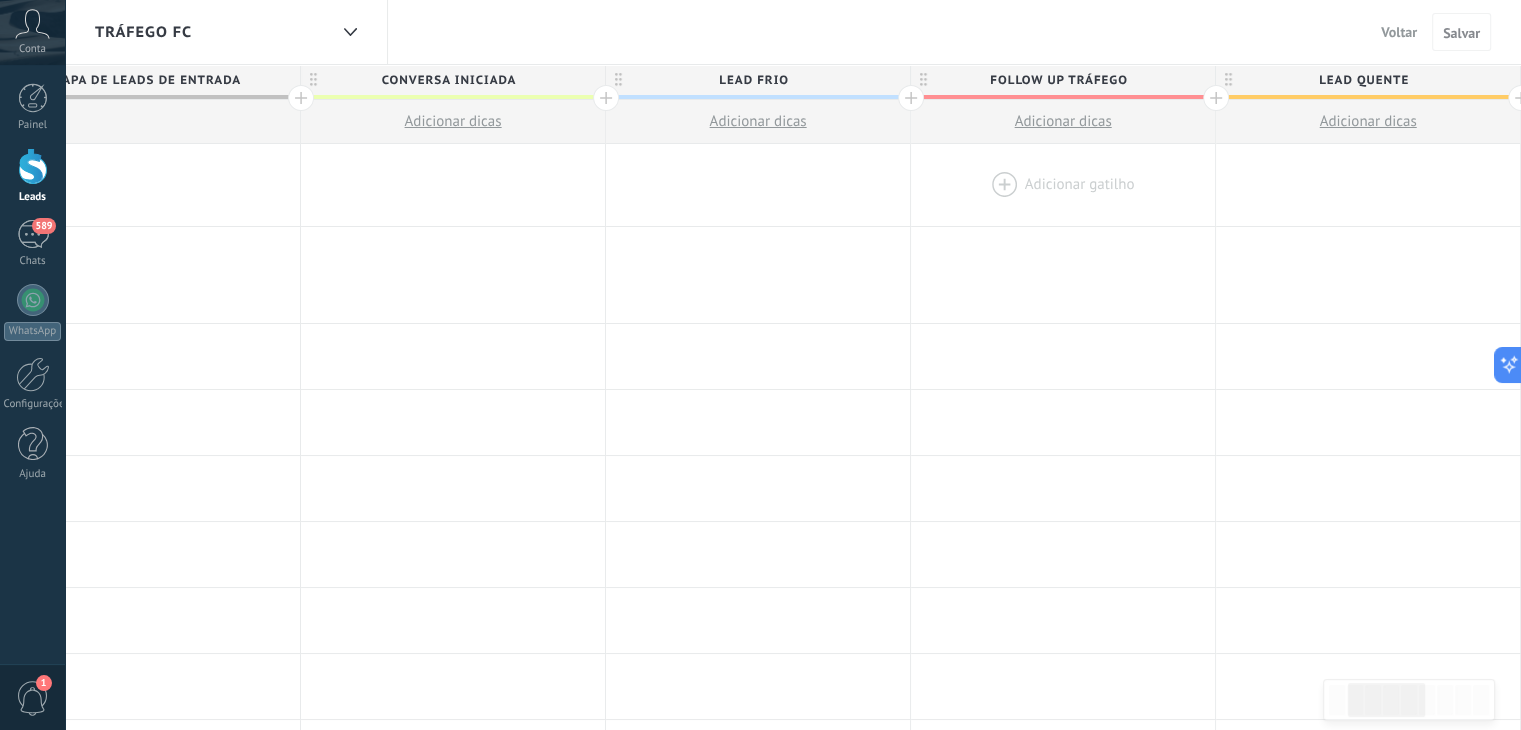click at bounding box center (1063, 185) 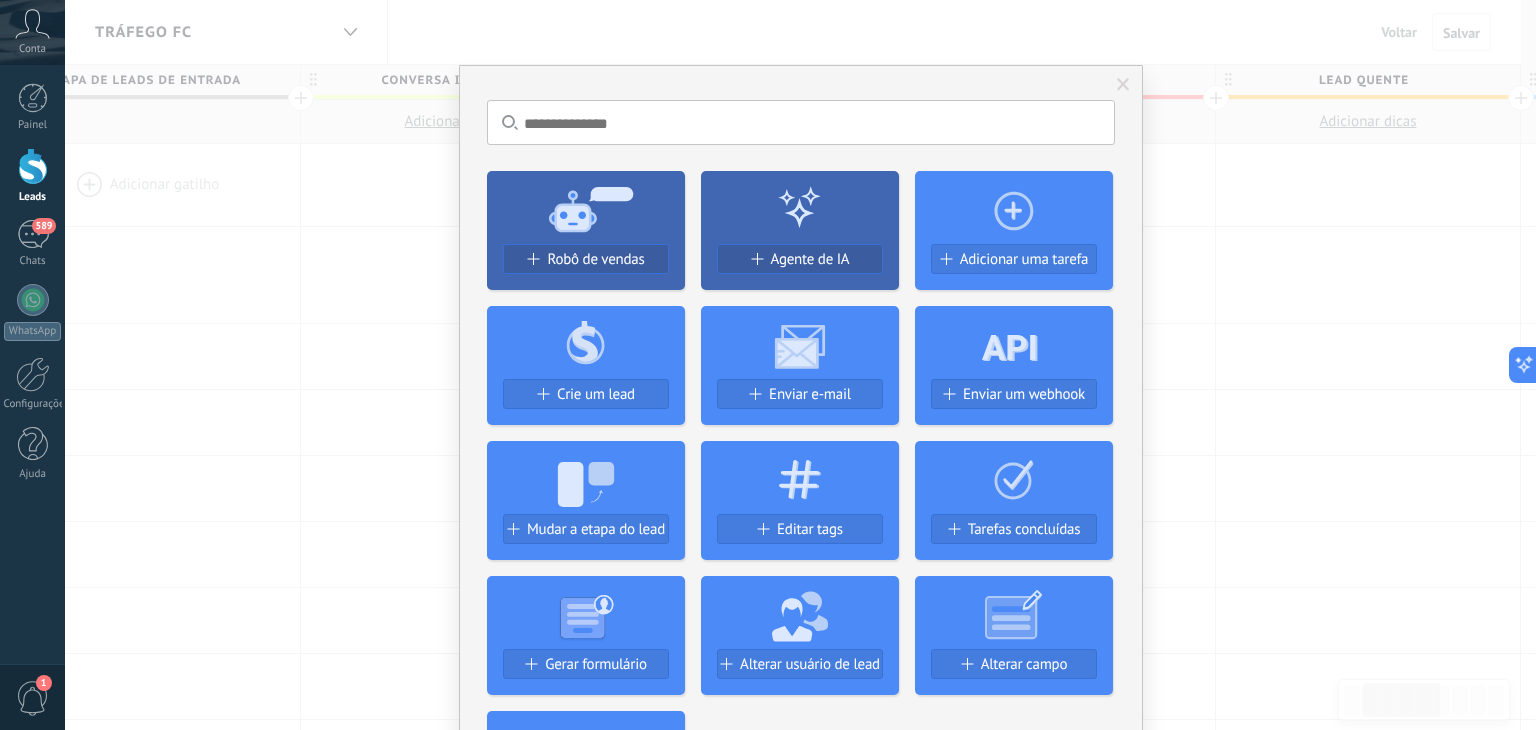 scroll, scrollTop: 64, scrollLeft: 0, axis: vertical 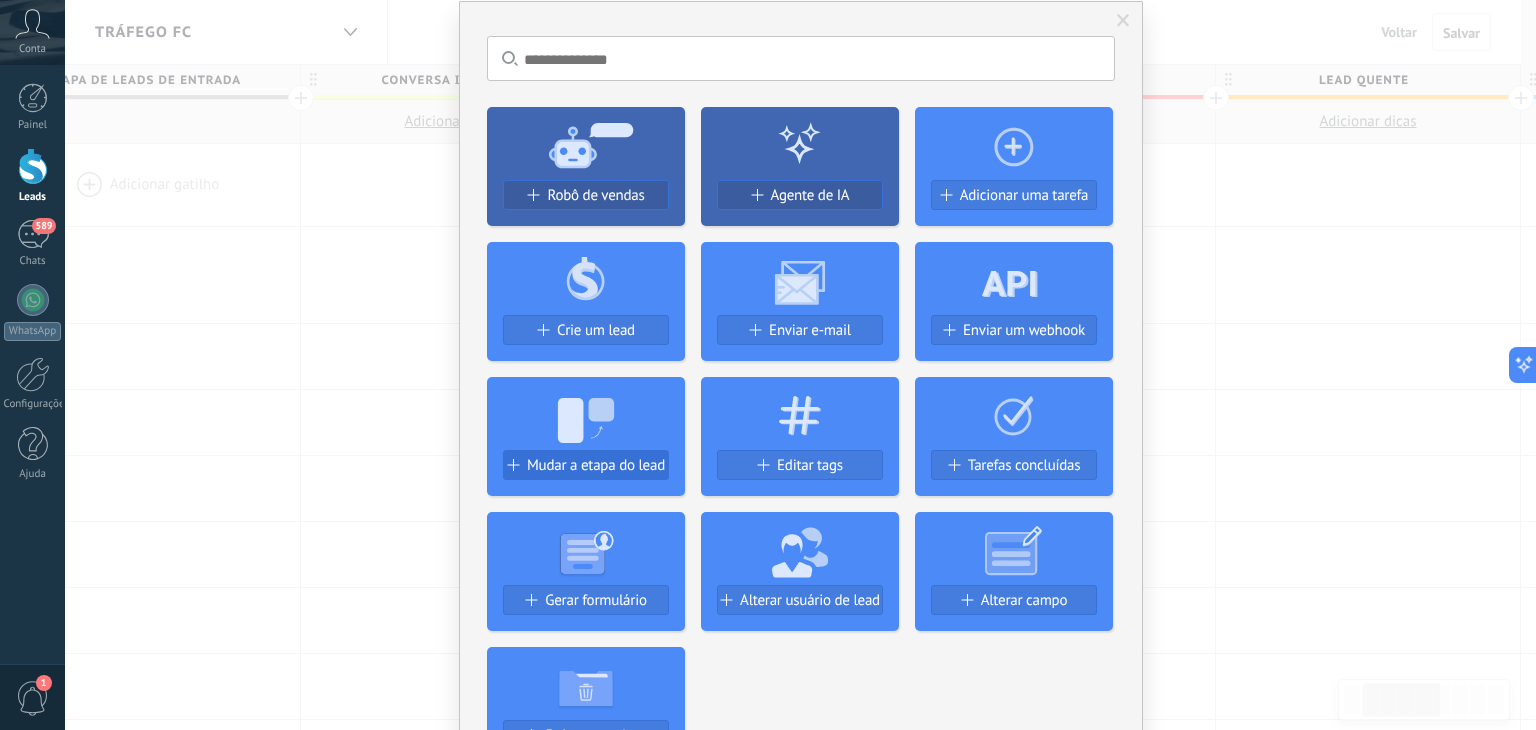 click on "Mudar a etapa do lead" at bounding box center (596, 465) 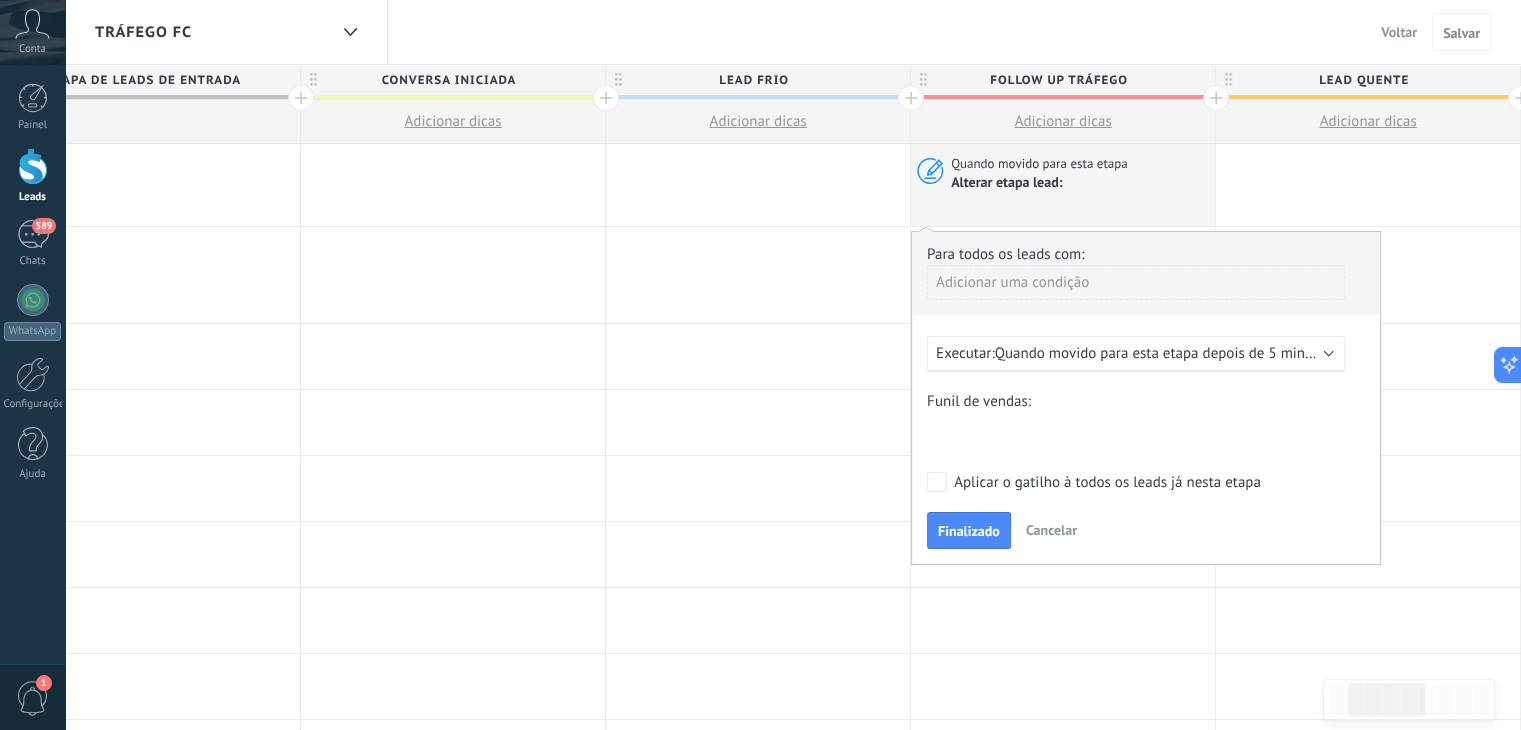 click on "Cancelar" at bounding box center [1051, 530] 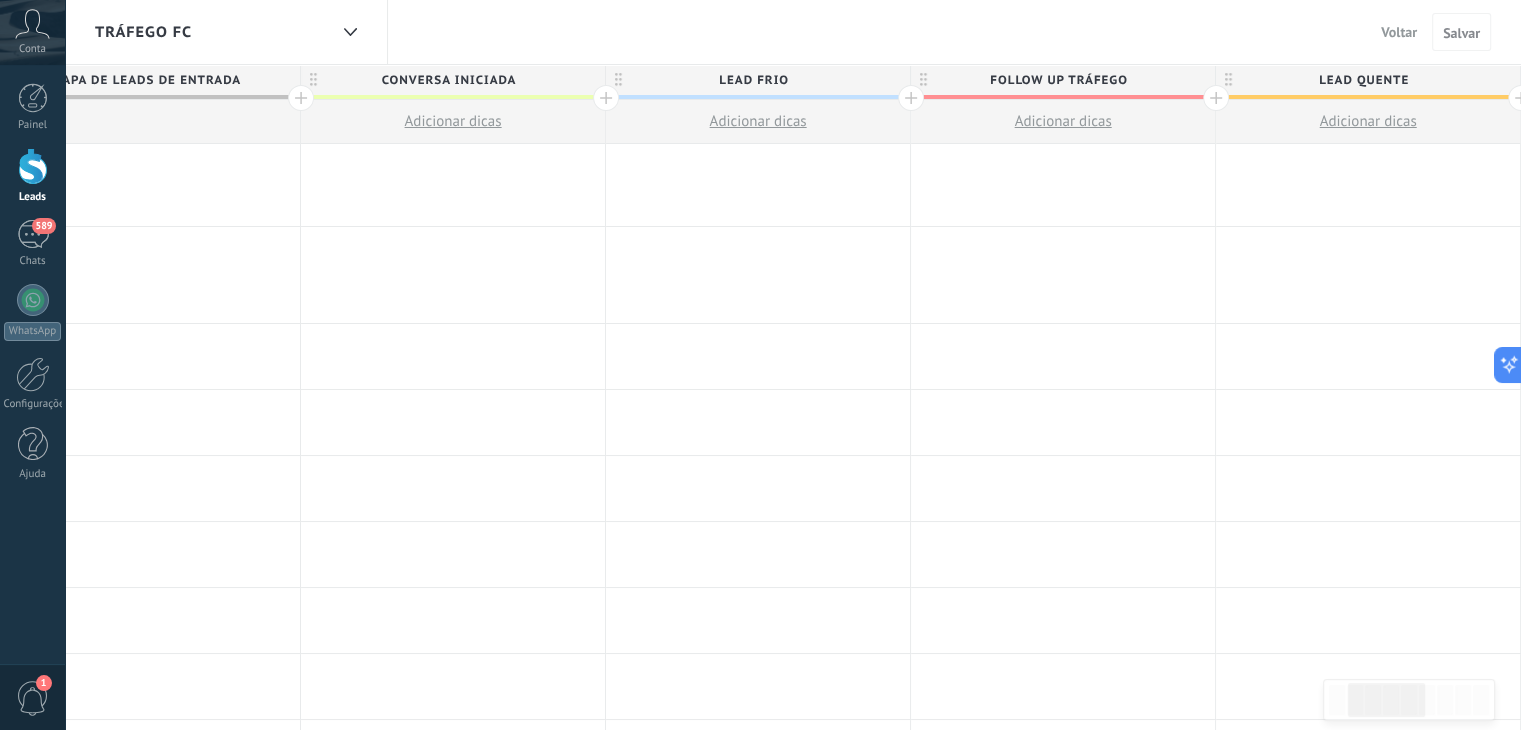 click at bounding box center [1063, 185] 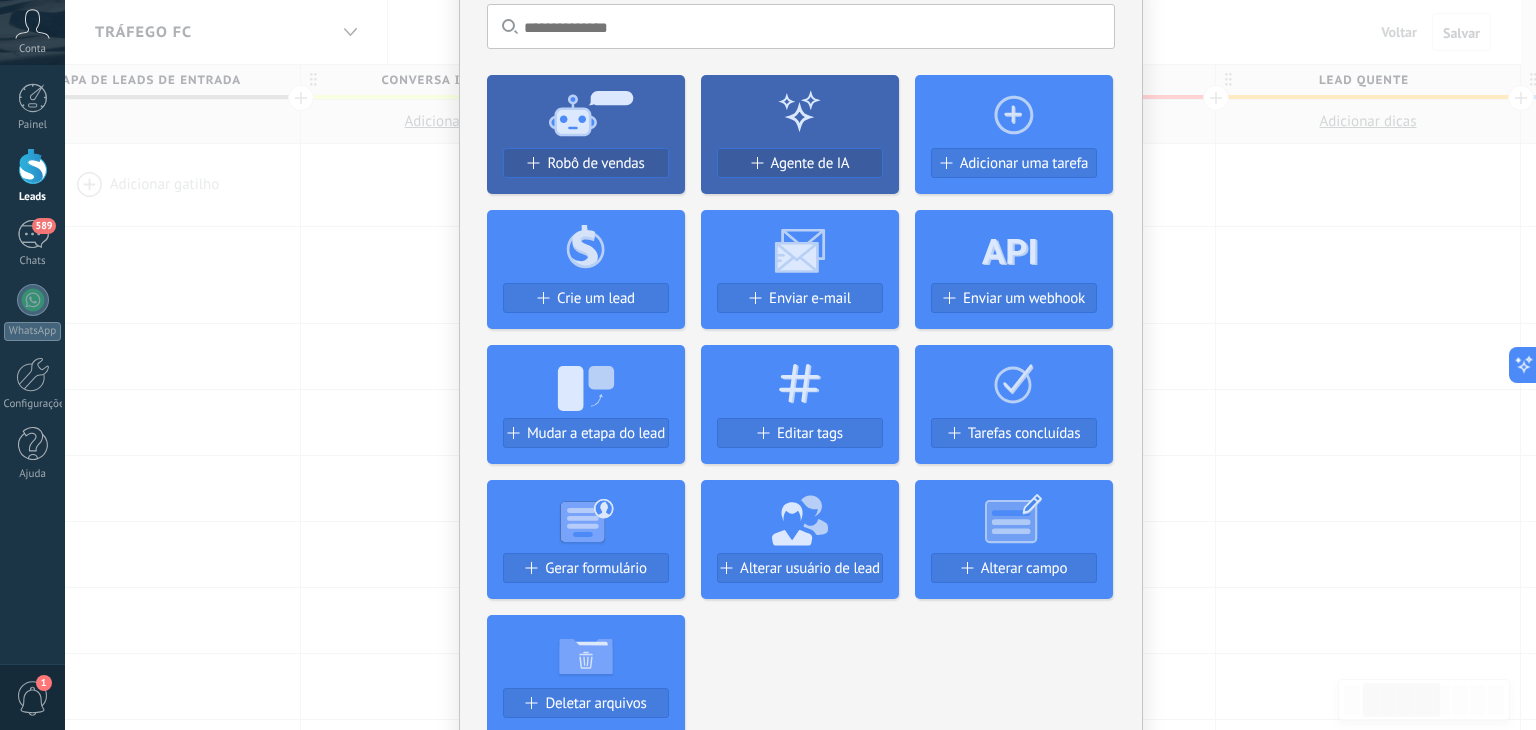 scroll, scrollTop: 100, scrollLeft: 0, axis: vertical 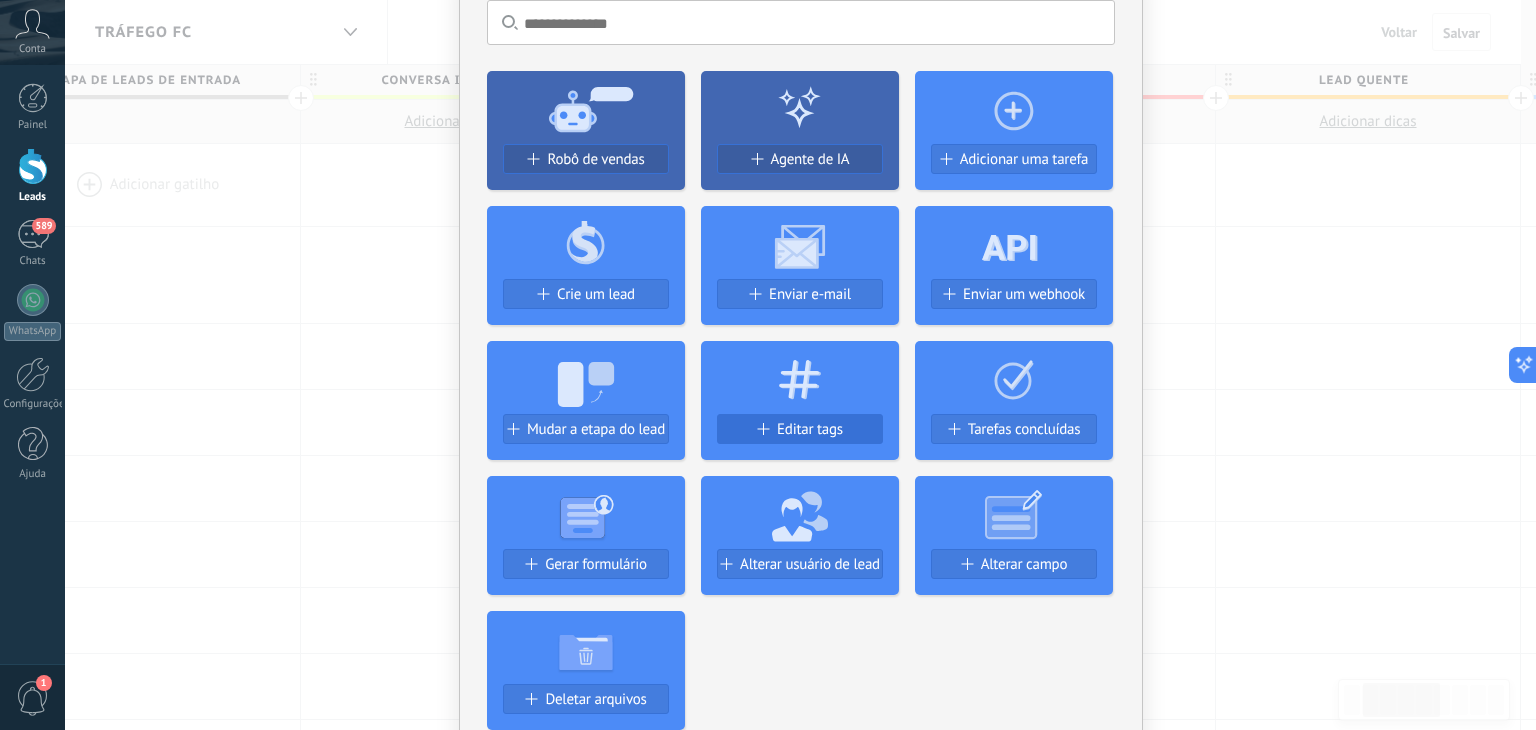 click on "Editar tags" at bounding box center (810, 429) 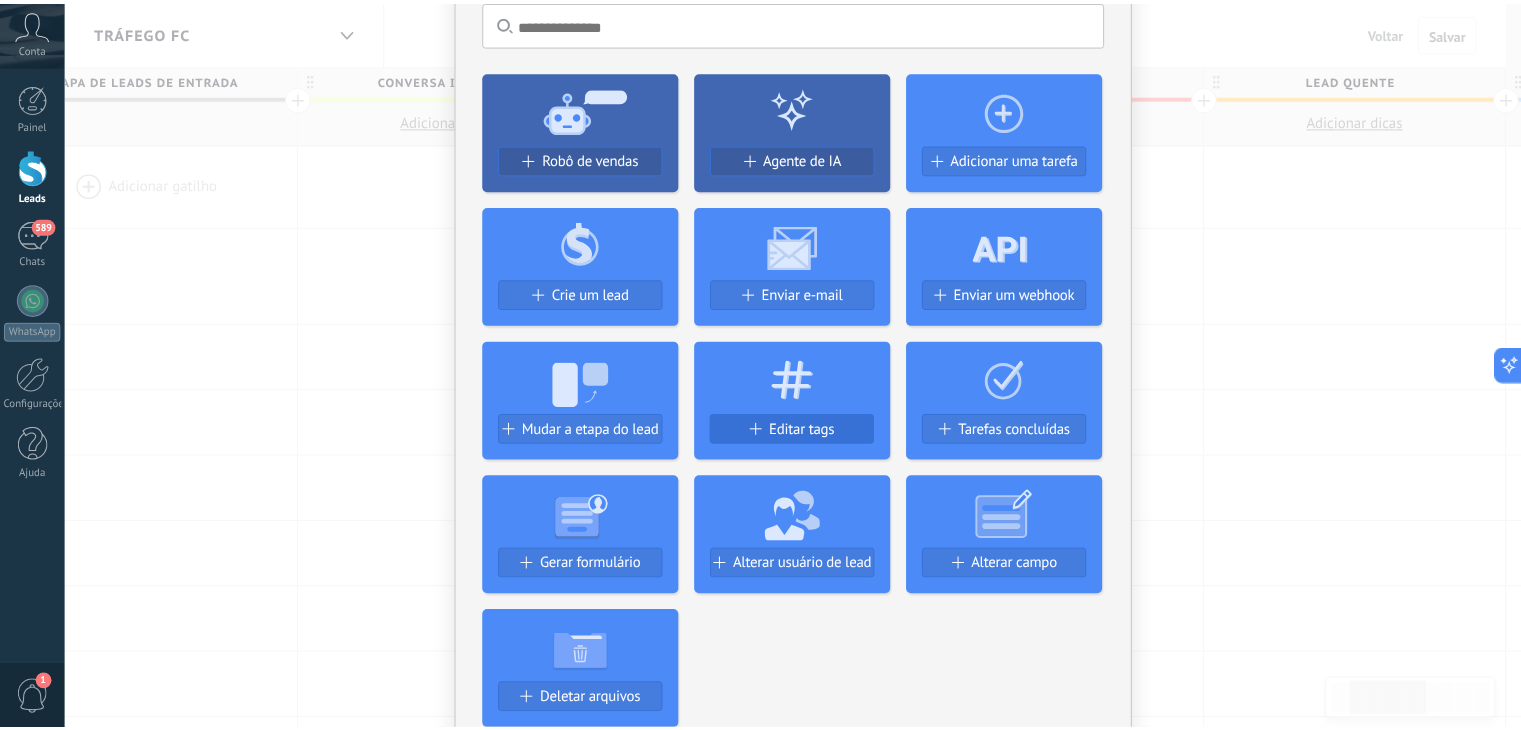 scroll, scrollTop: 0, scrollLeft: 0, axis: both 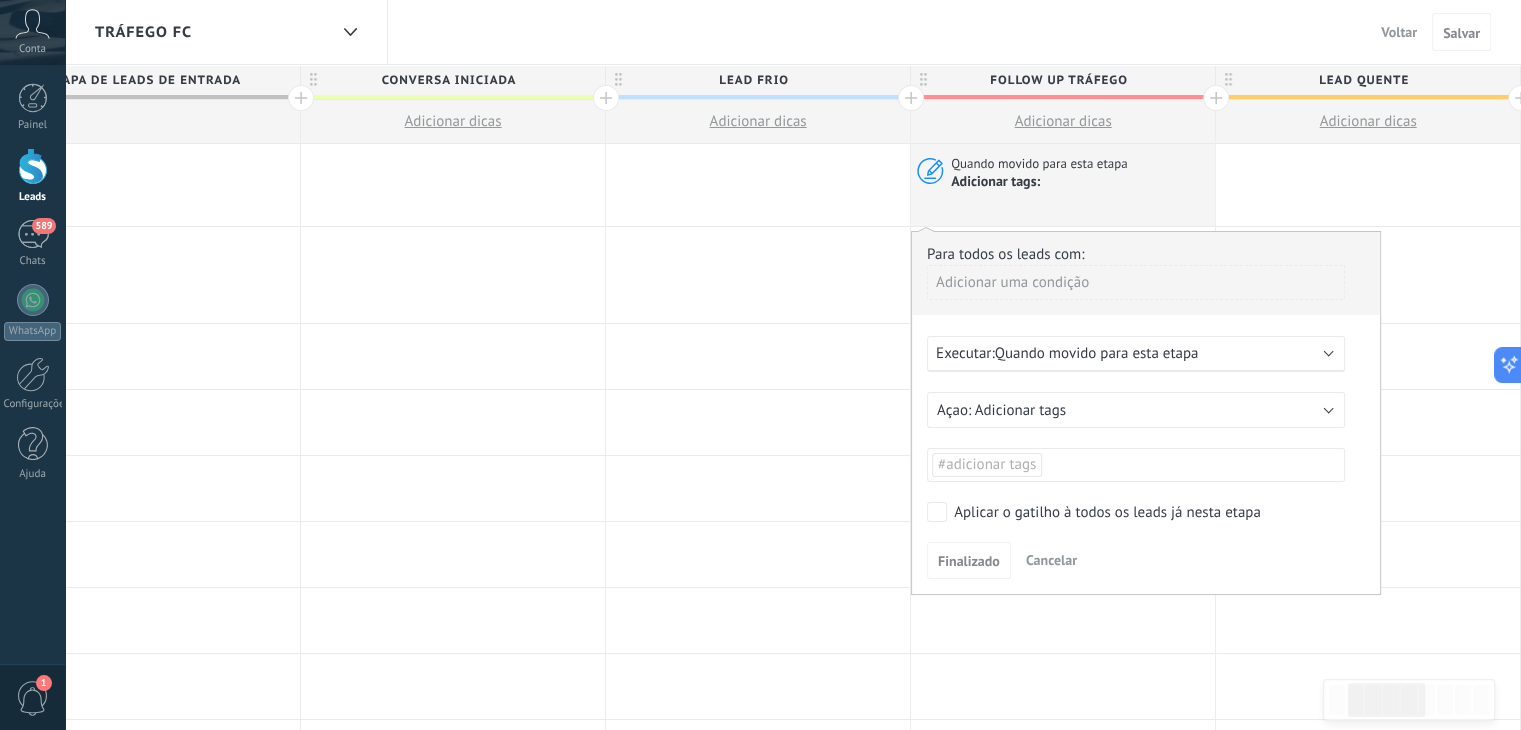 click on "#adicionar tags" at bounding box center (1136, 465) 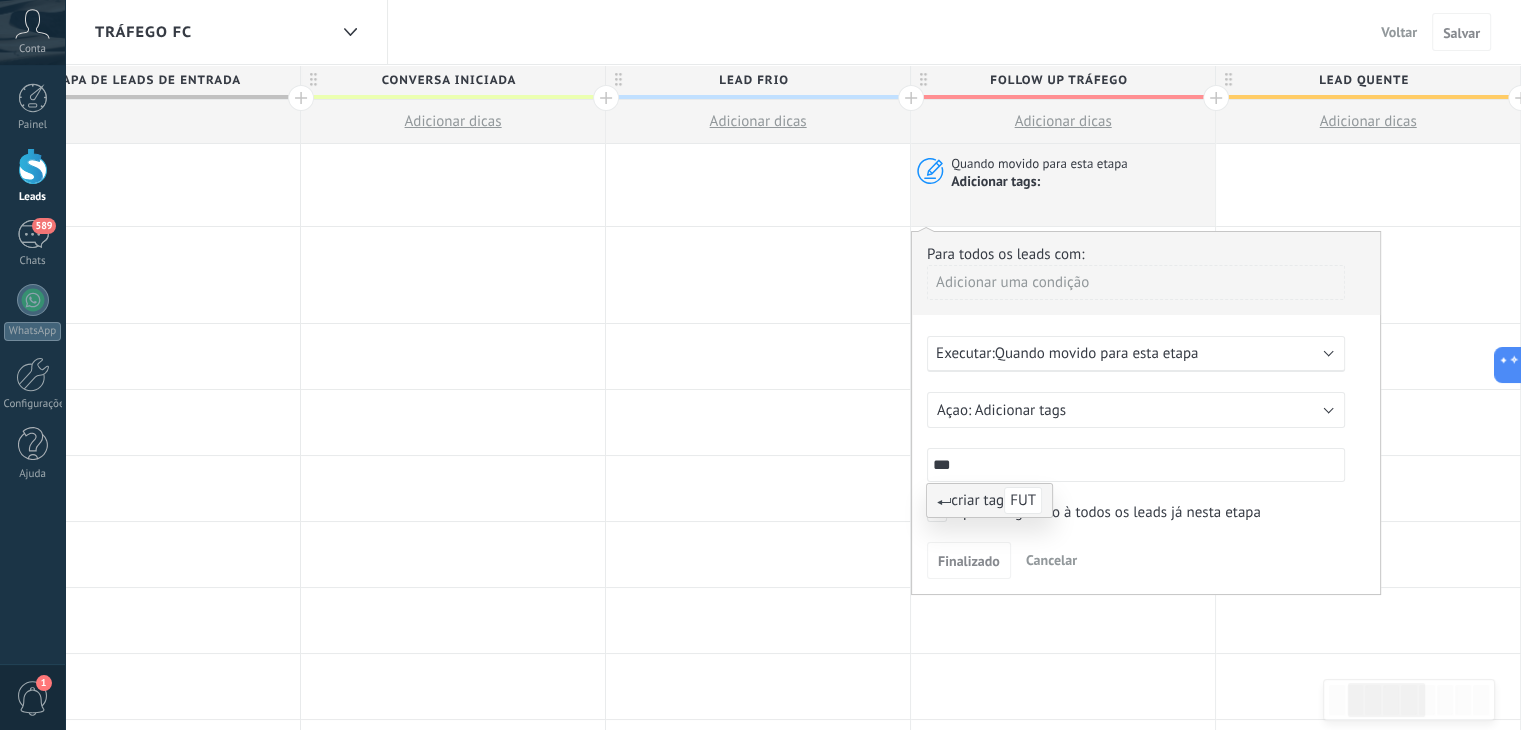 click on "criar tag  FUT" at bounding box center [989, 500] 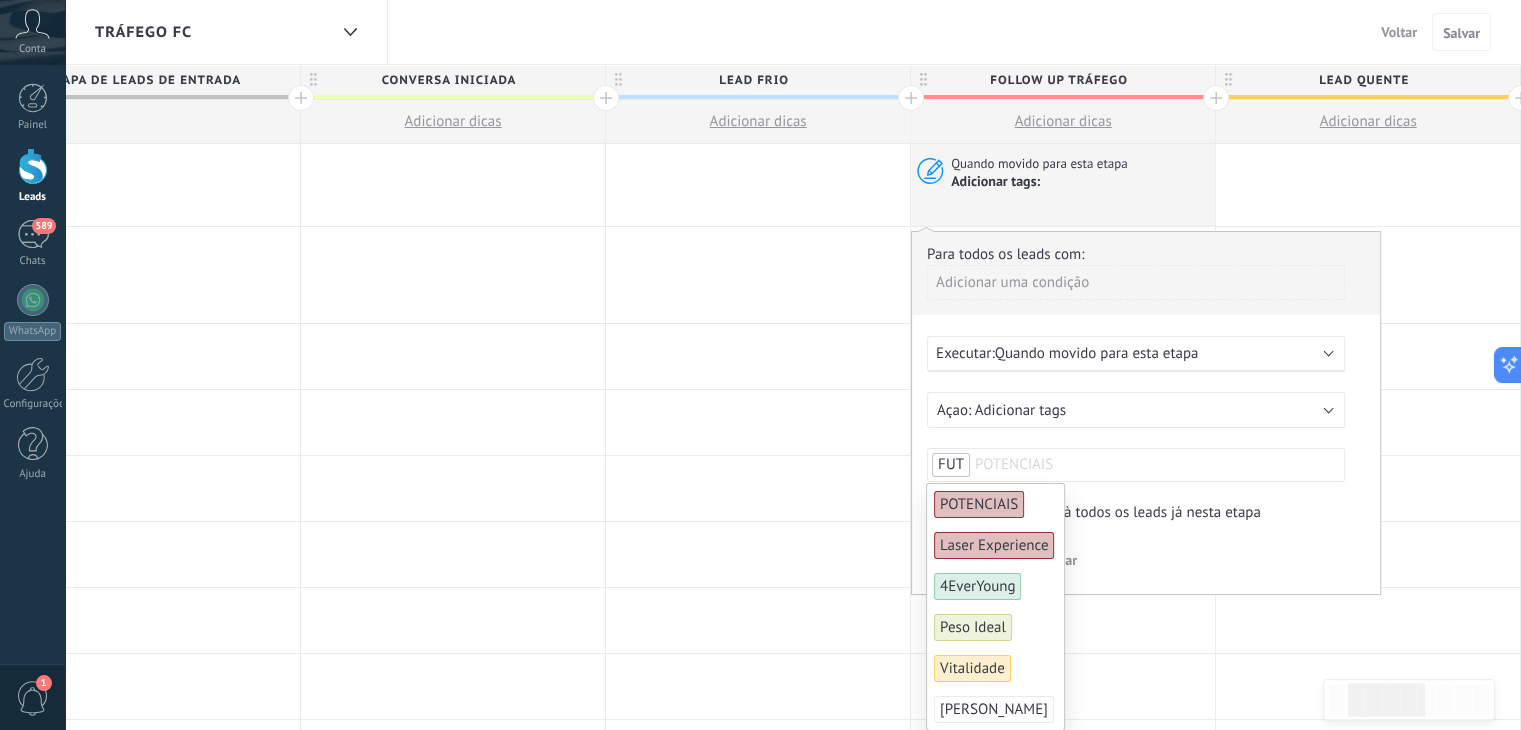 click on "FUT" at bounding box center (951, 464) 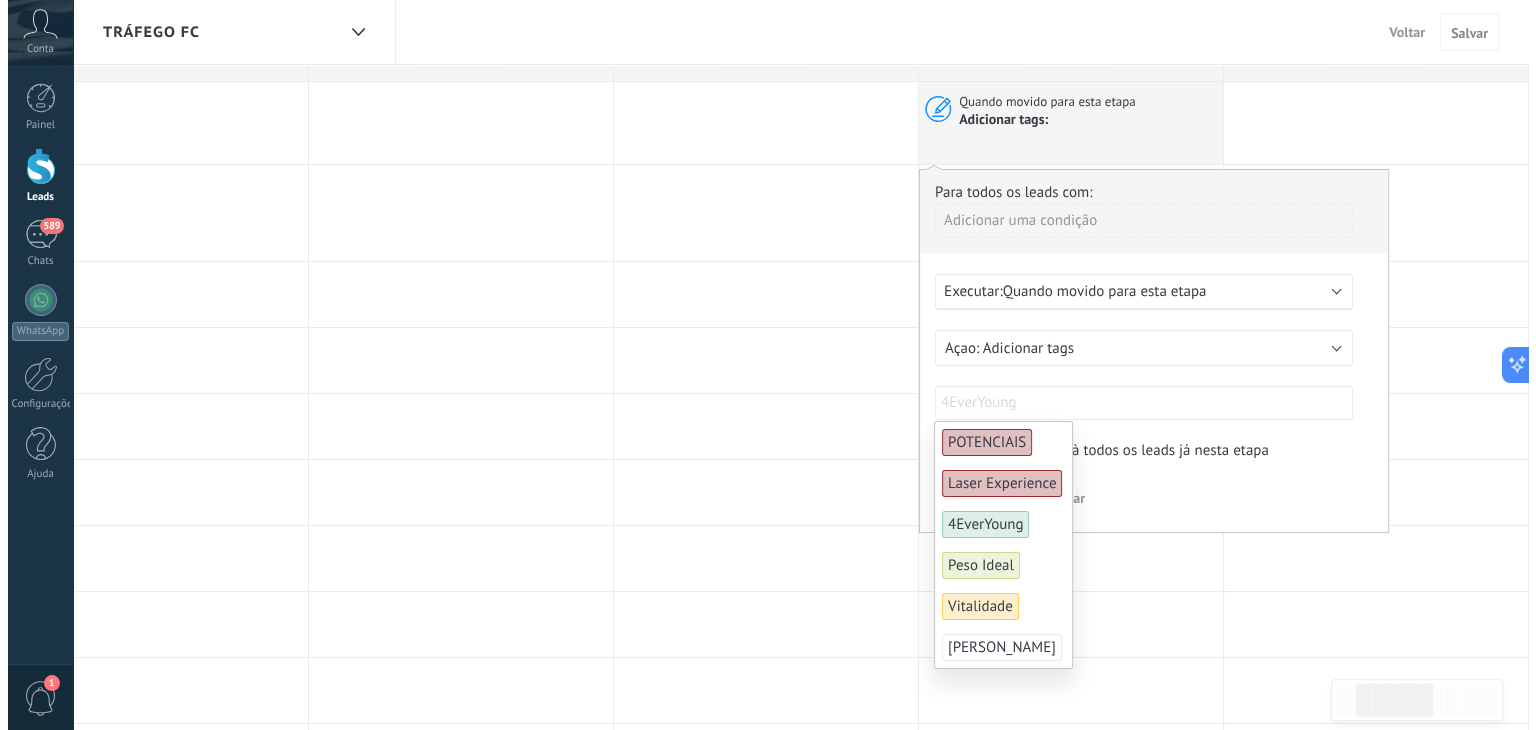 scroll, scrollTop: 0, scrollLeft: 0, axis: both 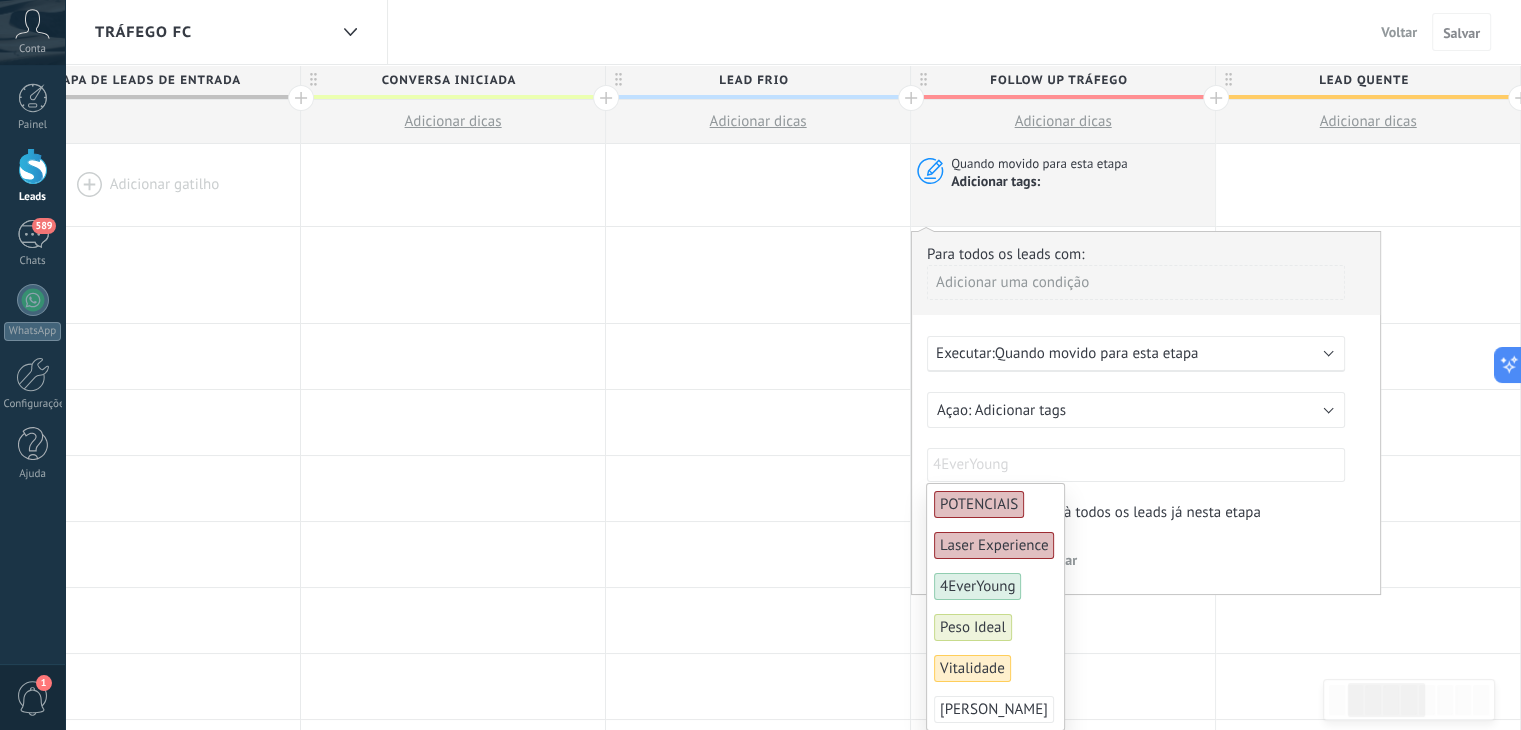 click on "Voltar" at bounding box center [1399, 32] 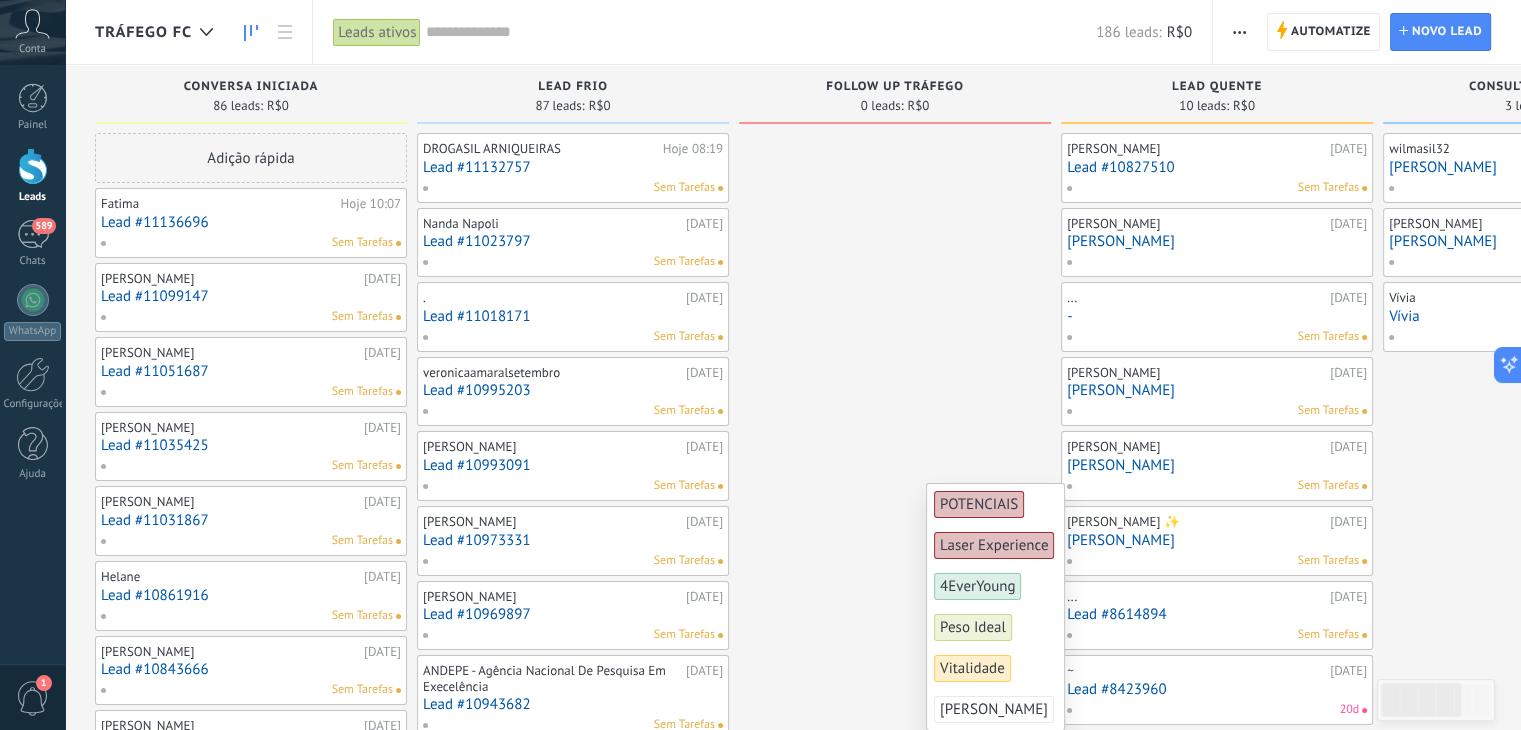 click at bounding box center [761, 32] 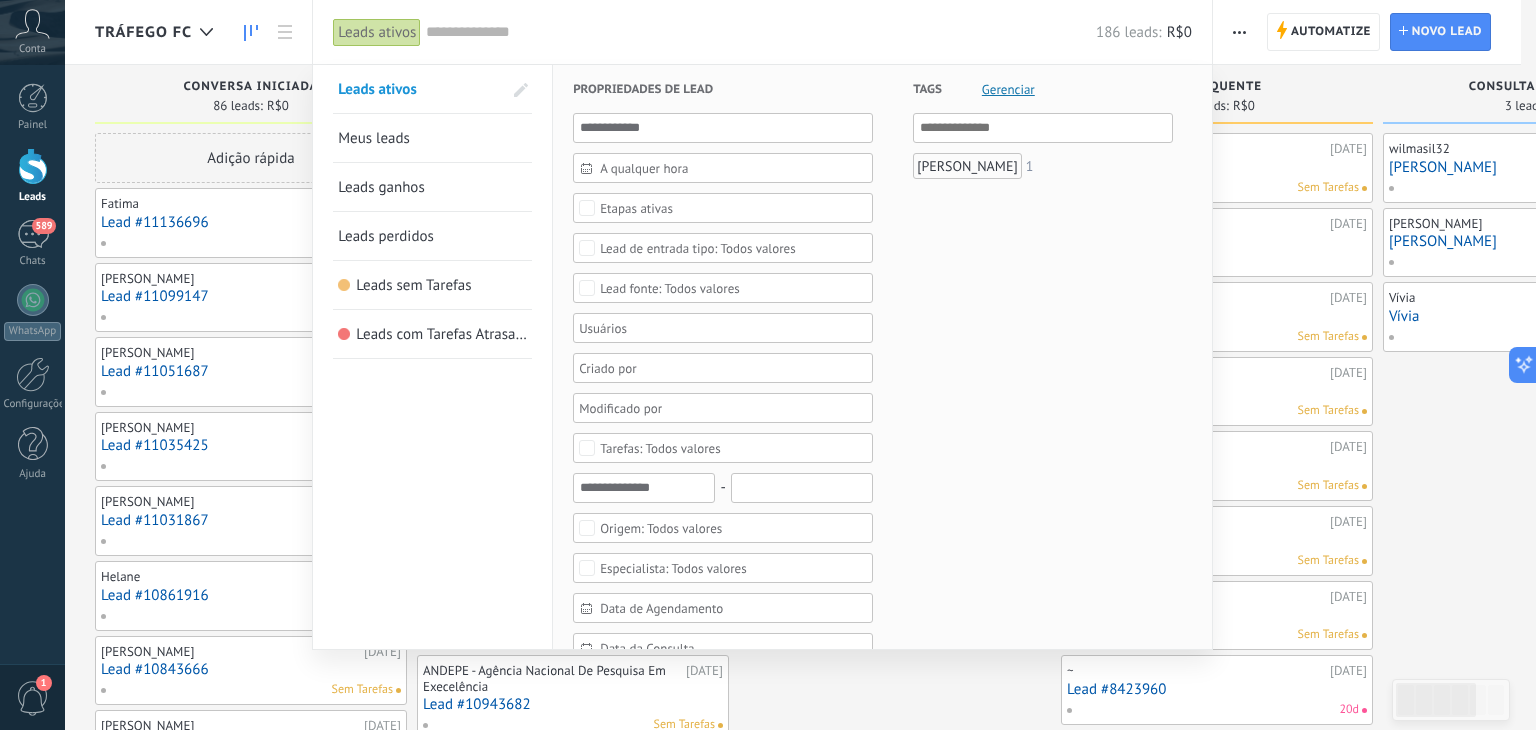 scroll, scrollTop: 0, scrollLeft: 0, axis: both 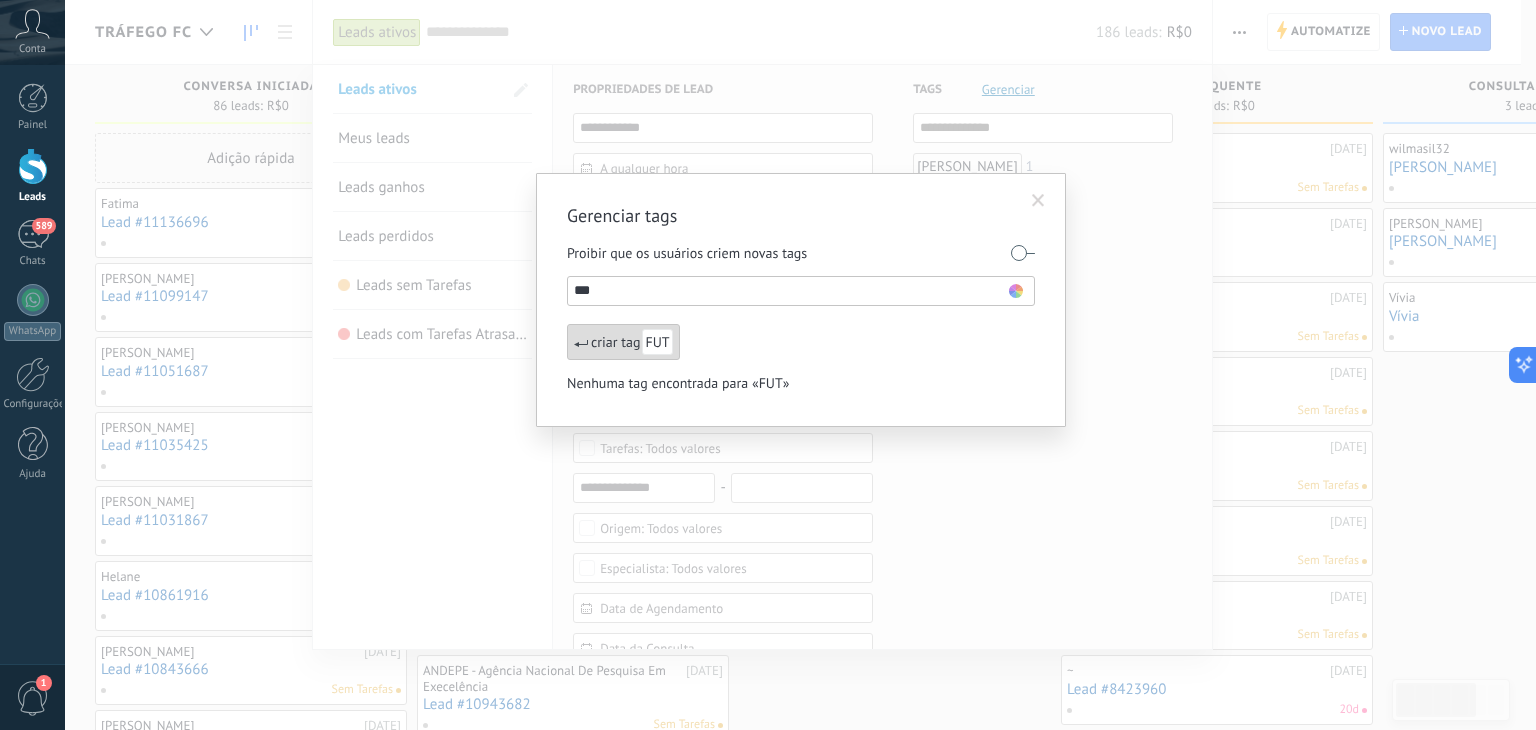 type on "***" 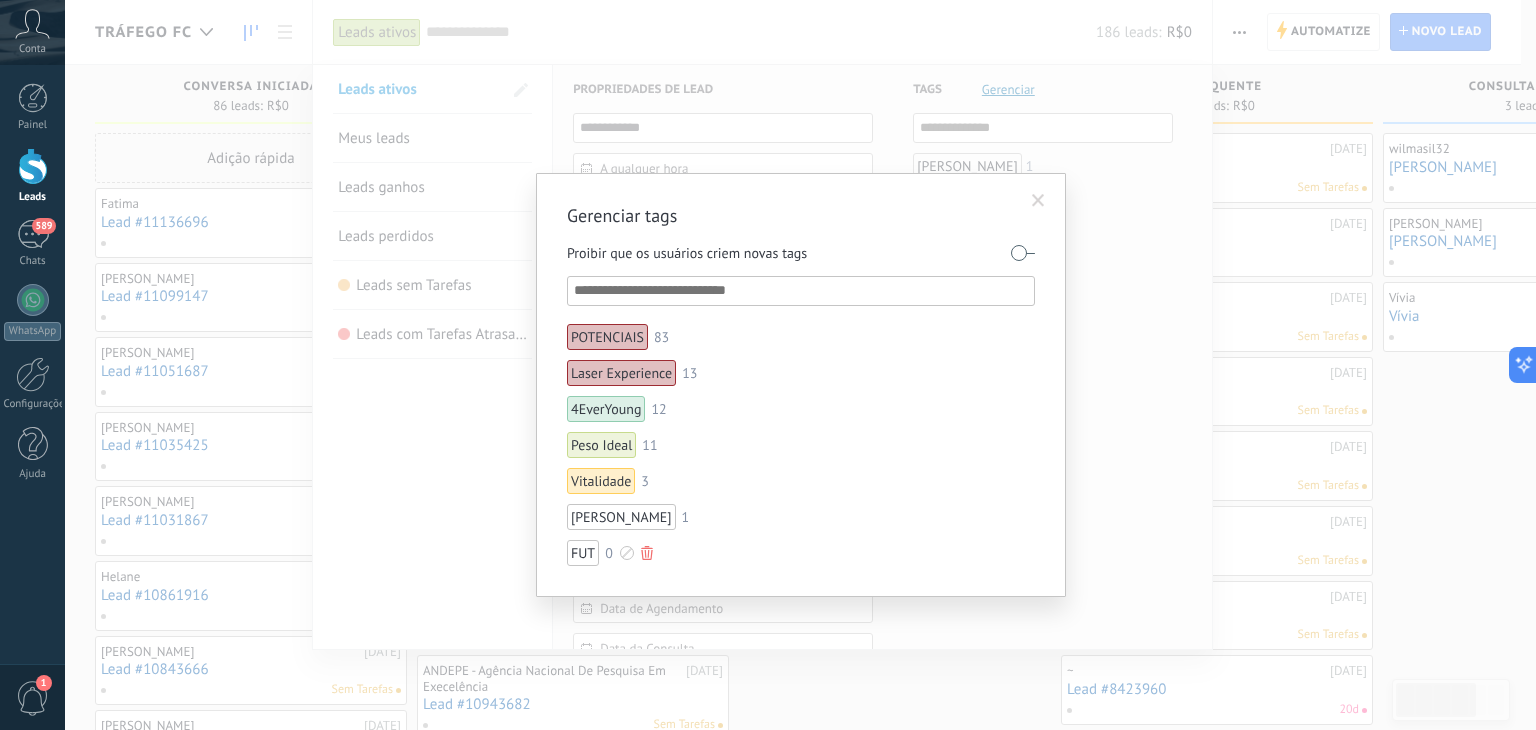 click at bounding box center [647, 553] 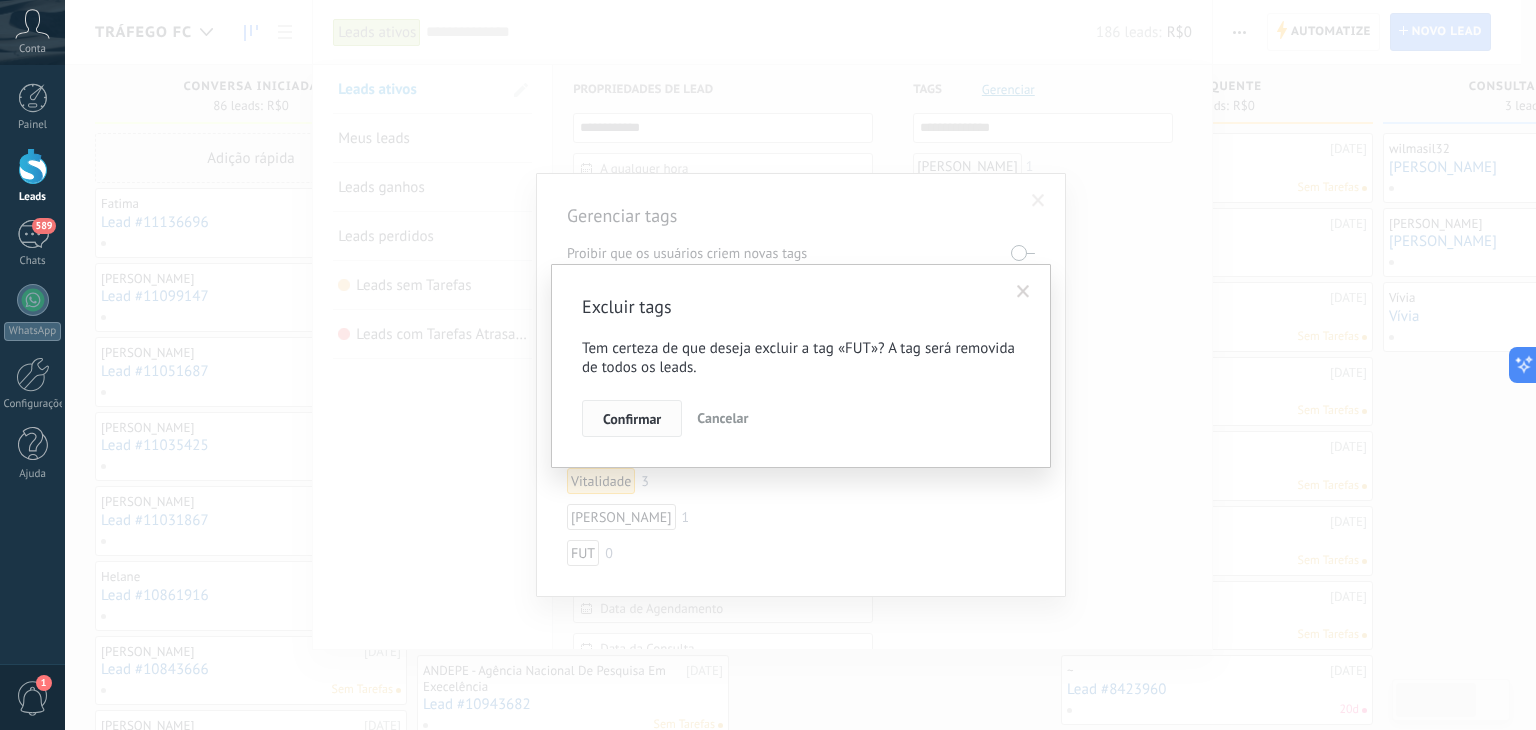 click on "Confirmar" at bounding box center [632, 419] 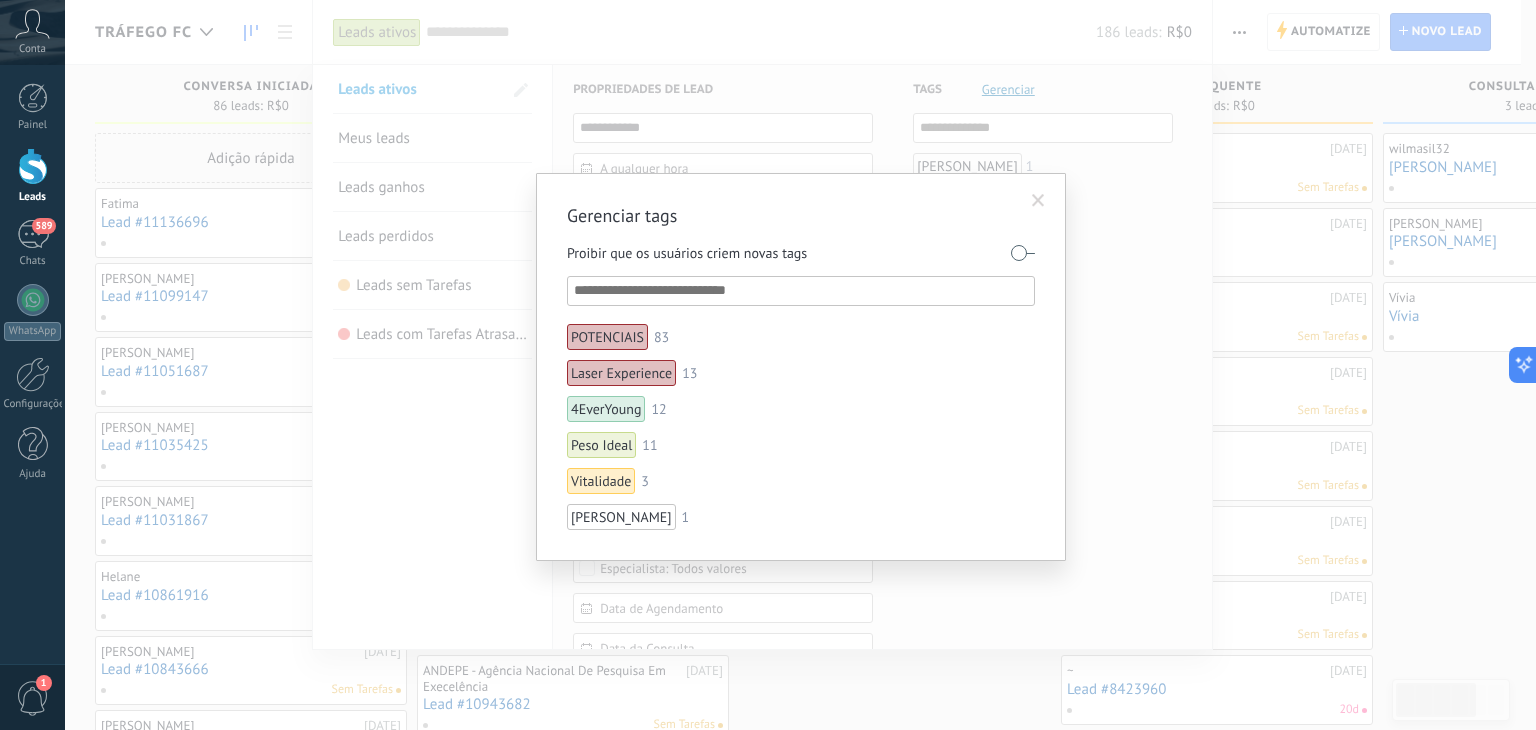 click at bounding box center [802, 291] 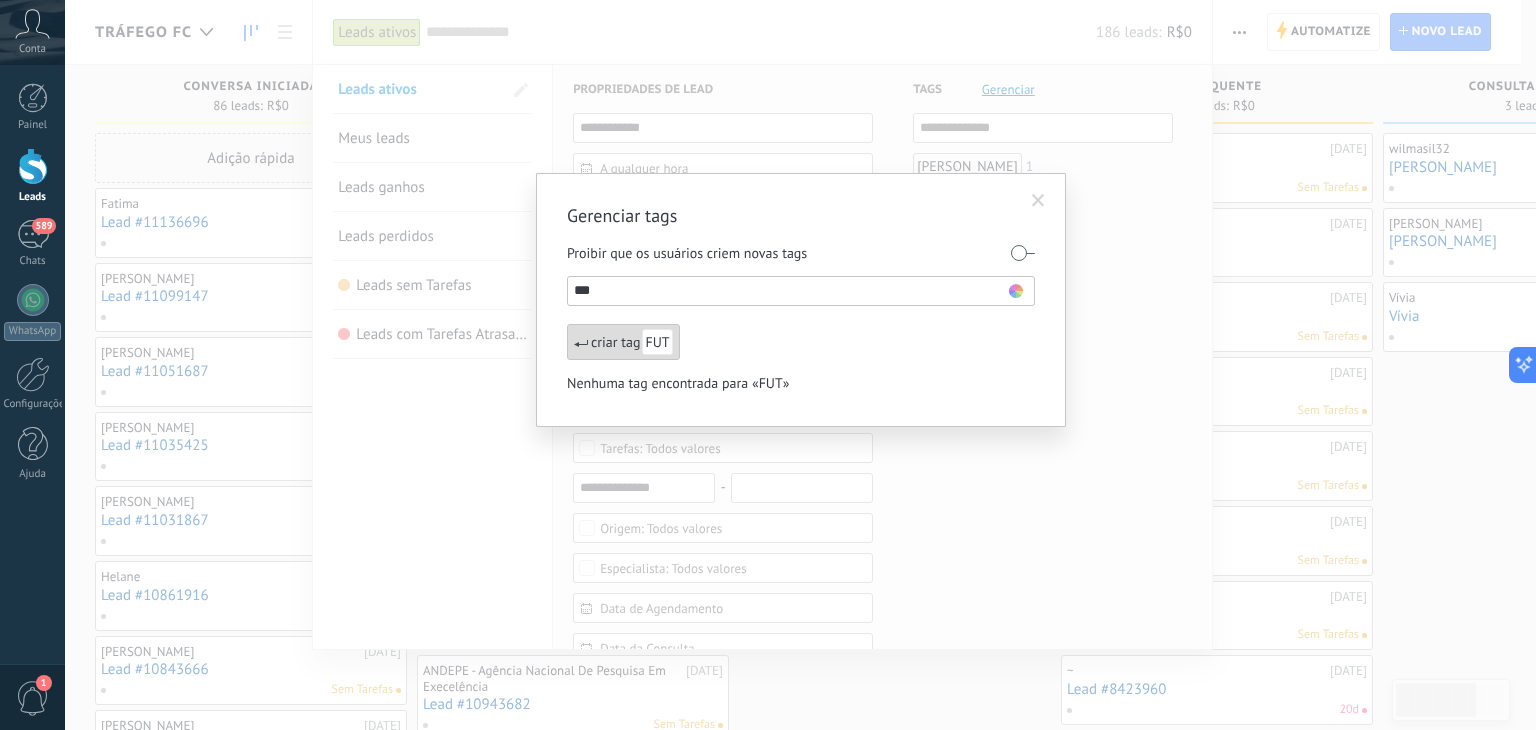 type on "***" 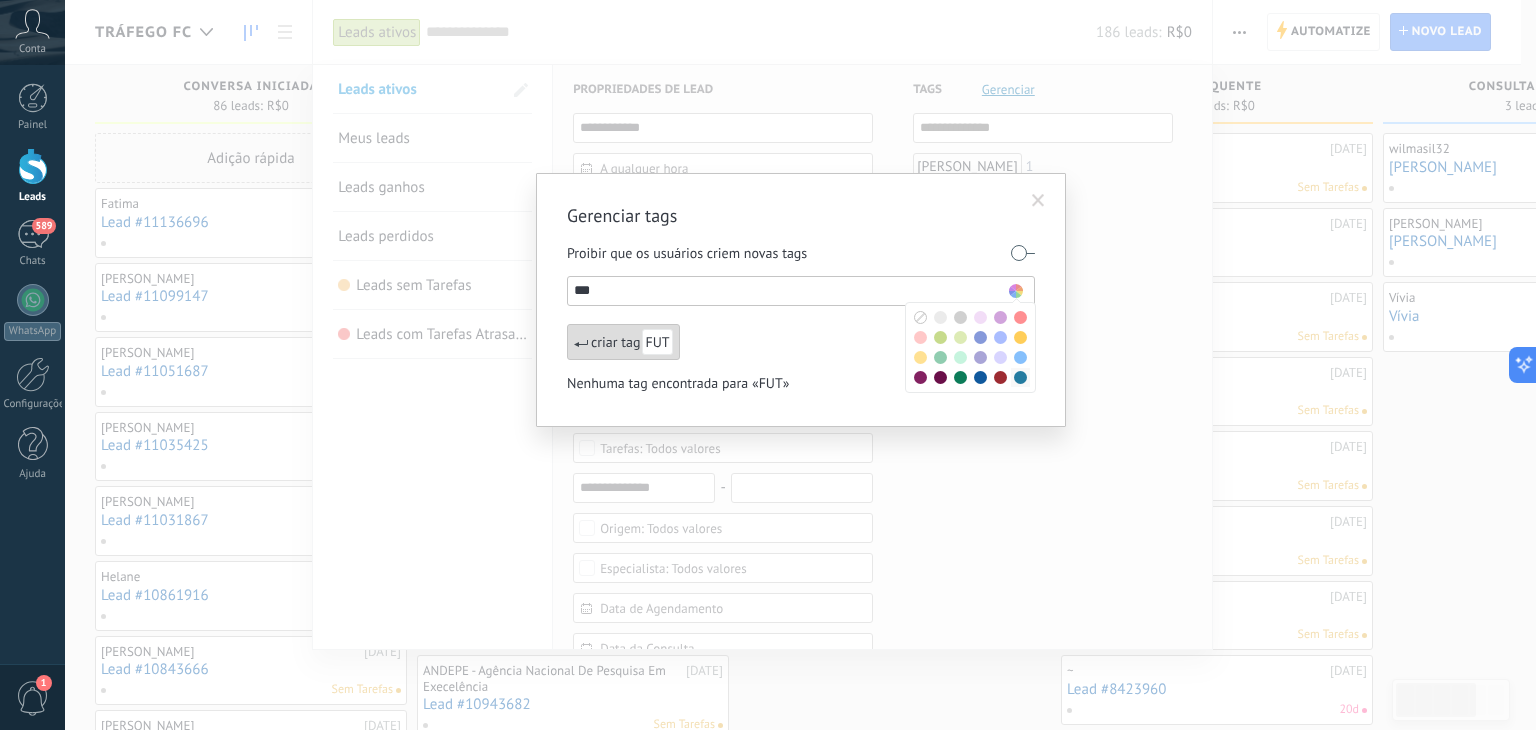 click at bounding box center [1020, 377] 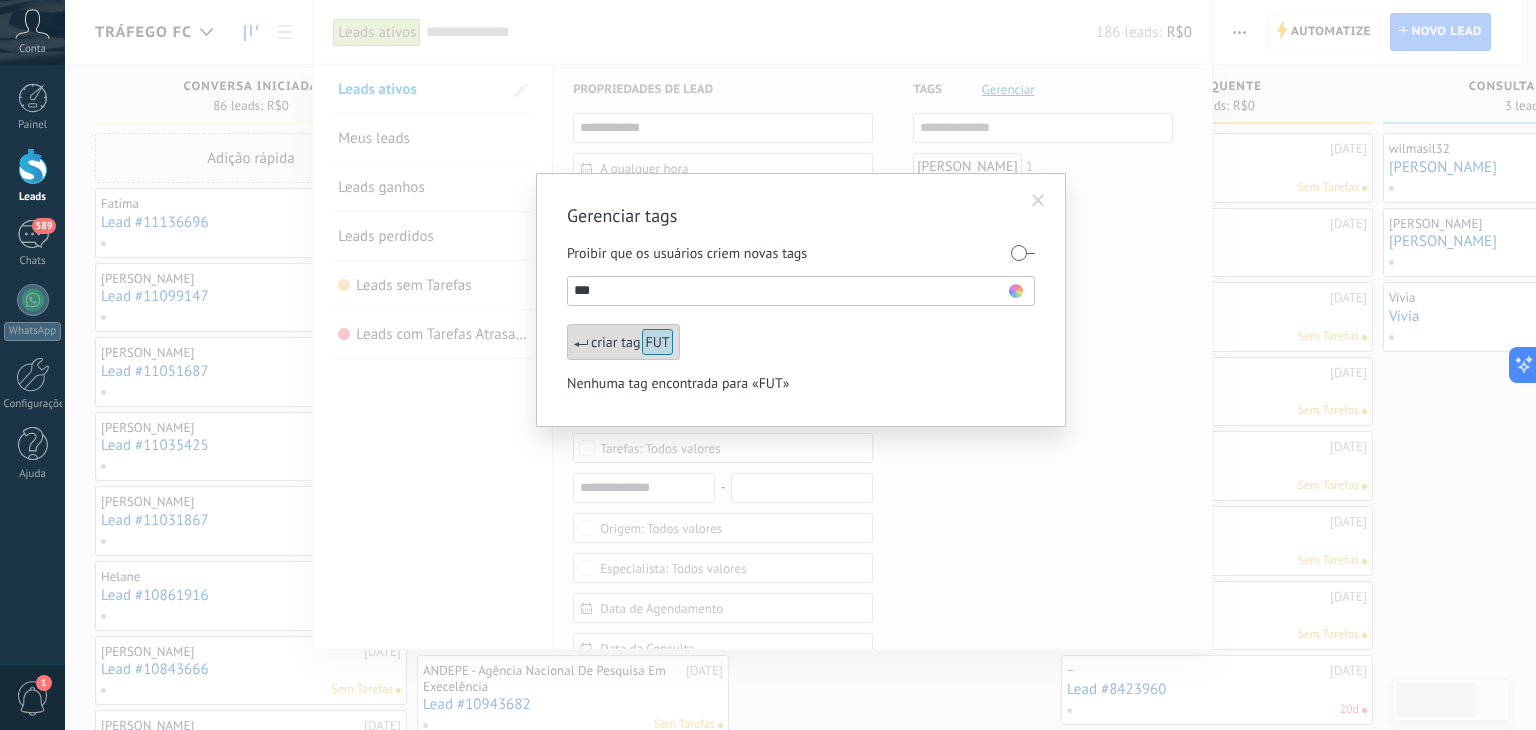 click 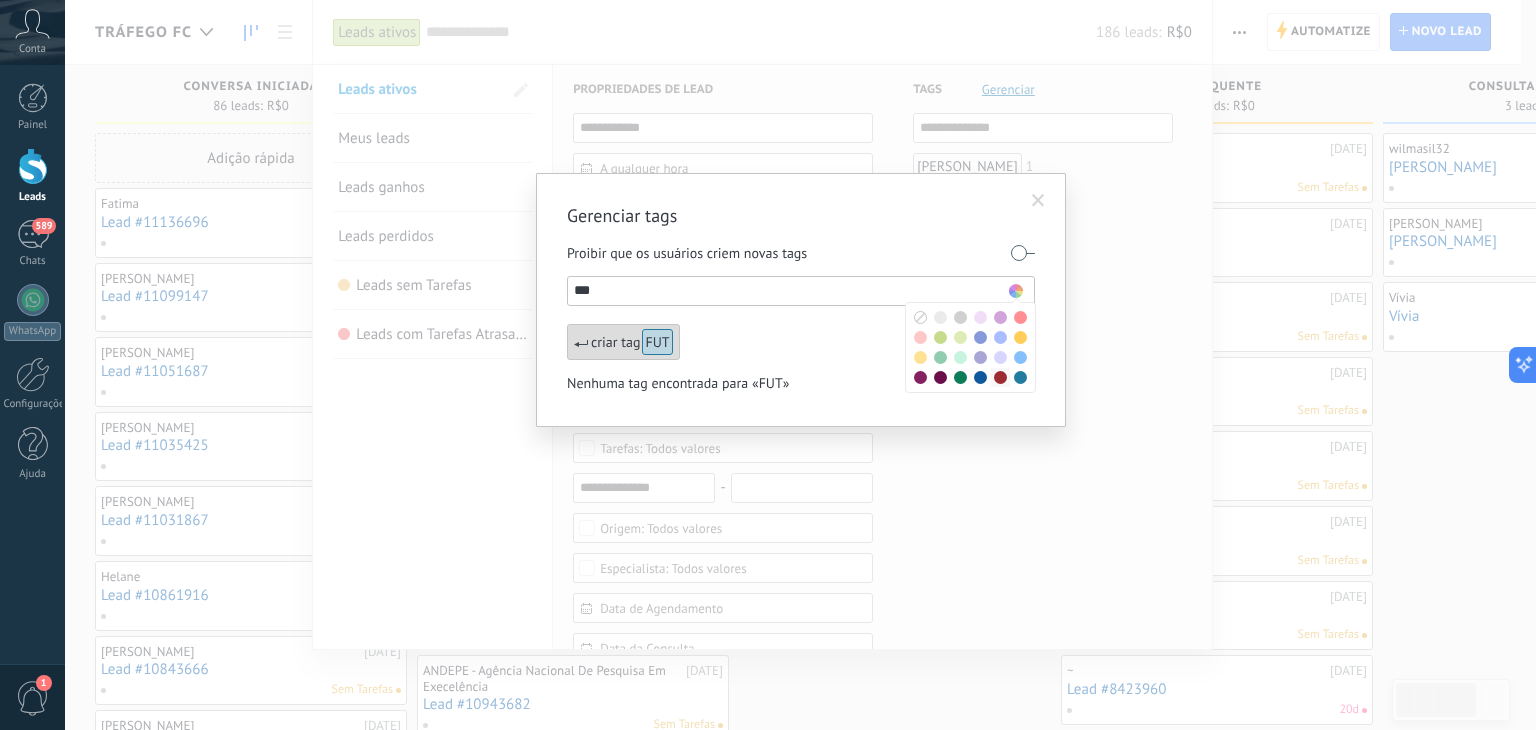 click at bounding box center [1000, 377] 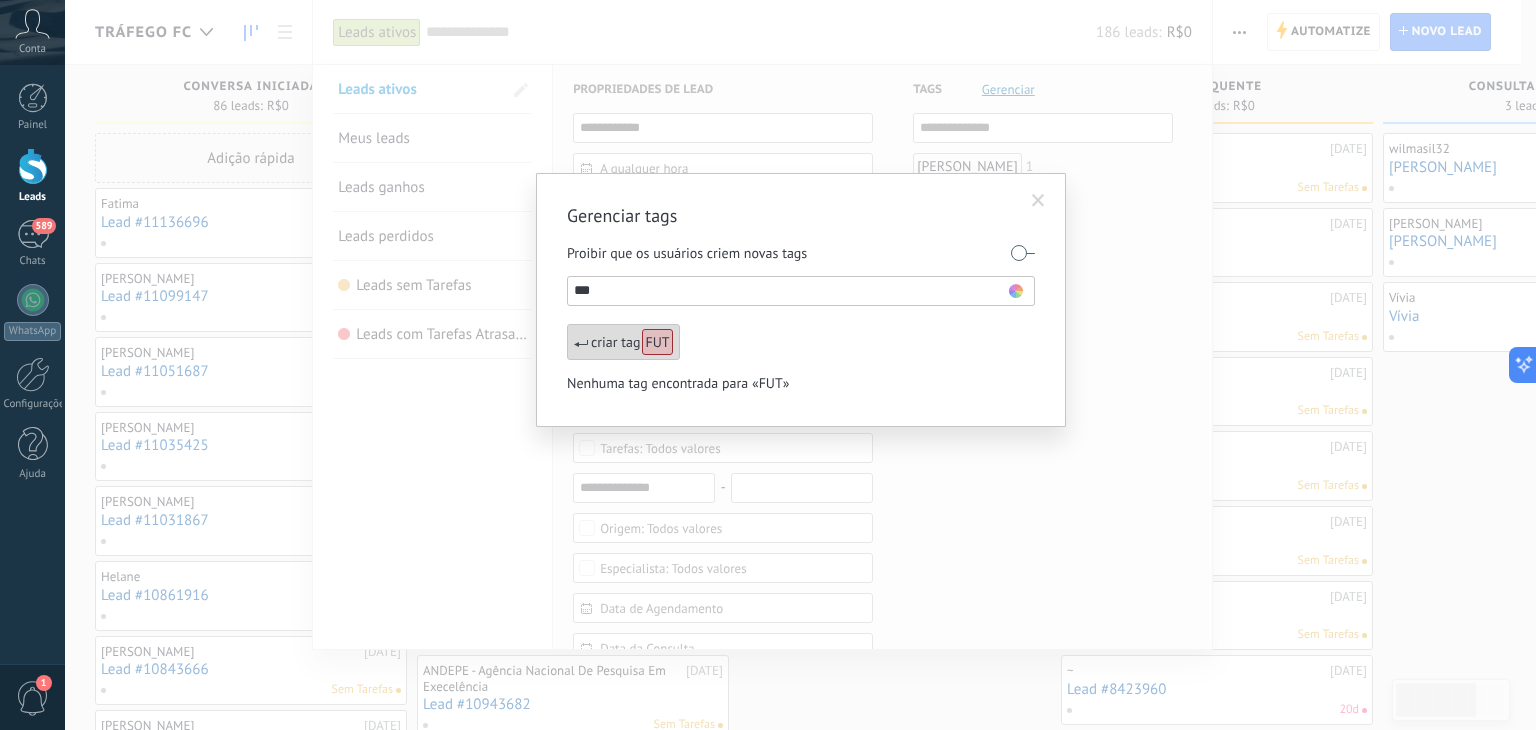 click on "criar tag  FUT" at bounding box center (623, 342) 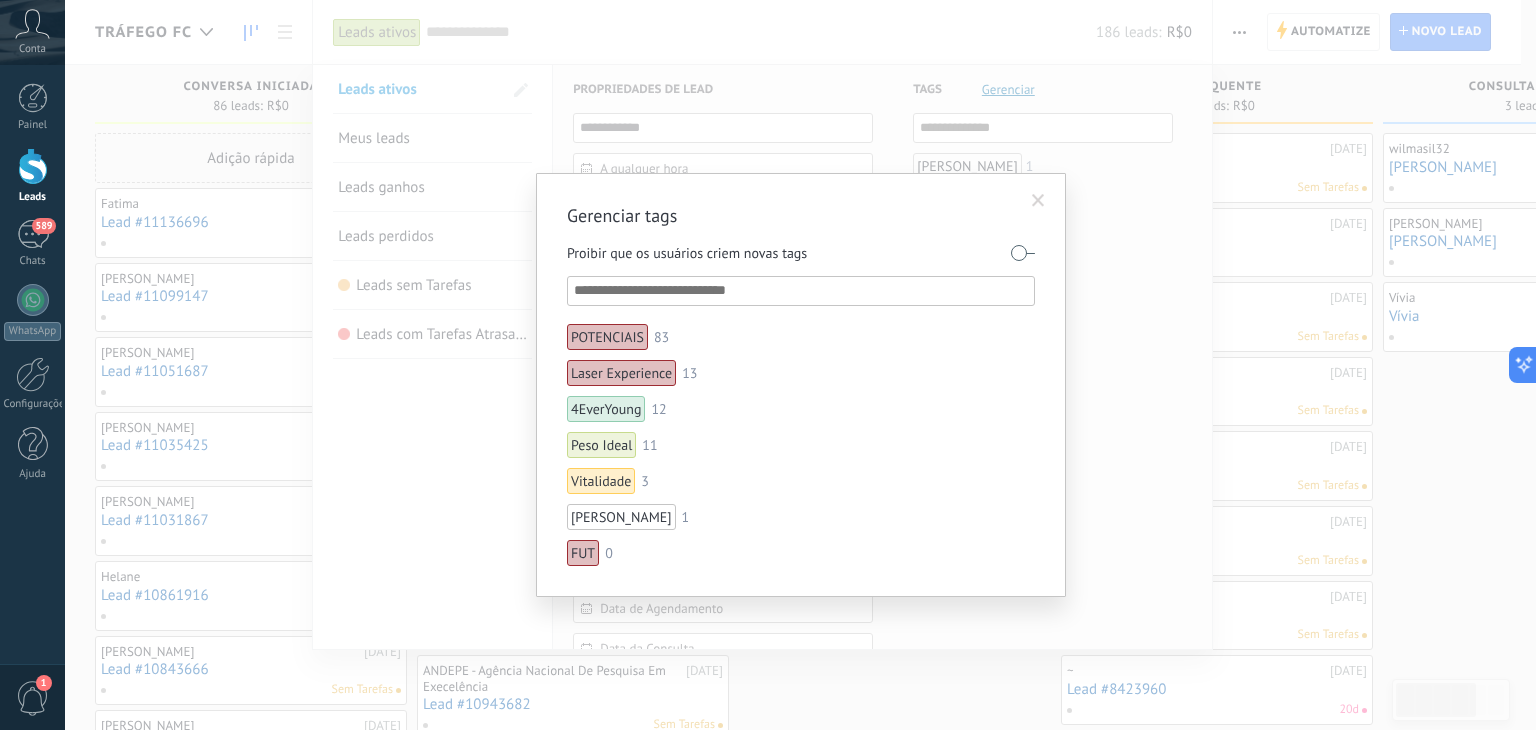 click at bounding box center [1038, 201] 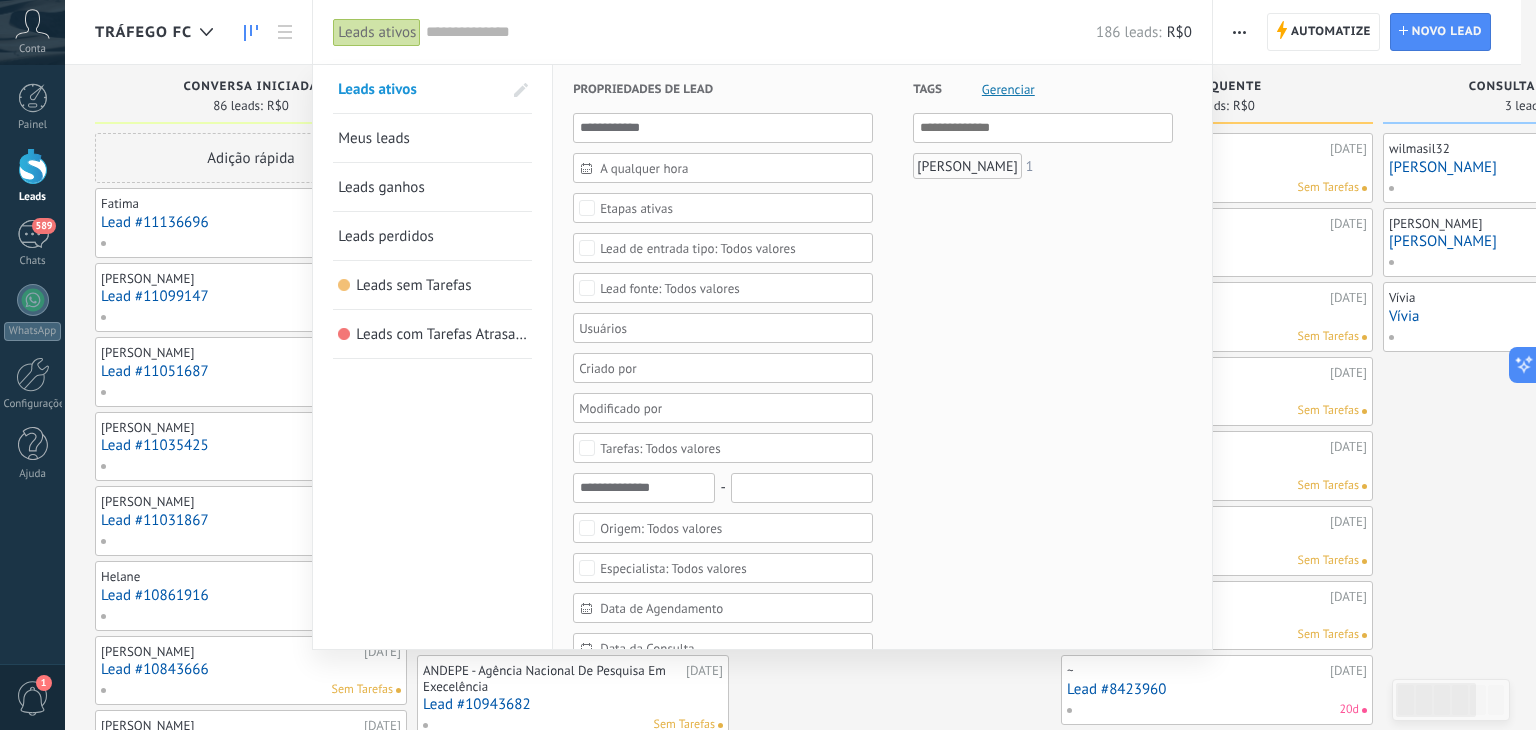 click at bounding box center [768, 365] 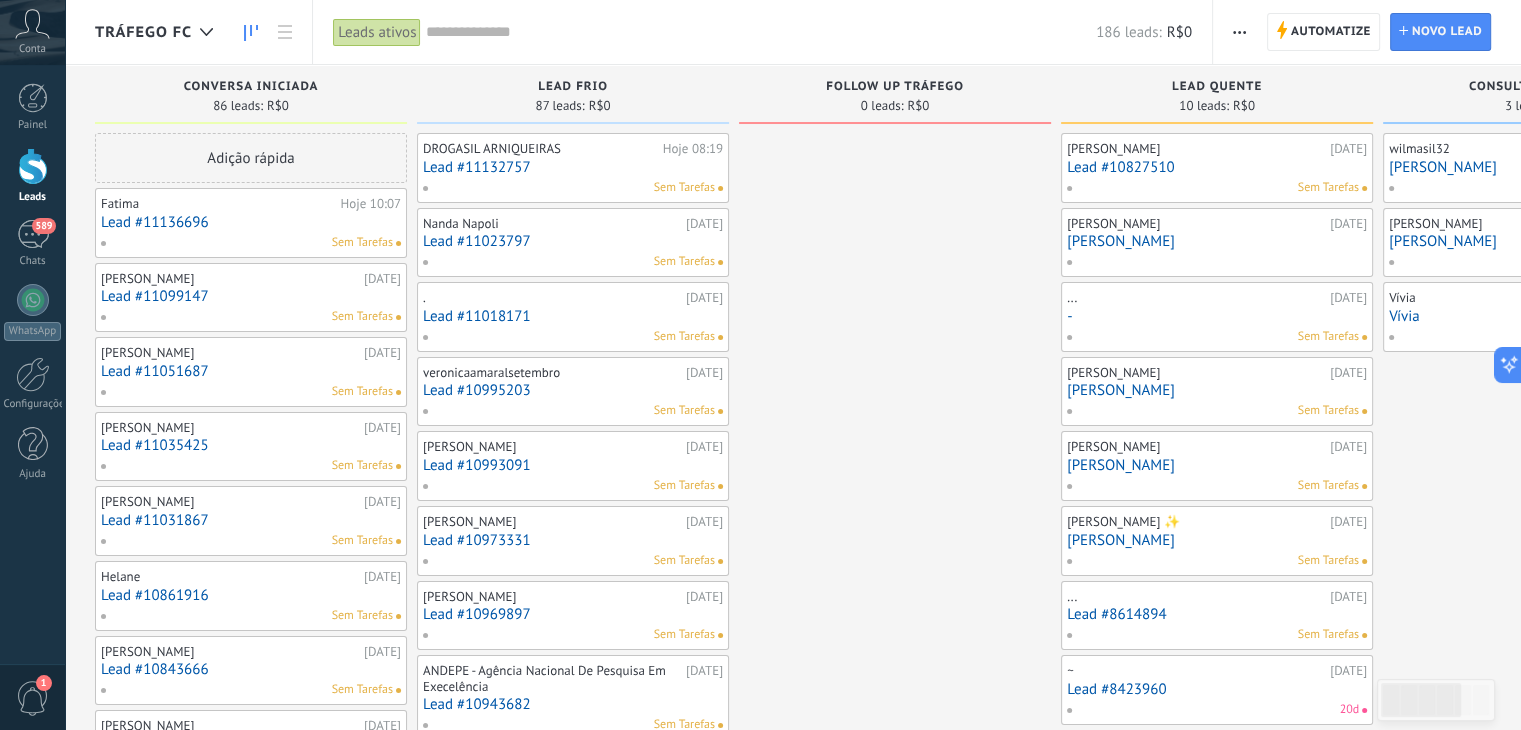 click on "Automatize" at bounding box center [1331, 32] 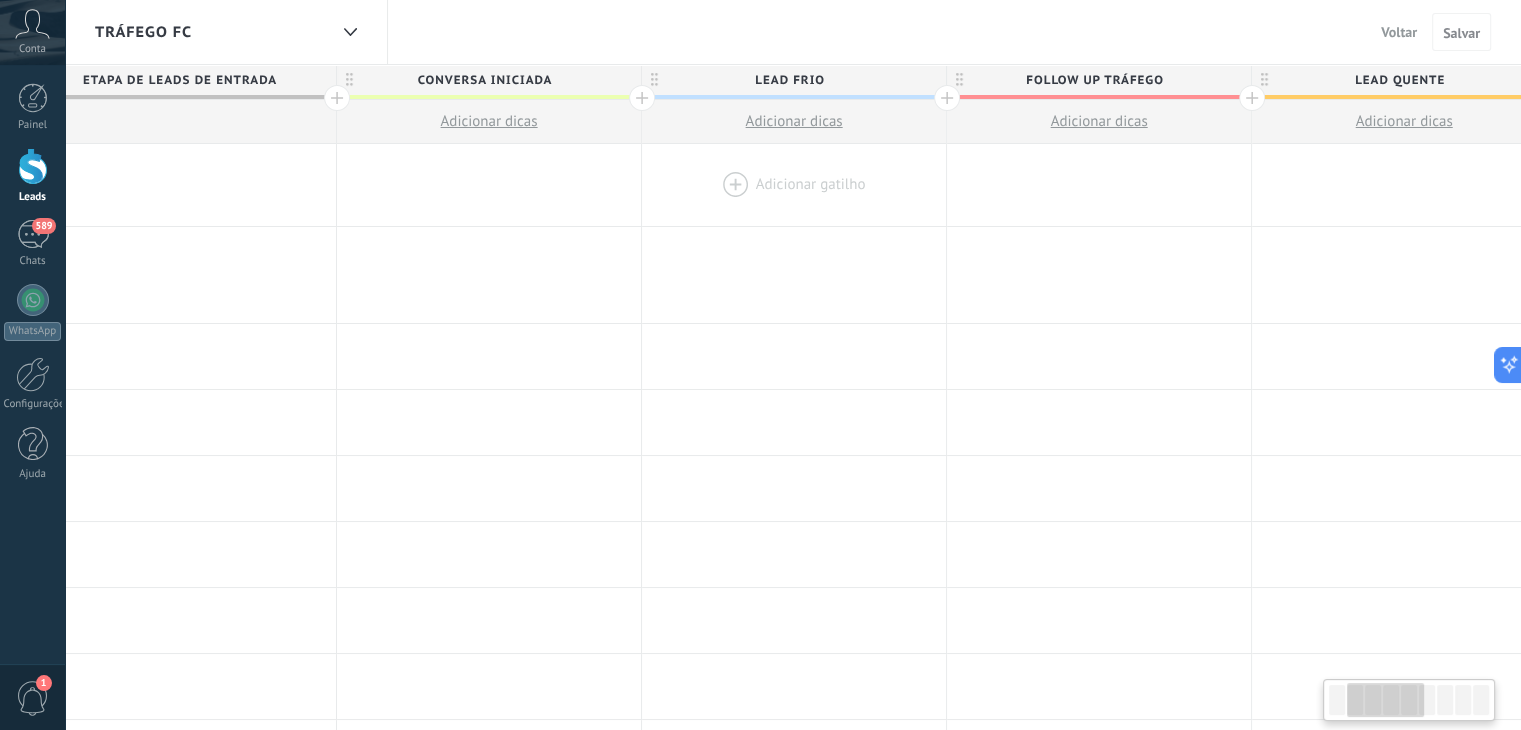 scroll, scrollTop: 0, scrollLeft: 358, axis: horizontal 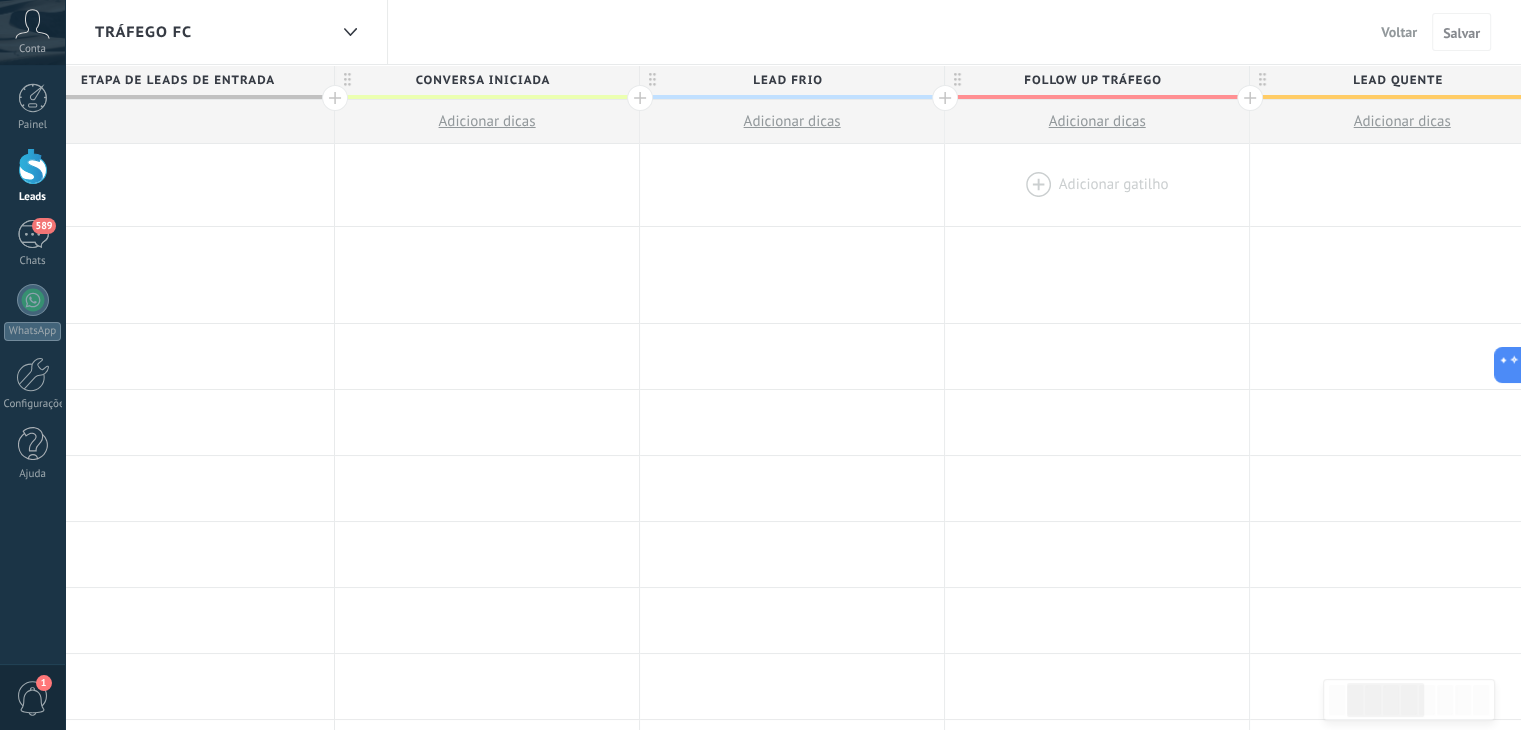 click at bounding box center (1097, 185) 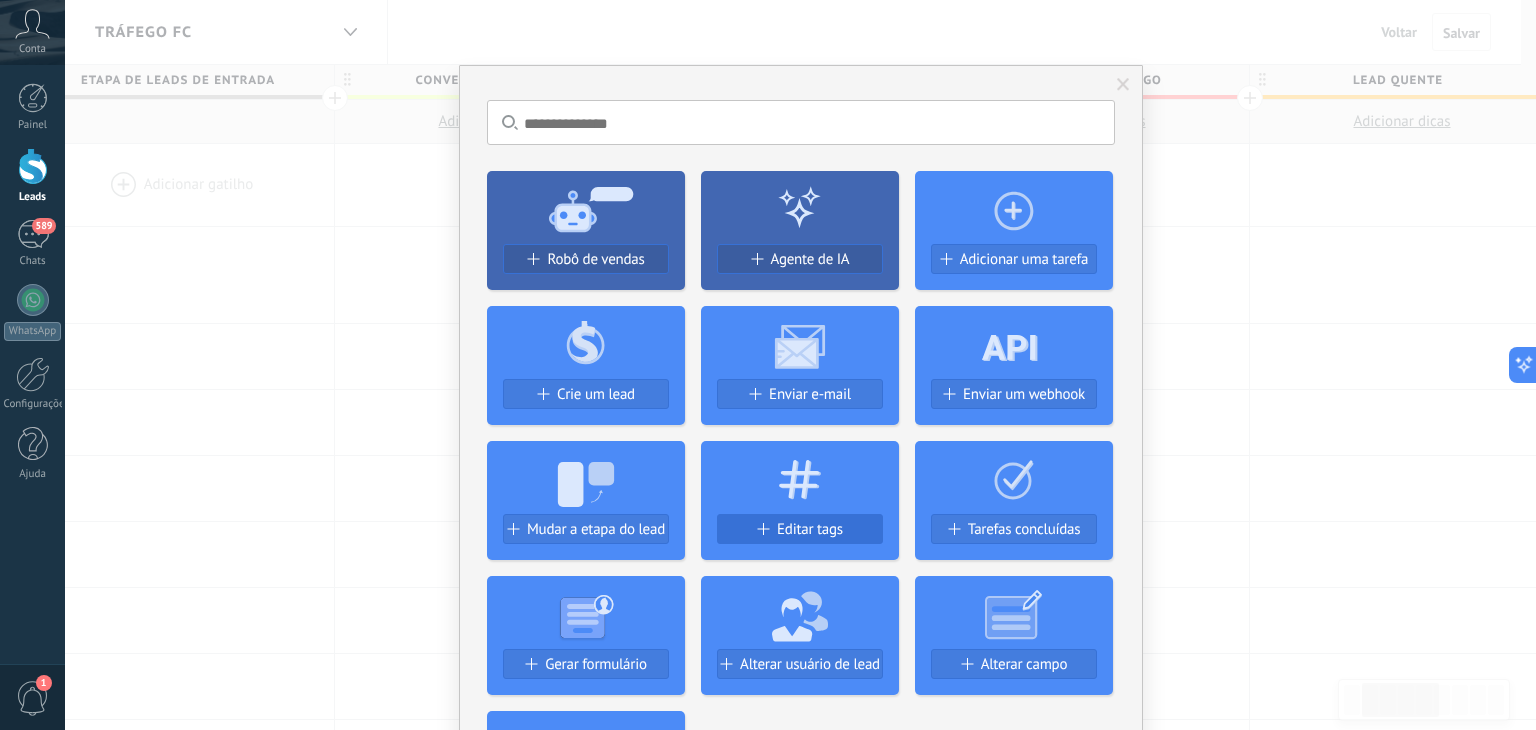 click on "Editar tags" at bounding box center [810, 529] 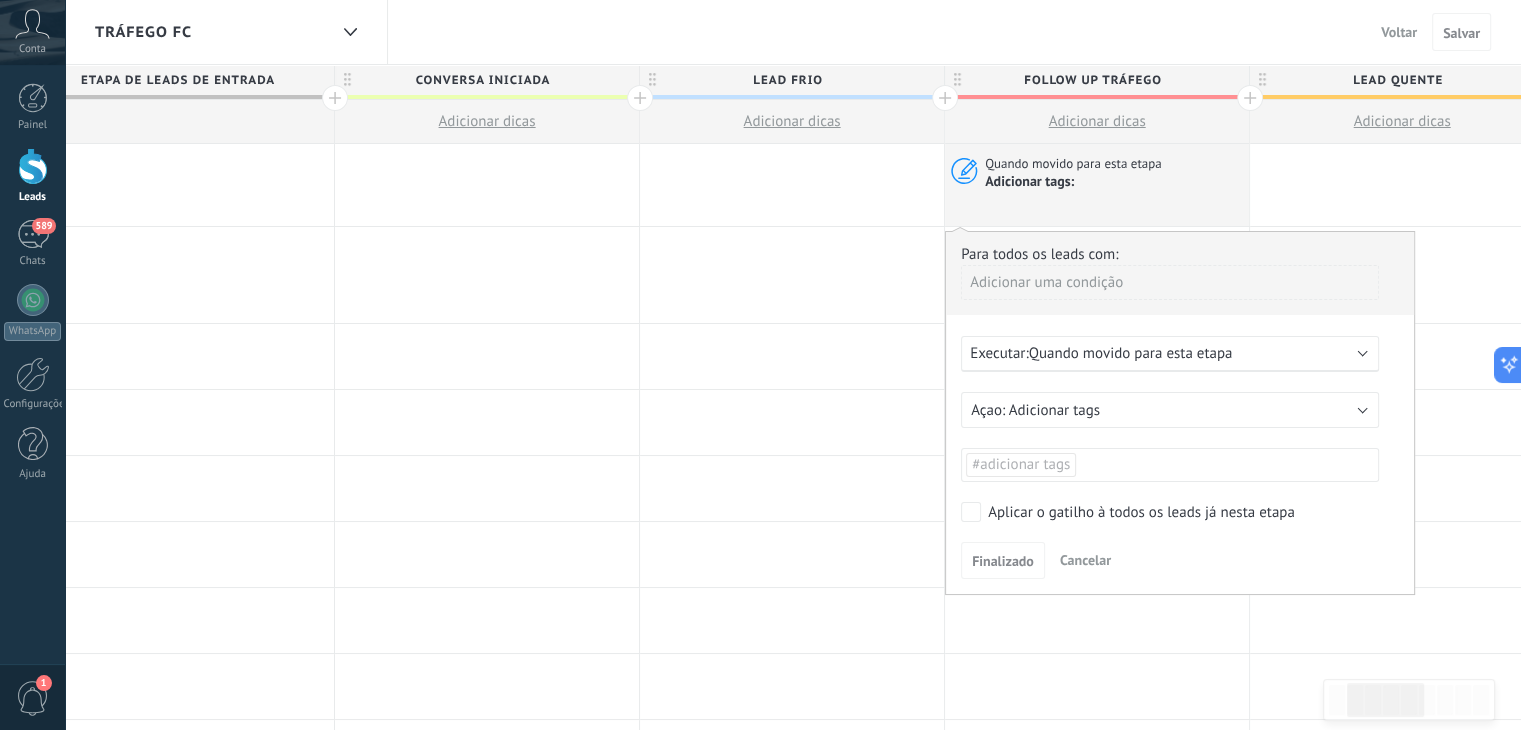 click on "#adicionar tags" at bounding box center [1170, 465] 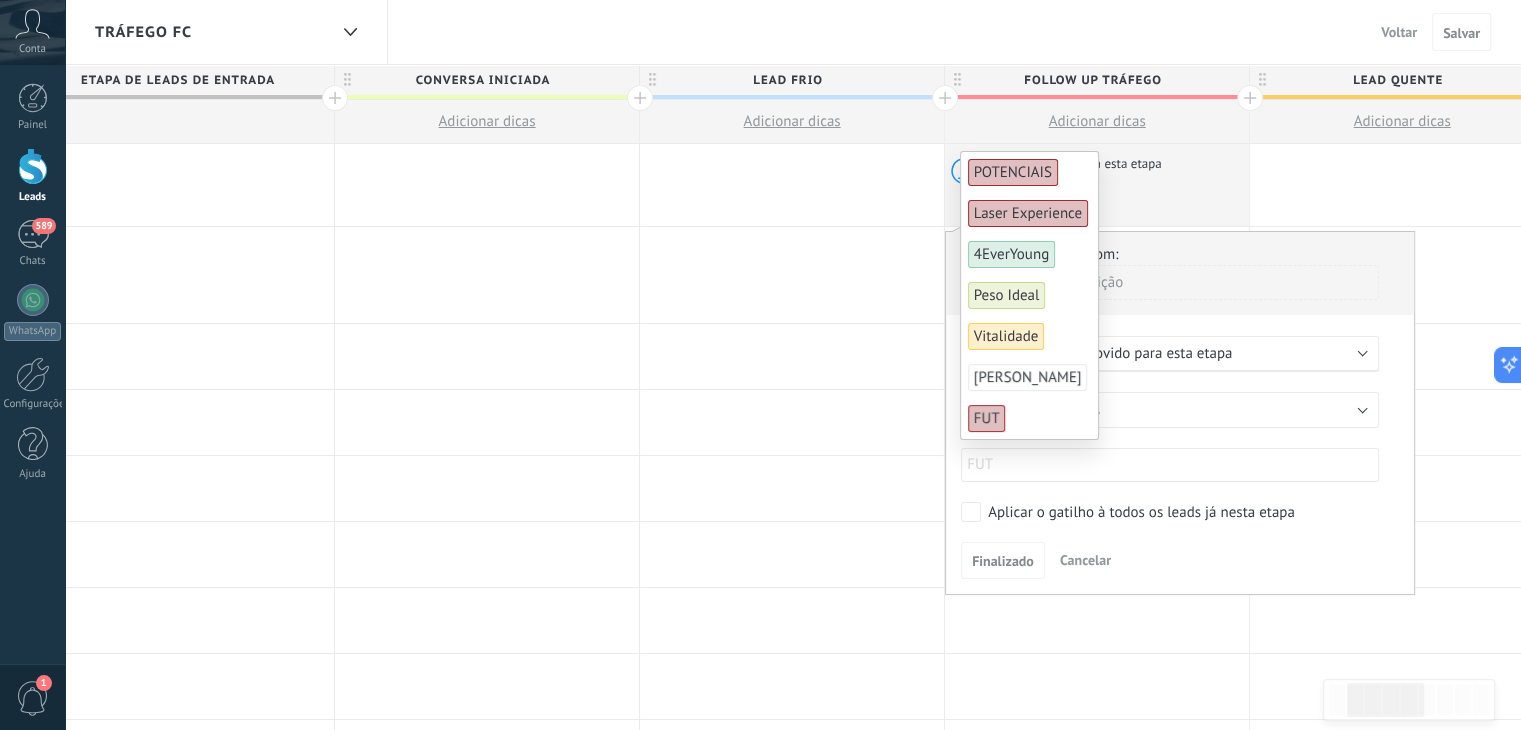 click on "FUT" at bounding box center [1029, 418] 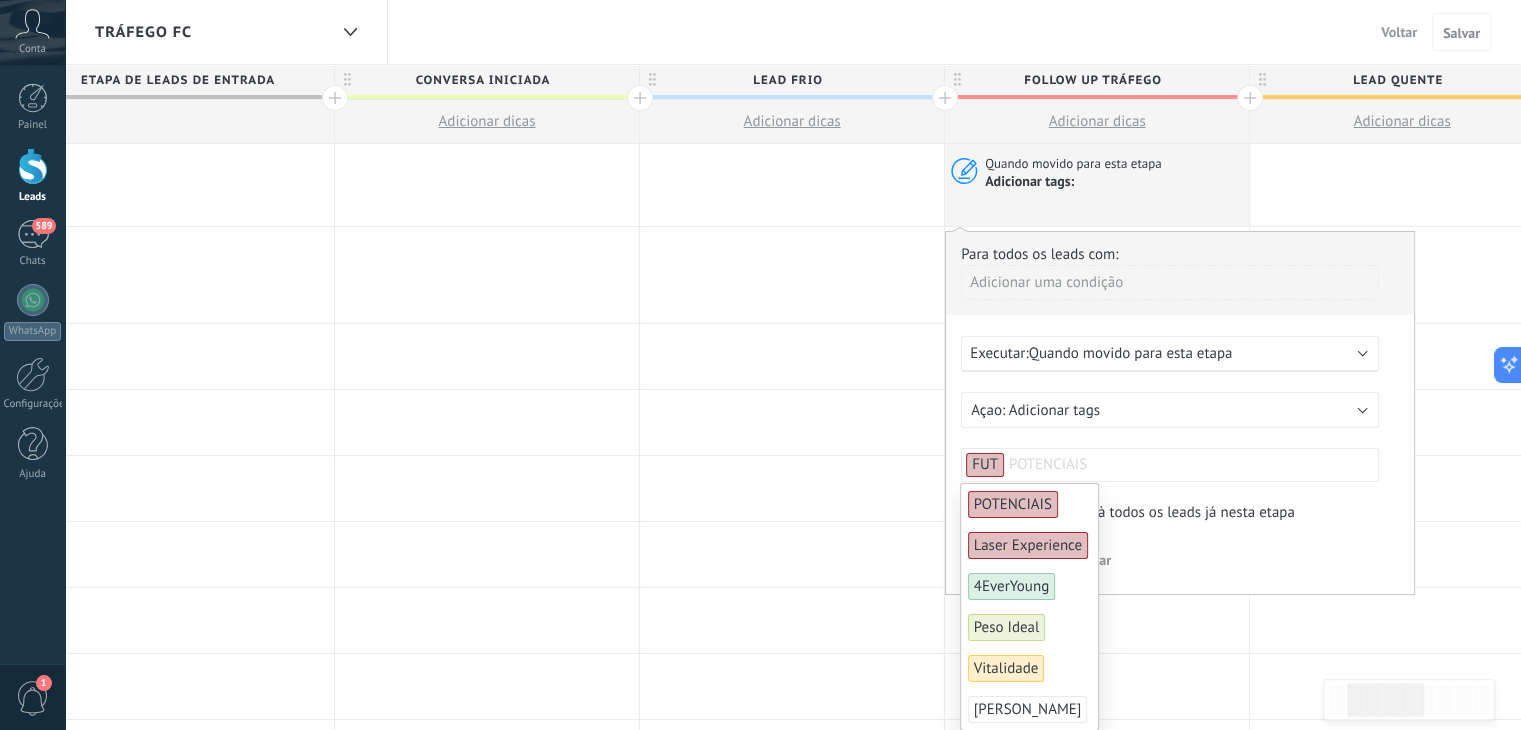click on "Finalizado Cancelar" at bounding box center [1180, 560] 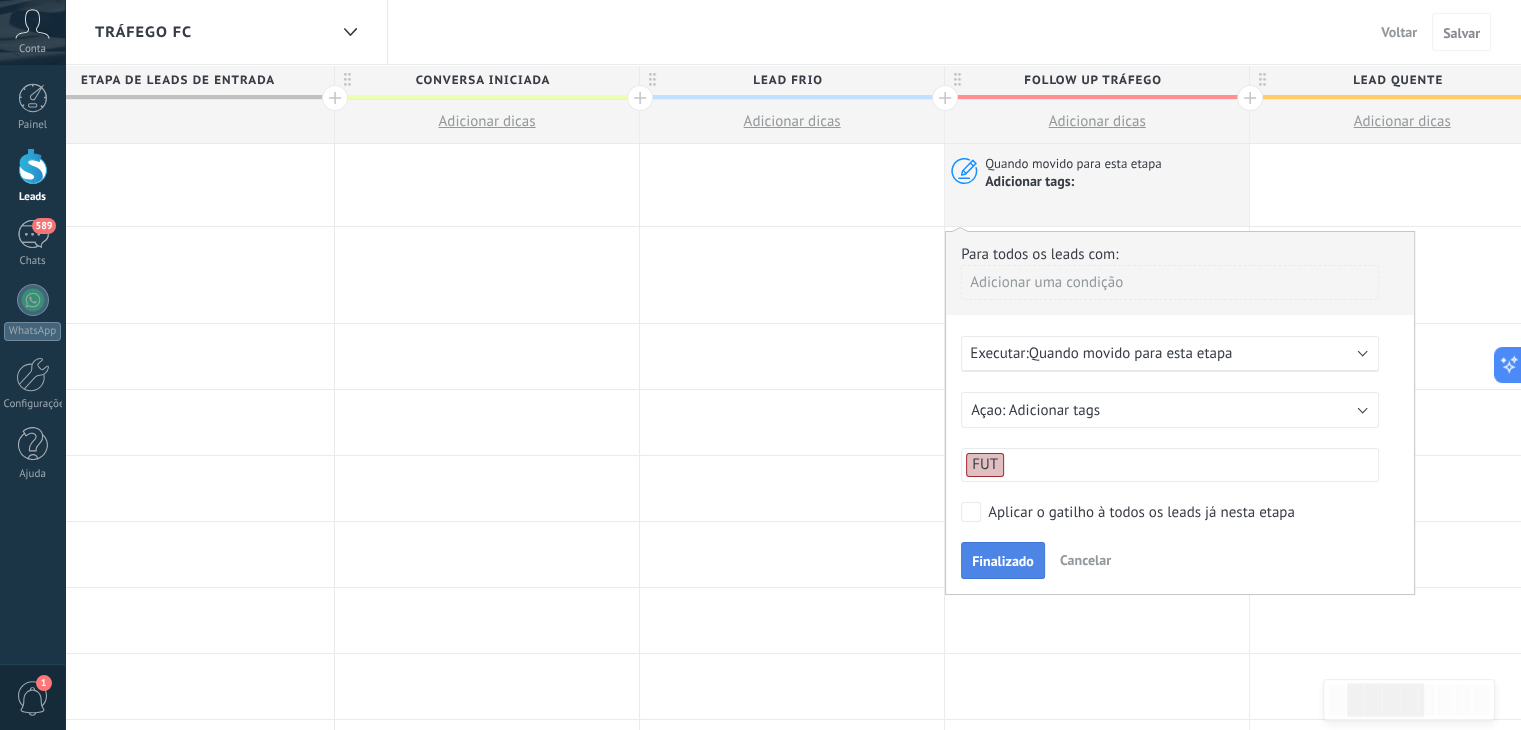 click on "Finalizado" at bounding box center [1003, 561] 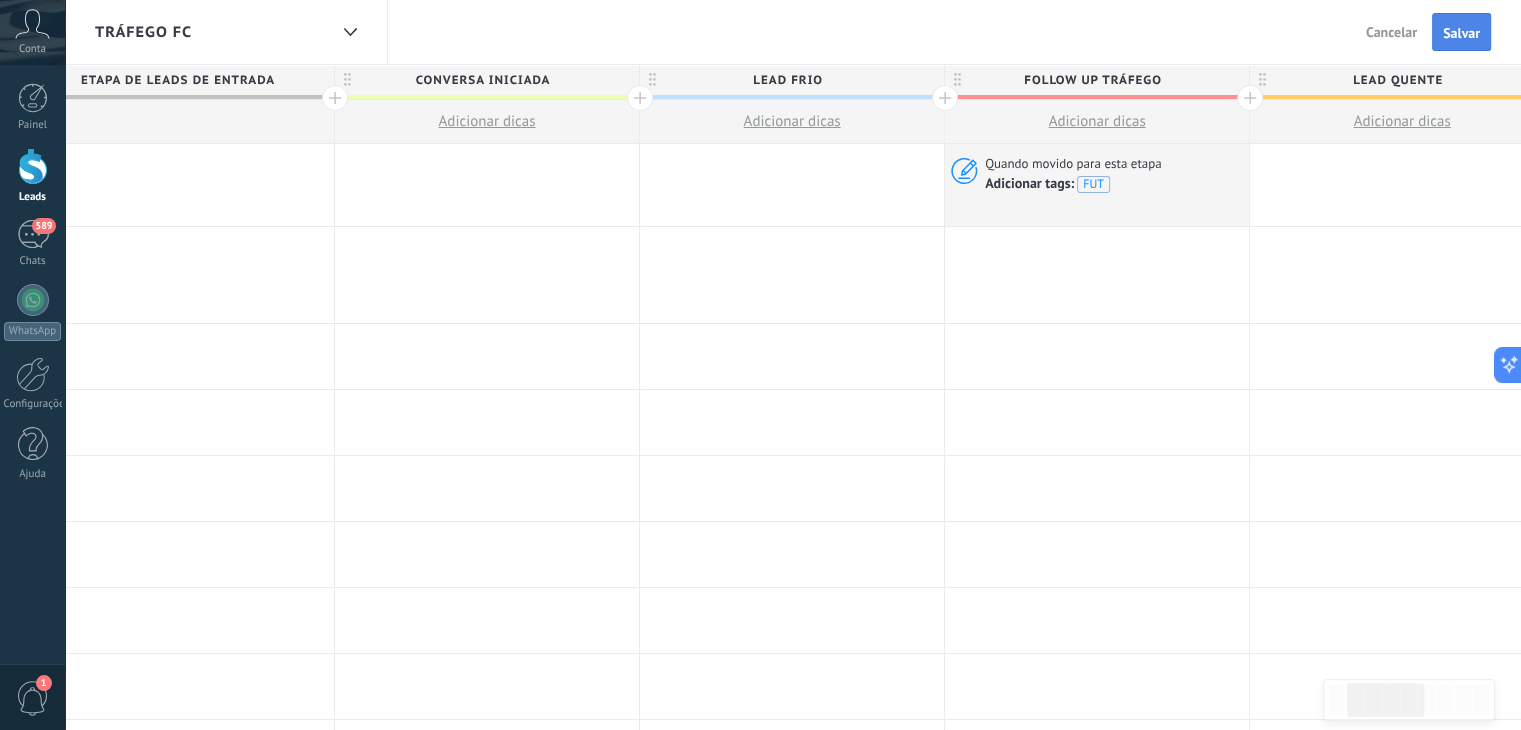 click on "Salvar" at bounding box center (1461, 32) 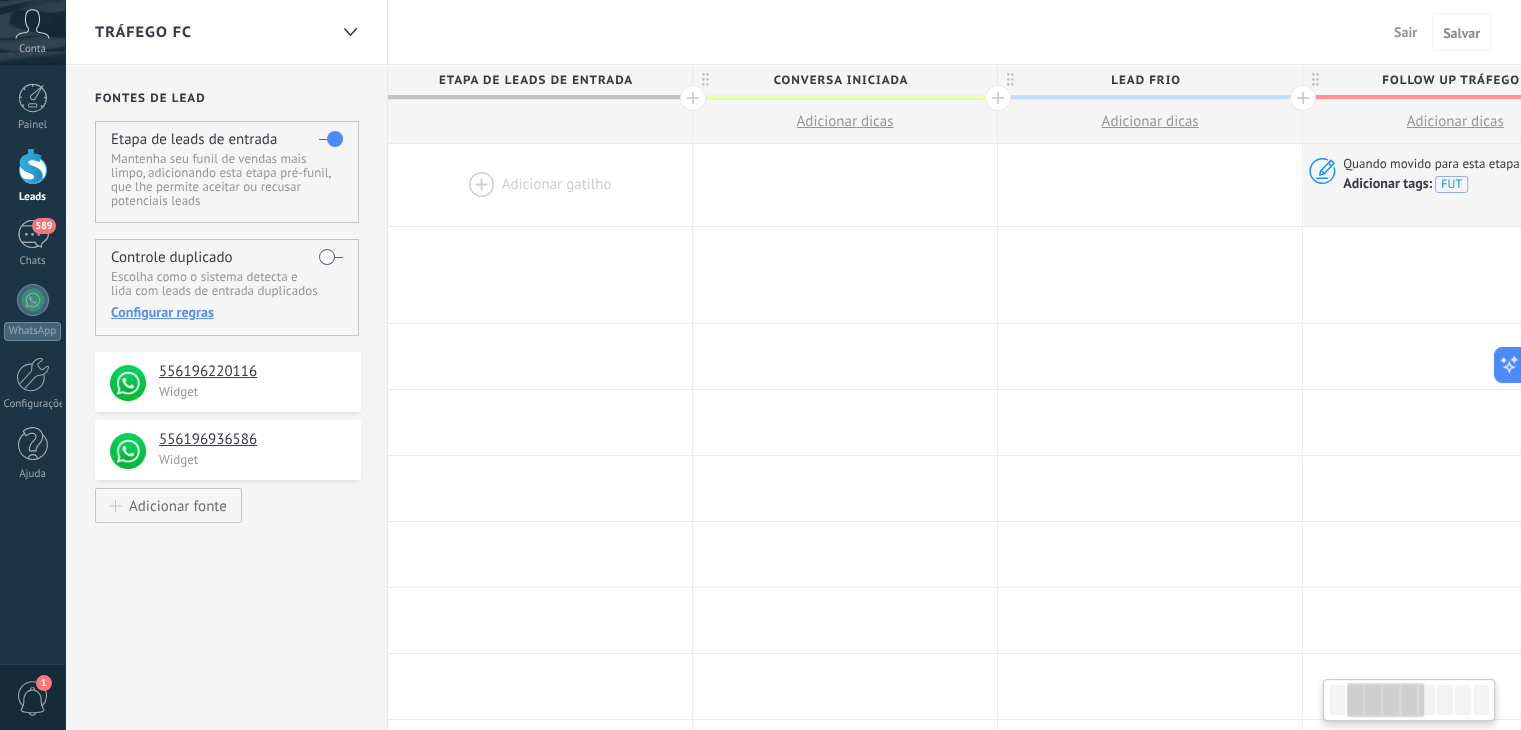 scroll, scrollTop: 0, scrollLeft: 358, axis: horizontal 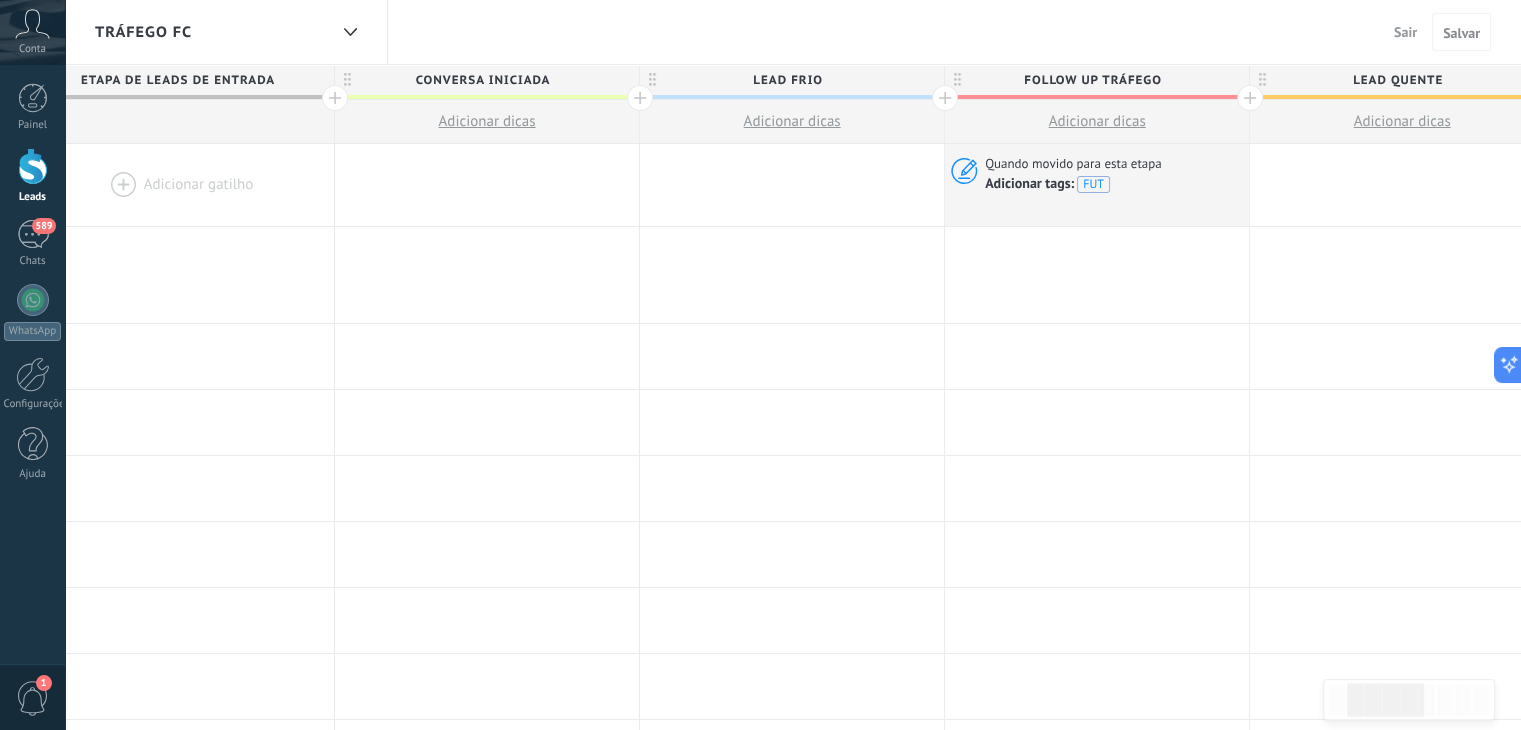 click on "Sair" at bounding box center [1405, 32] 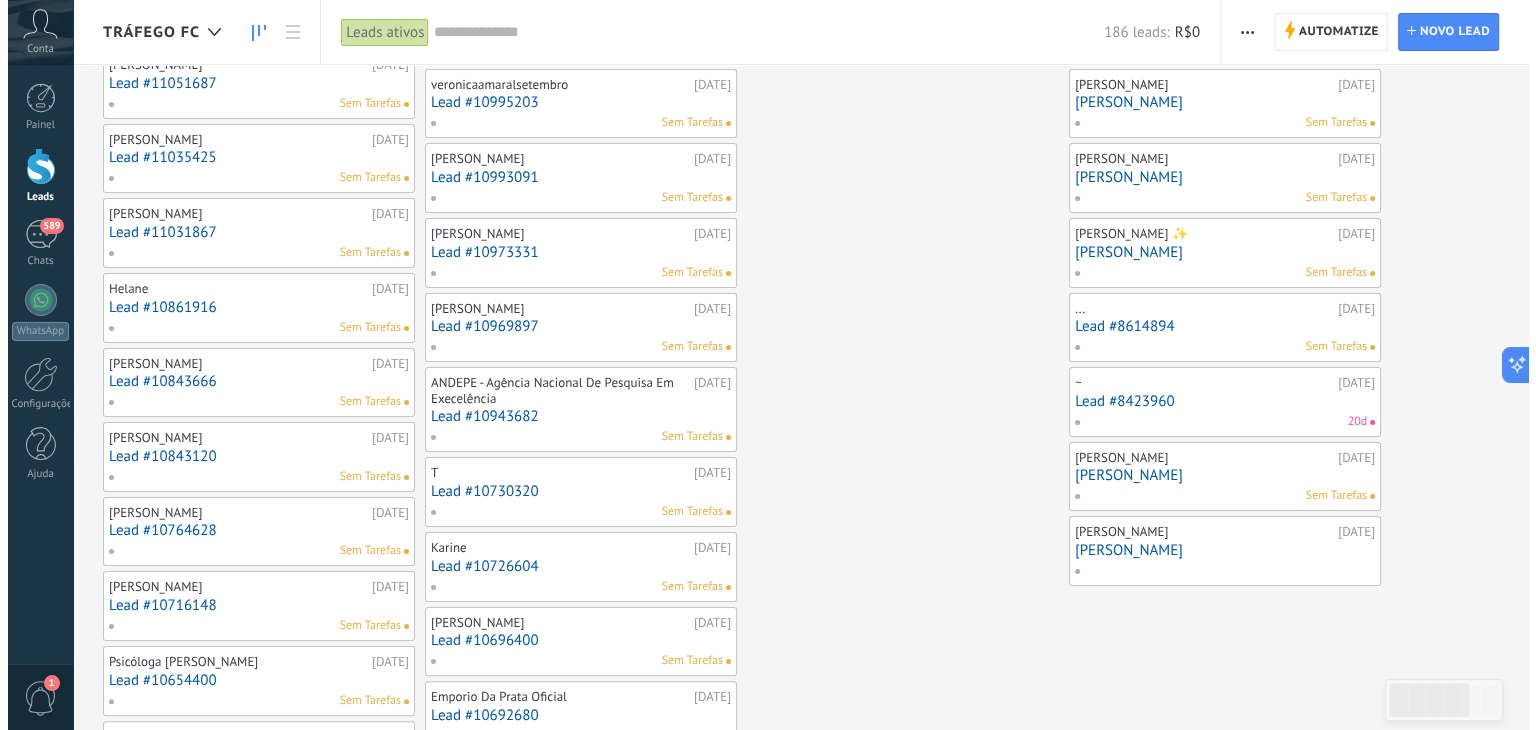 scroll, scrollTop: 292, scrollLeft: 0, axis: vertical 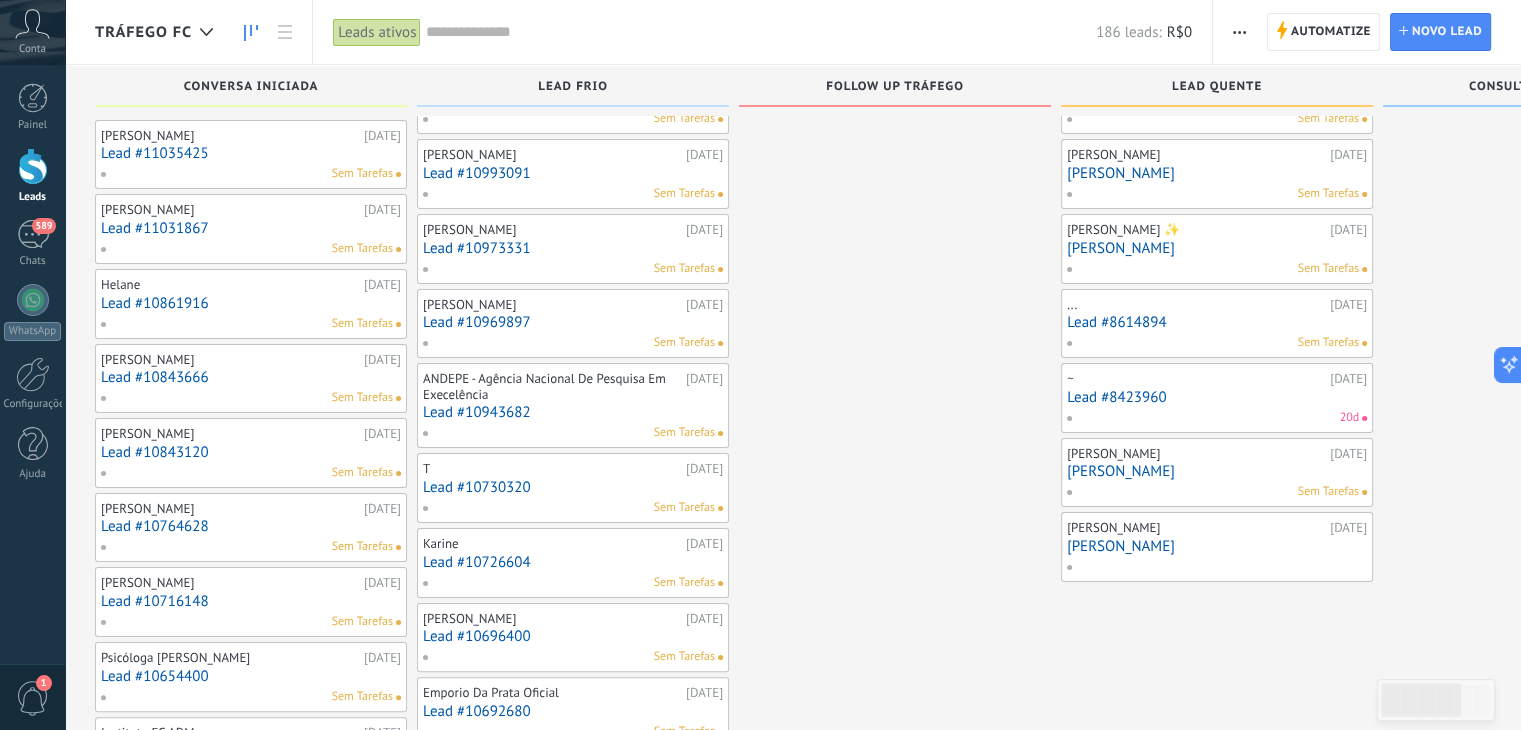 click on "Lead #10843120" at bounding box center (251, 452) 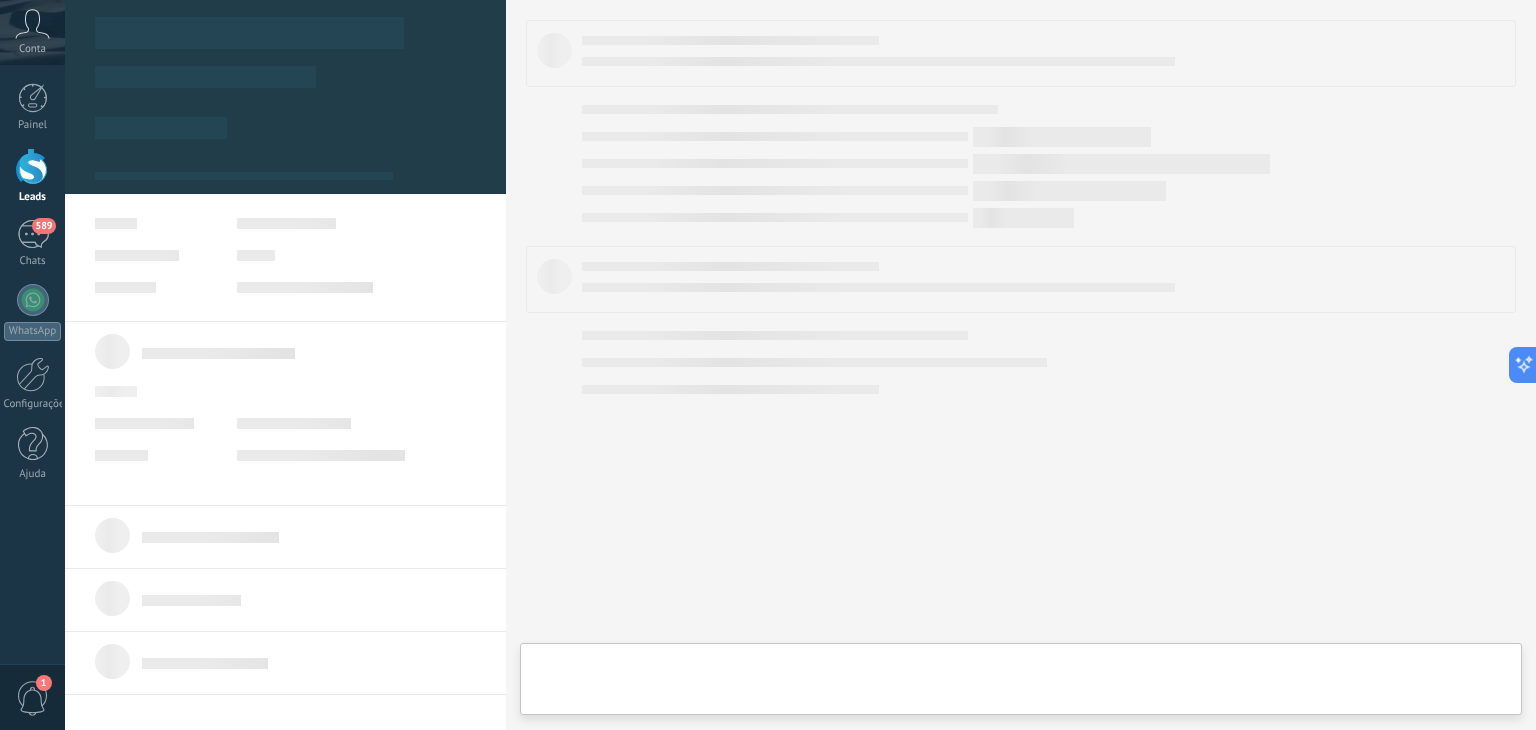 scroll, scrollTop: 0, scrollLeft: 0, axis: both 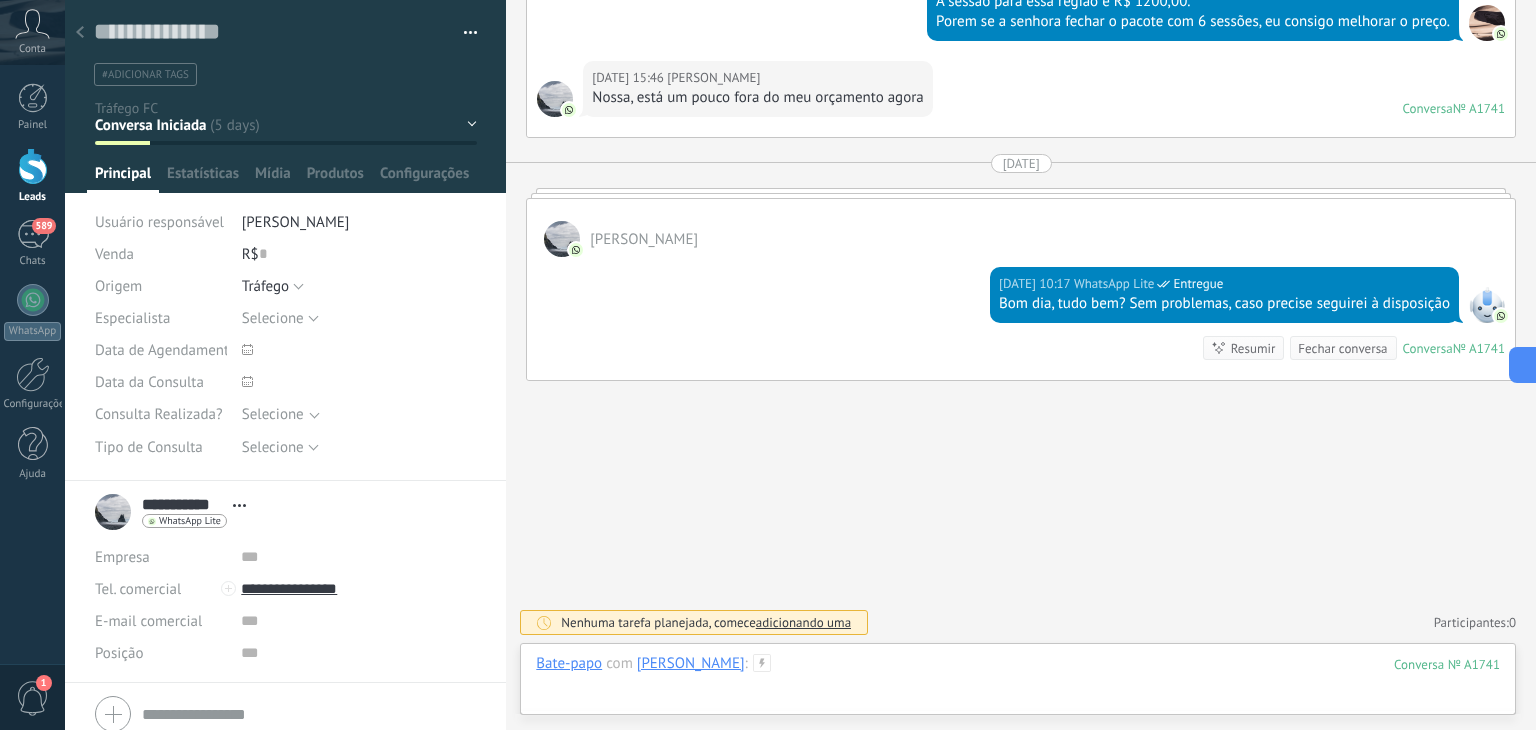 click at bounding box center [1018, 684] 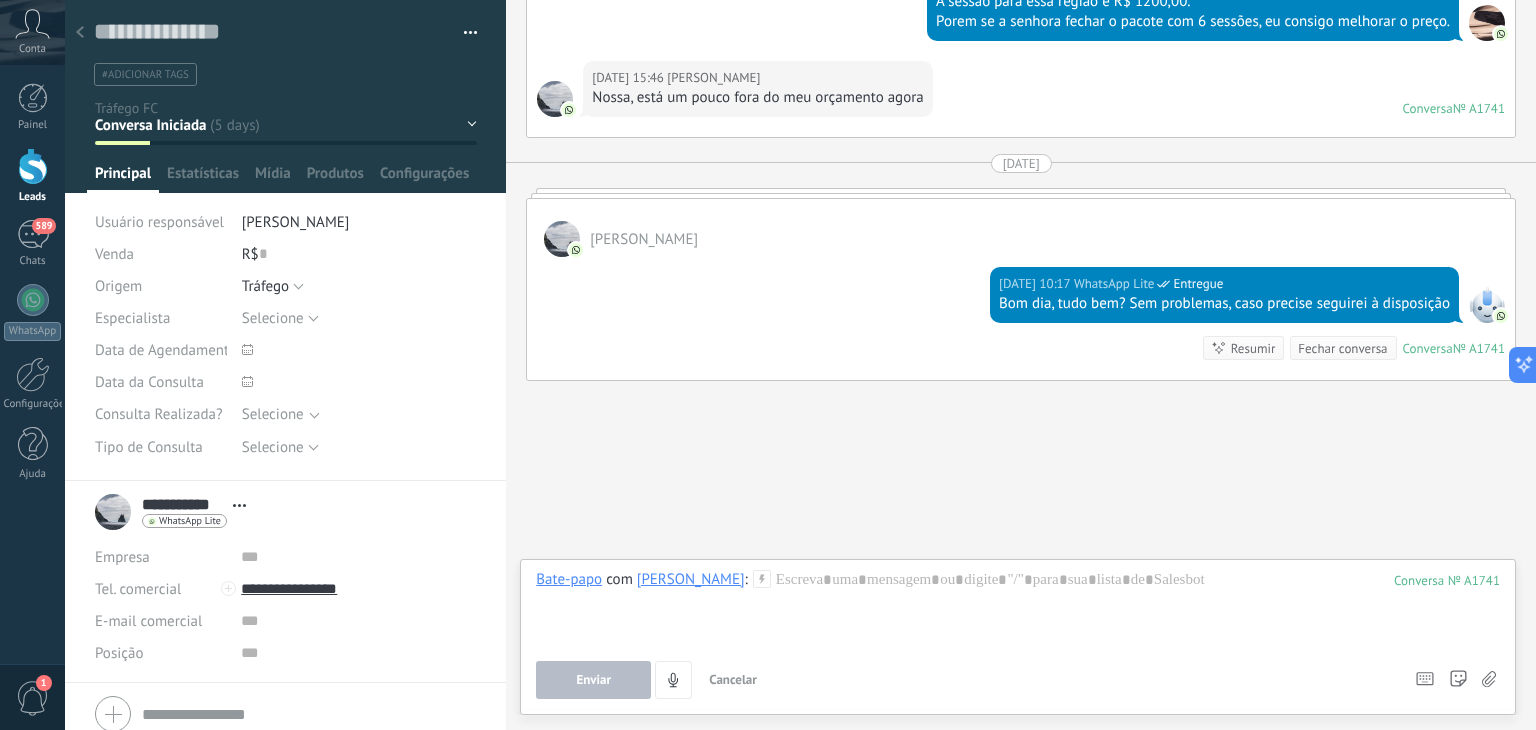 click on "Conversa Iniciada
Lead Frio
Follow up Tráfego
Lead Quente
Consulta Agendada
Consulta Realizada" at bounding box center (0, 0) 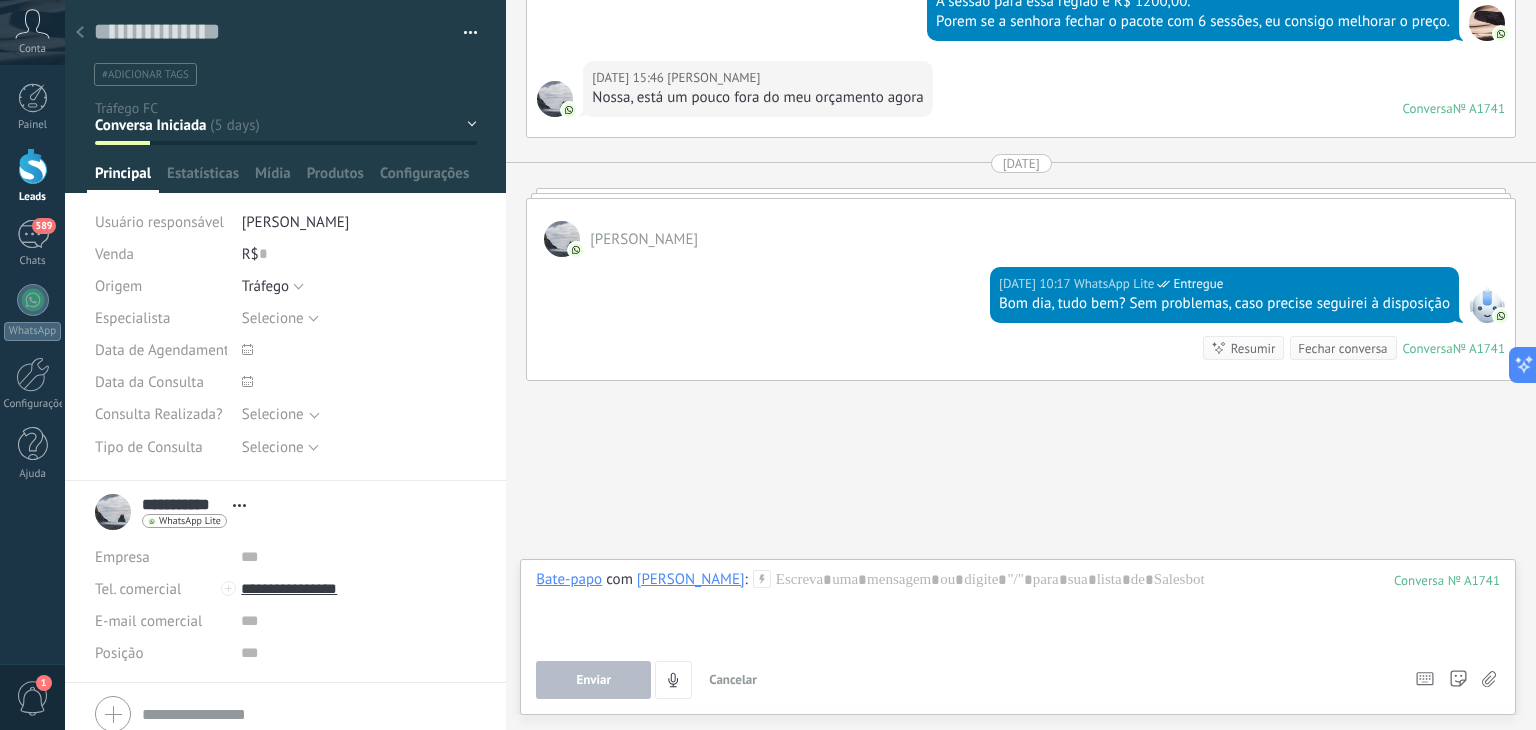 scroll, scrollTop: 39, scrollLeft: 0, axis: vertical 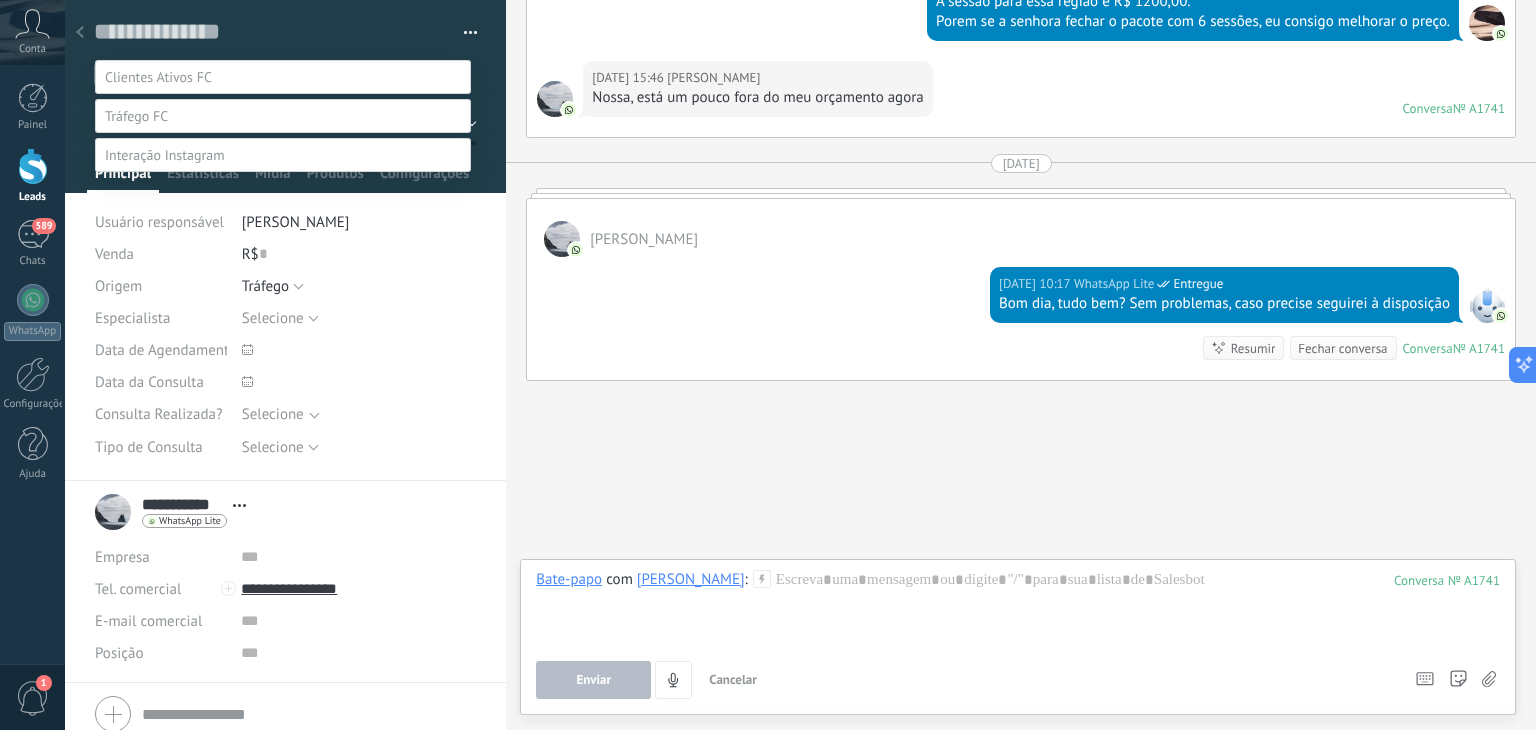 click at bounding box center (800, 326) 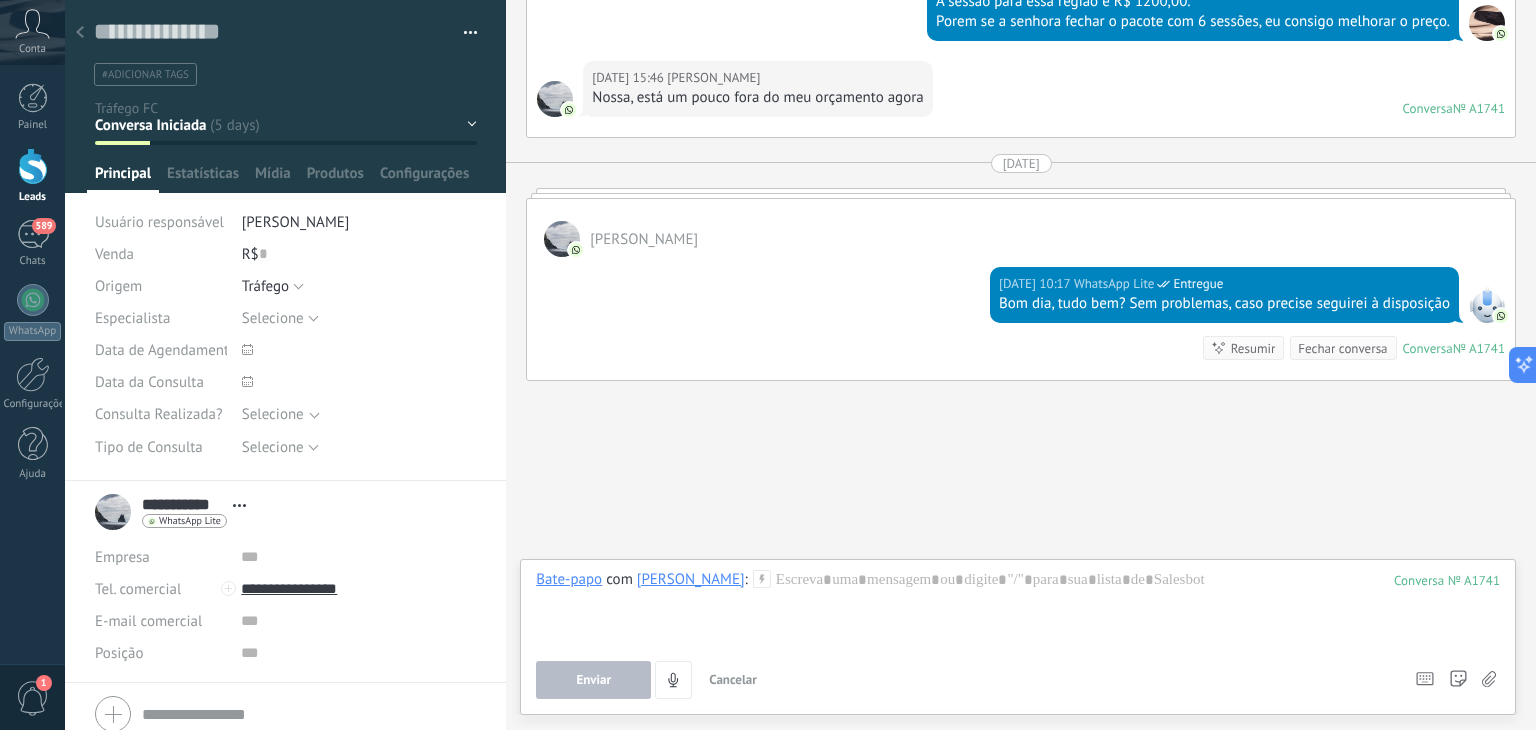 click 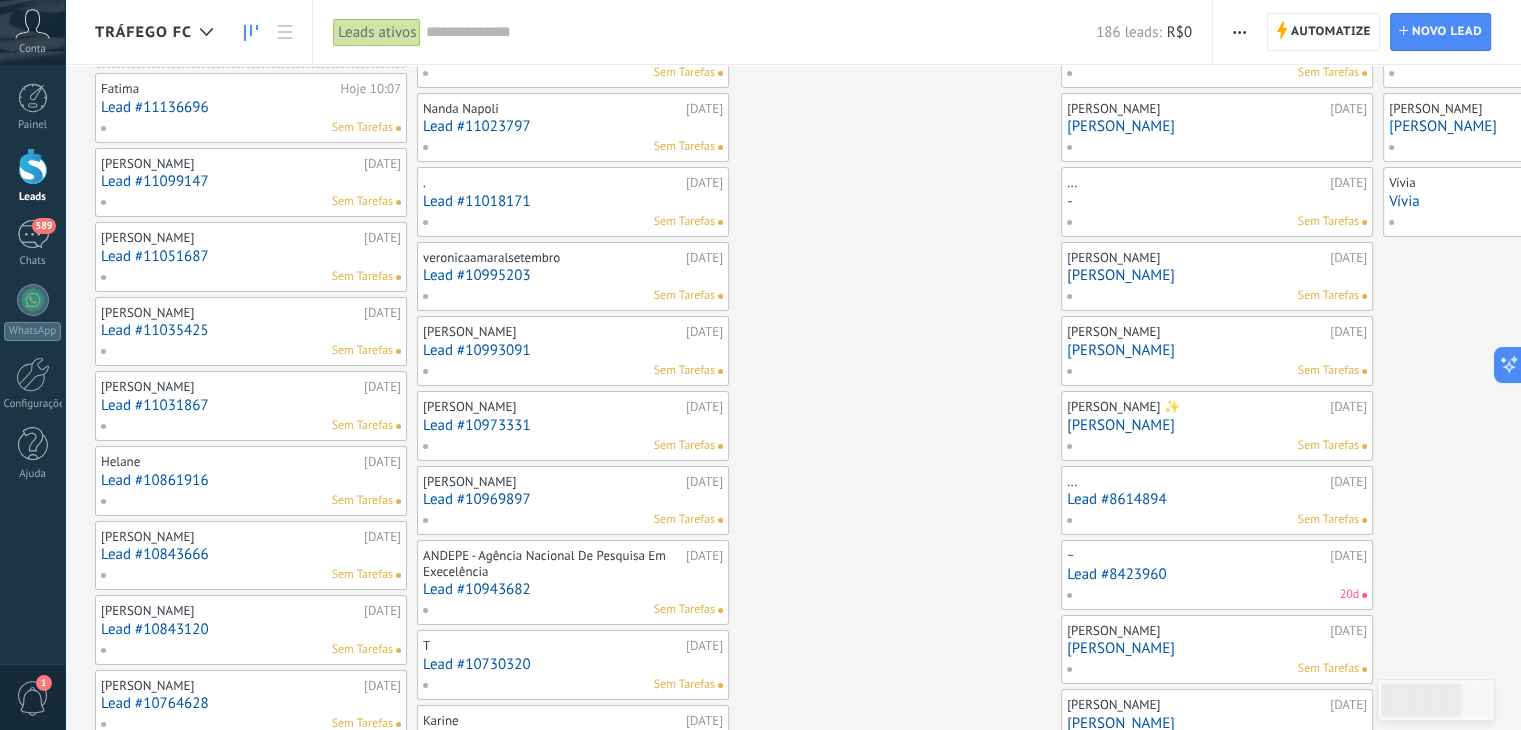 scroll, scrollTop: 0, scrollLeft: 0, axis: both 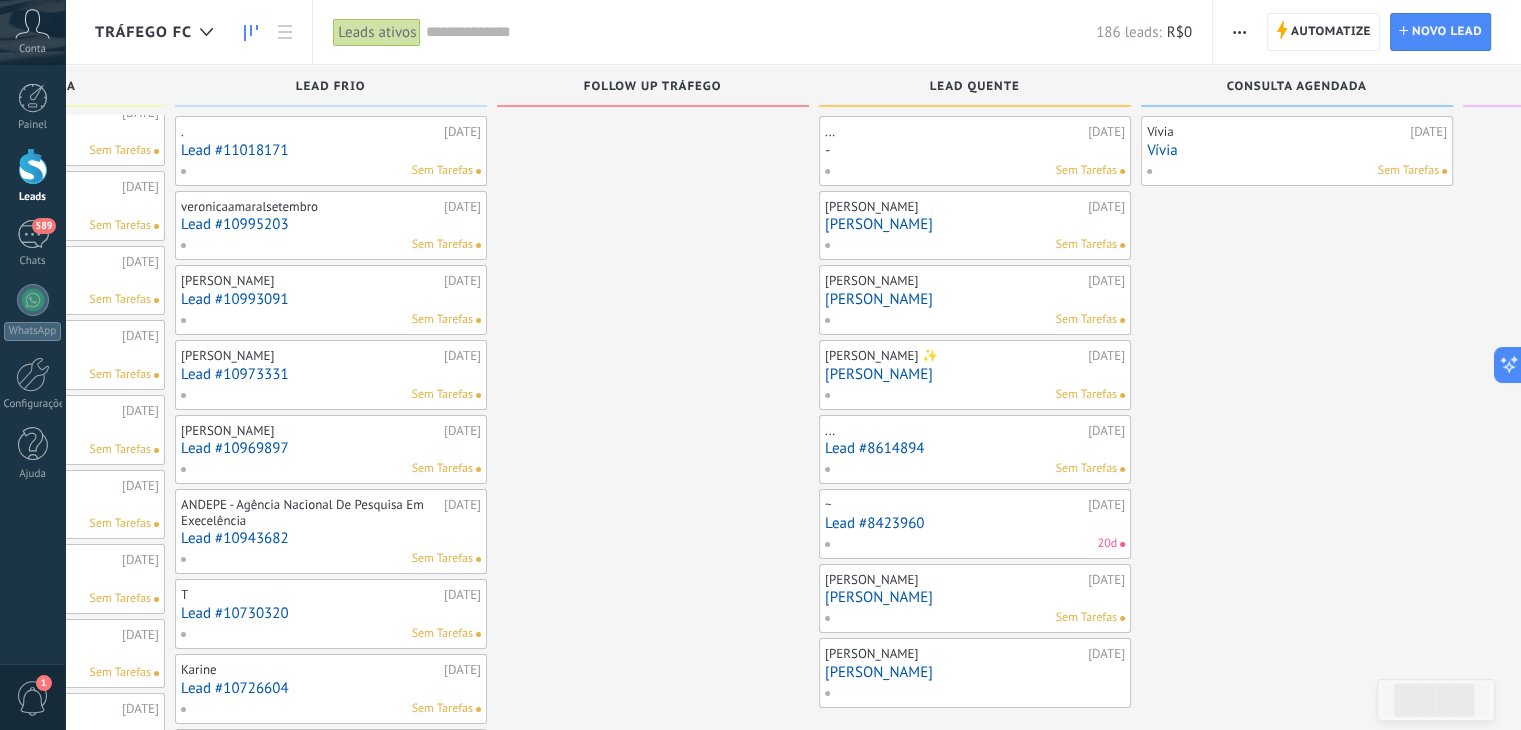 click on "Lead #8614894" at bounding box center [975, 448] 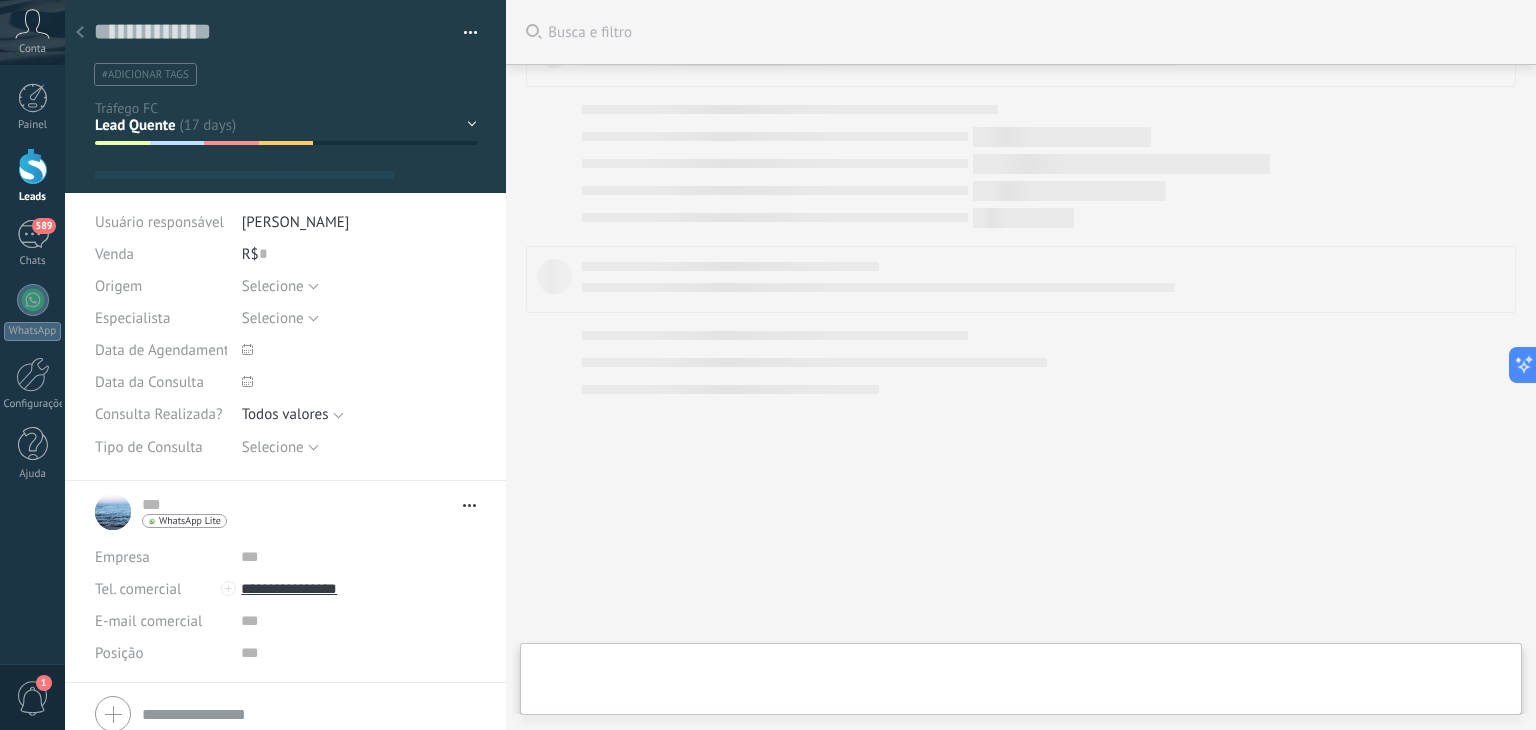 scroll, scrollTop: 0, scrollLeft: 0, axis: both 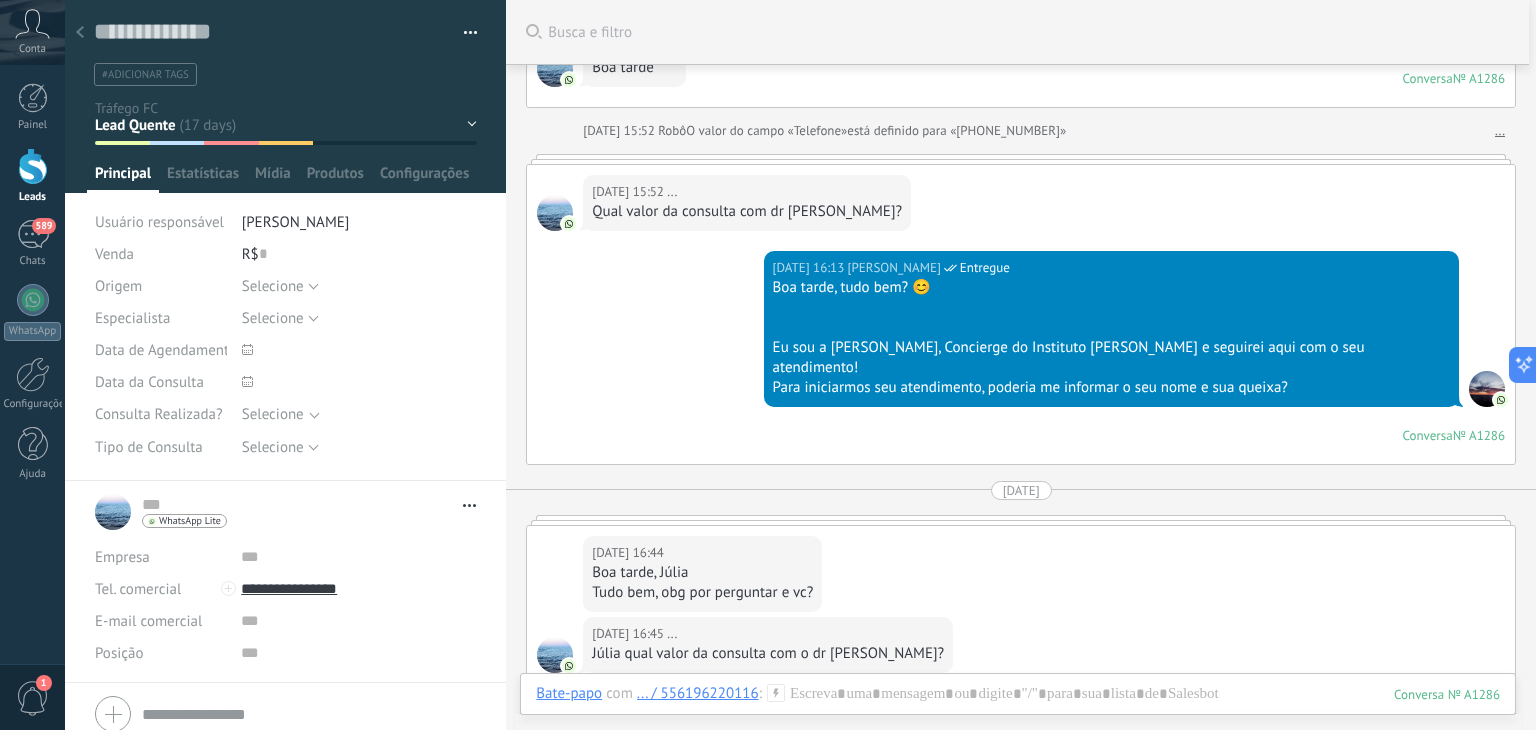 click at bounding box center (80, 33) 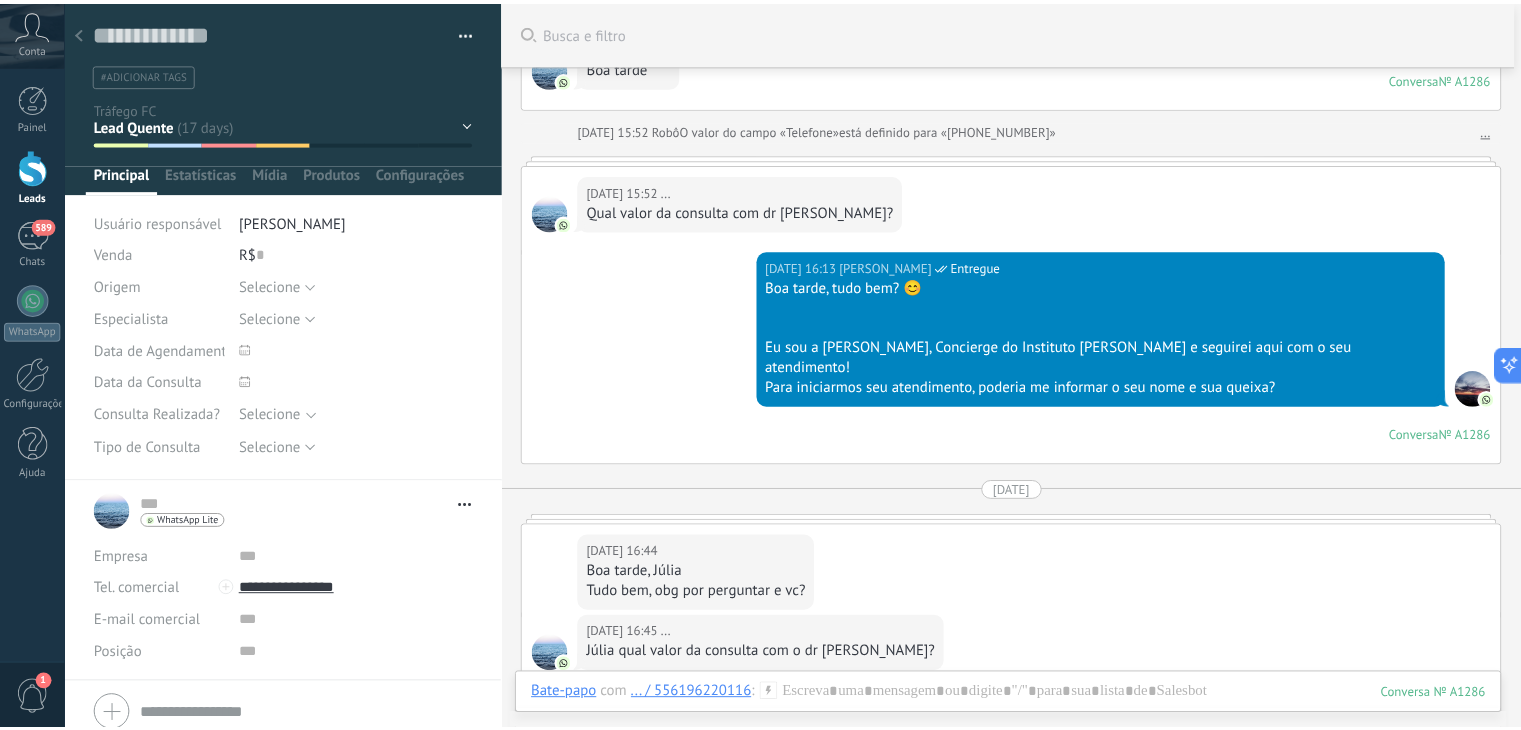 scroll, scrollTop: 166, scrollLeft: 0, axis: vertical 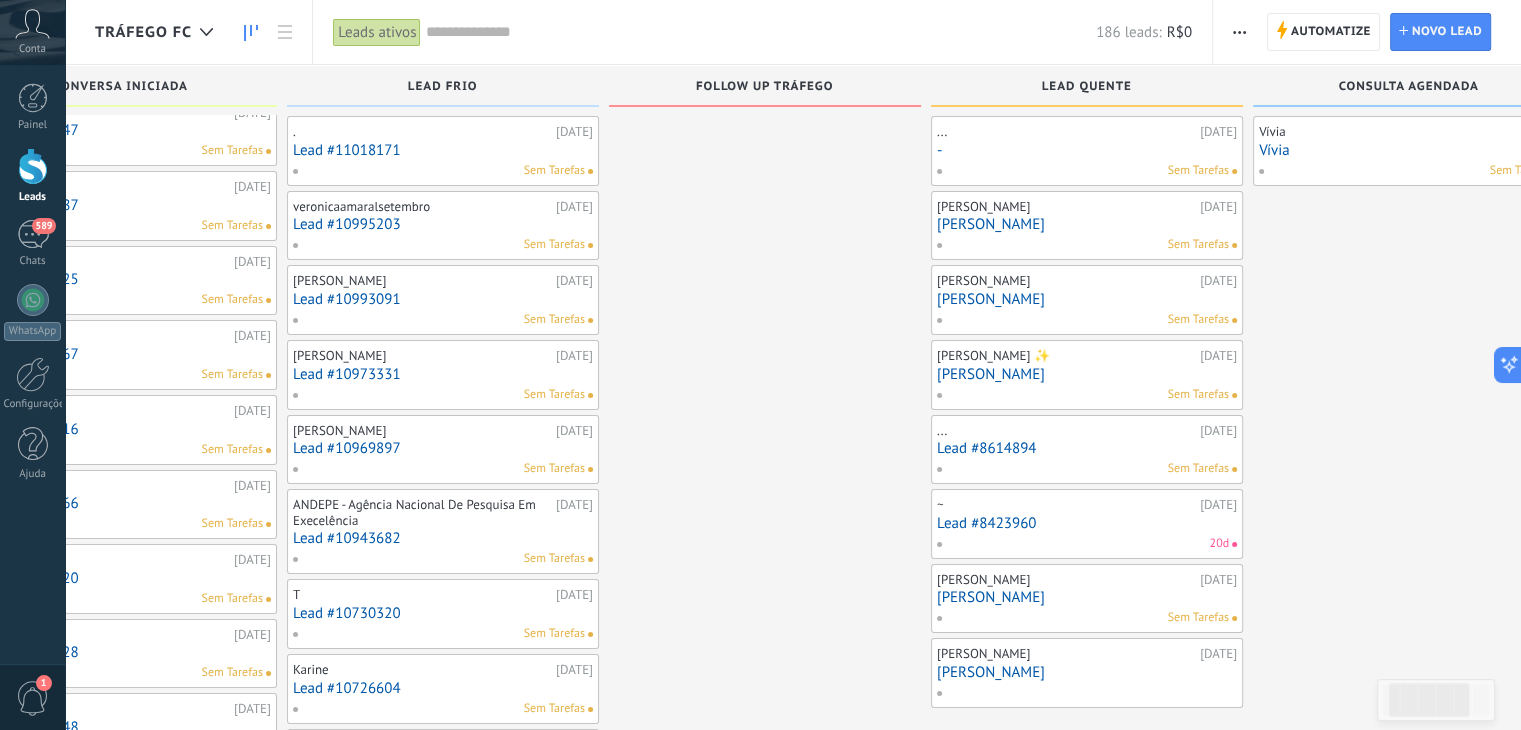 click on "-" at bounding box center [1087, 150] 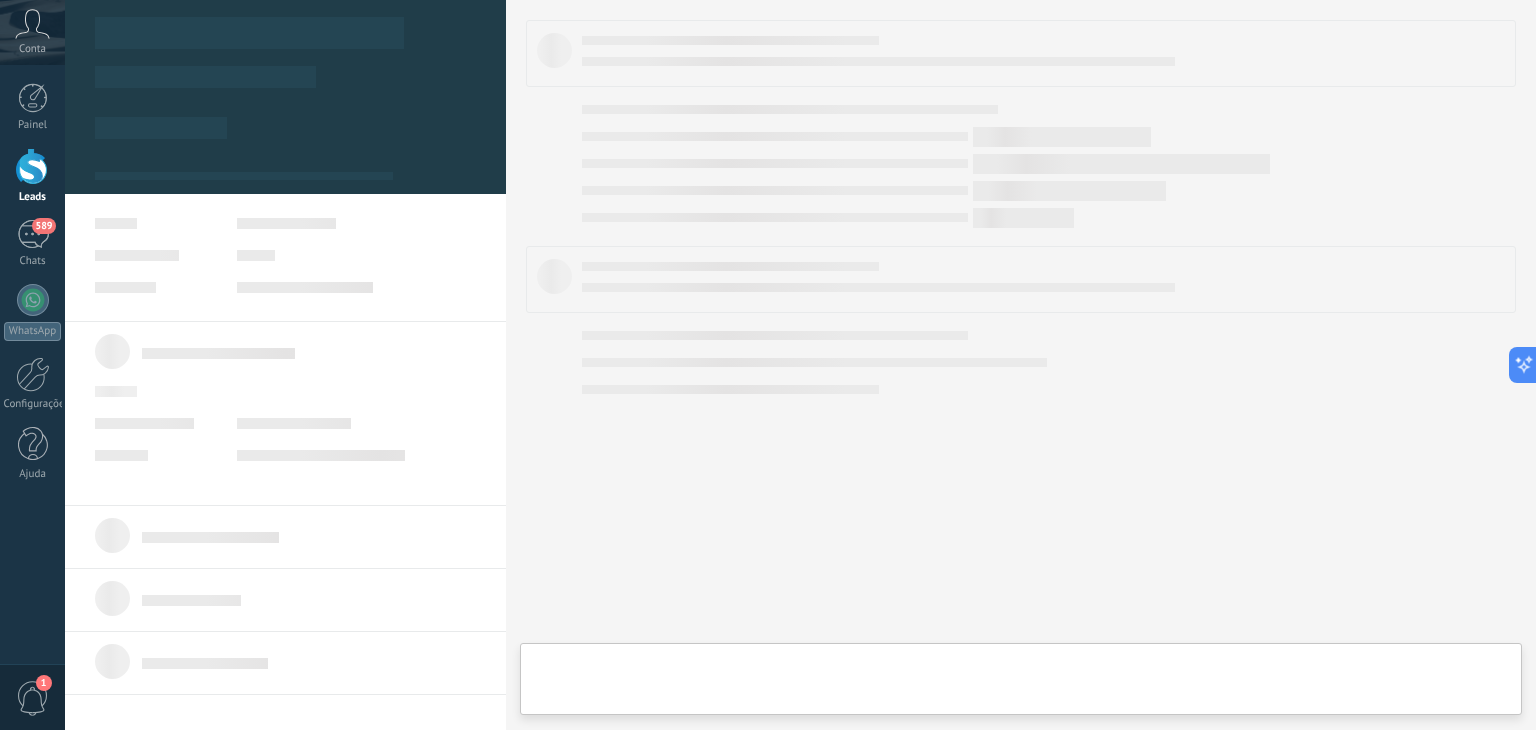 scroll, scrollTop: 0, scrollLeft: 0, axis: both 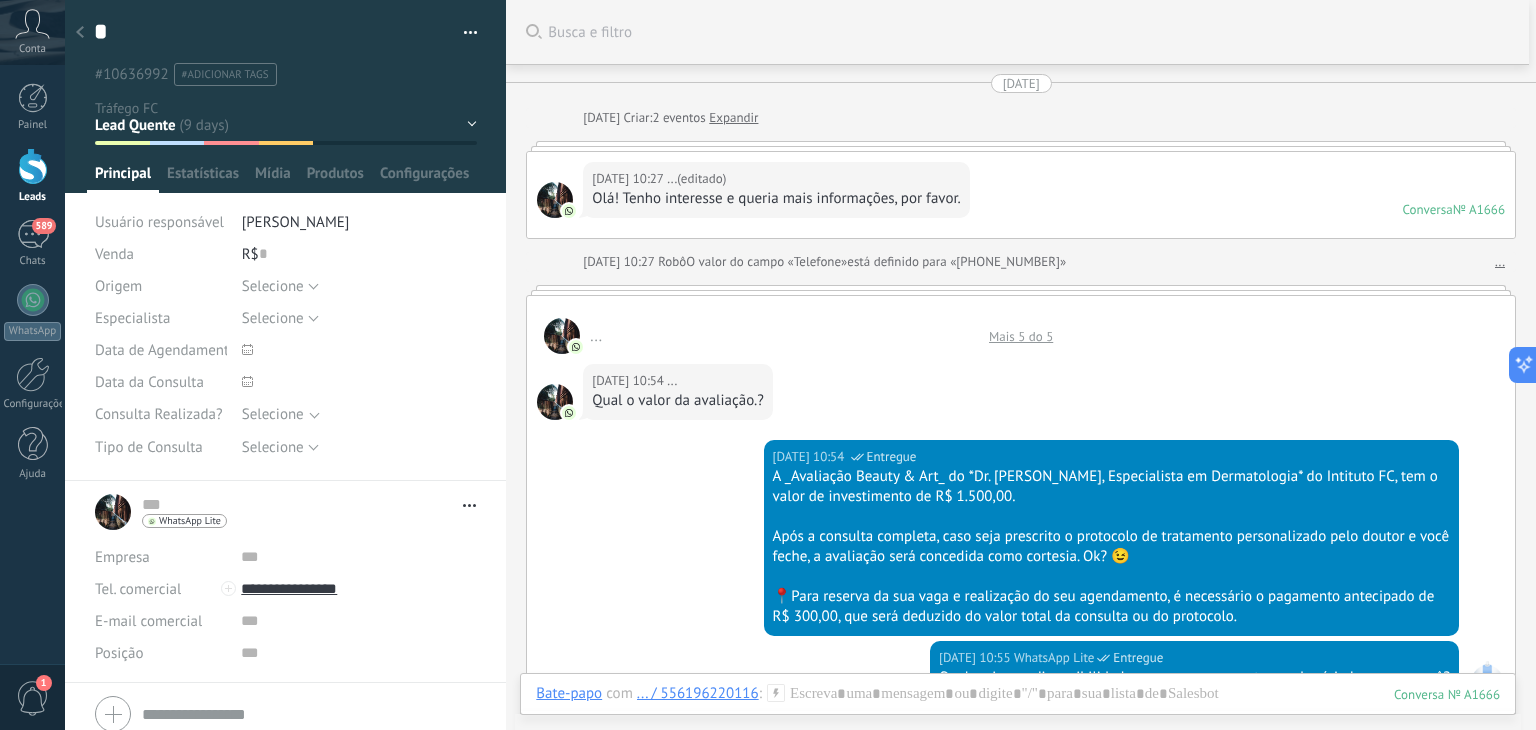 click on "Mais 5 do 5" at bounding box center (1021, 336) 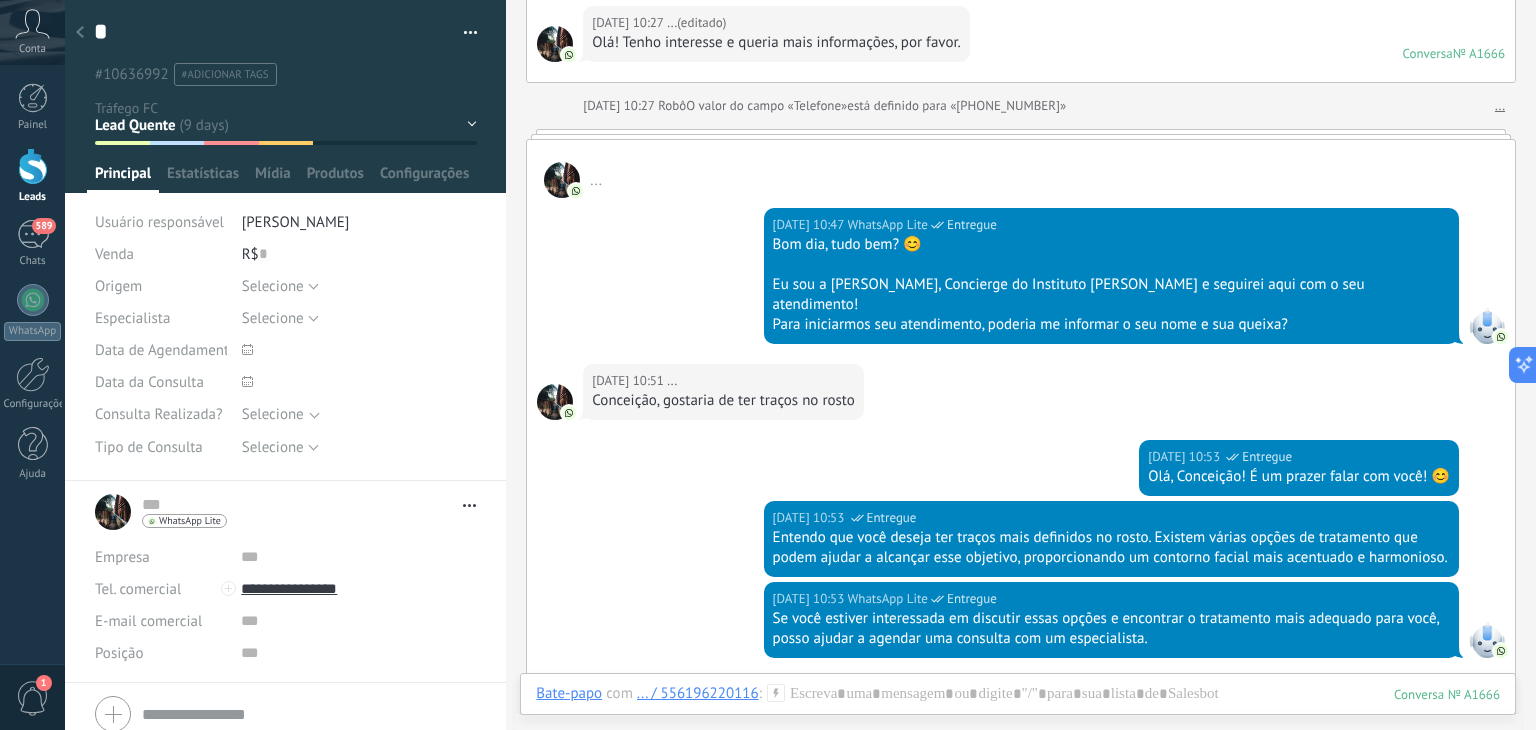 scroll, scrollTop: 158, scrollLeft: 0, axis: vertical 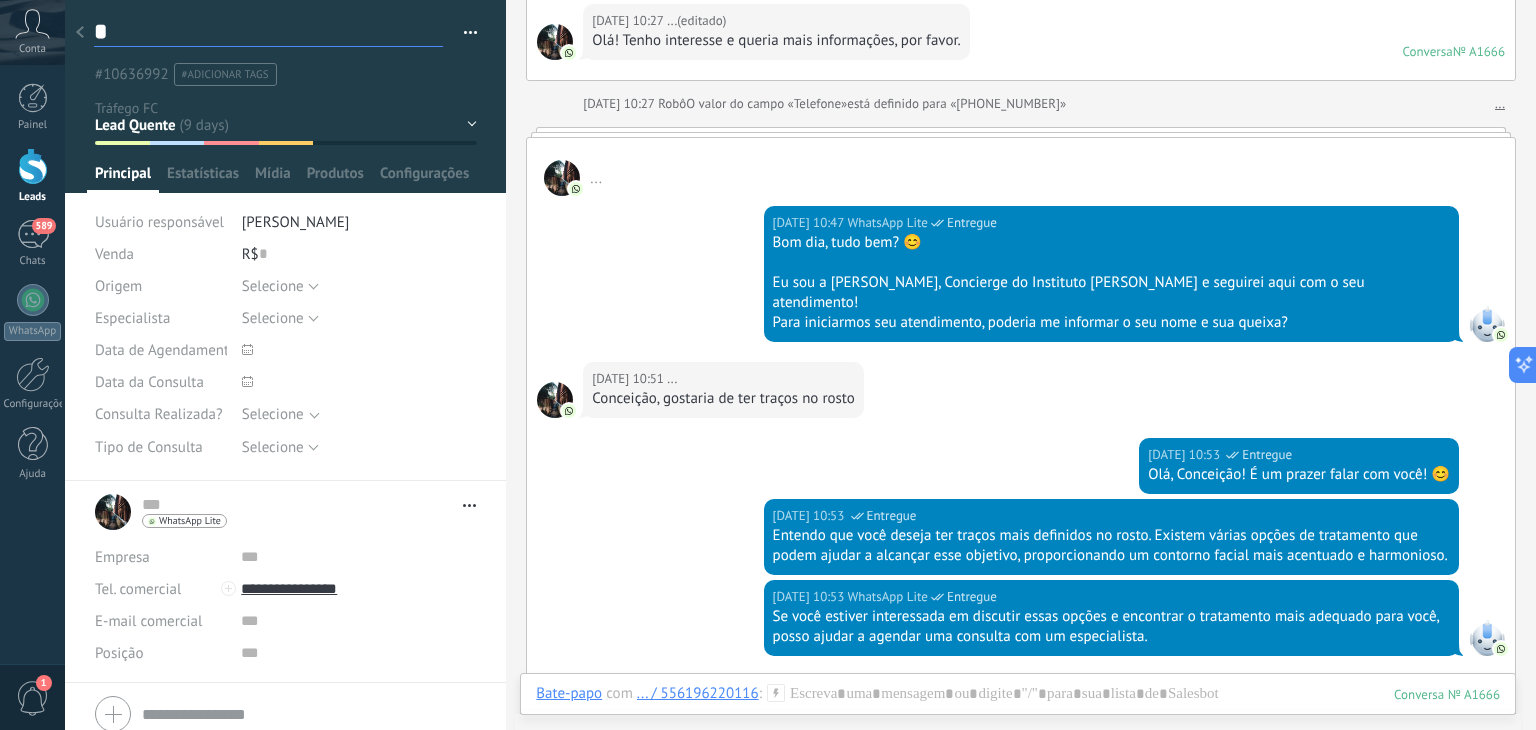 click on "*" at bounding box center [268, 32] 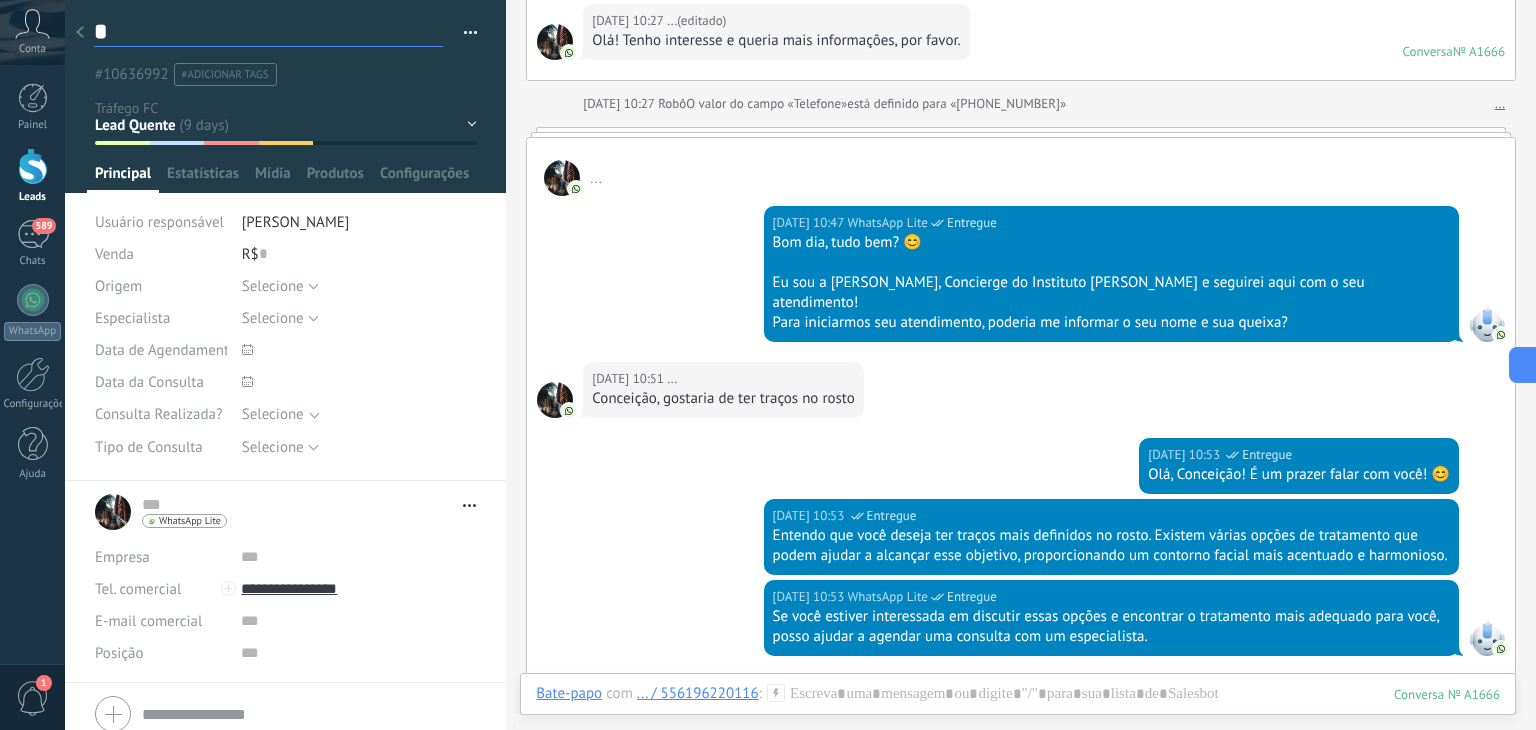 type on "**********" 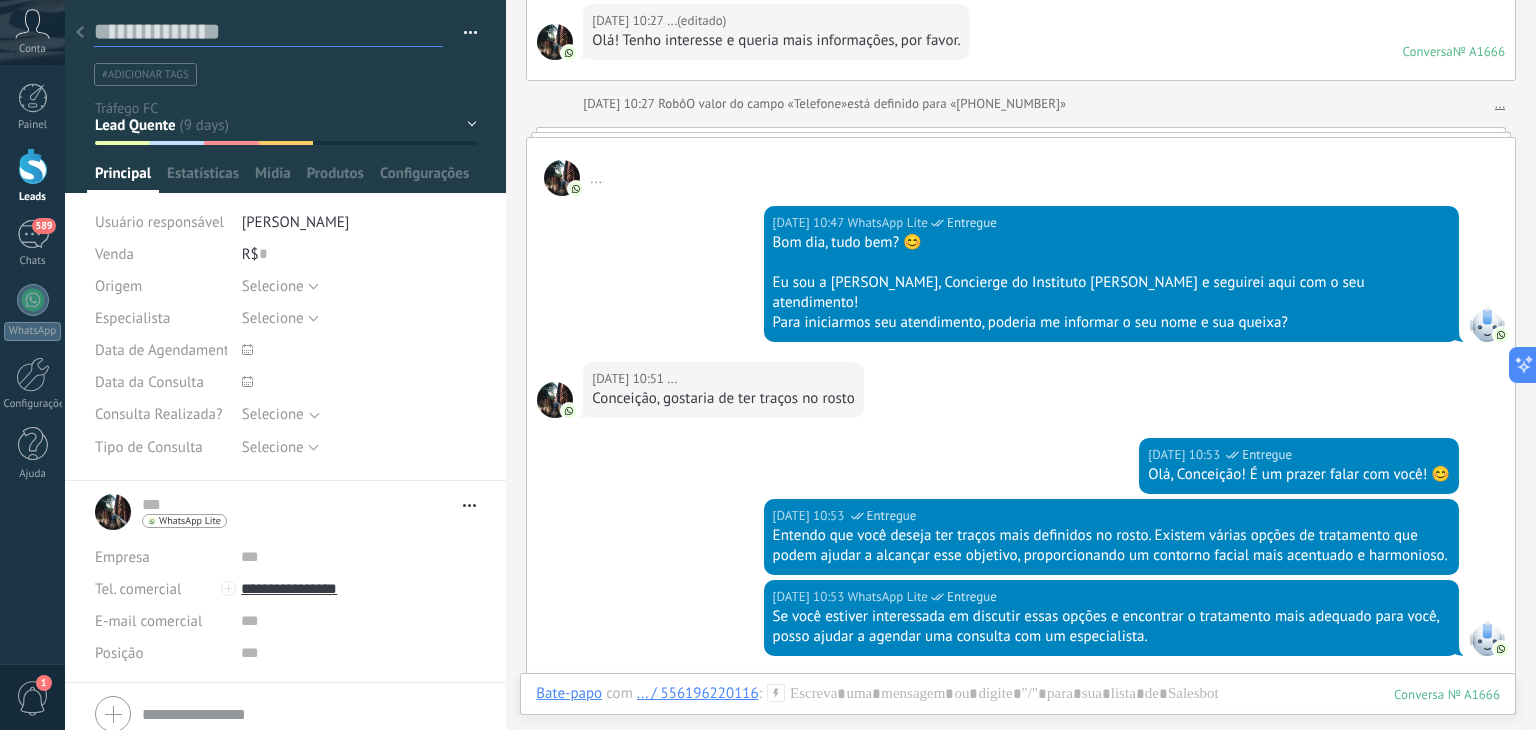 type on "*" 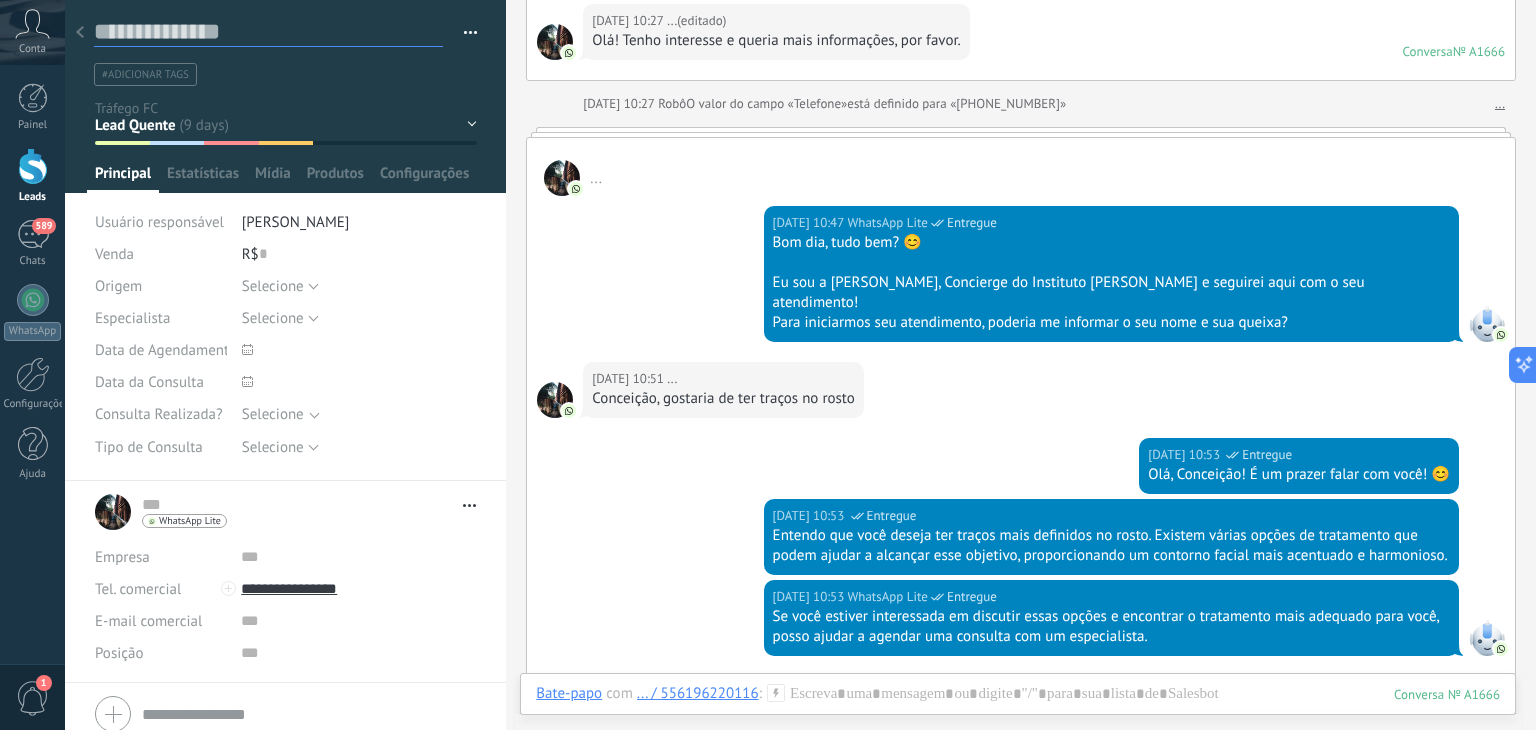 type on "*" 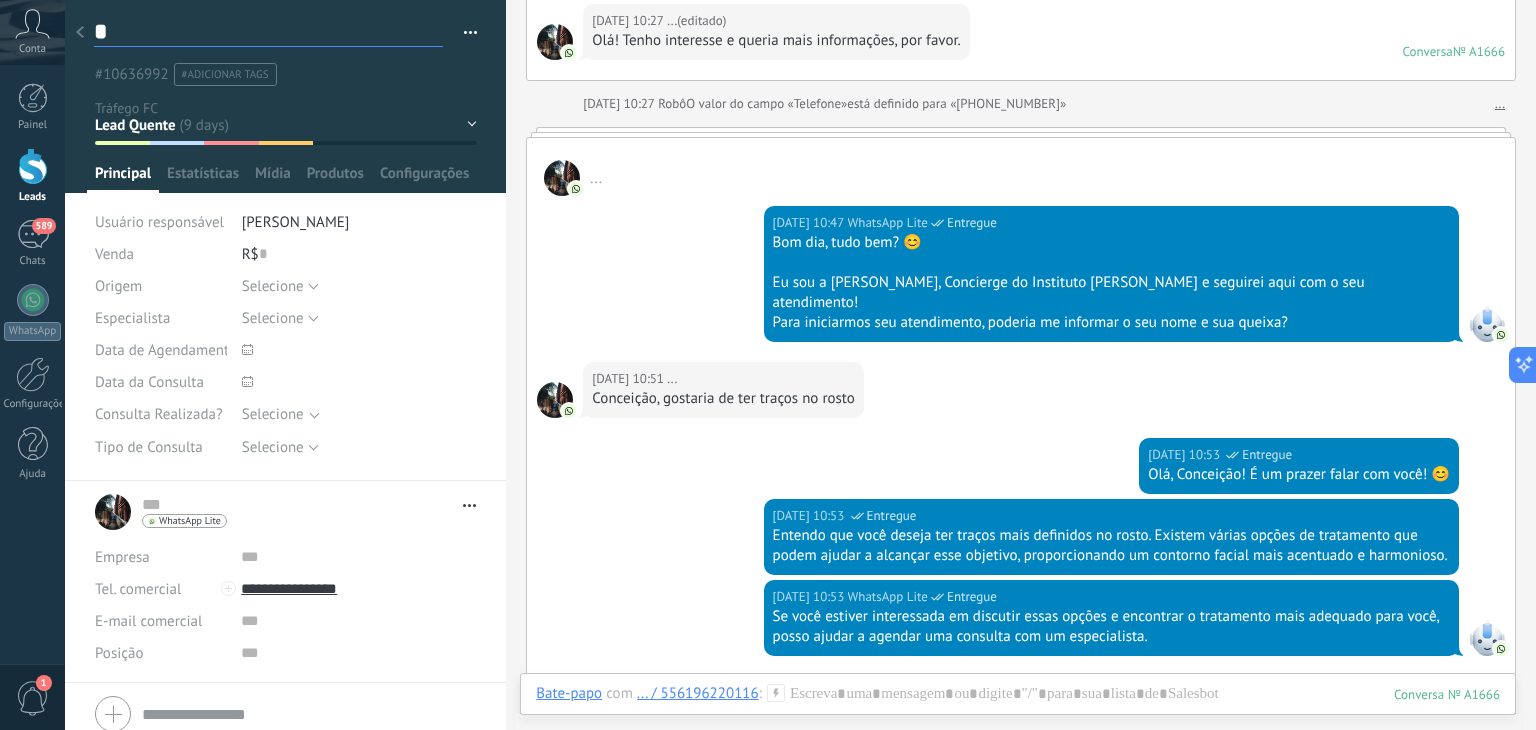 type on "**" 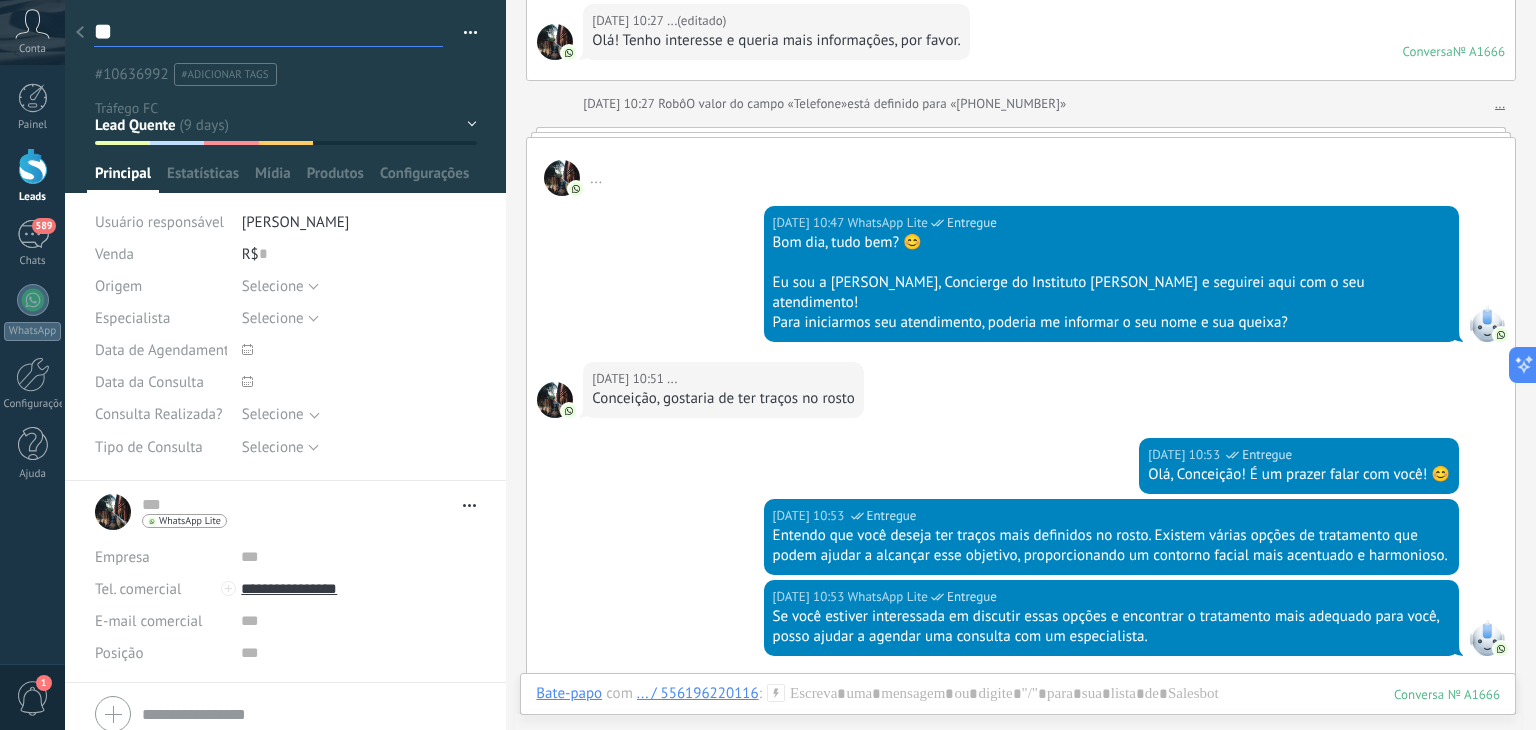type on "***" 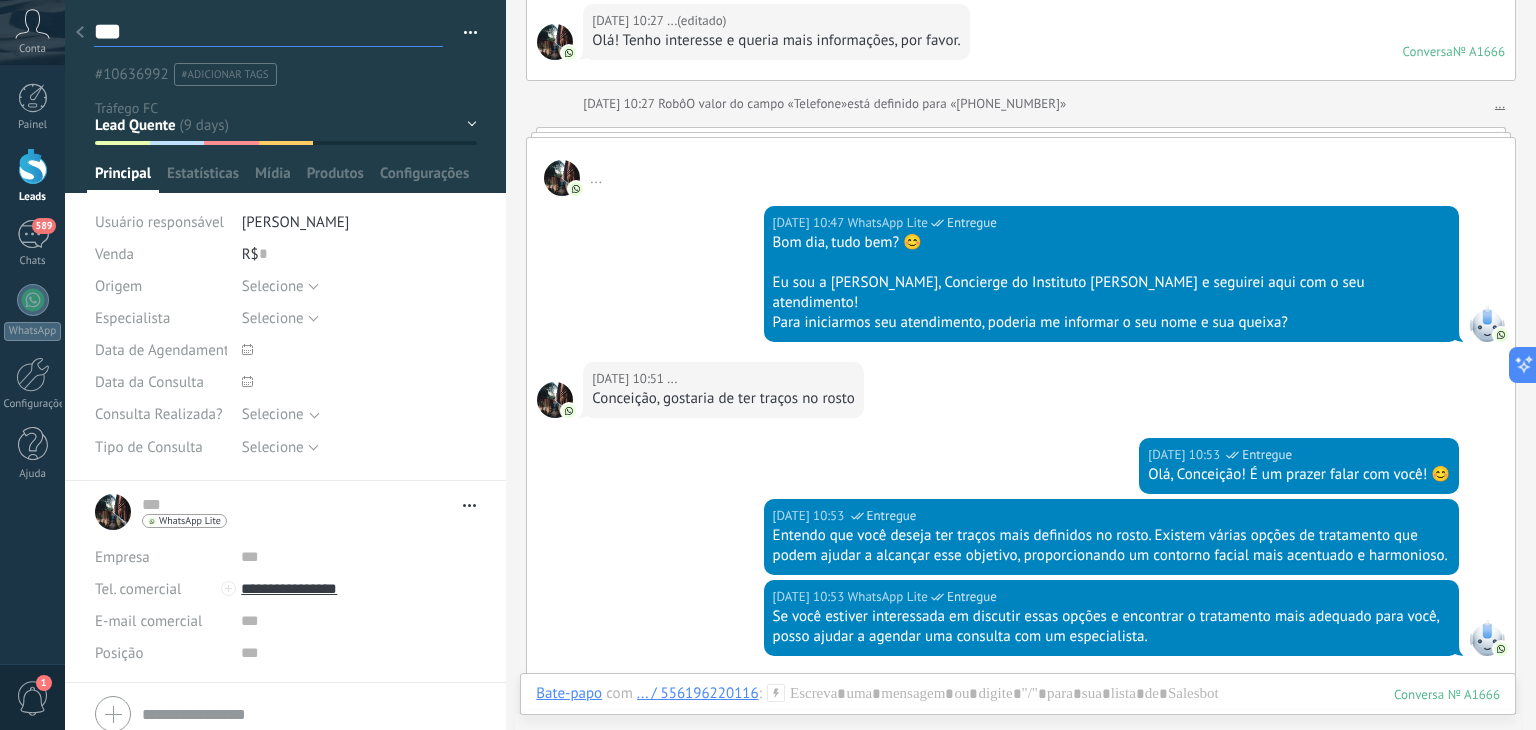 type on "****" 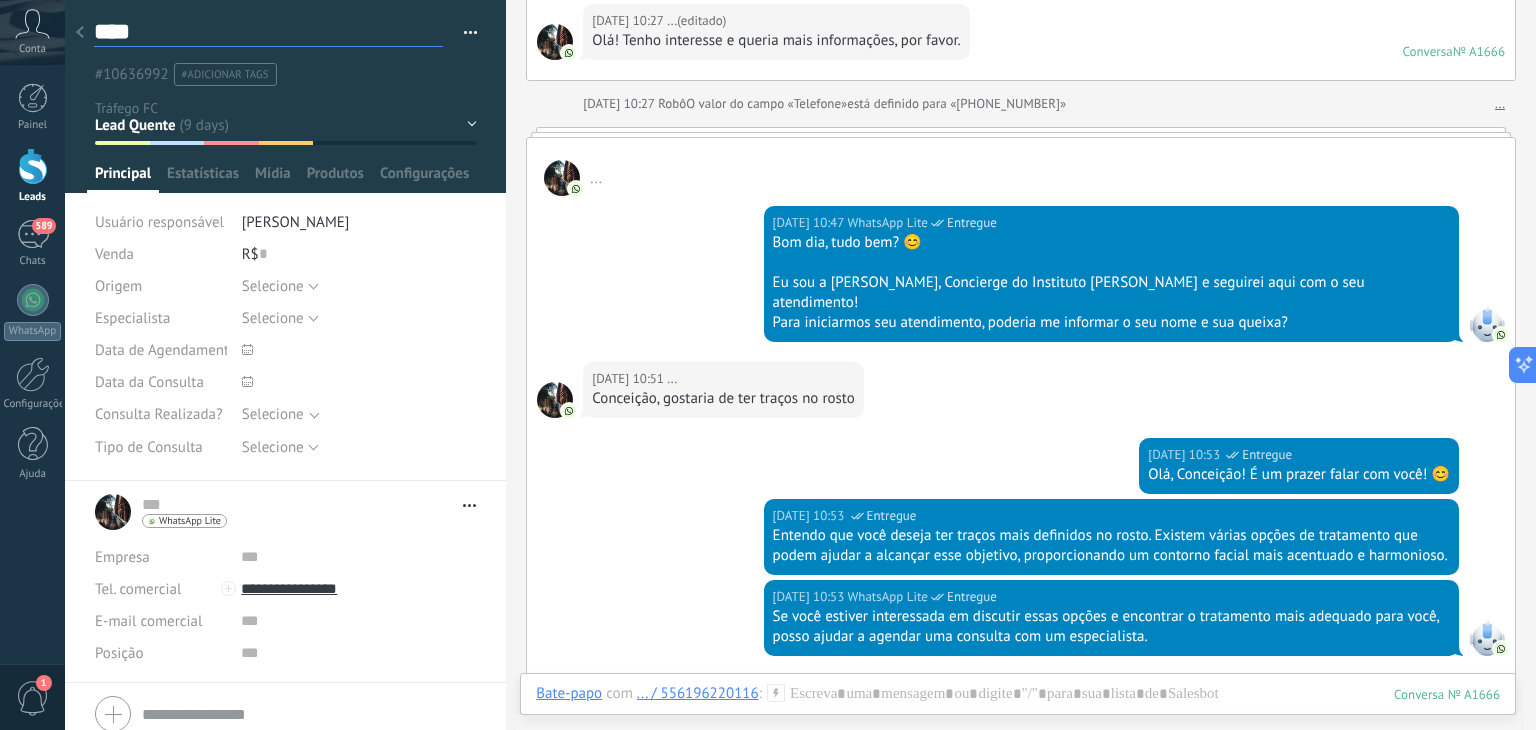 type on "*****" 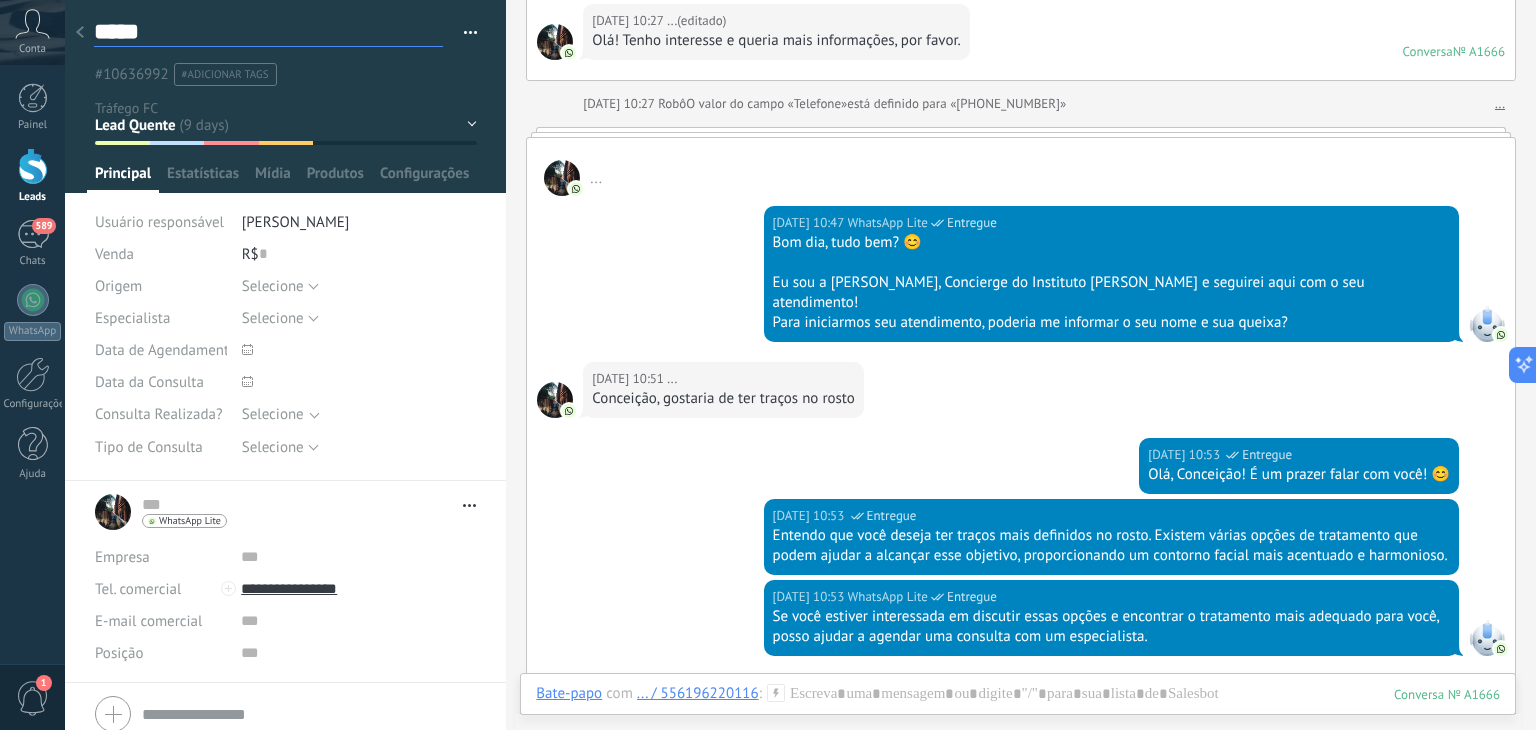 type on "******" 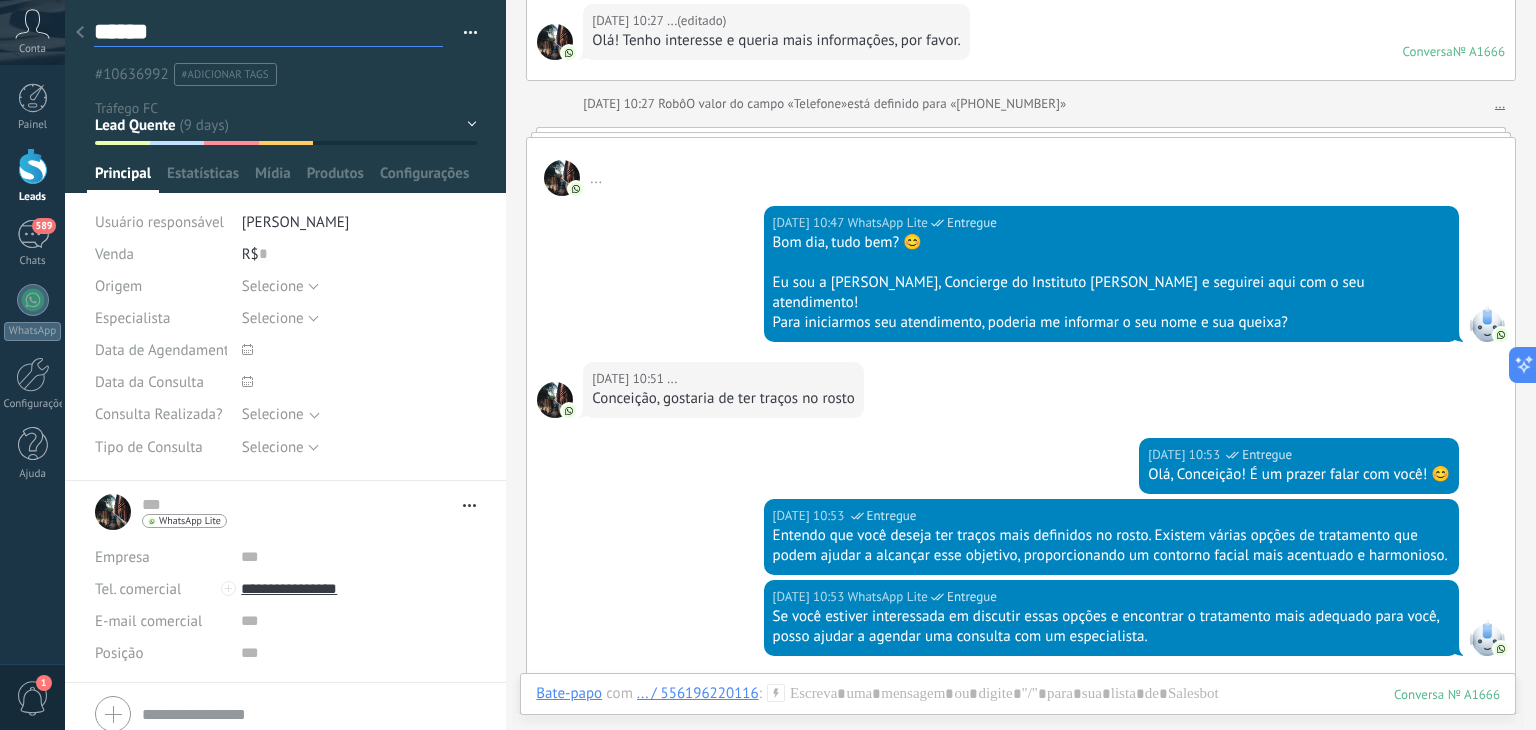 type on "*******" 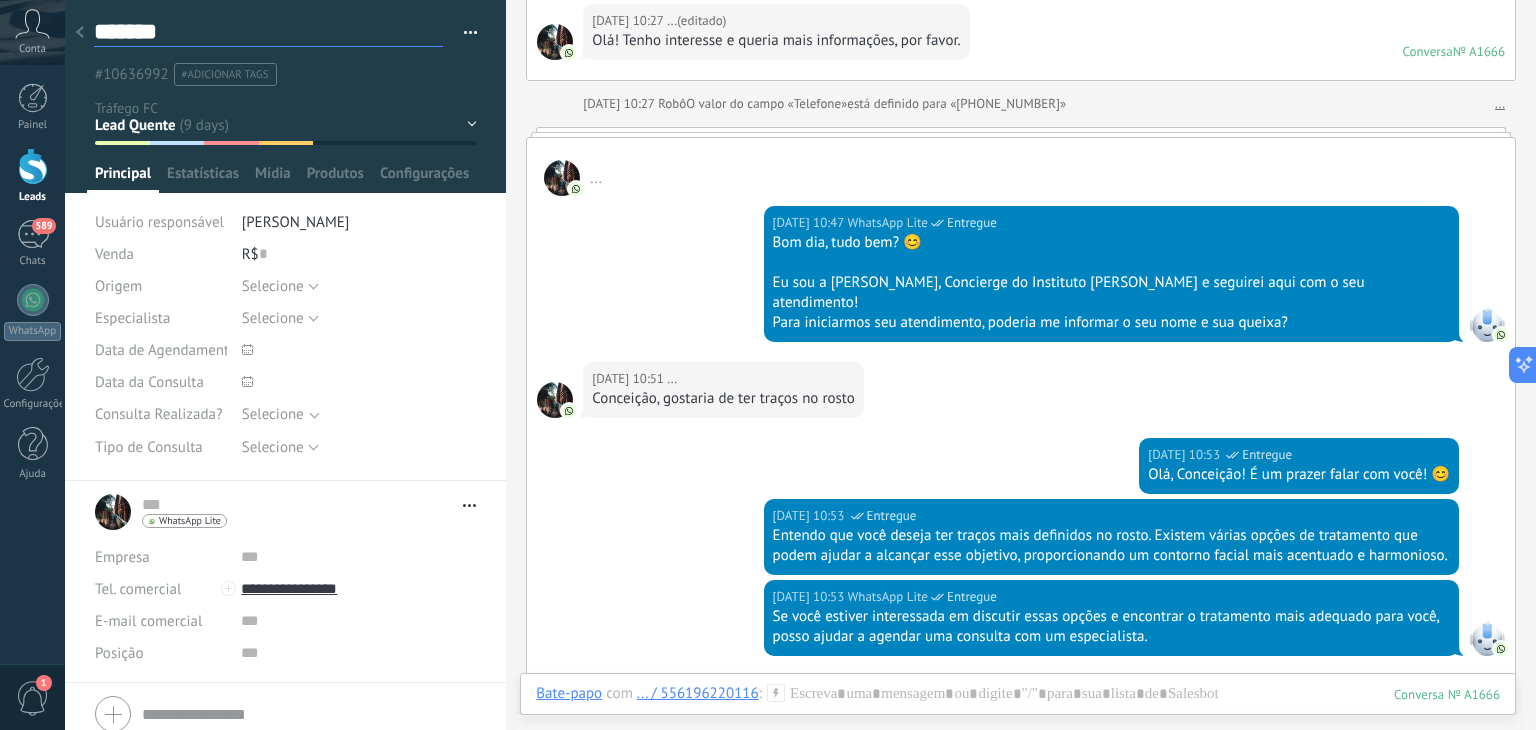type on "********" 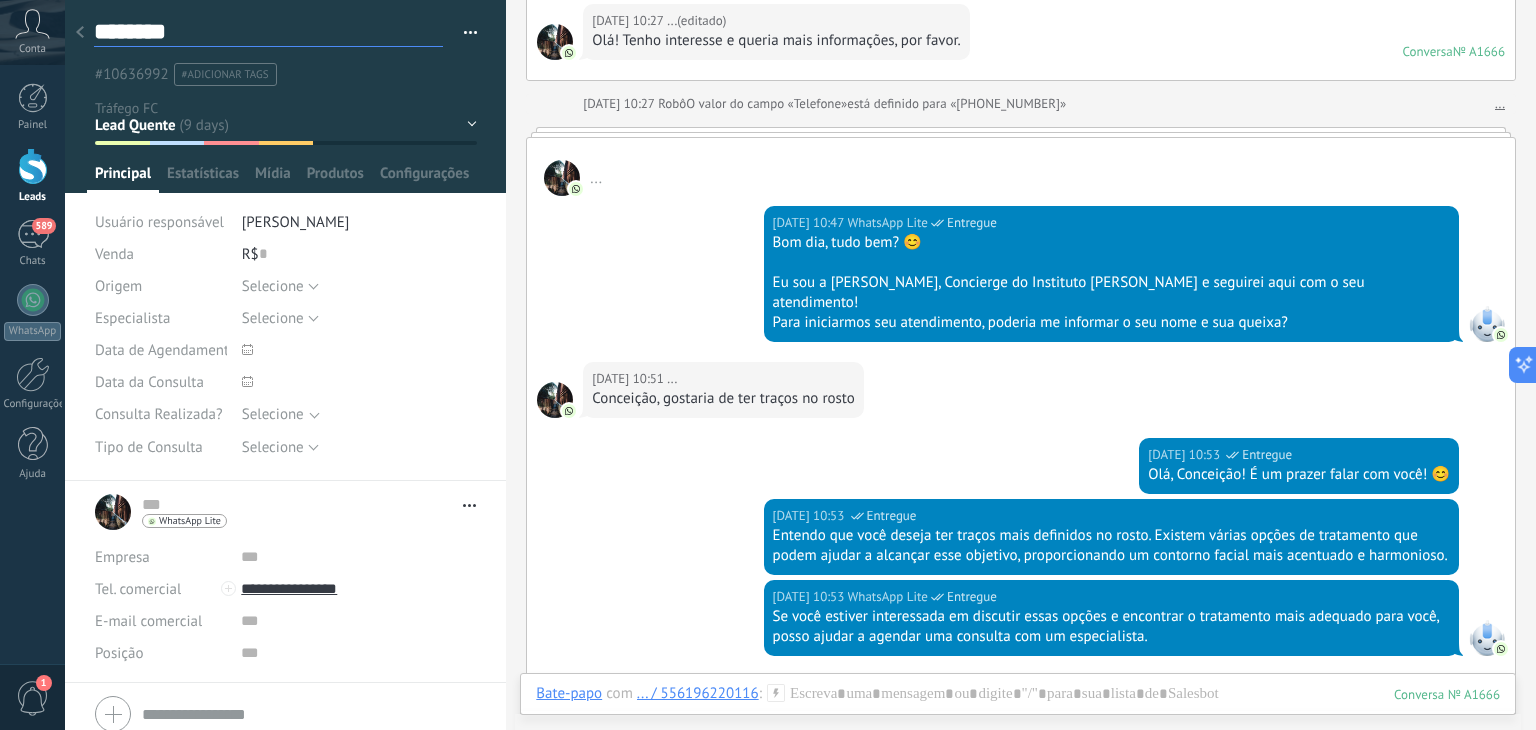 type on "*********" 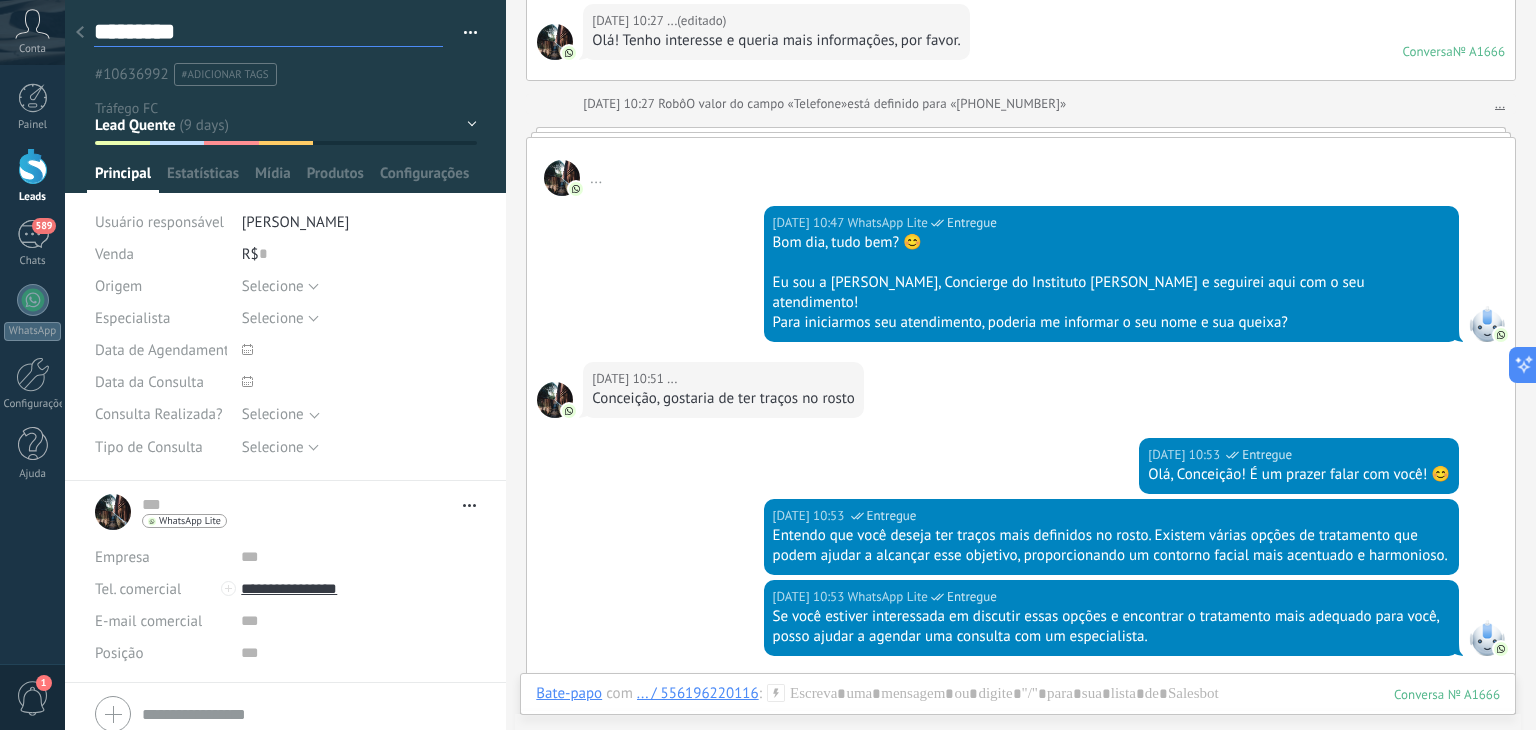 scroll, scrollTop: 29, scrollLeft: 0, axis: vertical 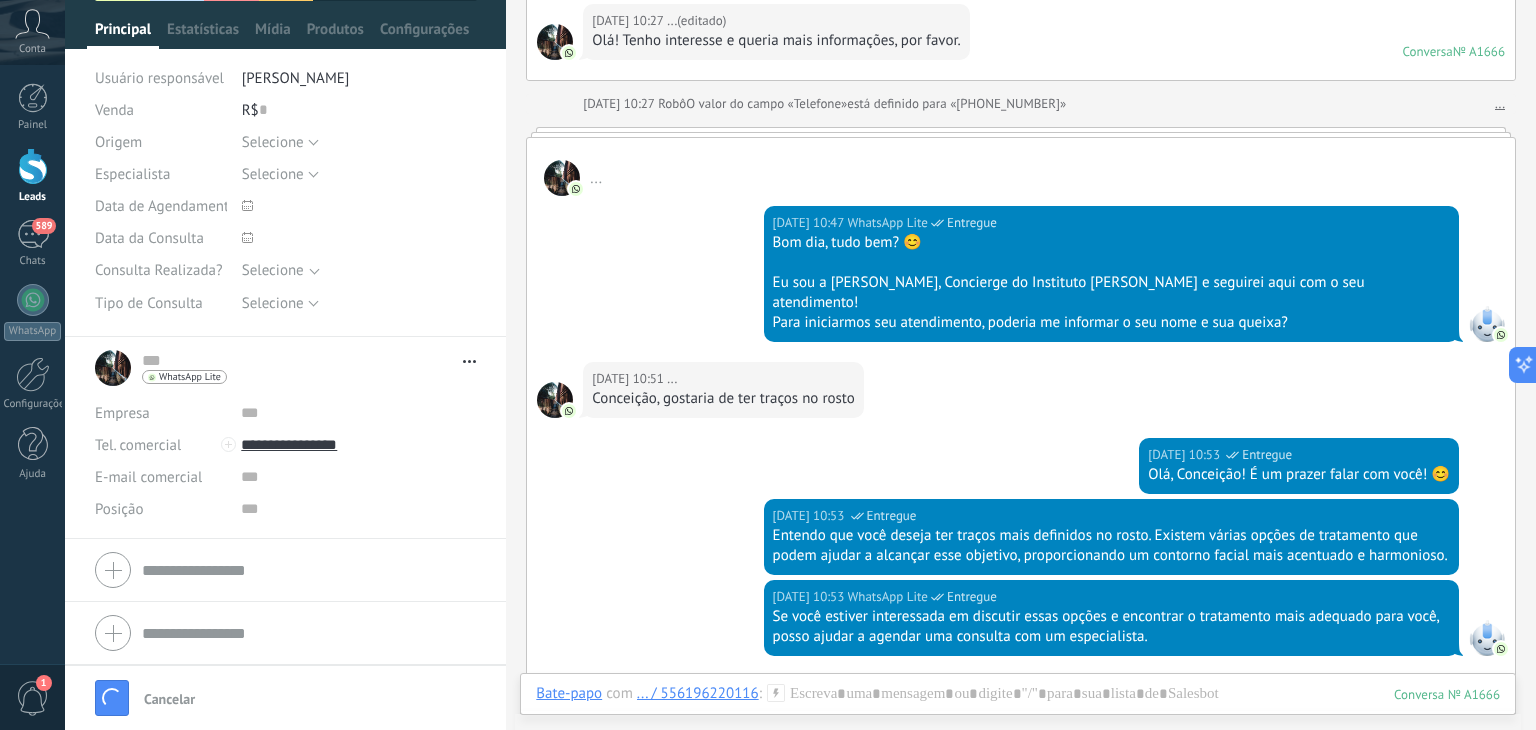 type on "*********" 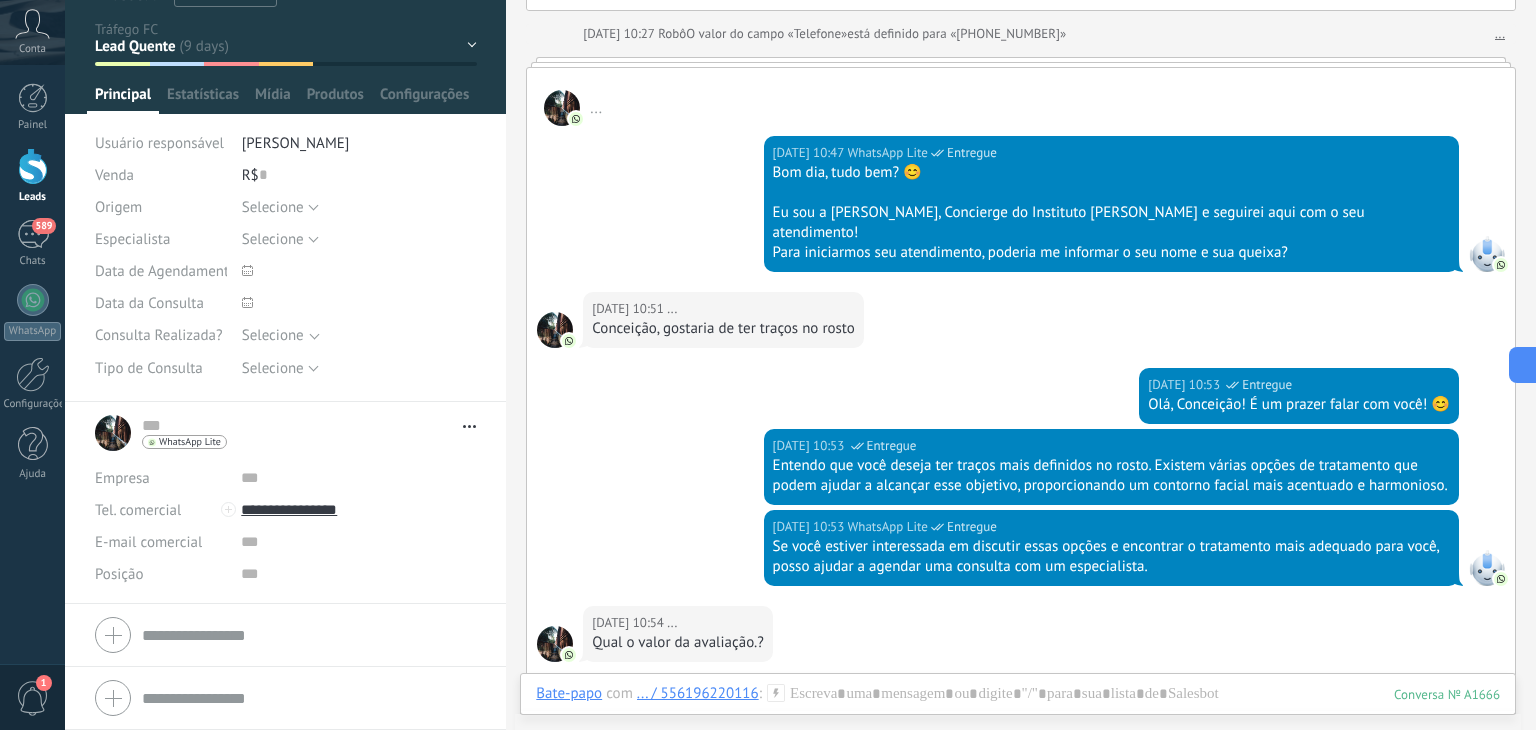 scroll, scrollTop: 0, scrollLeft: 0, axis: both 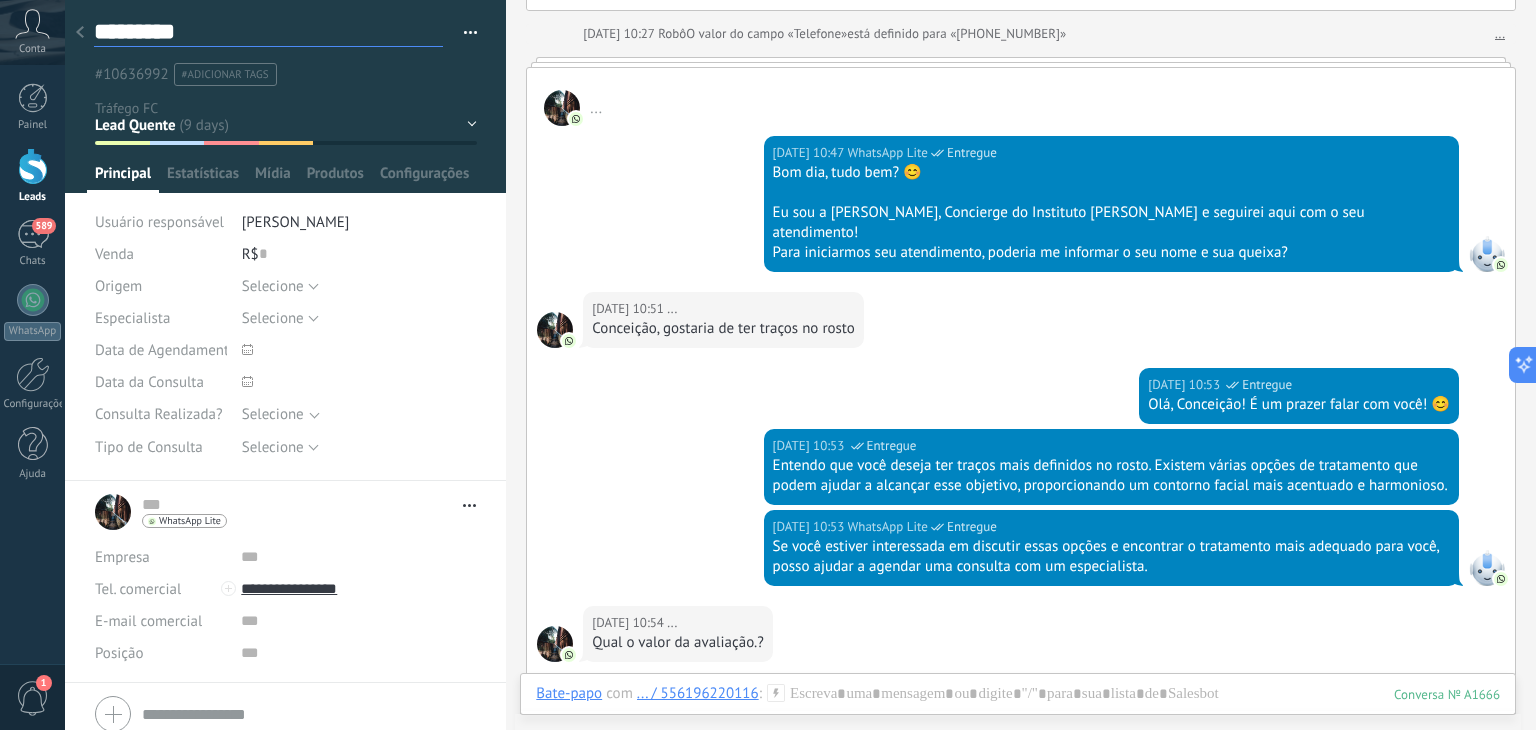 type on "*********" 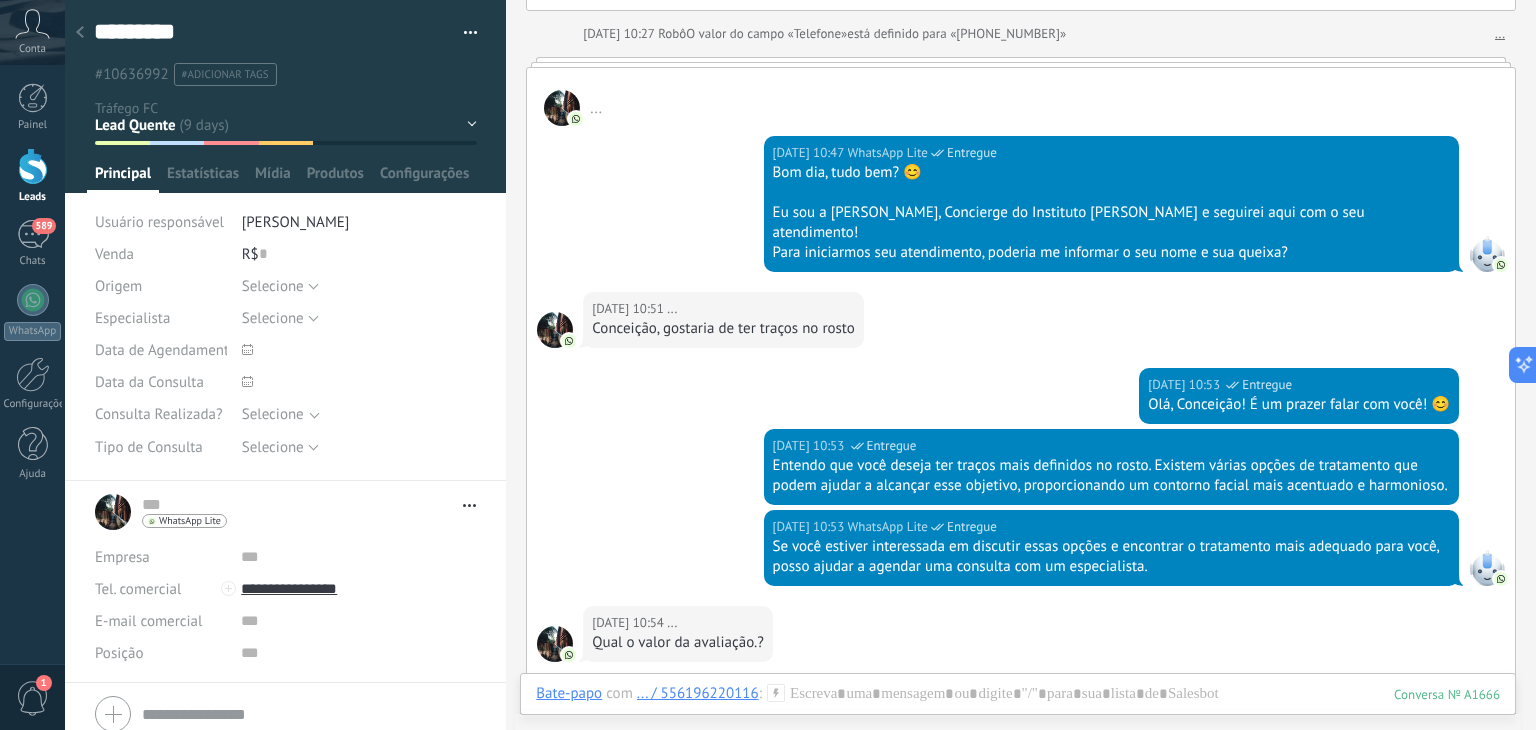 click 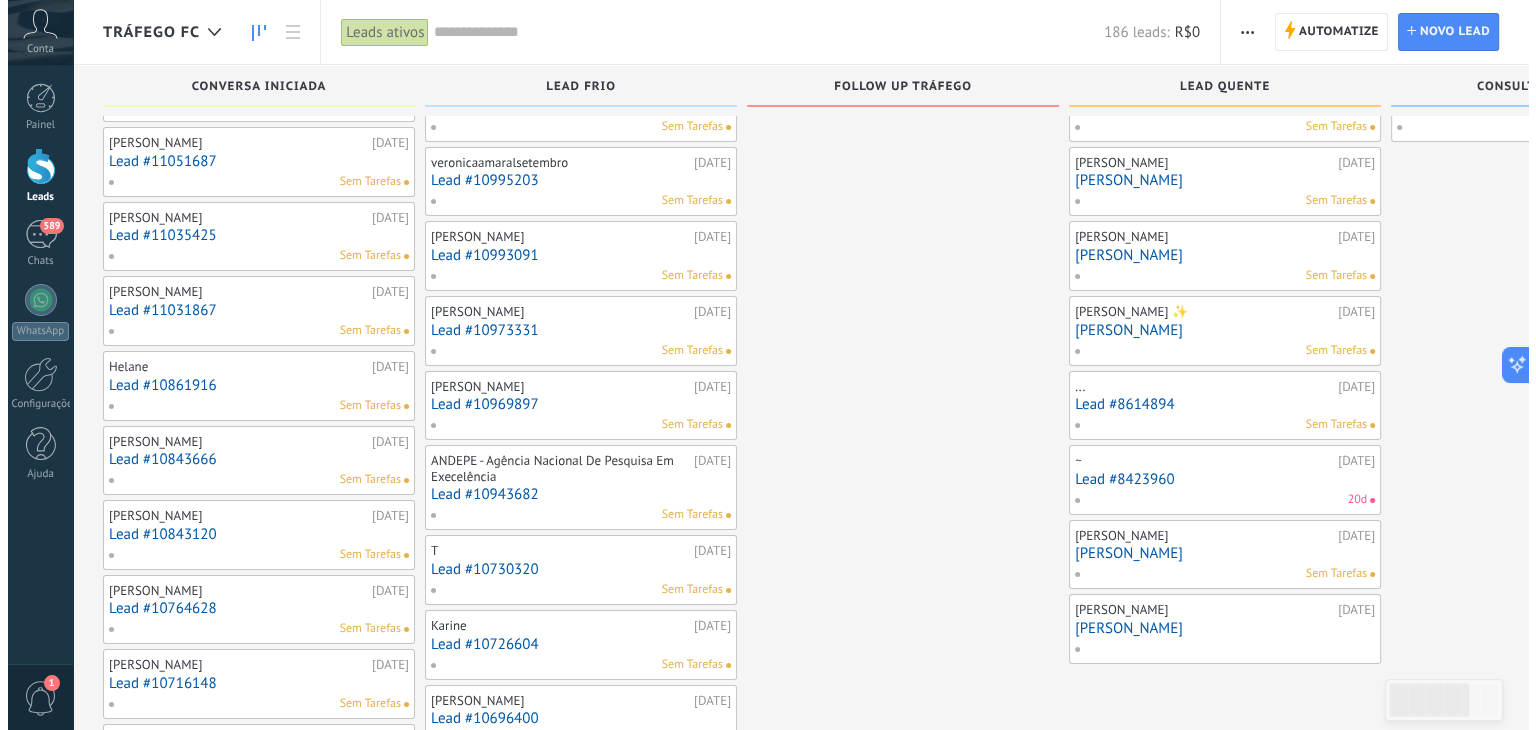 scroll, scrollTop: 0, scrollLeft: 0, axis: both 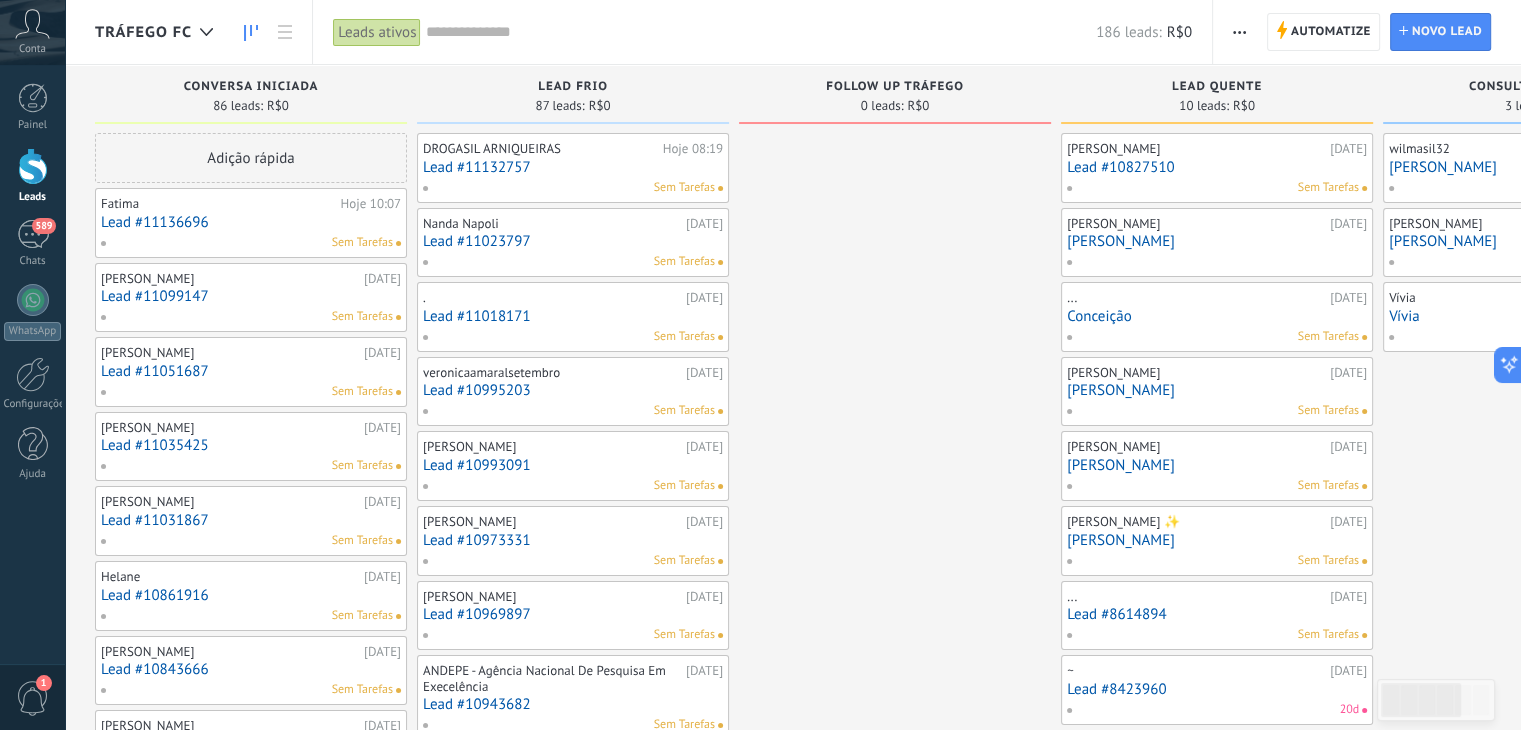 click on "Lead #10827510" at bounding box center (1217, 167) 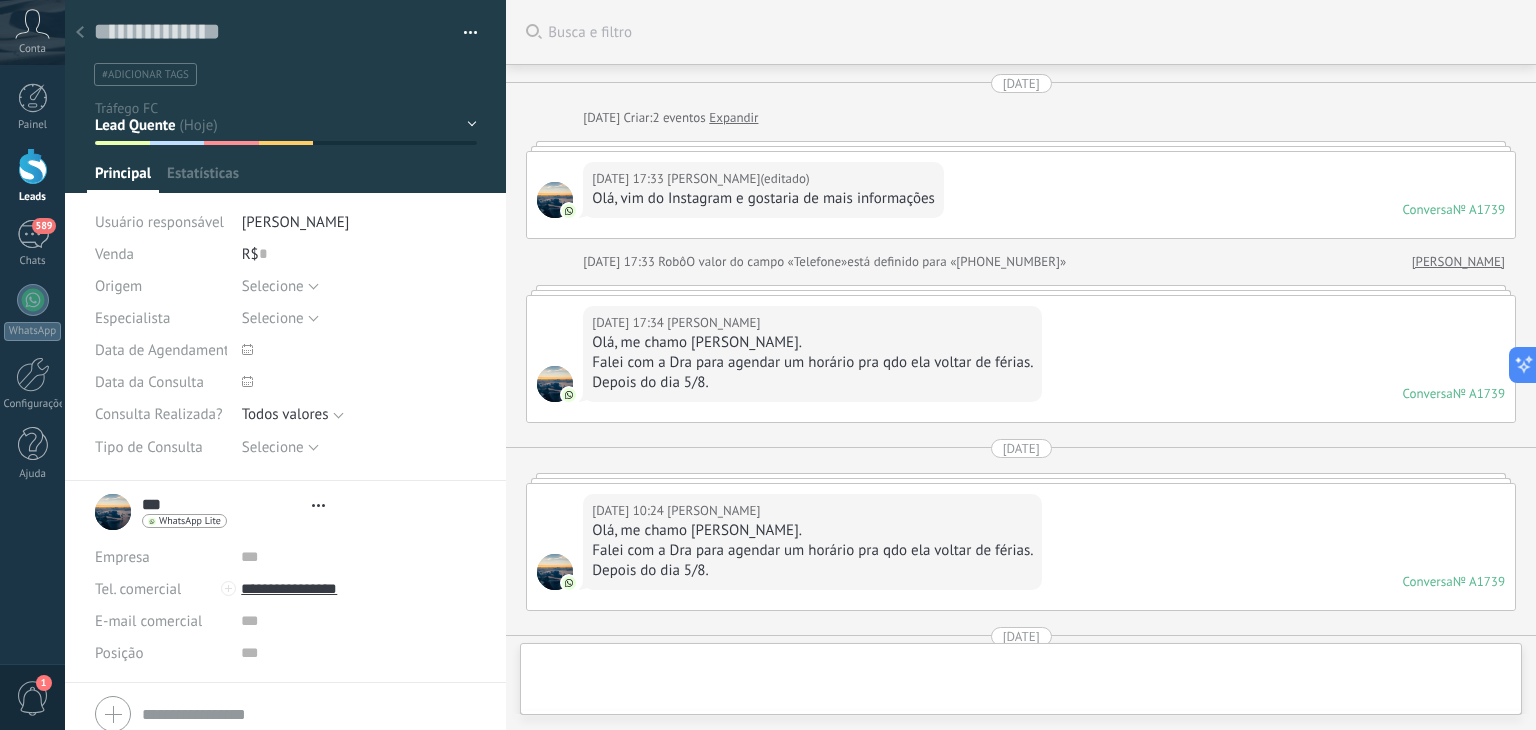 scroll, scrollTop: 29, scrollLeft: 0, axis: vertical 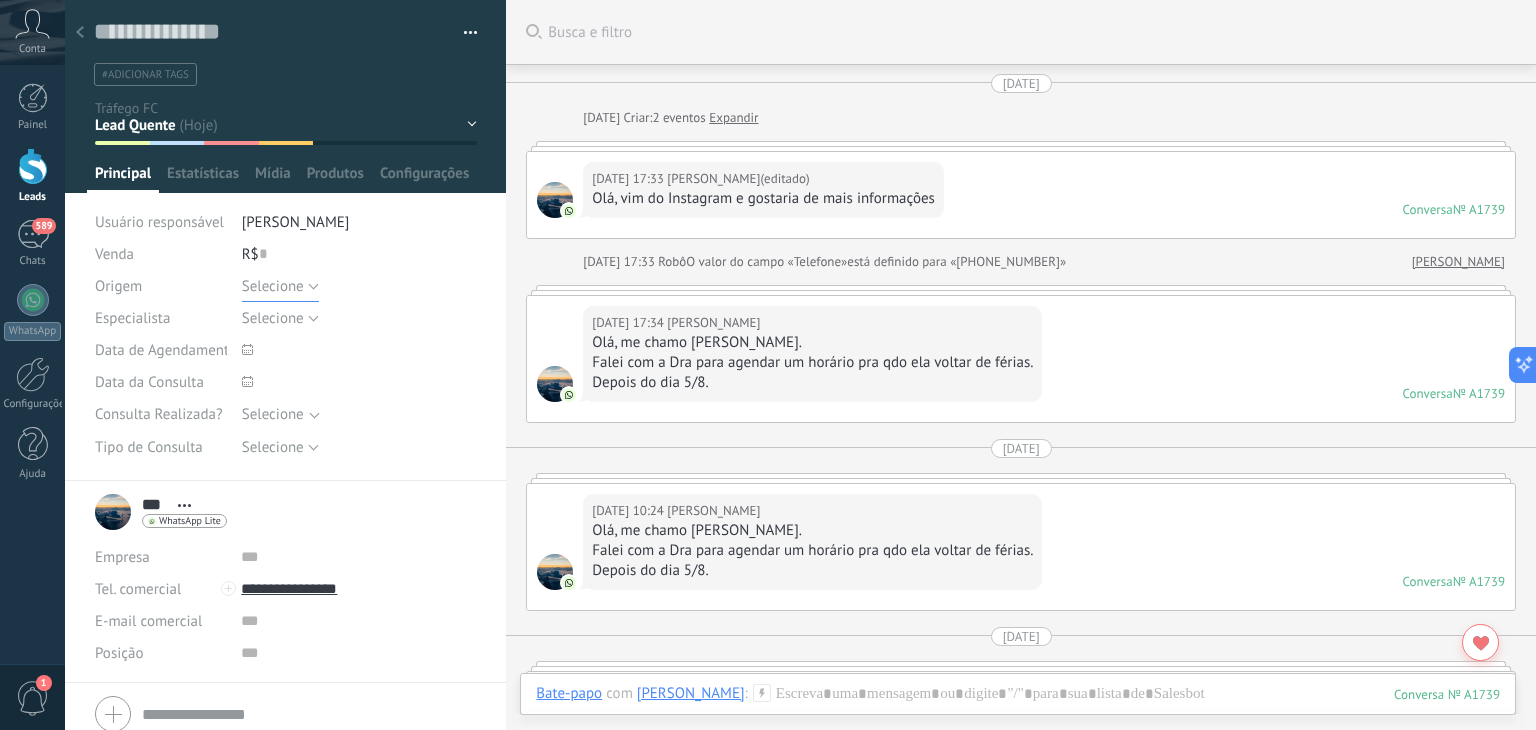 click on "Selecione" at bounding box center [280, 286] 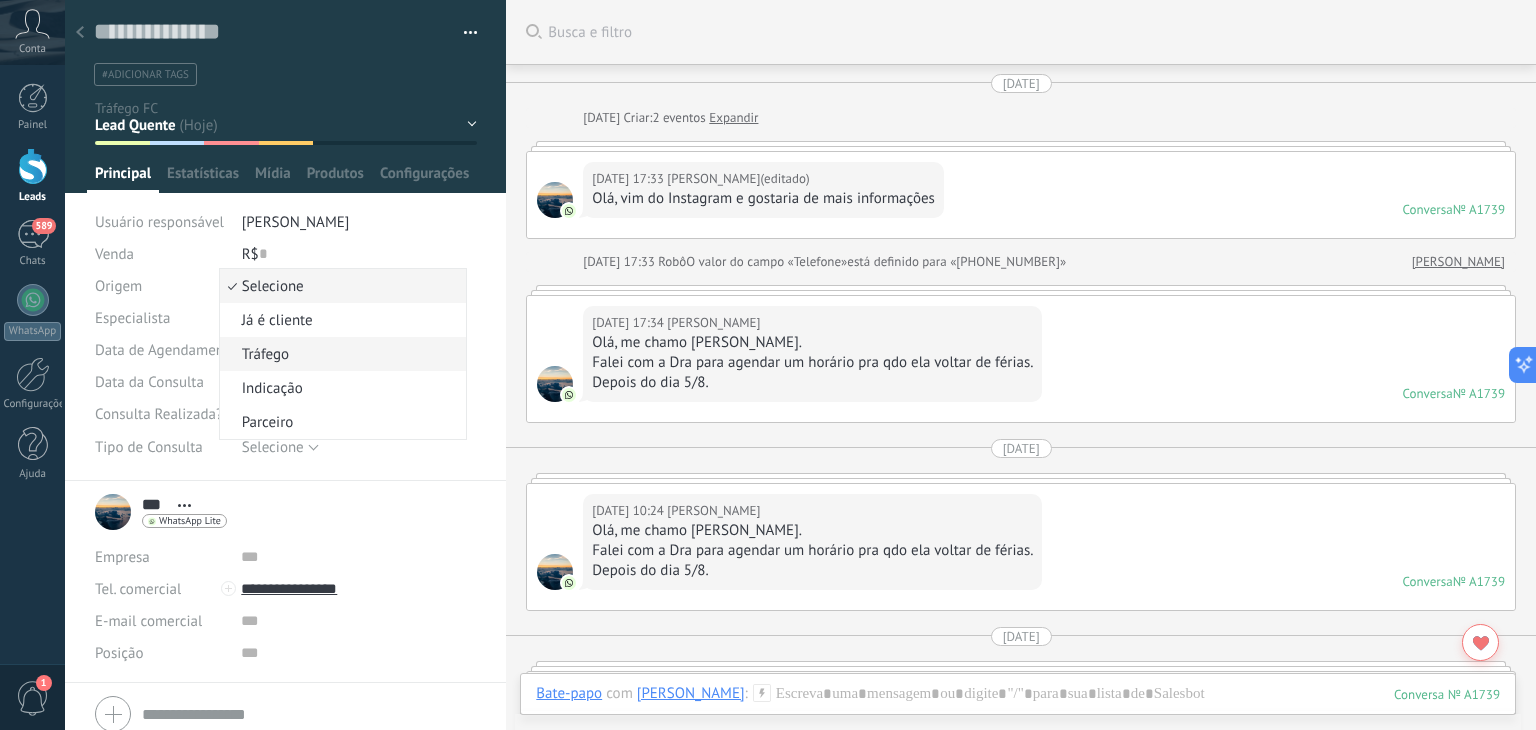 click on "Tráfego" at bounding box center (340, 354) 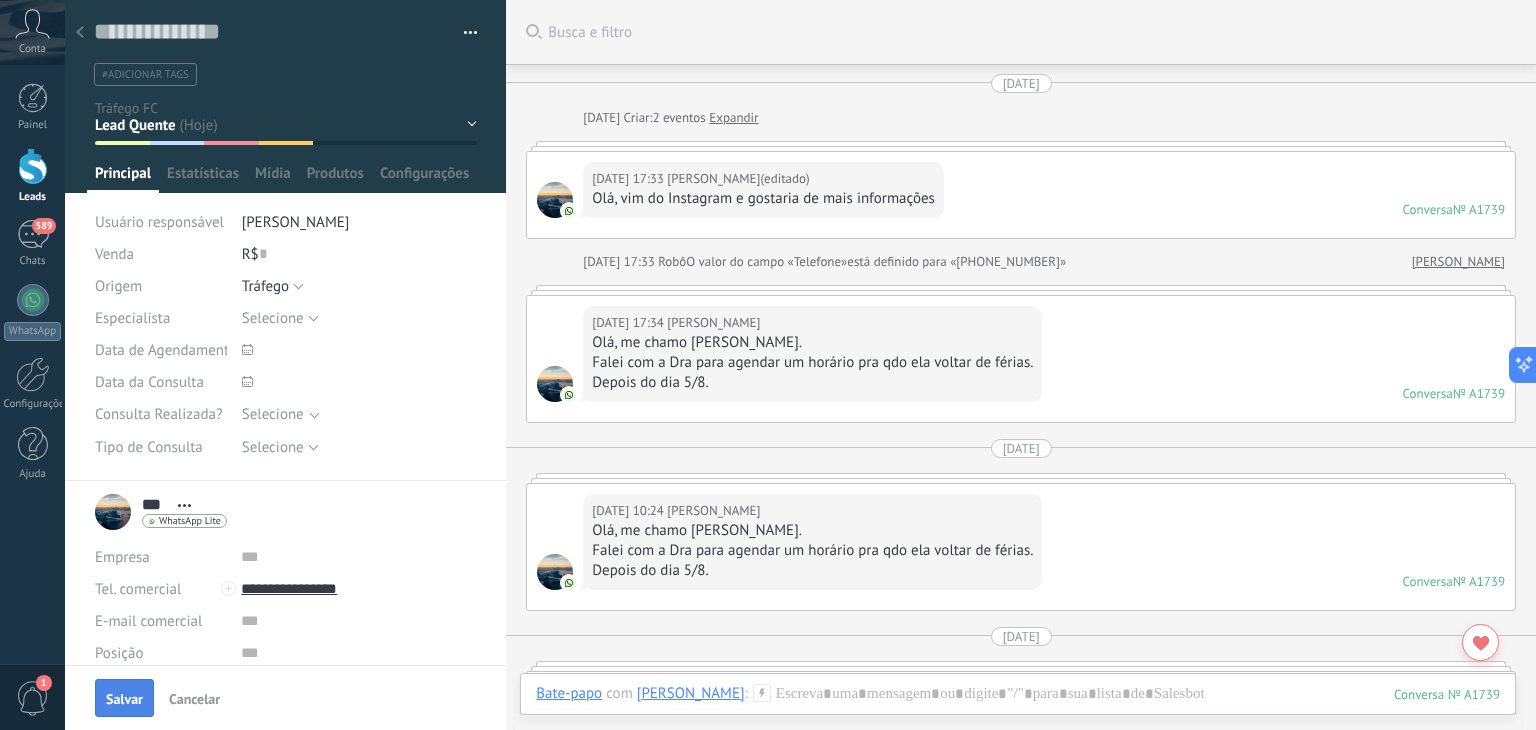 click on "Salvar" at bounding box center (124, 699) 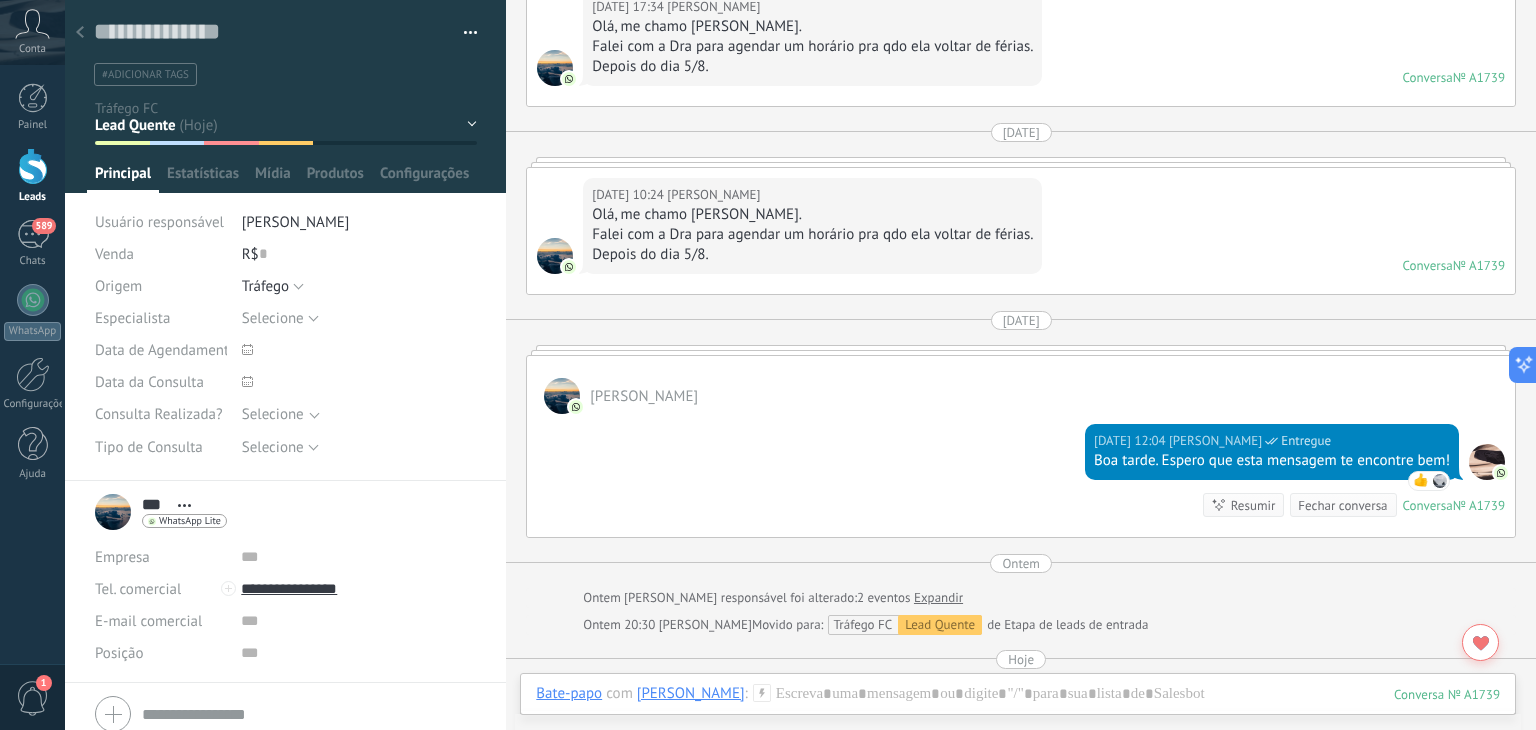 scroll, scrollTop: 0, scrollLeft: 0, axis: both 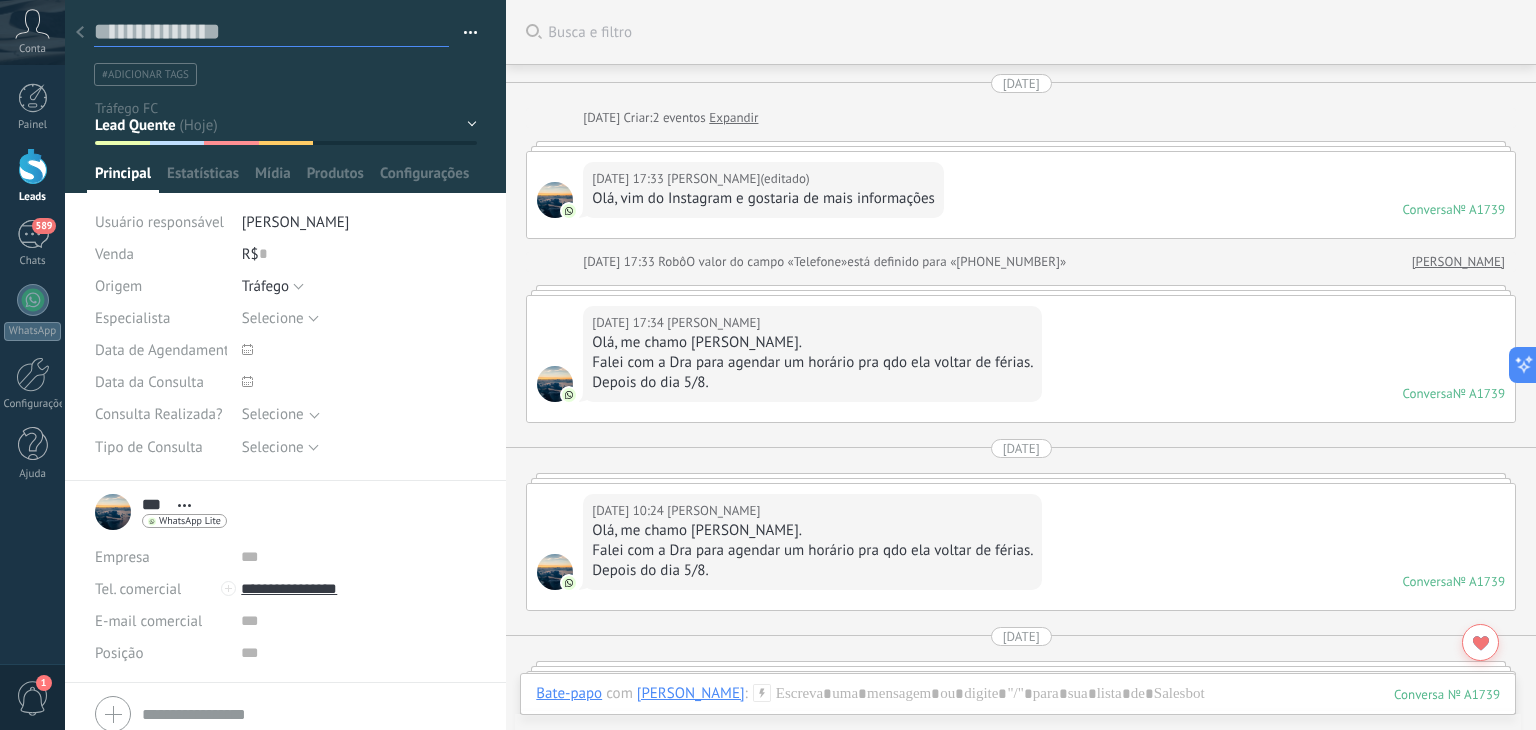 click at bounding box center (271, 32) 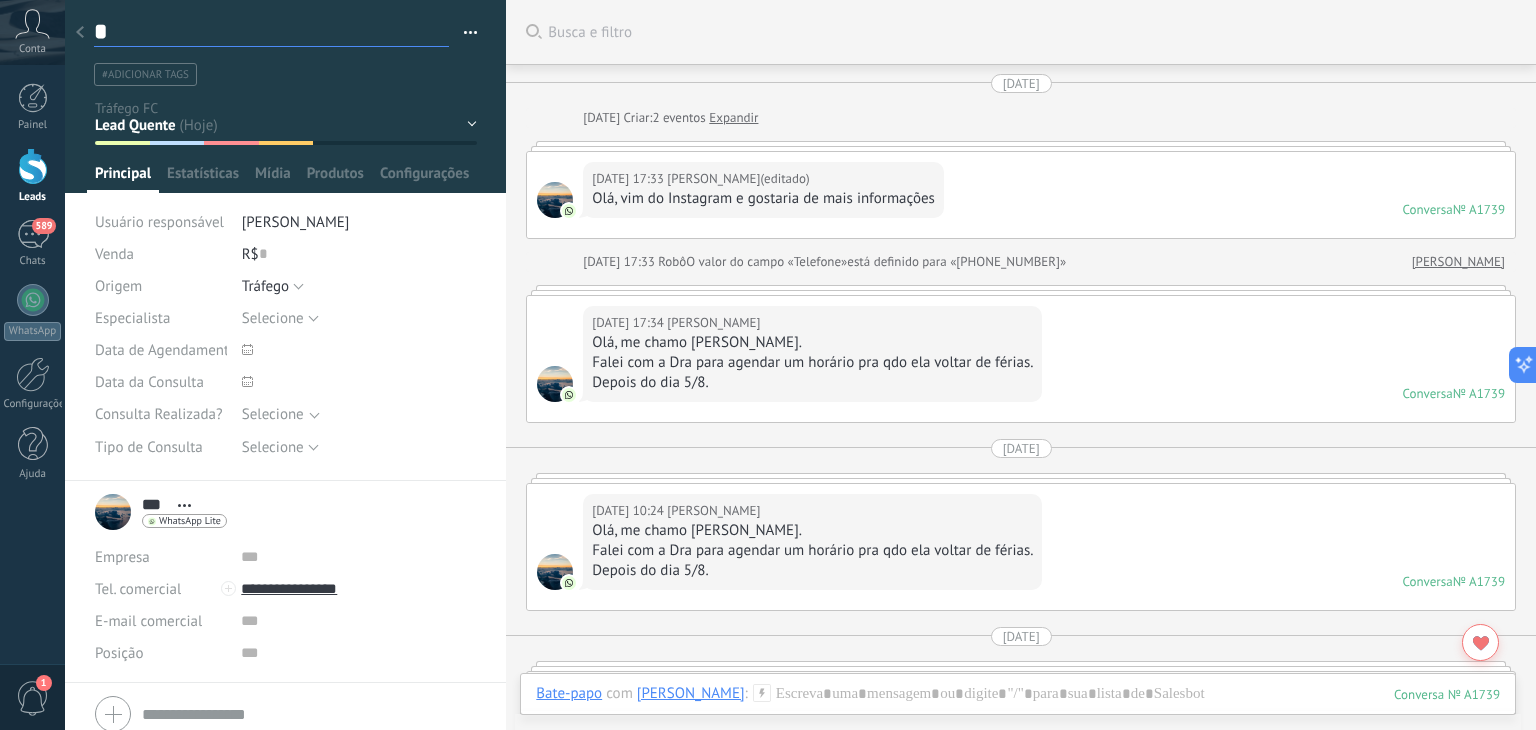 type on "**" 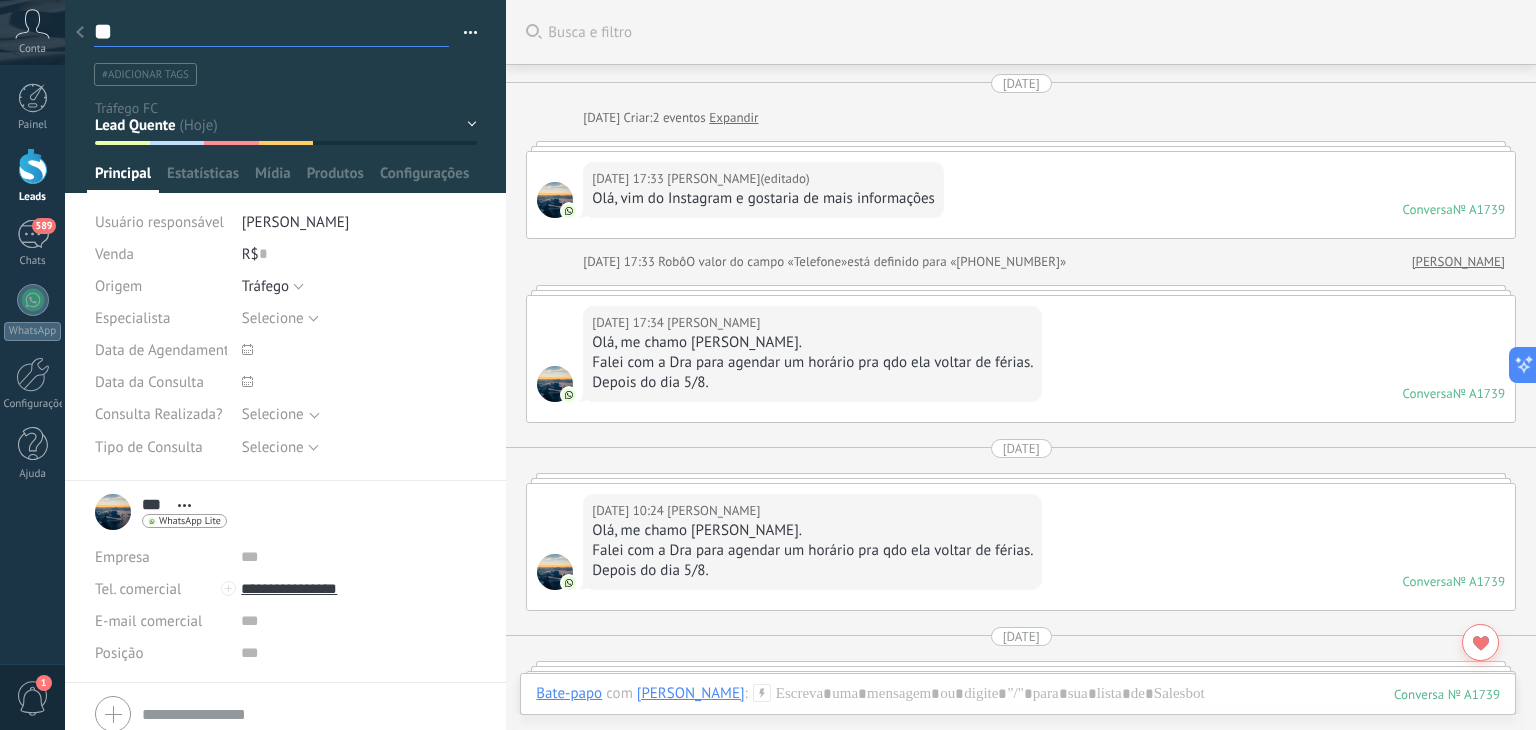 type on "***" 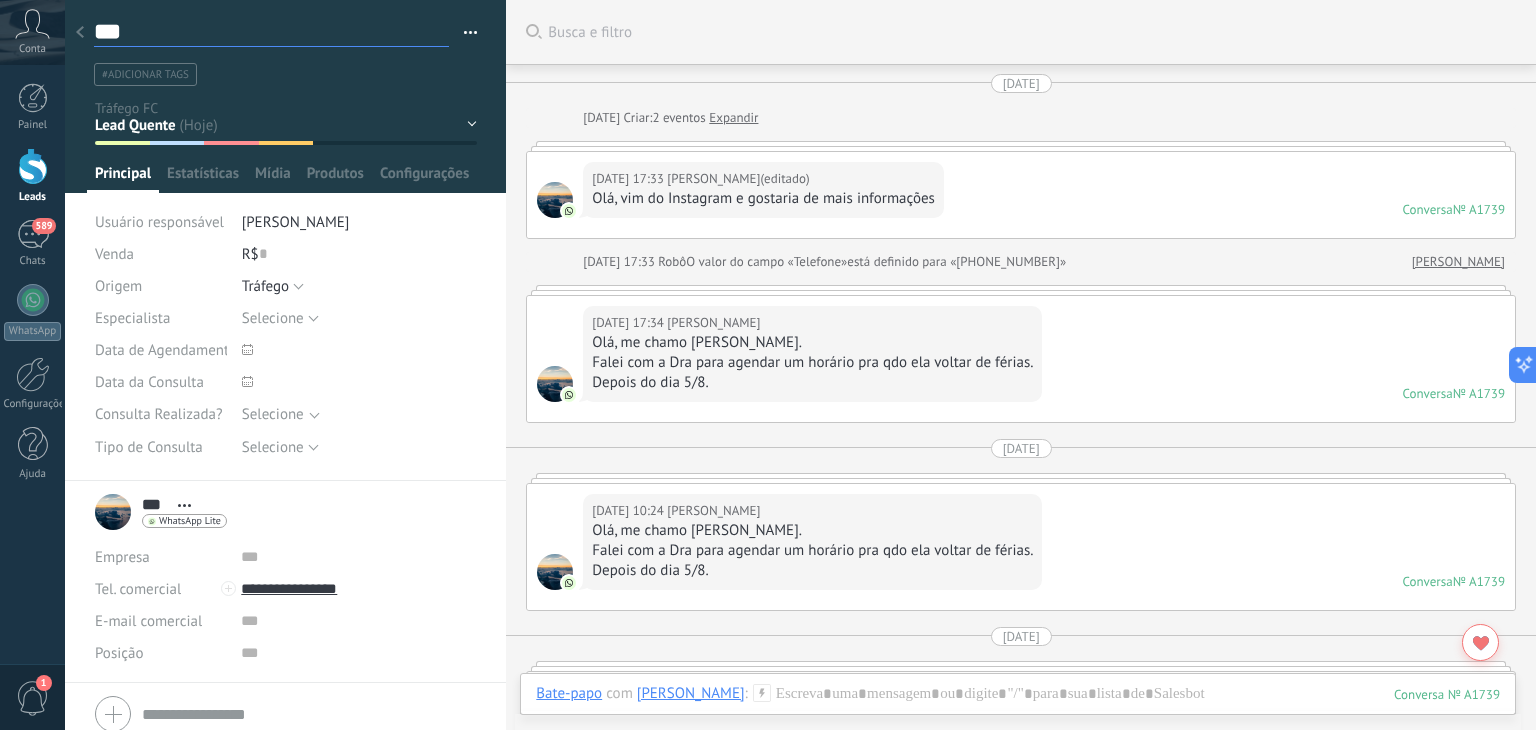 type on "****" 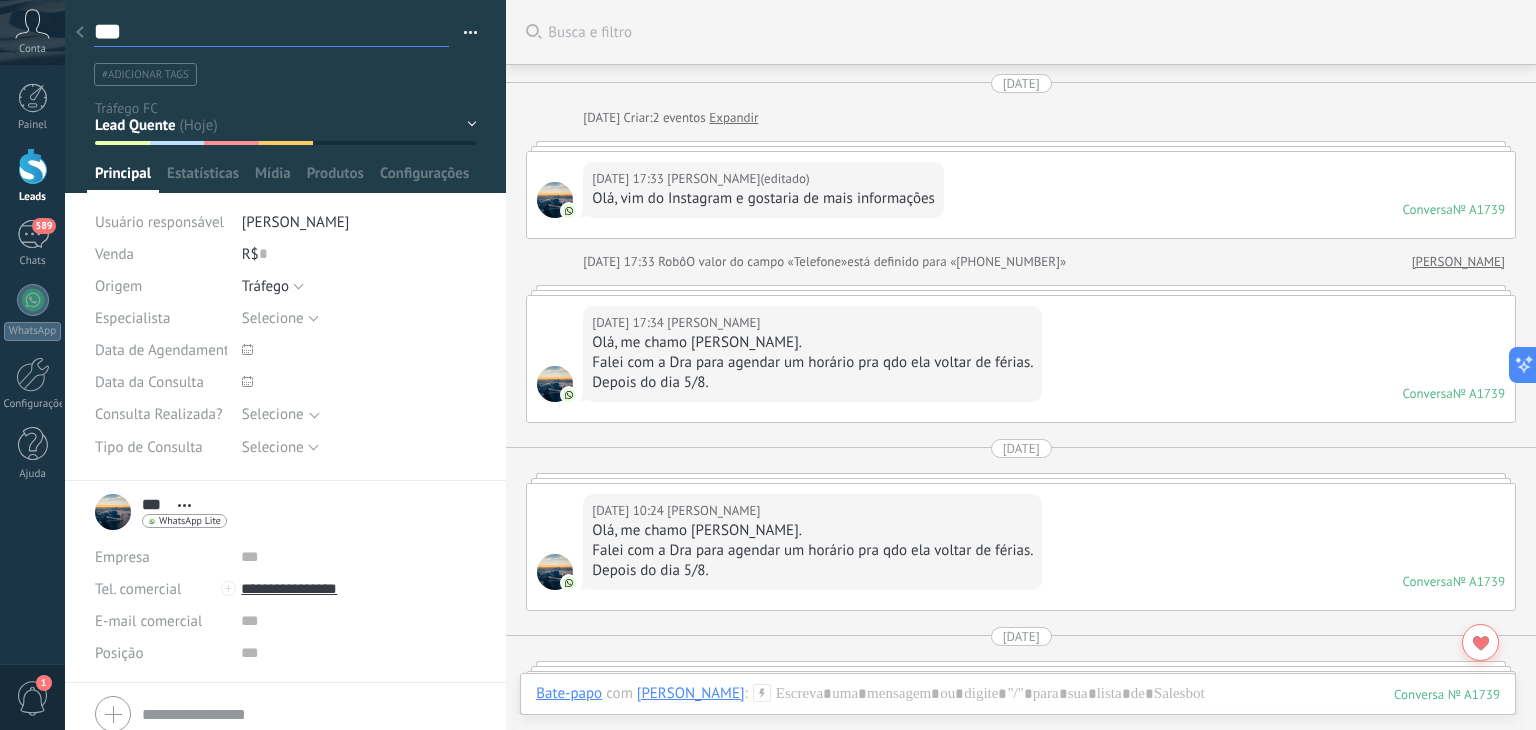type on "****" 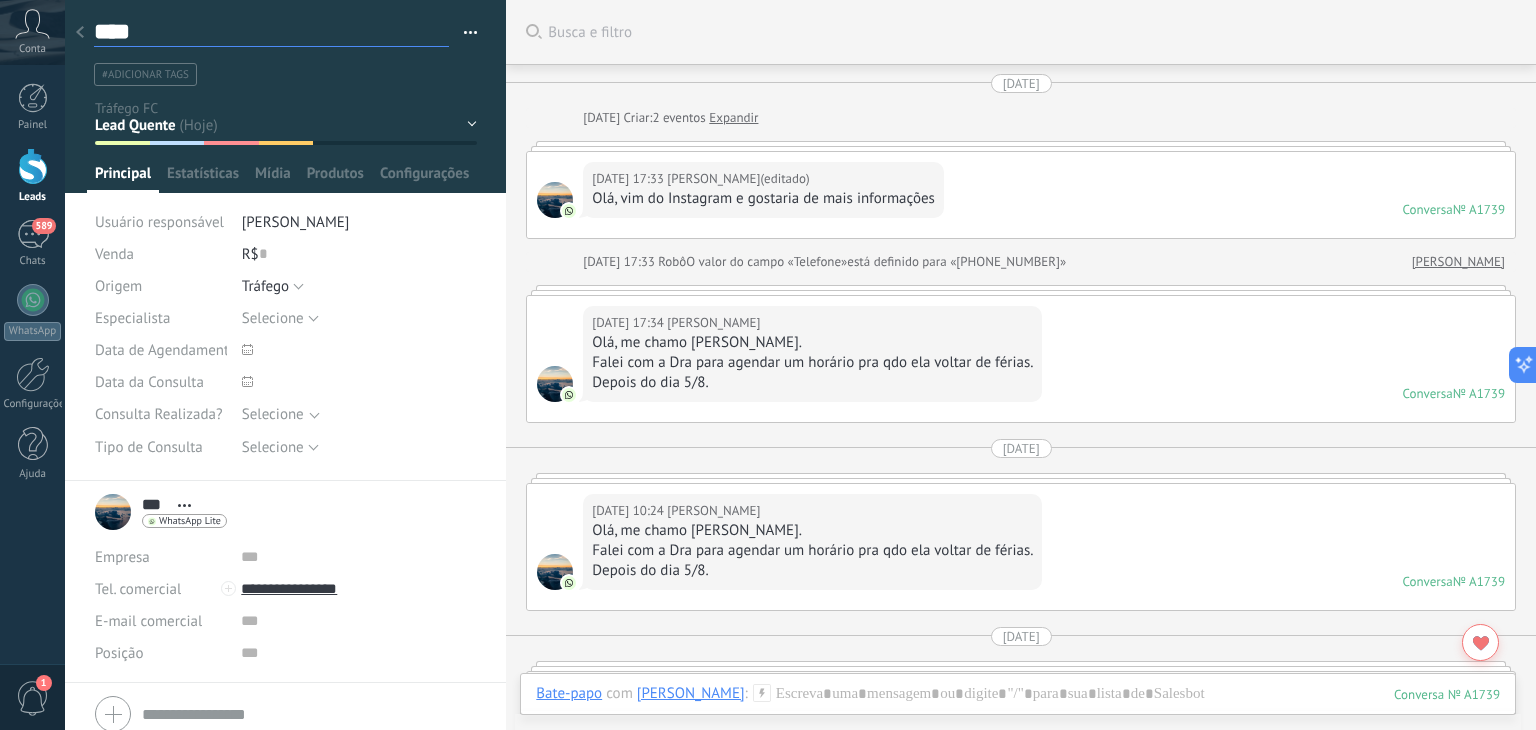 type on "*****" 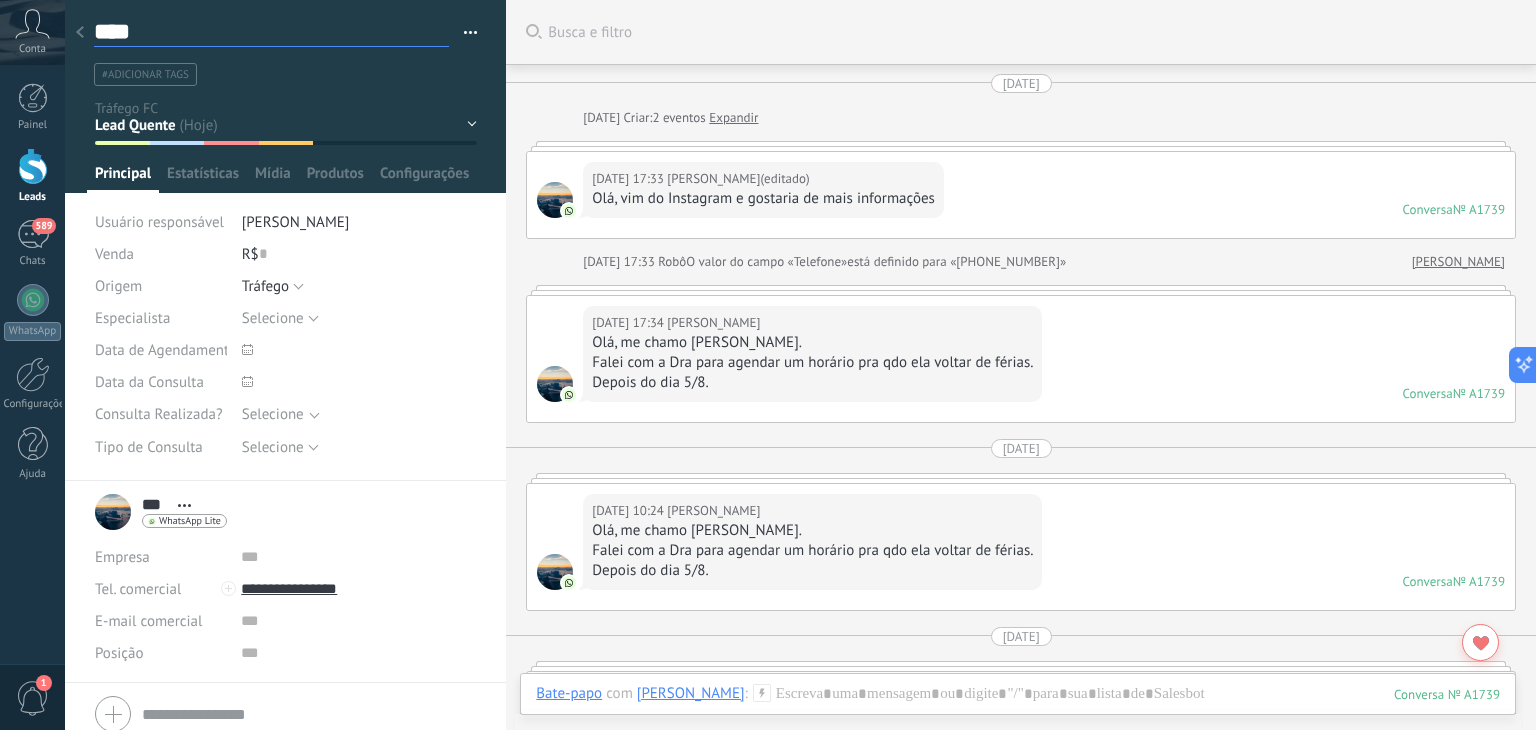 type on "*****" 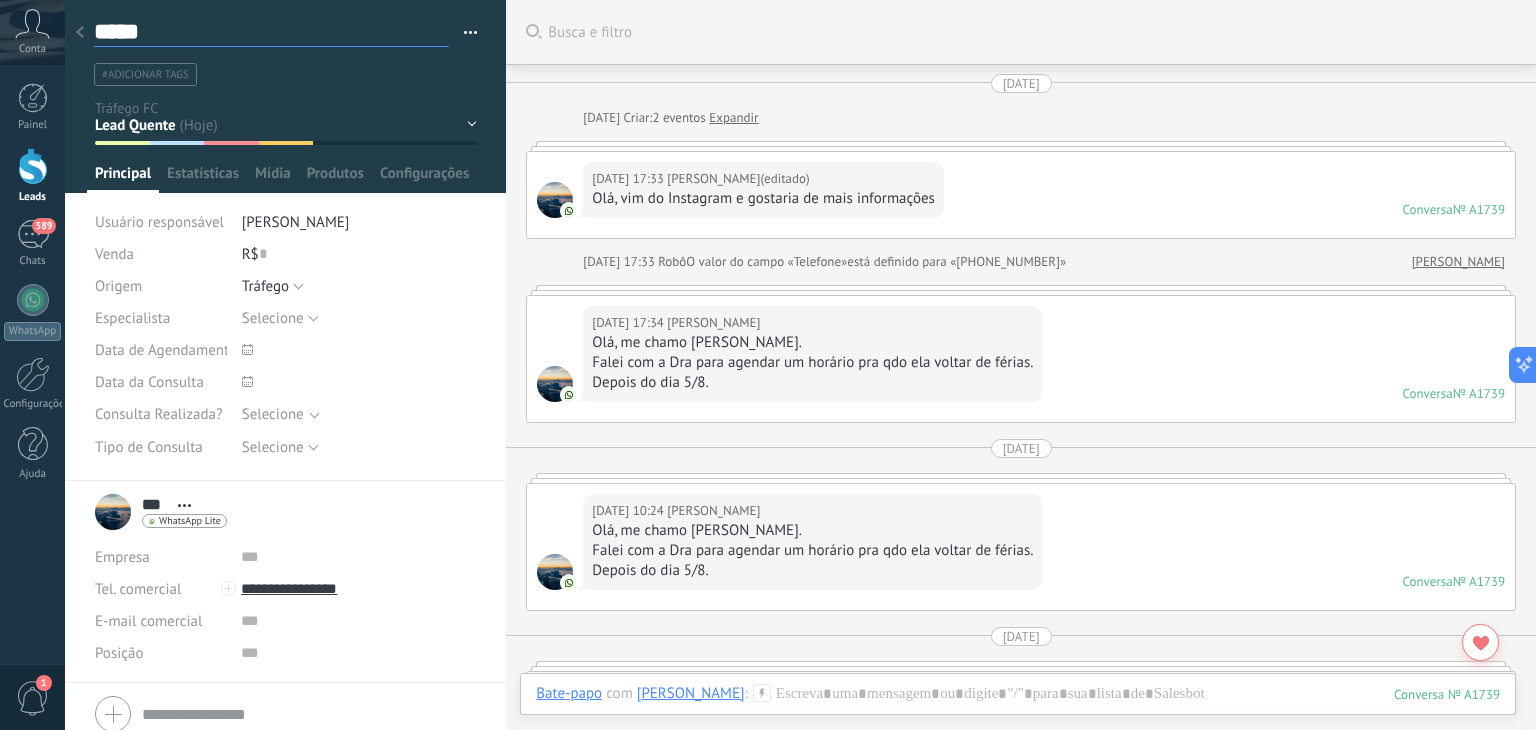 type on "******" 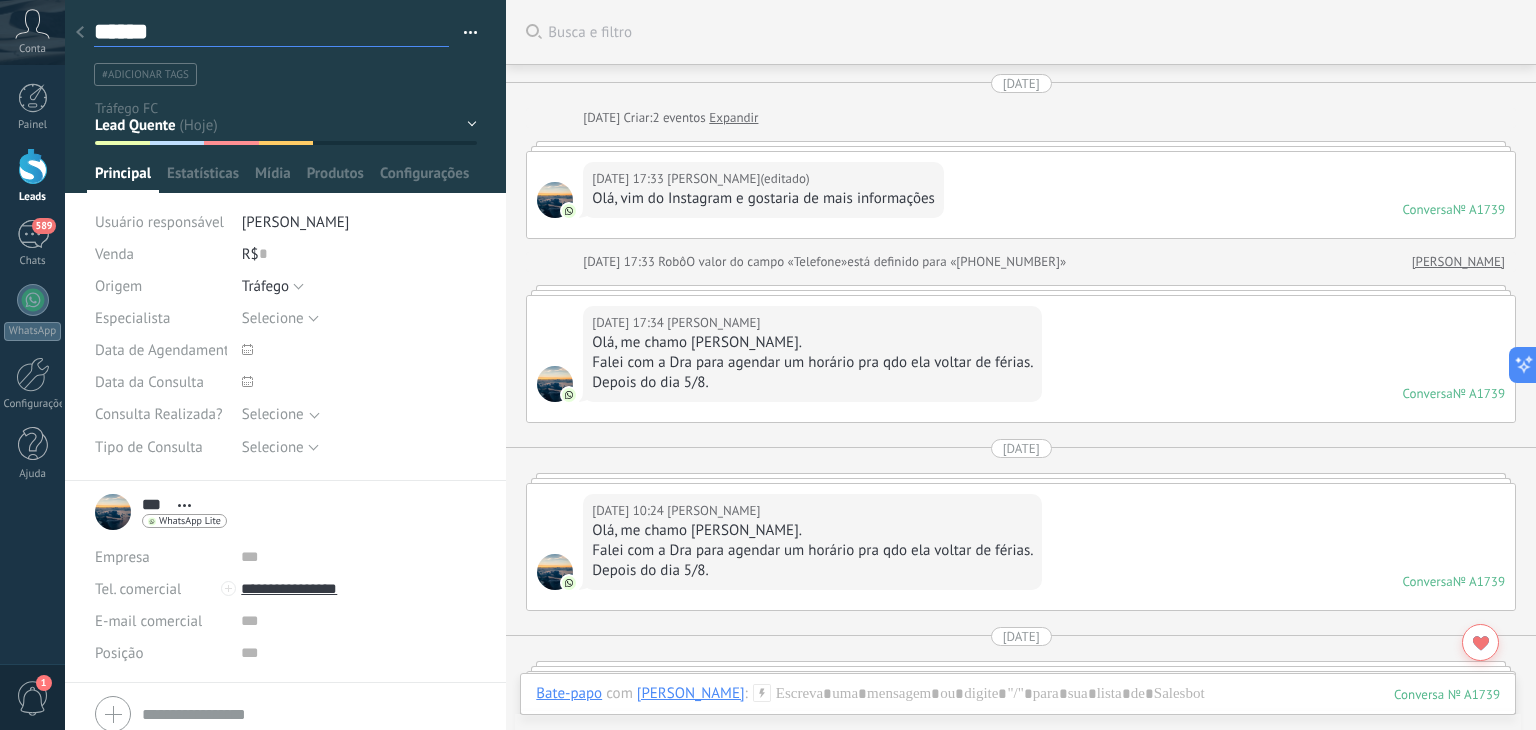 scroll, scrollTop: 29, scrollLeft: 0, axis: vertical 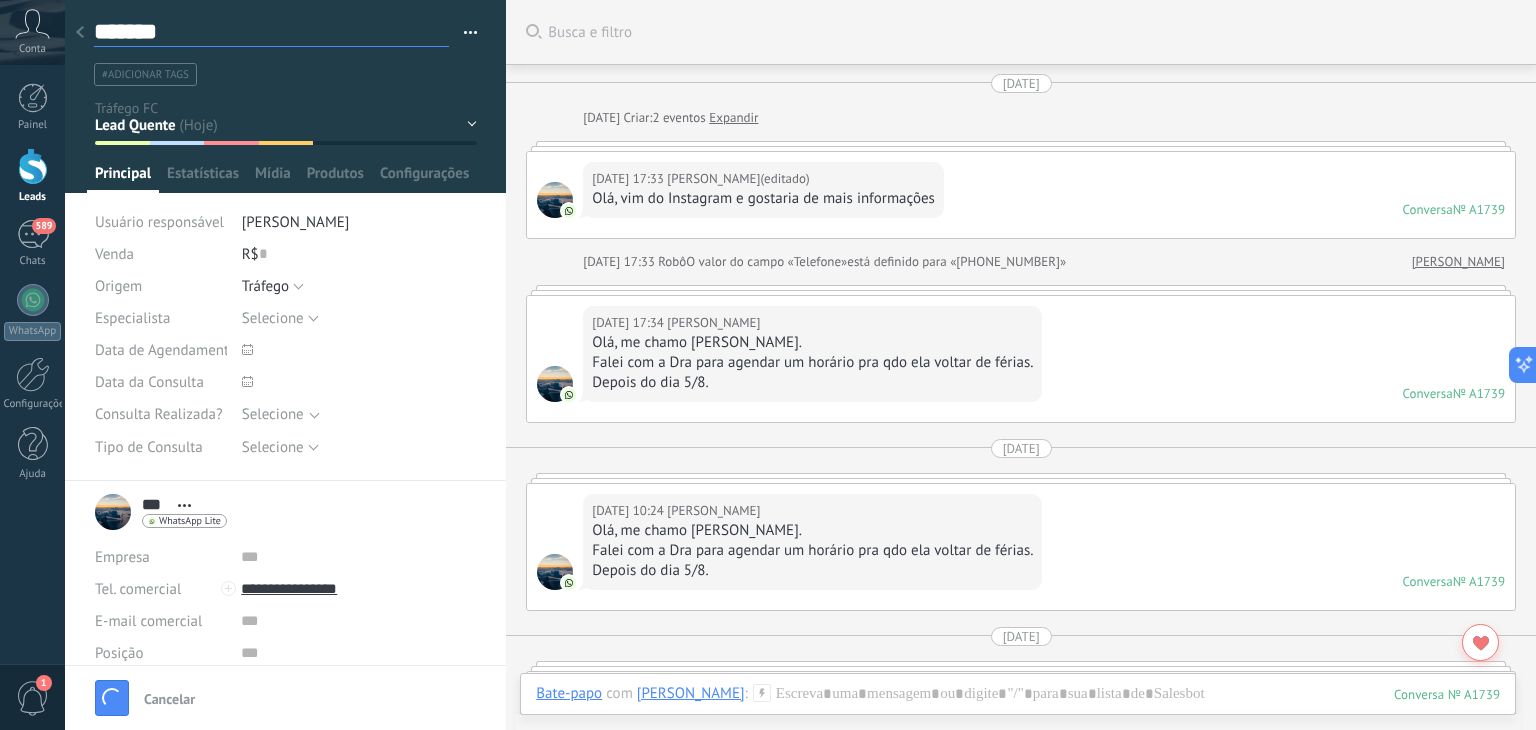 type on "*******" 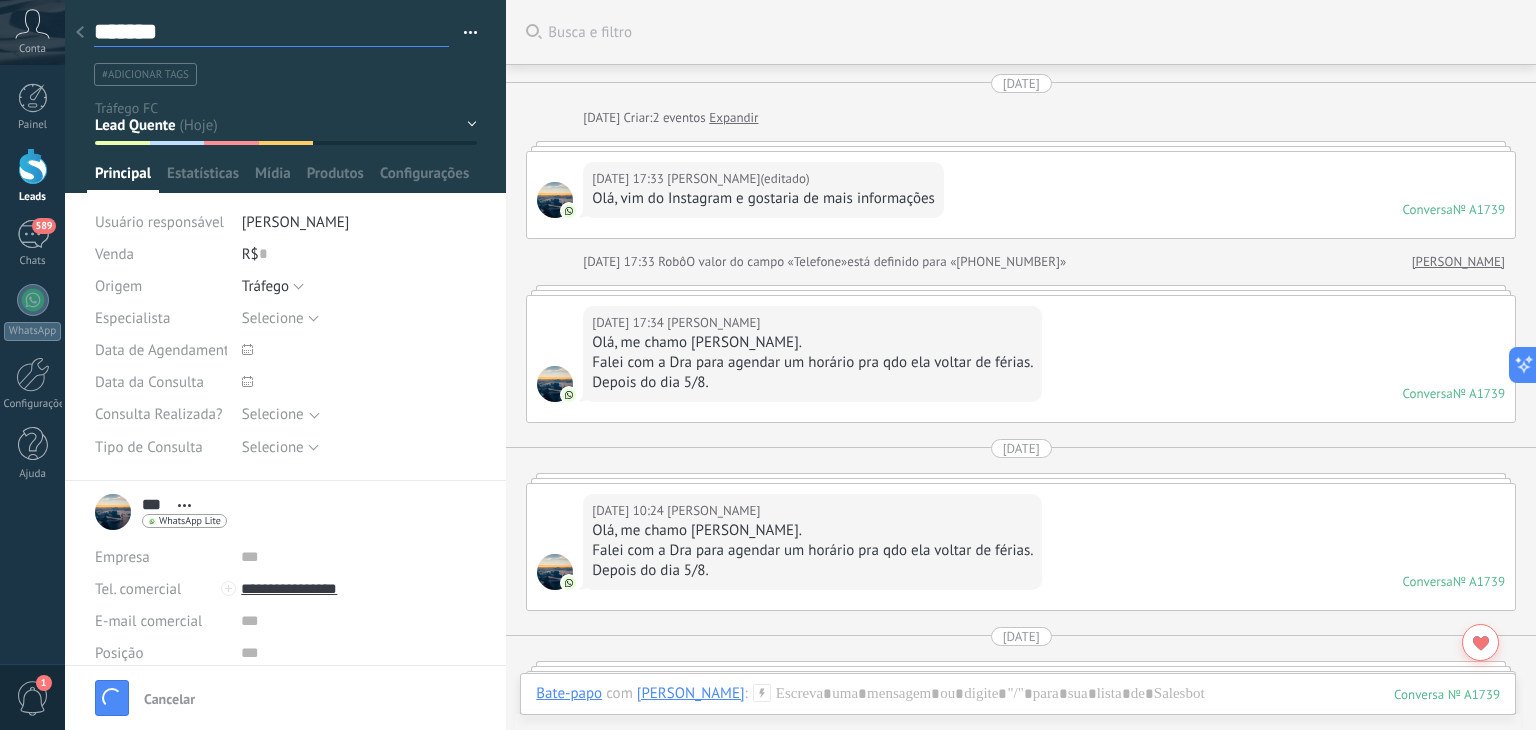 scroll, scrollTop: 29, scrollLeft: 0, axis: vertical 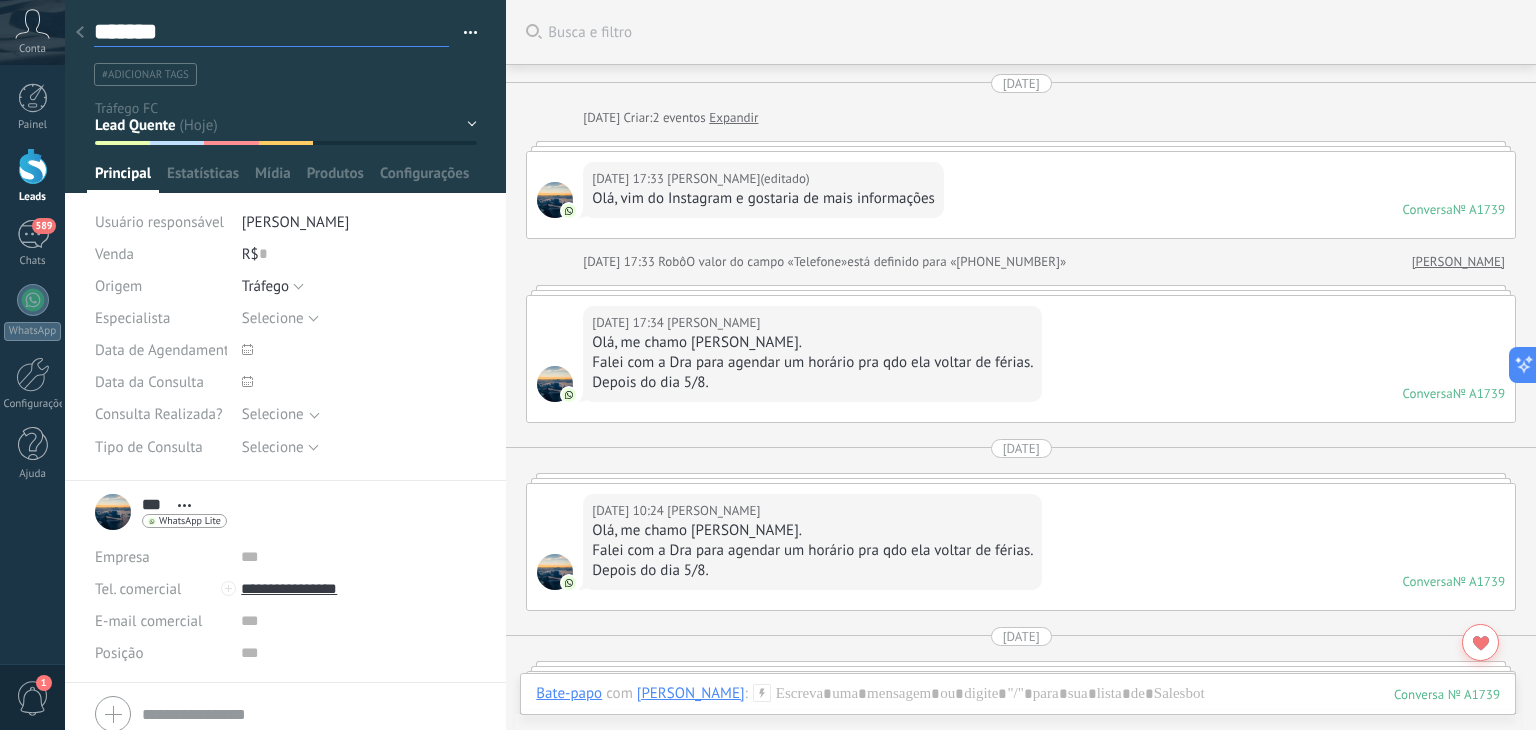 type on "*******" 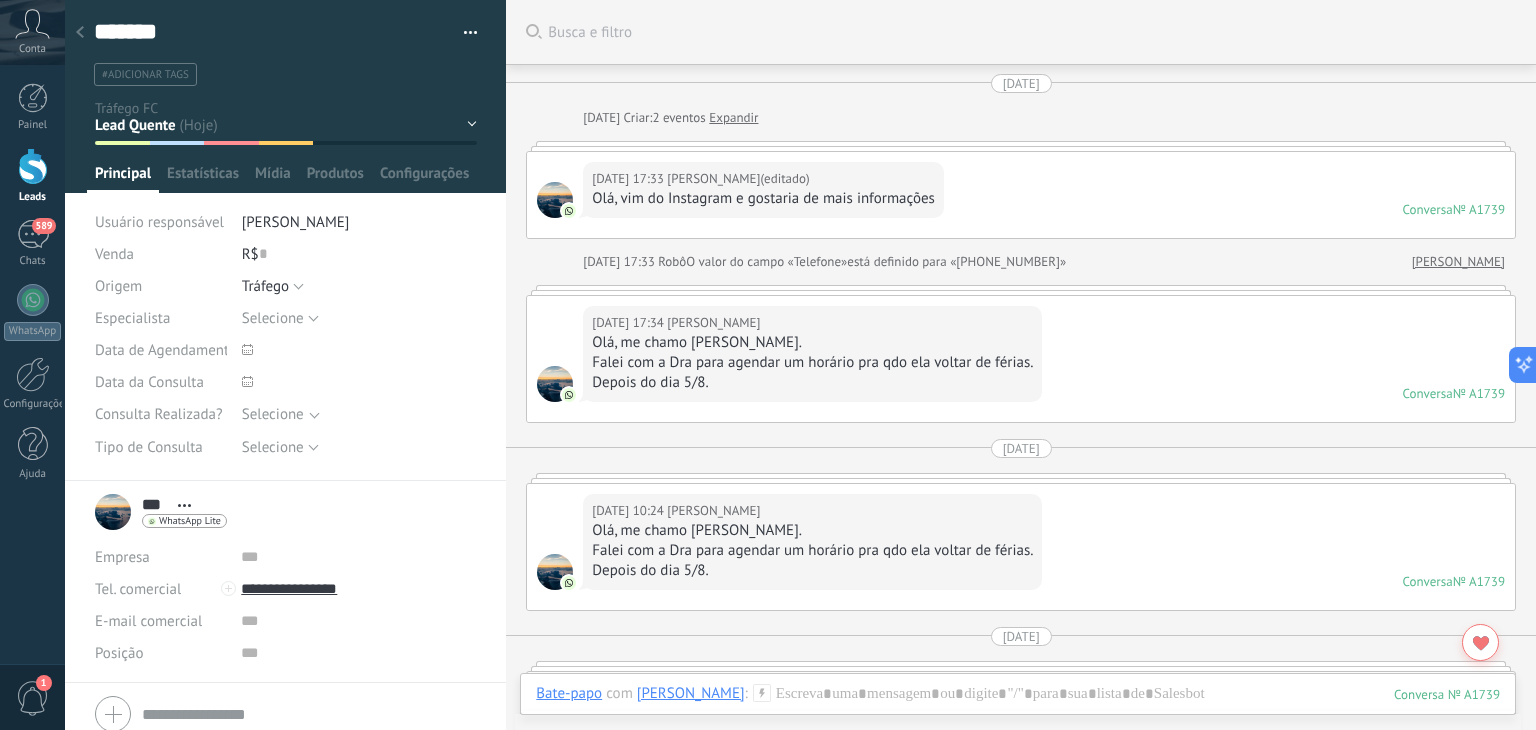 click at bounding box center (80, 33) 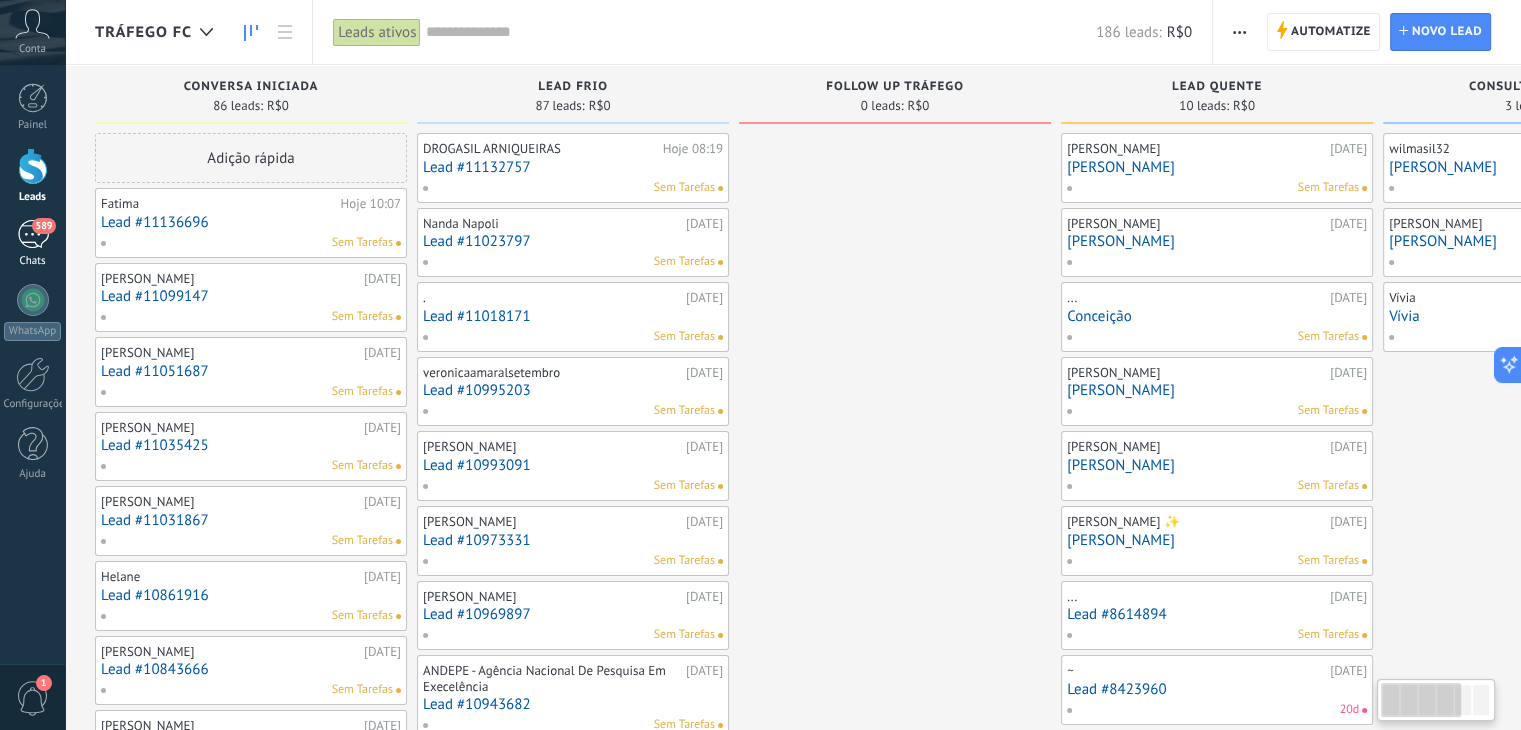 click on "589" at bounding box center [33, 234] 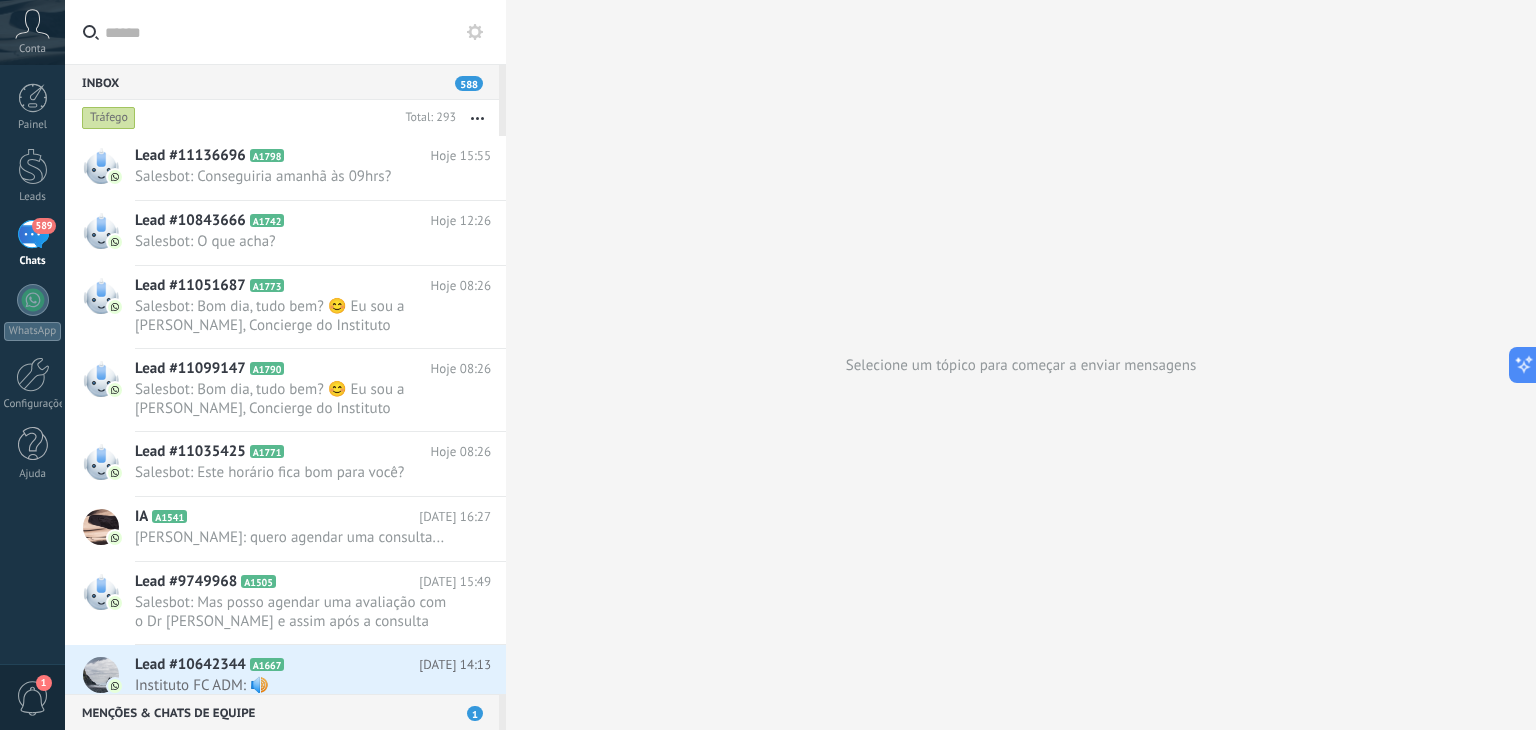 click on "Tráfego" at bounding box center (109, 118) 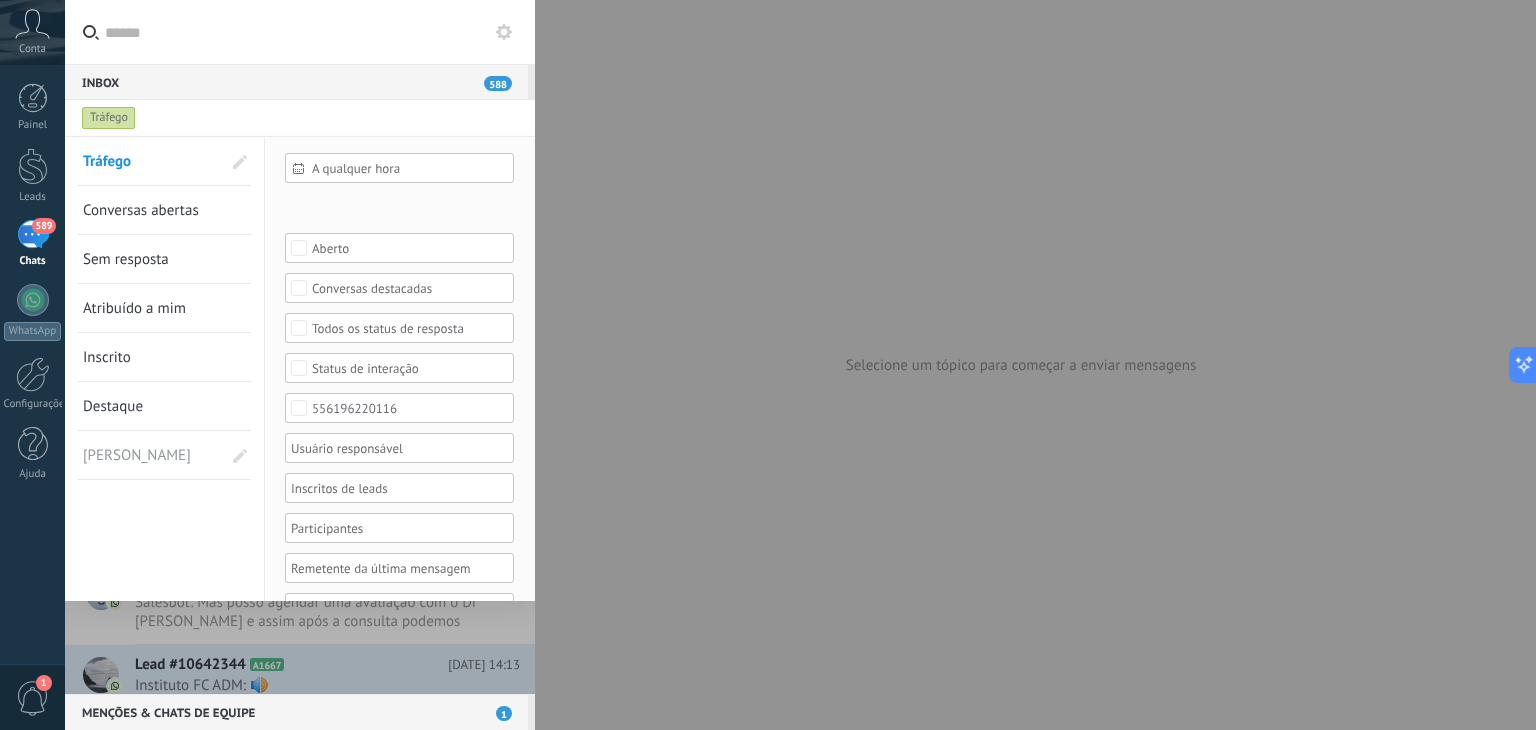 click on "[PERSON_NAME]" at bounding box center (138, 455) 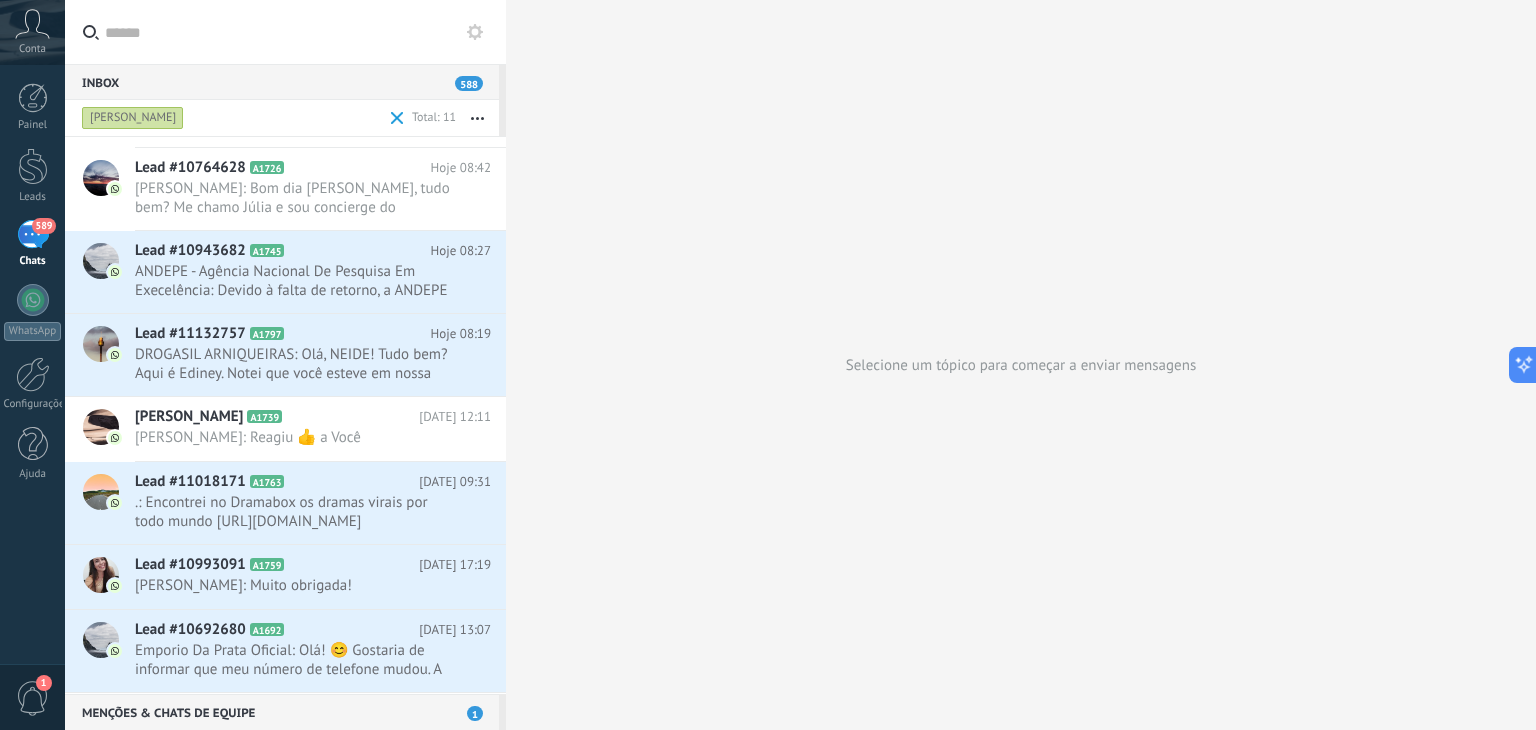 scroll, scrollTop: 220, scrollLeft: 0, axis: vertical 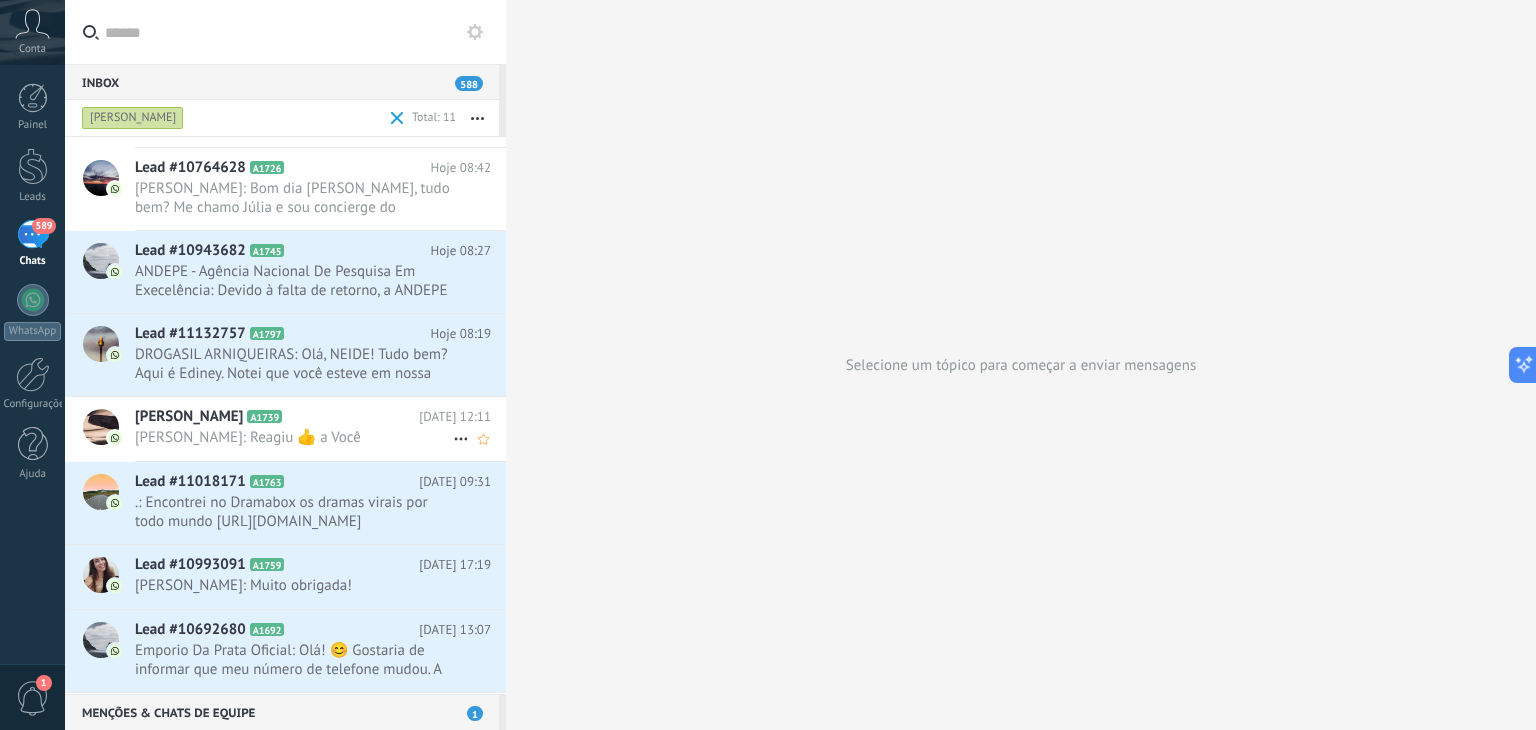 click on "Melissa
A1739" at bounding box center [277, 417] 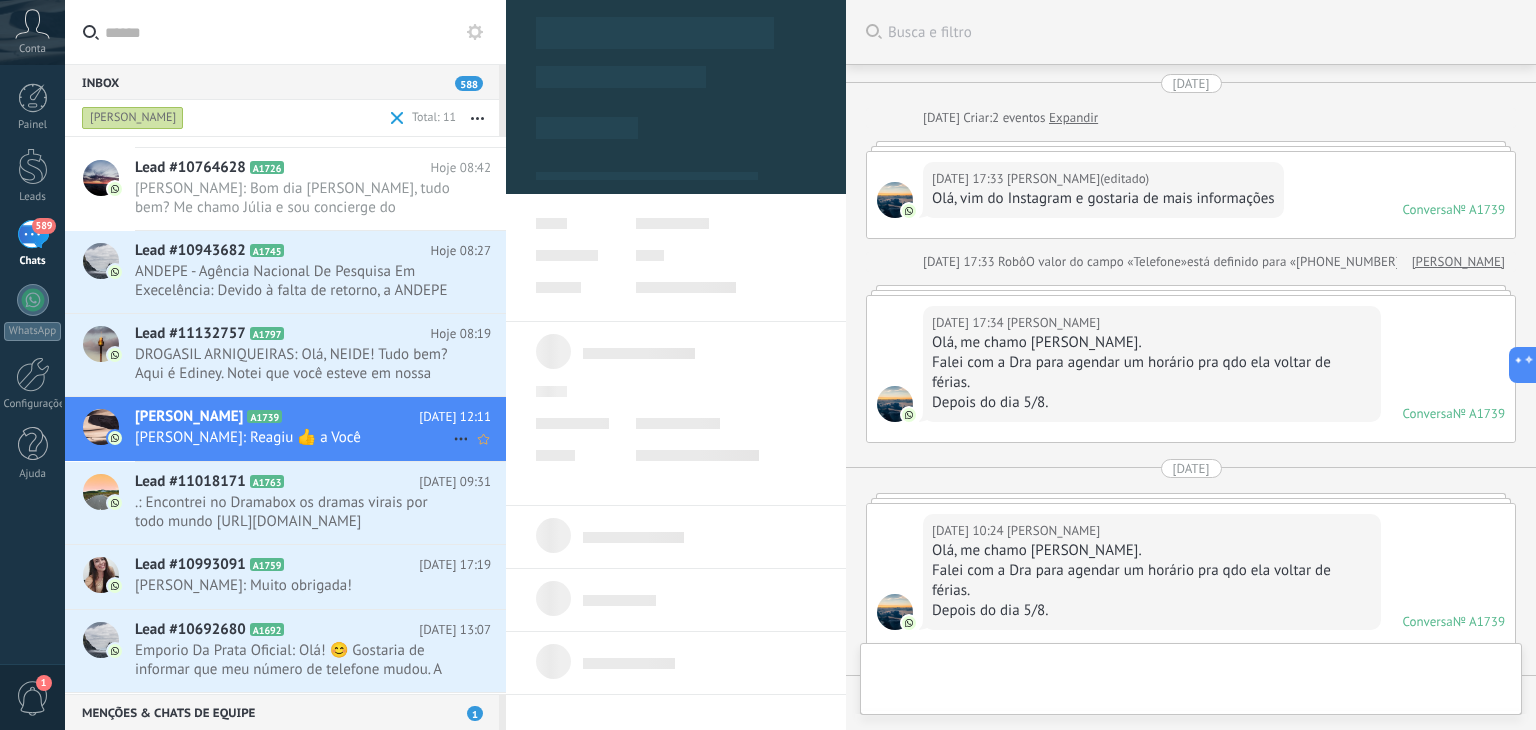 scroll, scrollTop: 428, scrollLeft: 0, axis: vertical 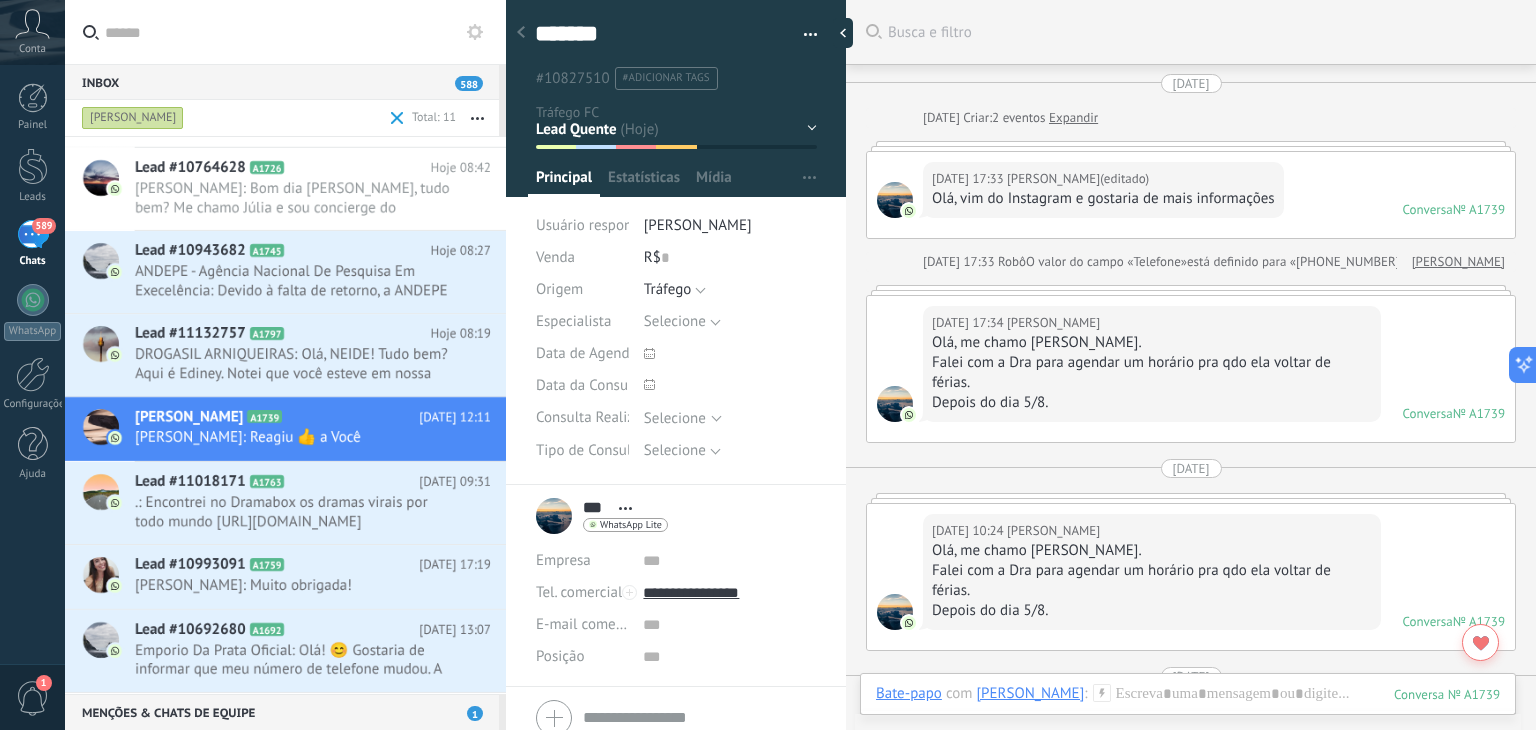 click 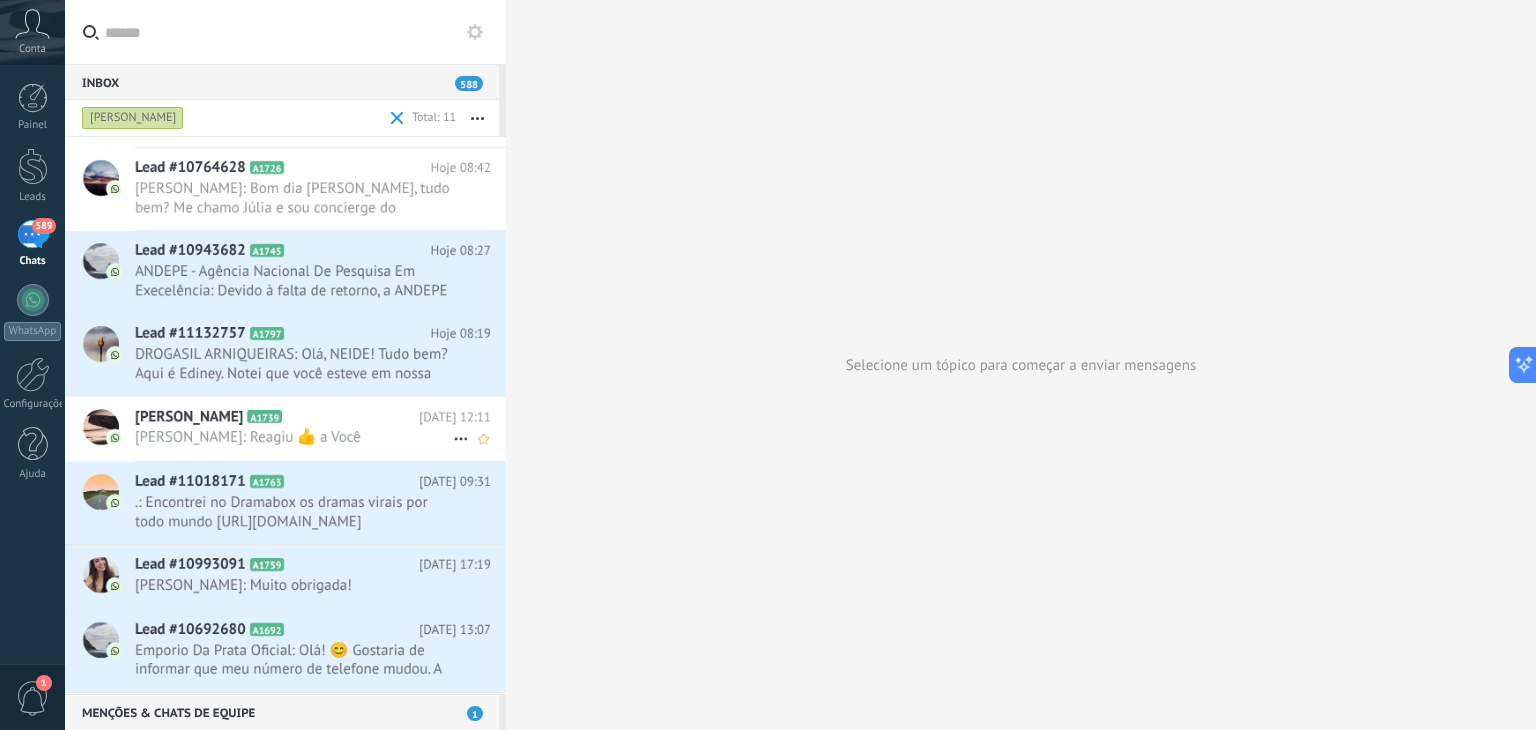 click on "Melissa
A1739
18/07/2025 12:11
Mel: Reagiu 👍 a Você" at bounding box center [320, 428] 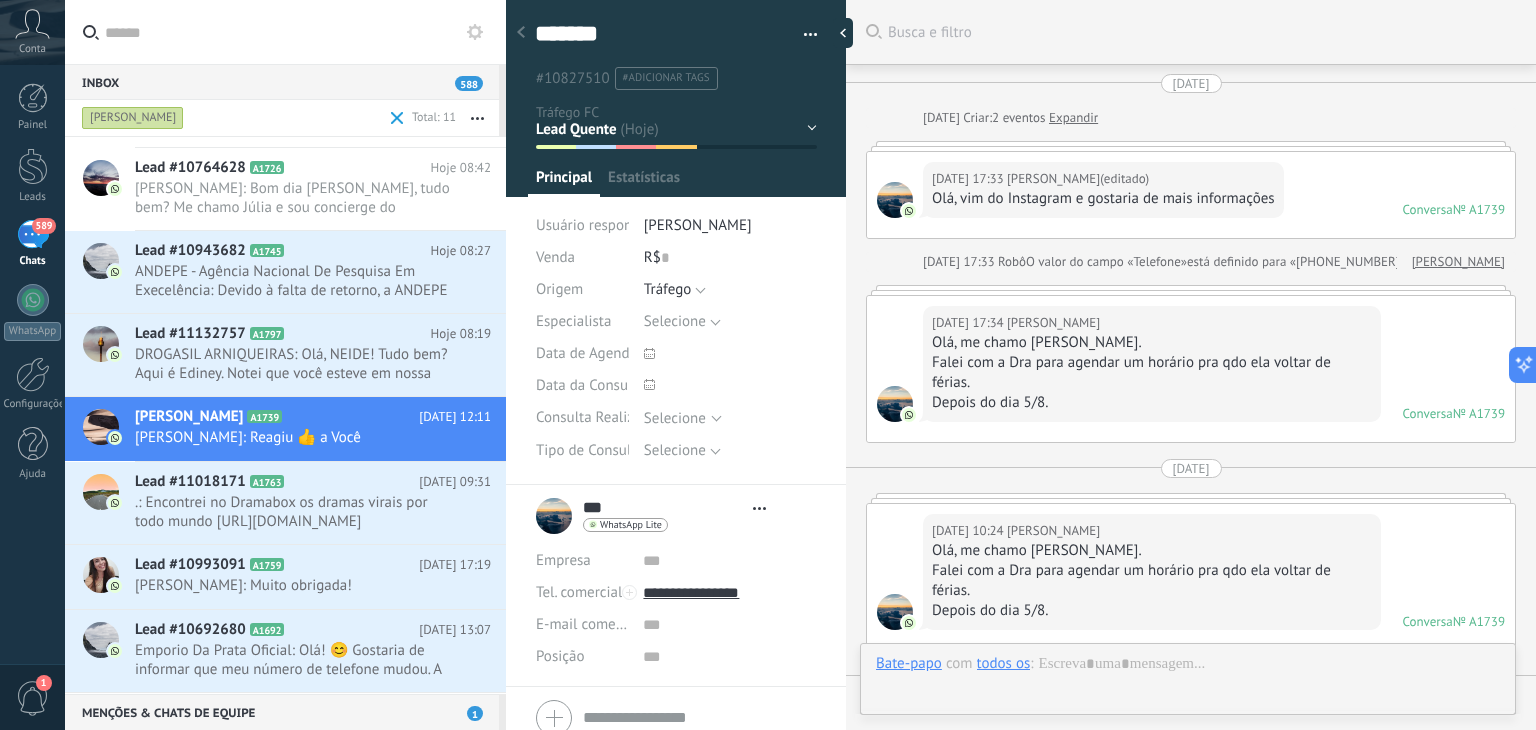 scroll, scrollTop: 428, scrollLeft: 0, axis: vertical 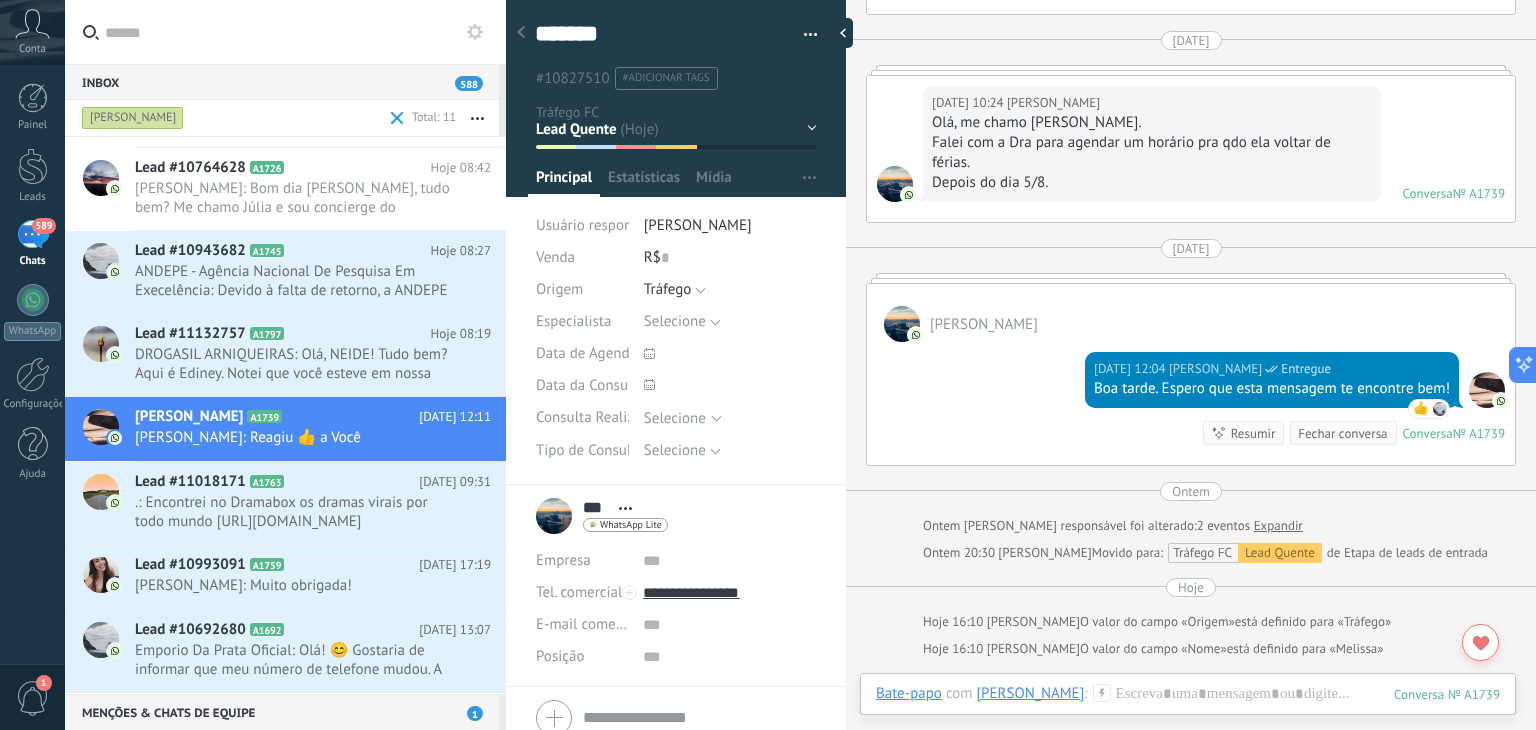 click 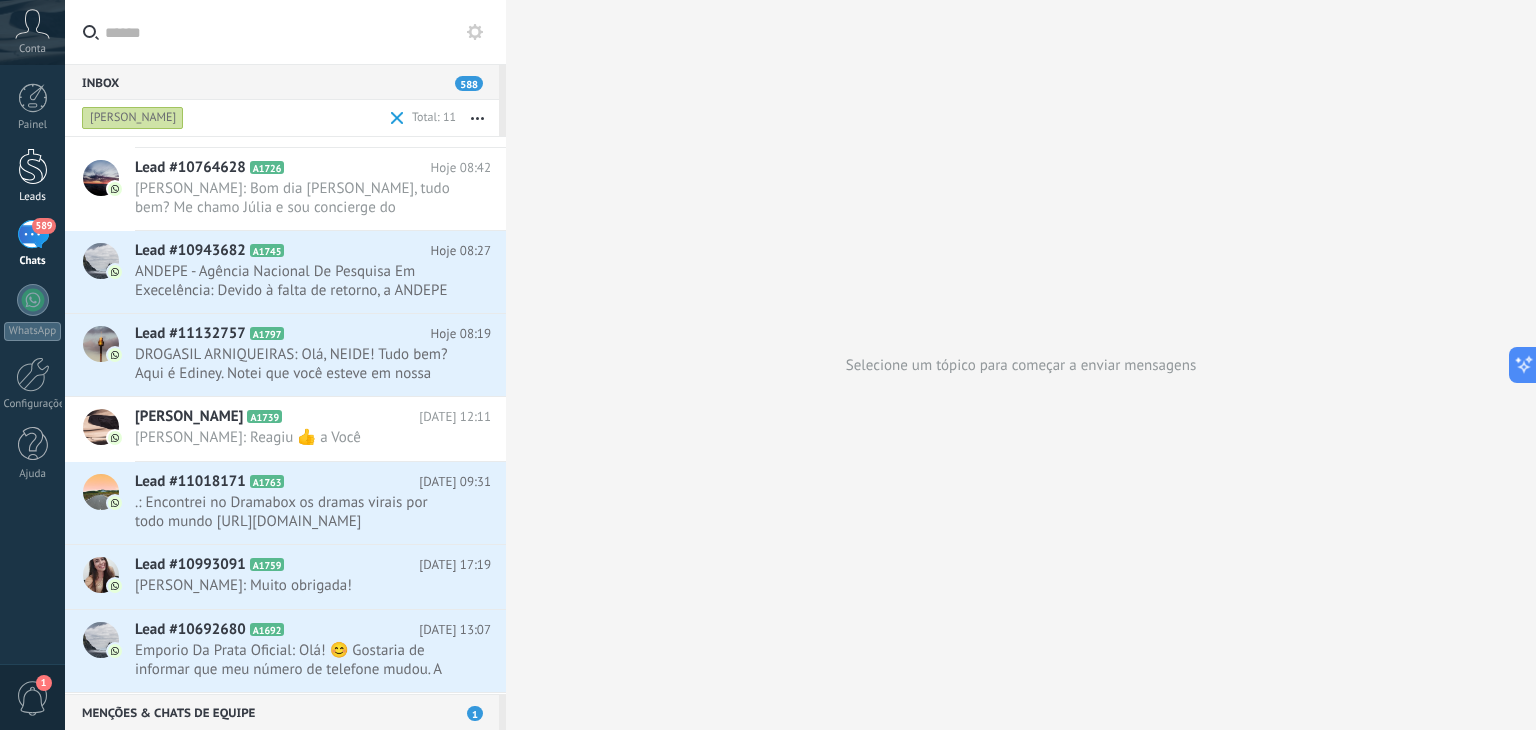click at bounding box center [33, 166] 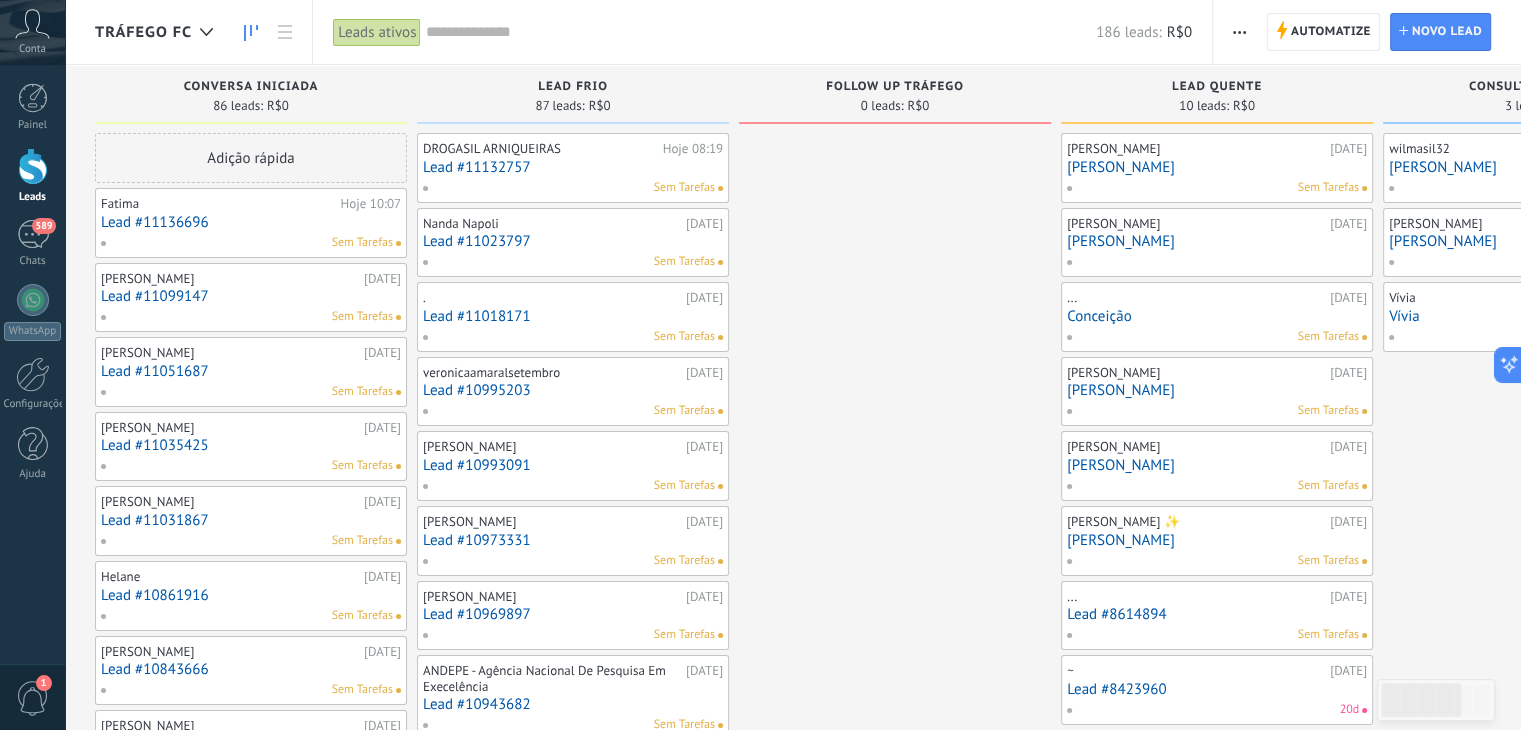 click on "DROGASIL ARNIQUEIRAS Hoje 08:19 Lead #11132757 Sem Tarefas" at bounding box center [573, 168] 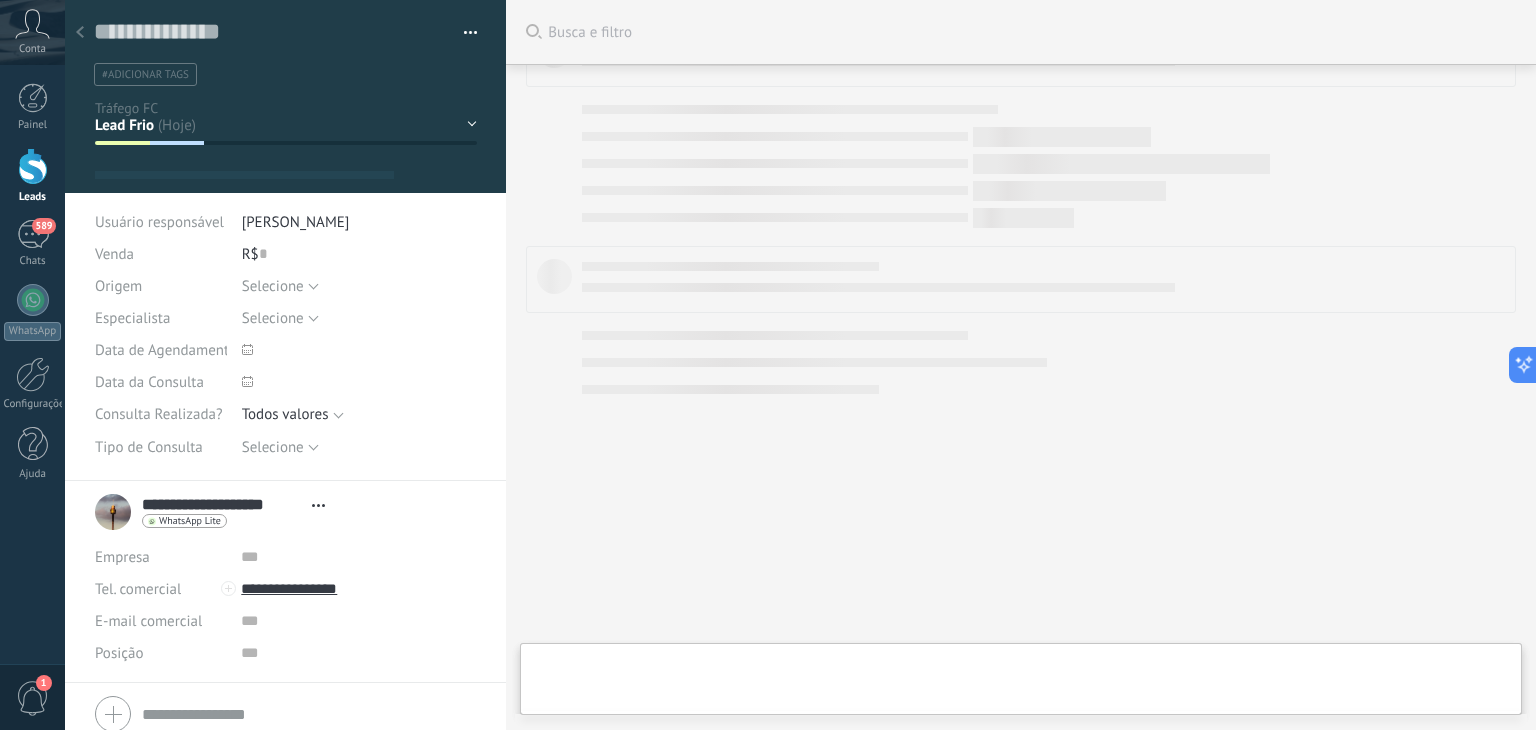 scroll, scrollTop: 28, scrollLeft: 0, axis: vertical 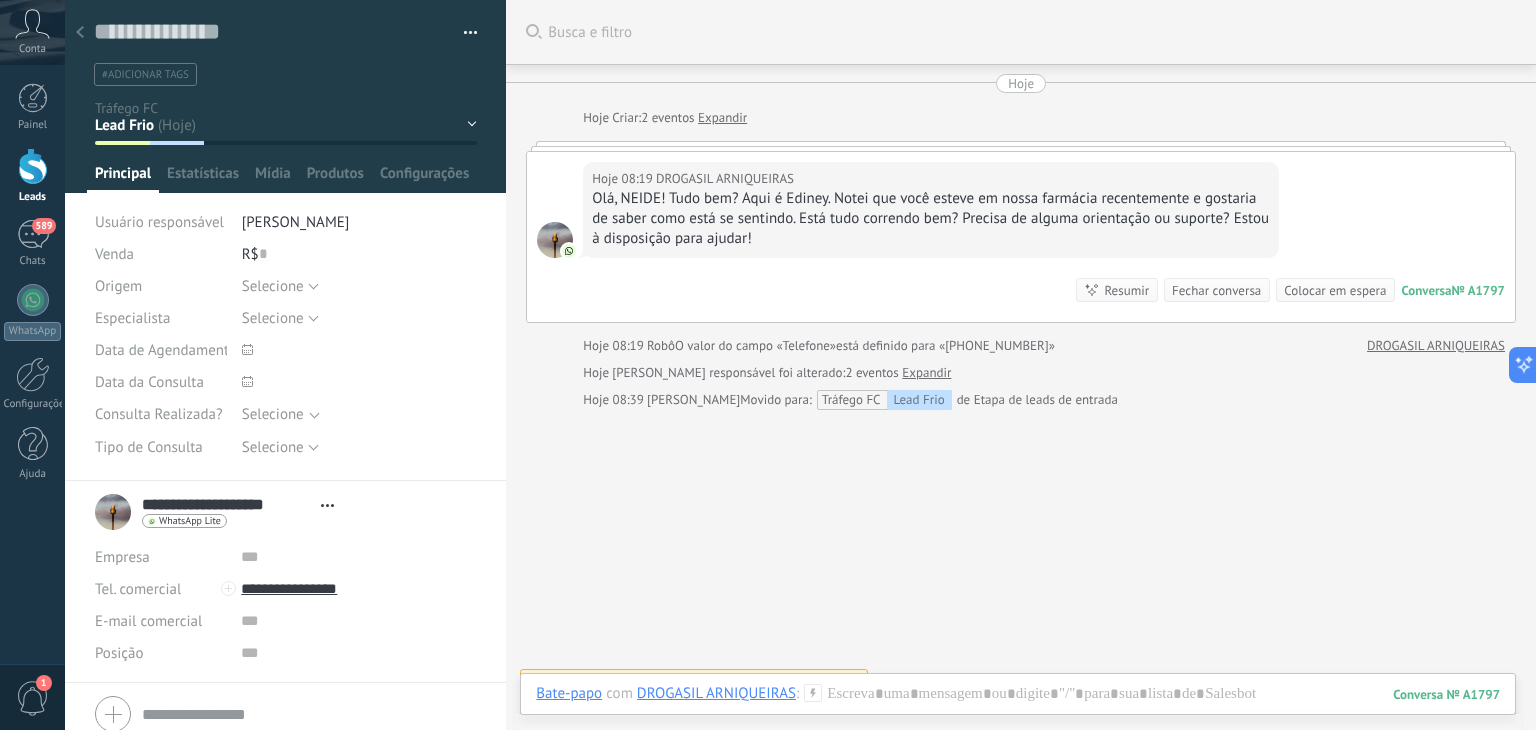 click on "Conversa Iniciada
Lead Frio
Follow up Tráfego
Lead Quente
Consulta Agendada
Consulta Realizada" at bounding box center (0, 0) 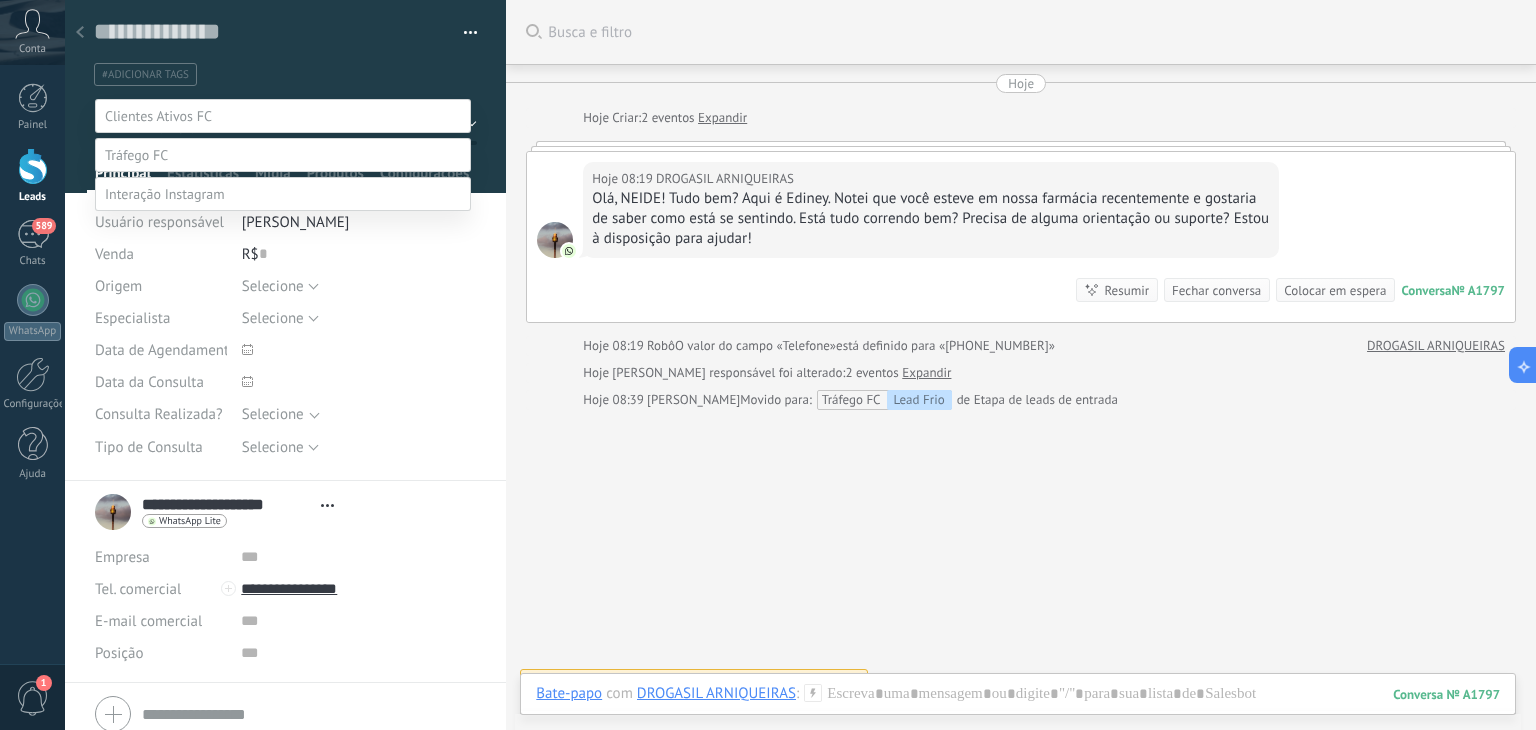 scroll, scrollTop: 39, scrollLeft: 0, axis: vertical 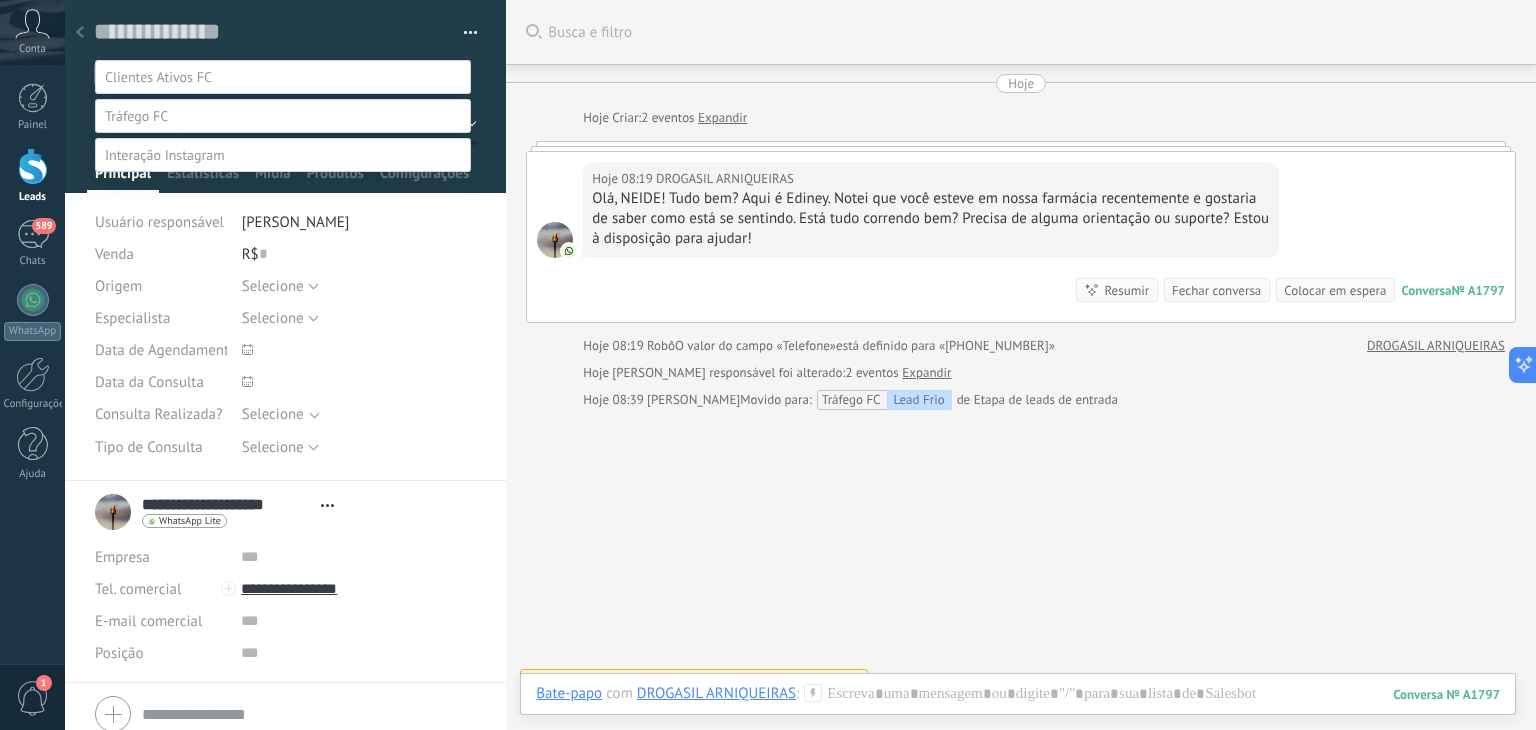 click on "Venda perdida" at bounding box center (0, 0) 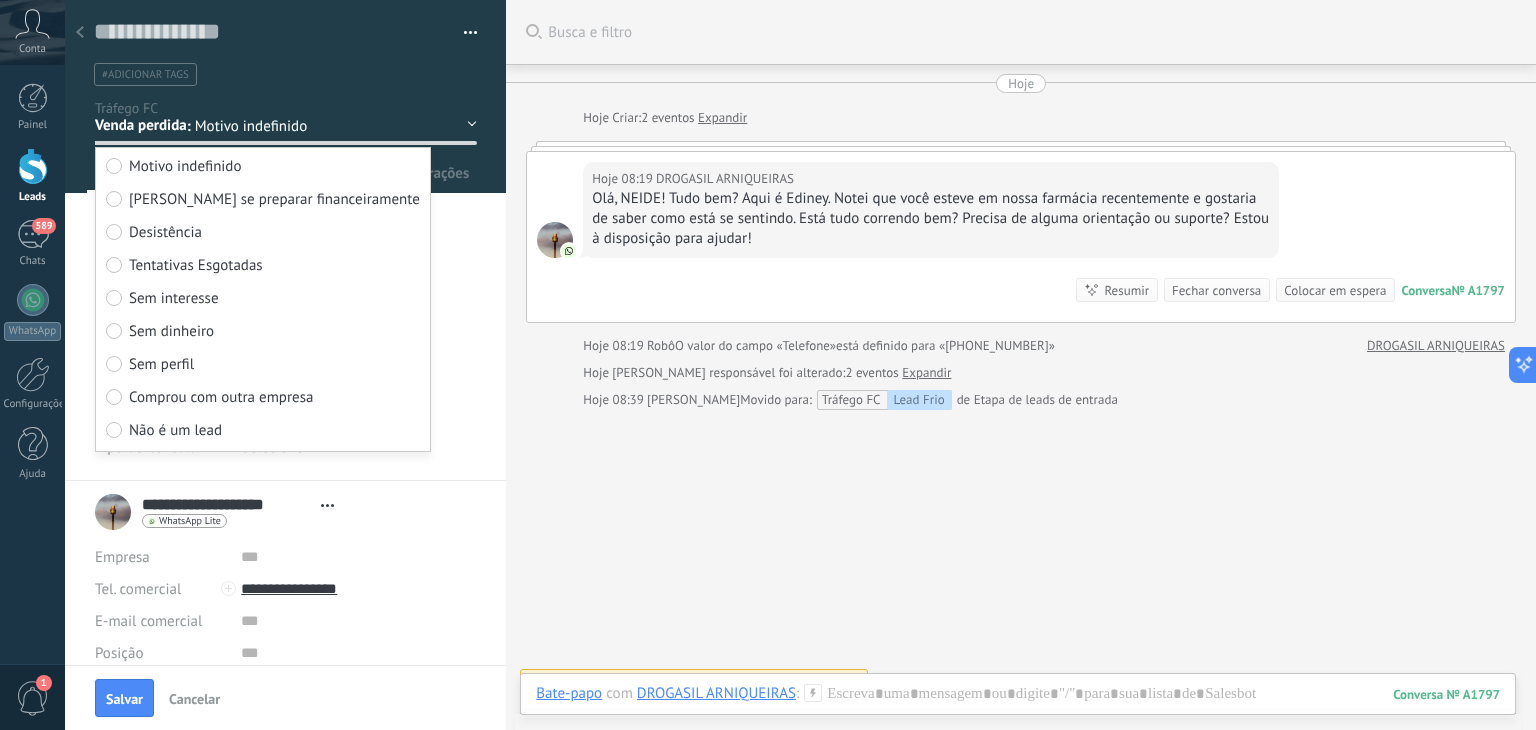 click on "Não é um lead" at bounding box center [175, 430] 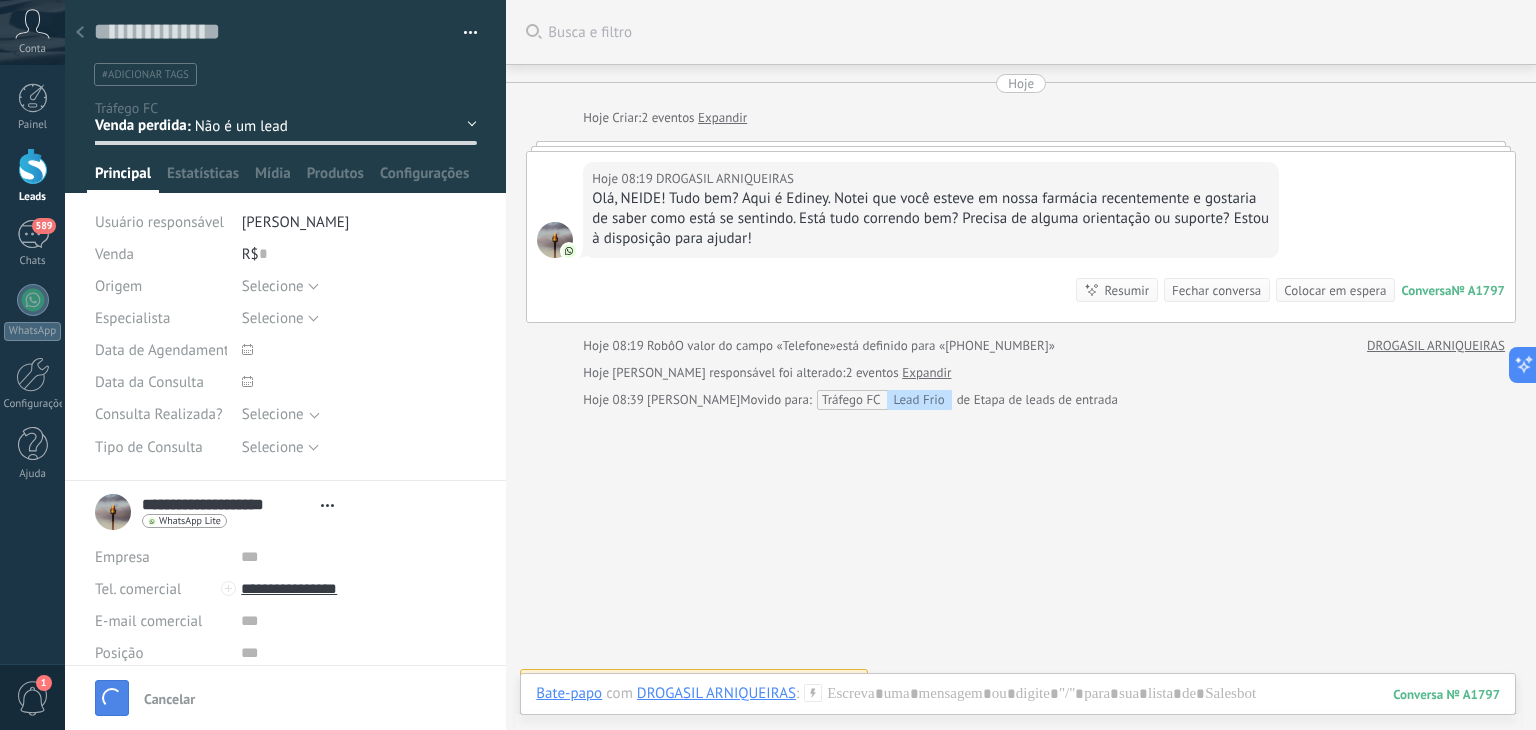 scroll, scrollTop: 111, scrollLeft: 0, axis: vertical 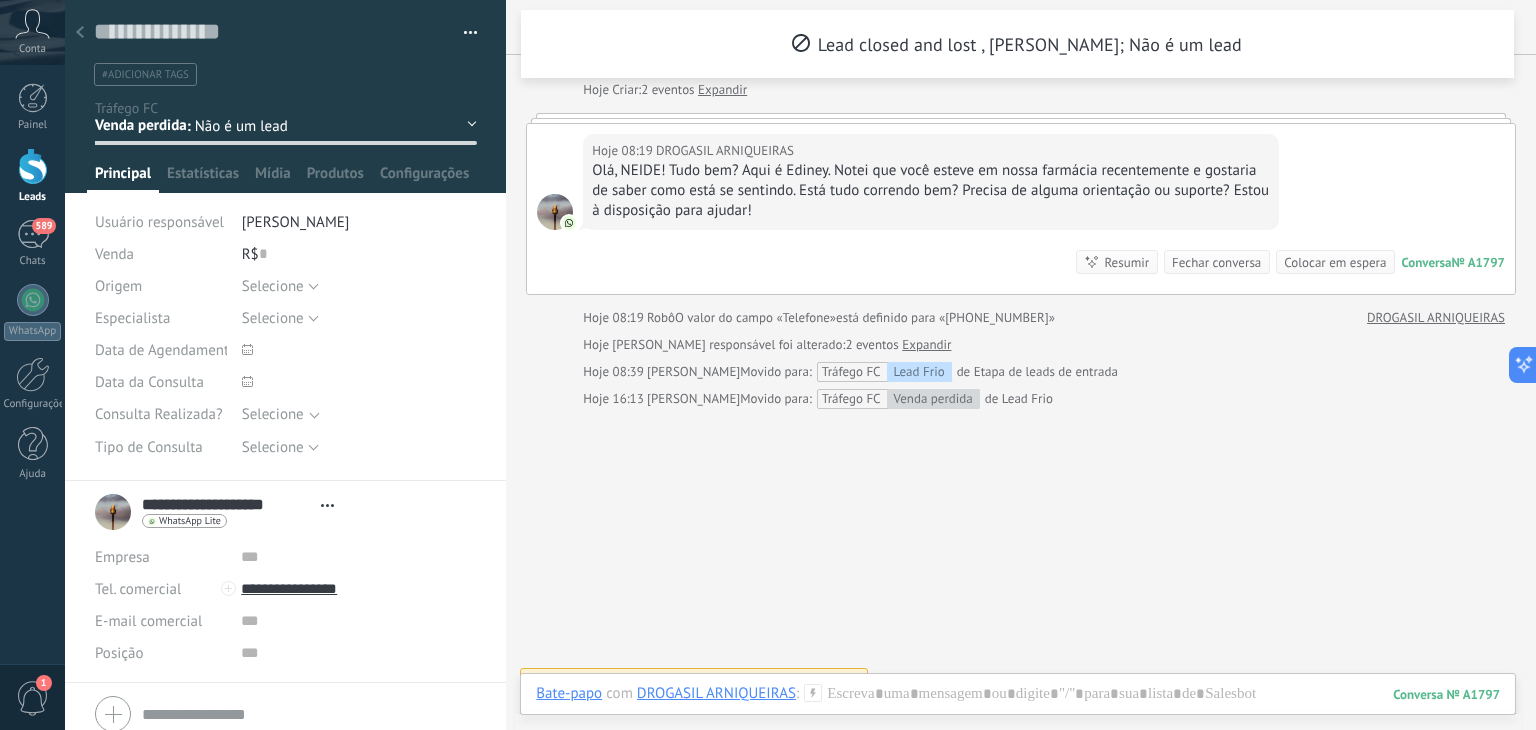click 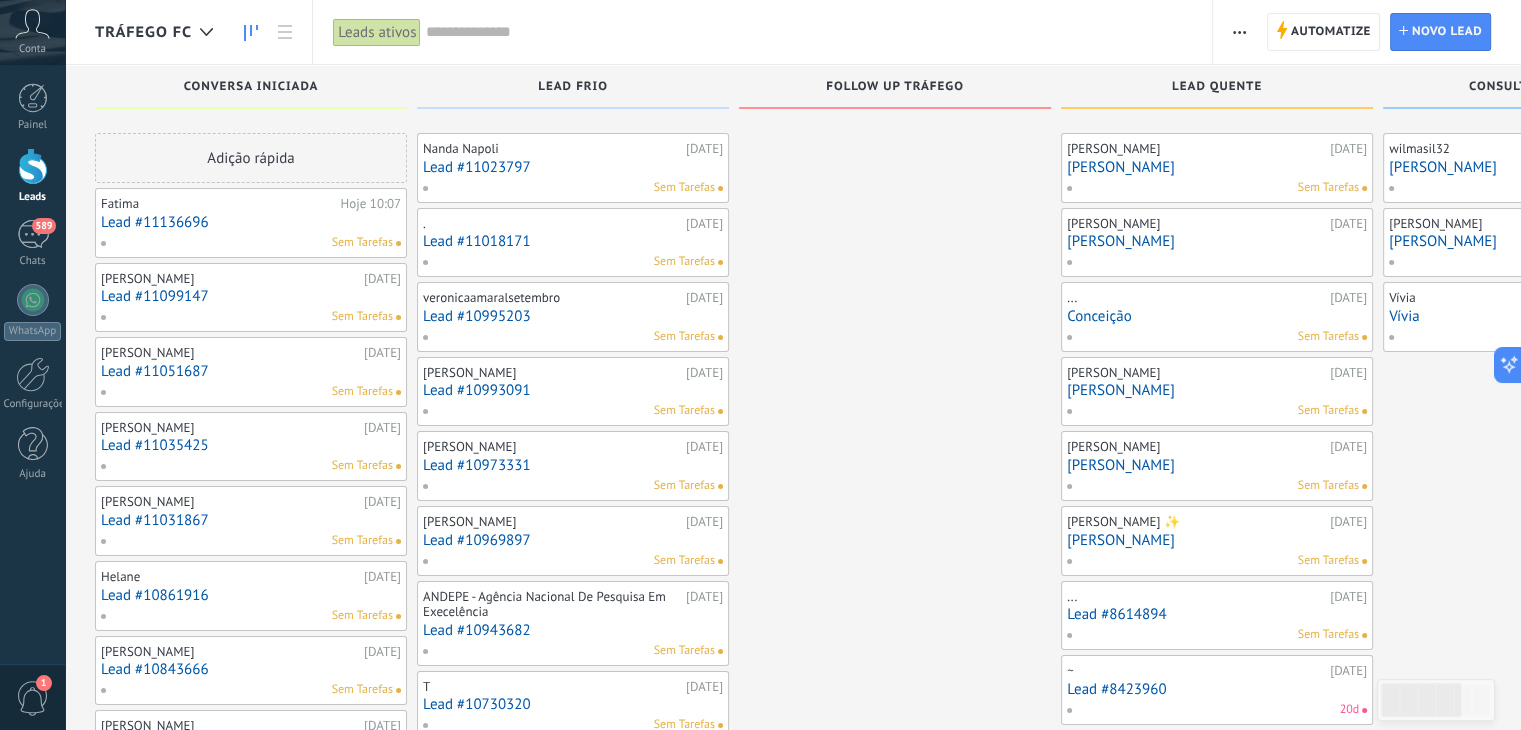 click on "Lead #11023797" at bounding box center [573, 167] 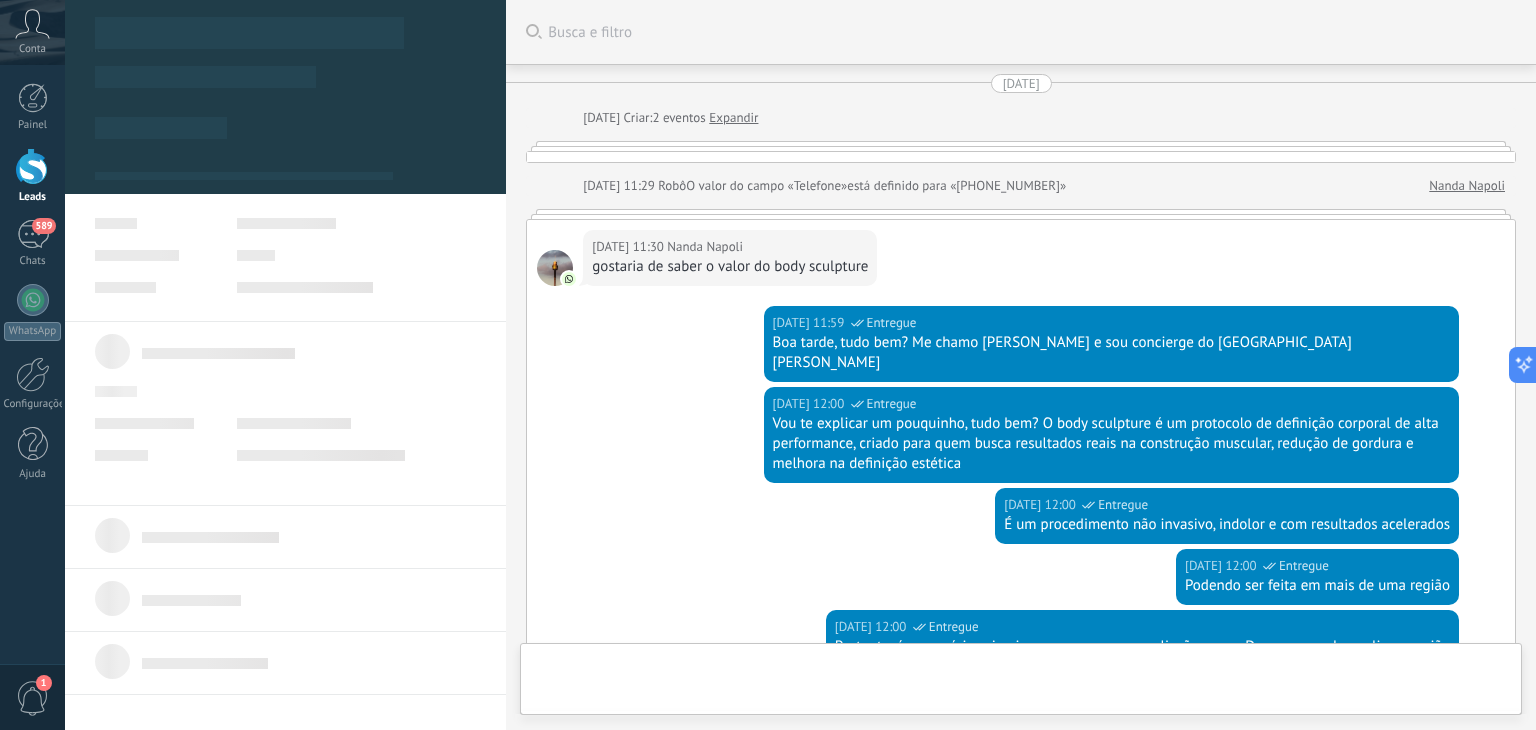 scroll, scrollTop: 814, scrollLeft: 0, axis: vertical 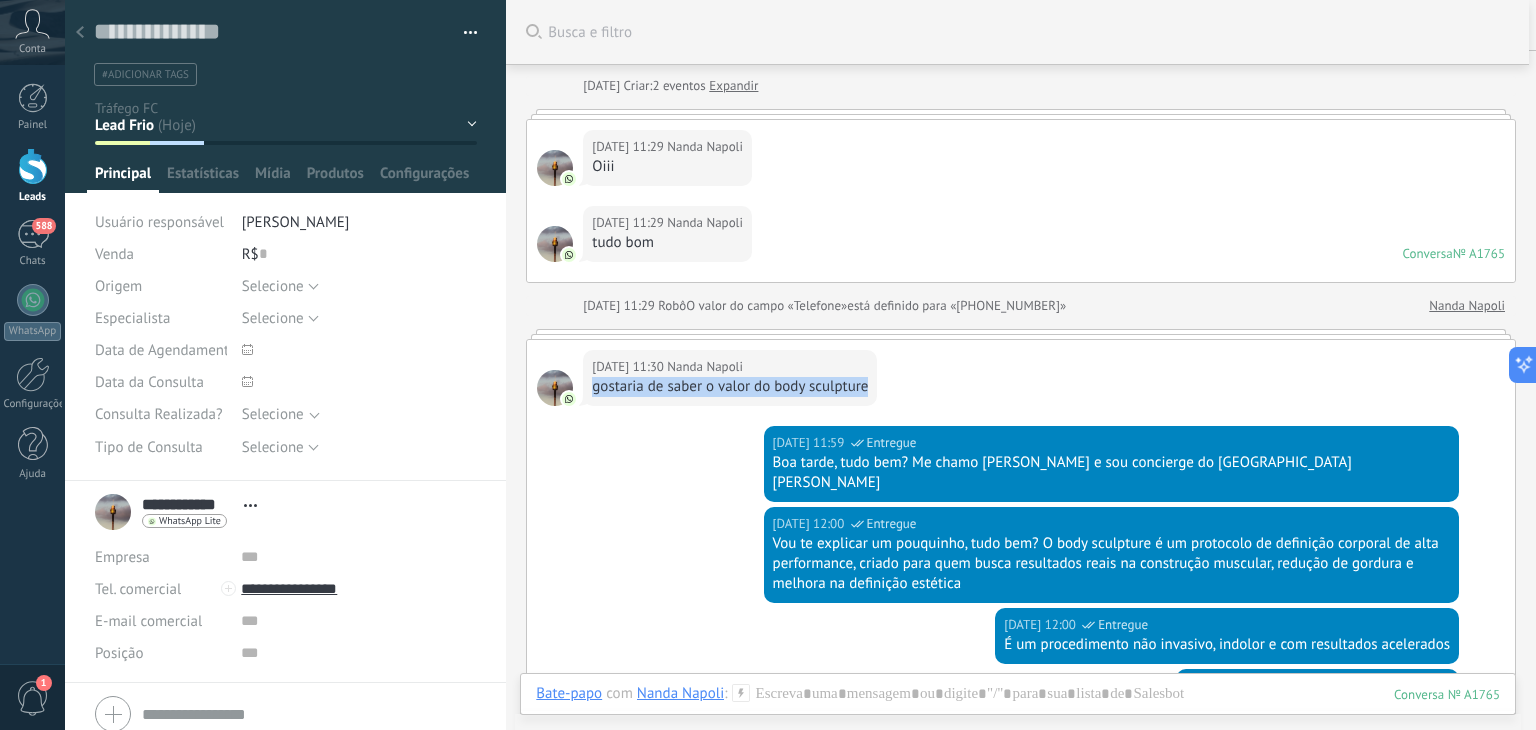 drag, startPoint x: 592, startPoint y: 385, endPoint x: 912, endPoint y: 405, distance: 320.6244 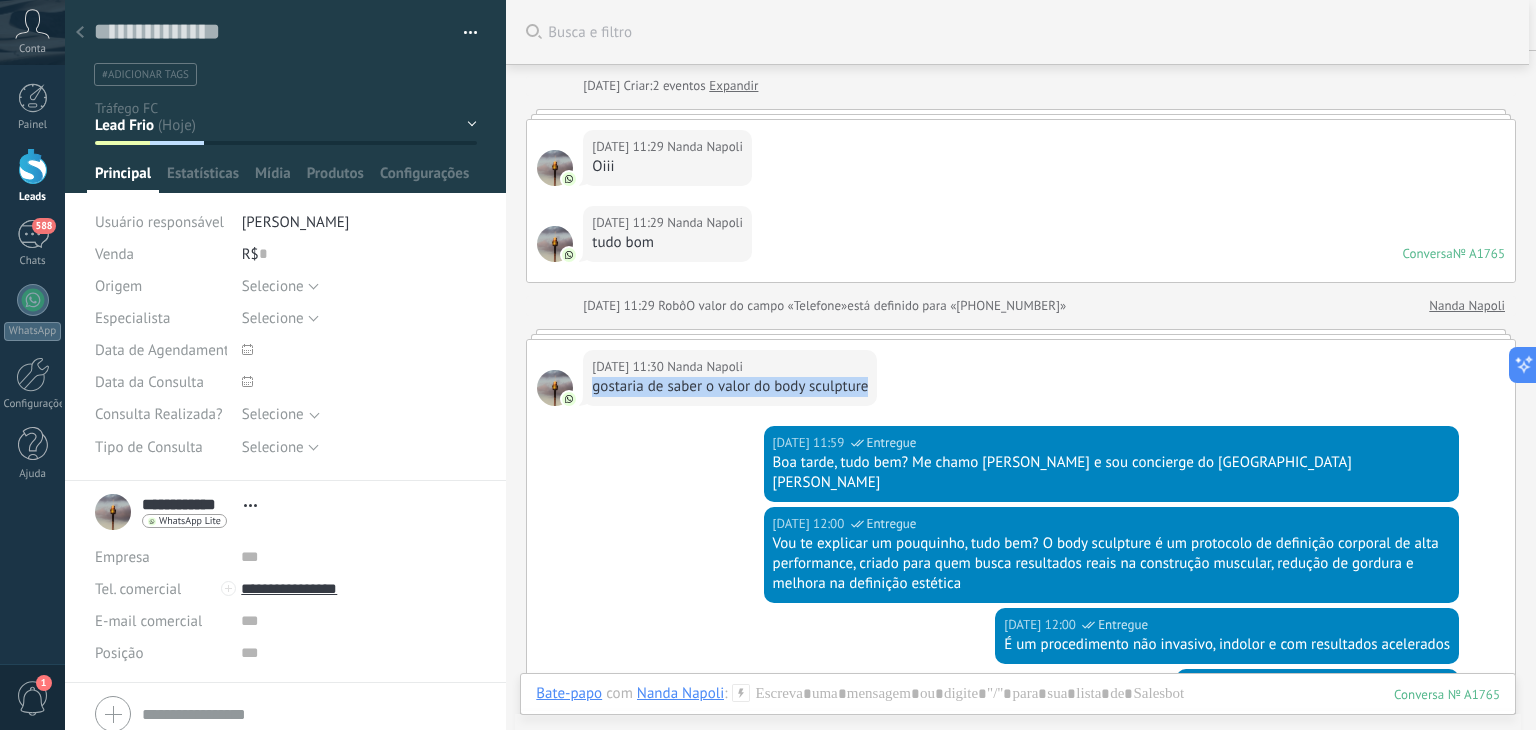 click on "18/07/2025 11:30 Nanda Napoli  gostaria de saber o valor do body sculpture" at bounding box center [1021, 383] 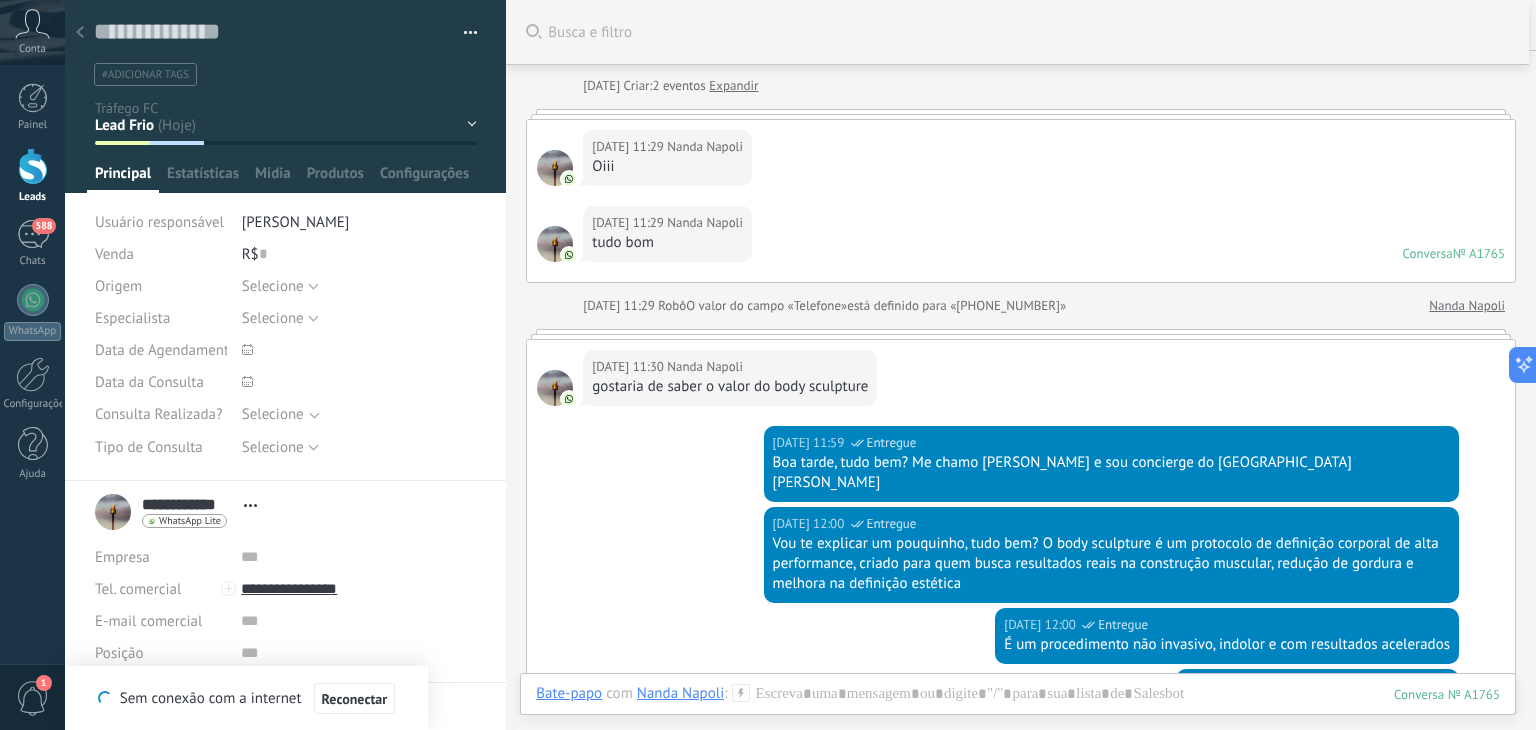 scroll, scrollTop: 19, scrollLeft: 0, axis: vertical 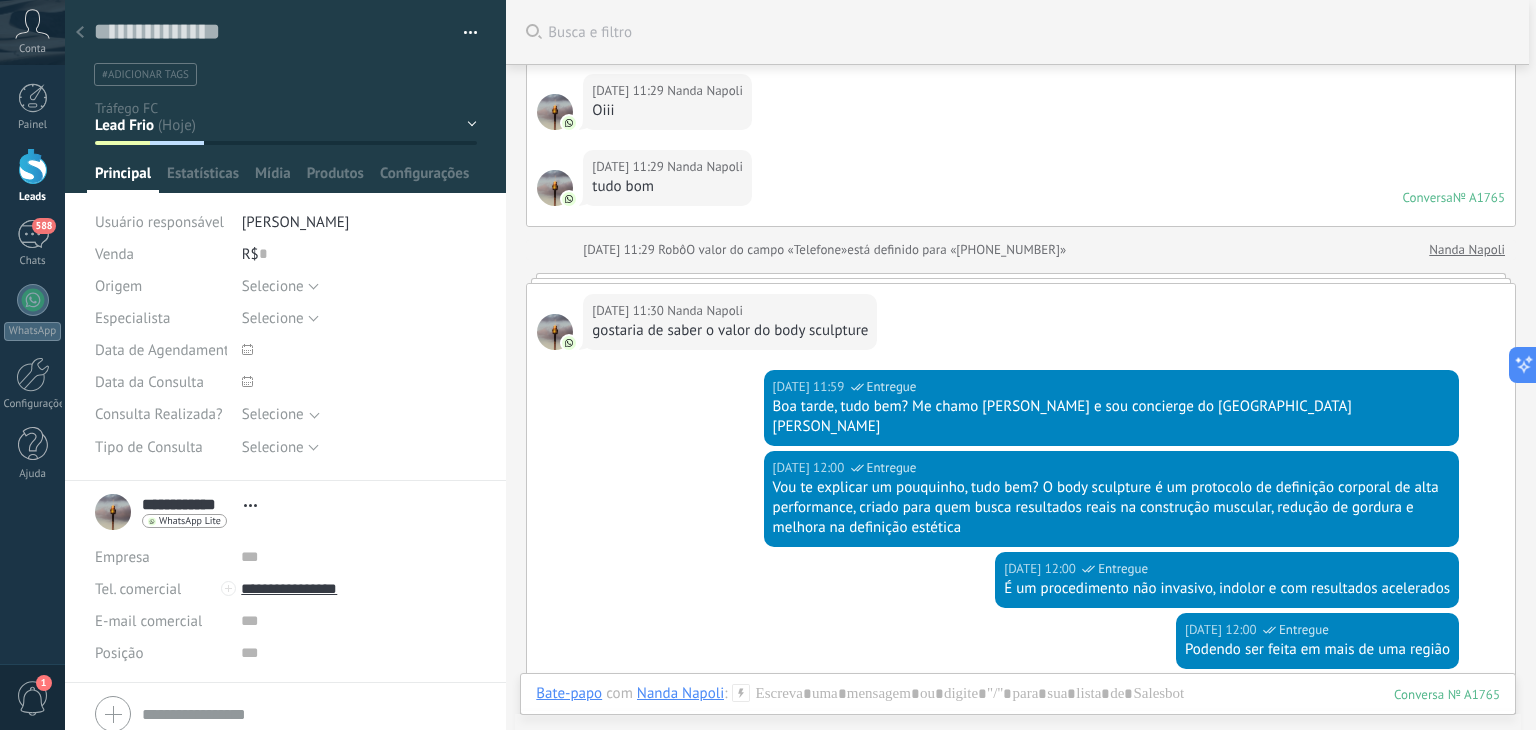 click at bounding box center [80, 33] 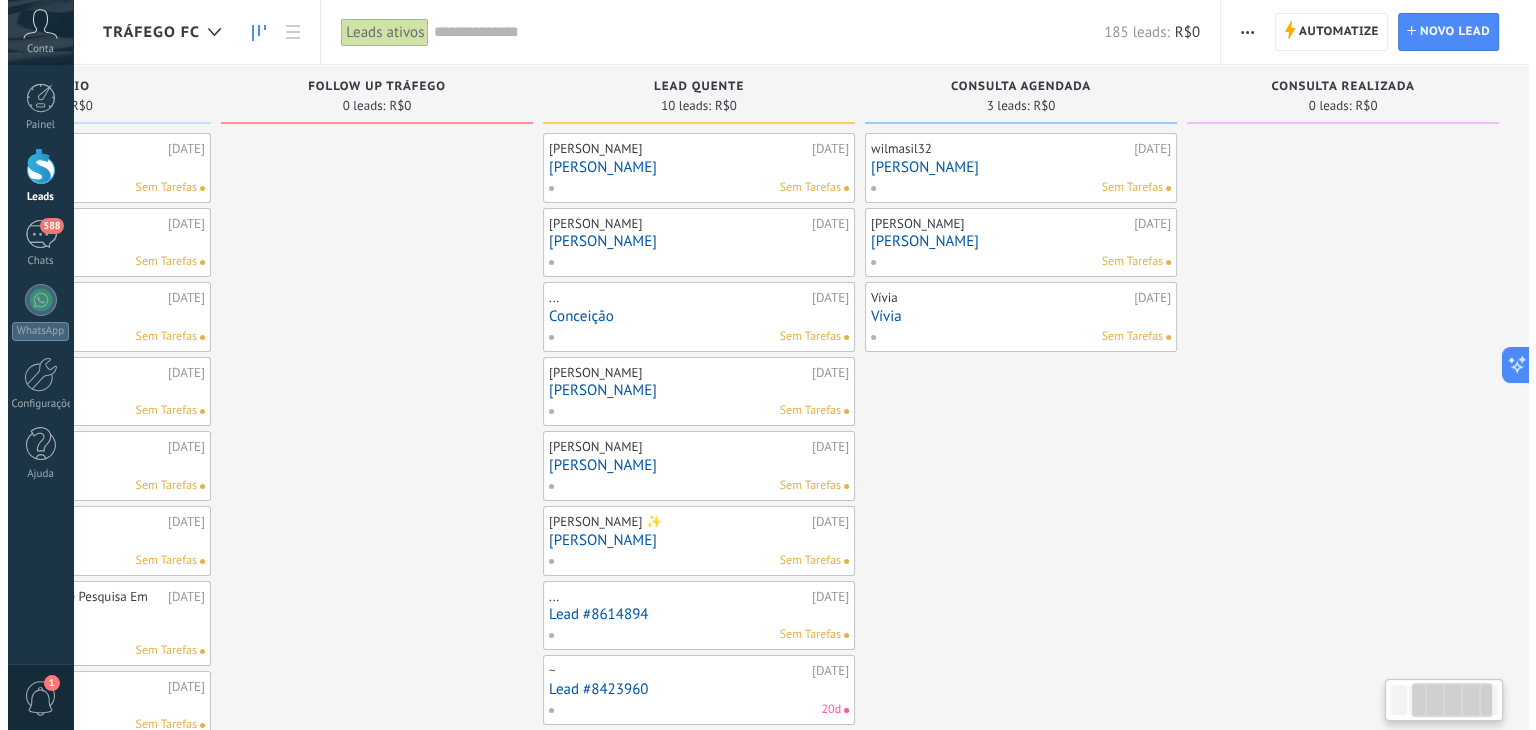 scroll, scrollTop: 0, scrollLeft: 0, axis: both 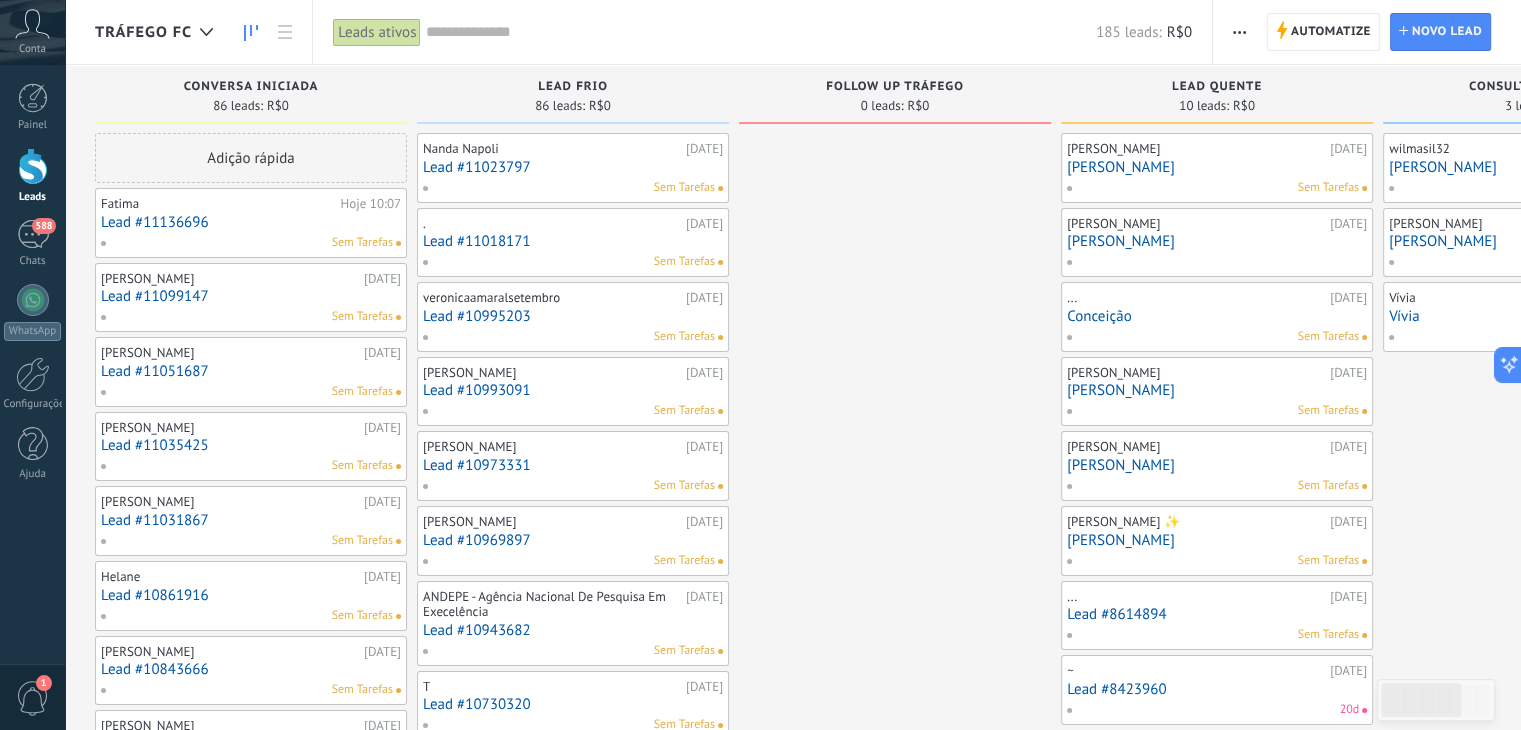 click on "Lead #11136696" at bounding box center [251, 222] 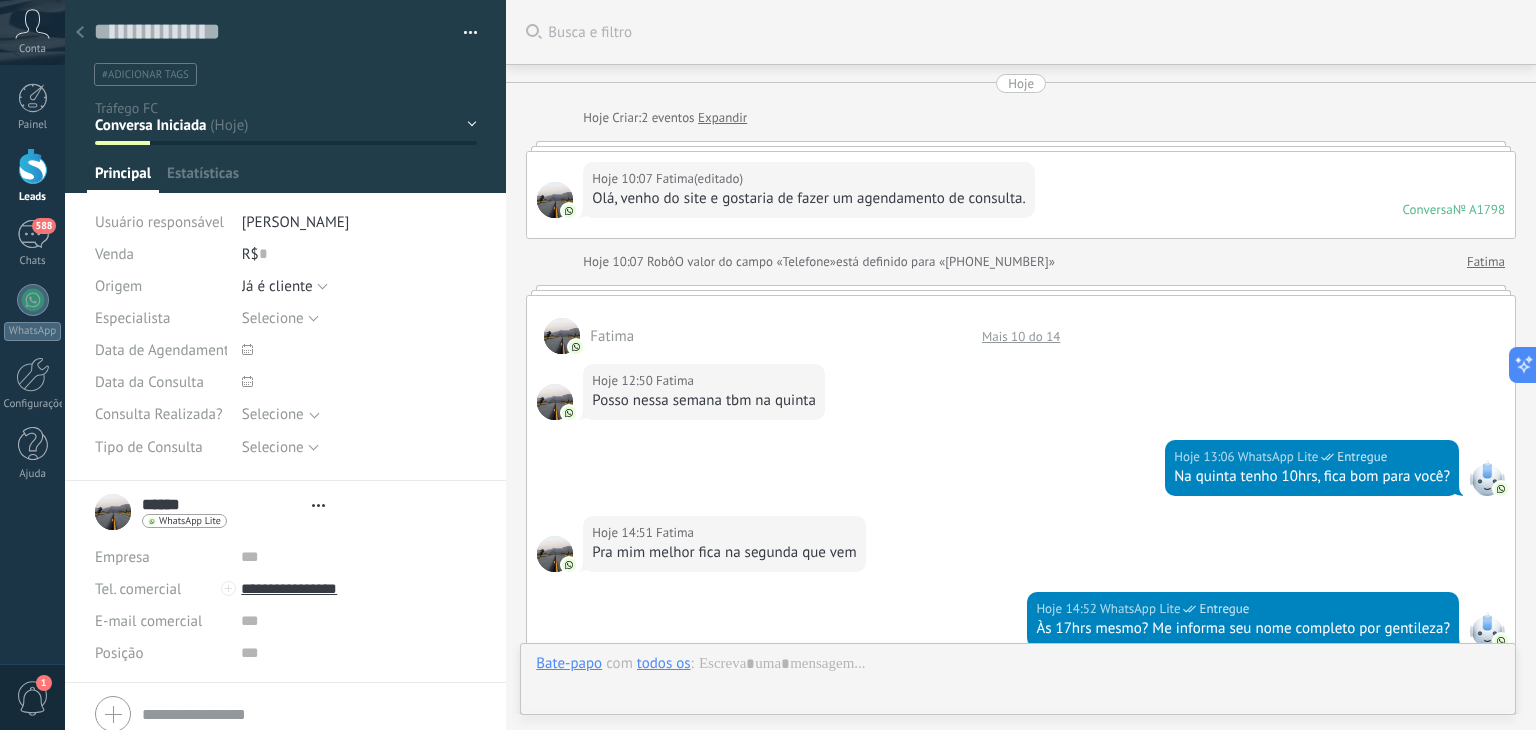 scroll, scrollTop: 79, scrollLeft: 0, axis: vertical 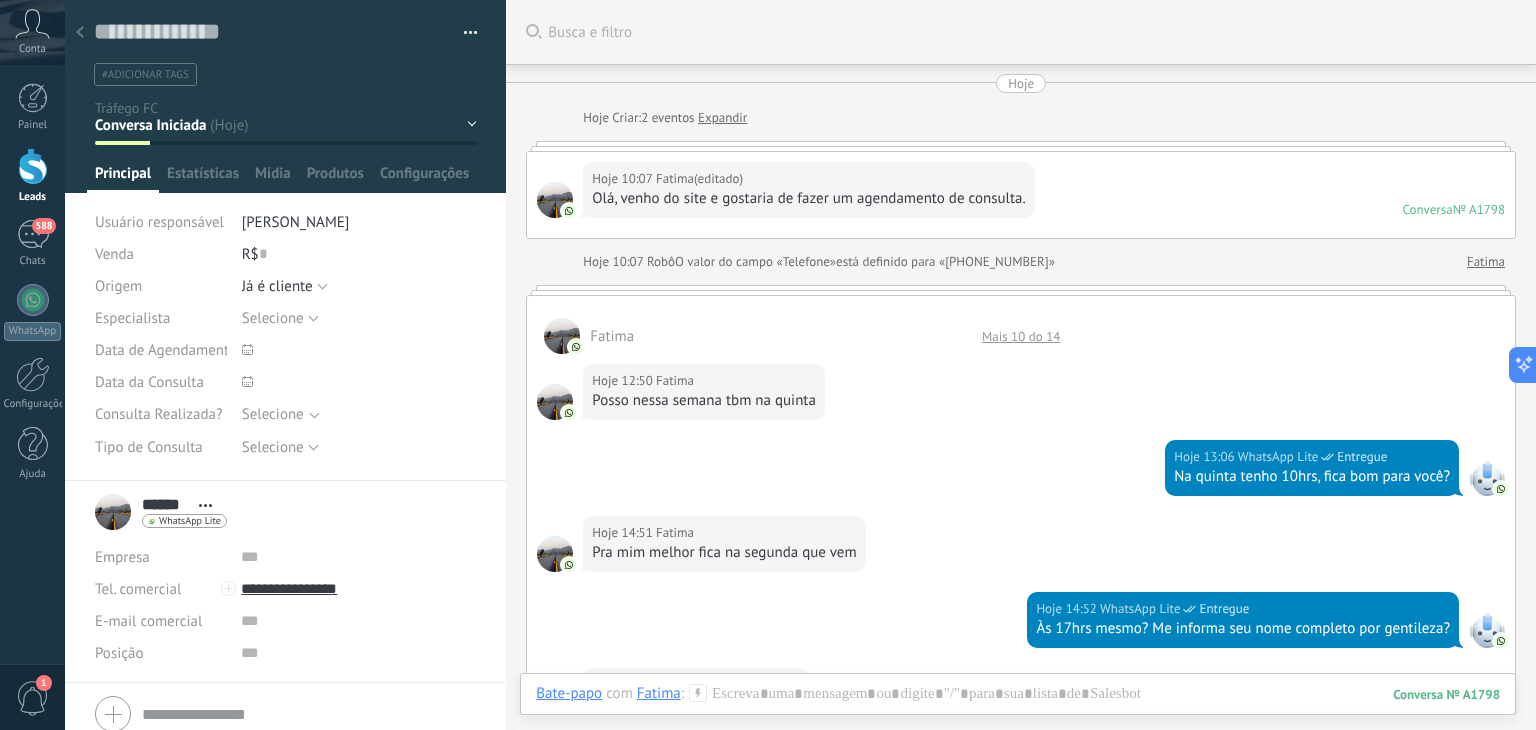 click 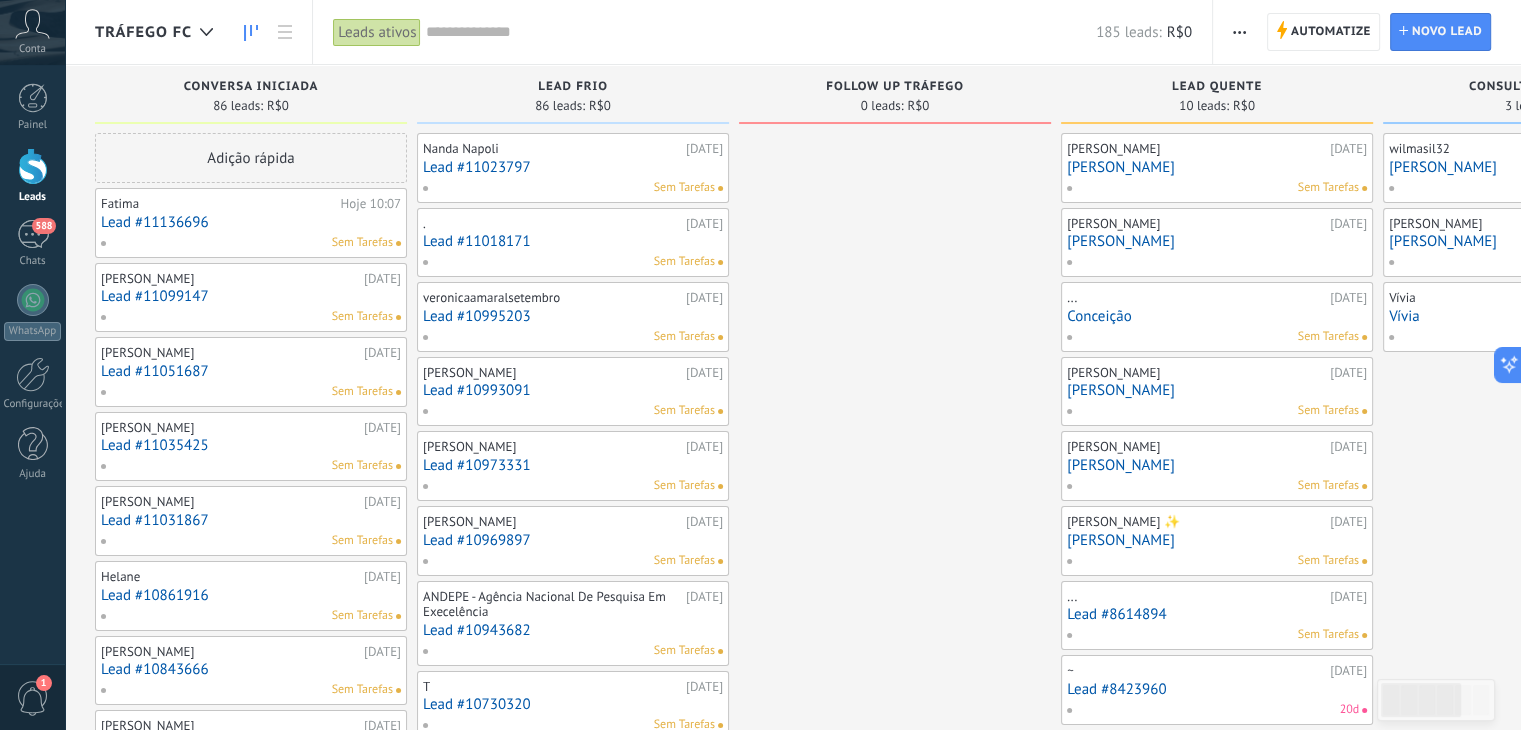 click on "Lead #11099147" at bounding box center [251, 296] 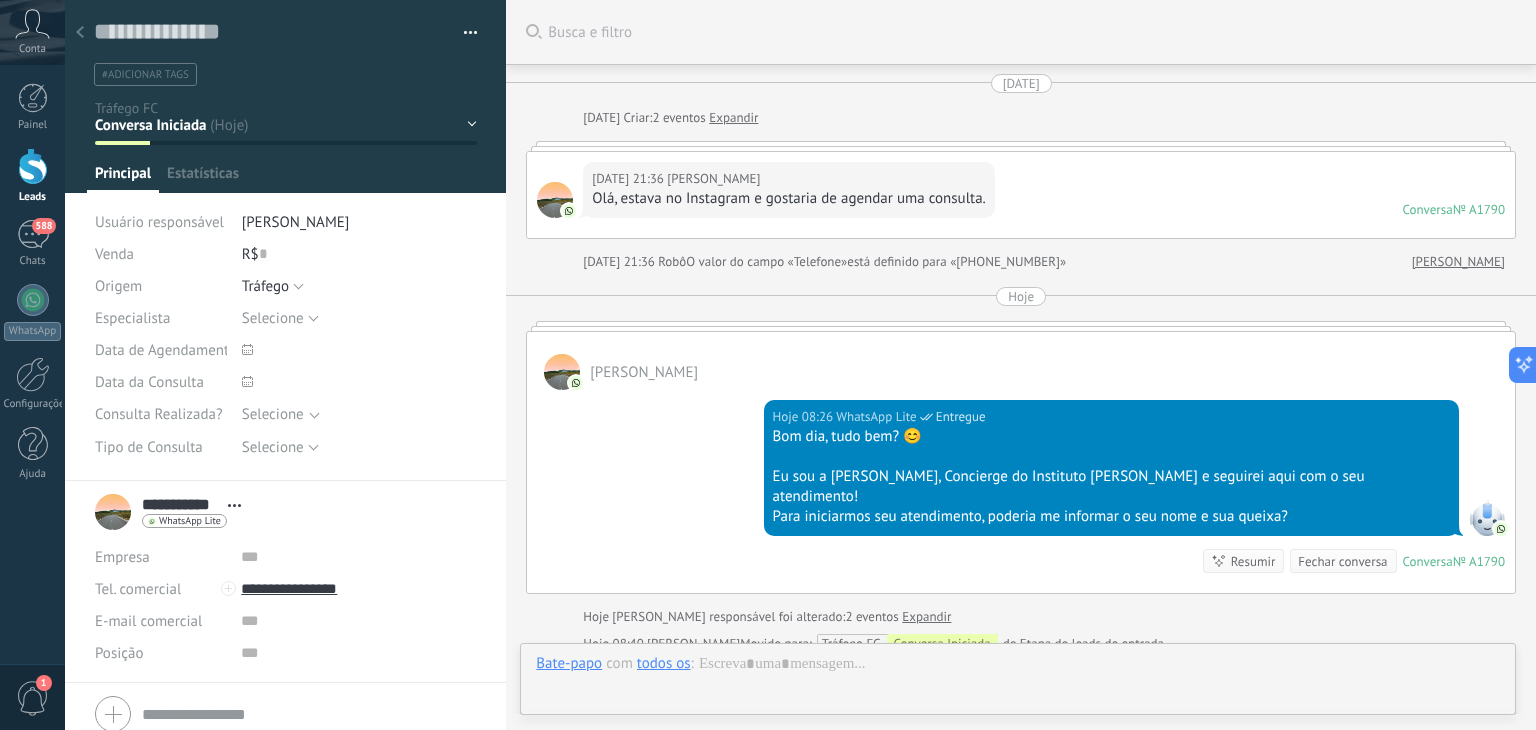 scroll, scrollTop: 278, scrollLeft: 0, axis: vertical 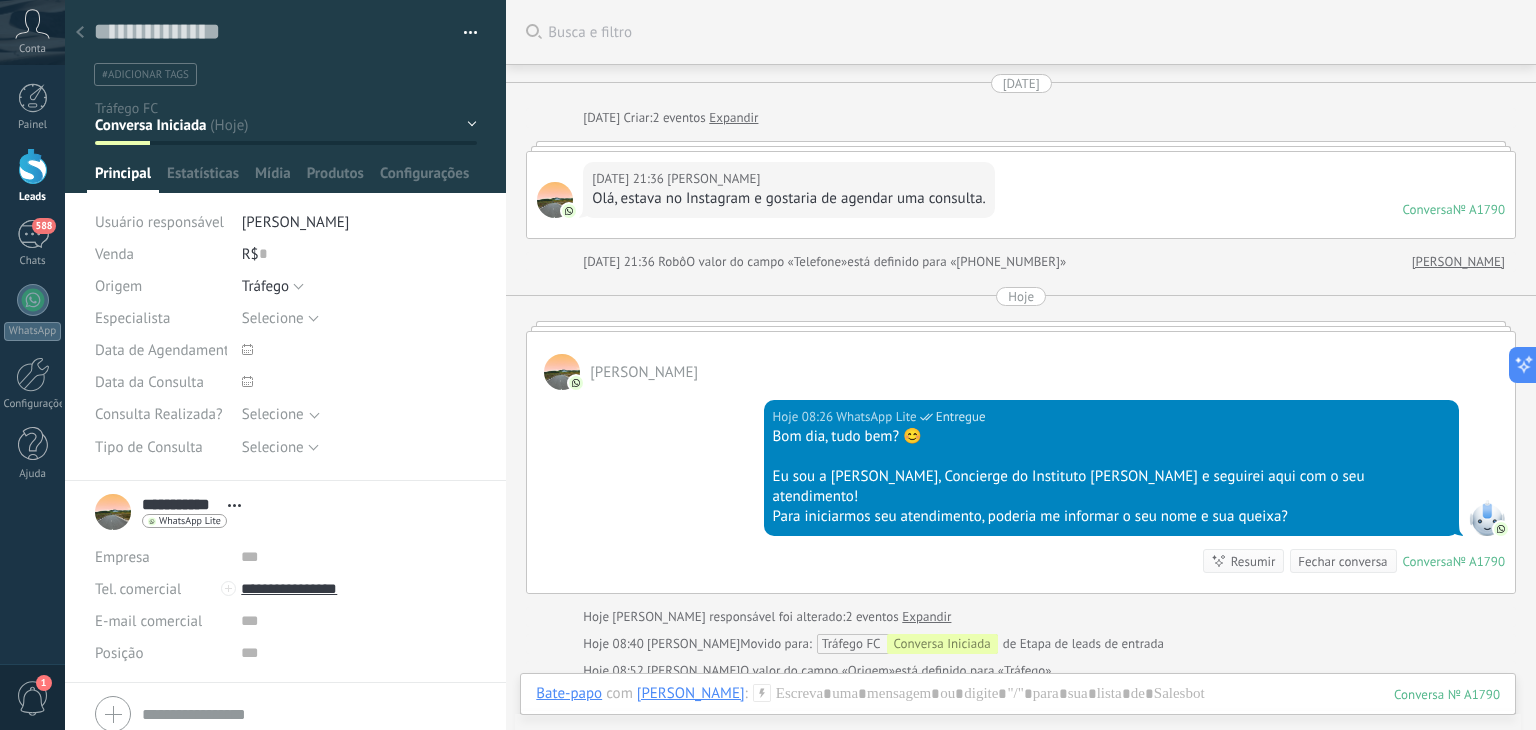 click at bounding box center [80, 33] 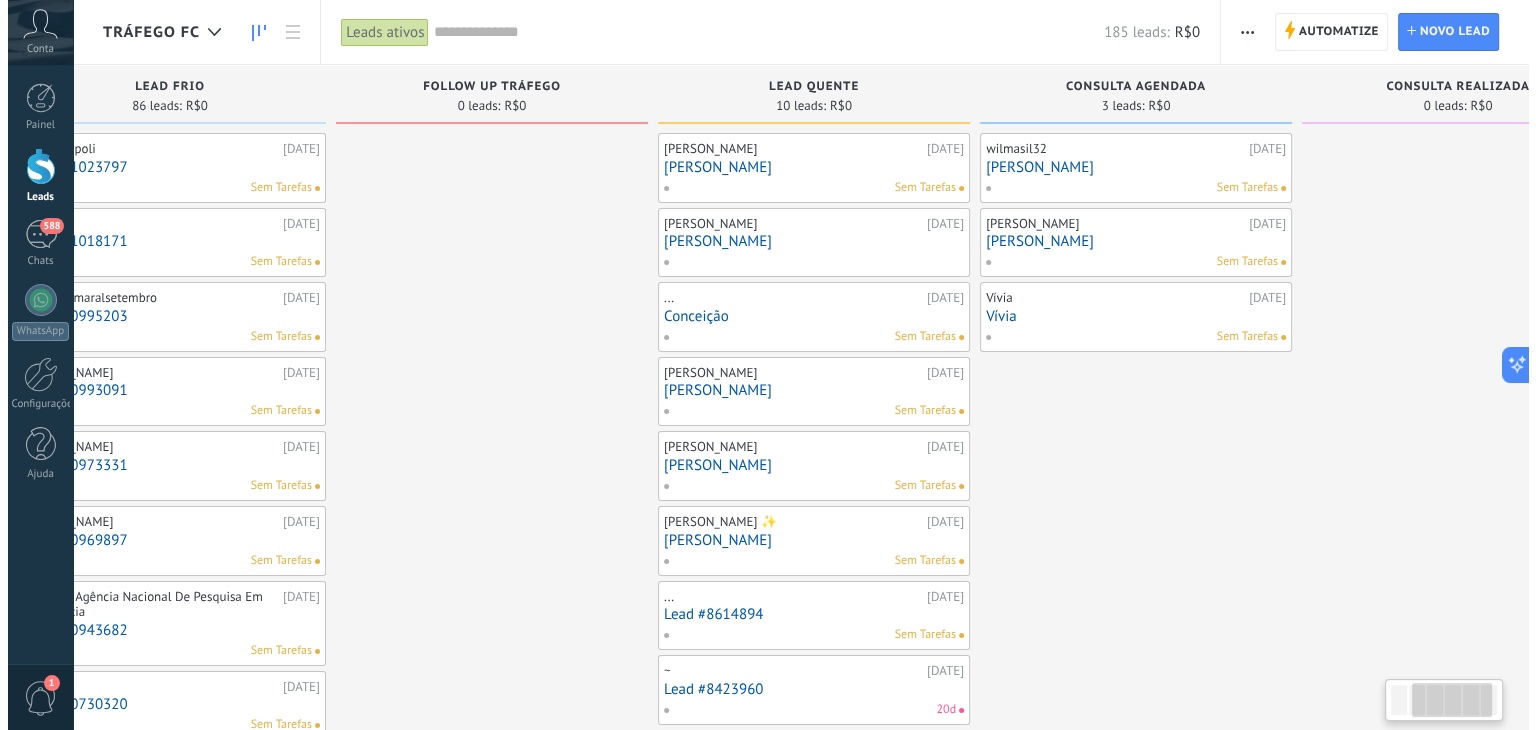 scroll, scrollTop: 0, scrollLeft: 423, axis: horizontal 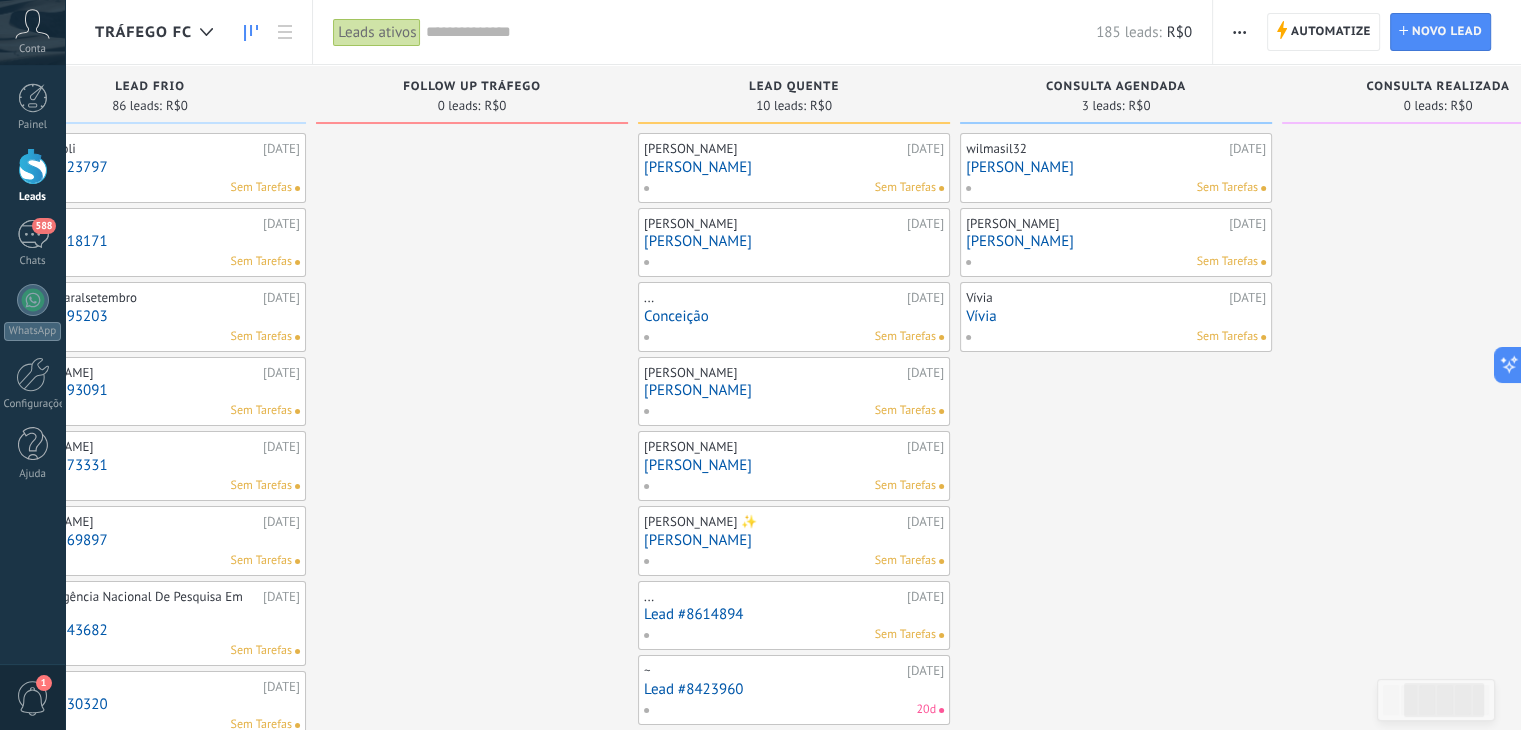 click on "Vívia" at bounding box center (1116, 316) 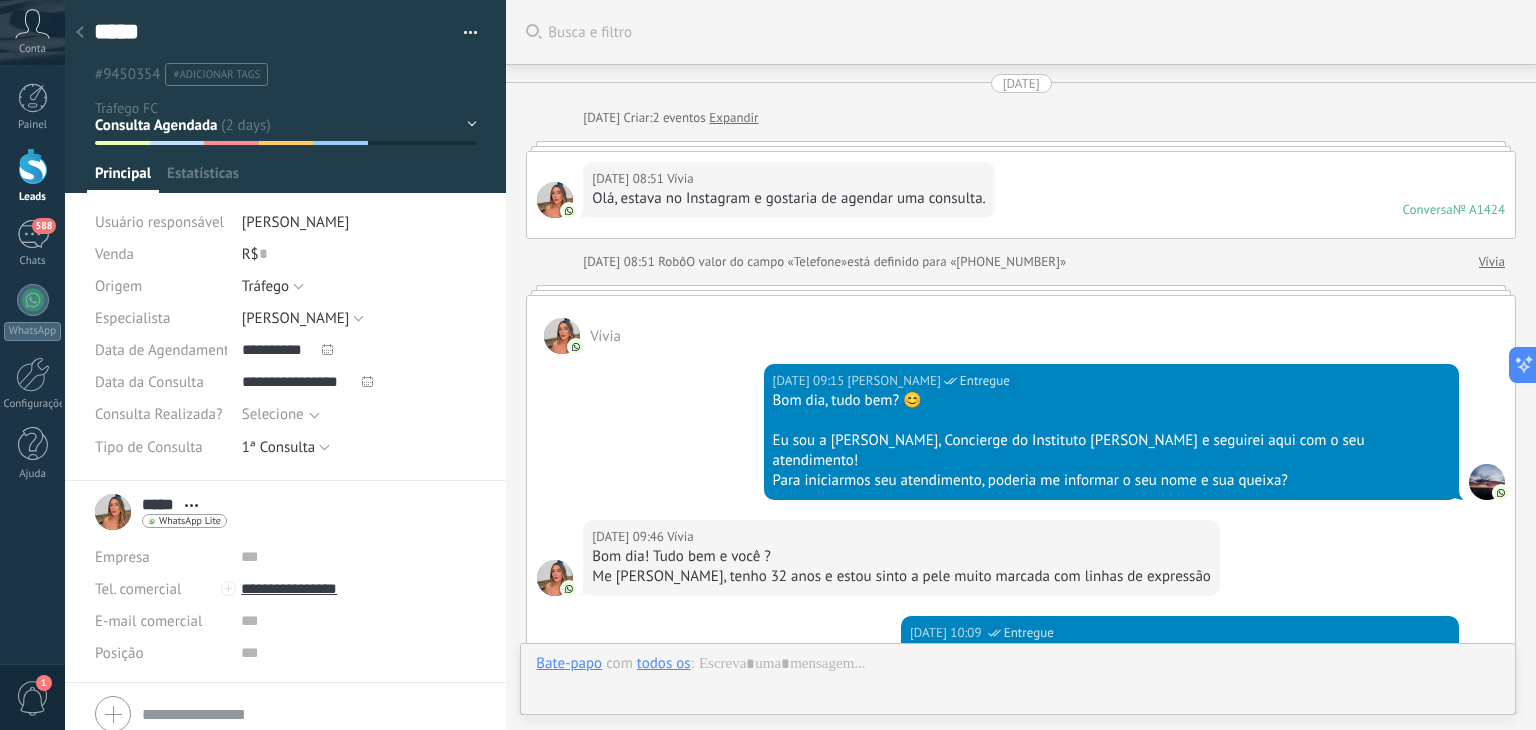 scroll, scrollTop: 4541, scrollLeft: 0, axis: vertical 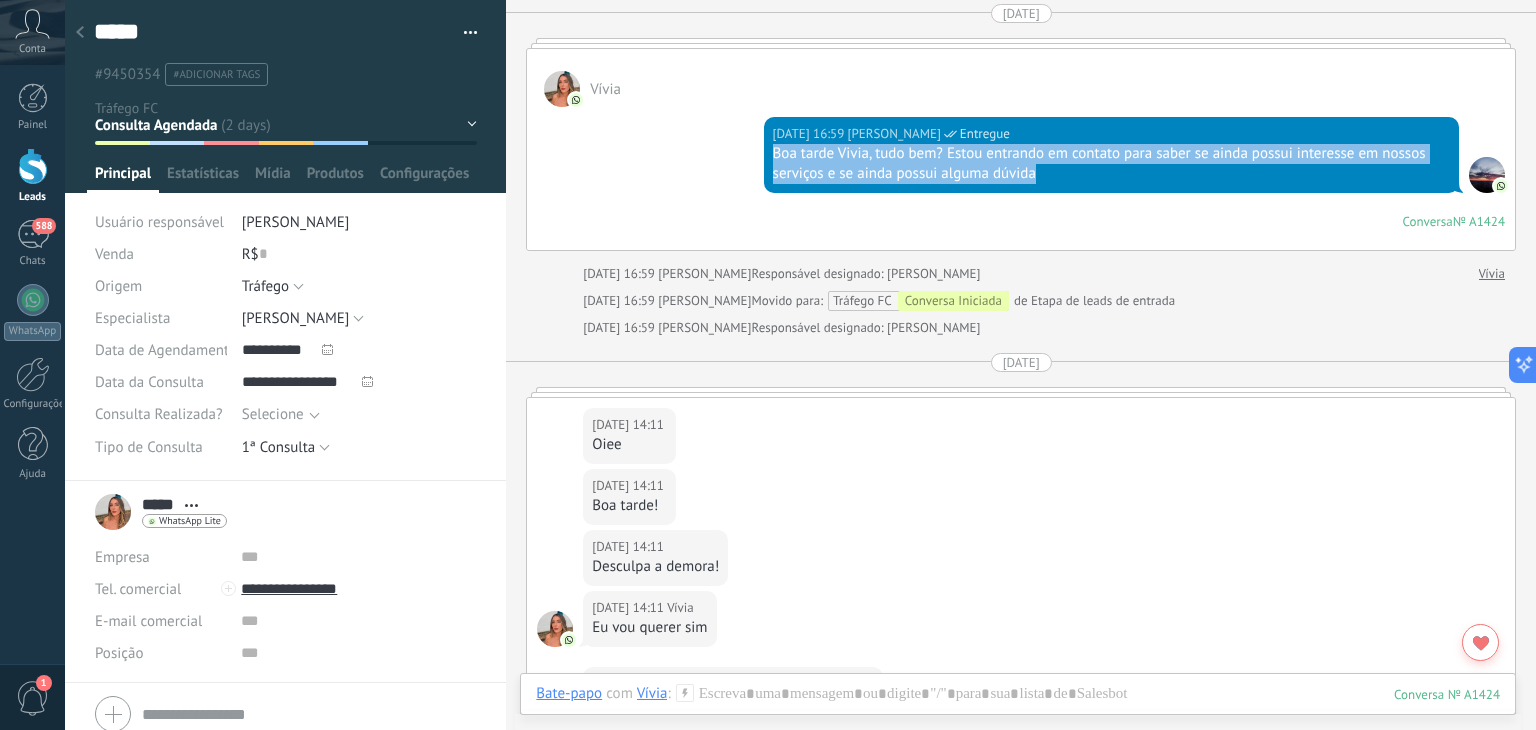 drag, startPoint x: 769, startPoint y: 126, endPoint x: 1052, endPoint y: 172, distance: 286.71414 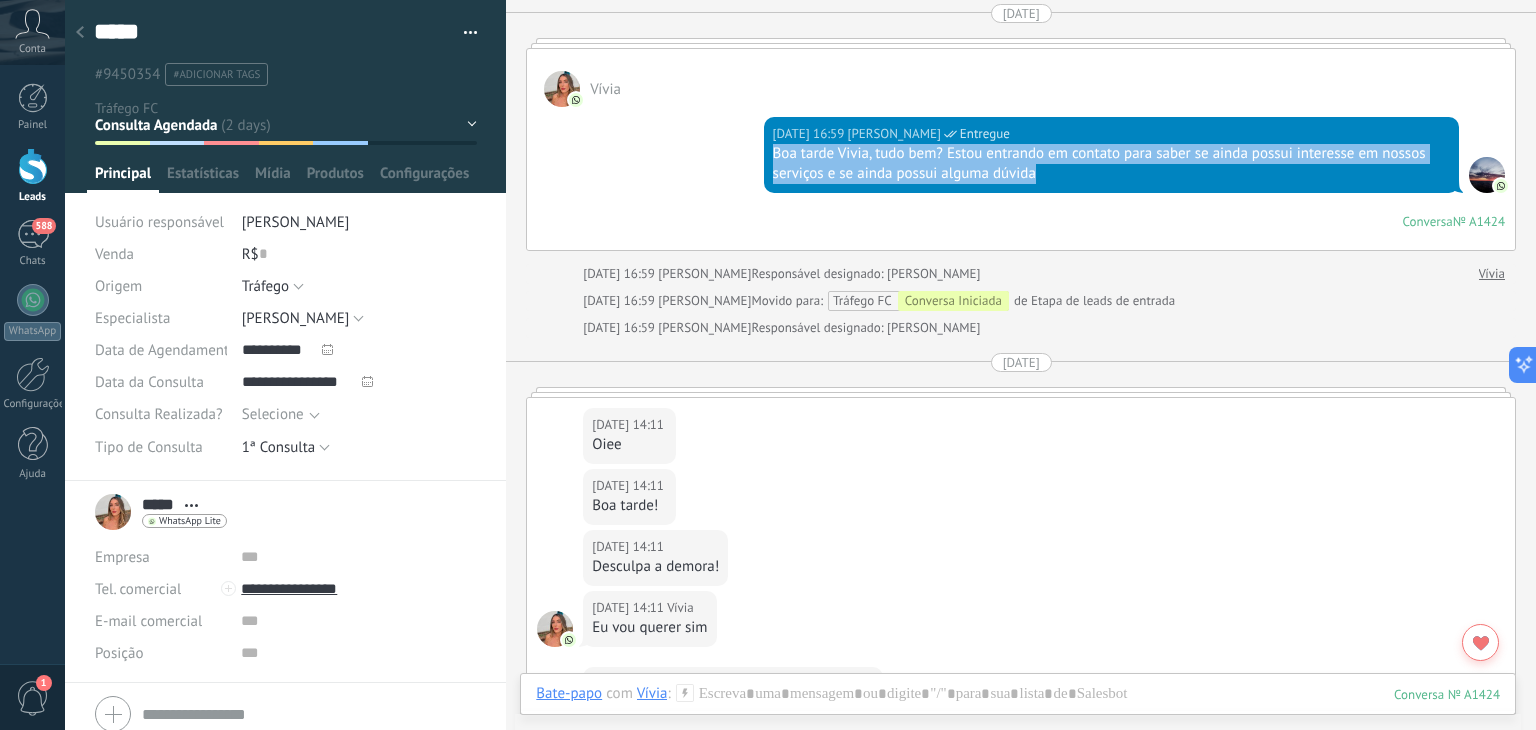 click on "08/07/2025 16:59 Júlia Lopes  Entregue Boa tarde Vivia, tudo bem? Estou entrando em contato para saber se ainda possui interesse em nossos serviços e se ainda possui alguma dúvida Conversa  № A1424 Conversa № A1424" at bounding box center [1021, 178] 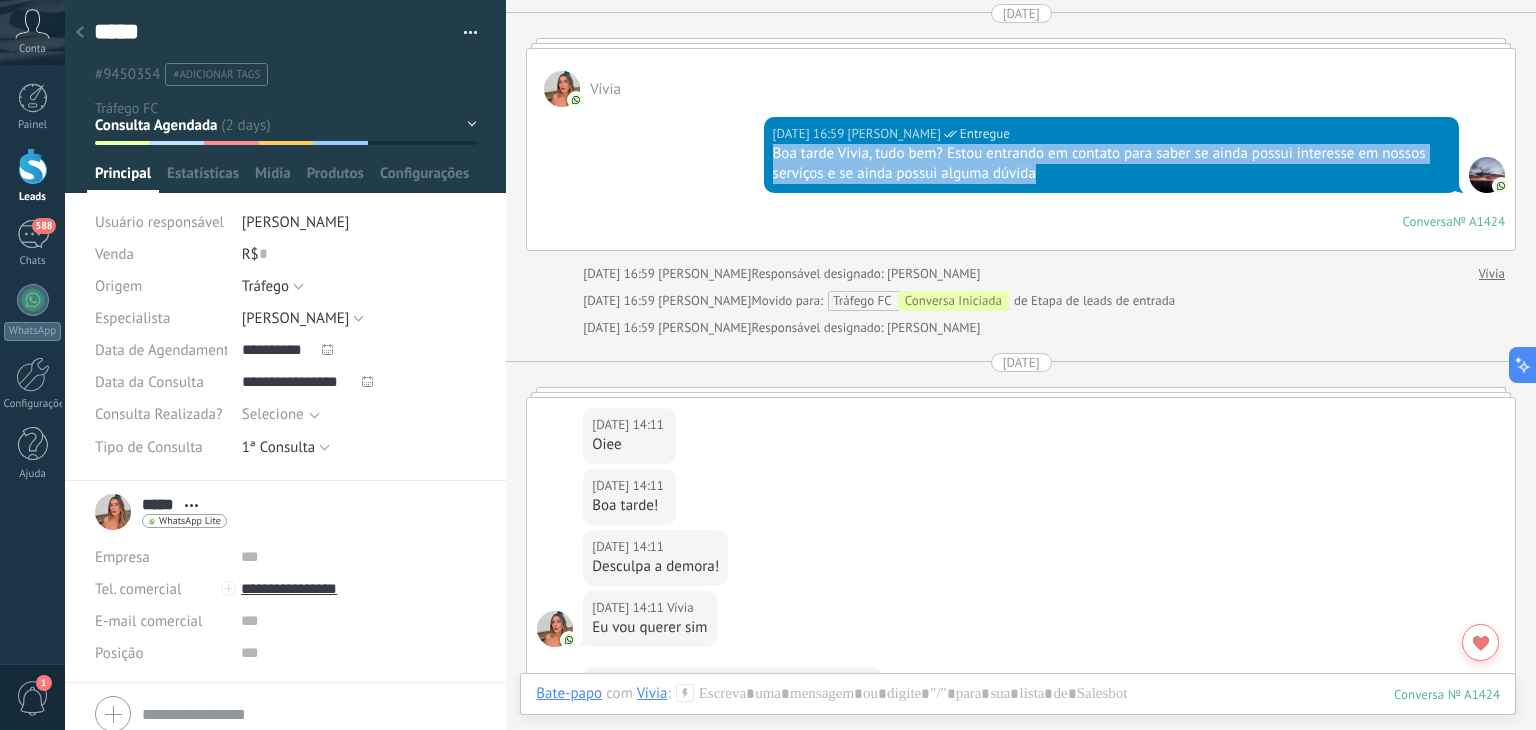 copy on "Boa tarde Vivia, tudo bem? Estou entrando em contato para saber se ainda possui interesse em nossos serviços e se ainda possui alguma dúvida" 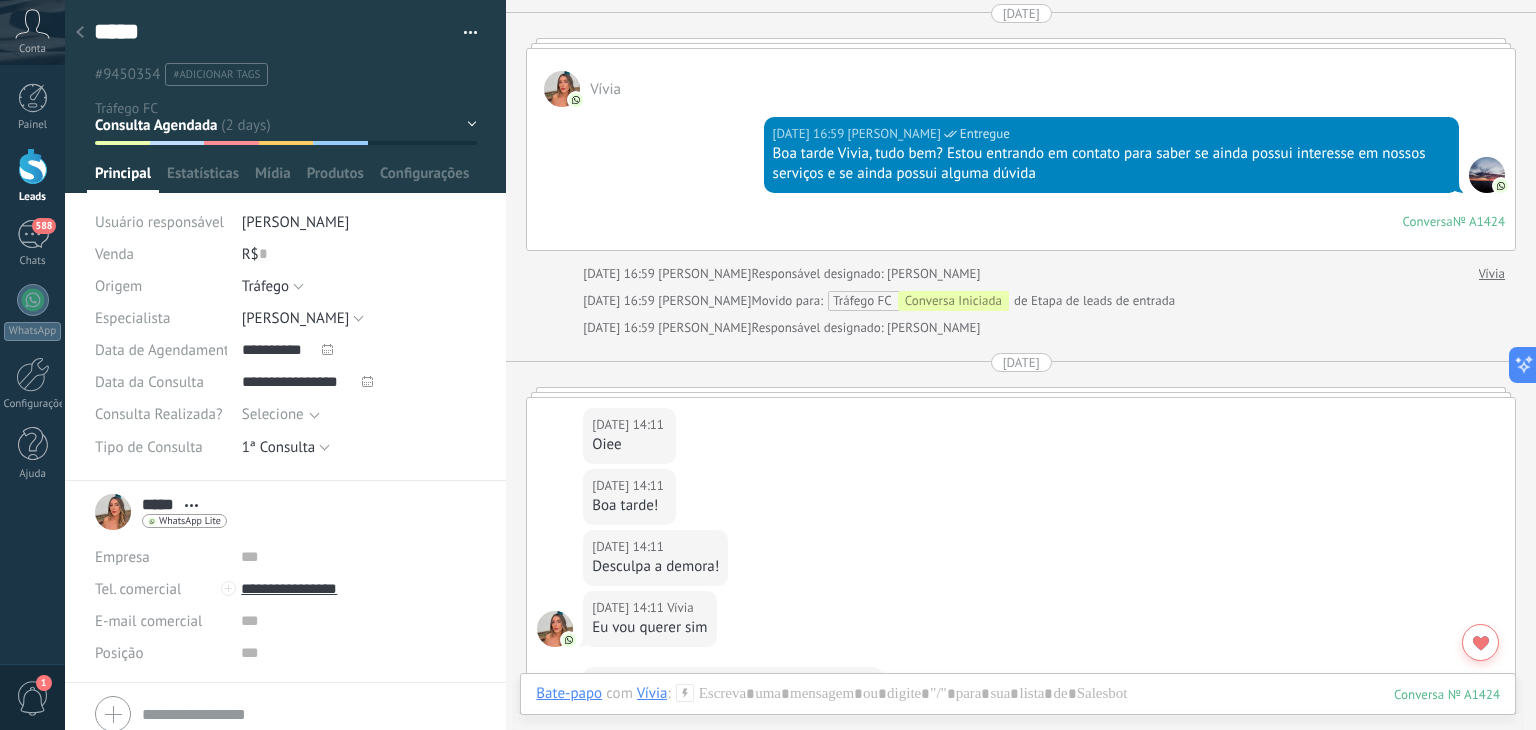 click at bounding box center [80, 33] 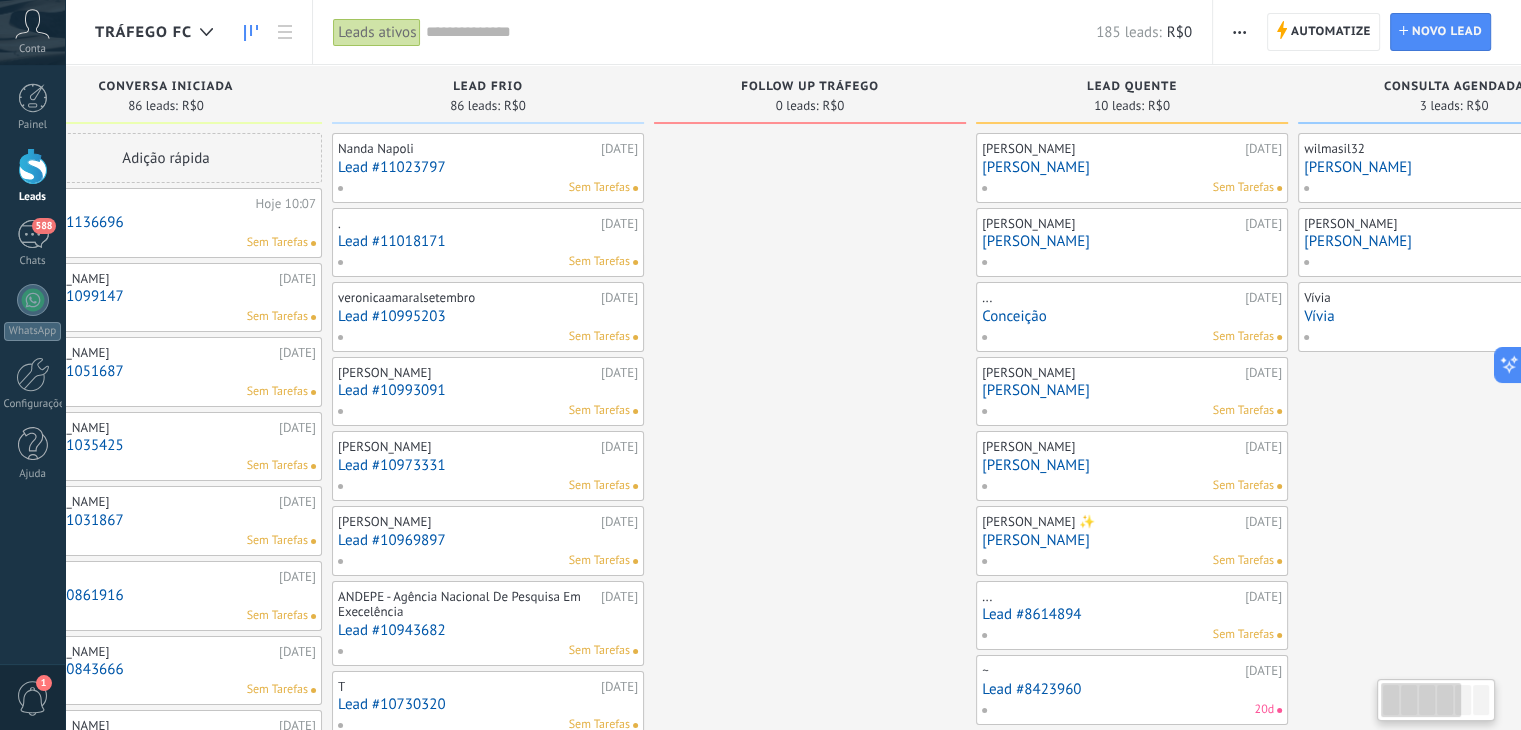 scroll, scrollTop: 0, scrollLeft: 0, axis: both 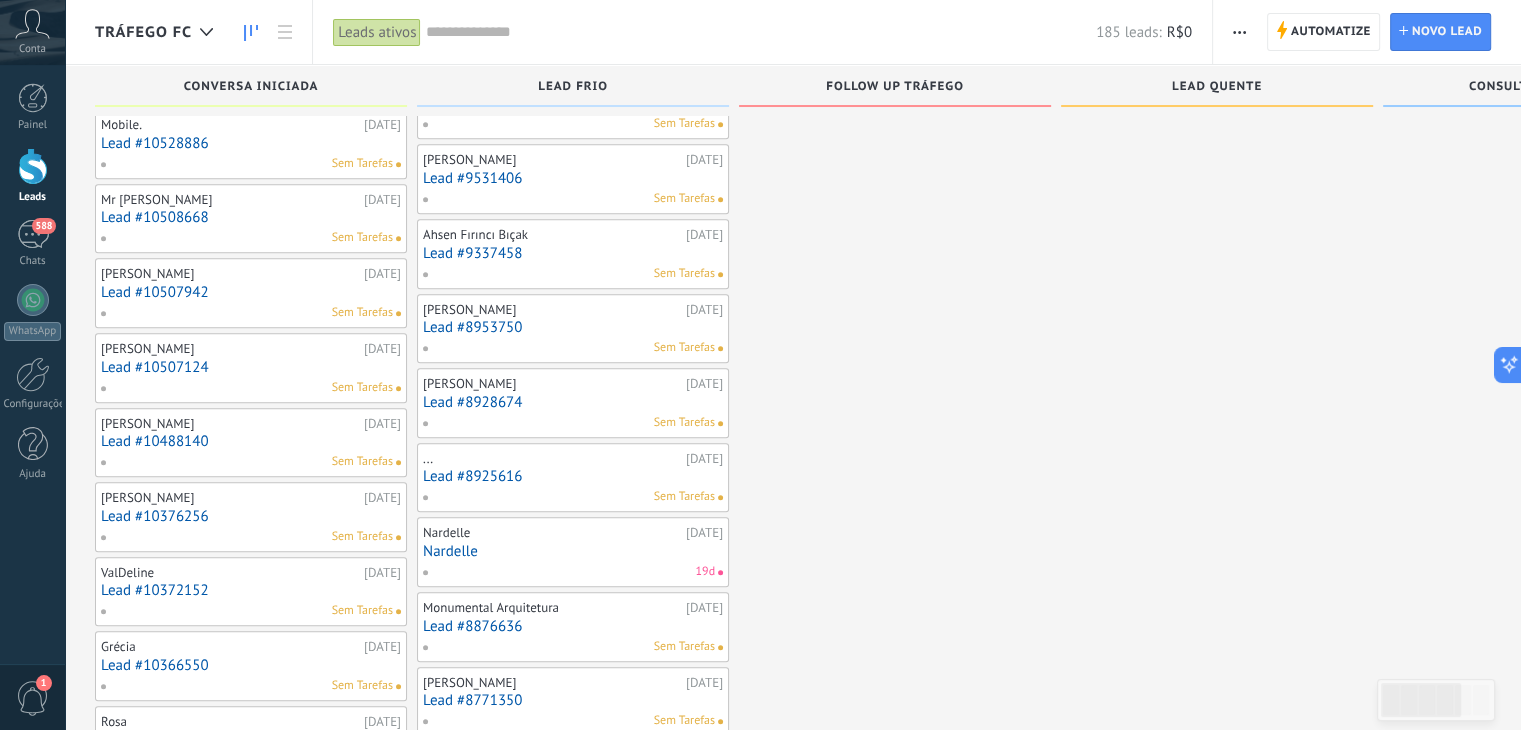click on "Lead #10507942" at bounding box center [251, 292] 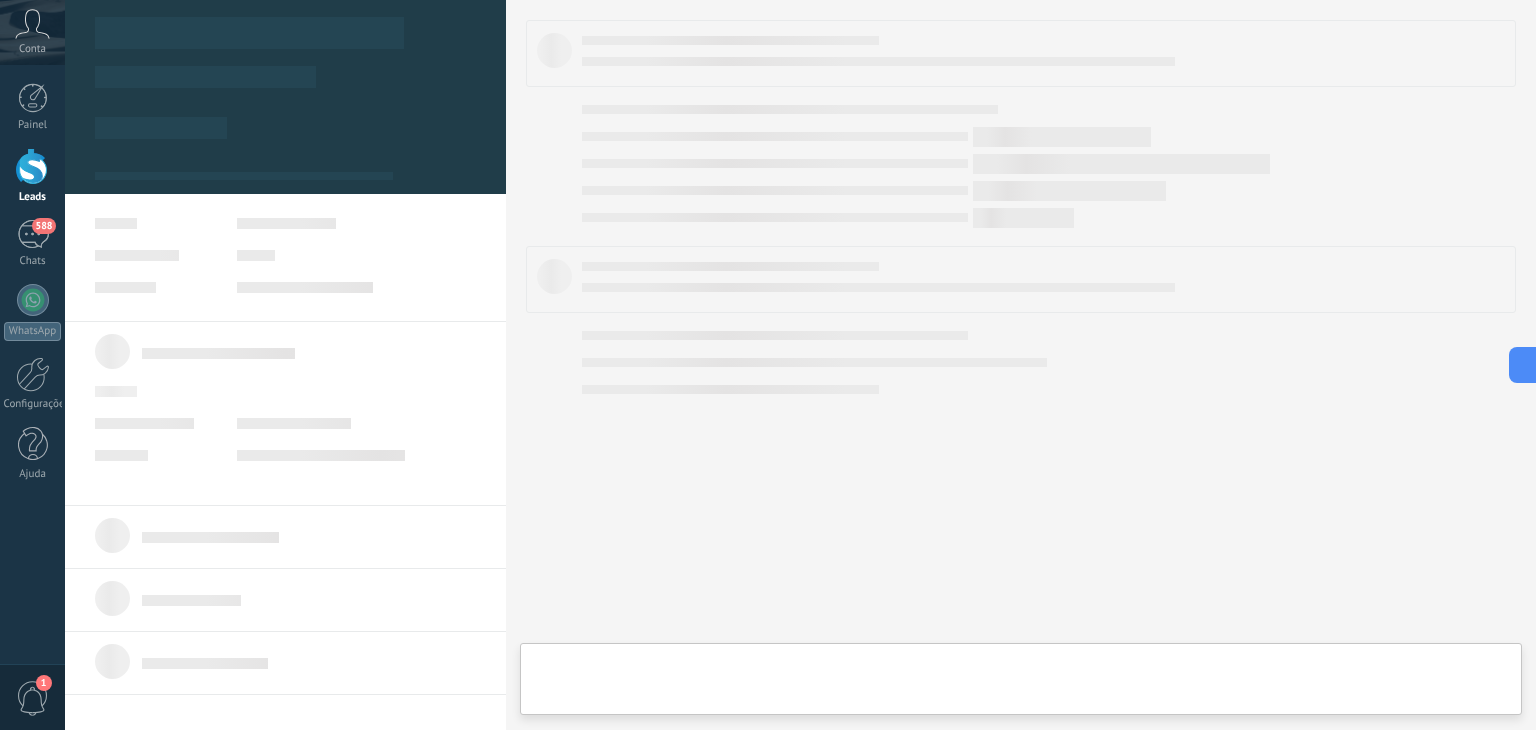 scroll, scrollTop: 0, scrollLeft: 0, axis: both 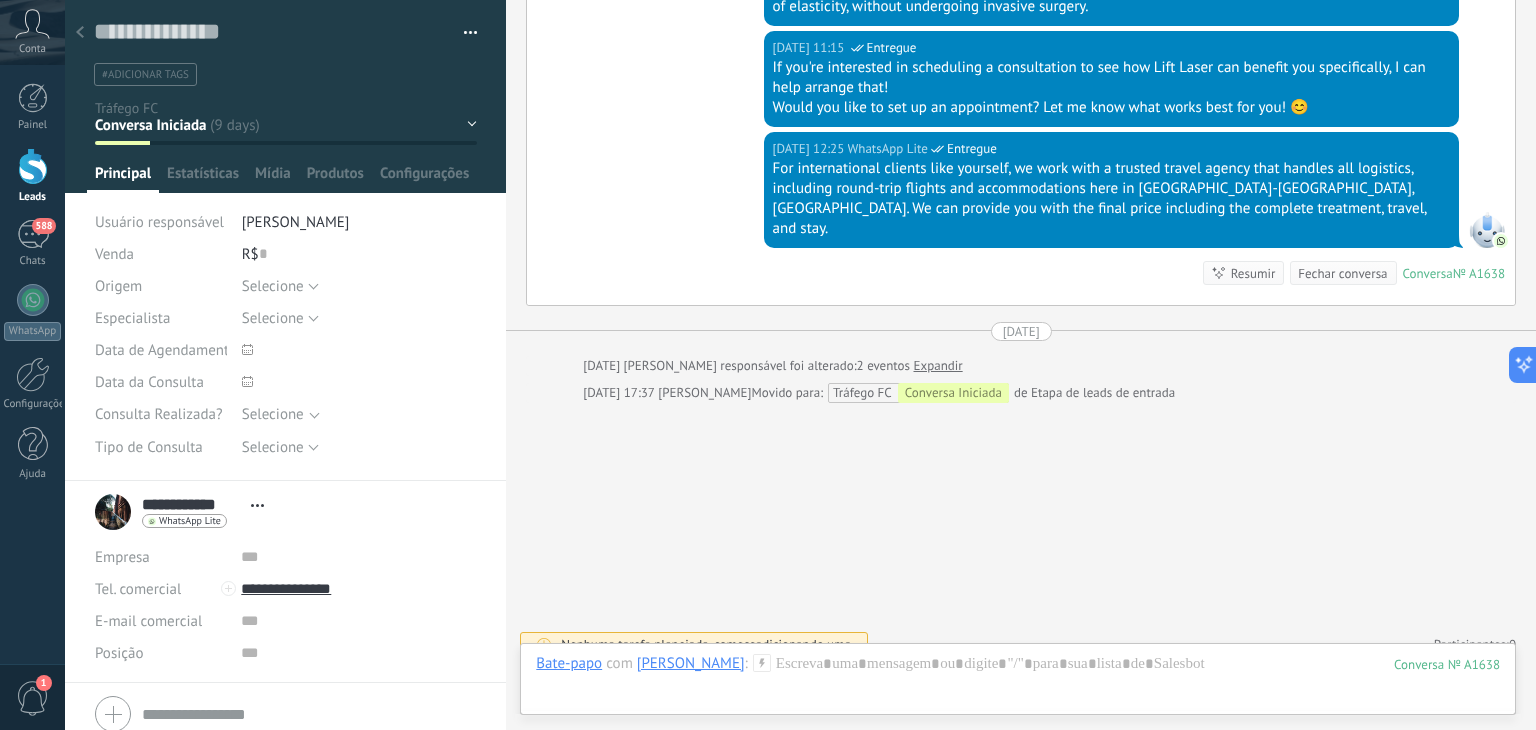 click at bounding box center (80, 33) 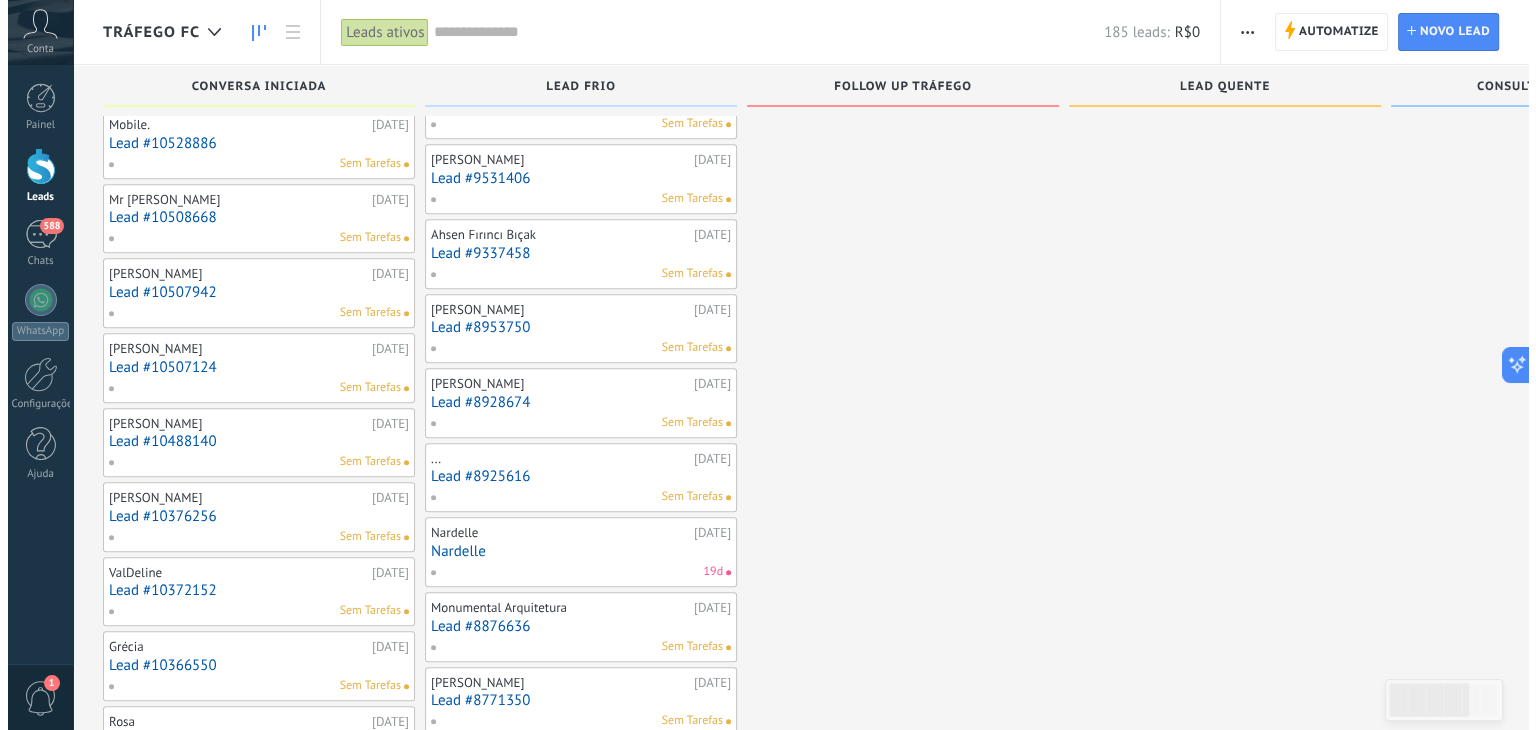 scroll, scrollTop: 1728, scrollLeft: 0, axis: vertical 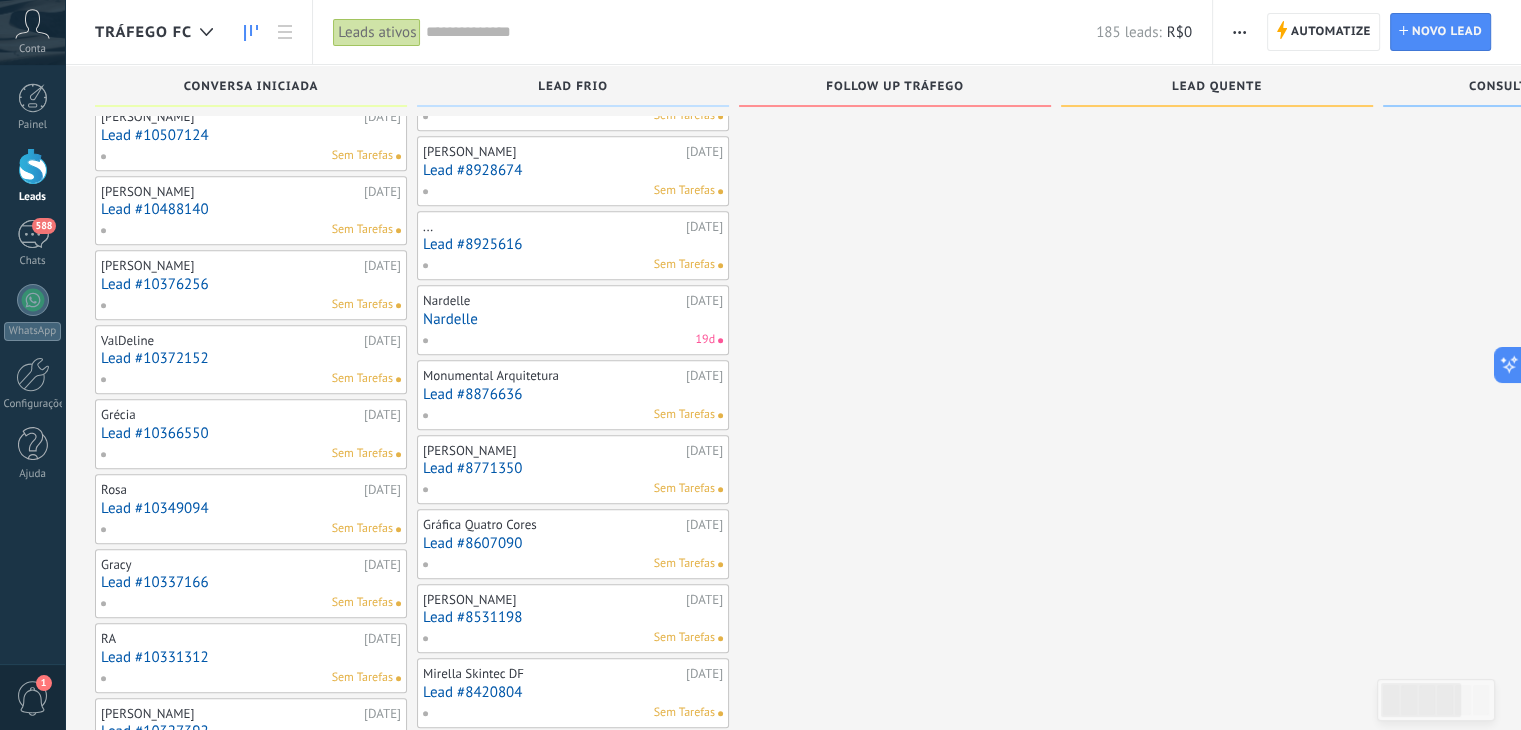 click on "Lead #10349094" at bounding box center (251, 508) 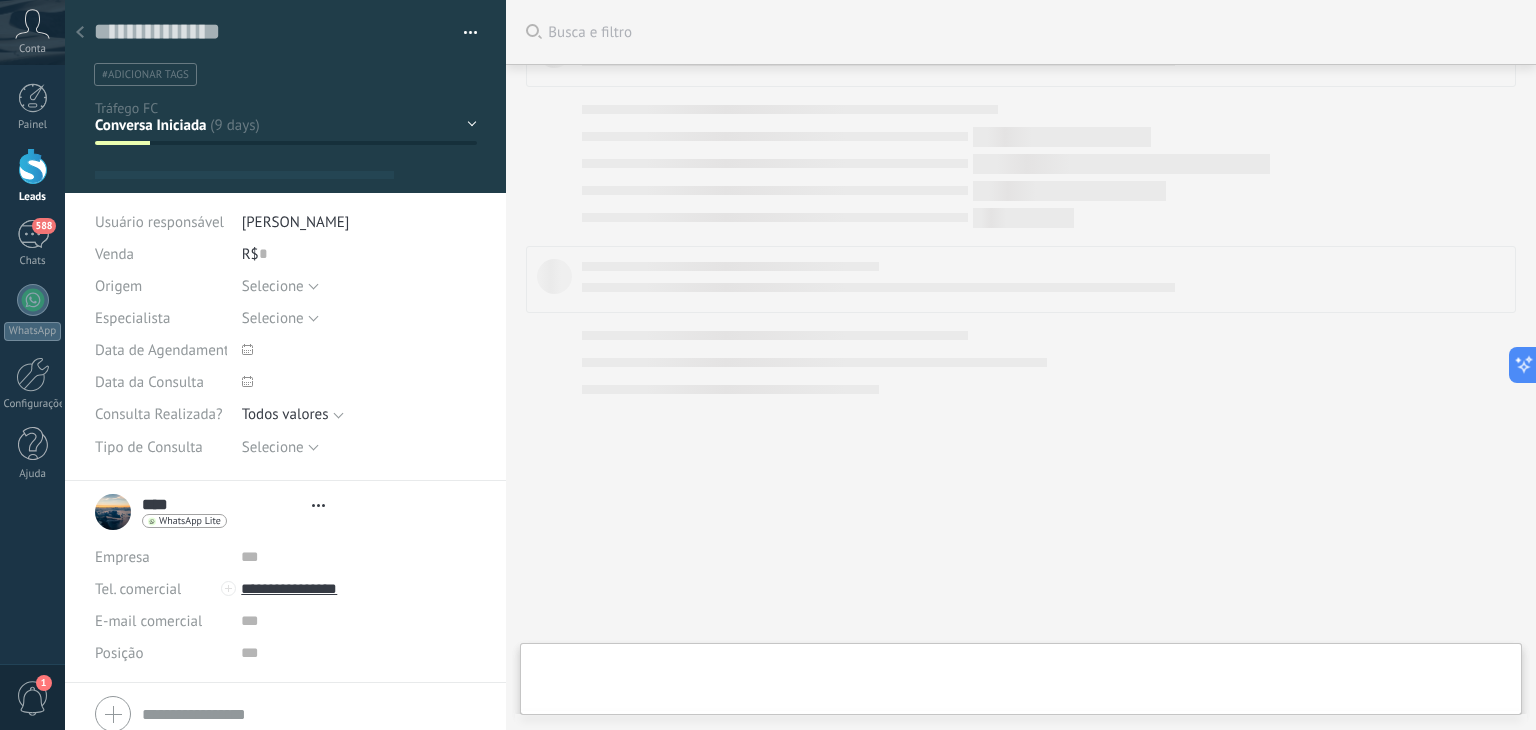 scroll, scrollTop: 0, scrollLeft: 0, axis: both 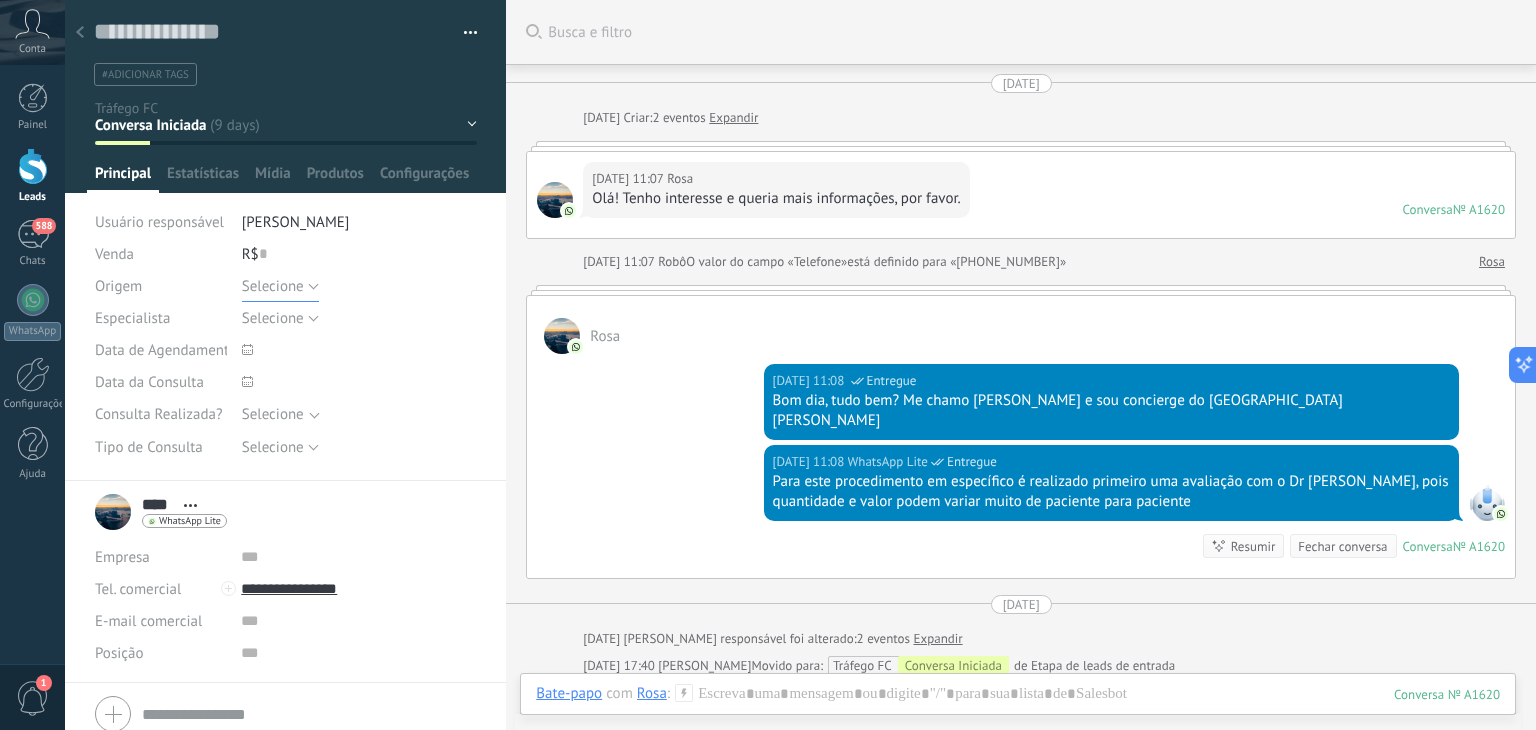 click on "Selecione" at bounding box center (280, 286) 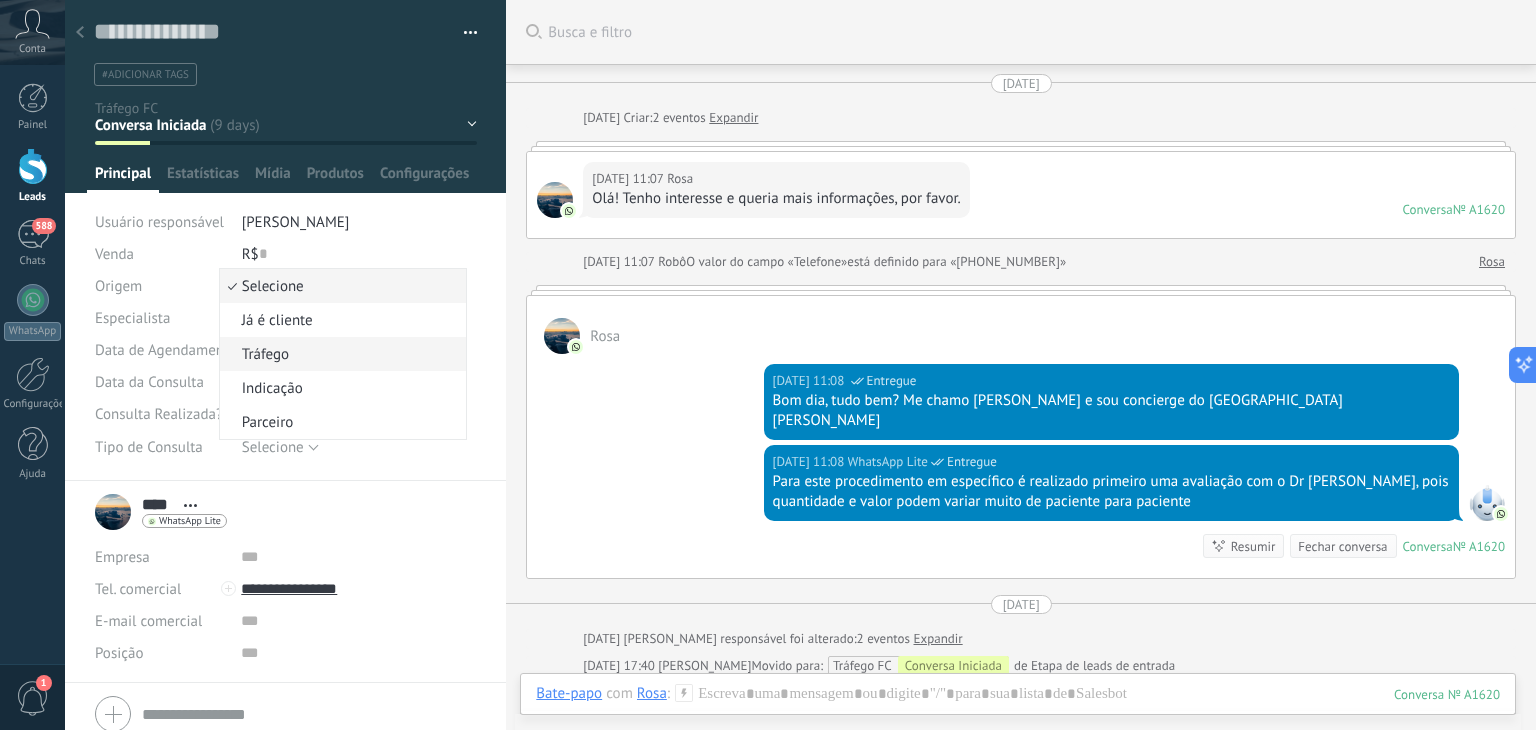 click on "Tráfego" at bounding box center (340, 354) 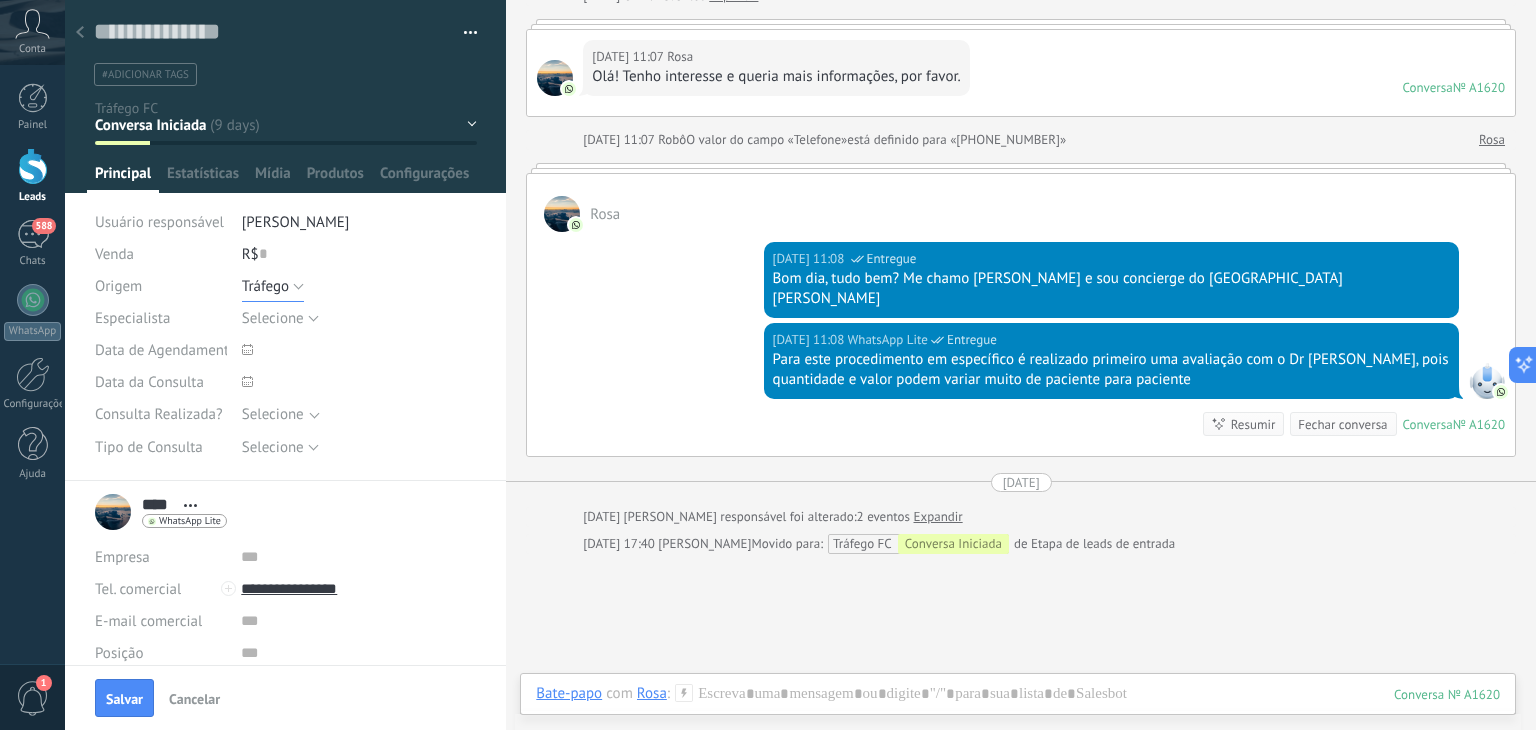 scroll, scrollTop: 120, scrollLeft: 0, axis: vertical 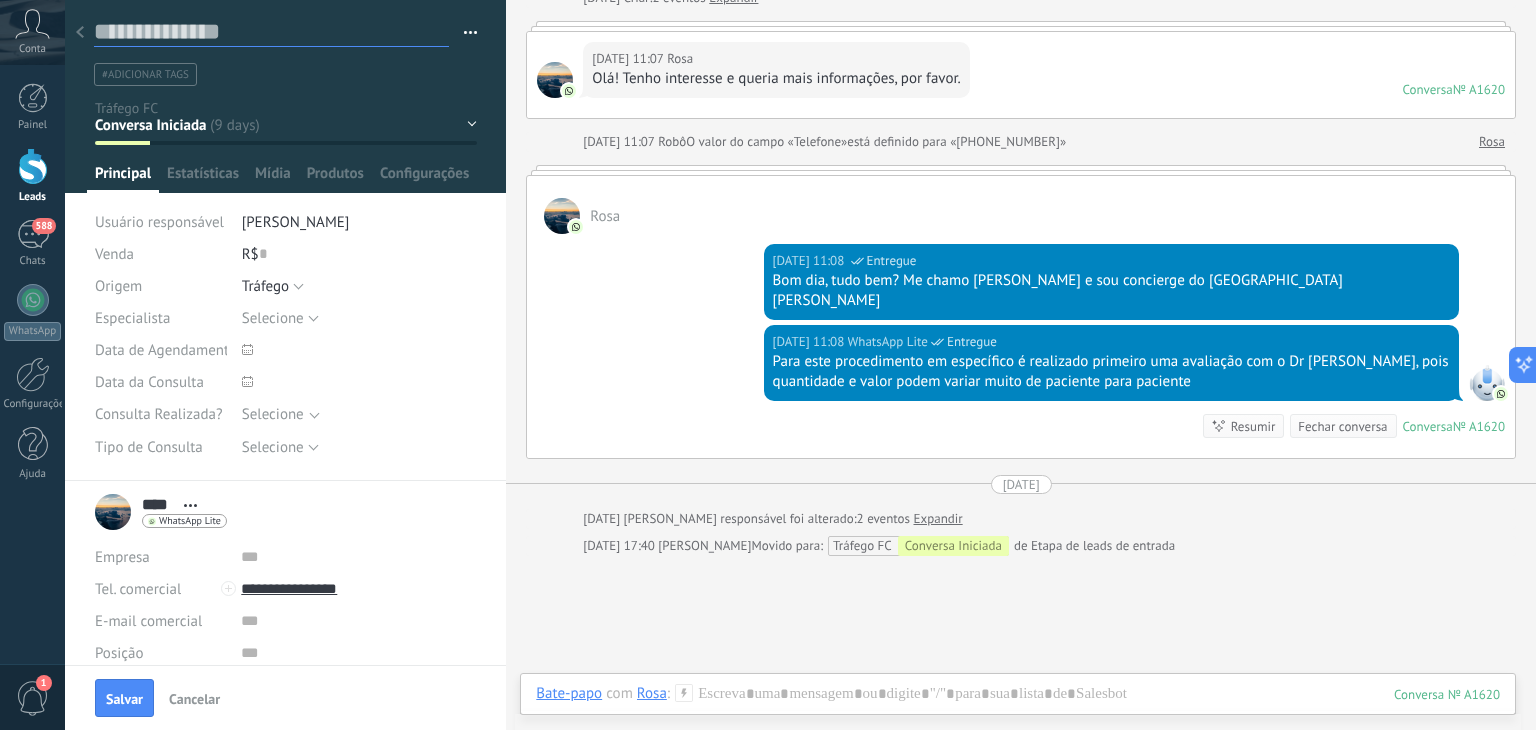 click at bounding box center (271, 32) 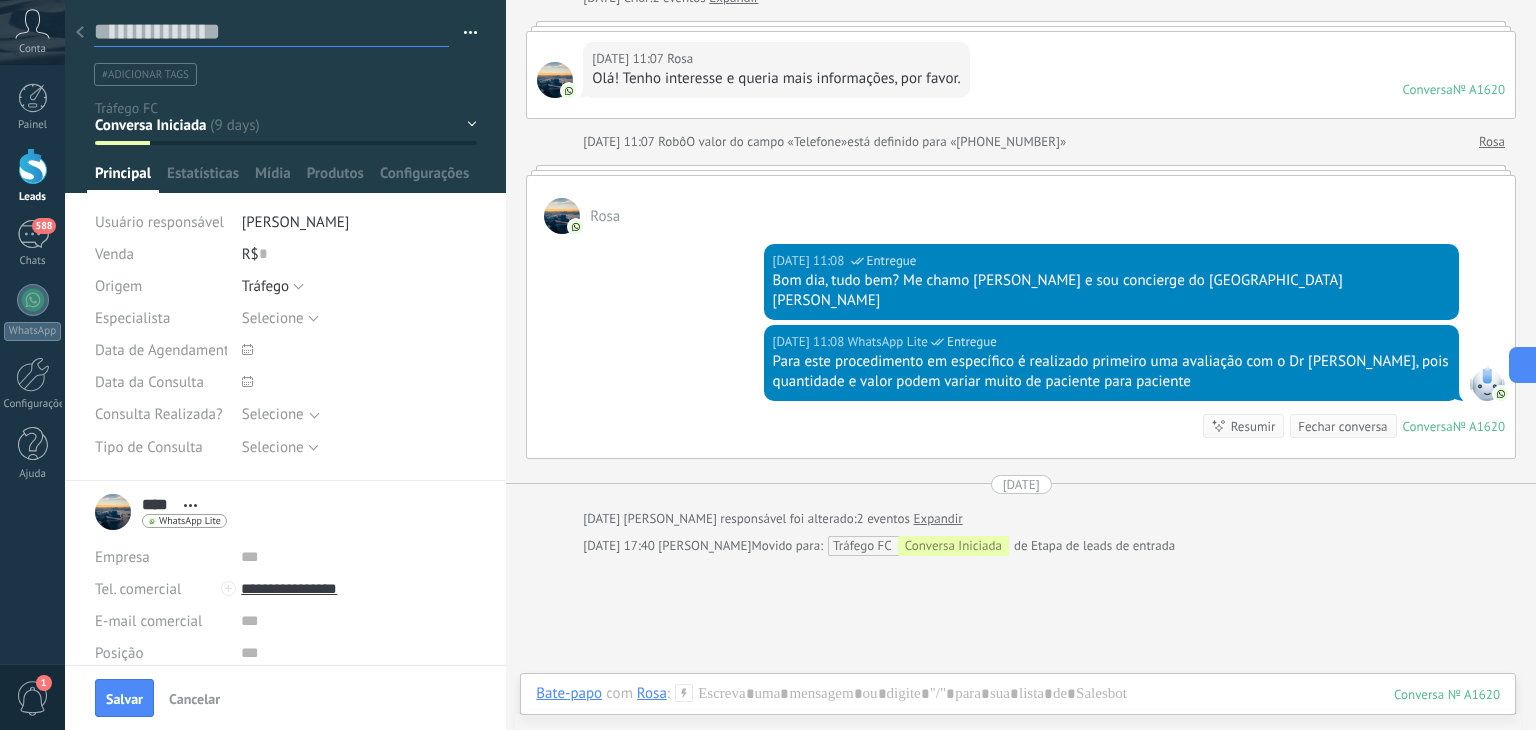 type on "*" 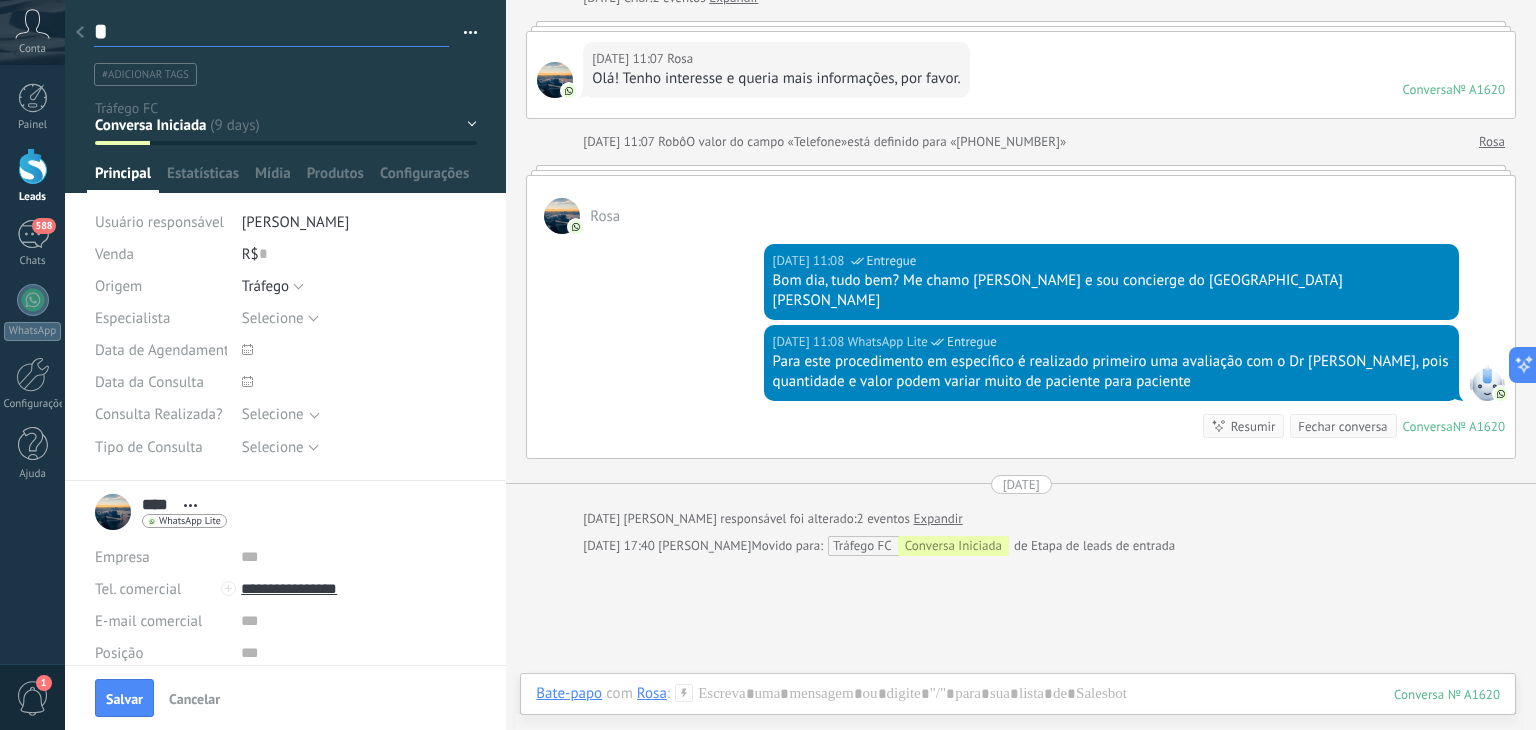 type on "**" 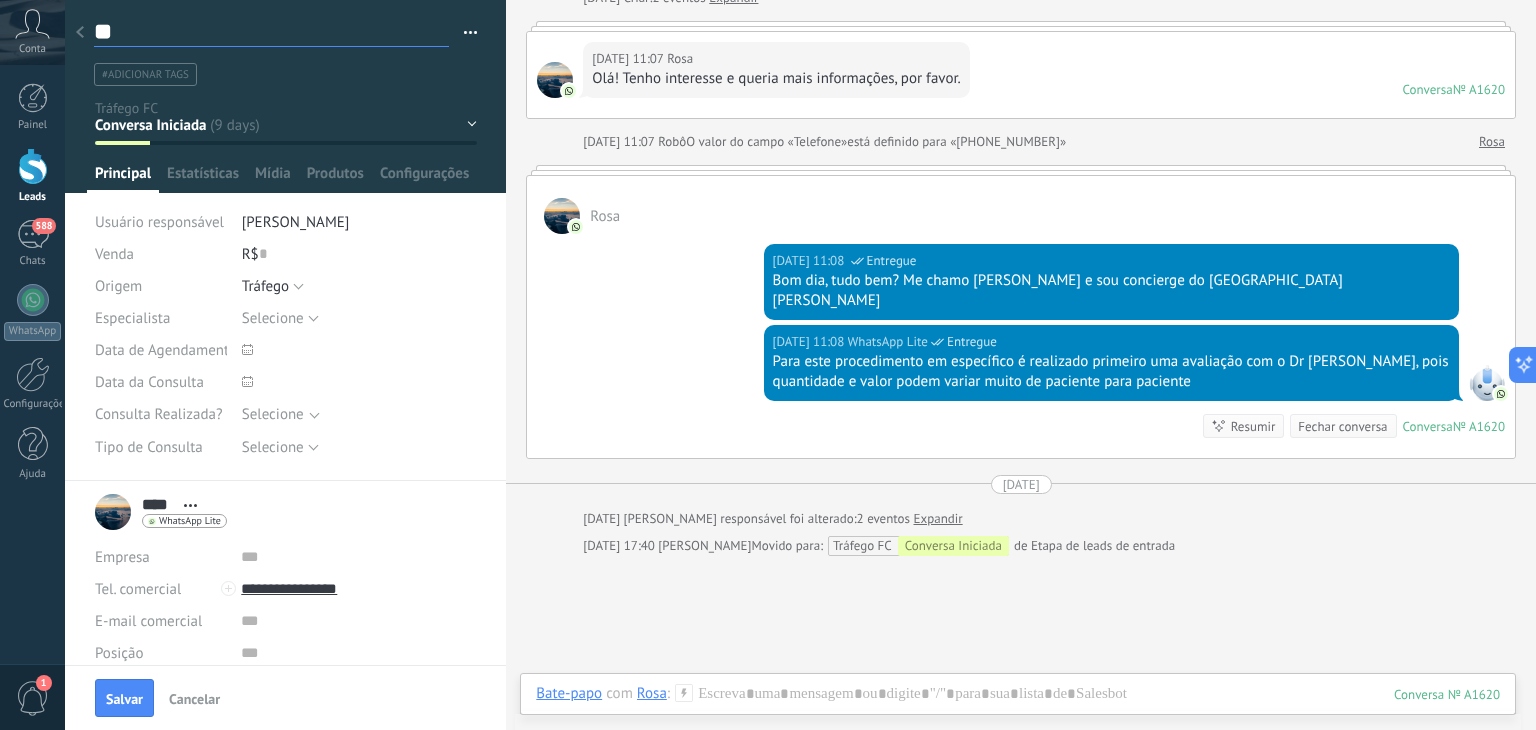 type on "***" 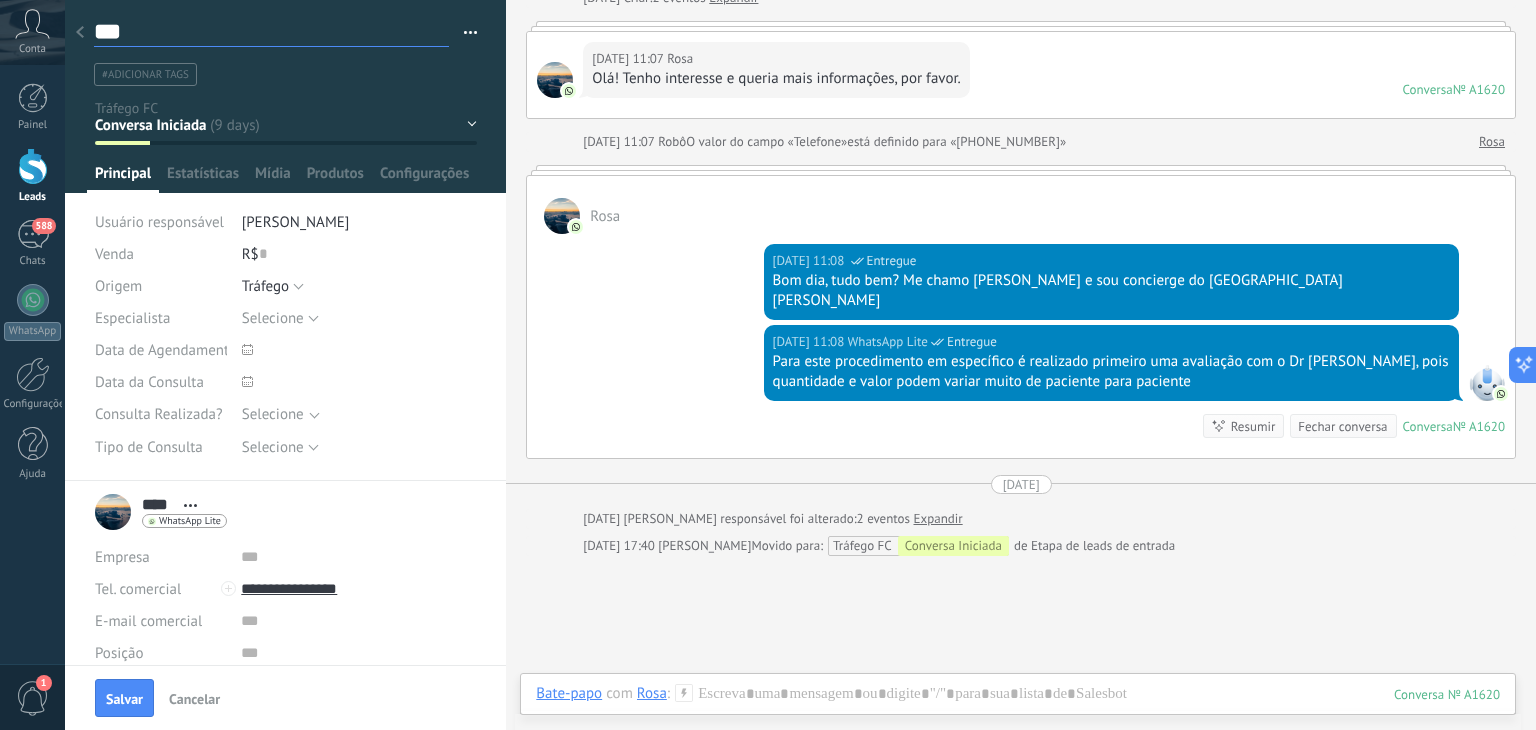 scroll, scrollTop: 29, scrollLeft: 0, axis: vertical 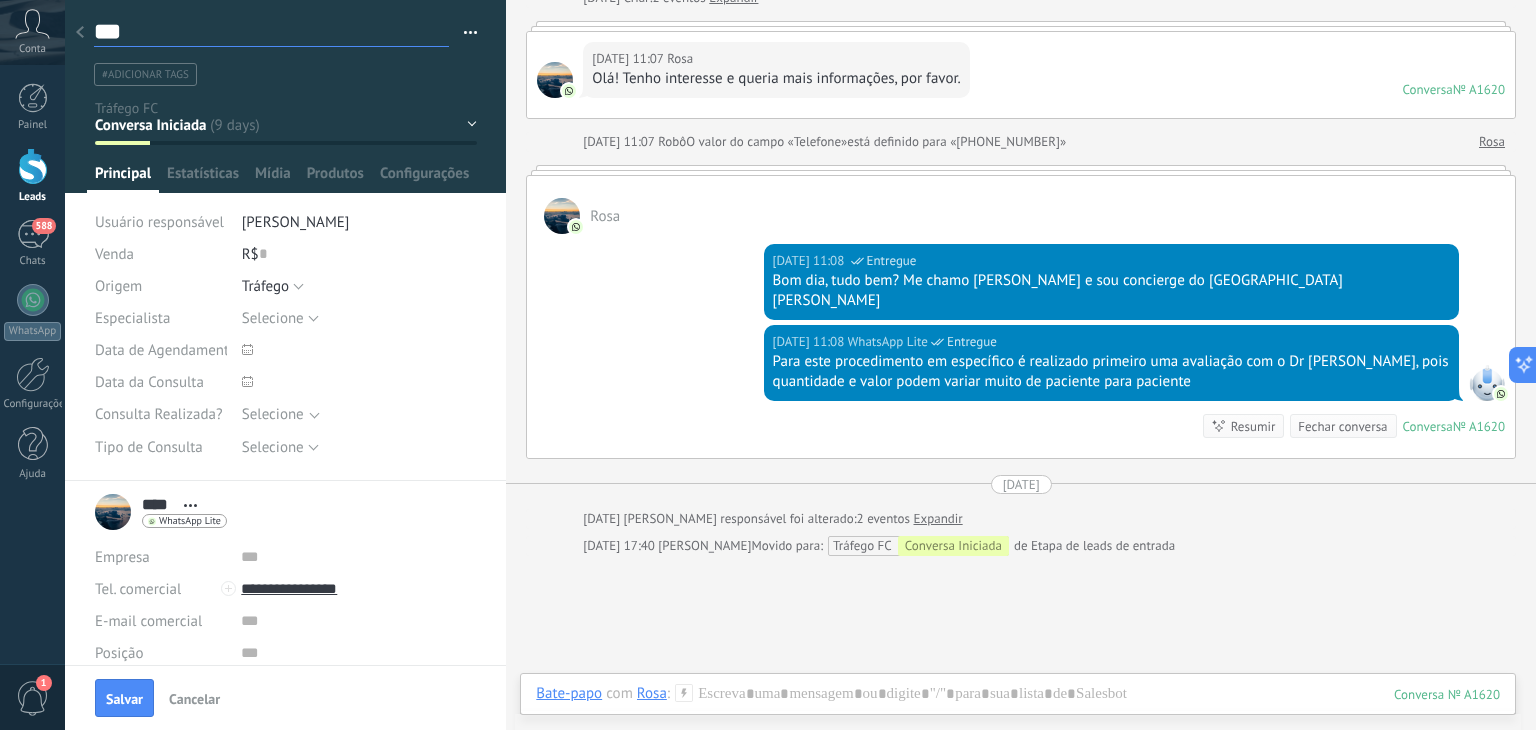 type on "****" 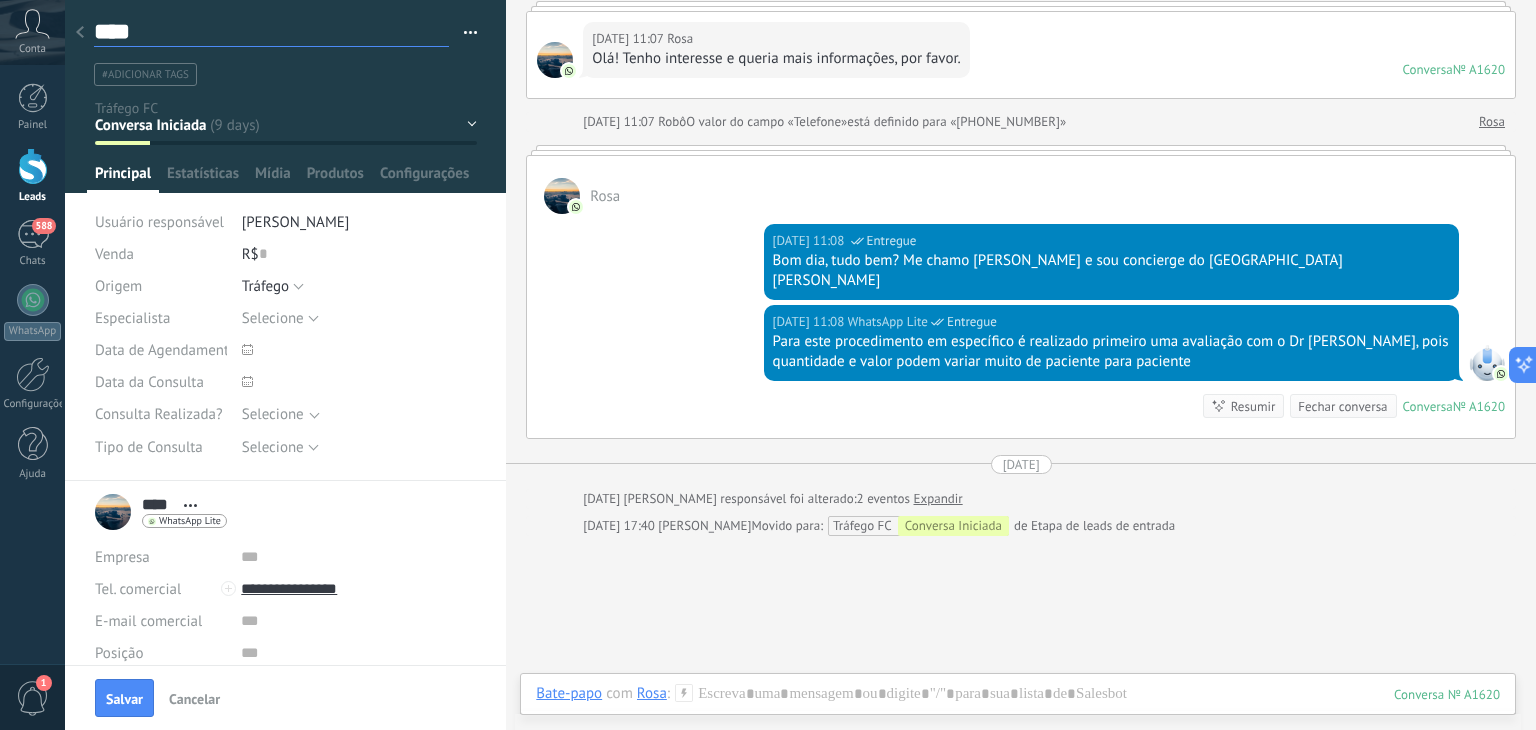 scroll, scrollTop: 142, scrollLeft: 0, axis: vertical 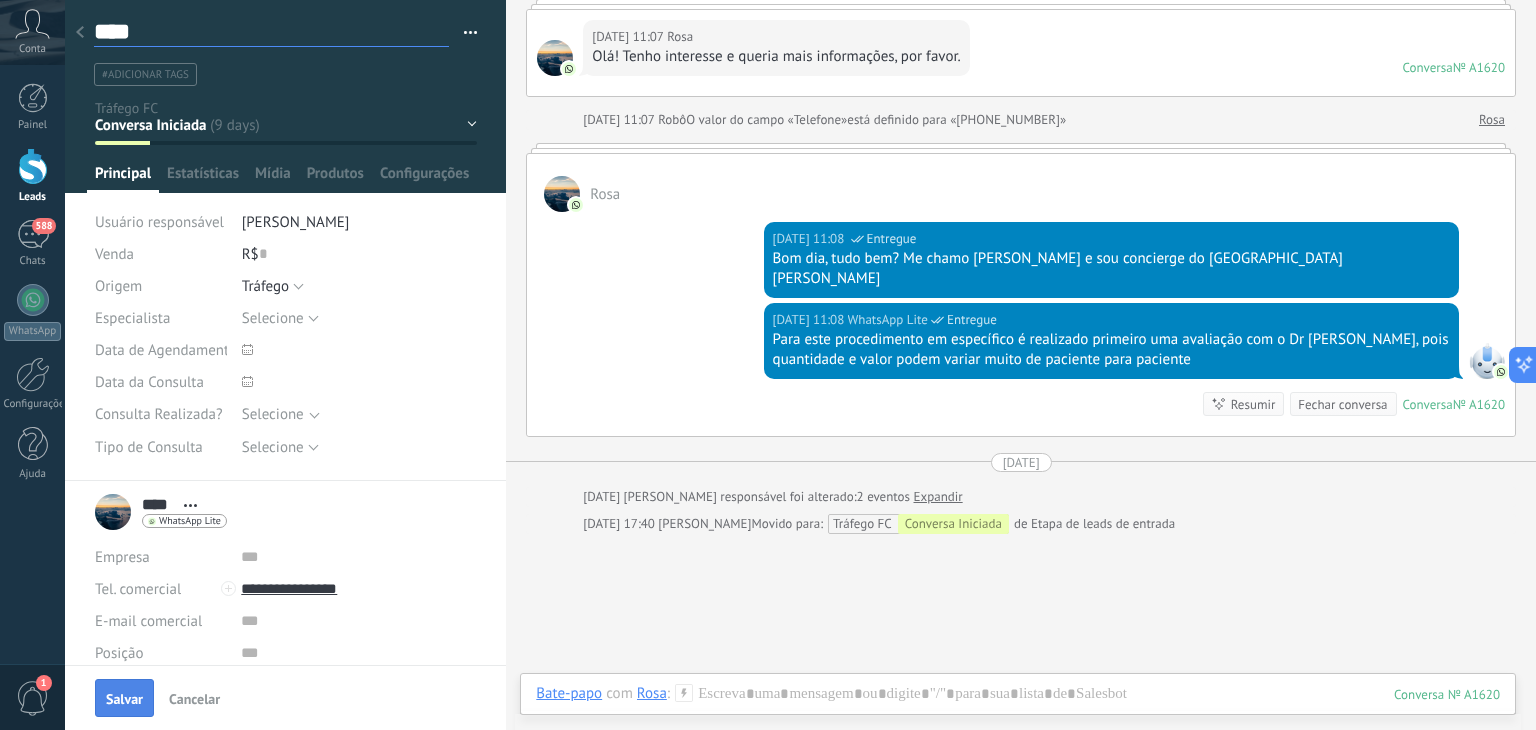 type on "****" 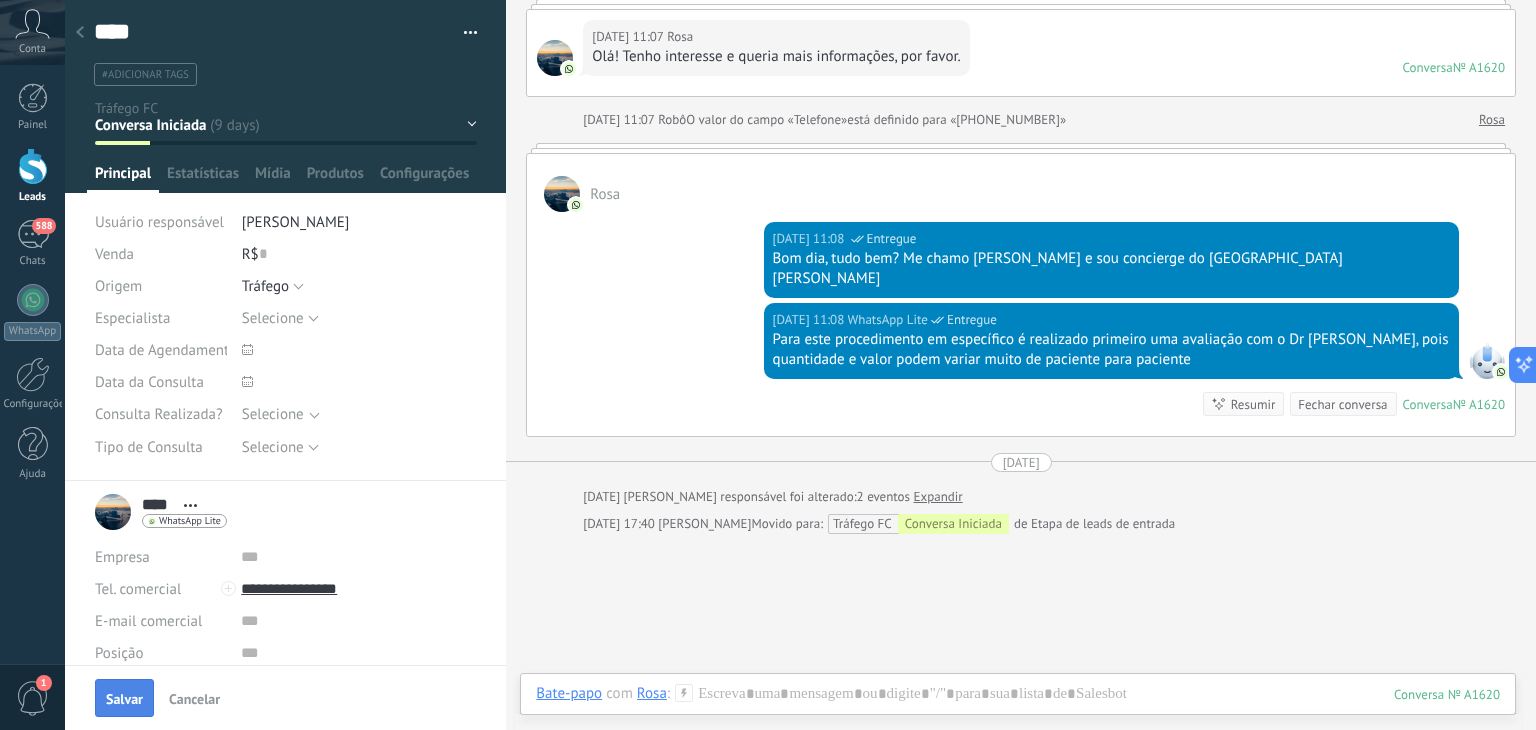 click on "Salvar" at bounding box center [124, 699] 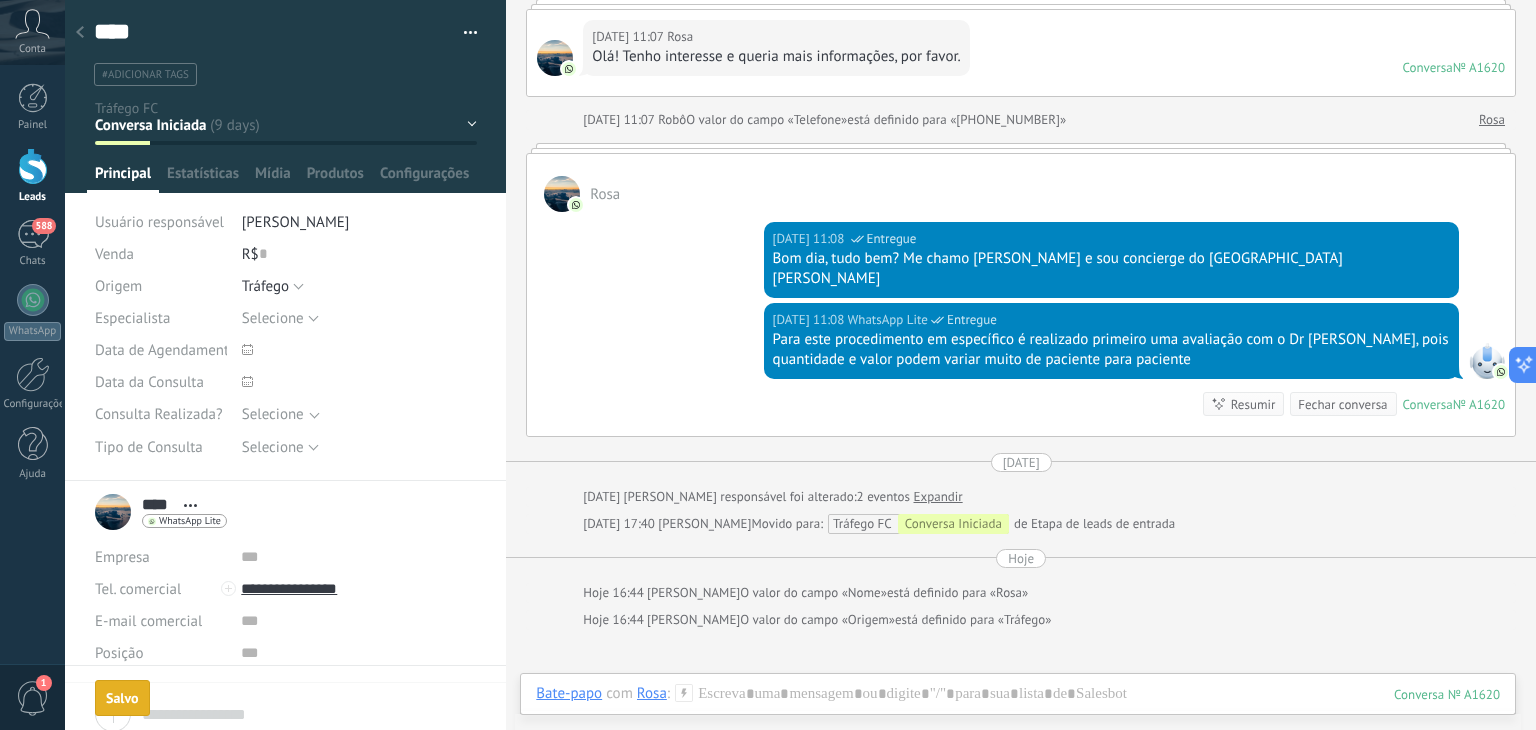 scroll, scrollTop: 29, scrollLeft: 0, axis: vertical 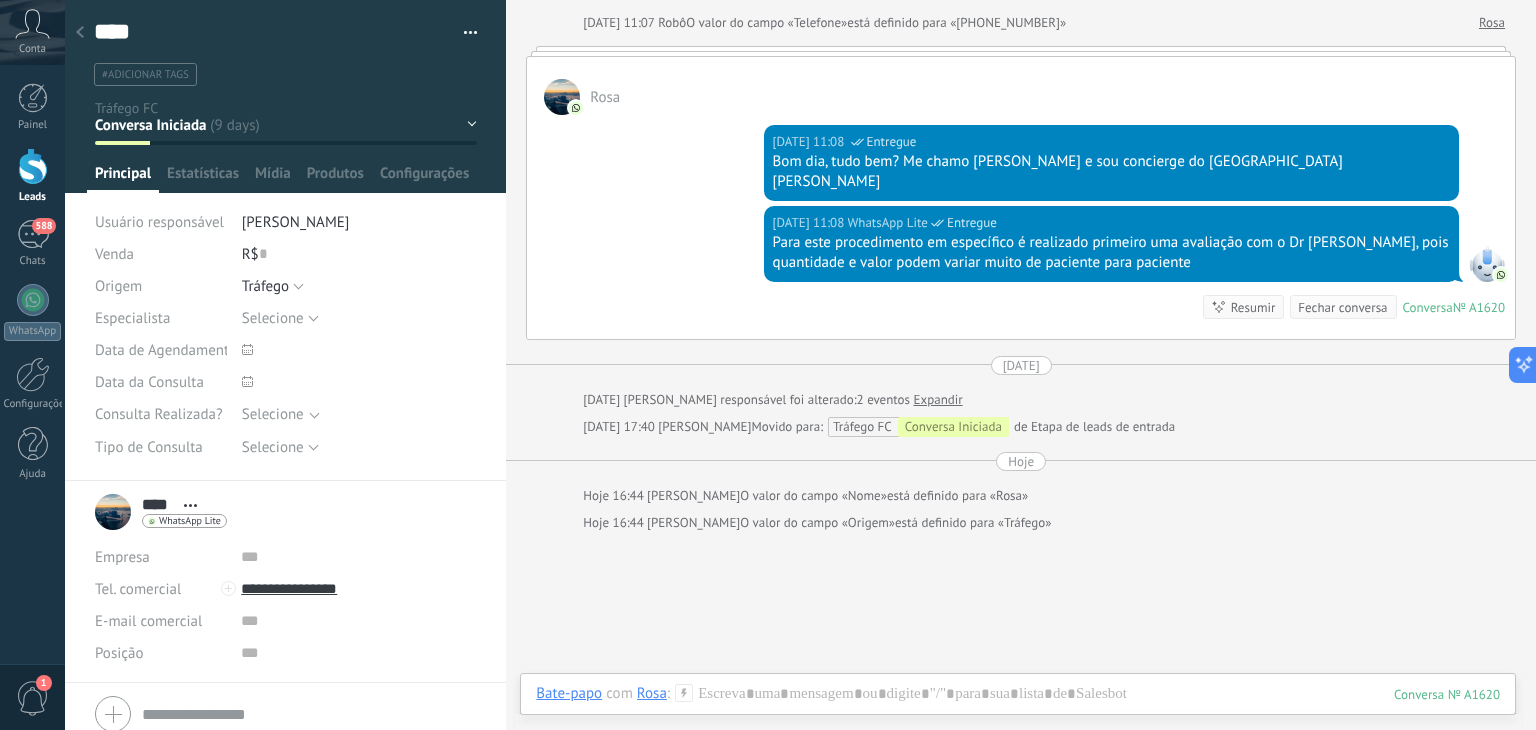 click at bounding box center [80, 33] 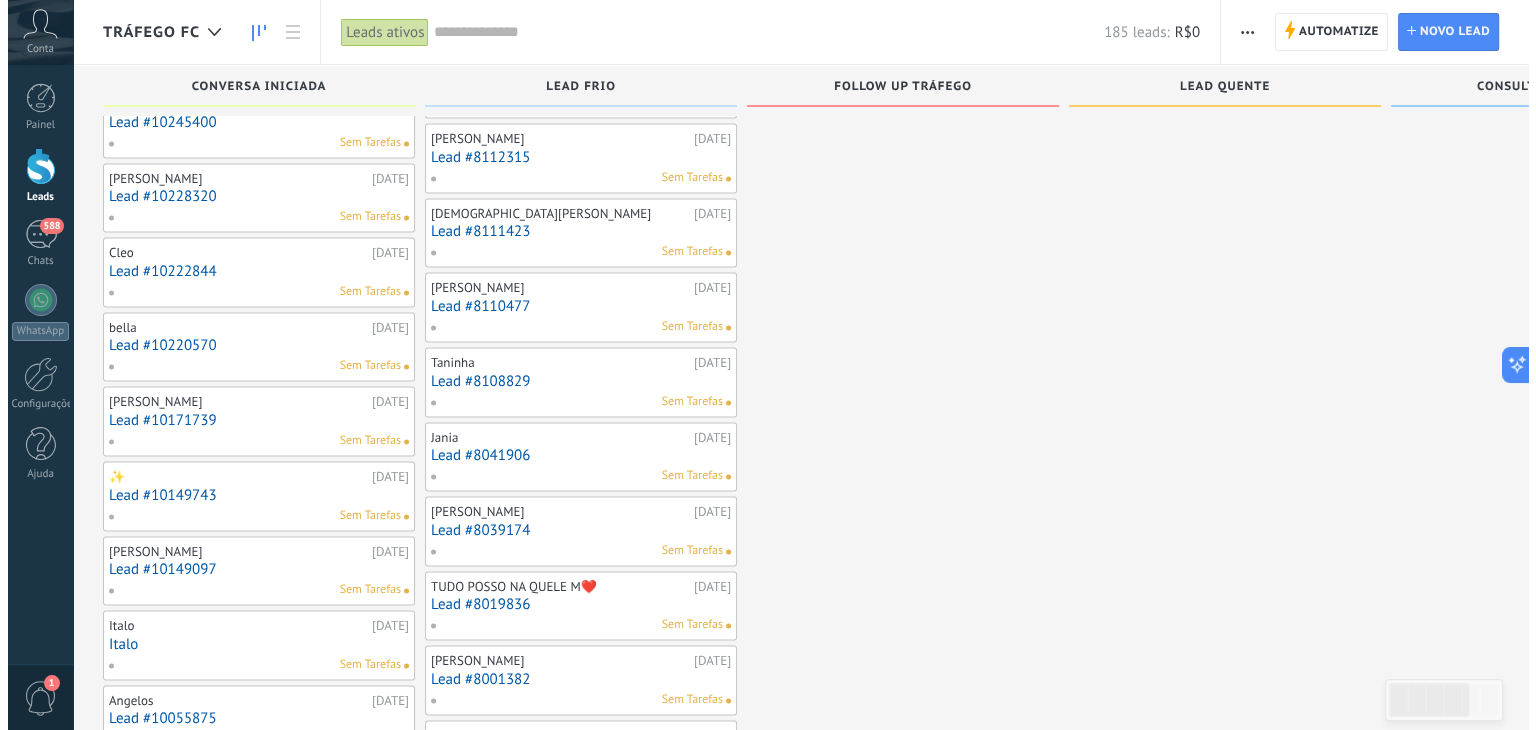 scroll, scrollTop: 2885, scrollLeft: 0, axis: vertical 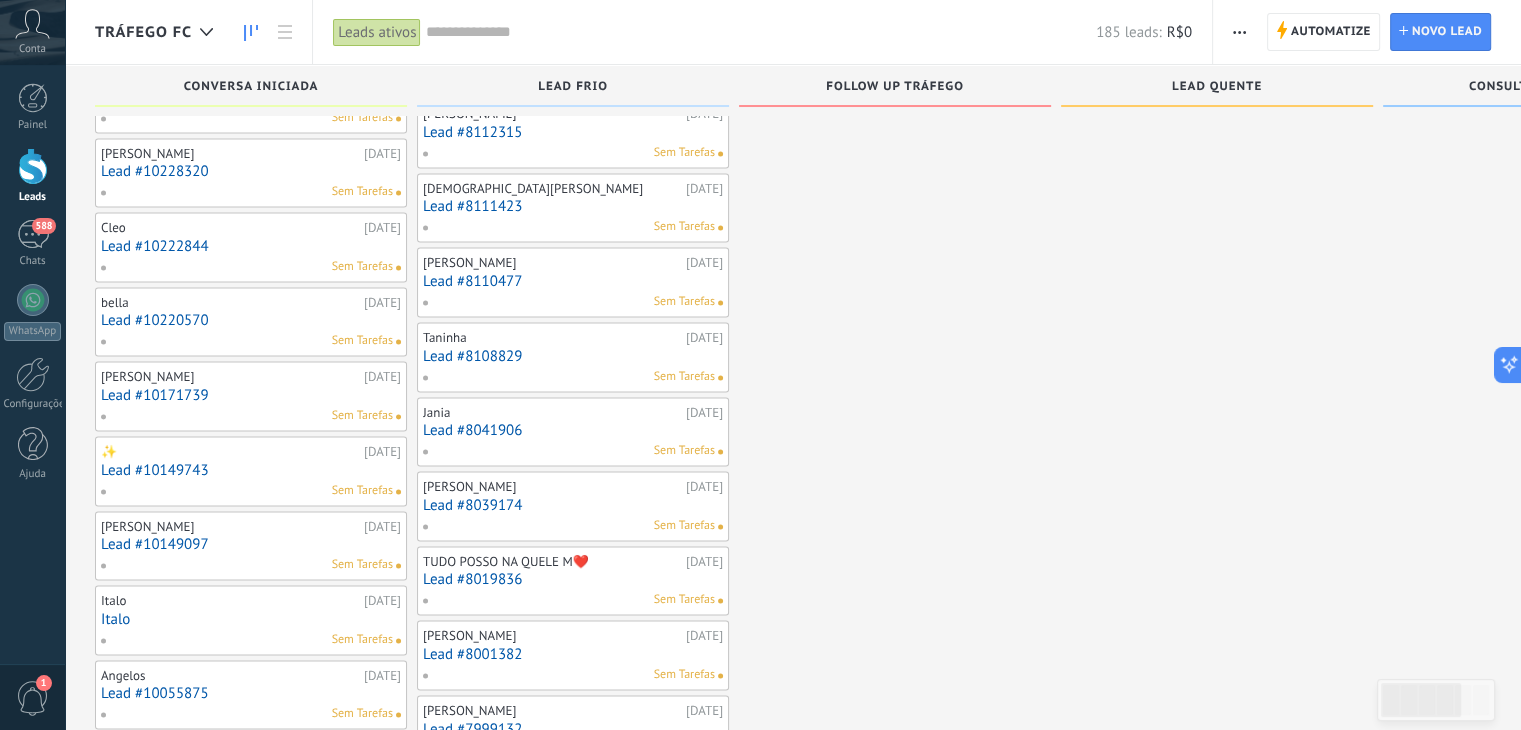 click on "Lead #10222844" at bounding box center [251, 246] 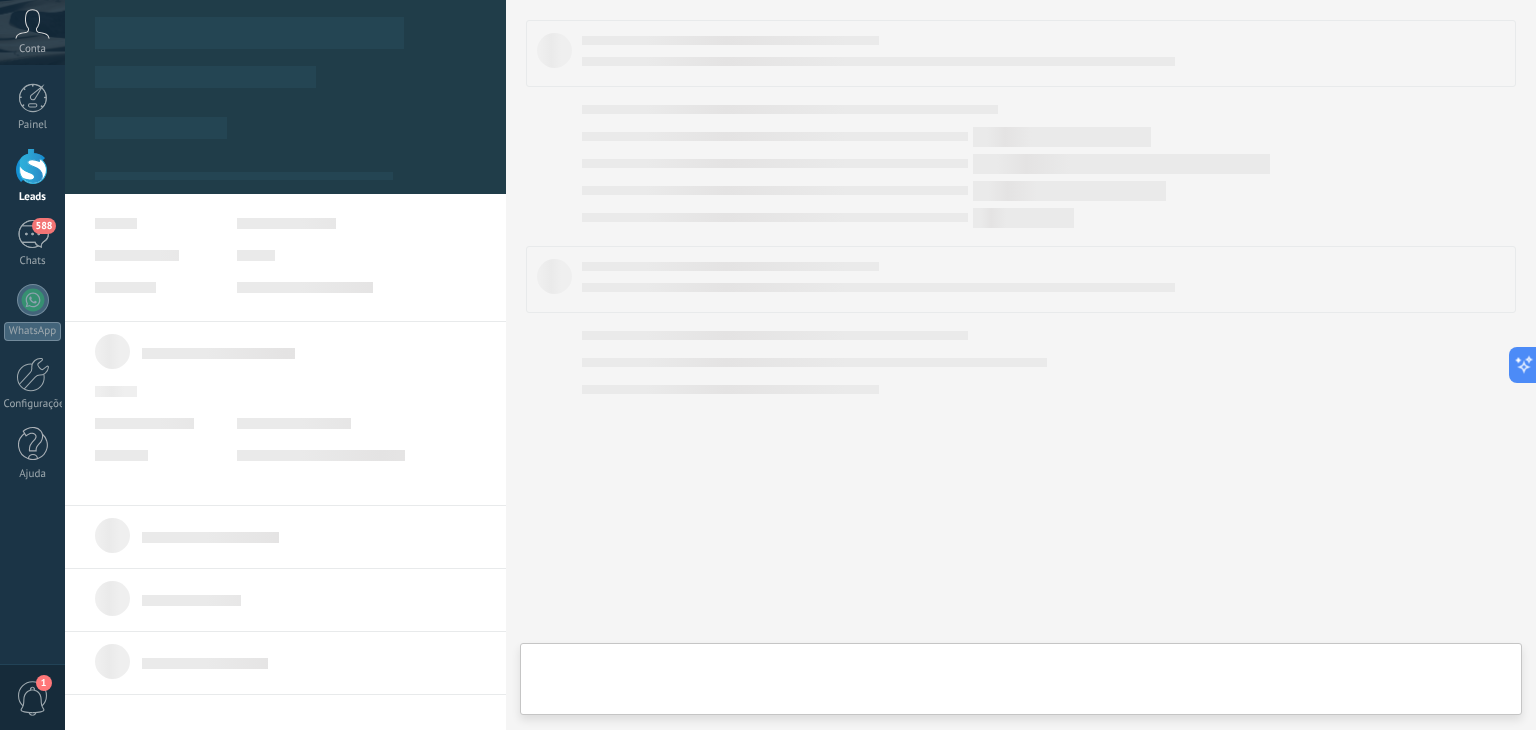 scroll, scrollTop: 0, scrollLeft: 0, axis: both 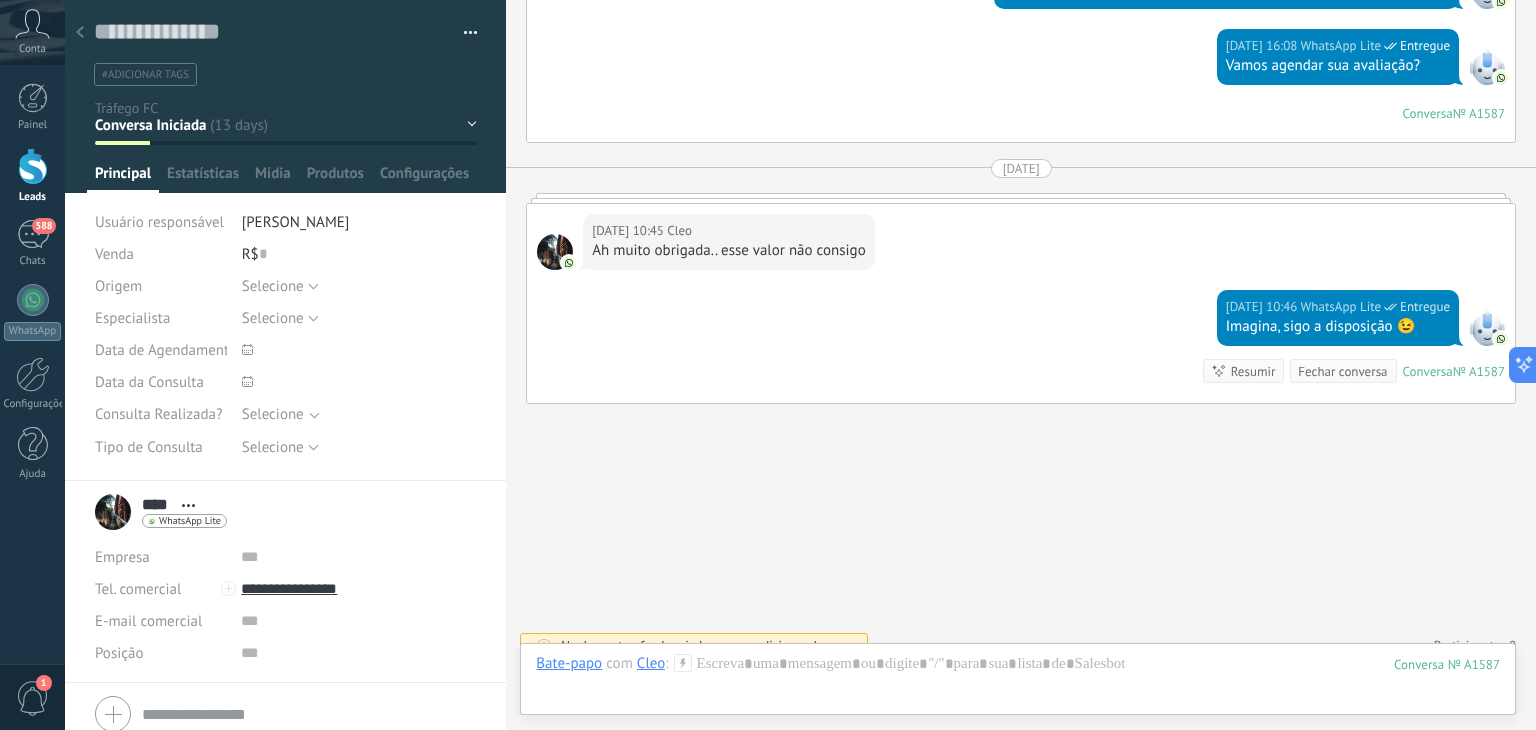 click at bounding box center (80, 33) 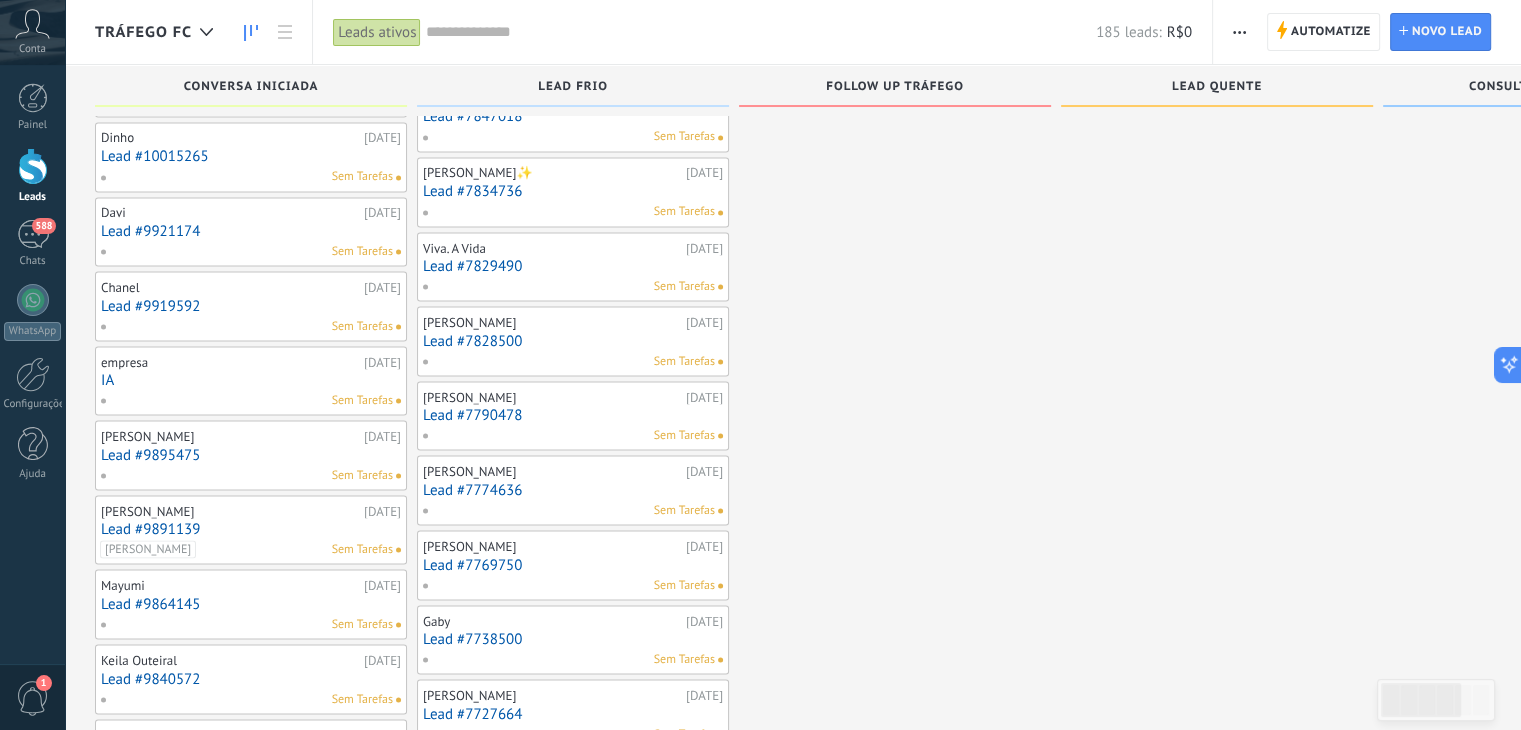 scroll, scrollTop: 3572, scrollLeft: 0, axis: vertical 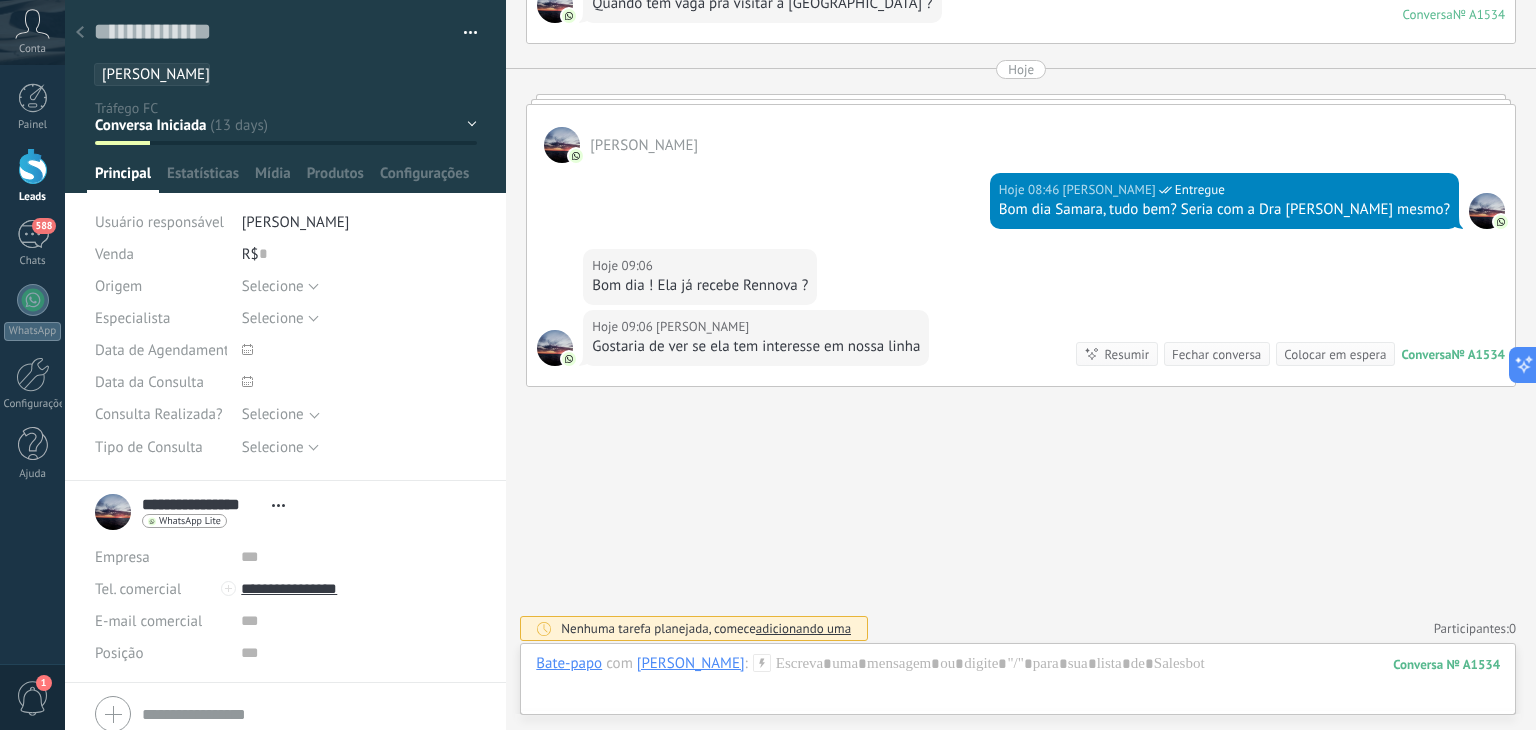 click at bounding box center (80, 33) 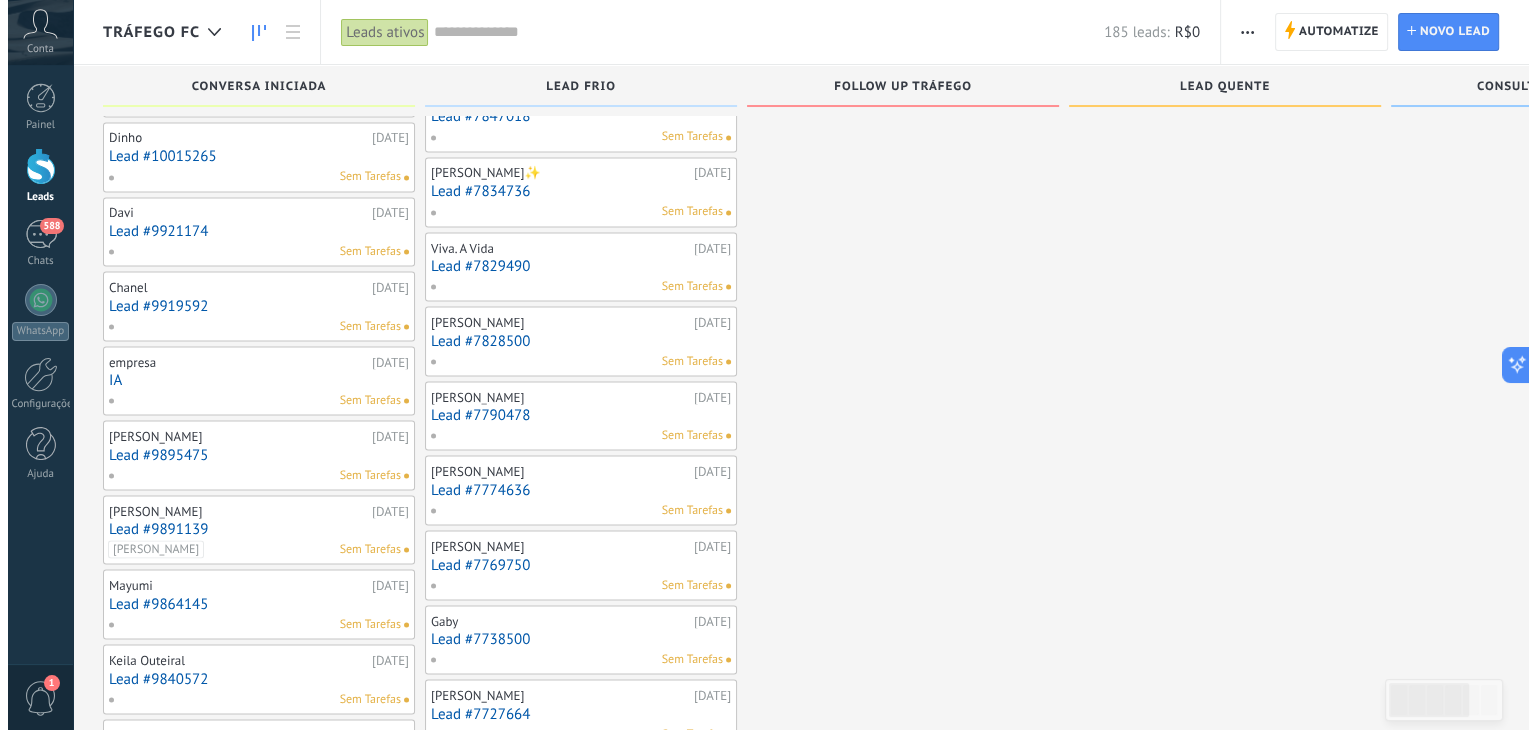 scroll, scrollTop: 3954, scrollLeft: 0, axis: vertical 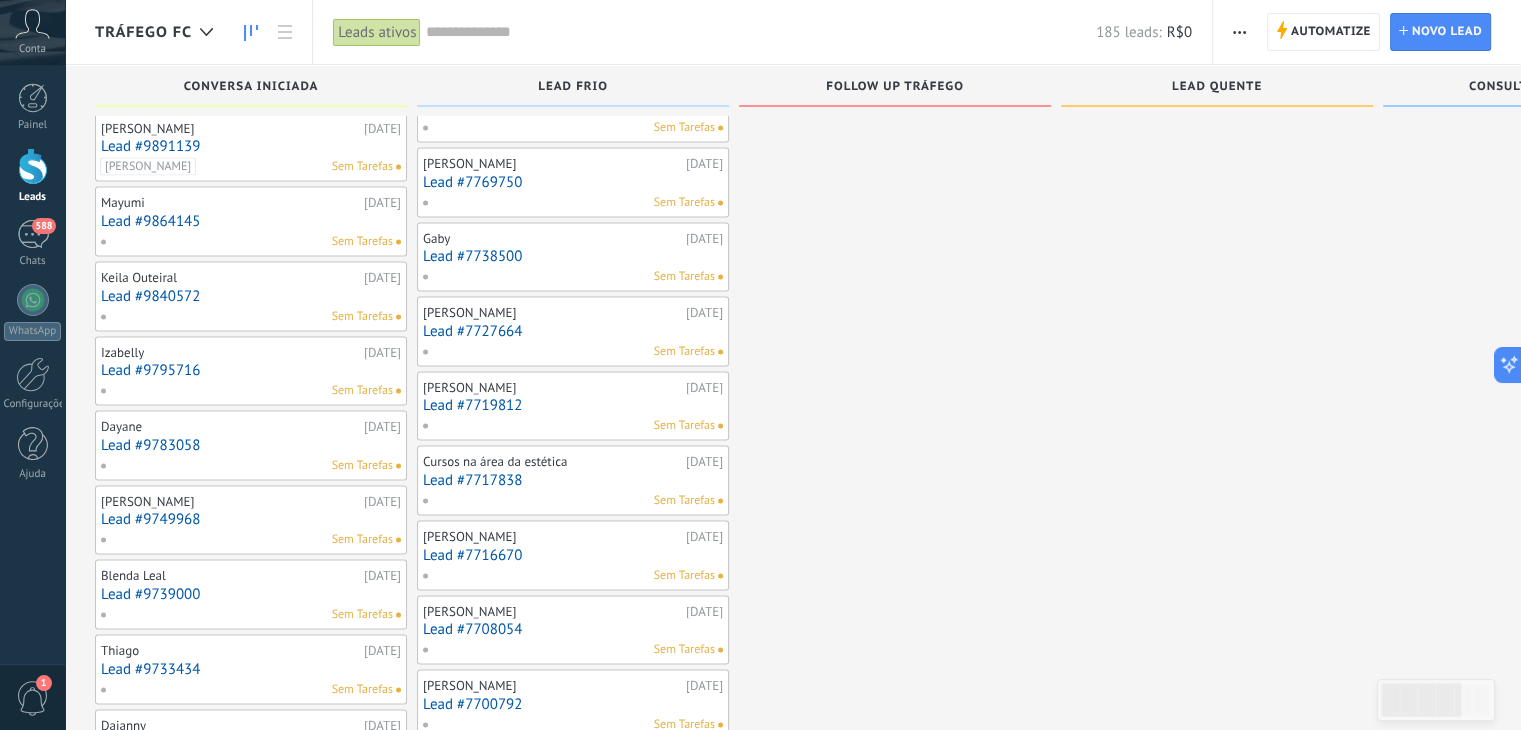 click on "Lead #9739000" at bounding box center [251, 594] 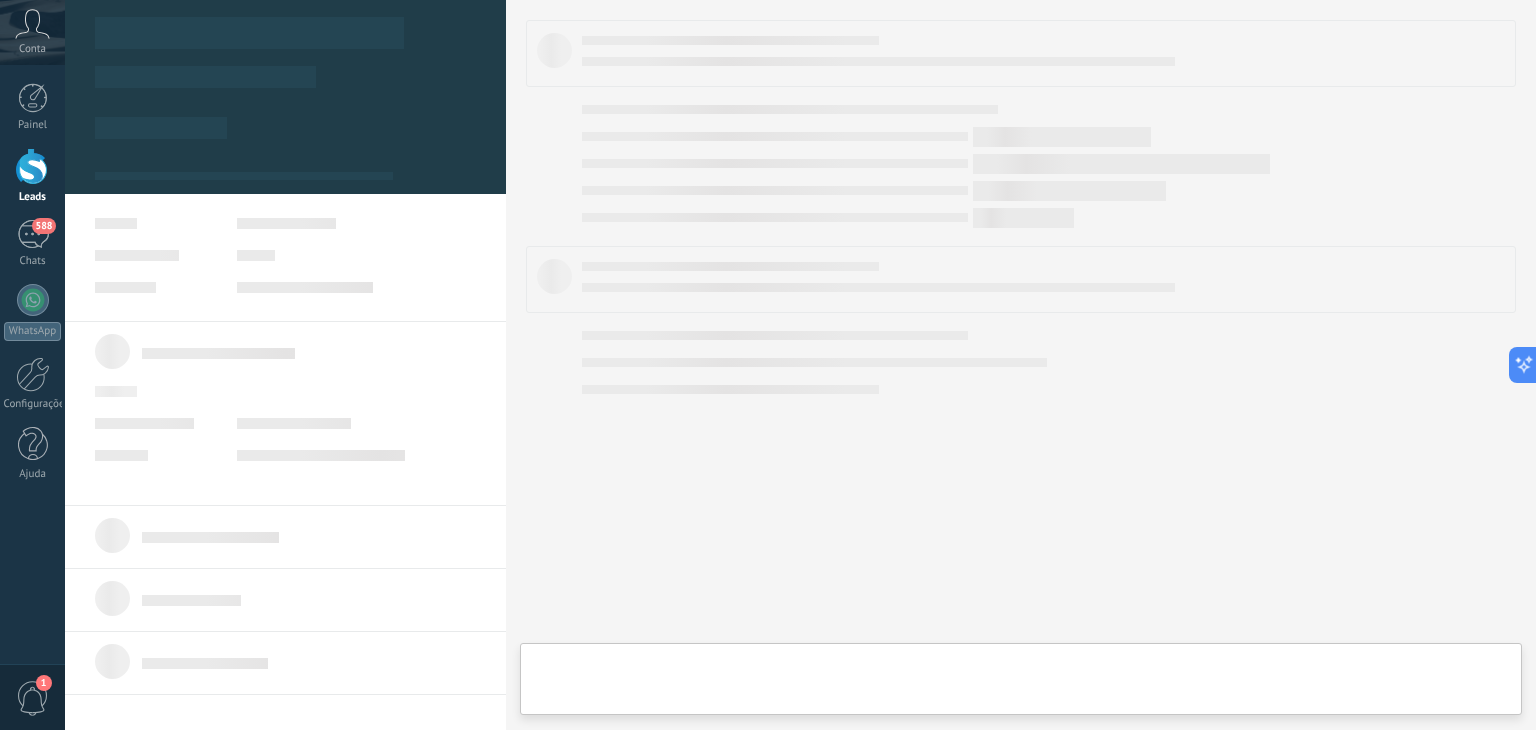 scroll, scrollTop: 0, scrollLeft: 0, axis: both 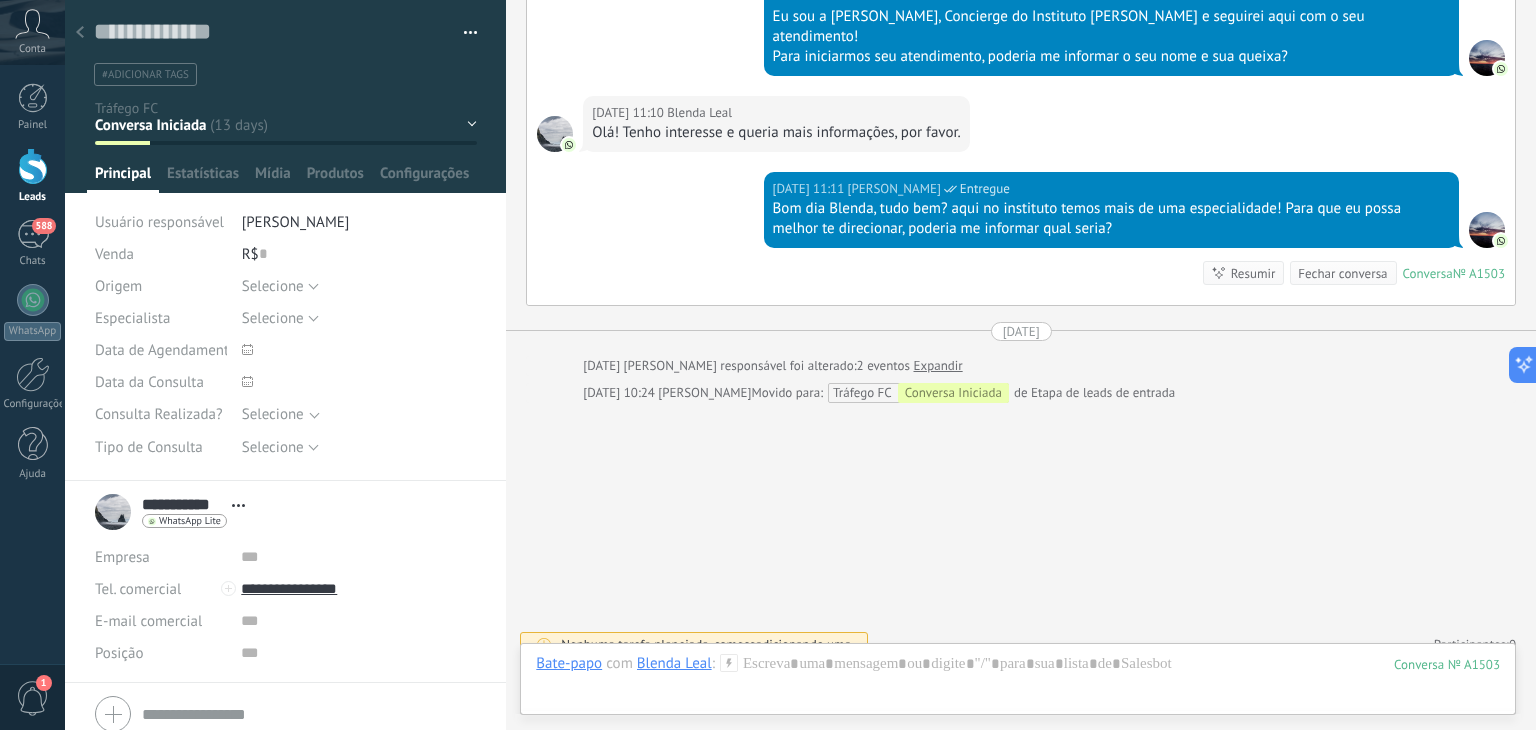 click at bounding box center (80, 33) 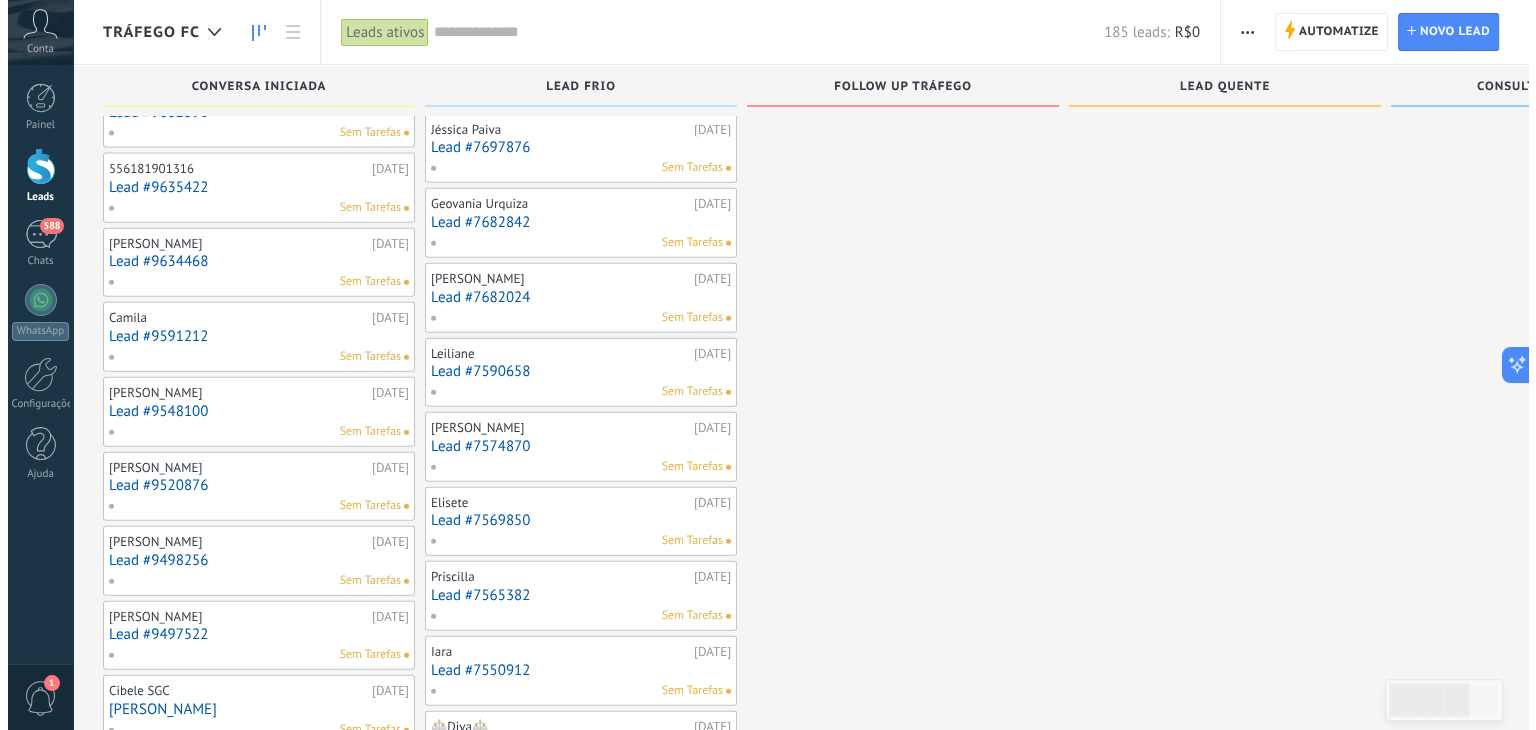 scroll, scrollTop: 4696, scrollLeft: 0, axis: vertical 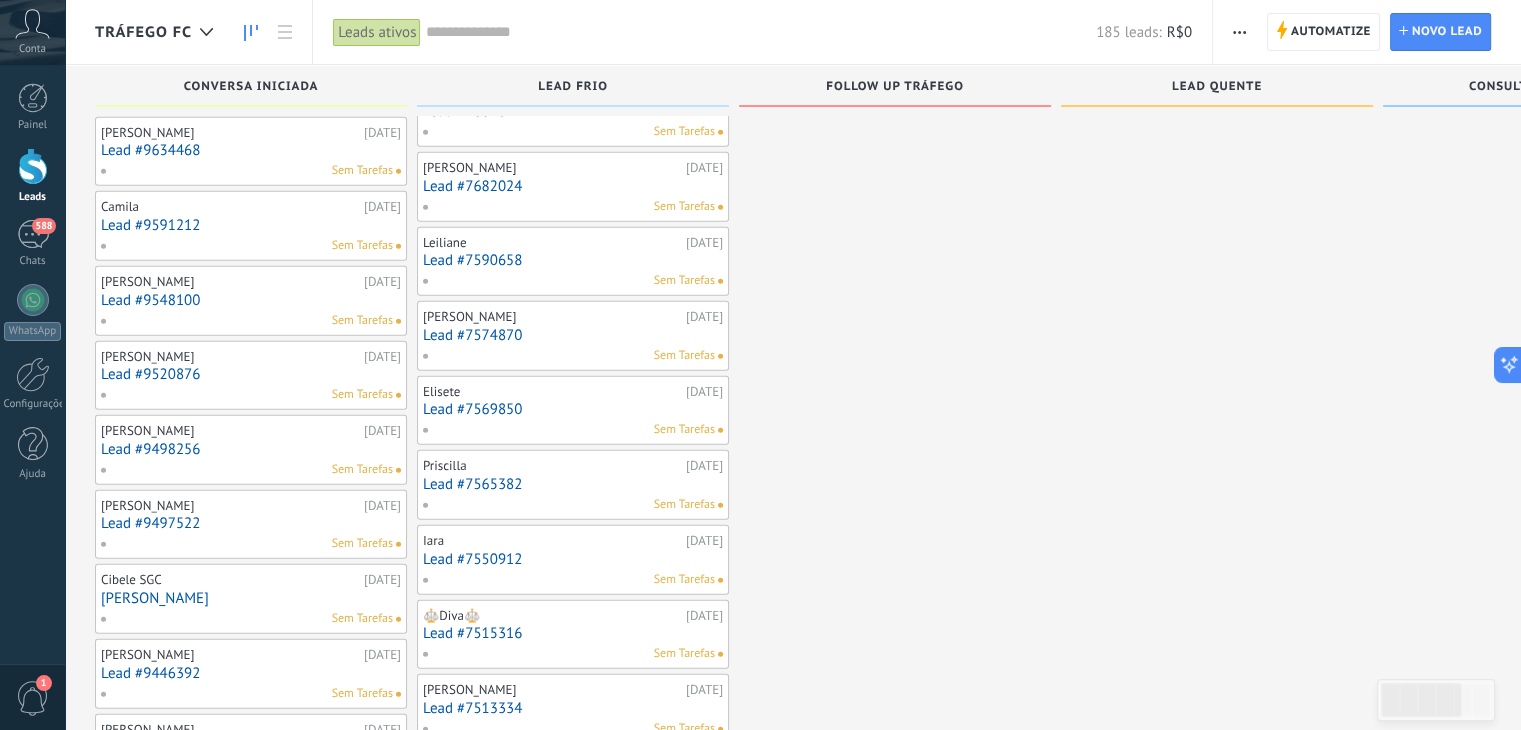 click on "Lead #7565382" at bounding box center (573, 484) 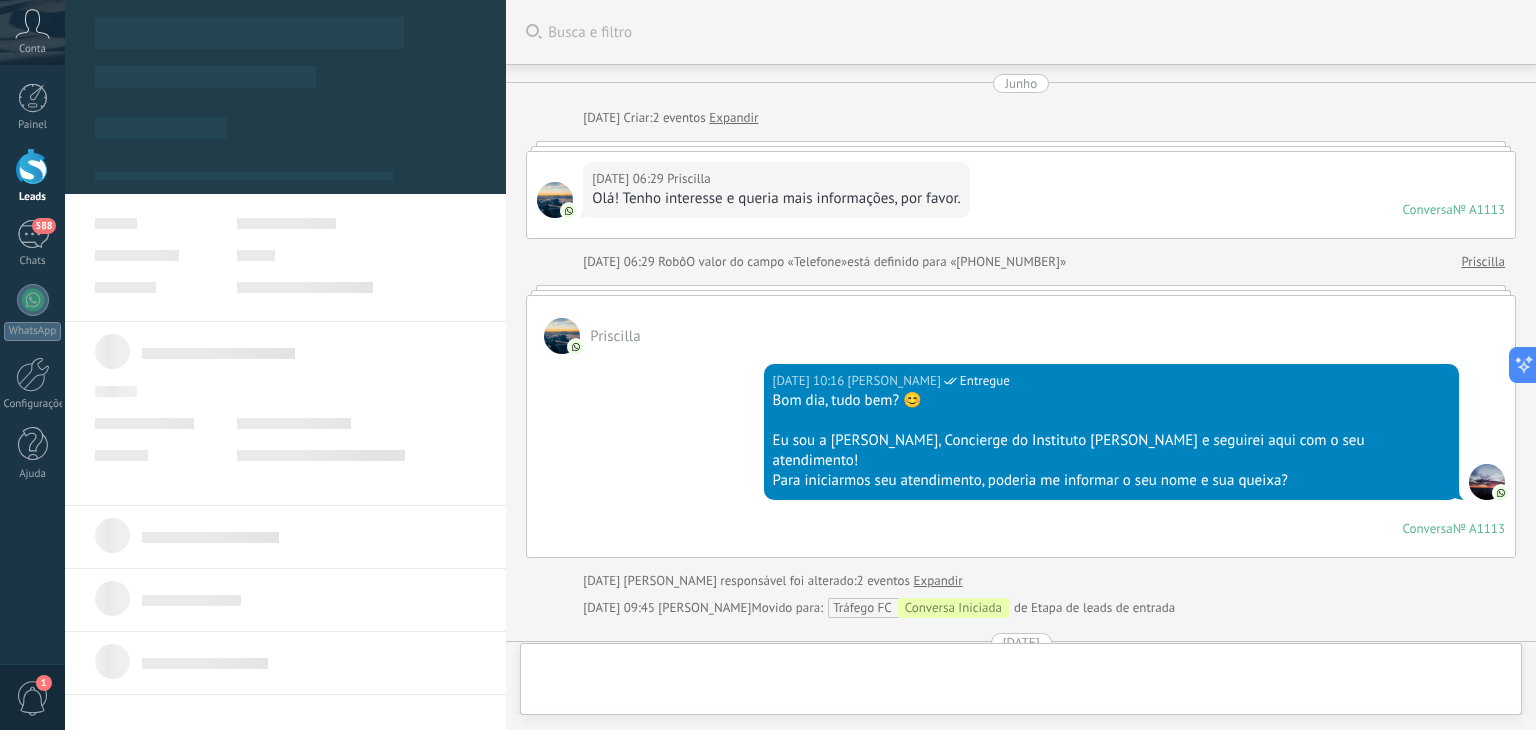 scroll, scrollTop: 0, scrollLeft: 0, axis: both 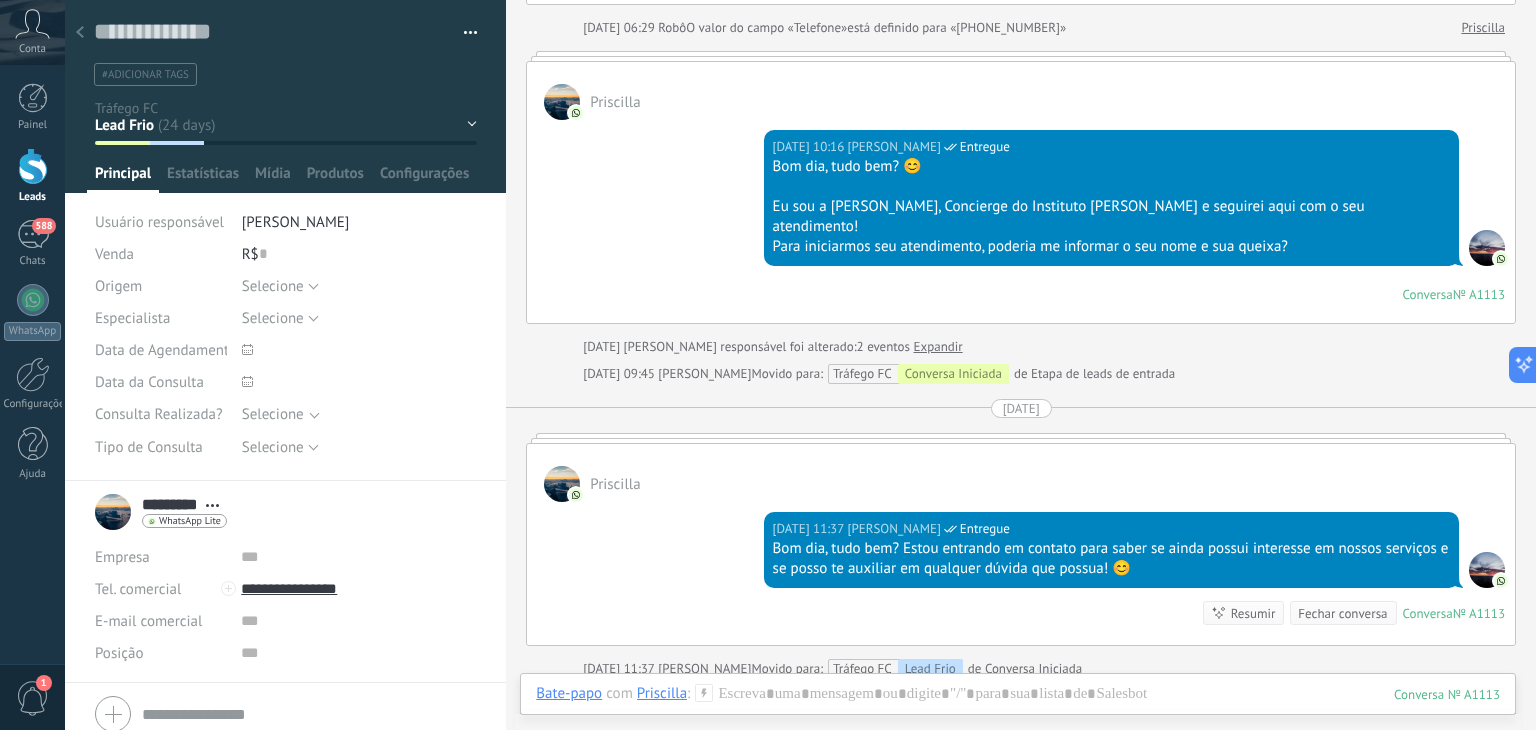 click at bounding box center [80, 33] 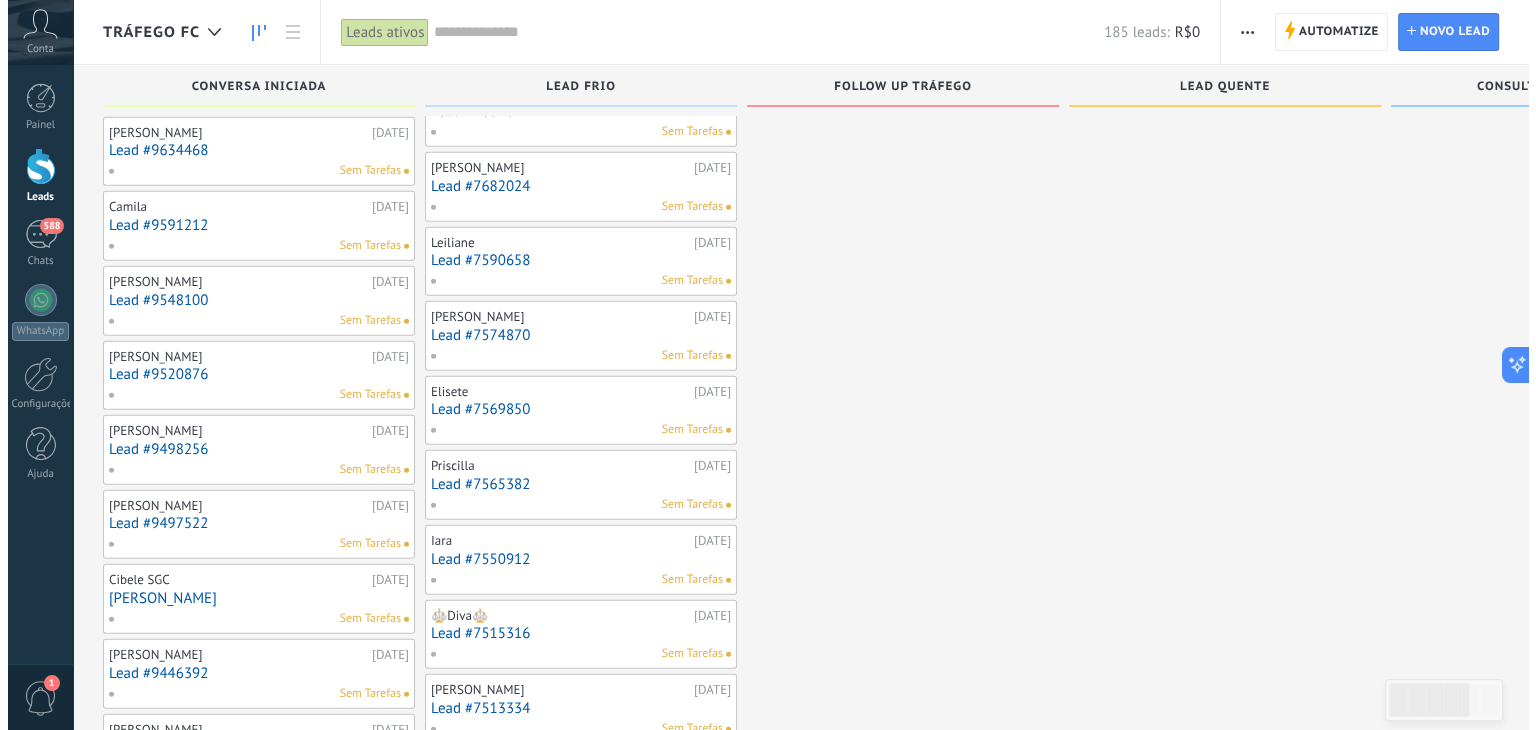 scroll, scrollTop: 5438, scrollLeft: 0, axis: vertical 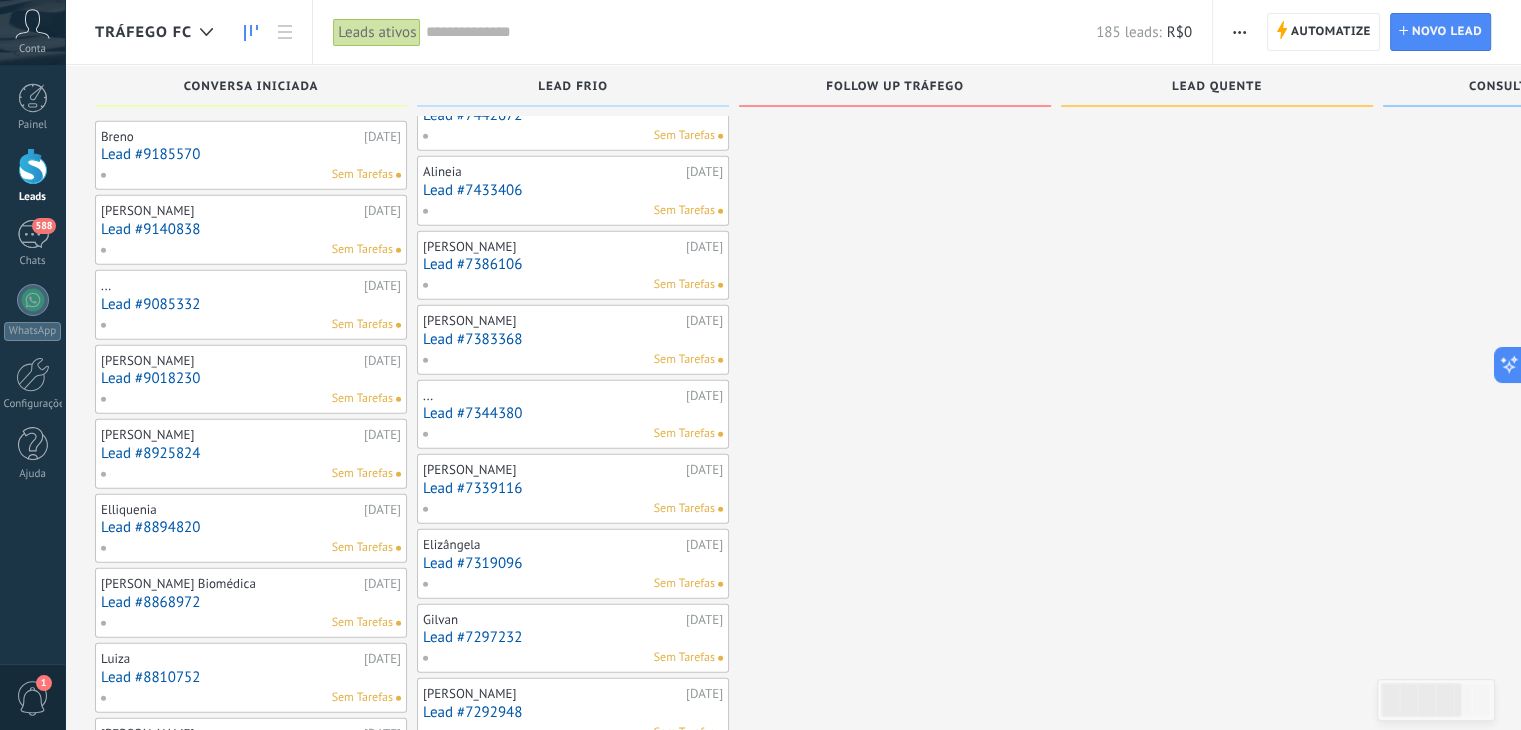 click on "Lead #7339116" at bounding box center [573, 488] 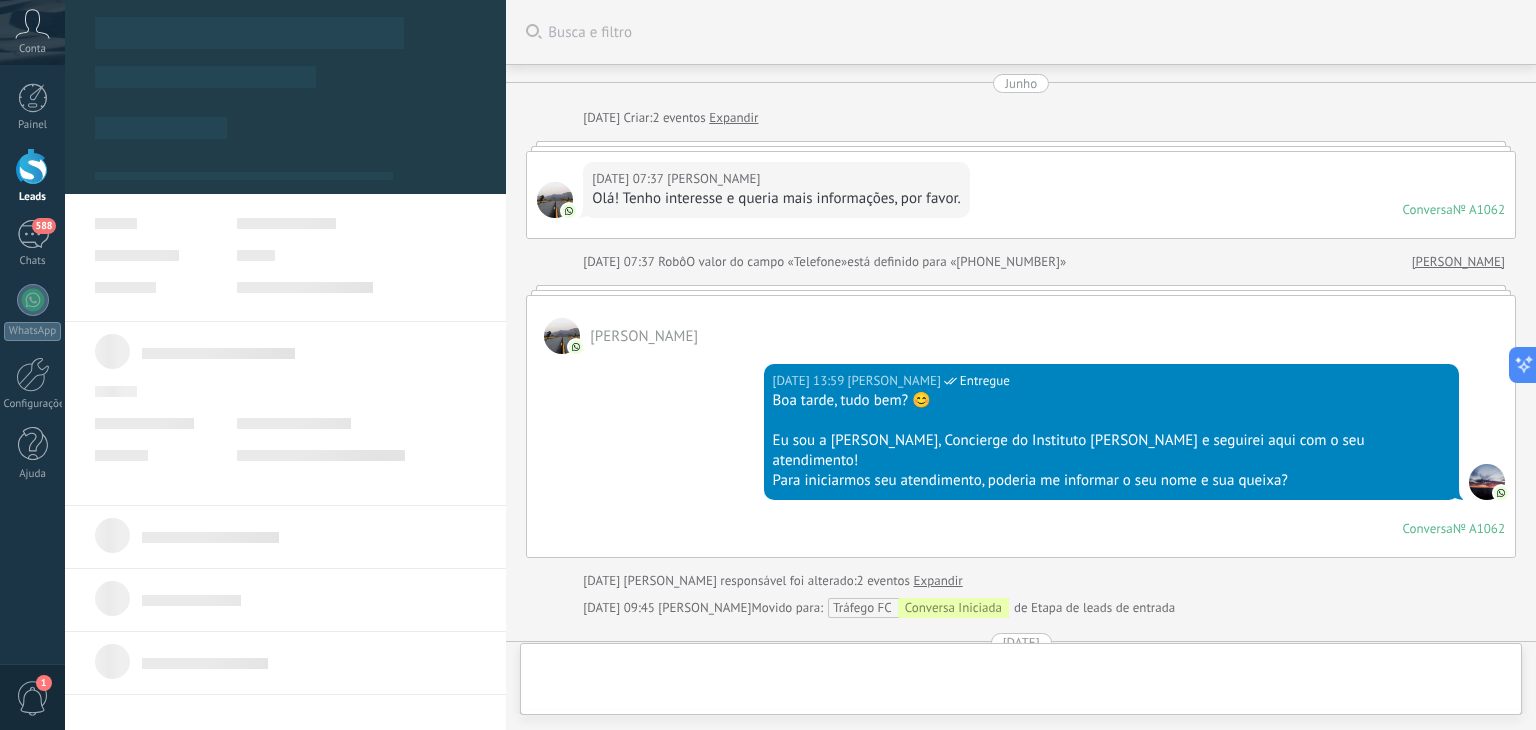 scroll, scrollTop: 0, scrollLeft: 0, axis: both 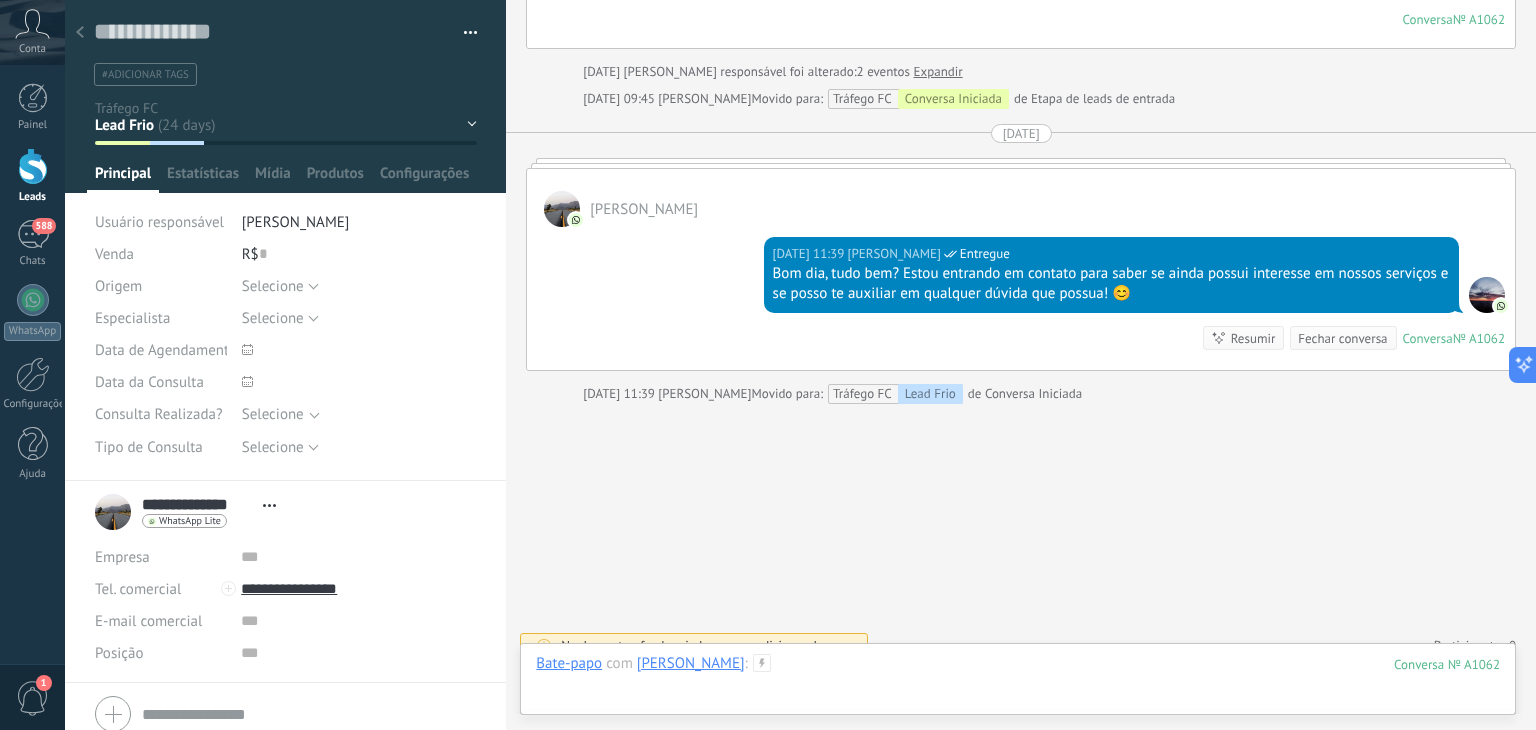 click at bounding box center (1018, 684) 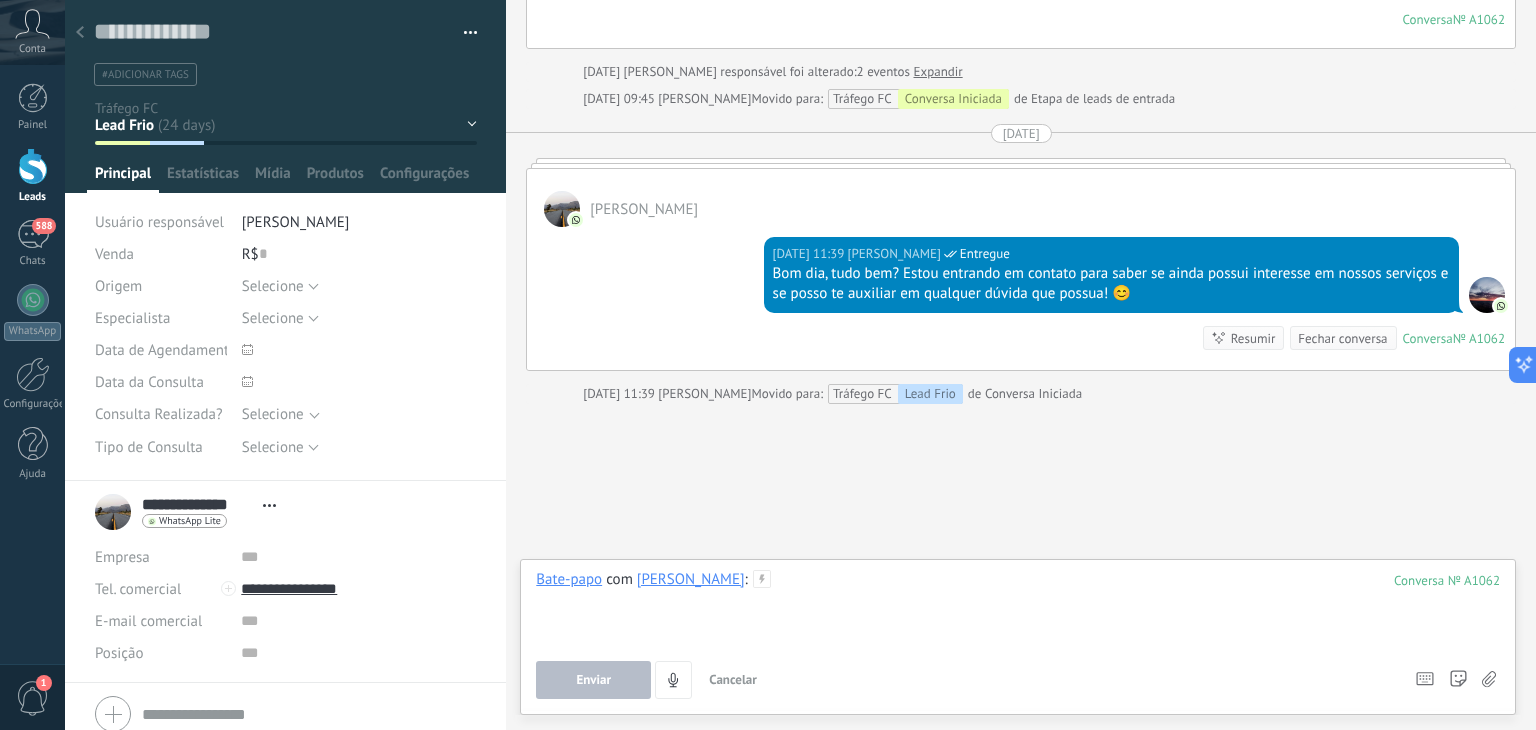 paste 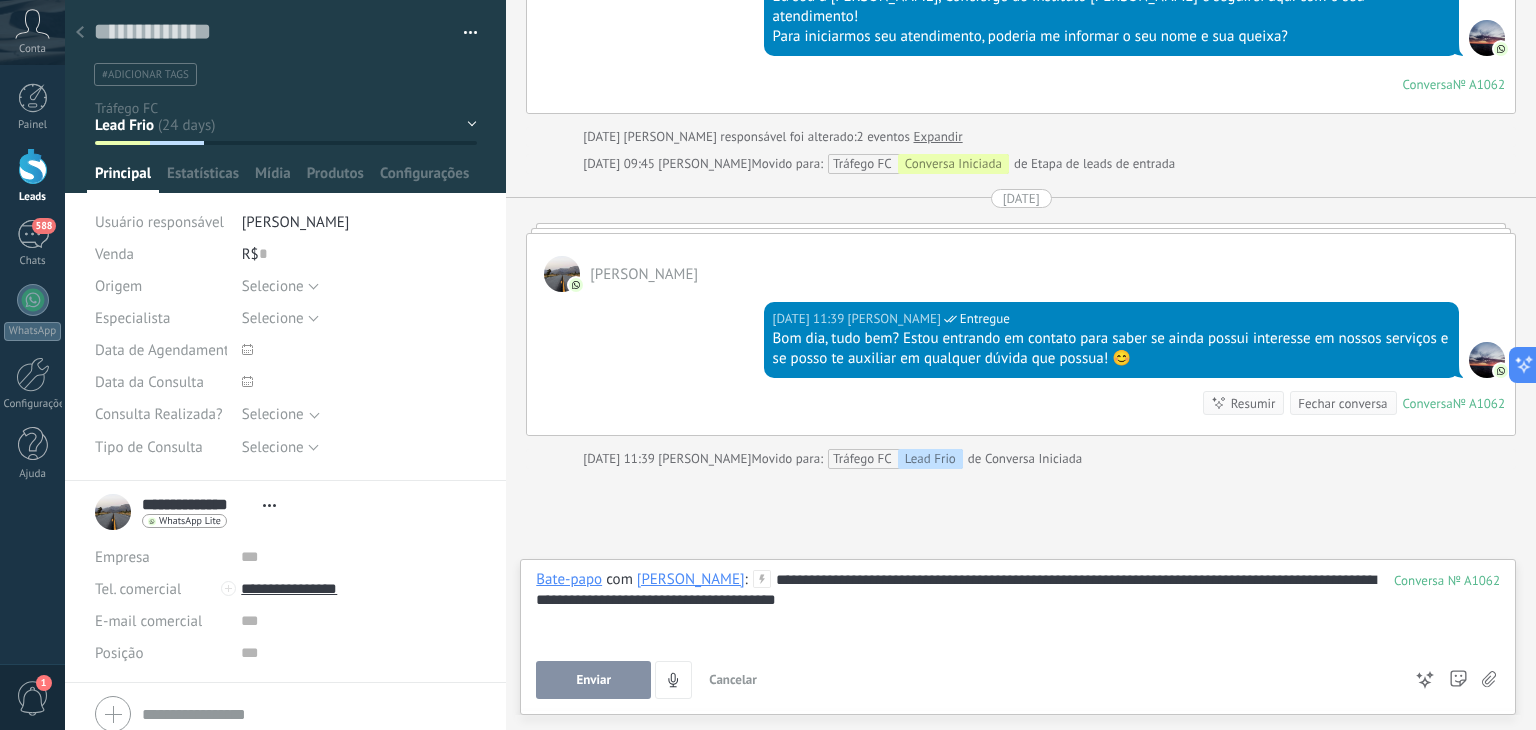 scroll, scrollTop: 448, scrollLeft: 0, axis: vertical 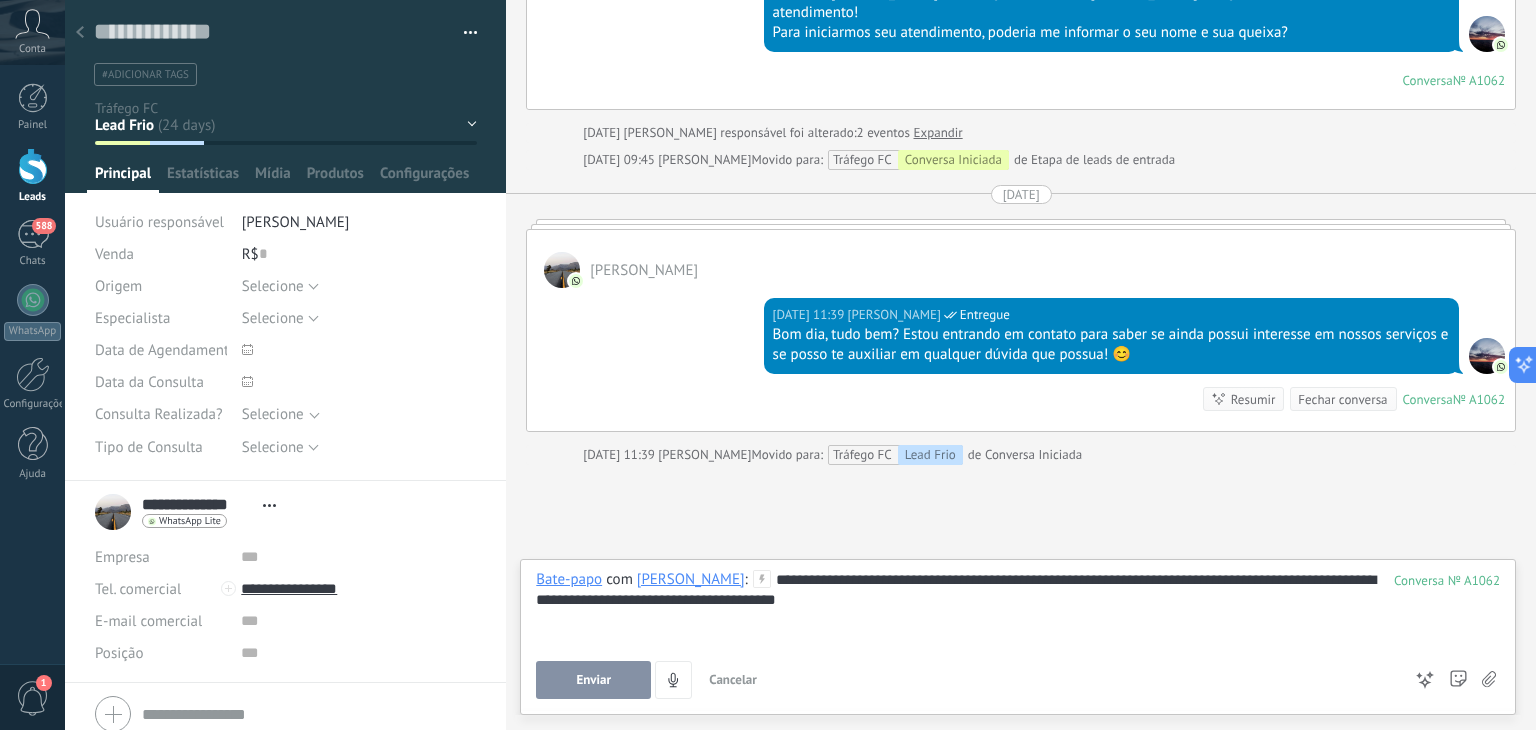 click on "**********" at bounding box center [1018, 608] 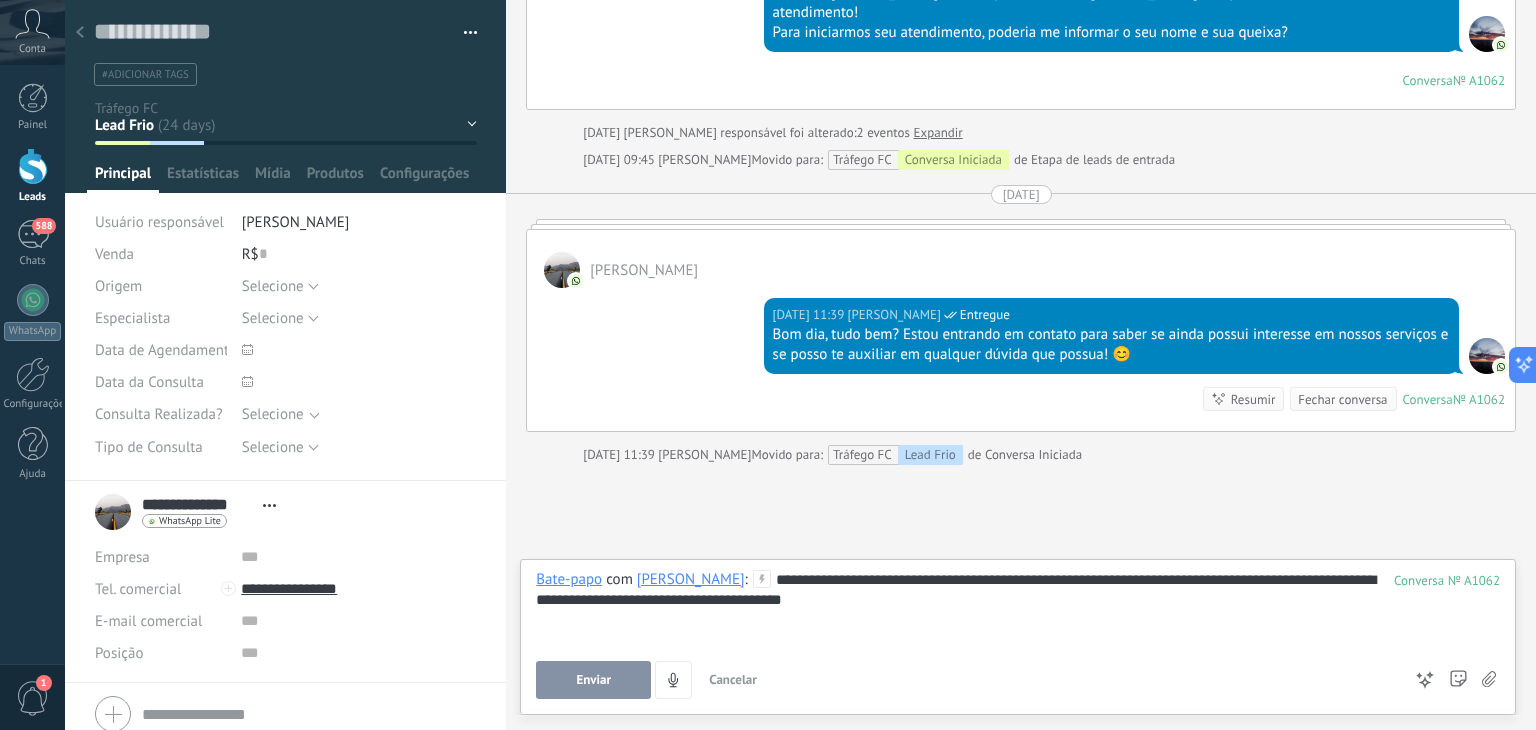 click 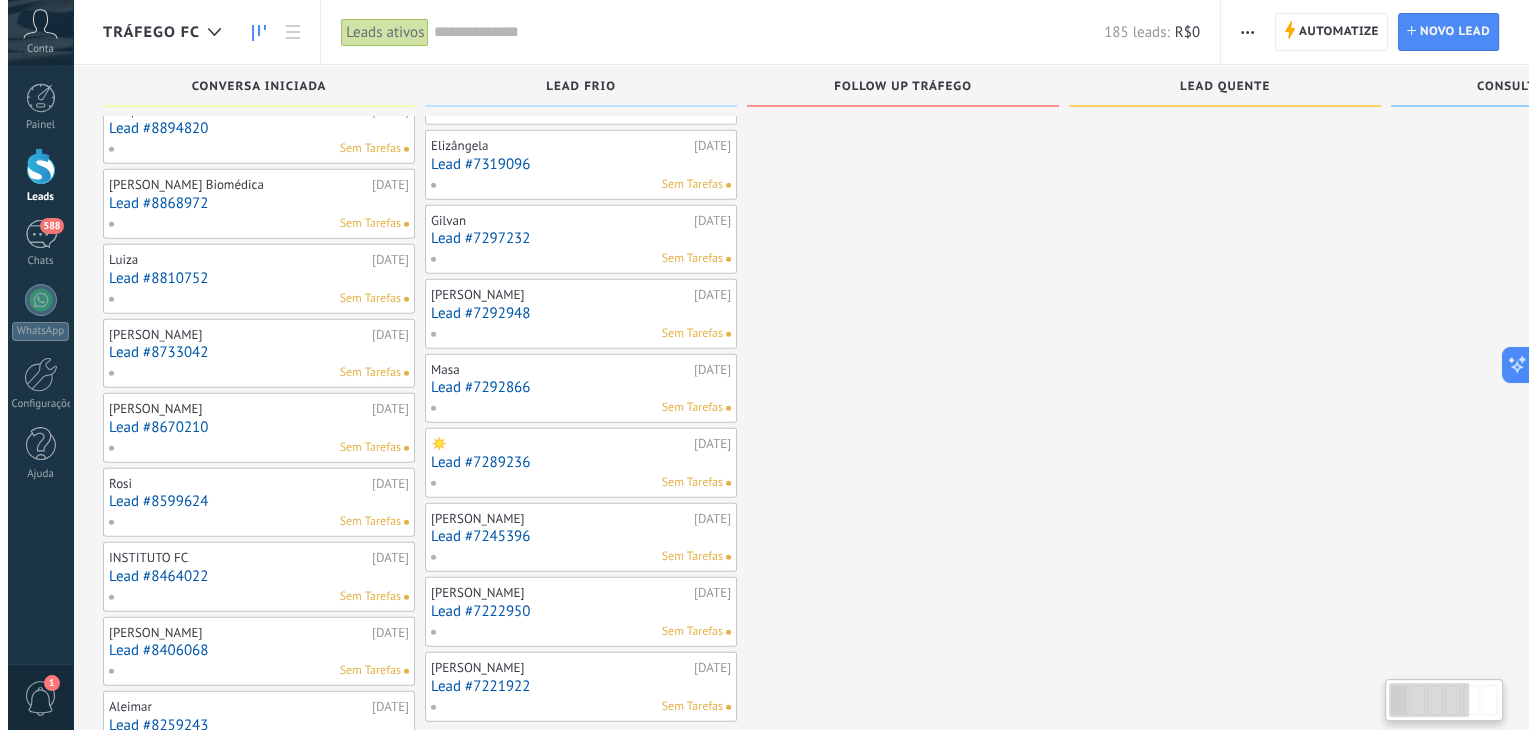 scroll, scrollTop: 5838, scrollLeft: 0, axis: vertical 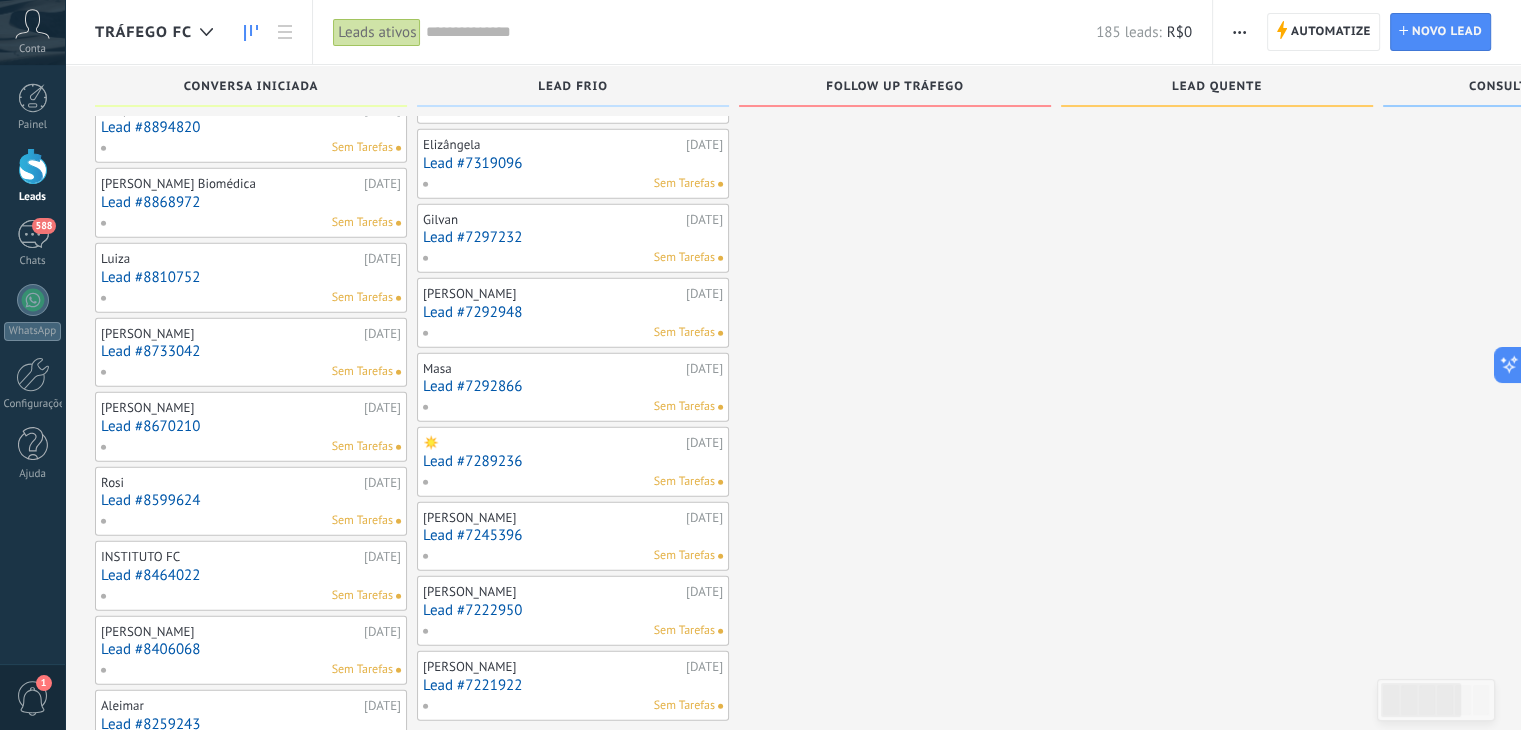 click on "Lead #7222950" at bounding box center (573, 610) 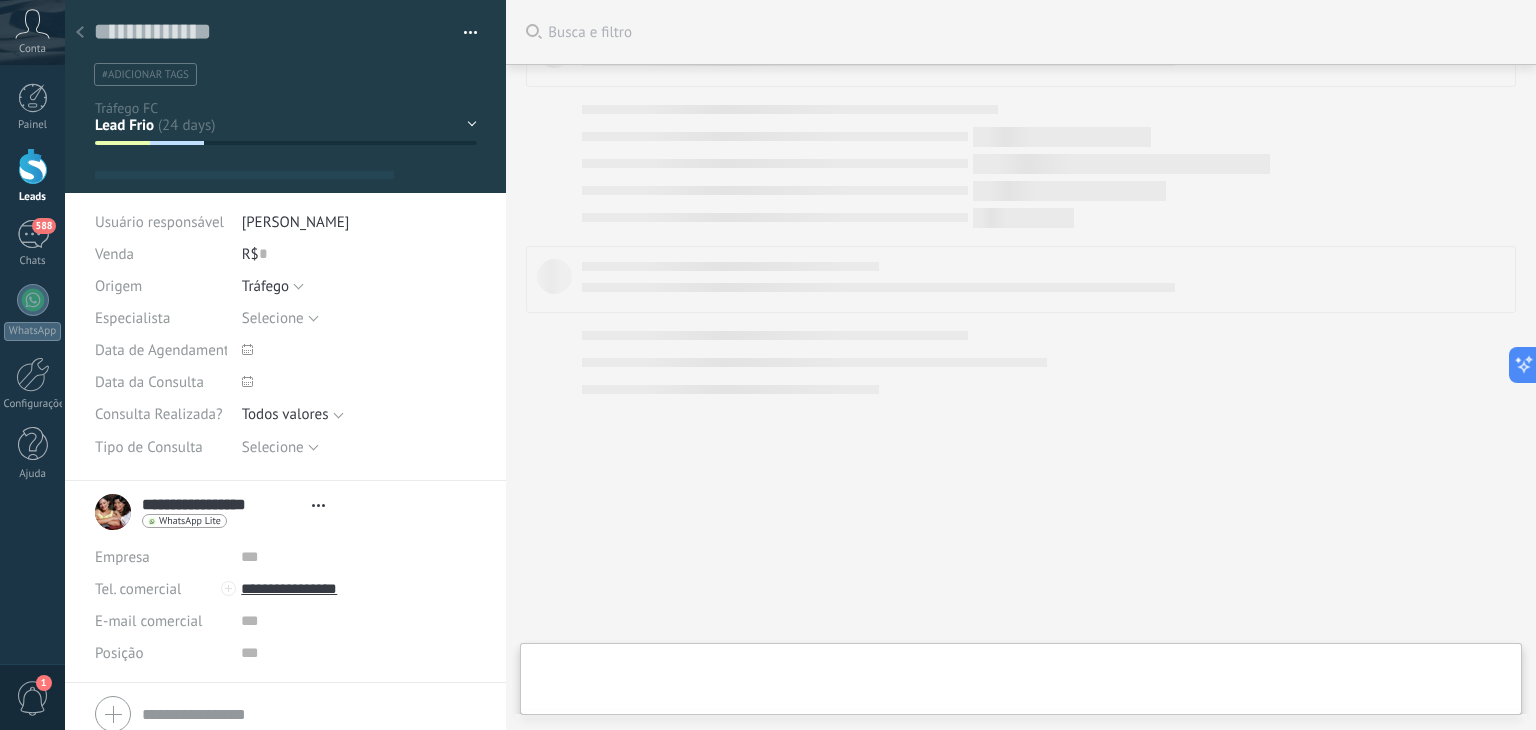 scroll, scrollTop: 0, scrollLeft: 0, axis: both 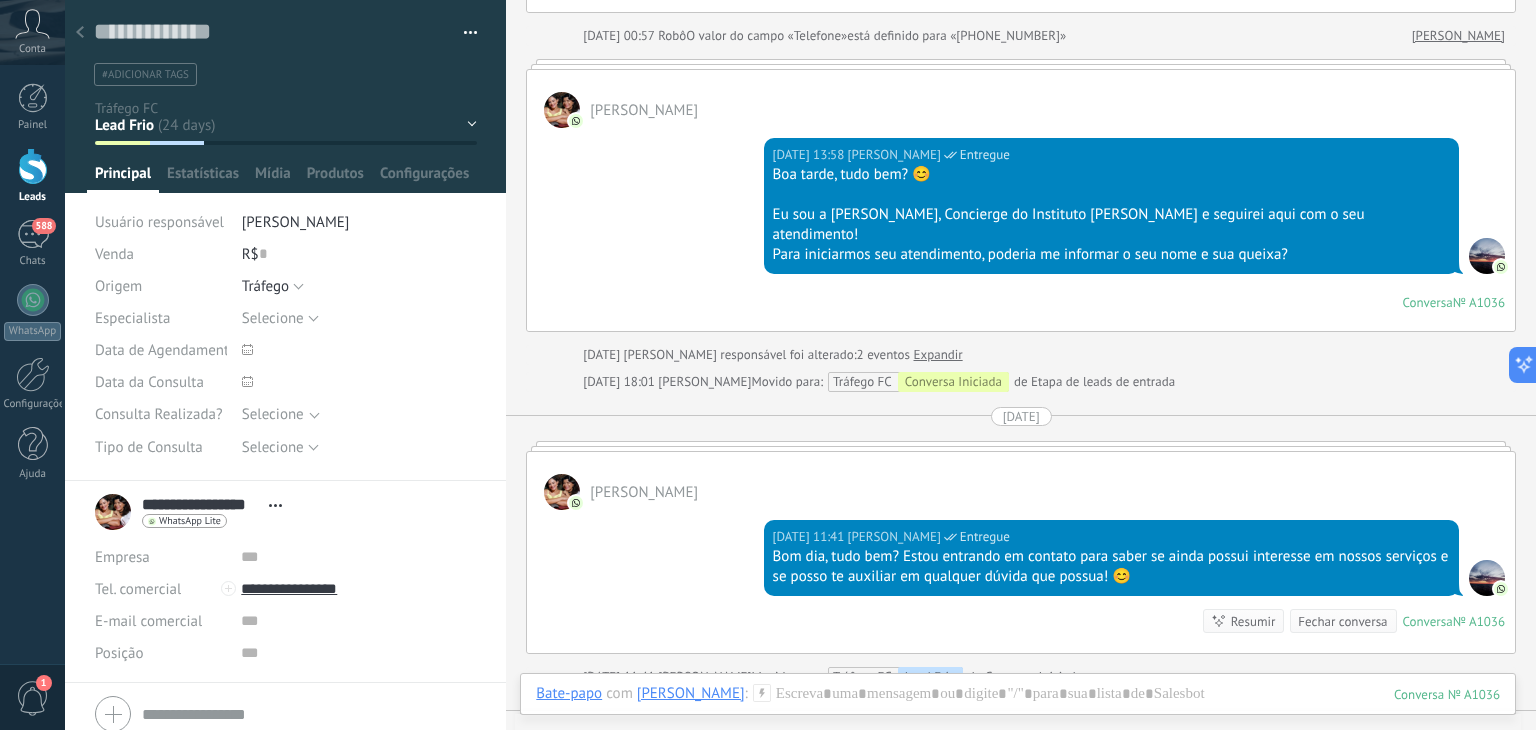 click 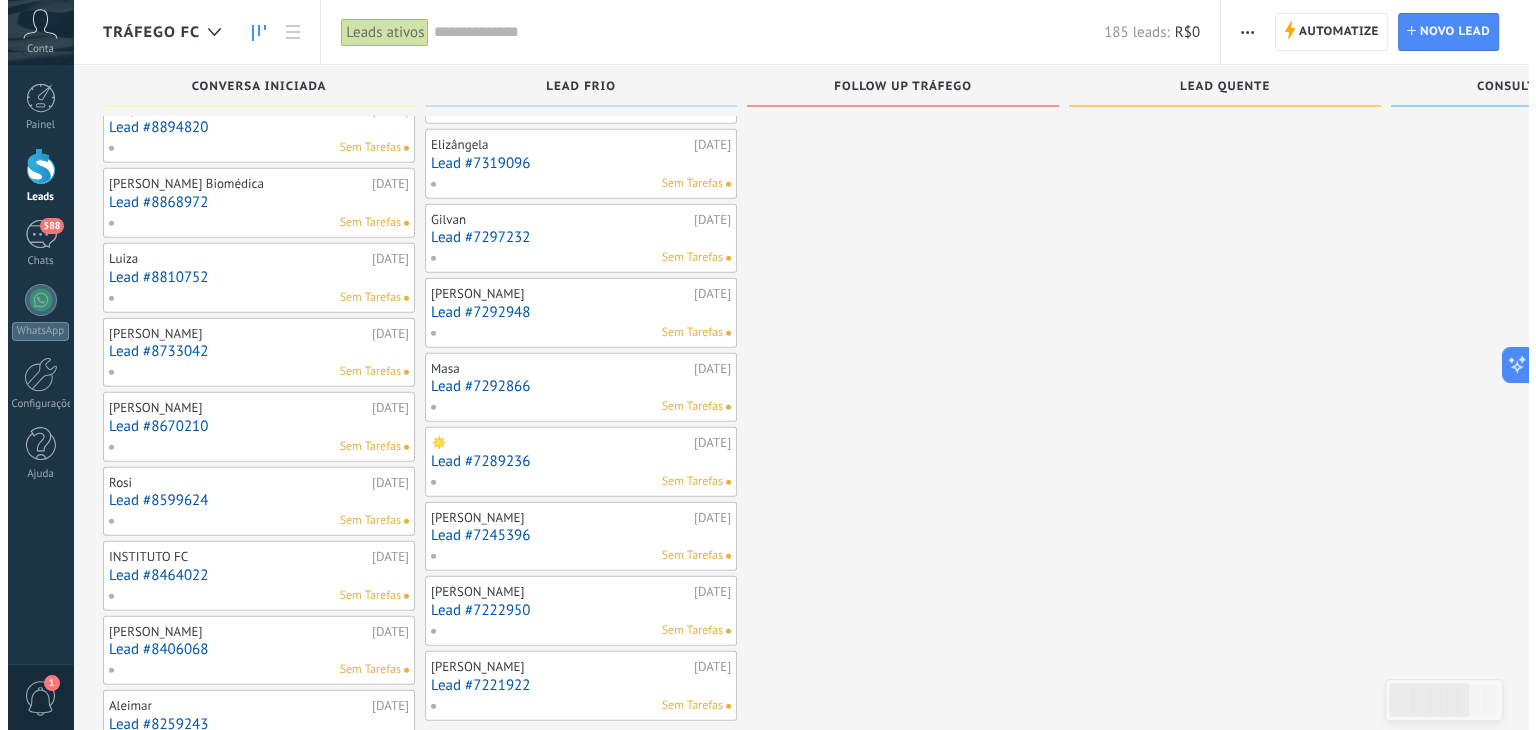 scroll, scrollTop: 5884, scrollLeft: 0, axis: vertical 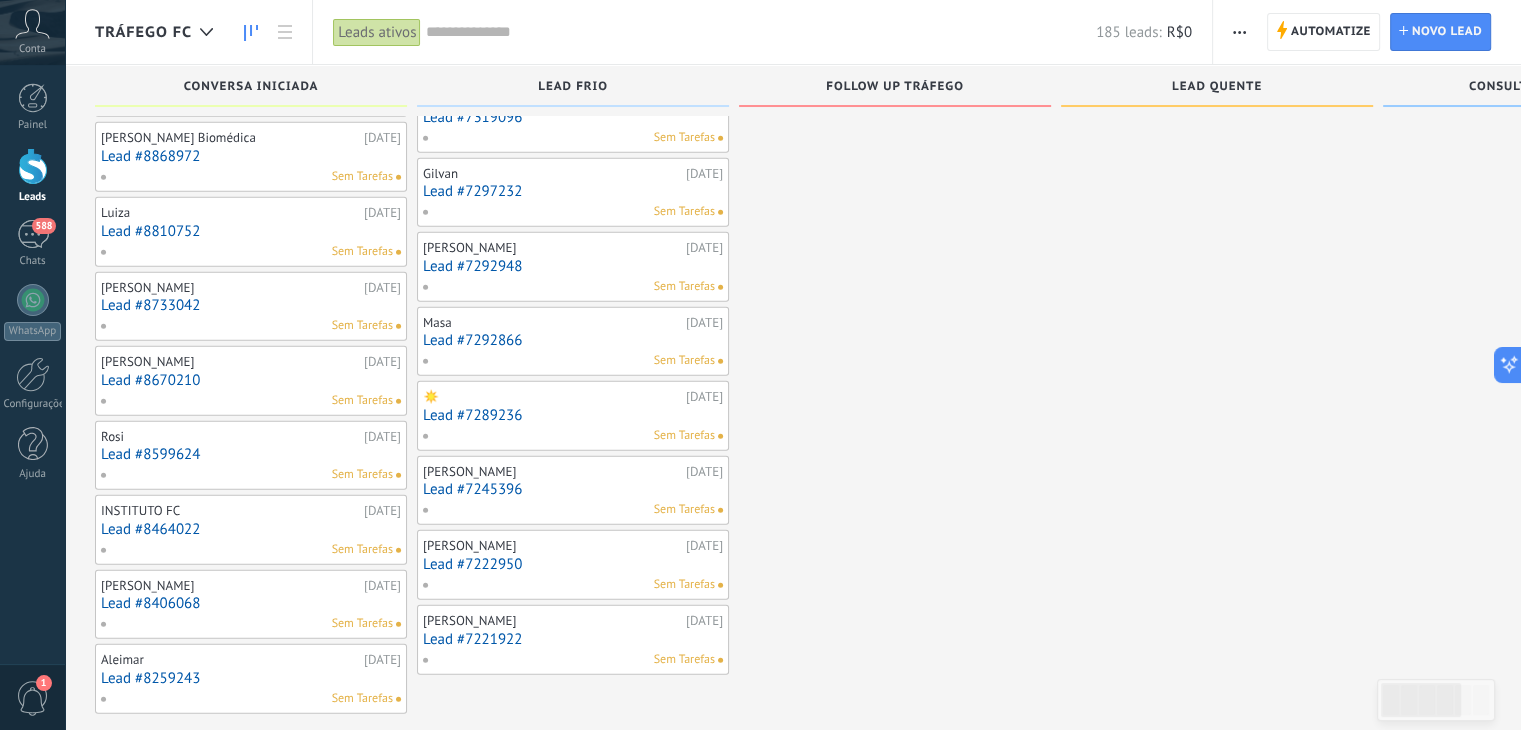 click on "Lead #7221922" at bounding box center [573, 639] 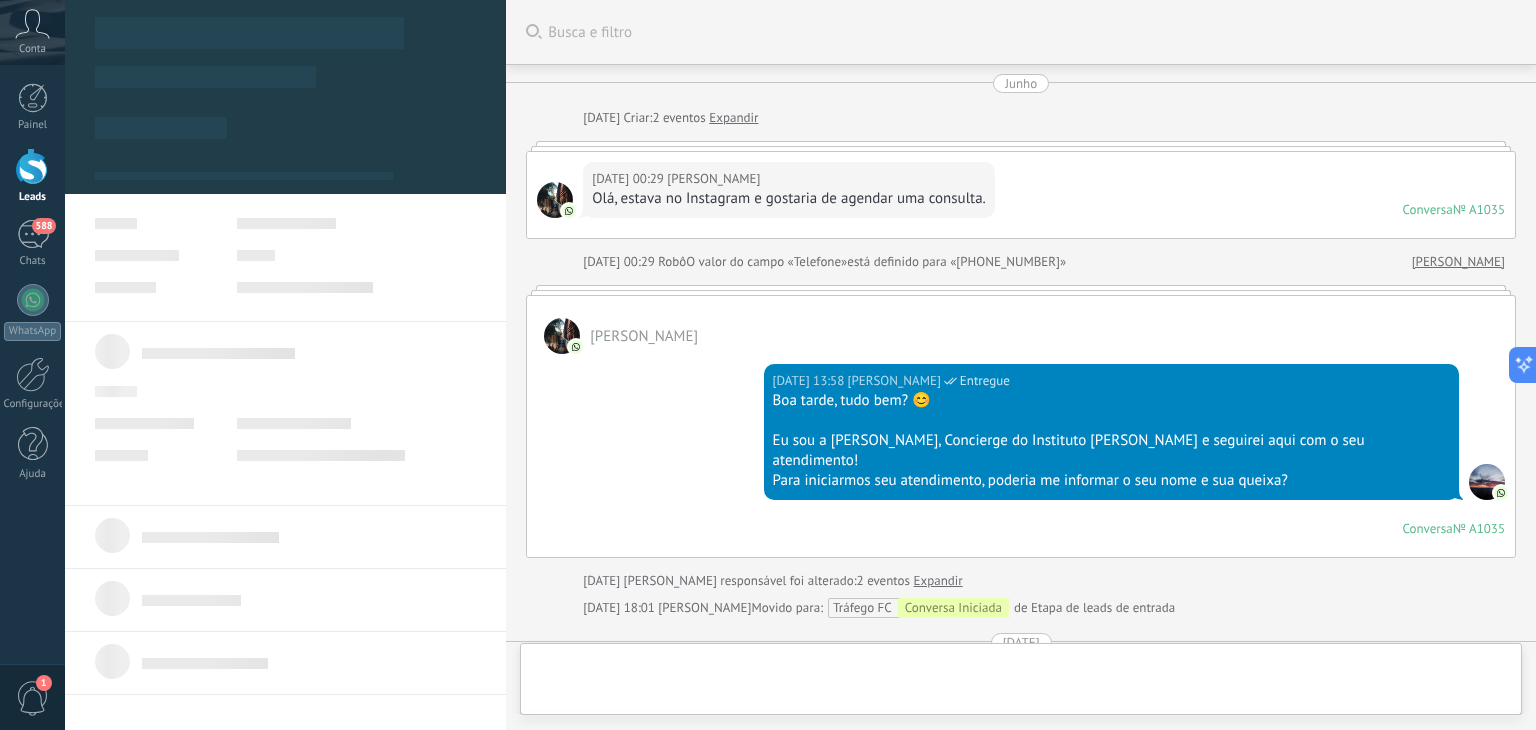 scroll, scrollTop: 0, scrollLeft: 0, axis: both 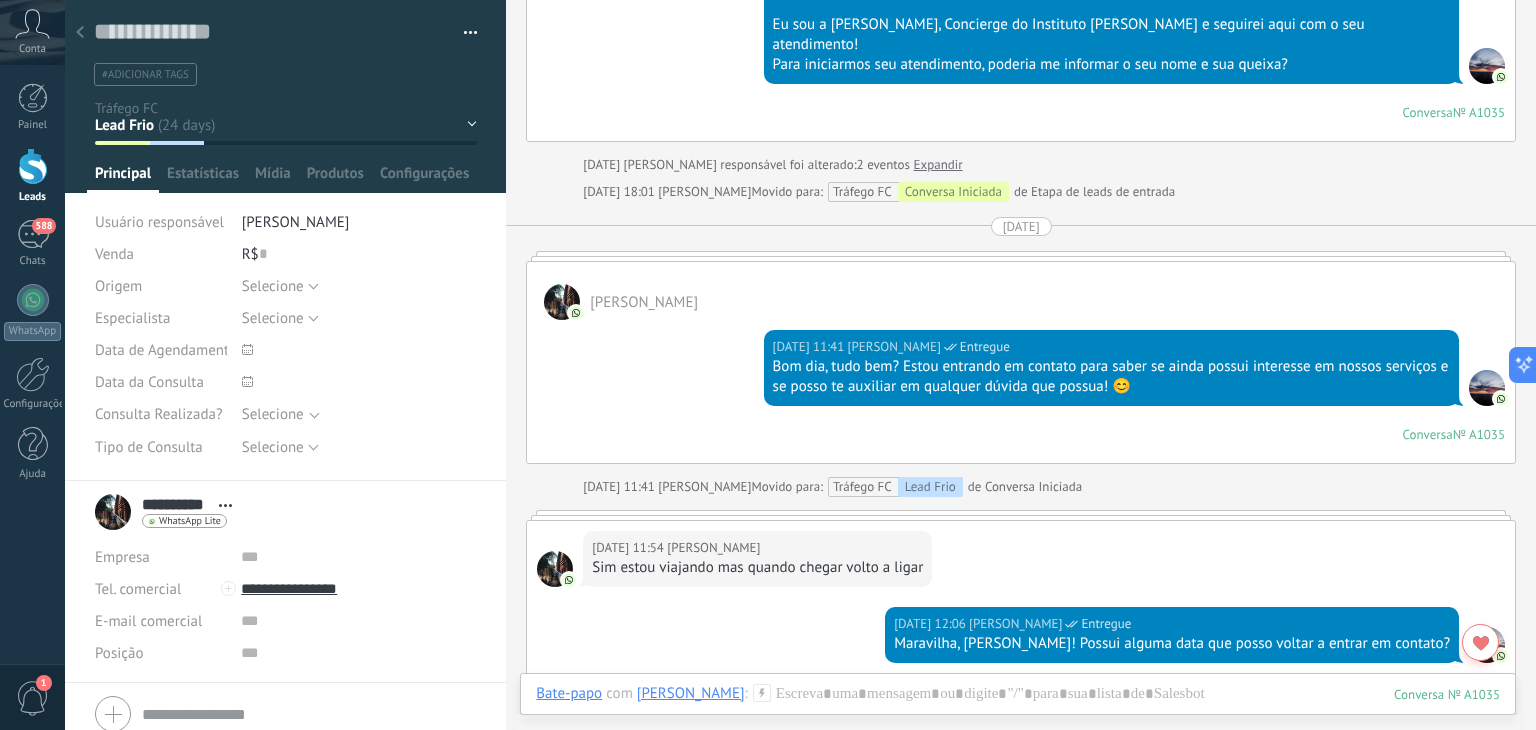 click at bounding box center (80, 33) 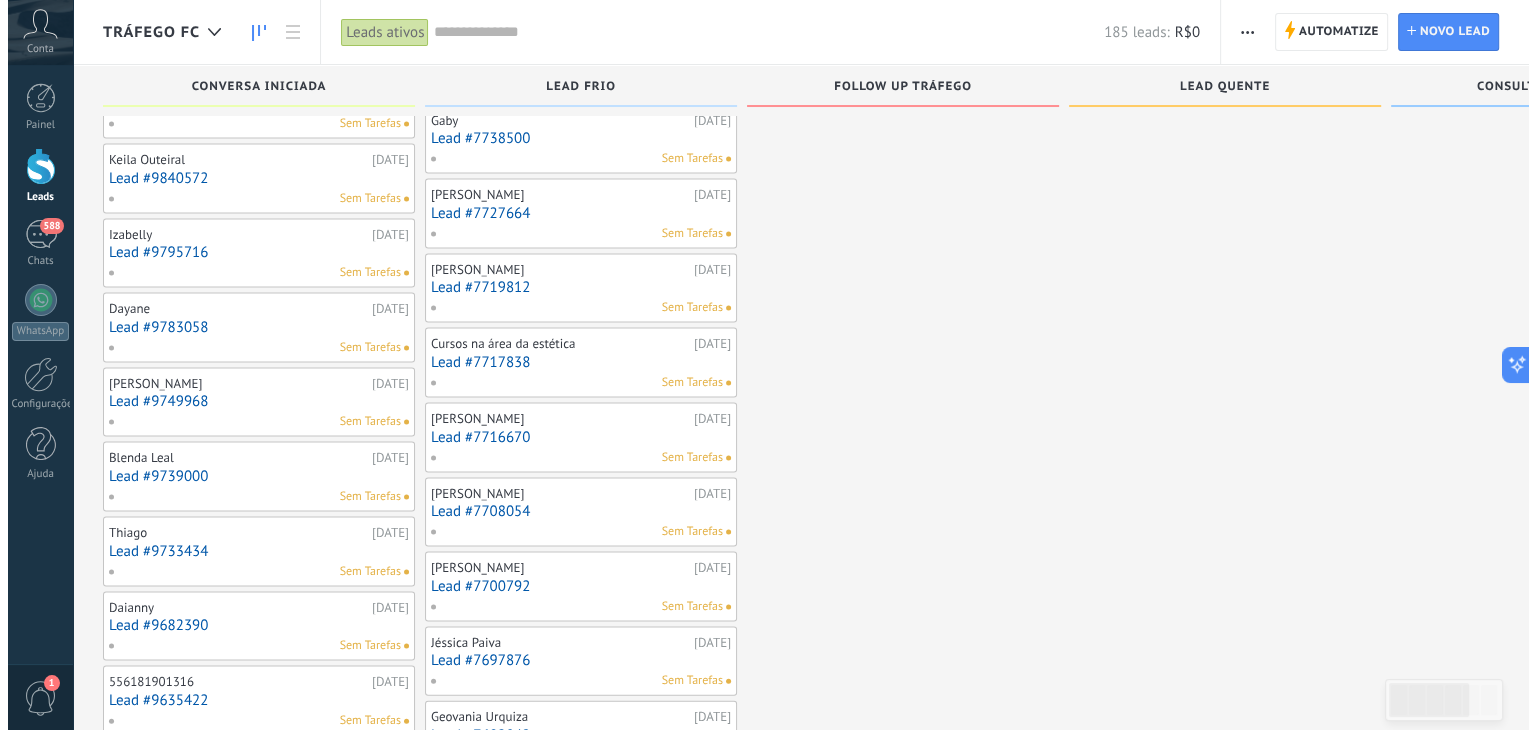 scroll, scrollTop: 4056, scrollLeft: 0, axis: vertical 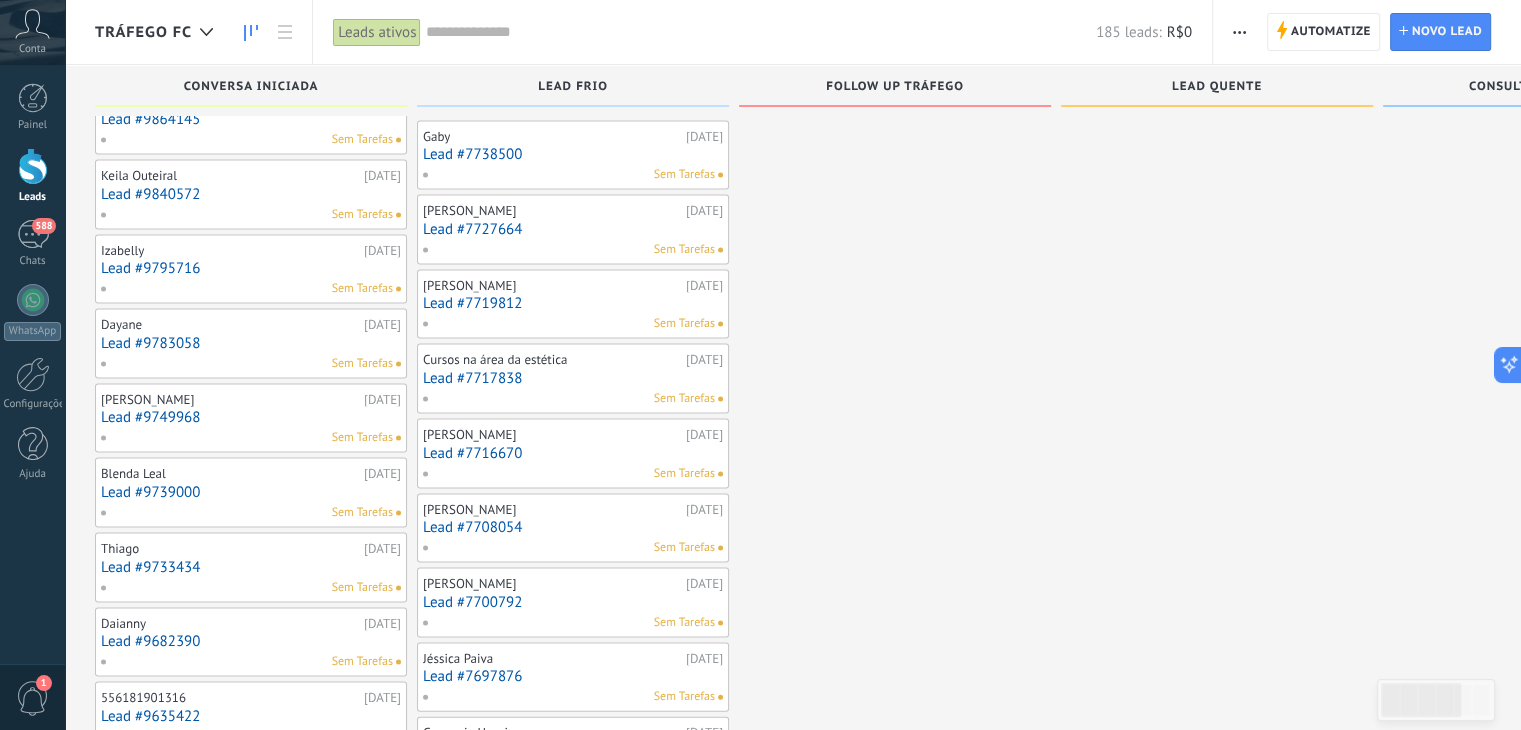 click on "Lead #7719812" at bounding box center [573, 303] 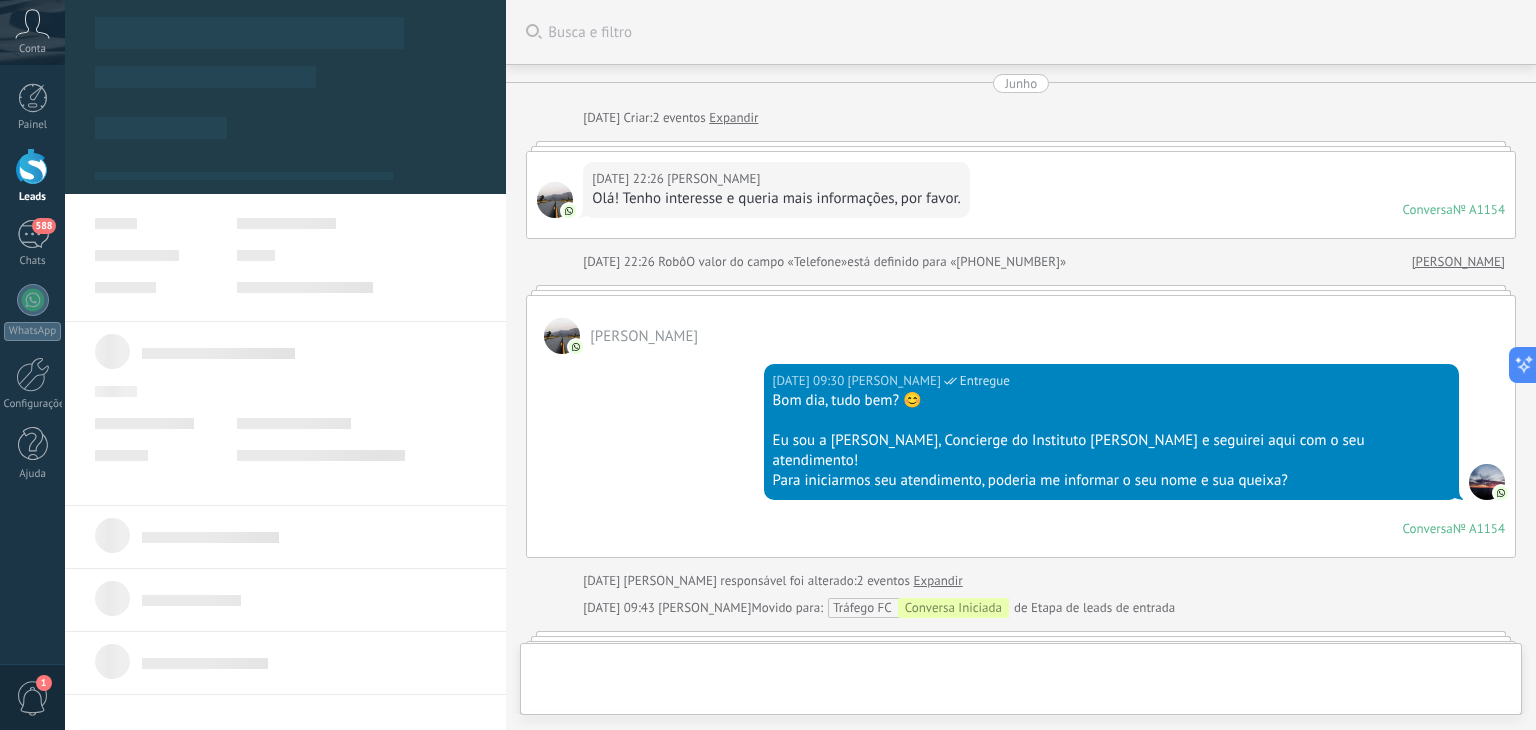 scroll, scrollTop: 0, scrollLeft: 0, axis: both 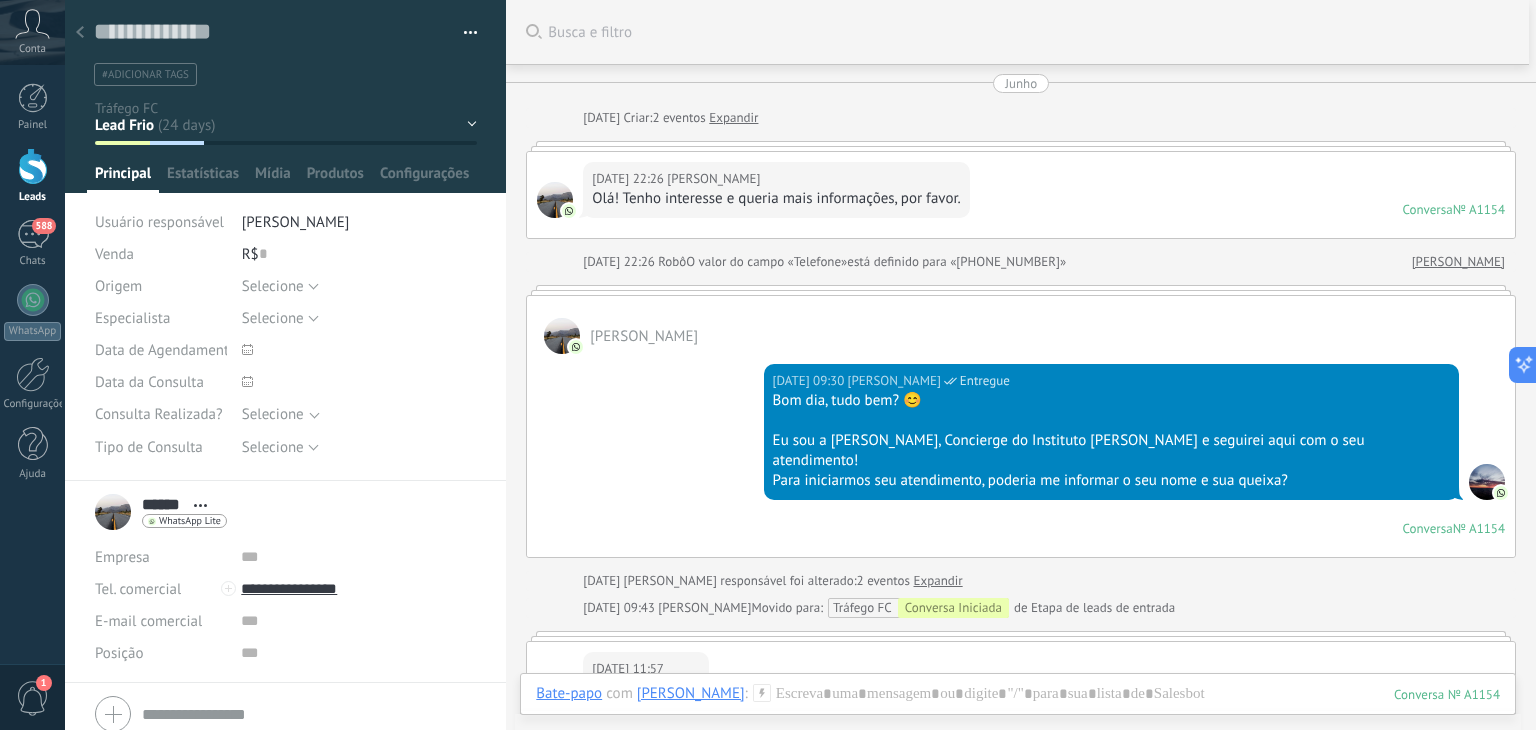 click 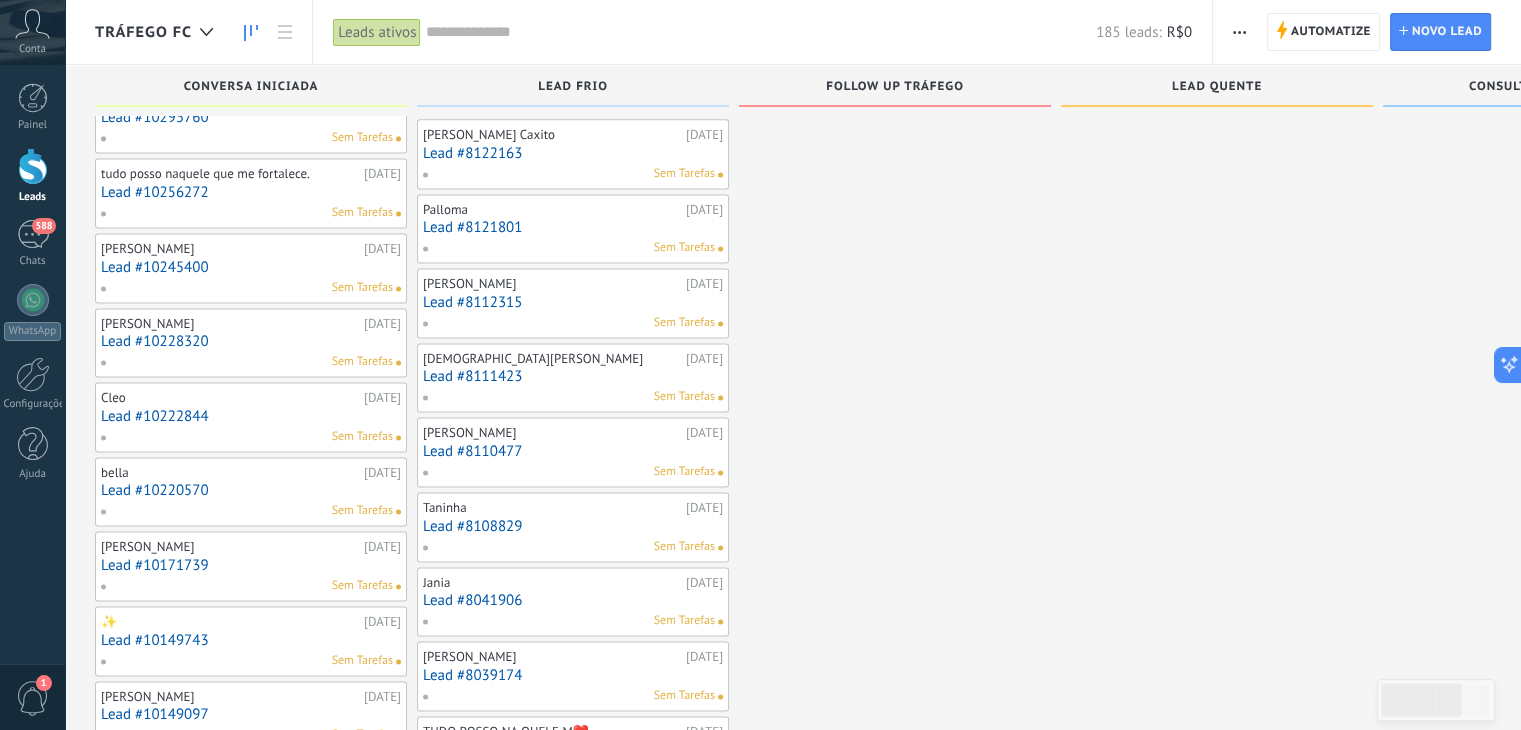 scroll, scrollTop: 2716, scrollLeft: 0, axis: vertical 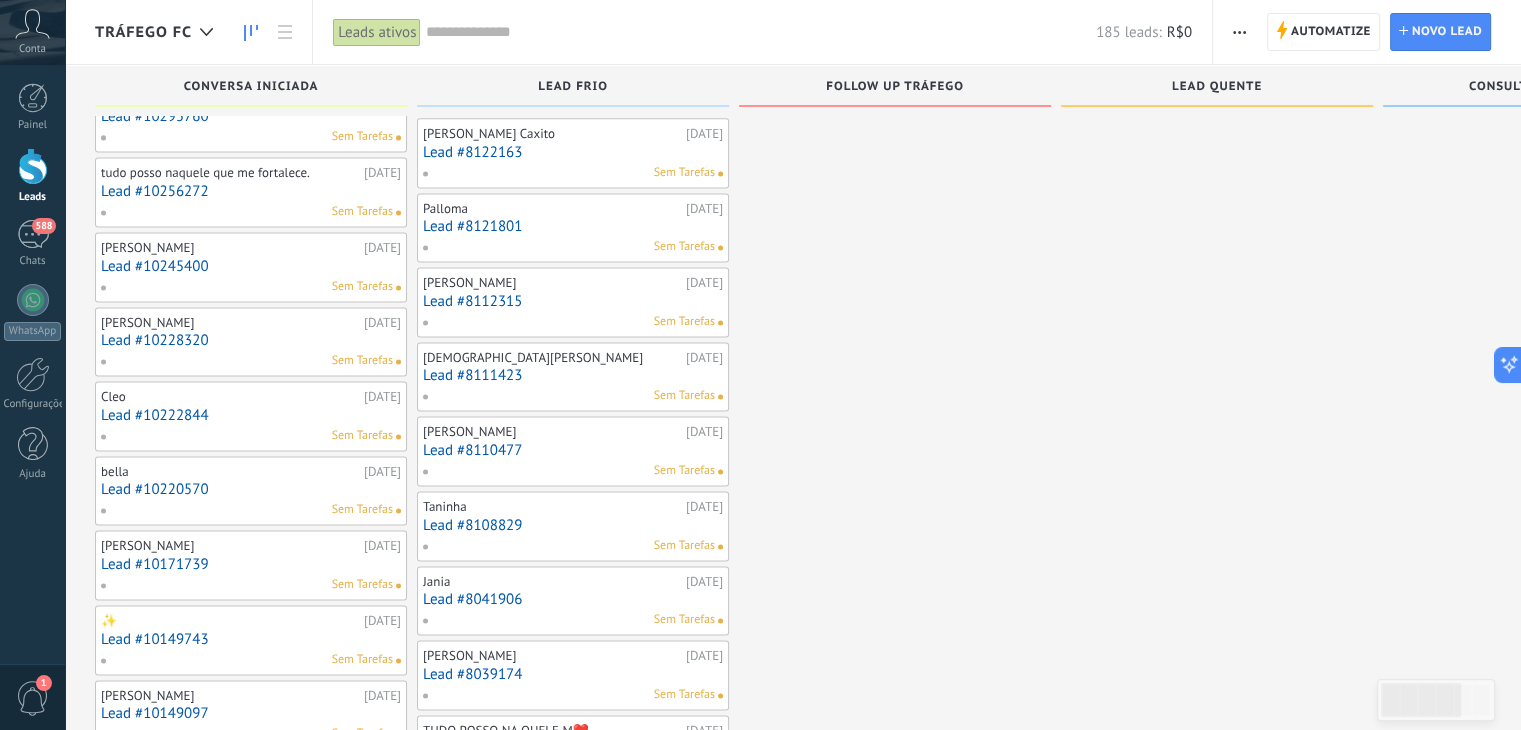 click on "Lead #10245400" at bounding box center (251, 266) 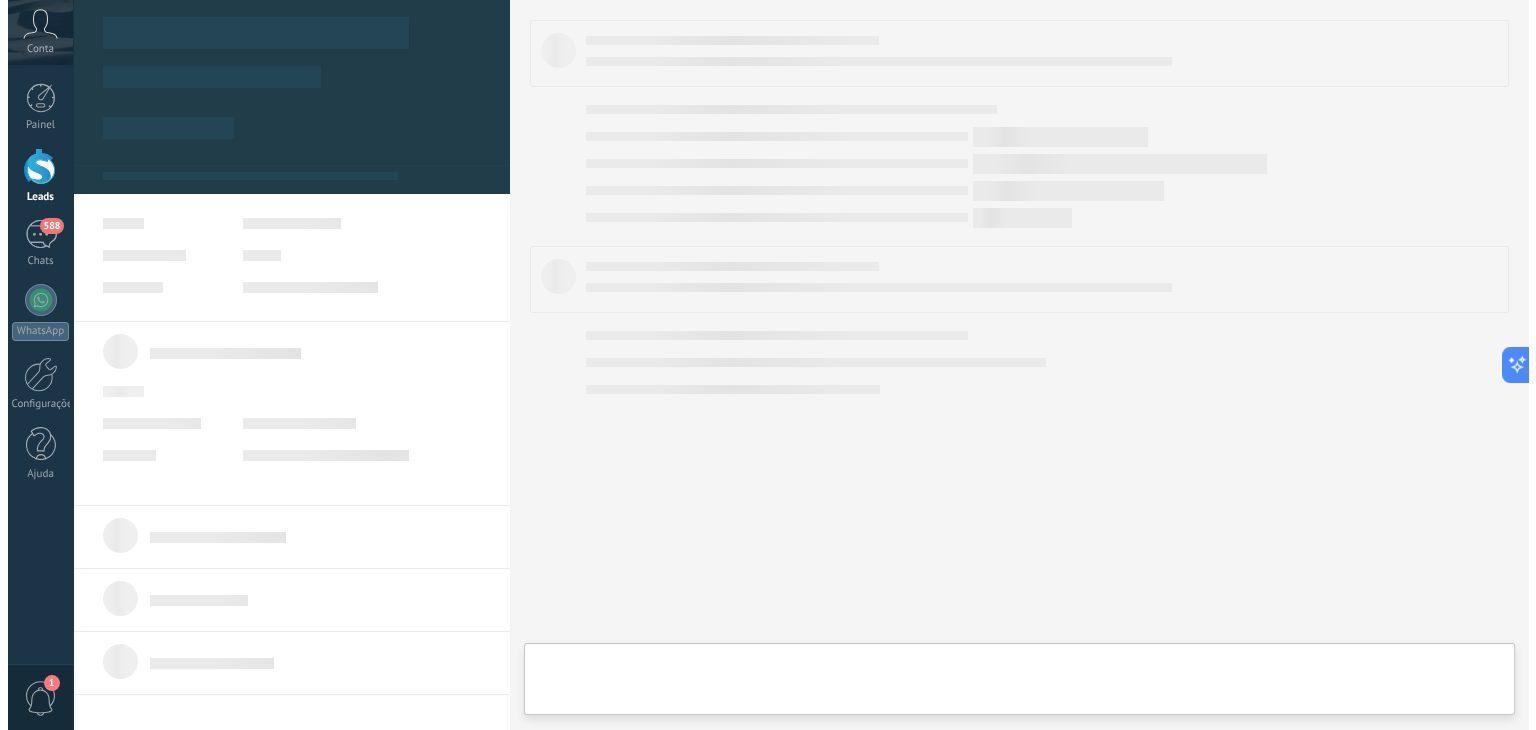 scroll, scrollTop: 0, scrollLeft: 0, axis: both 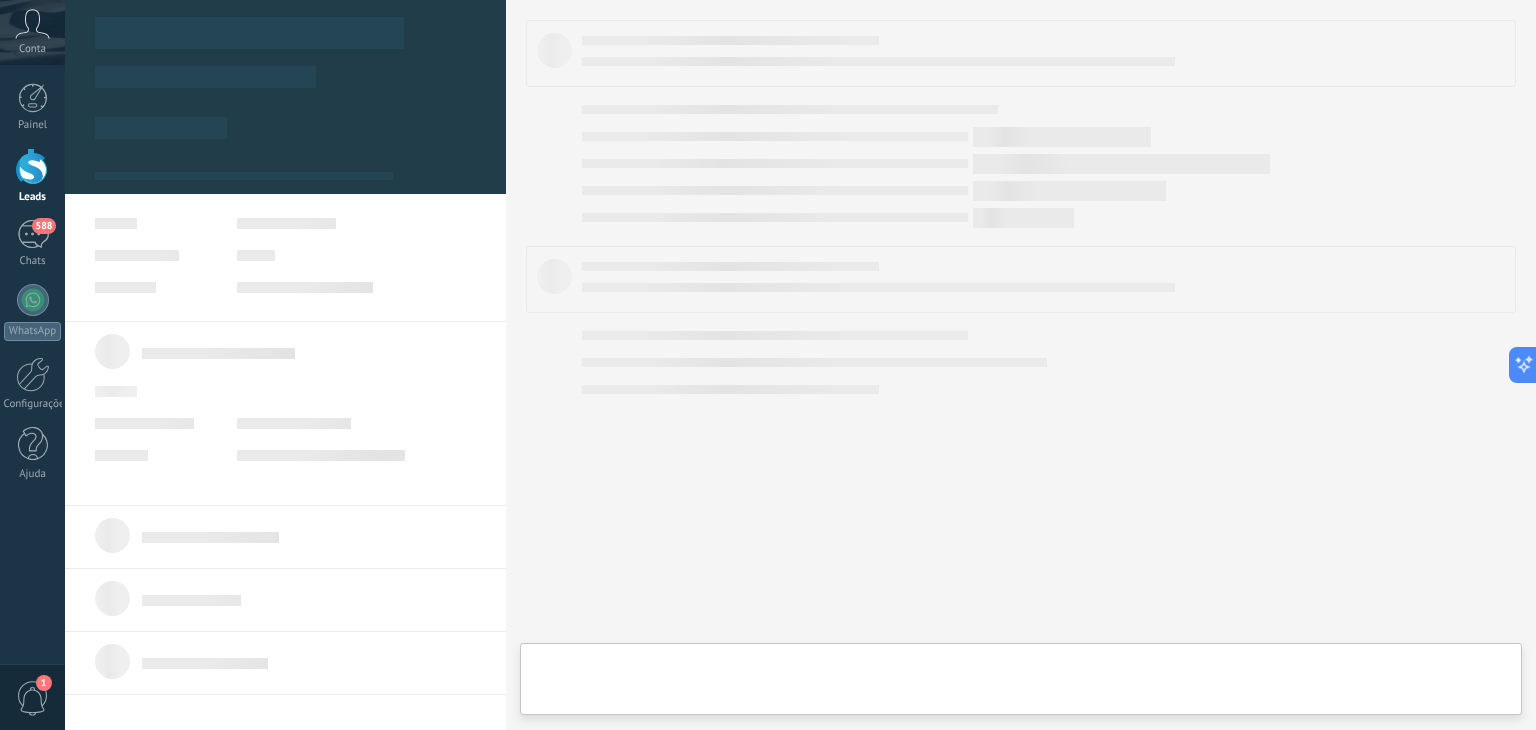 type on "**********" 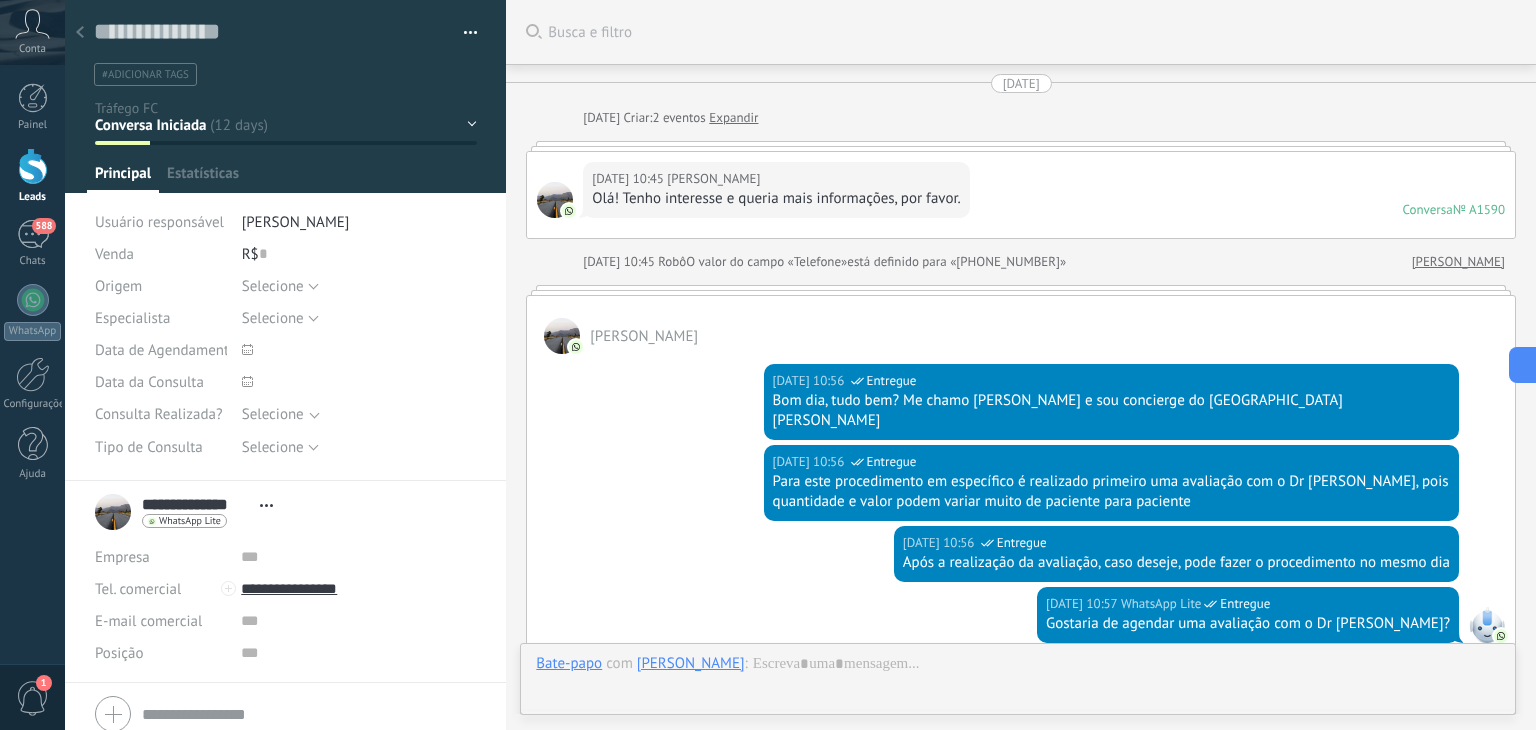 scroll, scrollTop: 29, scrollLeft: 0, axis: vertical 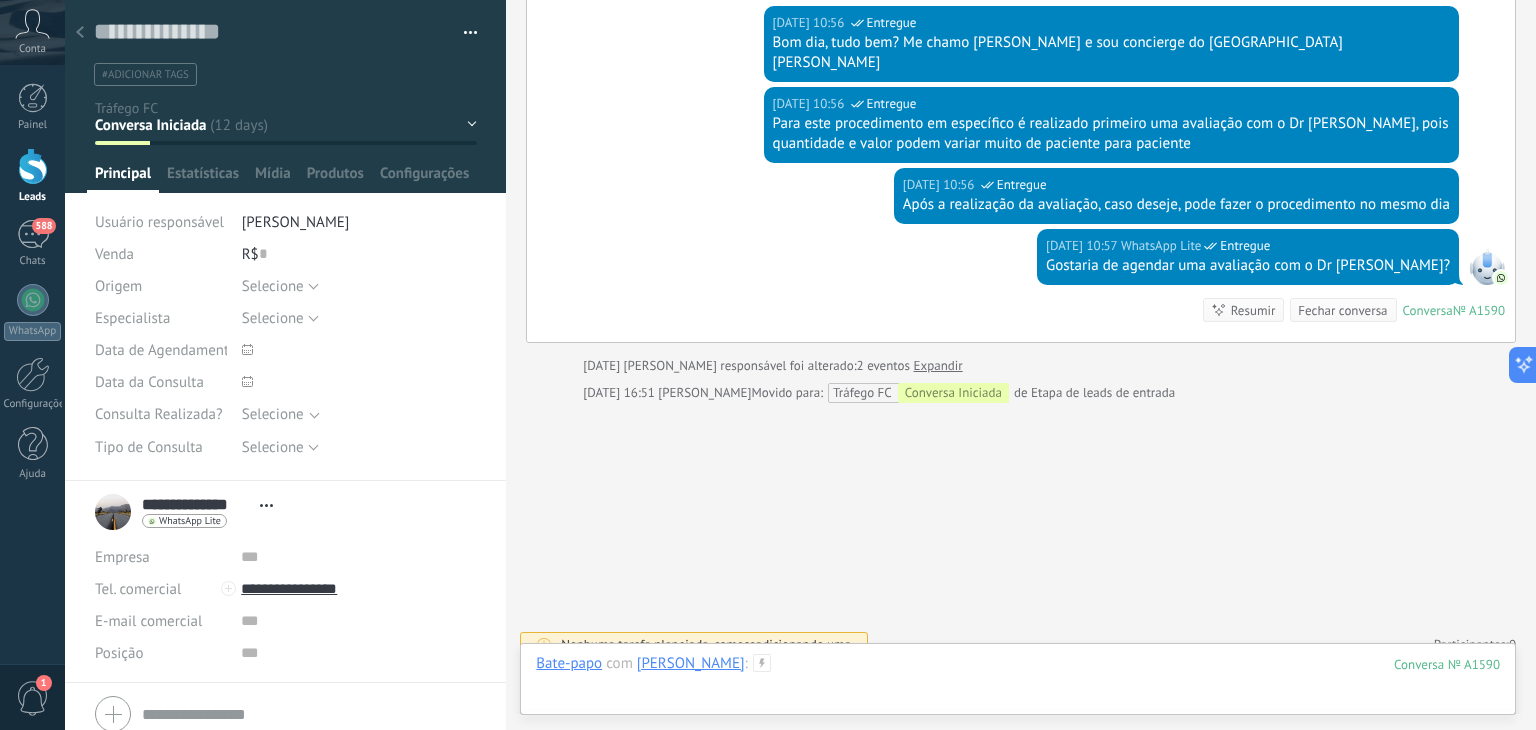 click at bounding box center (1018, 684) 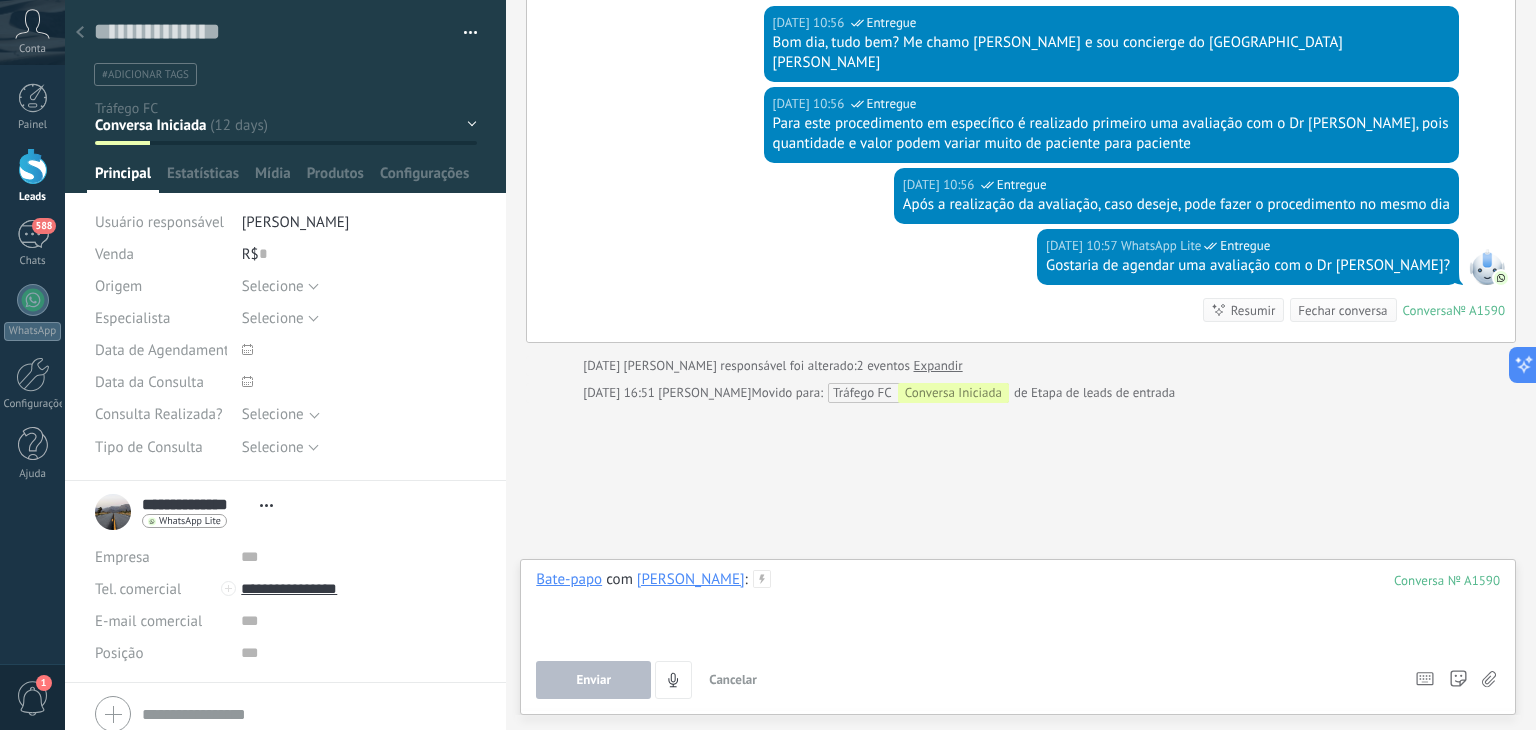 paste 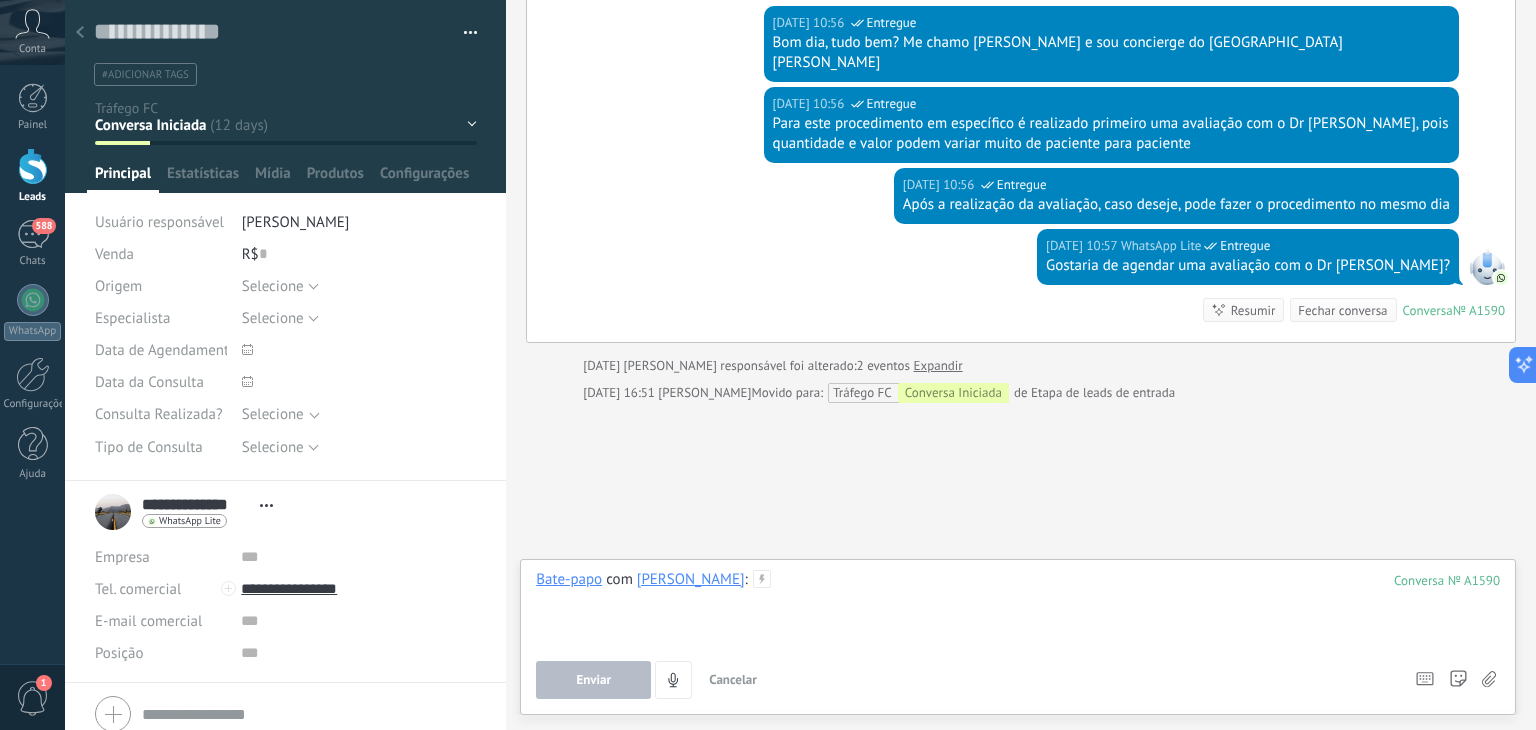 type 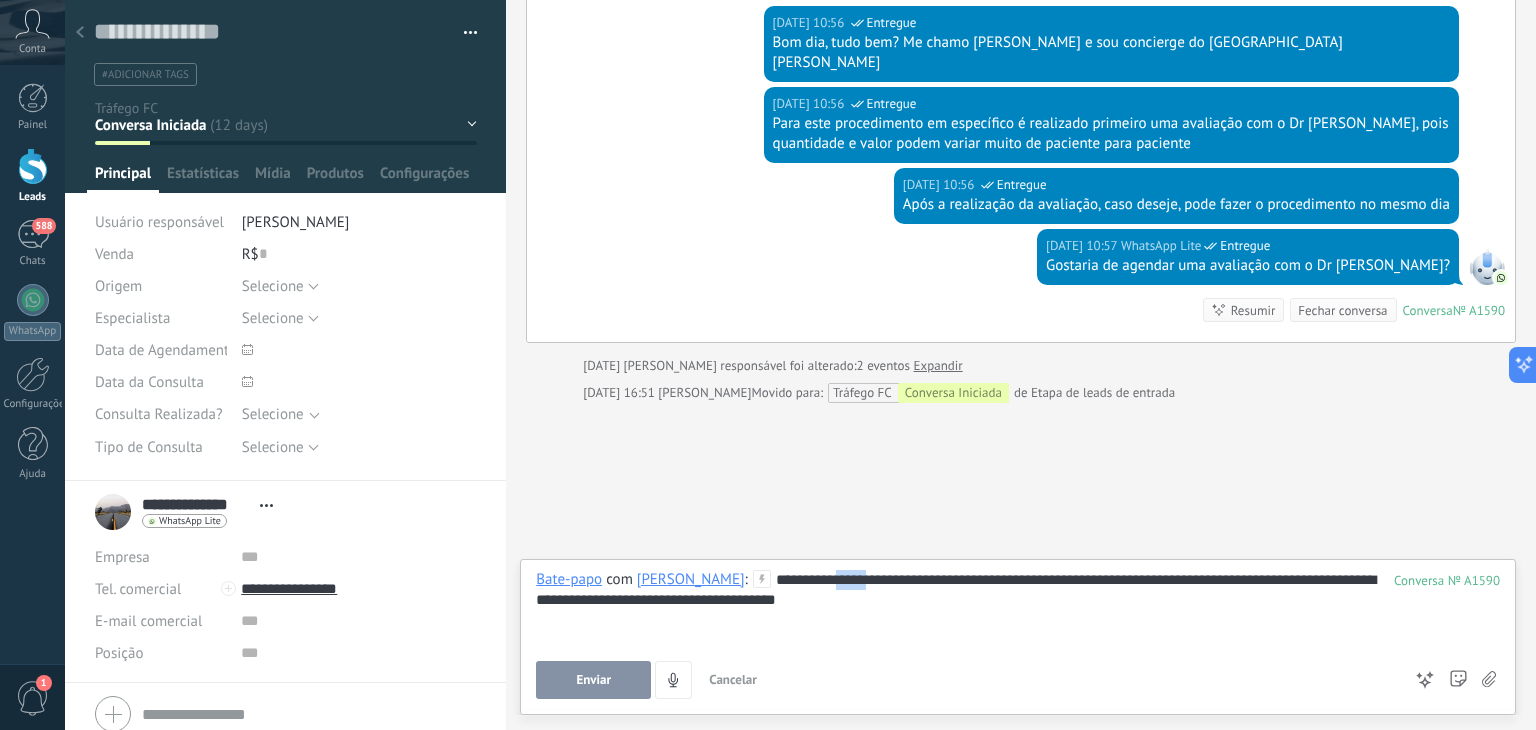 drag, startPoint x: 862, startPoint y: 576, endPoint x: 835, endPoint y: 574, distance: 27.073973 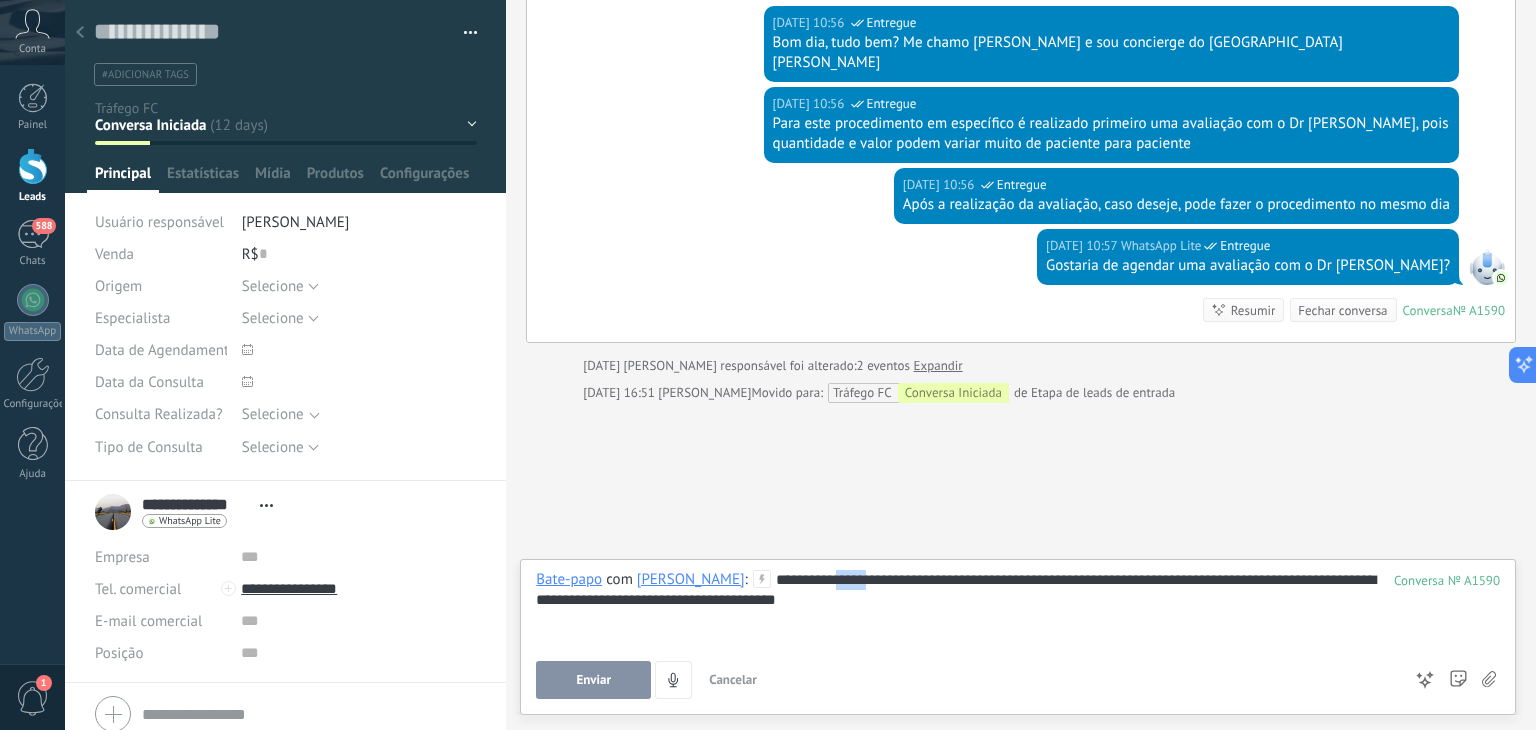 click on "**********" at bounding box center (1018, 608) 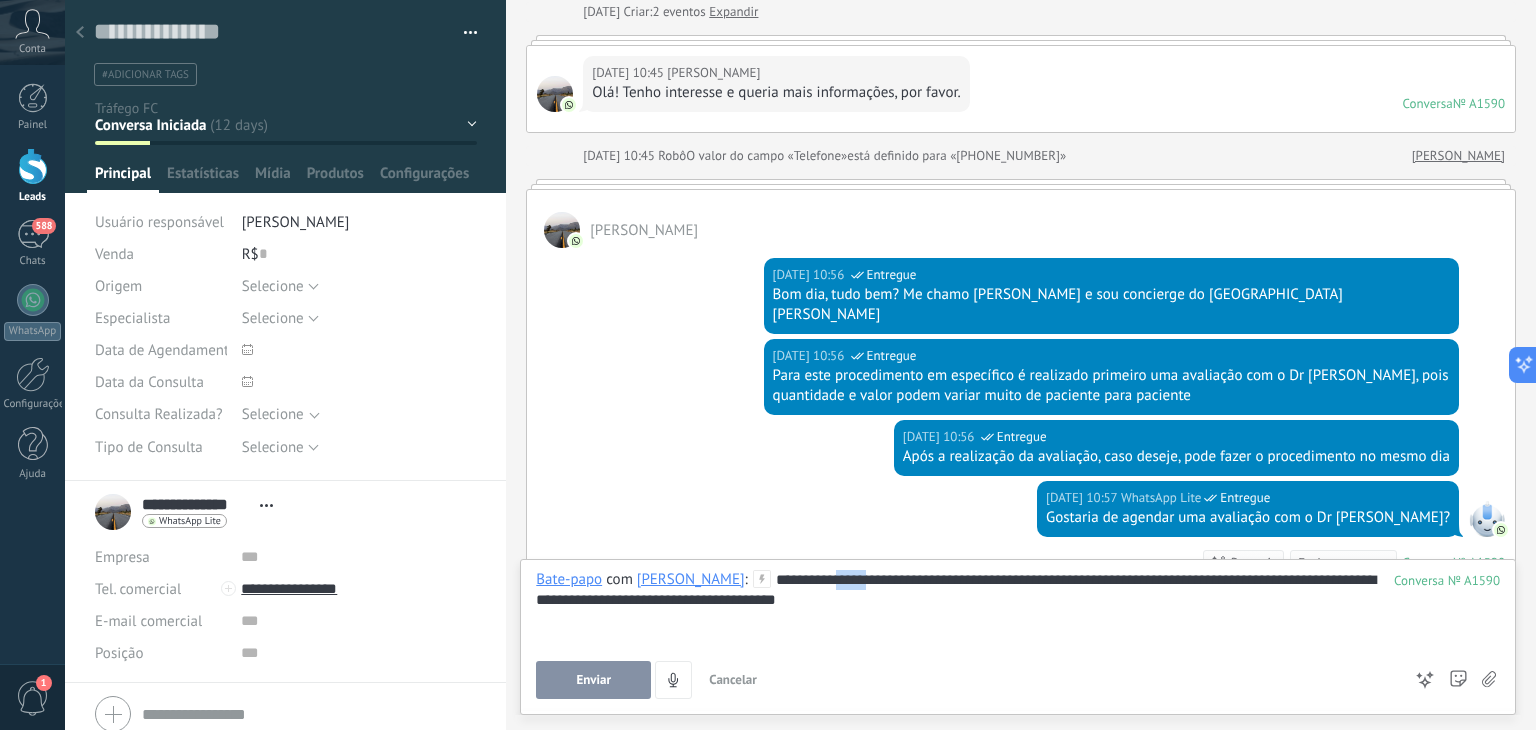 scroll, scrollTop: 102, scrollLeft: 0, axis: vertical 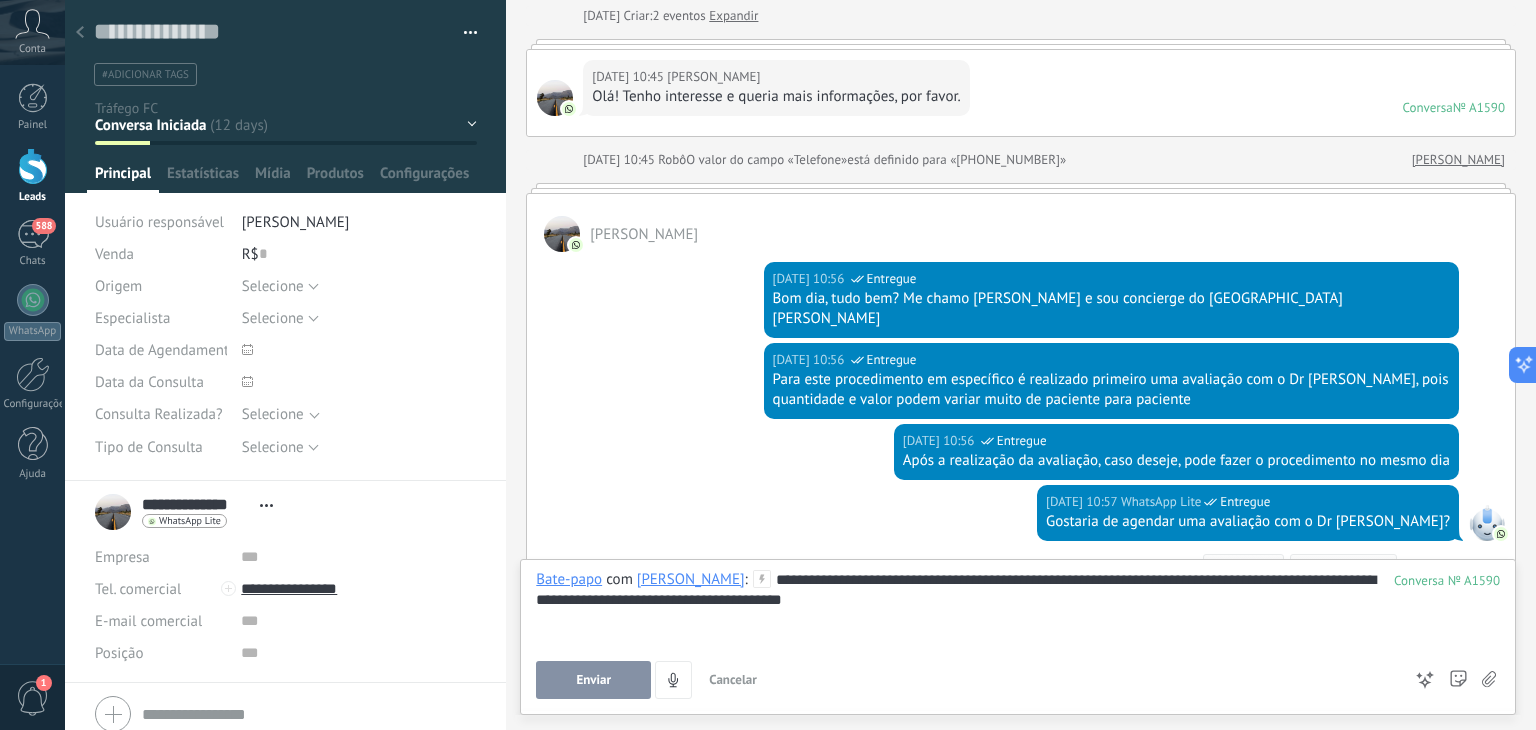 click on "**********" at bounding box center [1018, 608] 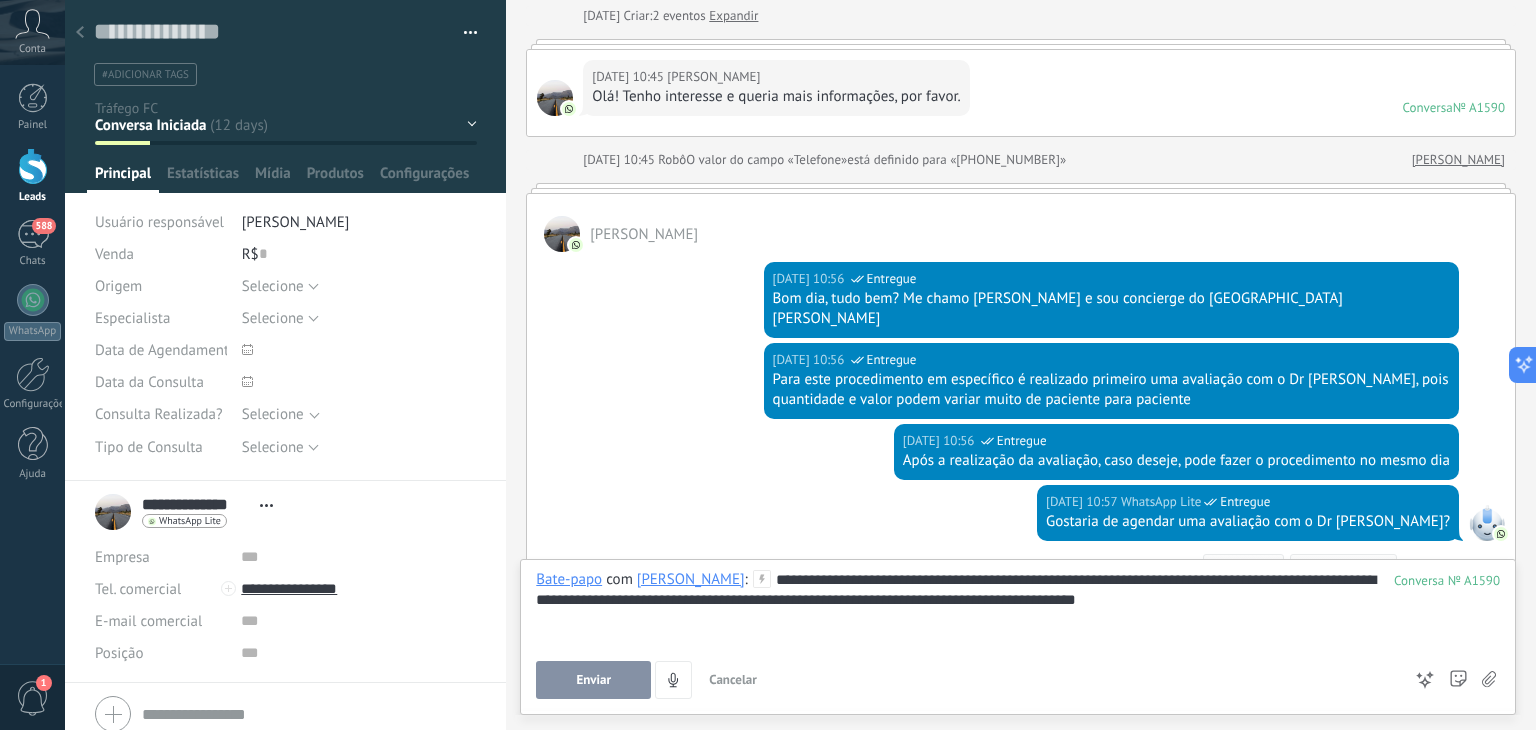 click on "**********" at bounding box center [1018, 608] 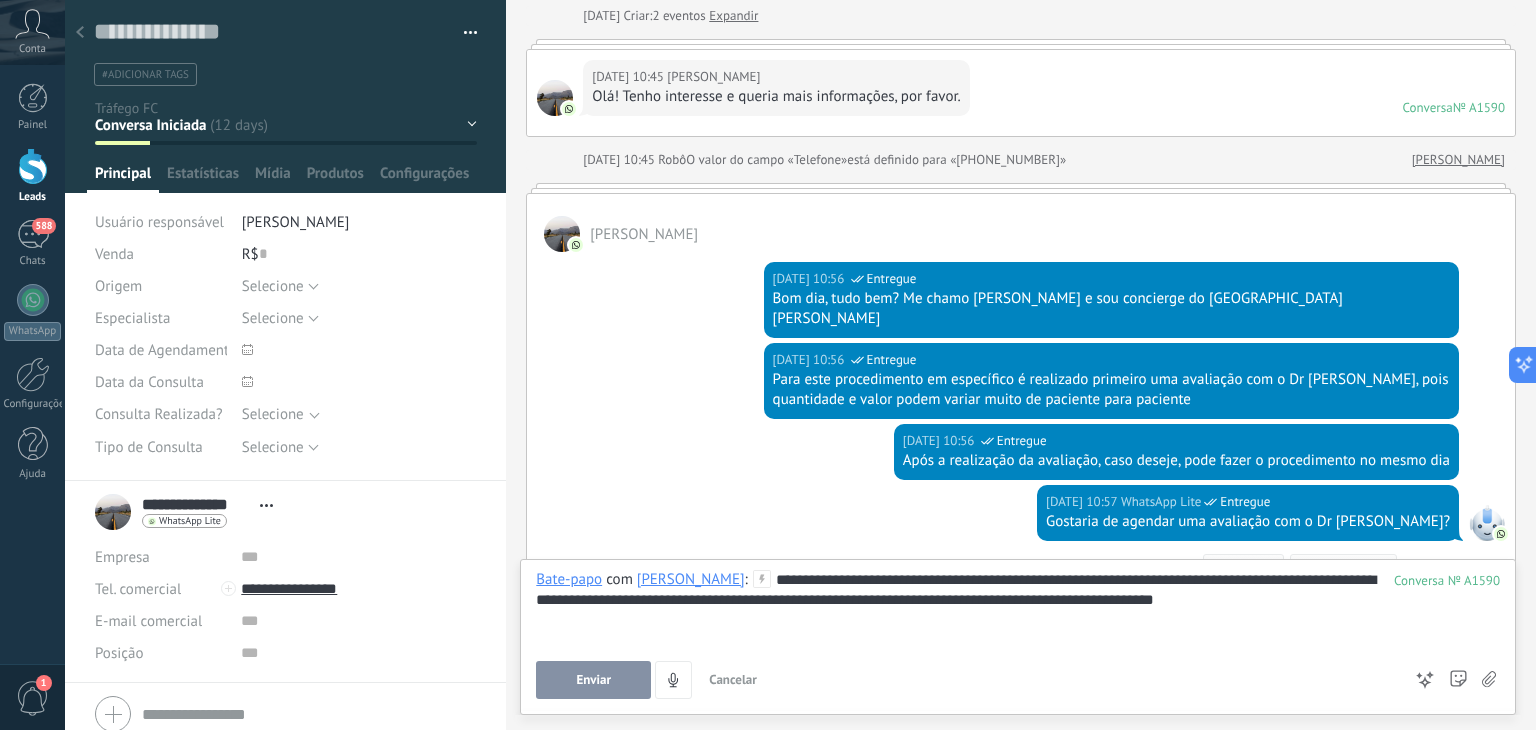 click on "**********" at bounding box center [1018, 608] 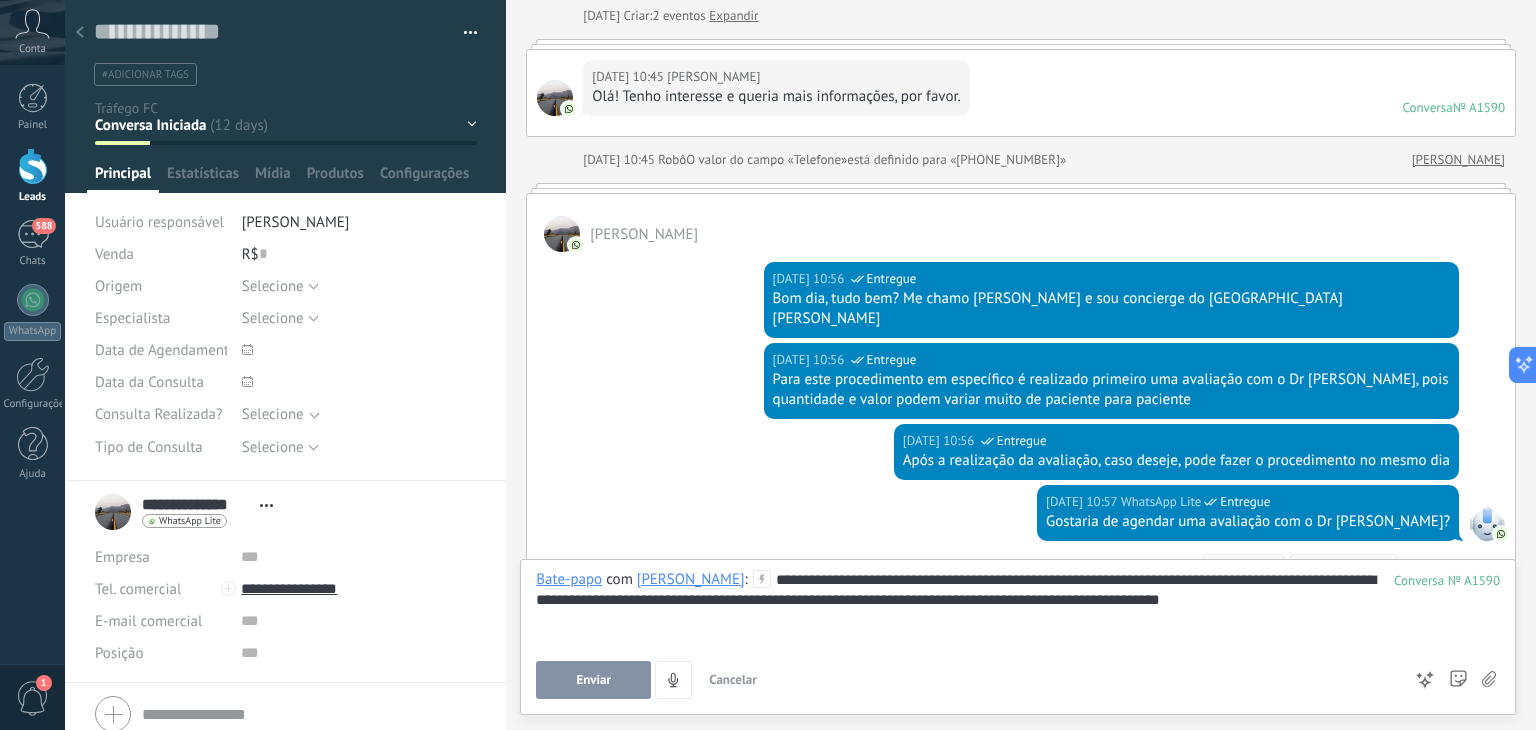 click on "Enviar" at bounding box center [594, 680] 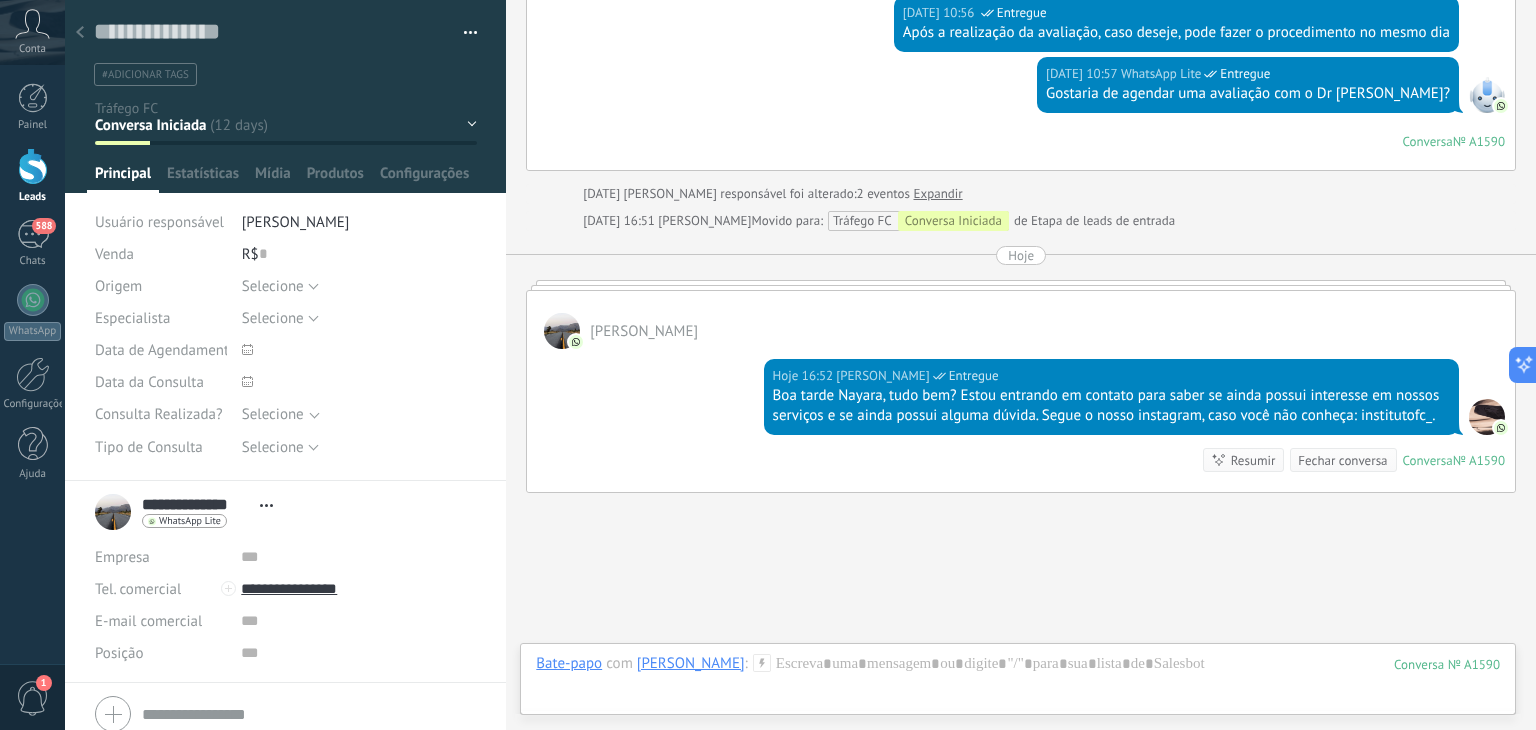 scroll, scrollTop: 620, scrollLeft: 0, axis: vertical 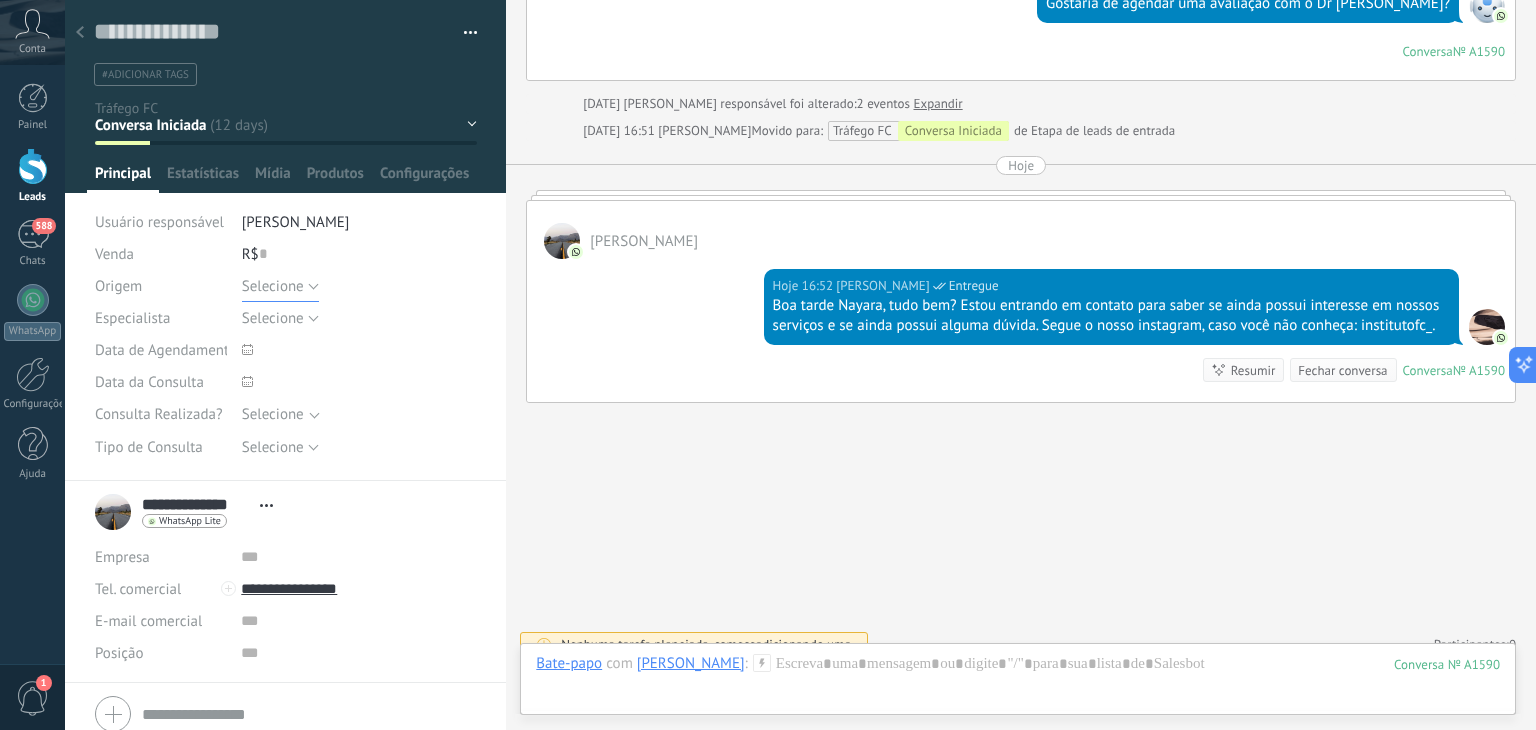click on "Selecione" at bounding box center (280, 286) 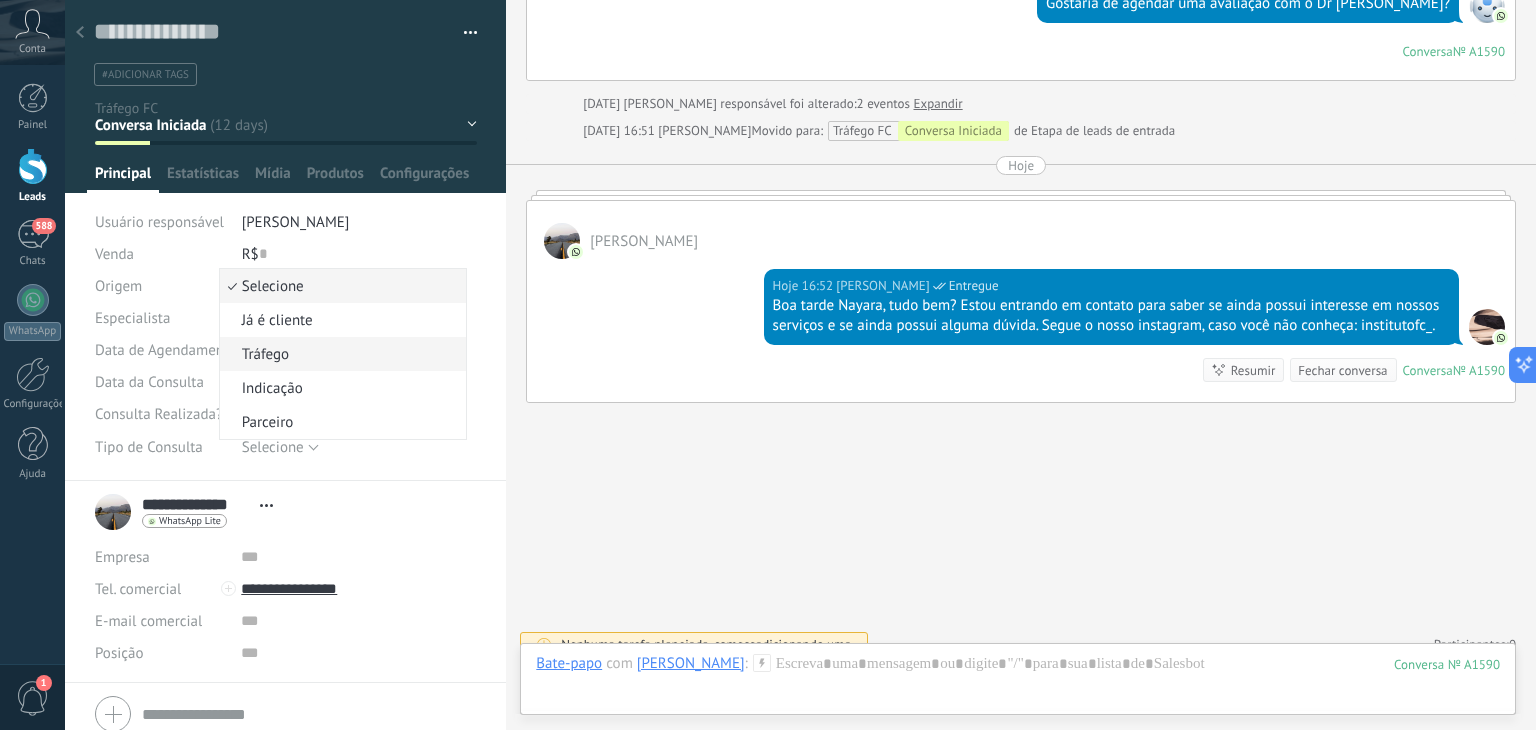 click on "Tráfego" at bounding box center [340, 354] 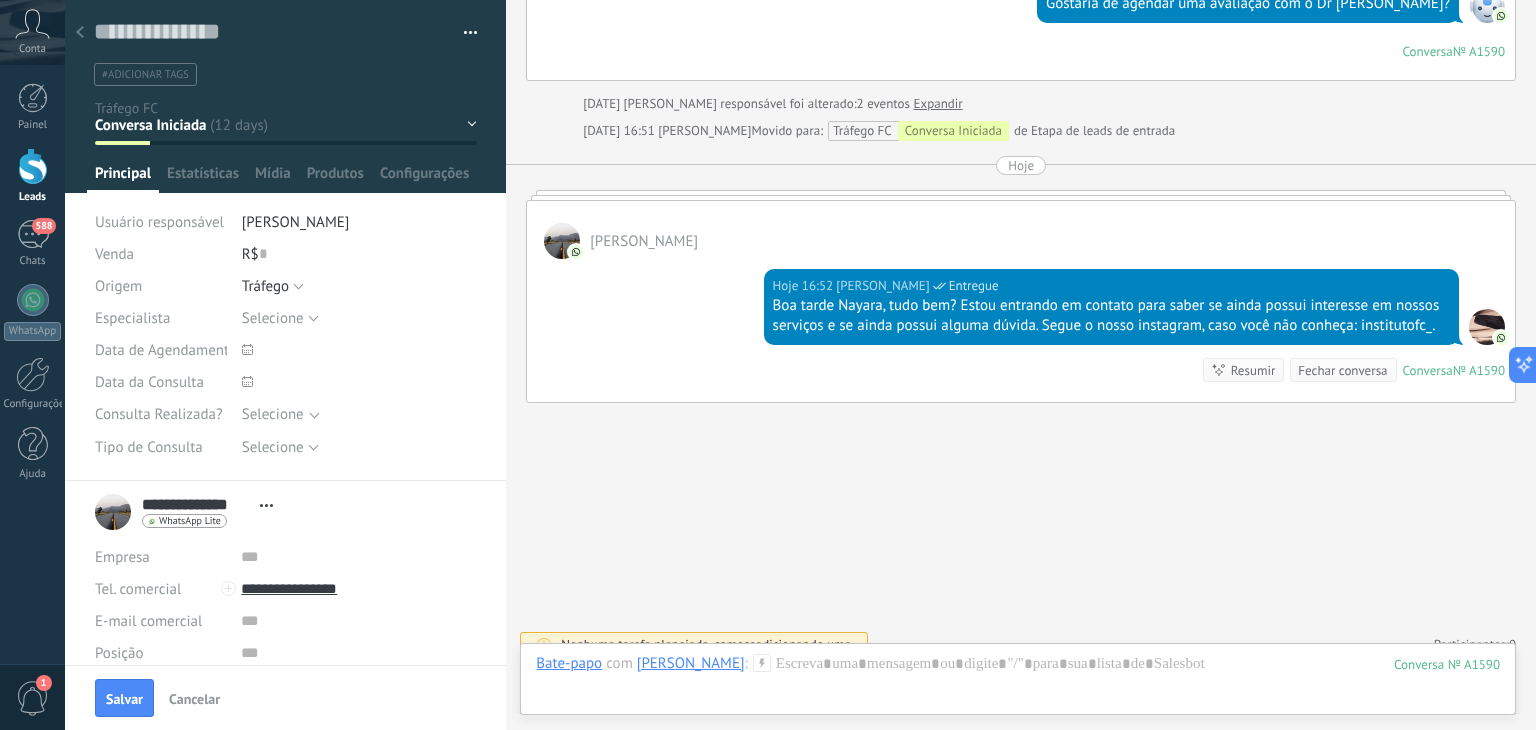 click on "Conversa Iniciada
Lead Frio
Follow up Tráfego
Lead Quente
Consulta Agendada
Consulta Realizada" at bounding box center [0, 0] 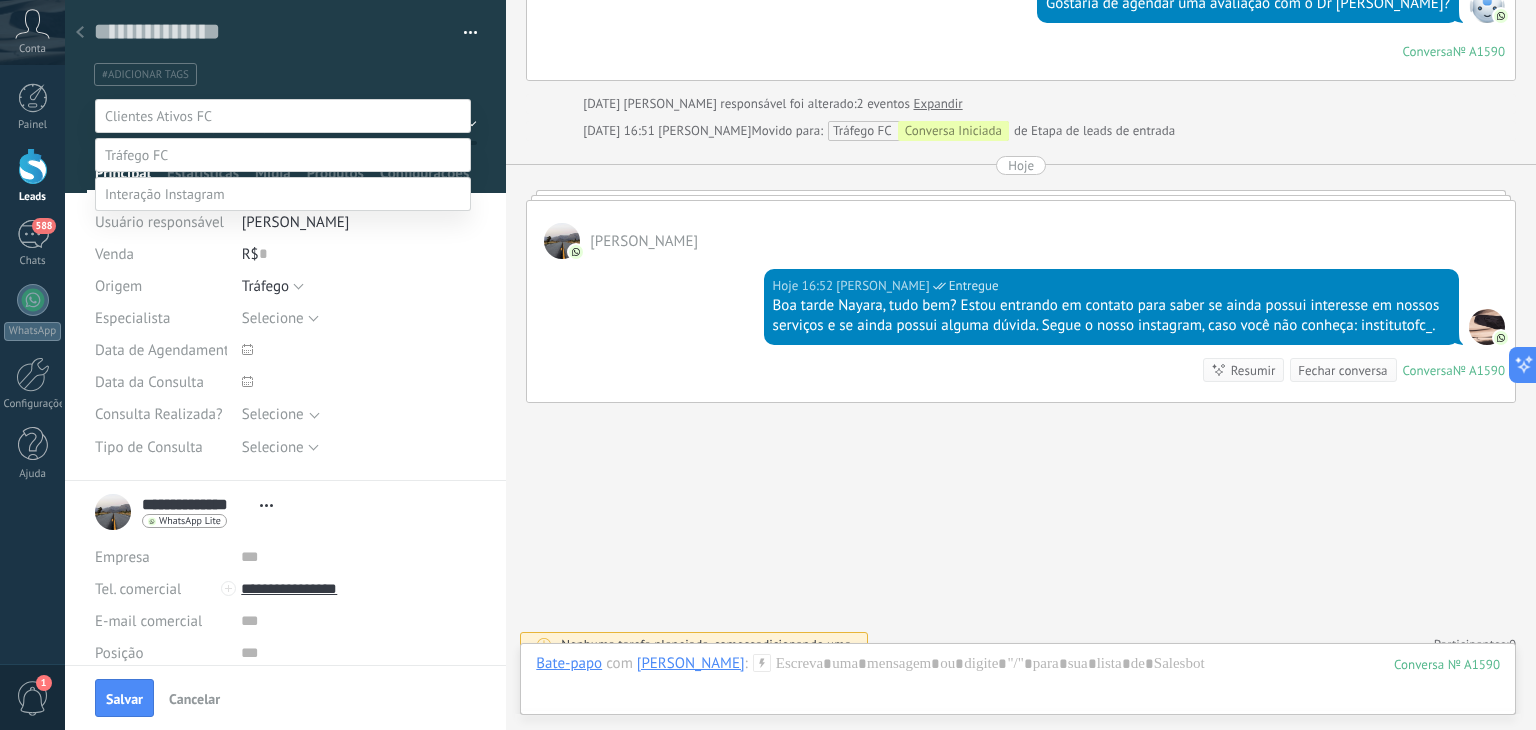 scroll, scrollTop: 39, scrollLeft: 0, axis: vertical 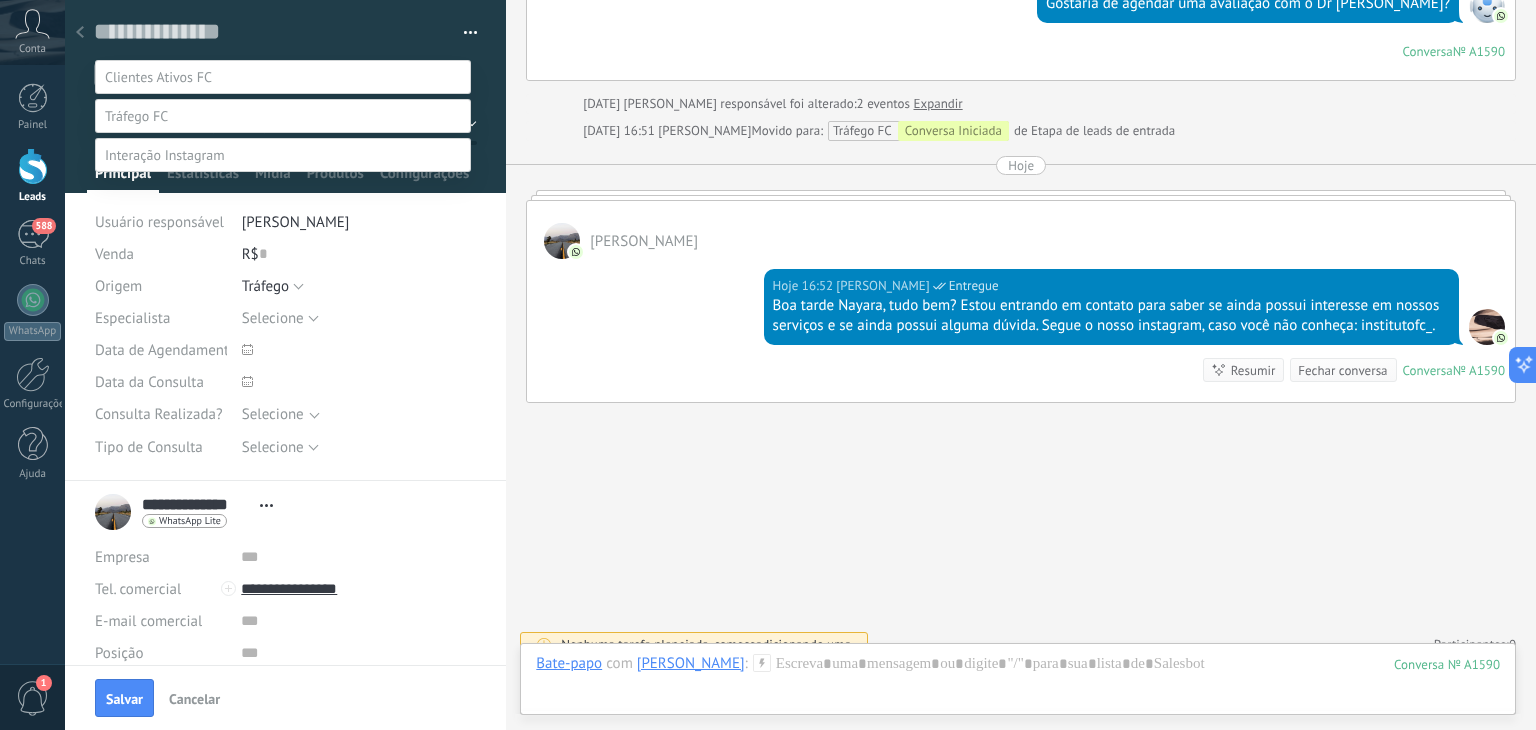click on "Follow up Tráfego" at bounding box center (0, 0) 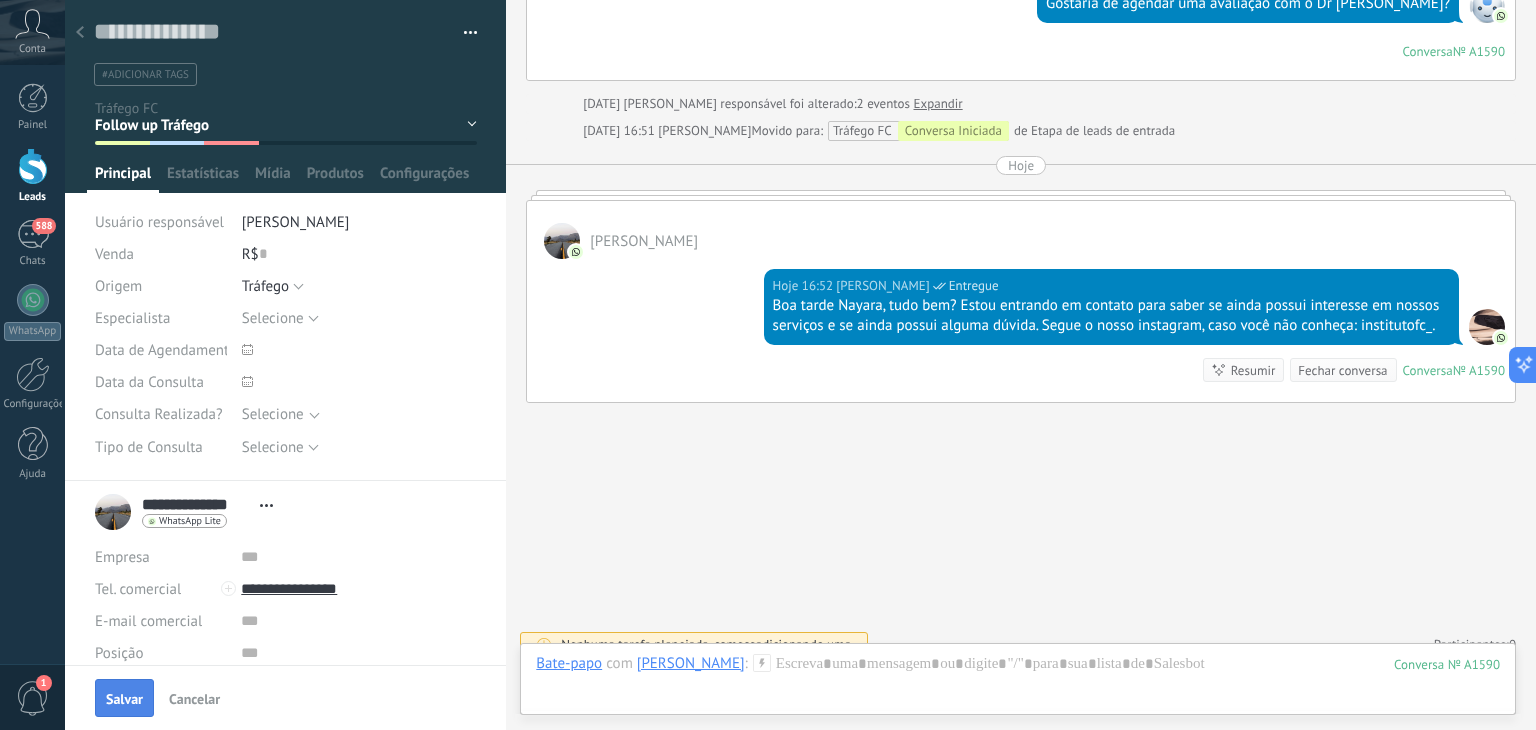click on "Salvar" at bounding box center [124, 698] 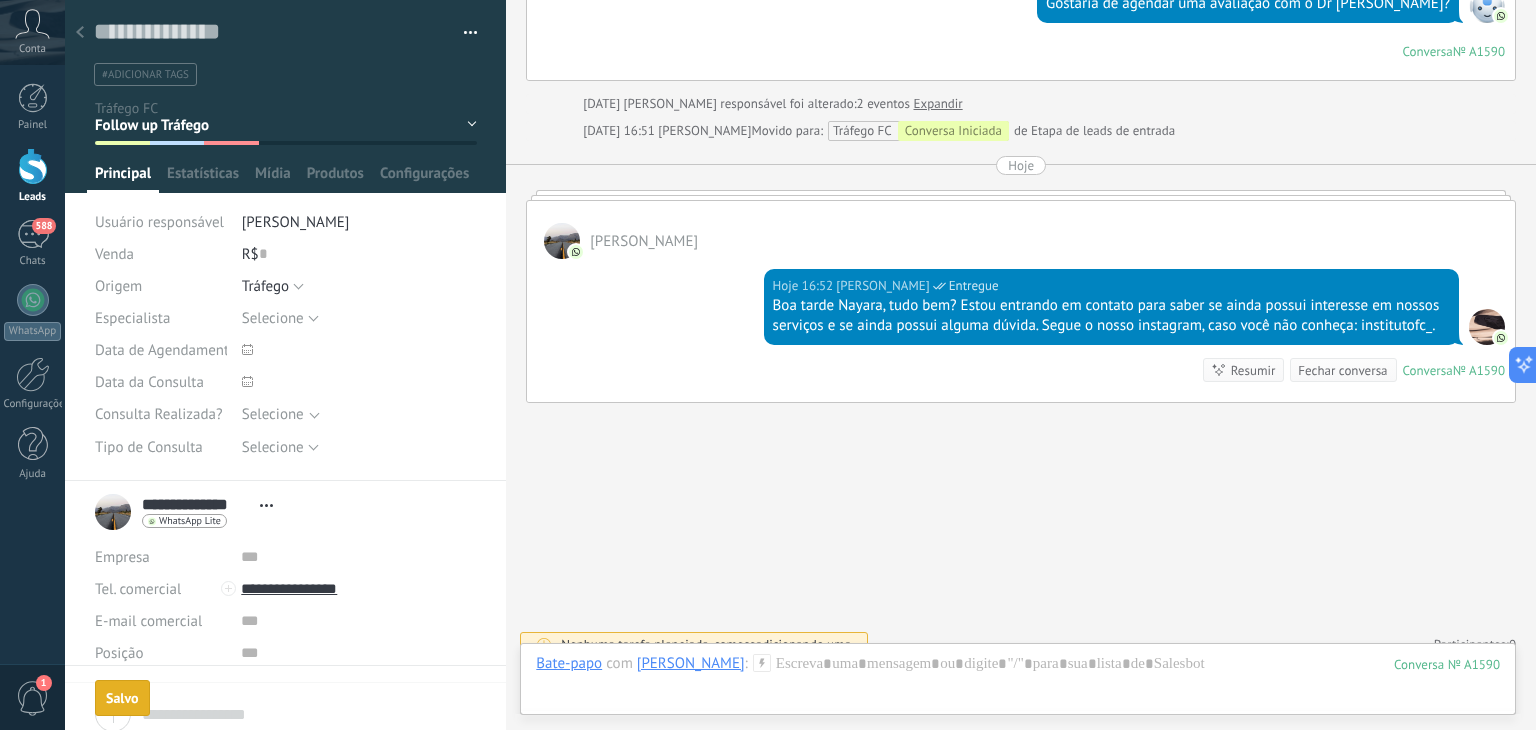 scroll, scrollTop: 680, scrollLeft: 0, axis: vertical 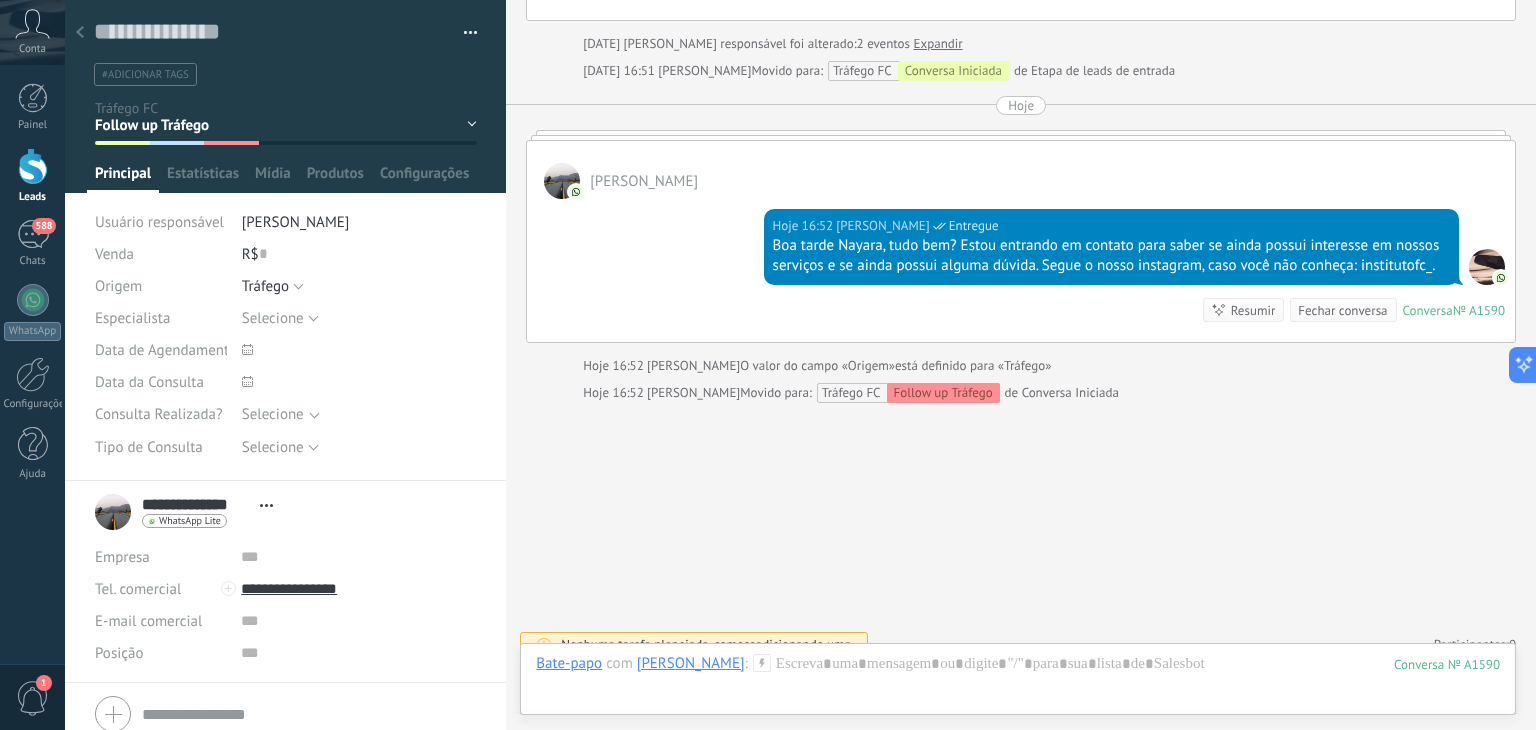 click 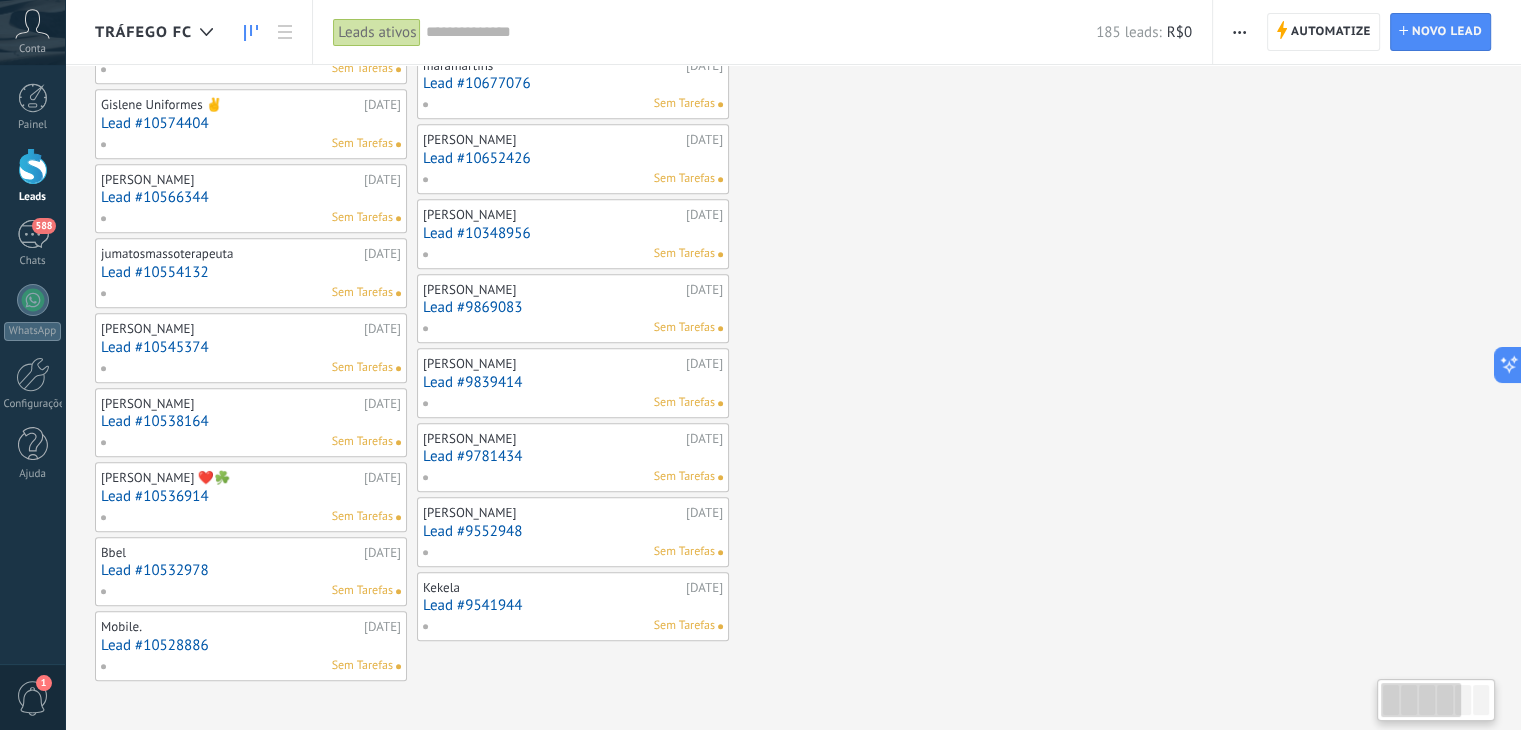 scroll, scrollTop: 0, scrollLeft: 0, axis: both 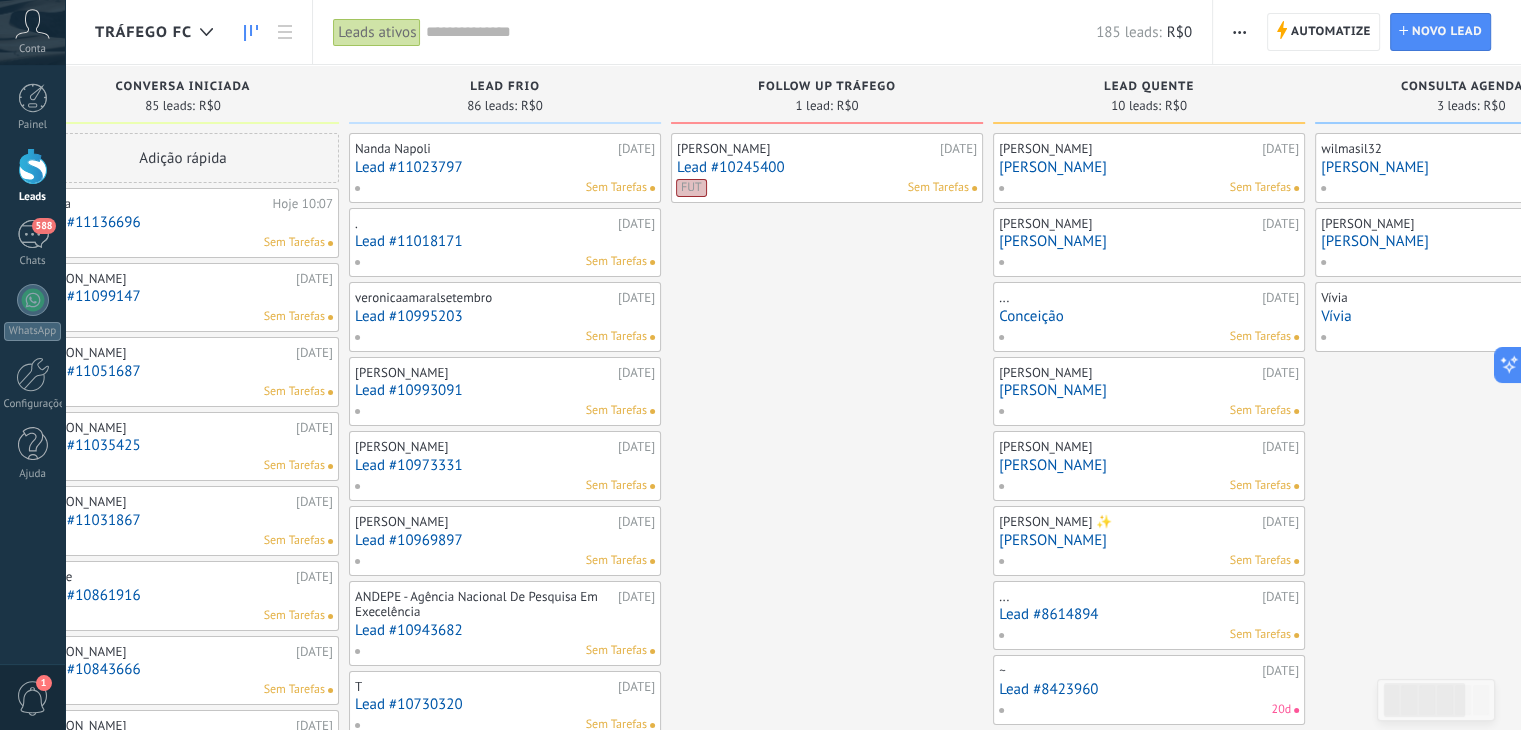 click on "Lead #10245400" at bounding box center [827, 167] 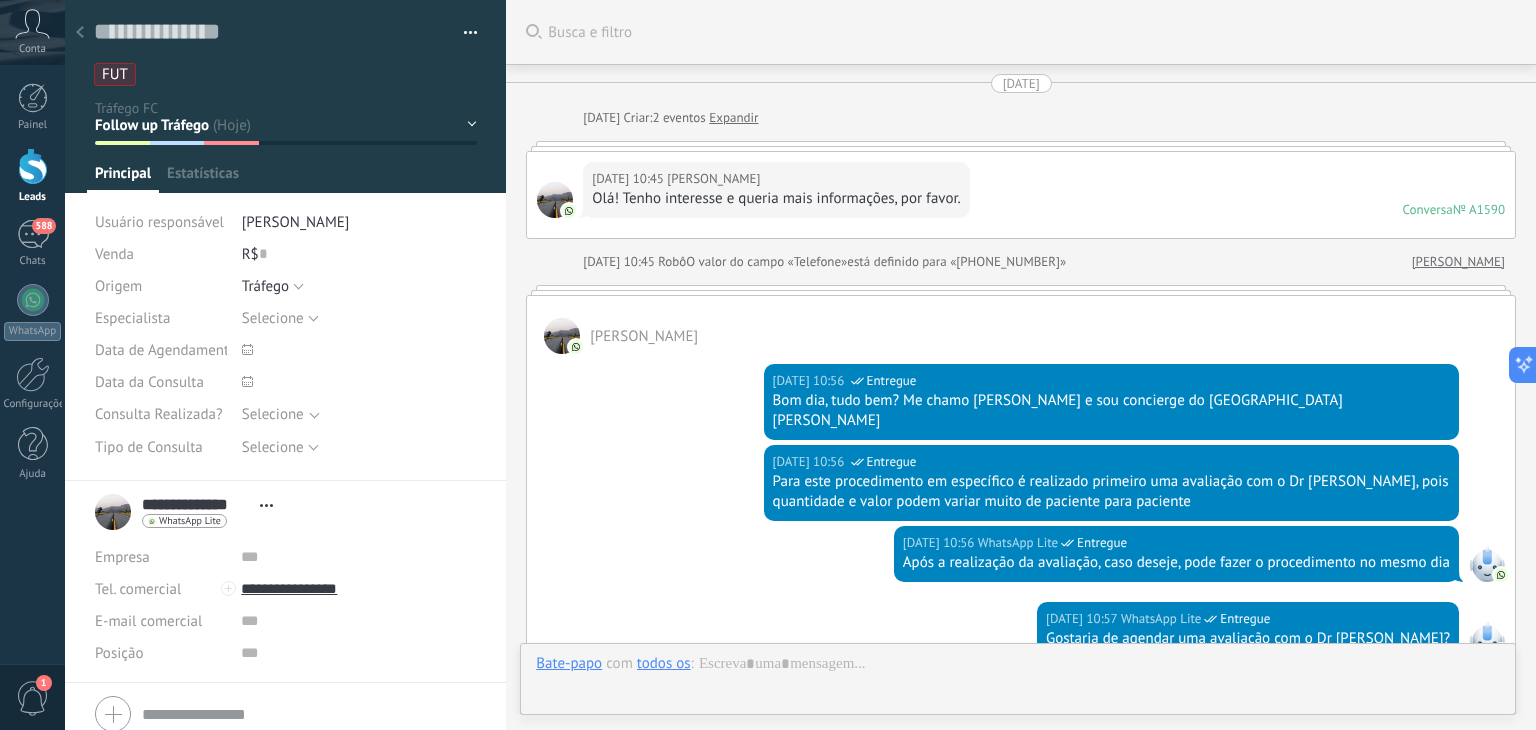 scroll, scrollTop: 720, scrollLeft: 0, axis: vertical 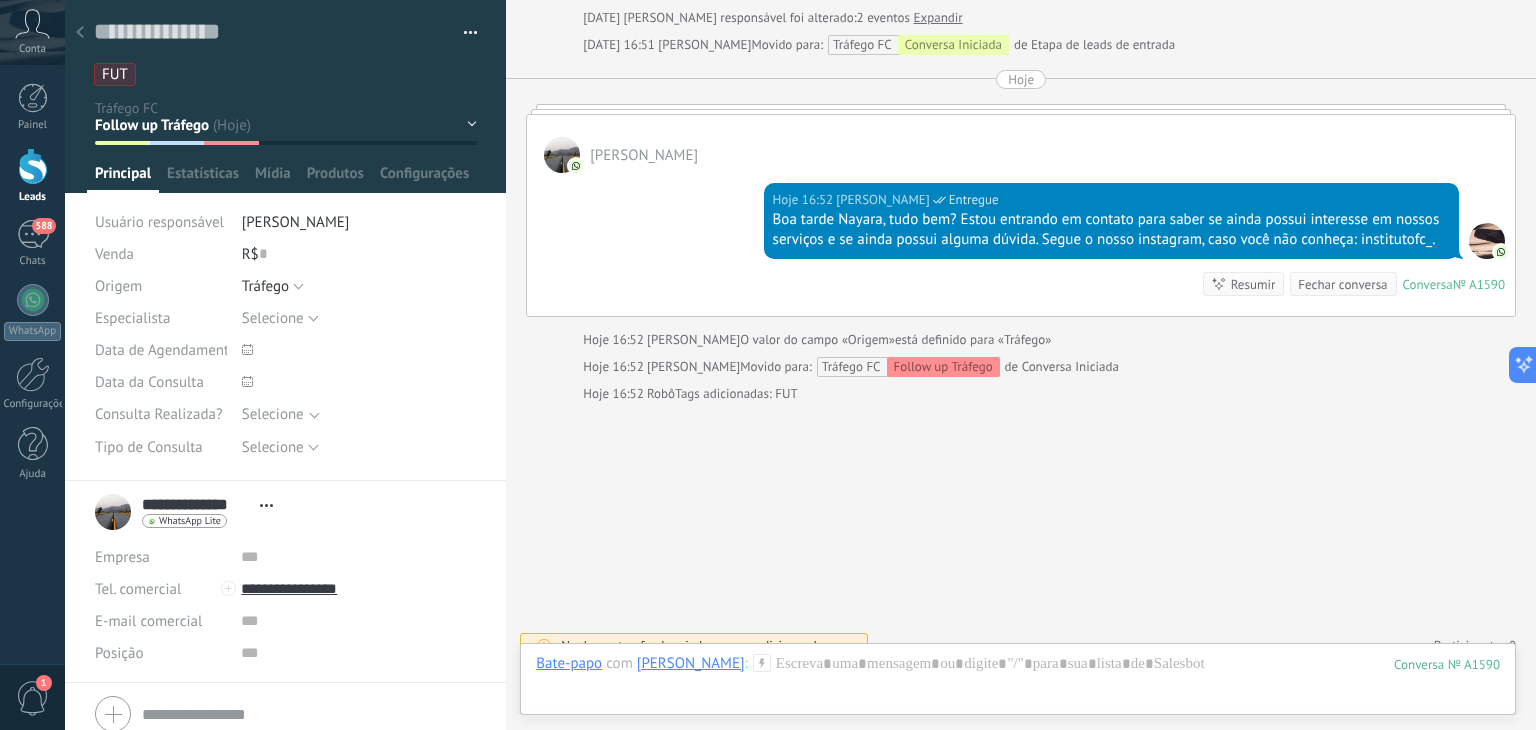 click 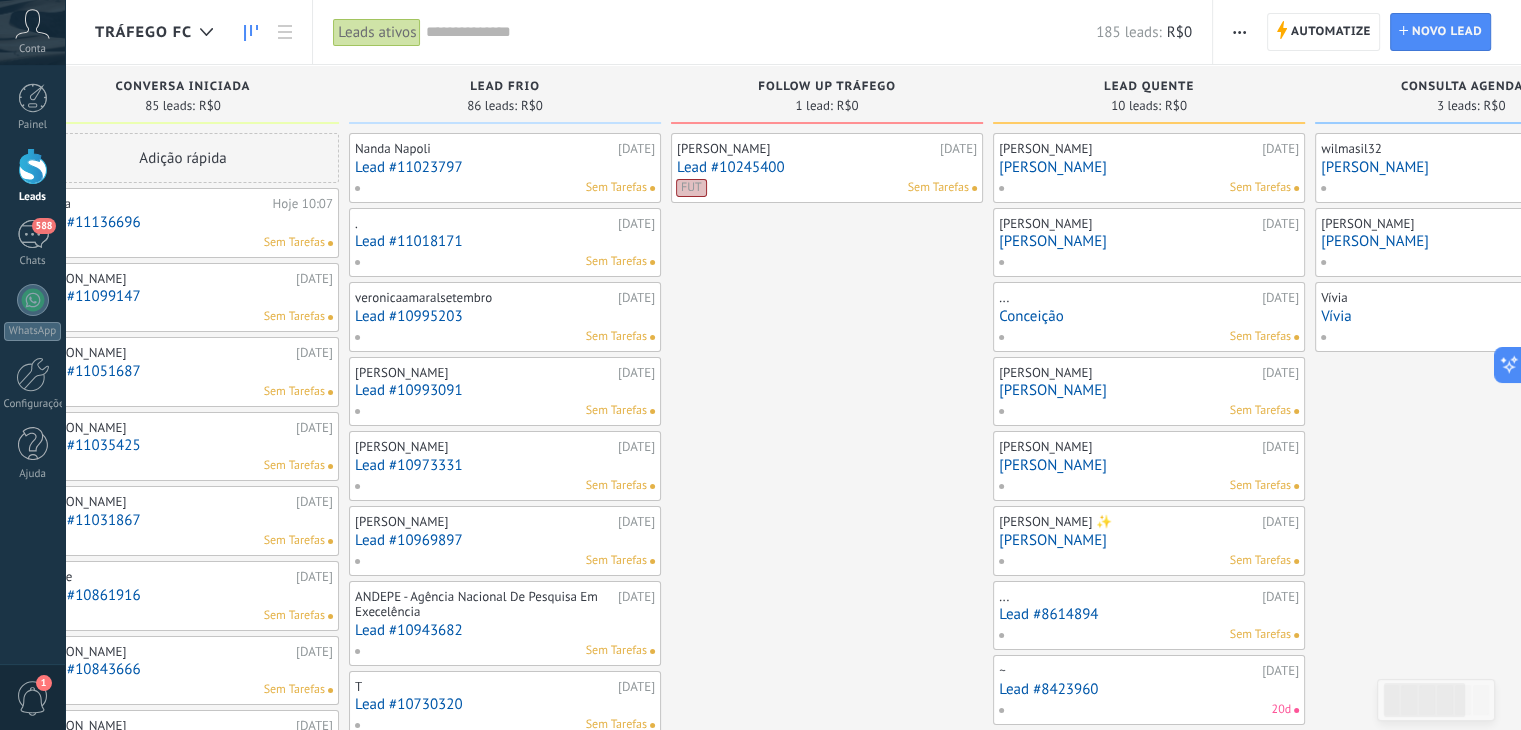 click on "Conta" at bounding box center (32, 32) 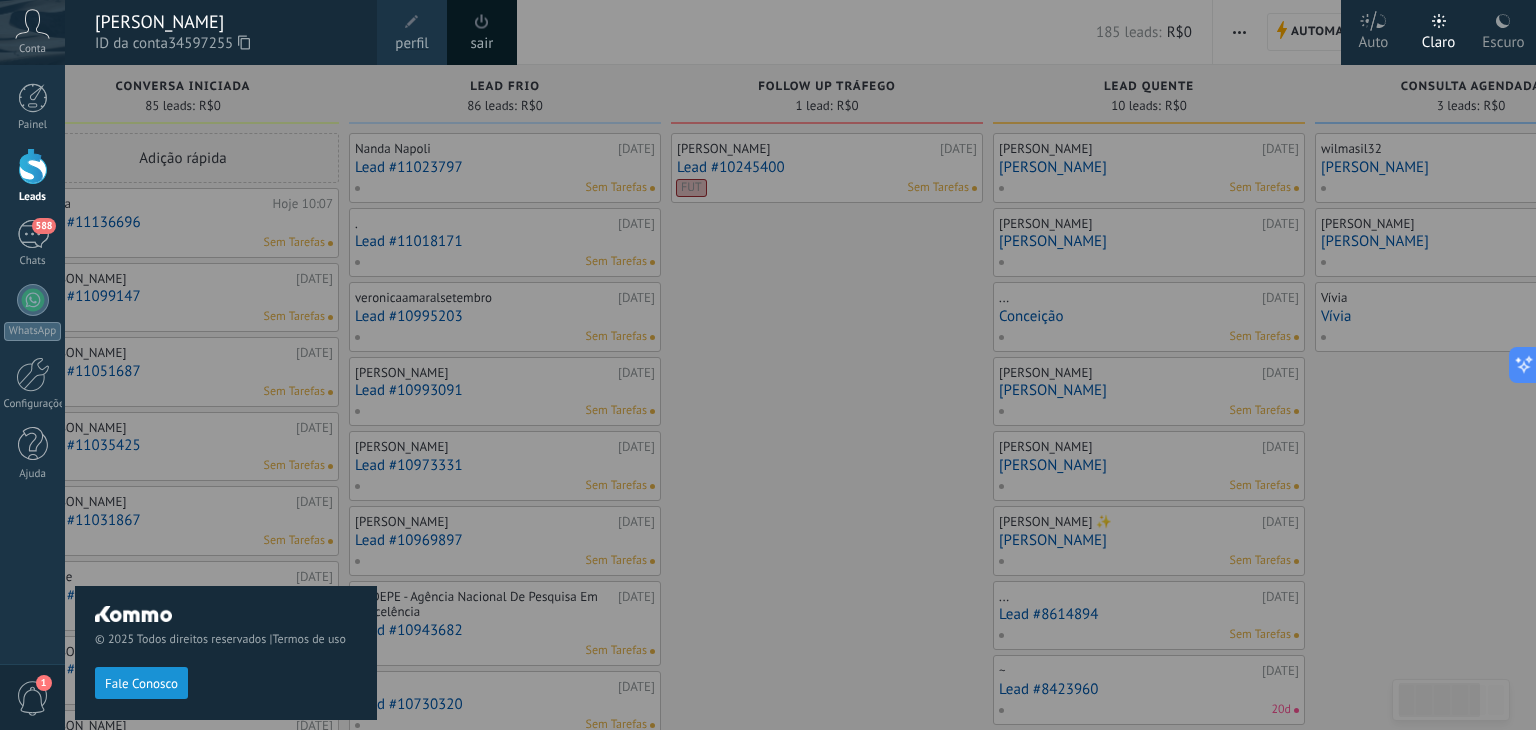 click on "Fale Conosco" at bounding box center [141, 684] 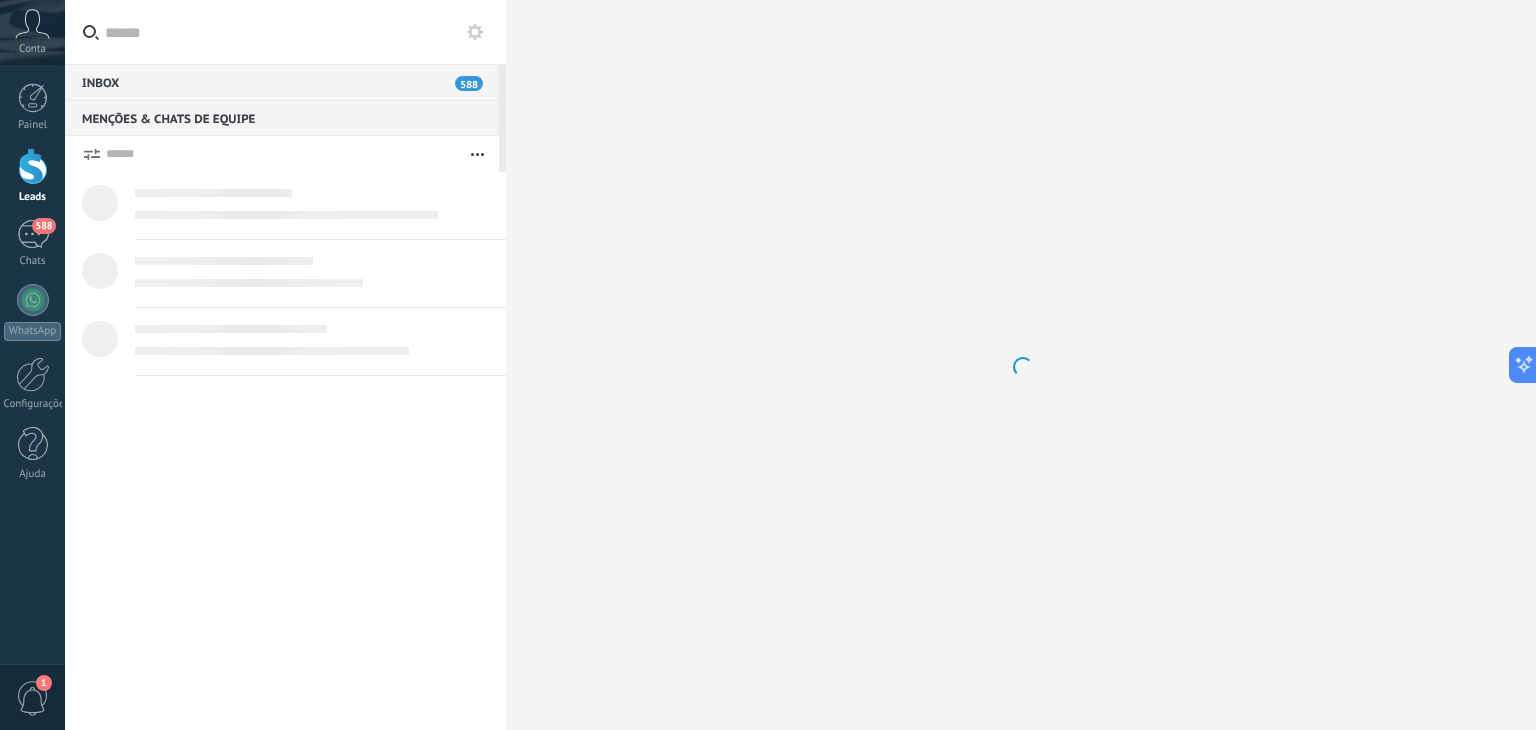 type on "********" 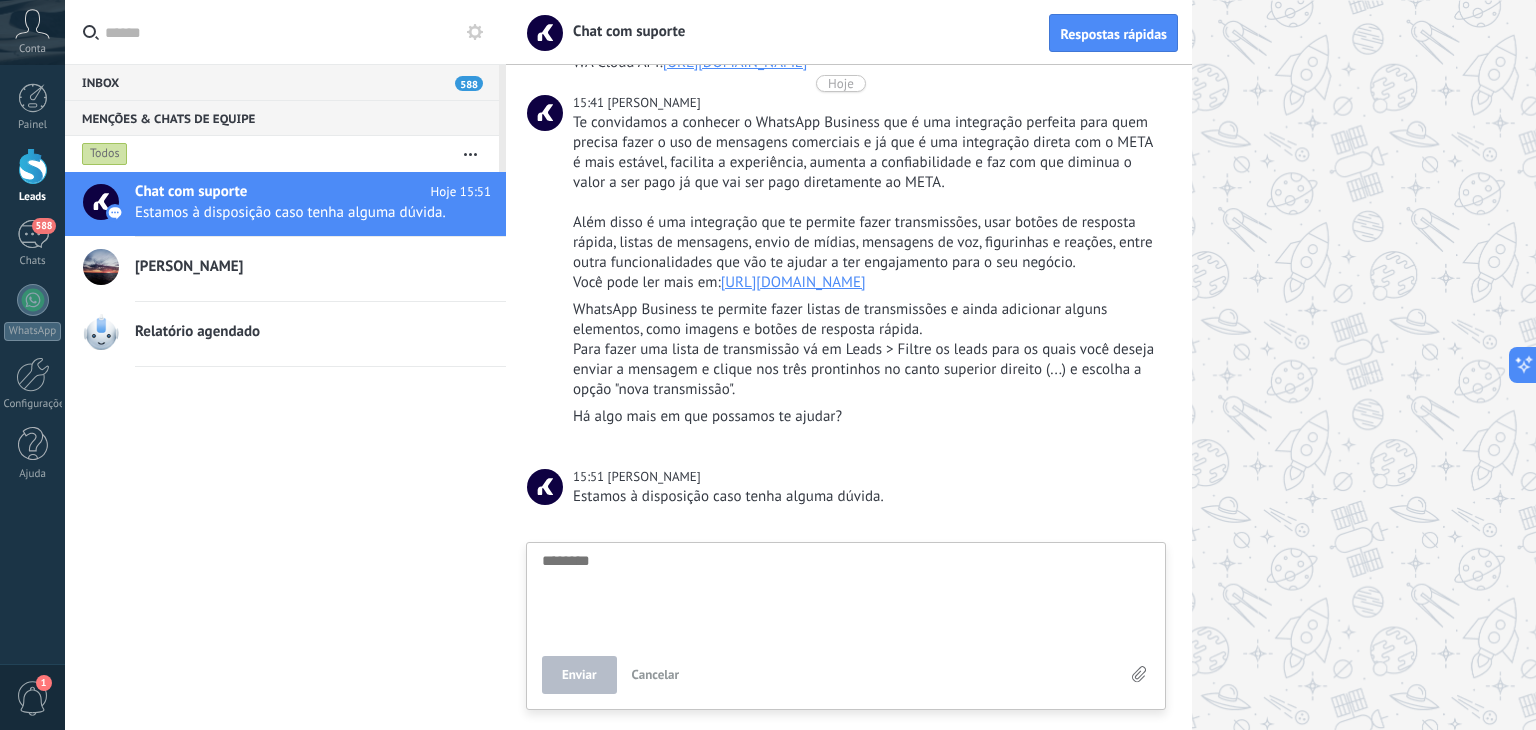 scroll, scrollTop: 4458, scrollLeft: 0, axis: vertical 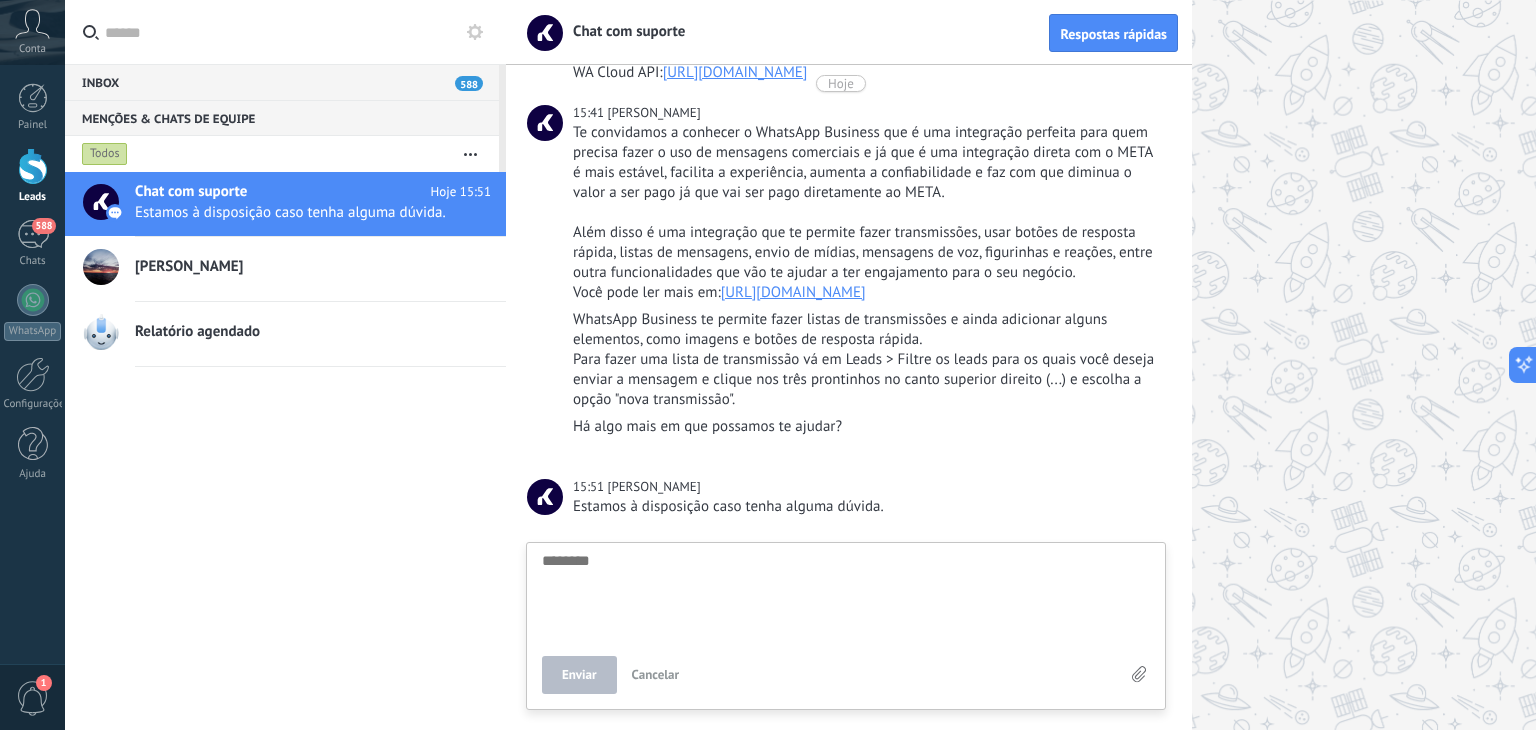 click on "[URL][DOMAIN_NAME]" at bounding box center (735, 72) 